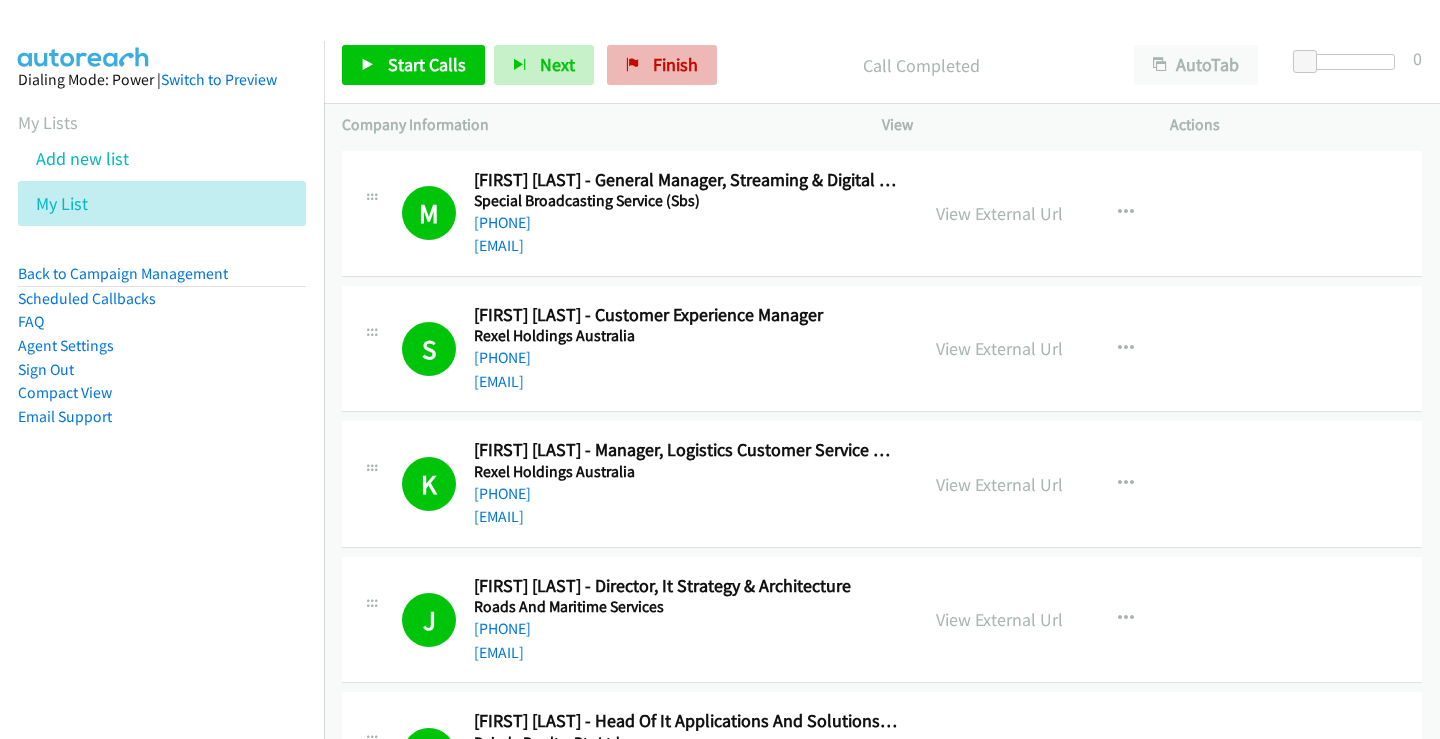 scroll, scrollTop: 0, scrollLeft: 0, axis: both 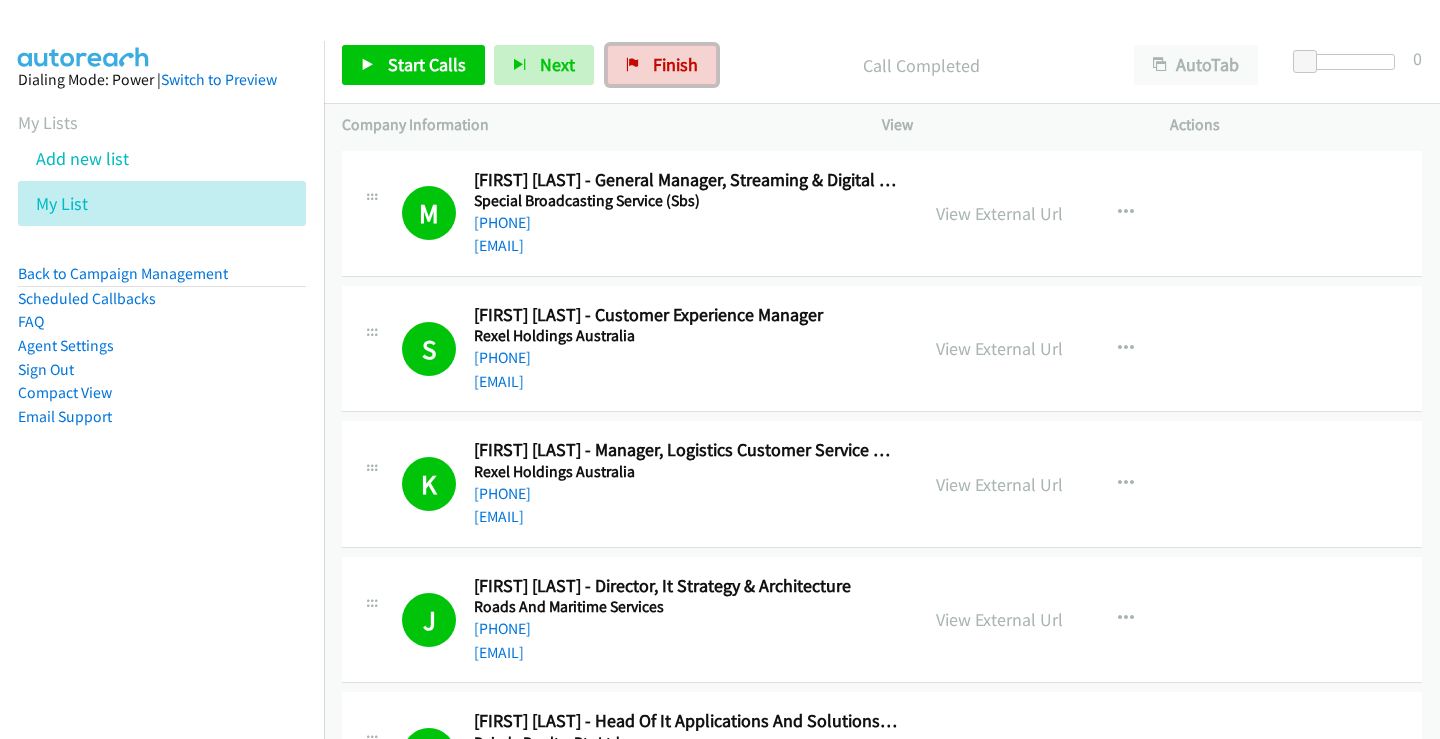 click on "Finish" at bounding box center [662, 65] 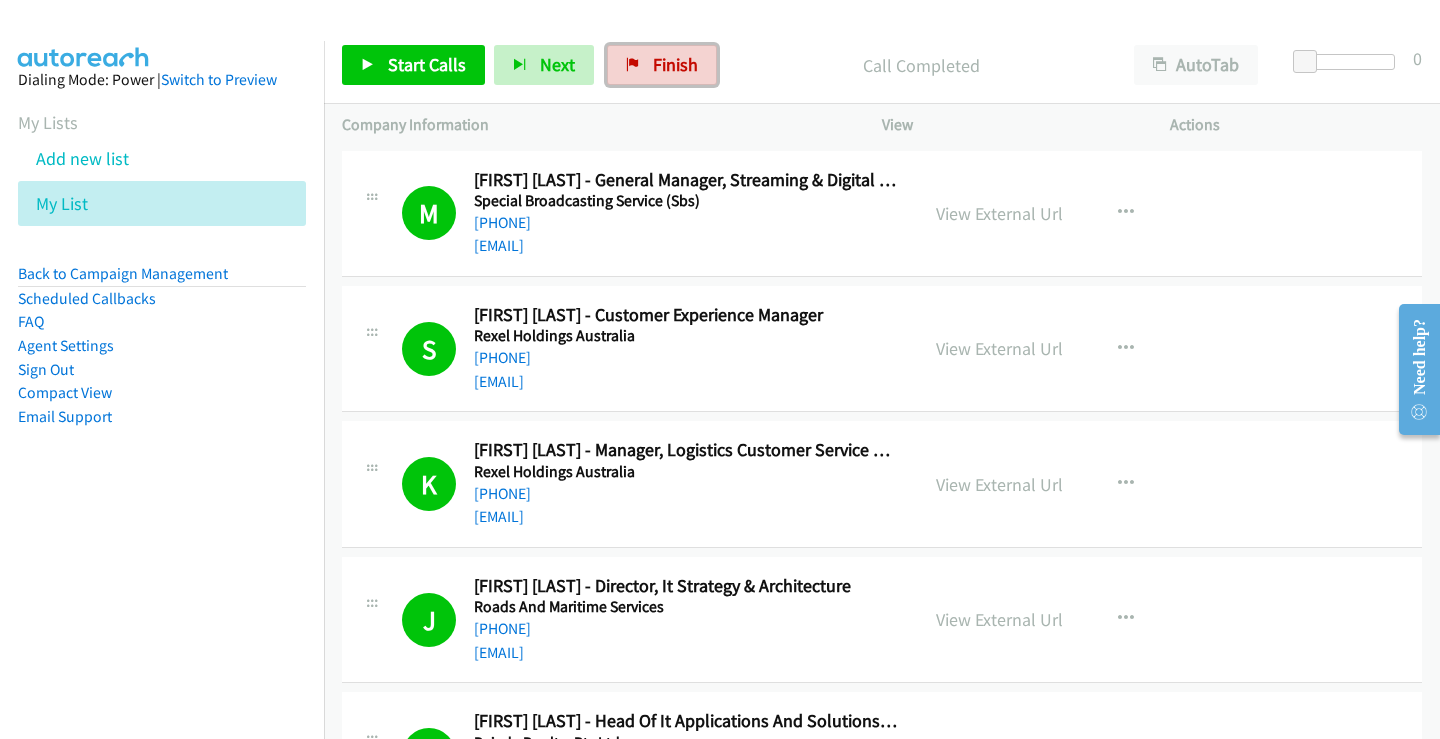 scroll, scrollTop: 18650, scrollLeft: 0, axis: vertical 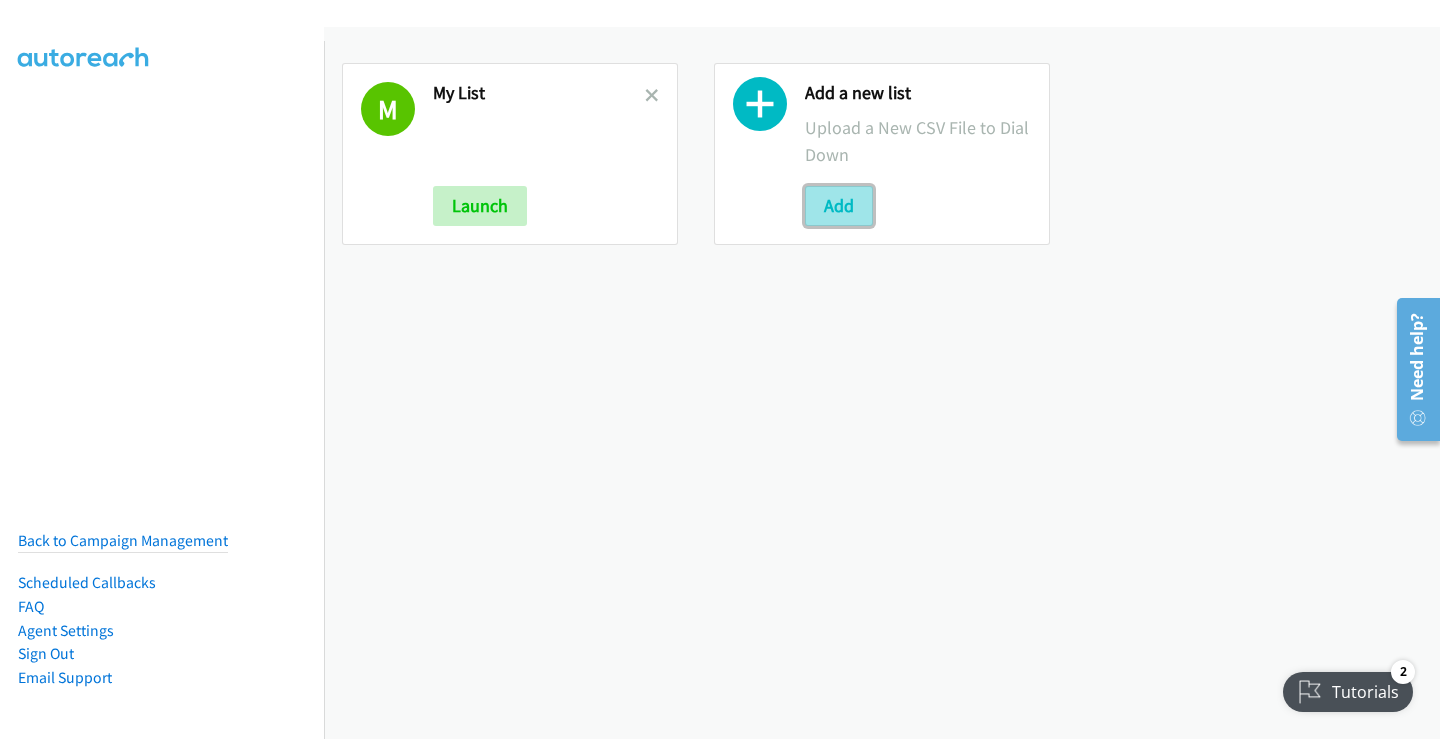 click on "Add" at bounding box center [839, 206] 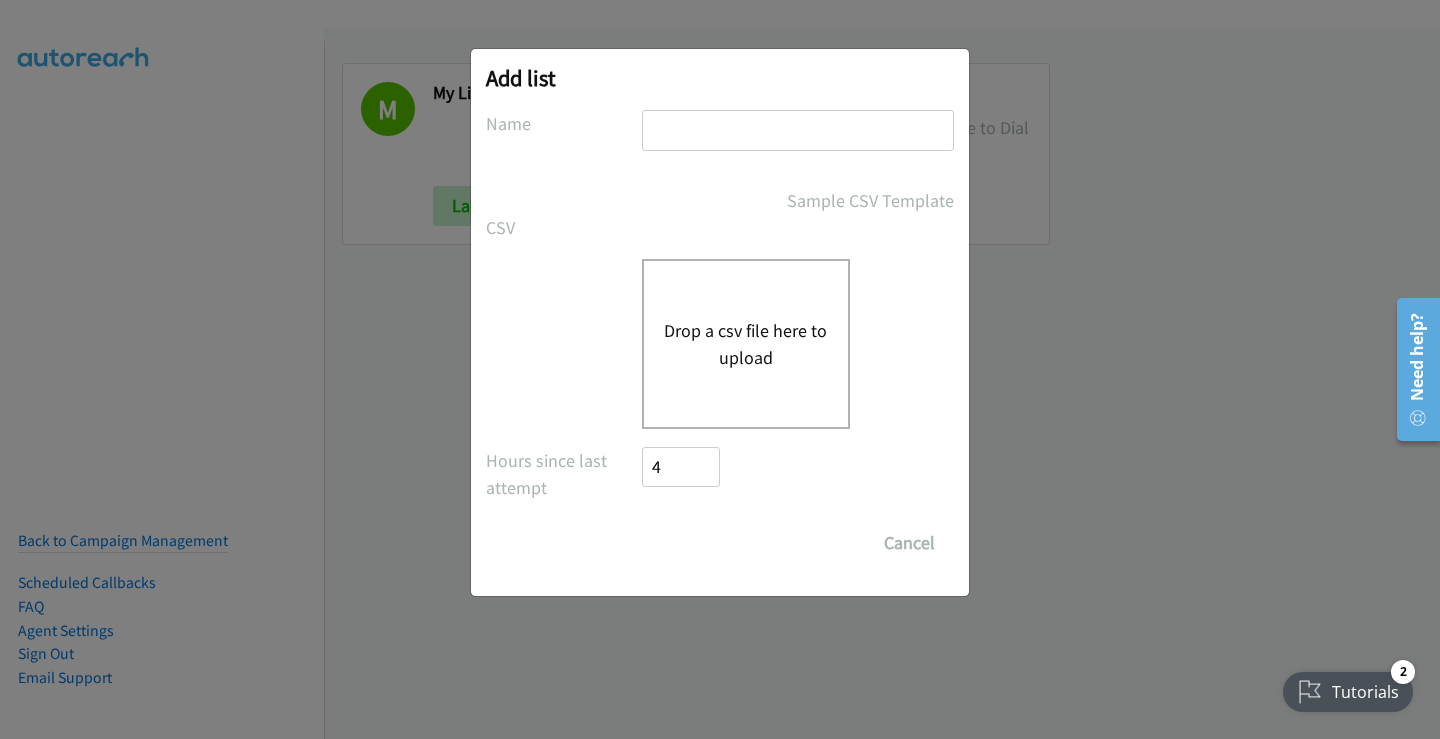 click at bounding box center [798, 130] 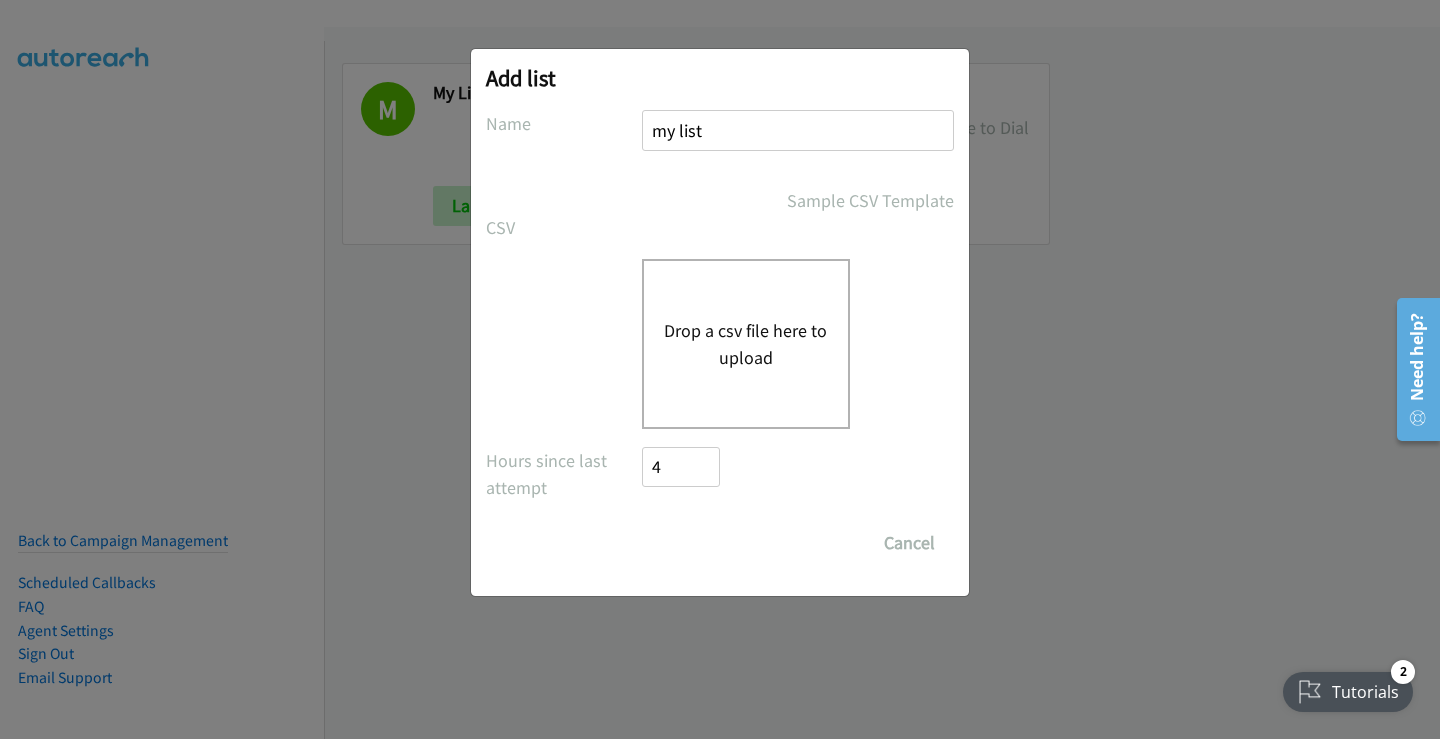 click on "Drop a csv file here to upload" at bounding box center [746, 344] 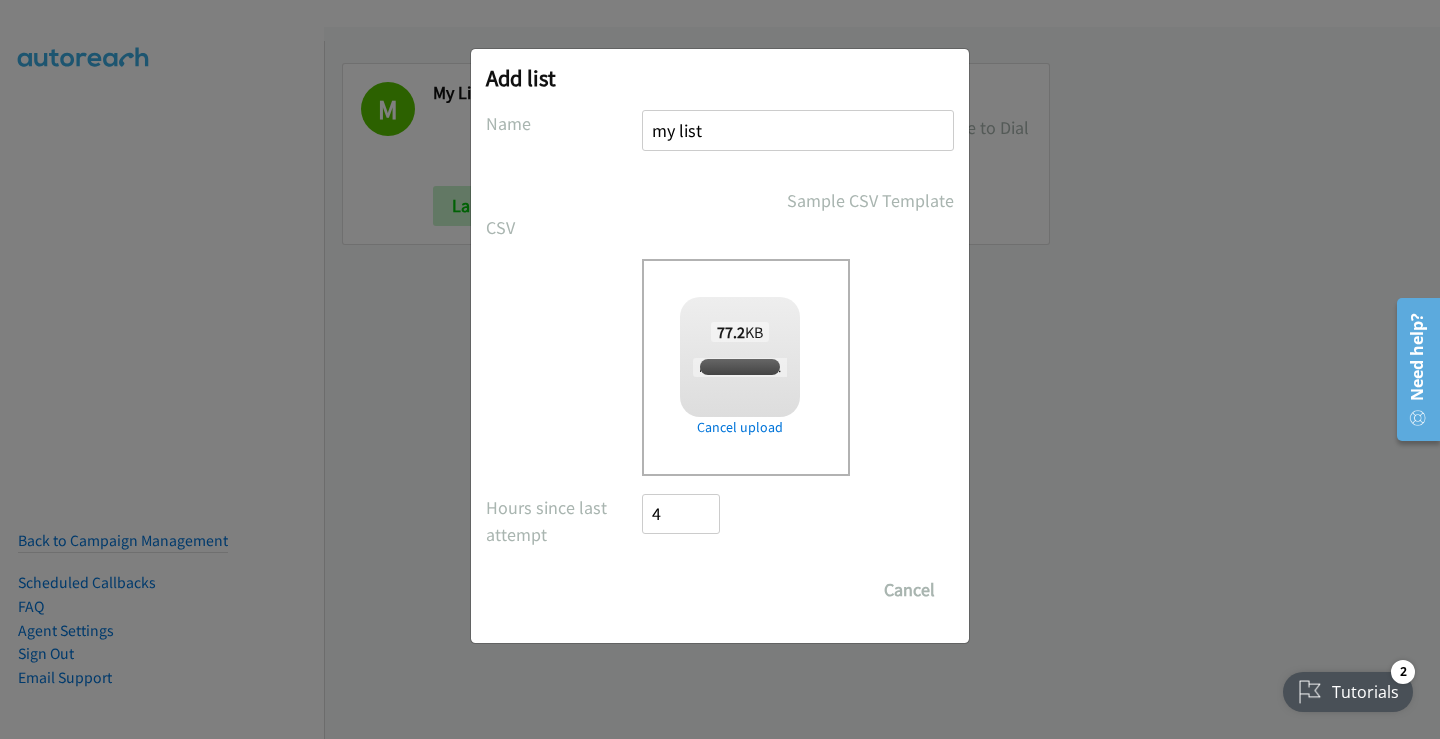 checkbox on "true" 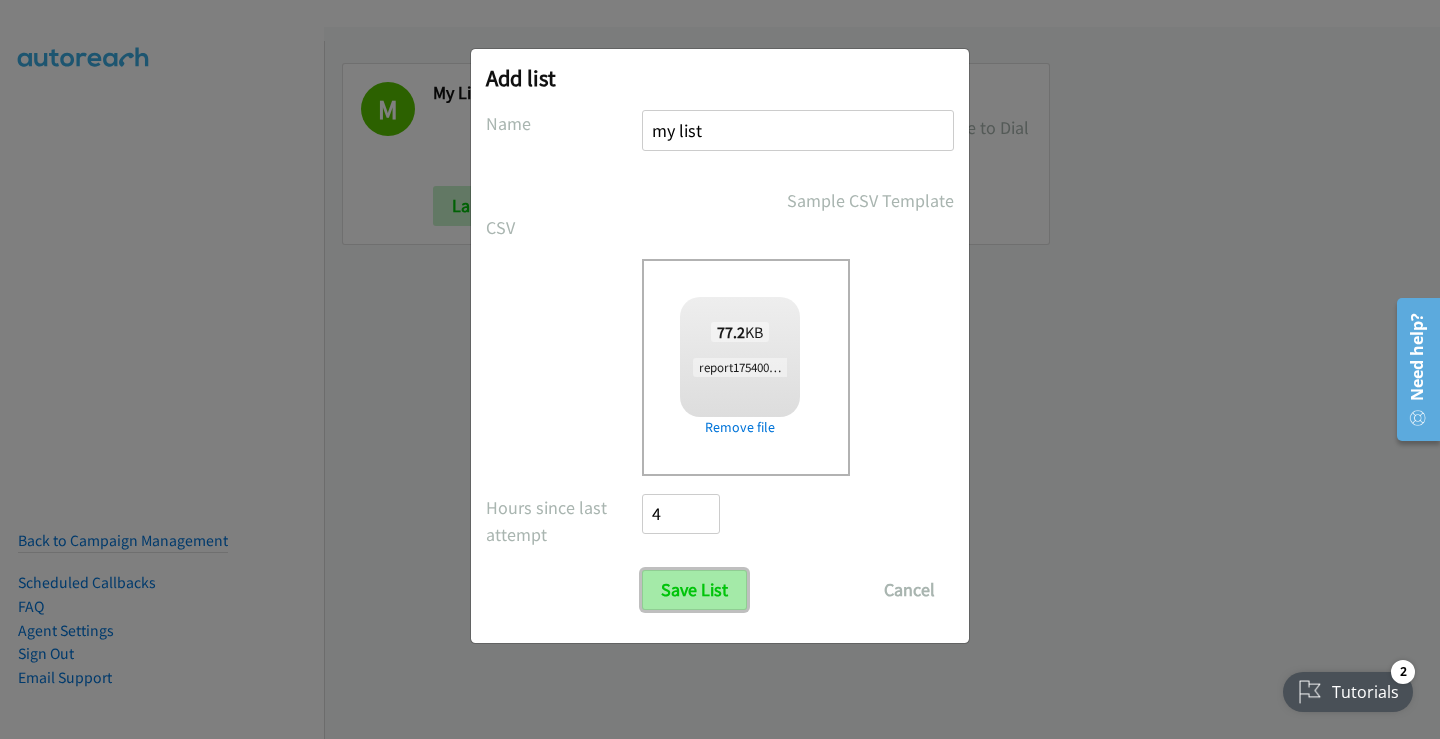 click on "Save List" at bounding box center (694, 590) 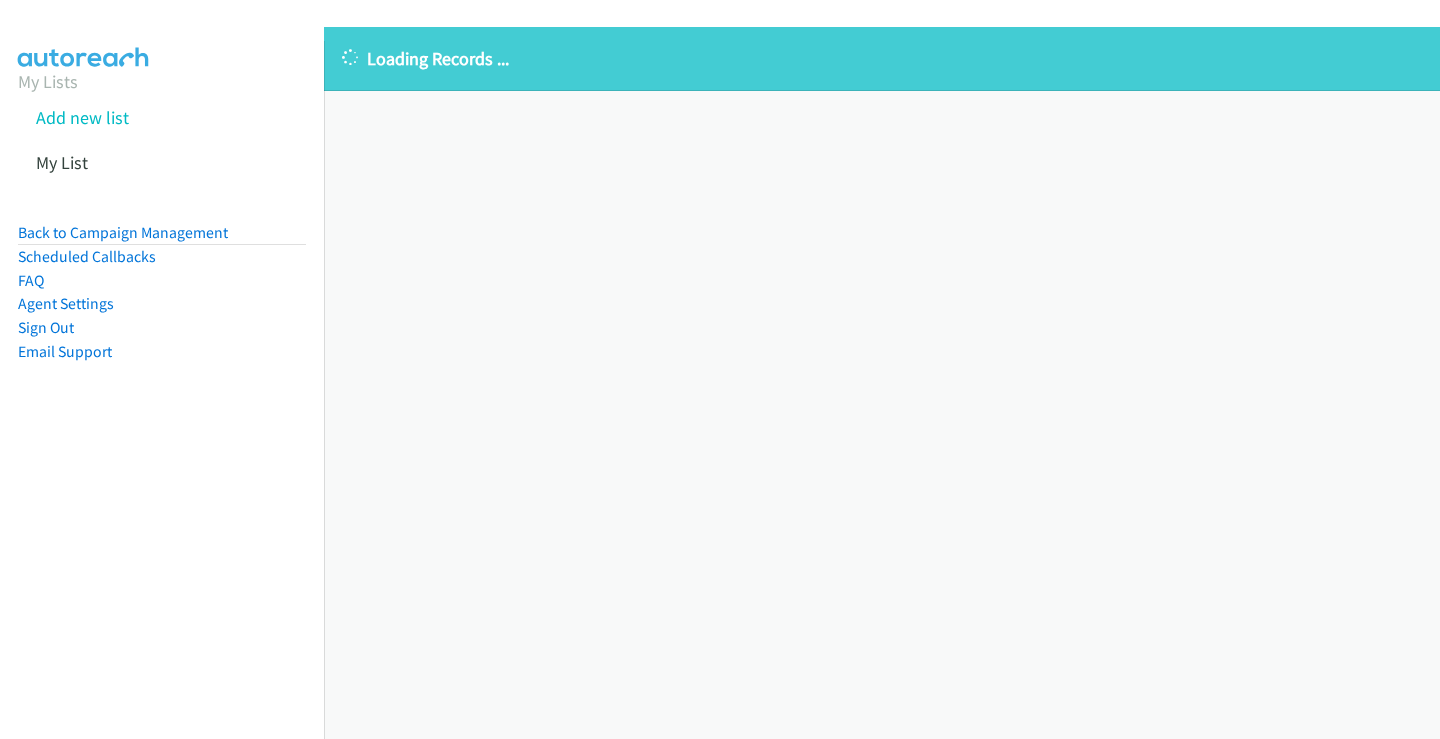 scroll, scrollTop: 0, scrollLeft: 0, axis: both 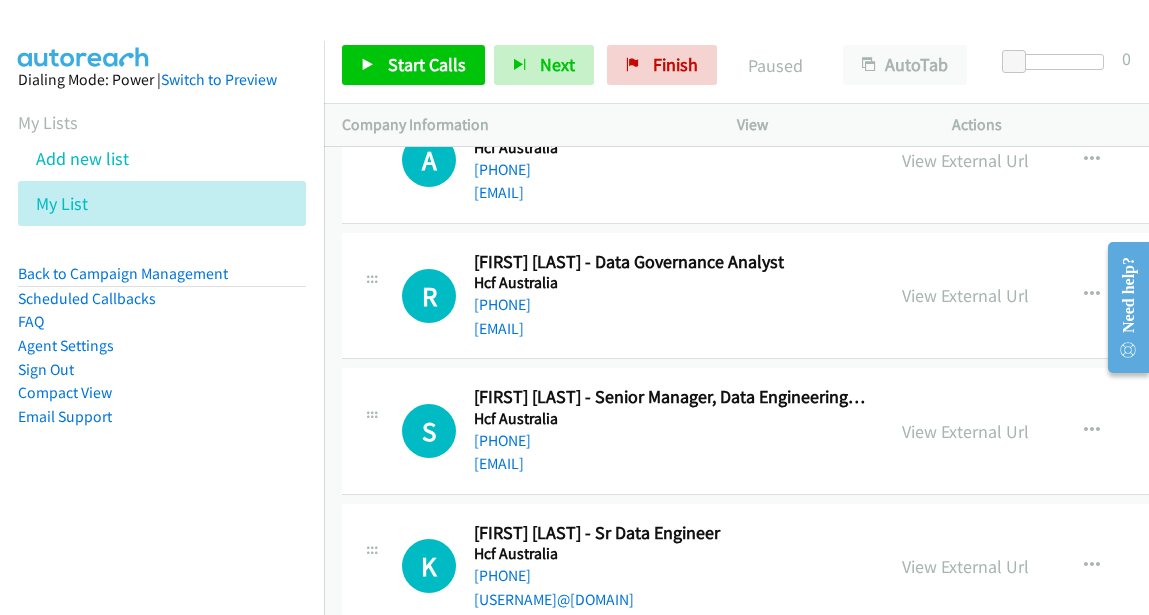 drag, startPoint x: 526, startPoint y: 87, endPoint x: 655, endPoint y: 210, distance: 178.24141 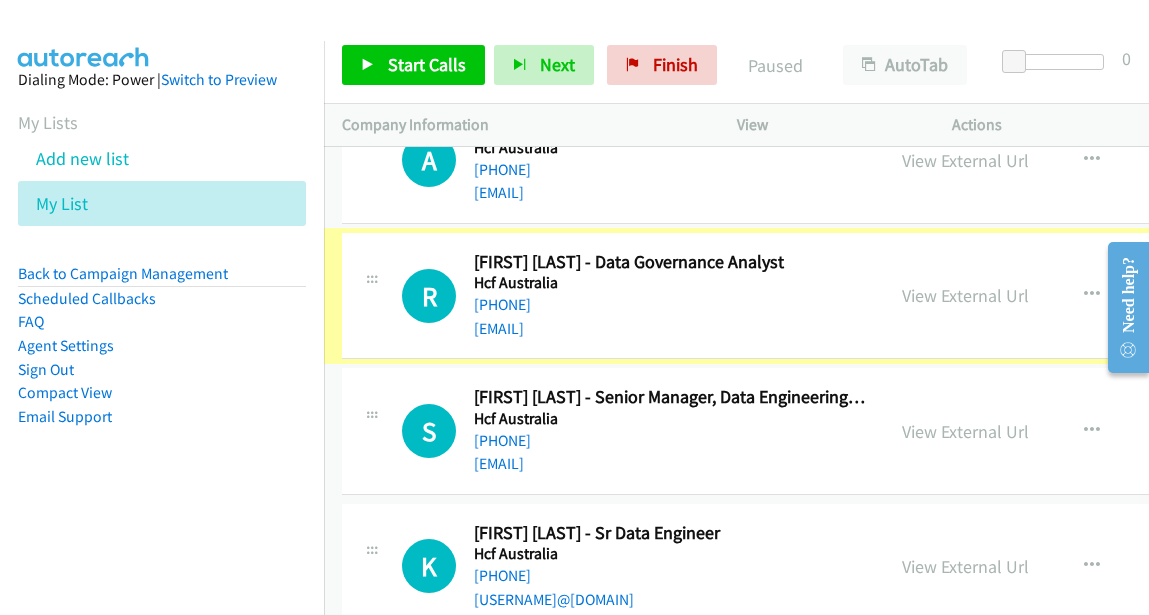 click on "View External Url
View External Url
Email
Schedule/Manage Callback
Start Calls Here
Remove from list
Add to do not call list
Reset Call Status" at bounding box center [1028, 430] 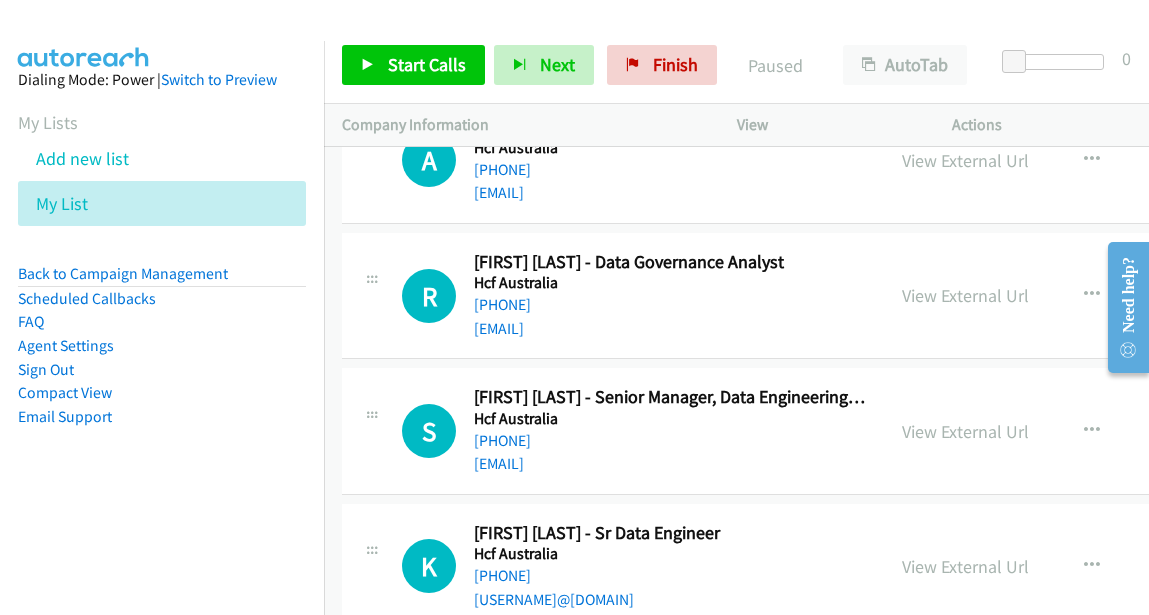 drag, startPoint x: 905, startPoint y: 198, endPoint x: 849, endPoint y: 212, distance: 57.72348 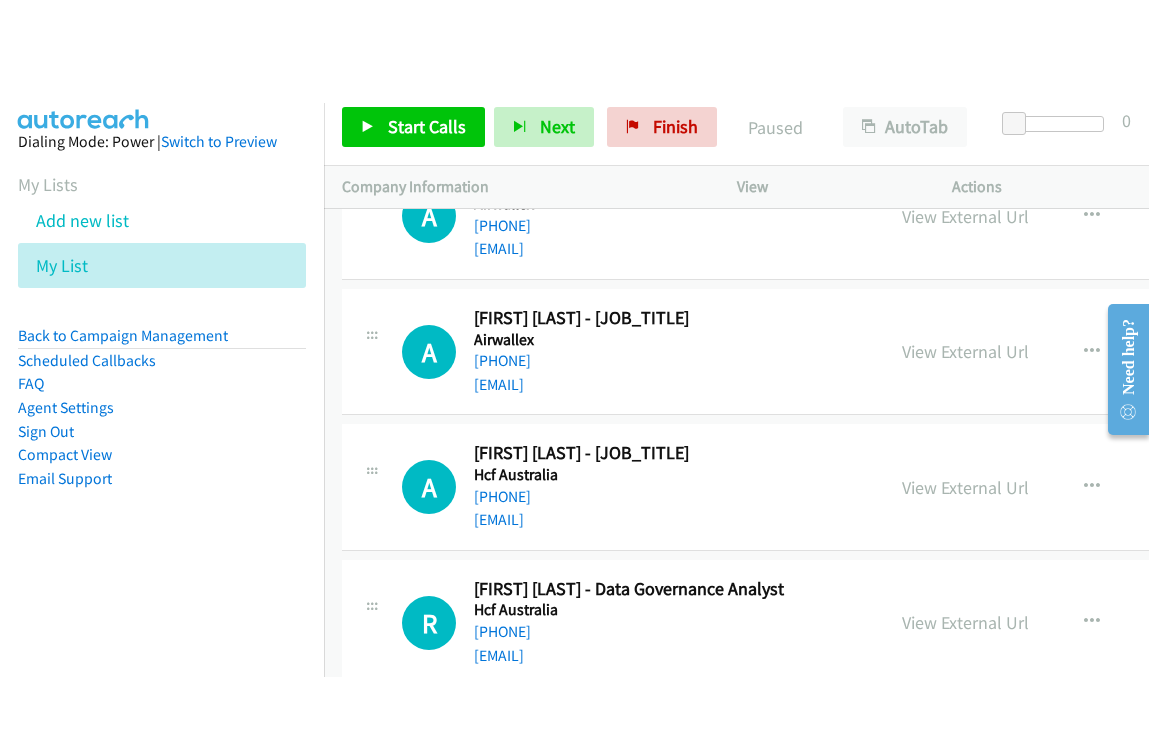 scroll, scrollTop: 5127, scrollLeft: 0, axis: vertical 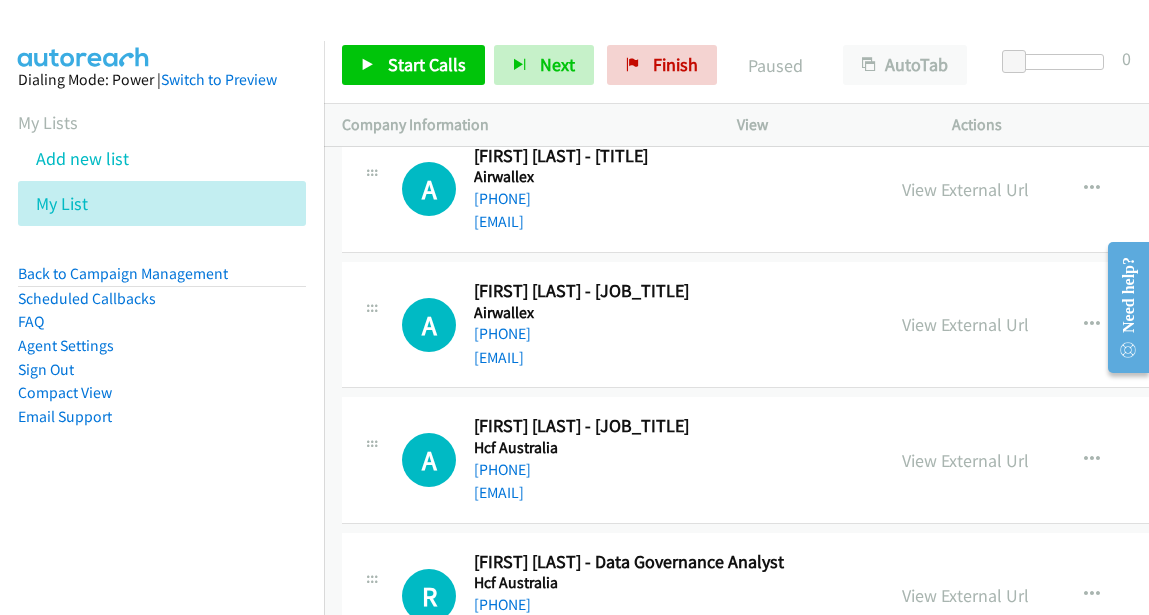 click on "+61 449 562 252" at bounding box center (670, 334) 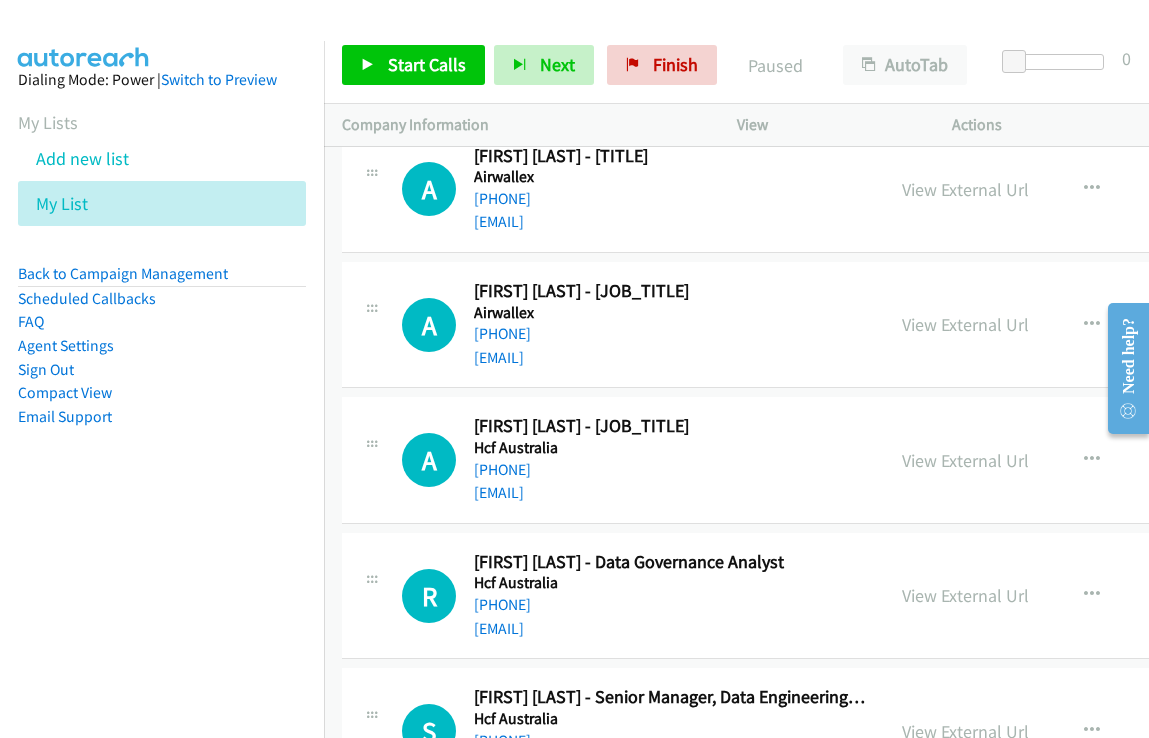click on "+61 422 359 391" at bounding box center [670, 199] 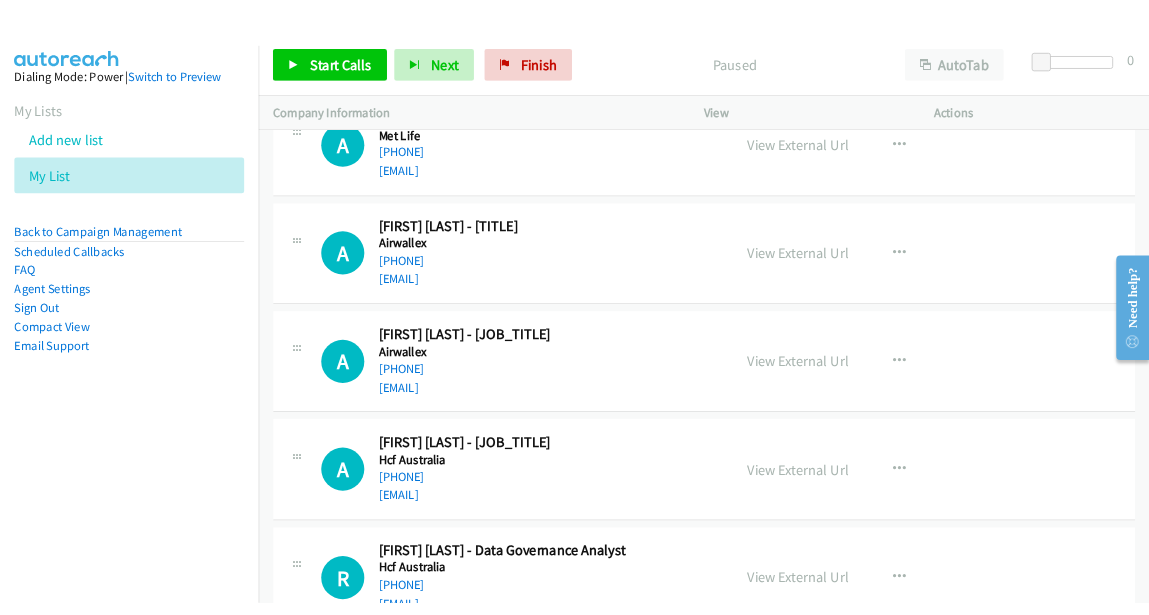 scroll, scrollTop: 4961, scrollLeft: 0, axis: vertical 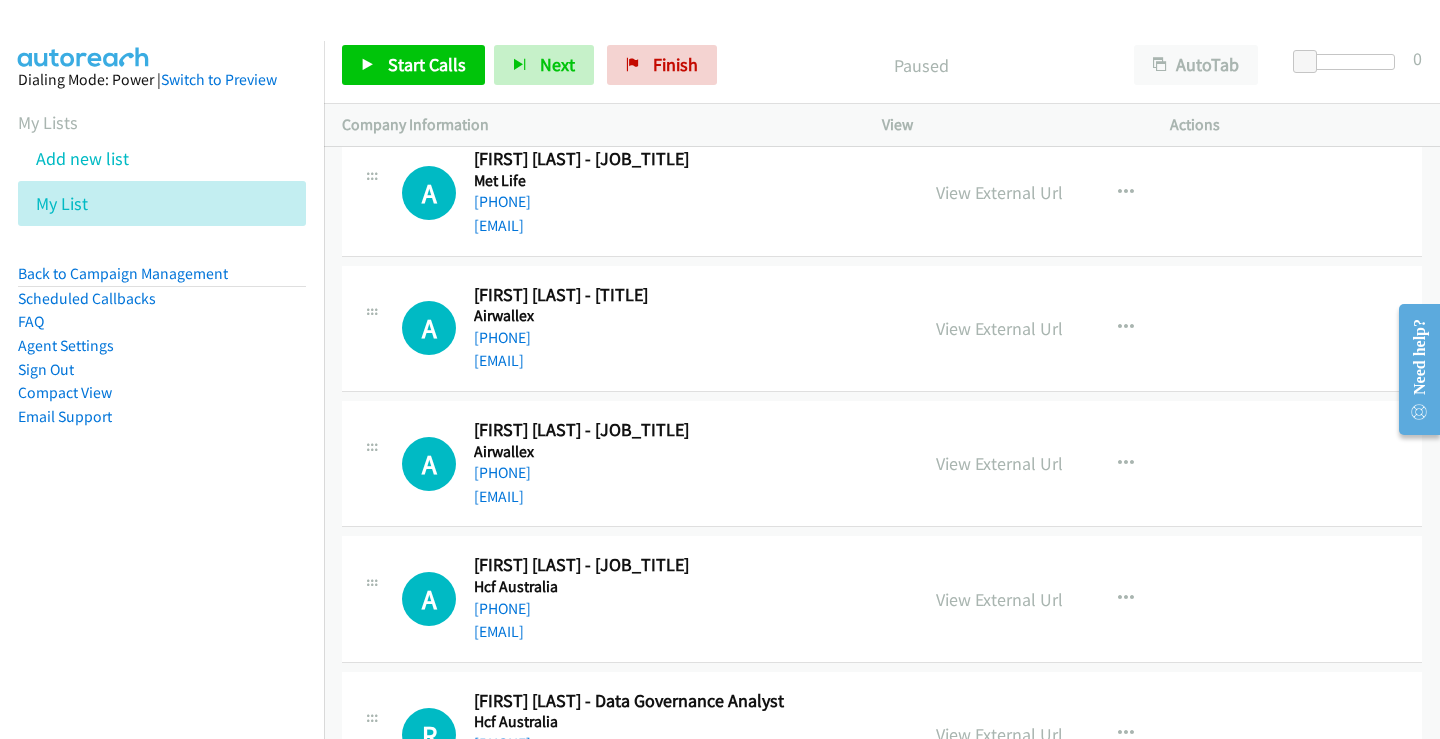 click on "Start Calls
Pause
Next
Finish
Paused
AutoTab
AutoTab
0" at bounding box center [882, 65] 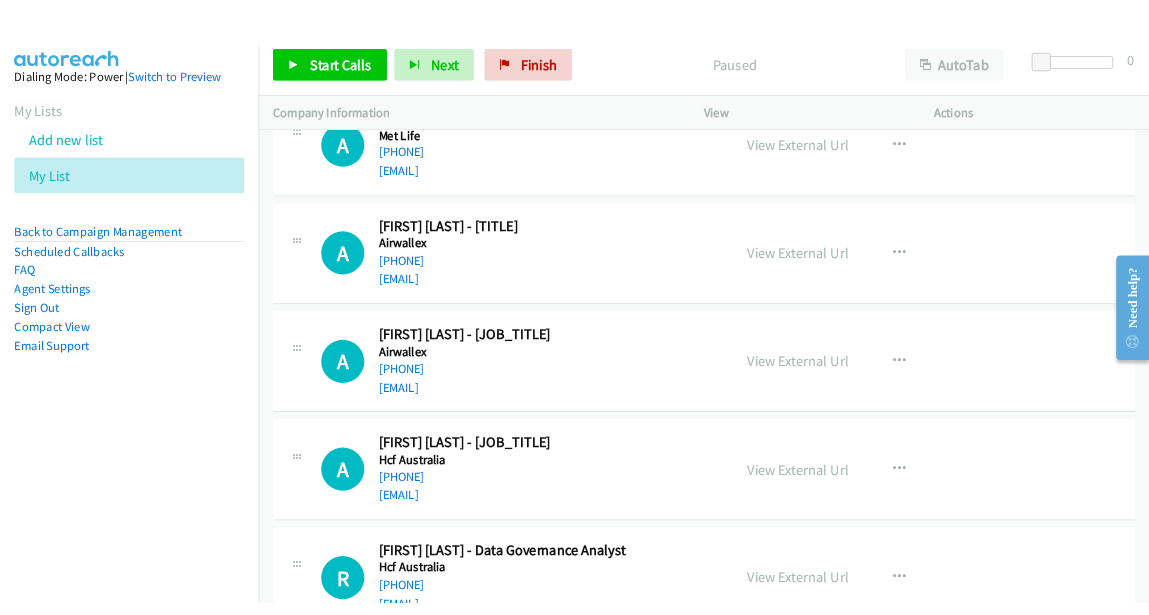scroll, scrollTop: 4961, scrollLeft: 0, axis: vertical 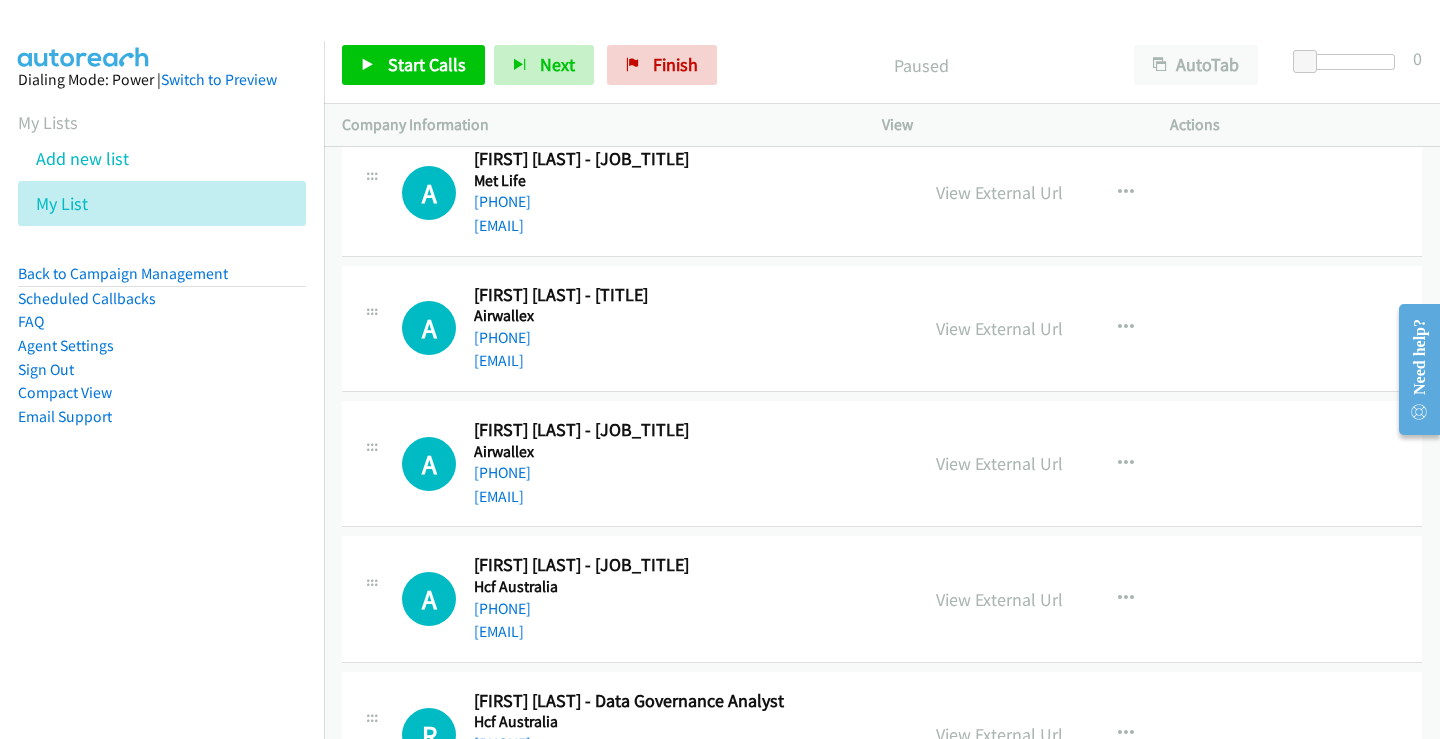 drag, startPoint x: 279, startPoint y: 506, endPoint x: 263, endPoint y: 505, distance: 16.03122 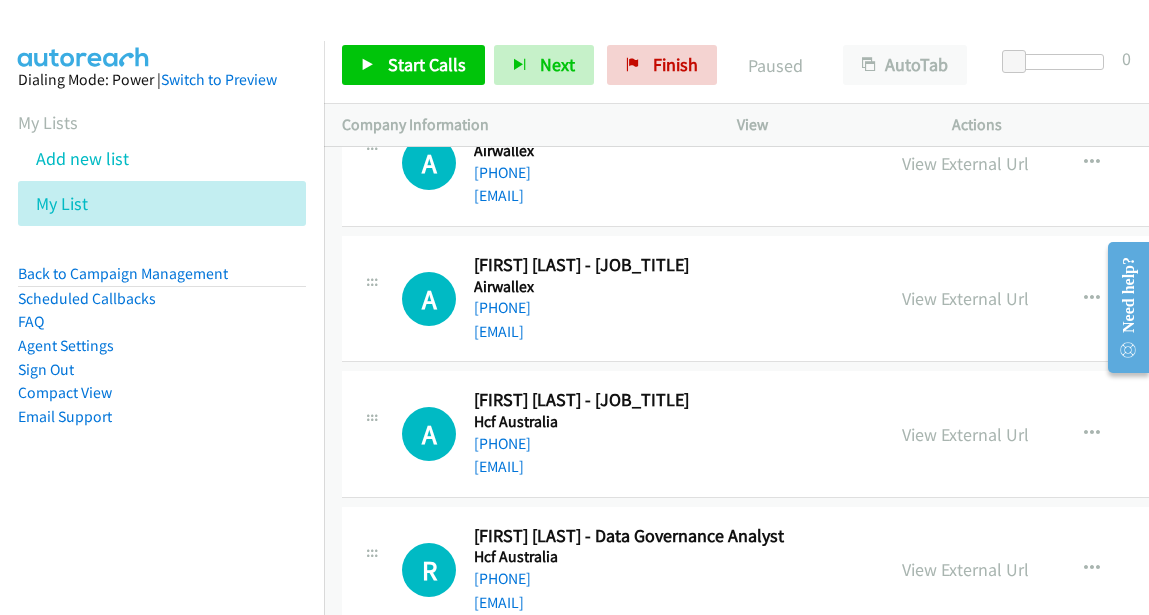 scroll, scrollTop: 5188, scrollLeft: 0, axis: vertical 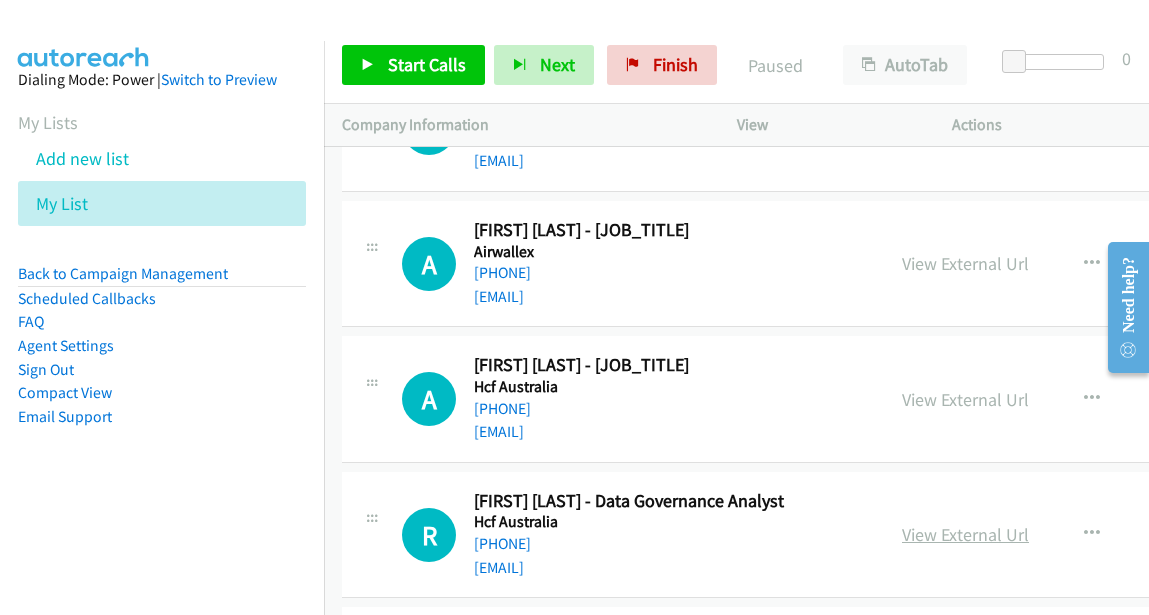 click on "View External Url" at bounding box center (965, 534) 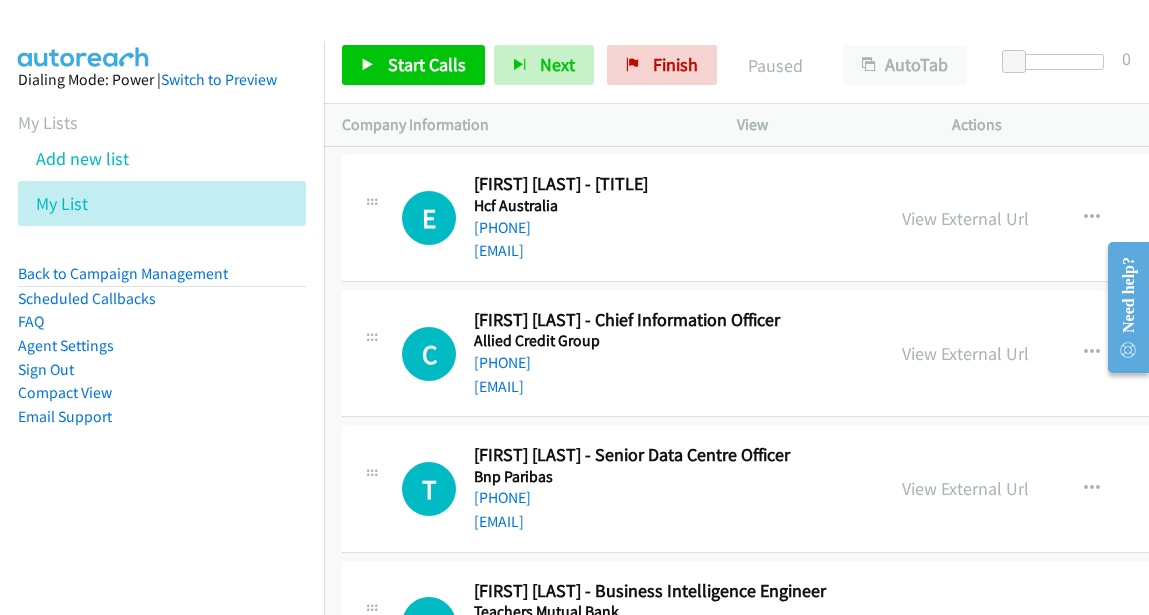 scroll, scrollTop: 6688, scrollLeft: 0, axis: vertical 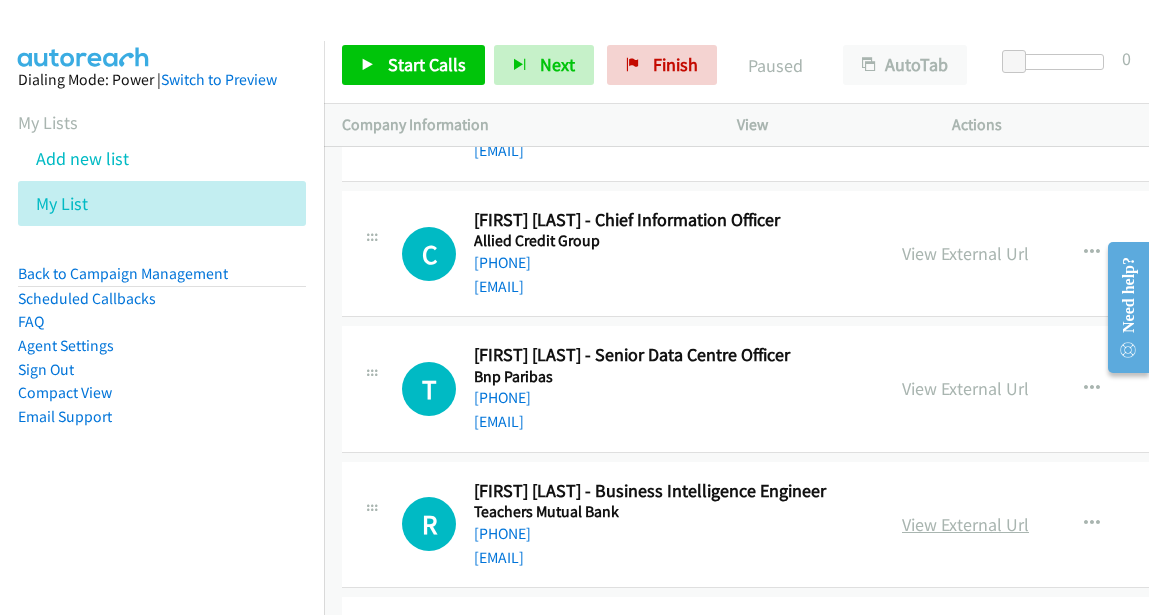 click on "View External Url" at bounding box center [965, 524] 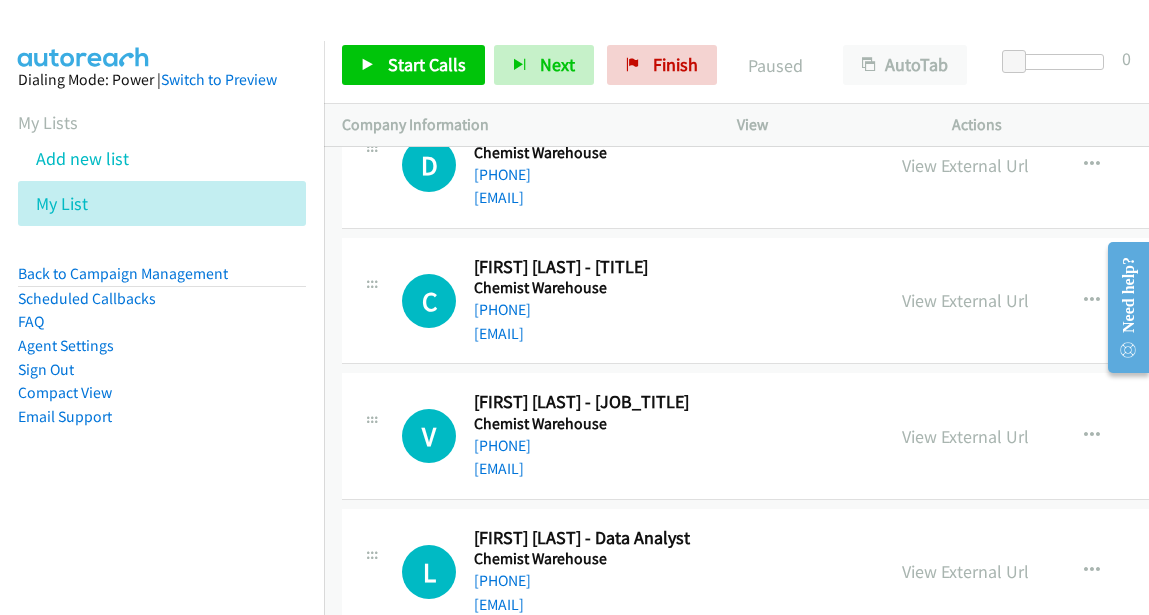 scroll, scrollTop: 4188, scrollLeft: 0, axis: vertical 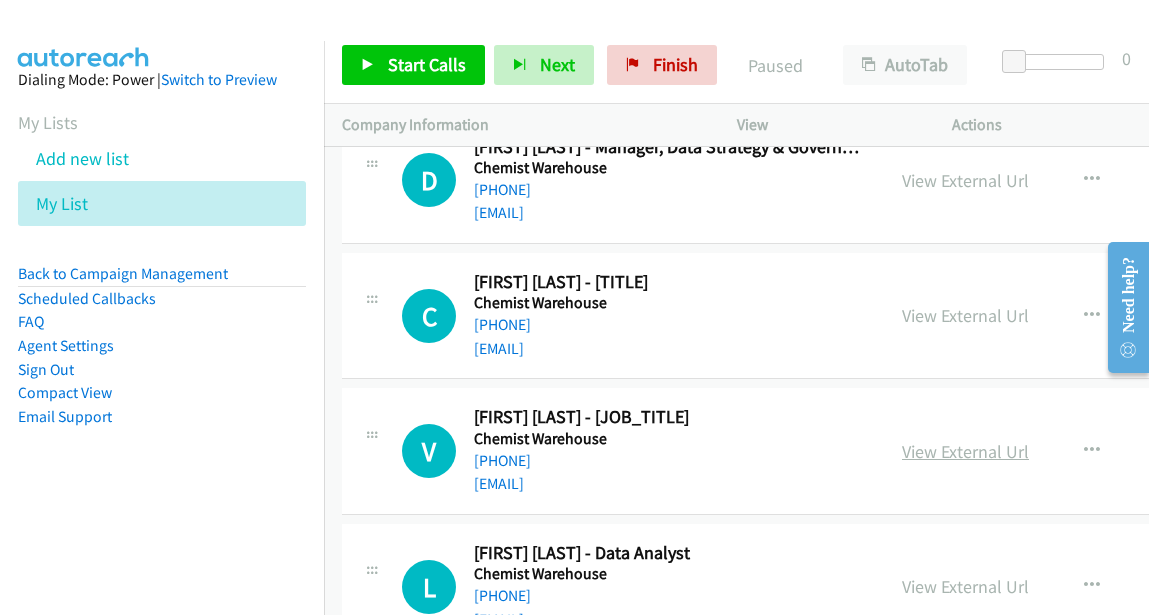 click on "View External Url" at bounding box center [965, 451] 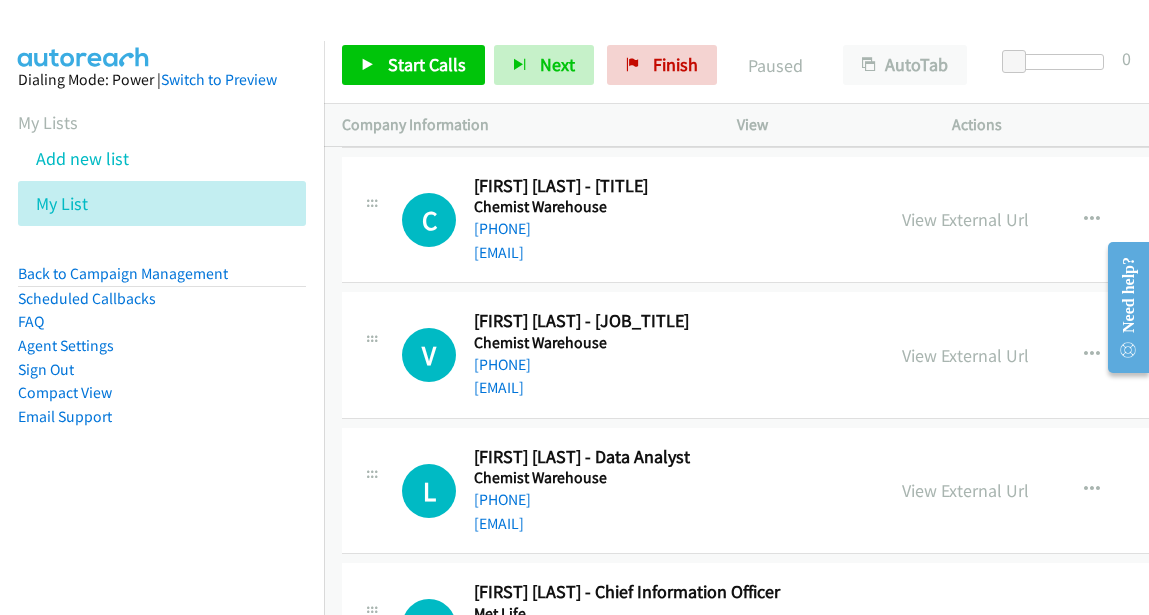 scroll, scrollTop: 4300, scrollLeft: 0, axis: vertical 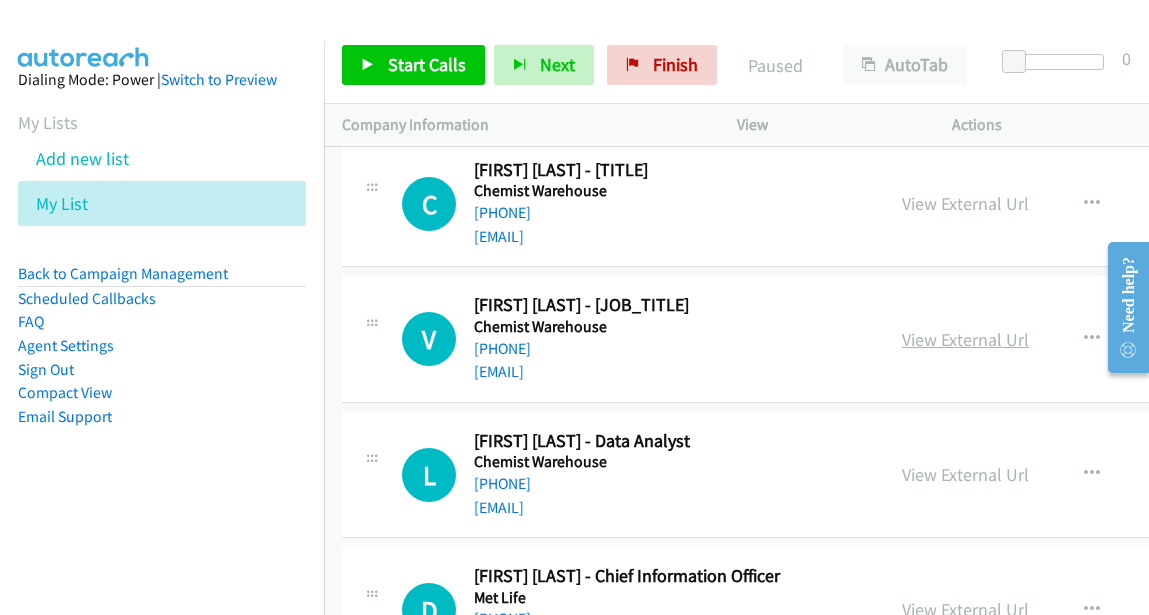 click on "View External Url" at bounding box center [965, 339] 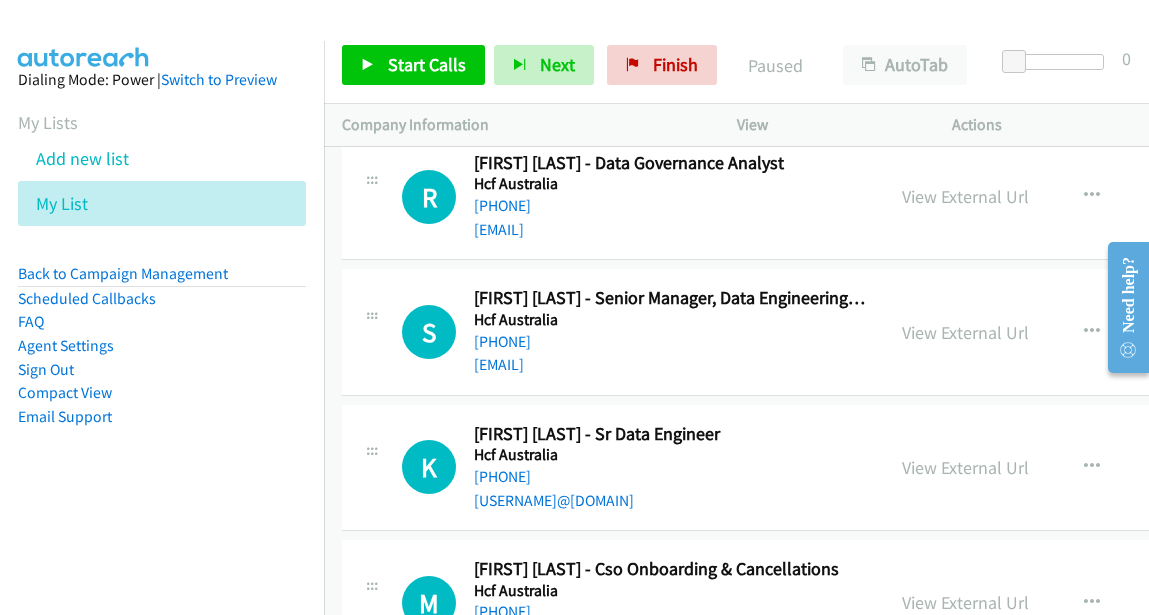 scroll, scrollTop: 5496, scrollLeft: 0, axis: vertical 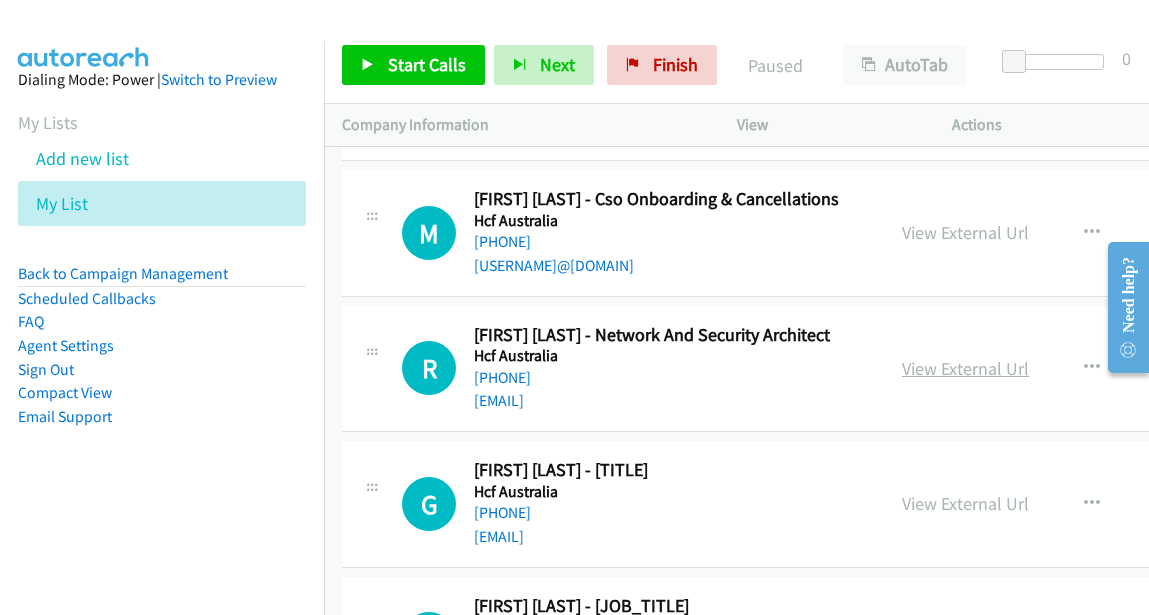 click on "View External Url" at bounding box center (965, 368) 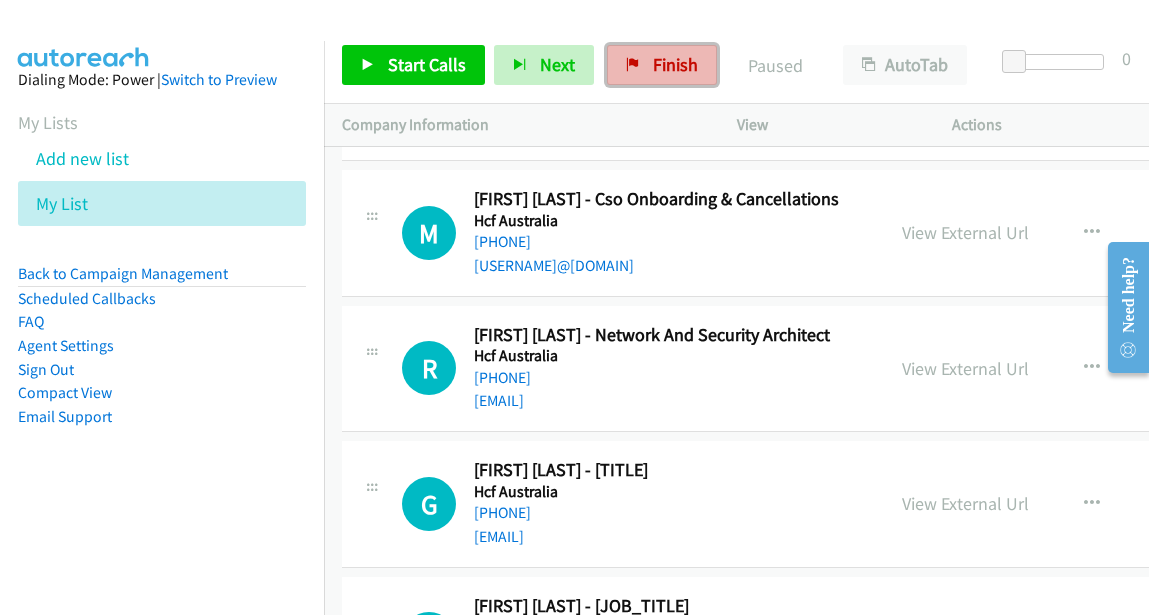 click on "Finish" at bounding box center (662, 65) 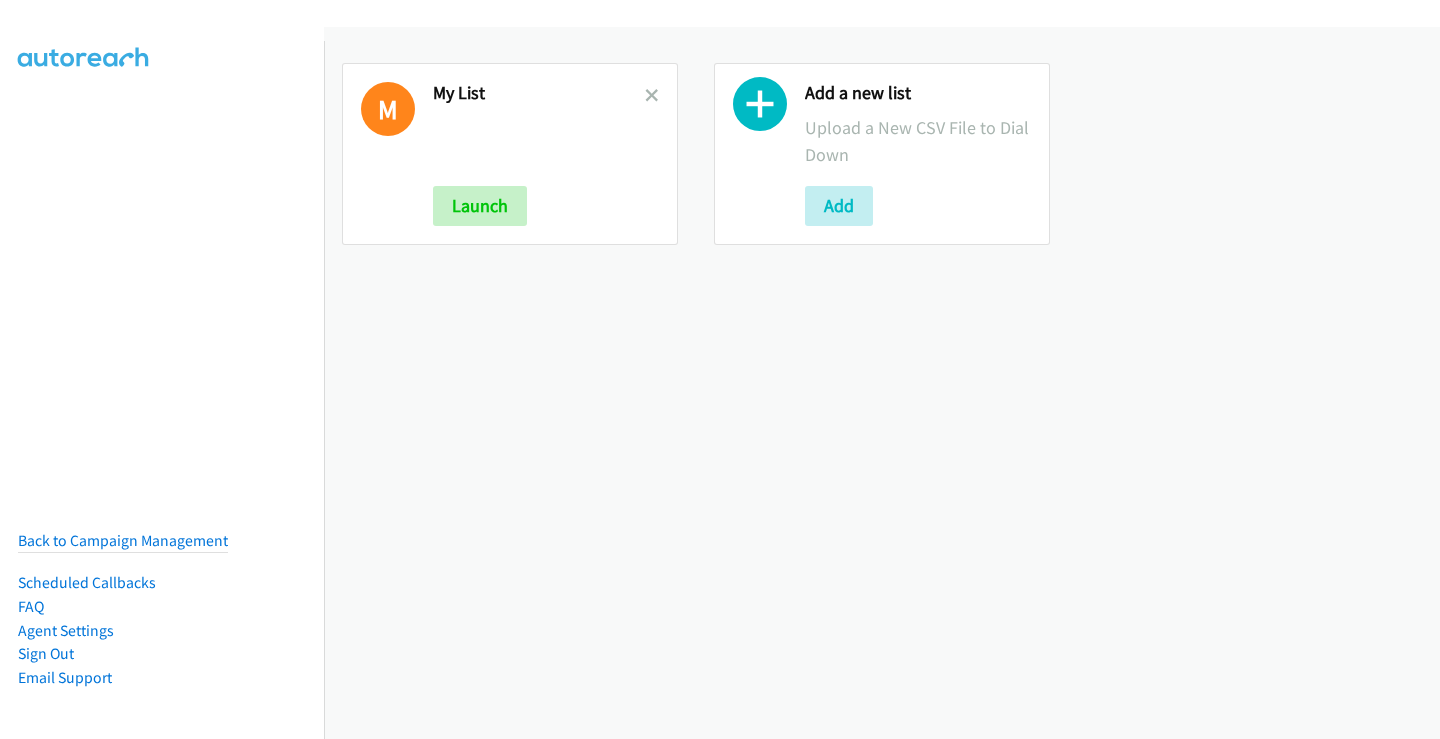 scroll, scrollTop: 0, scrollLeft: 0, axis: both 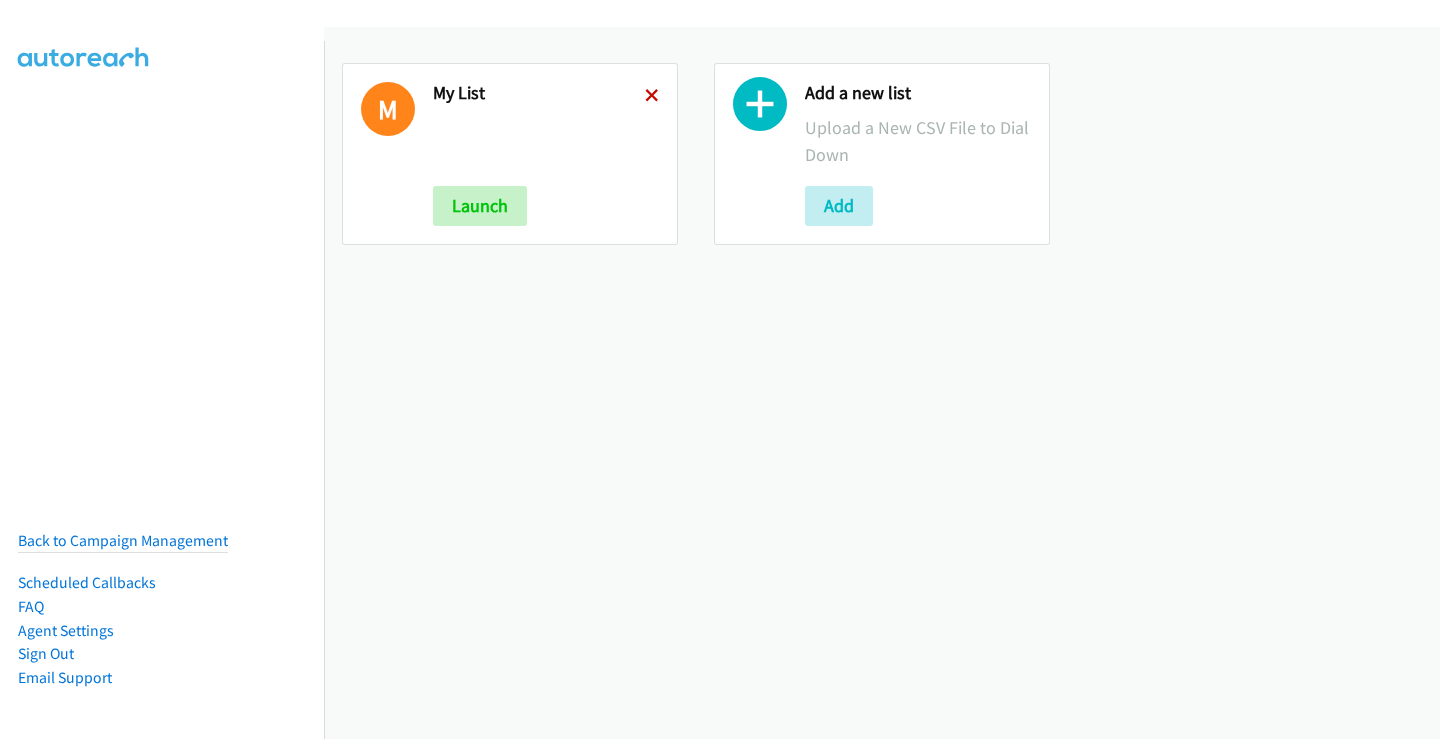 click at bounding box center (652, 97) 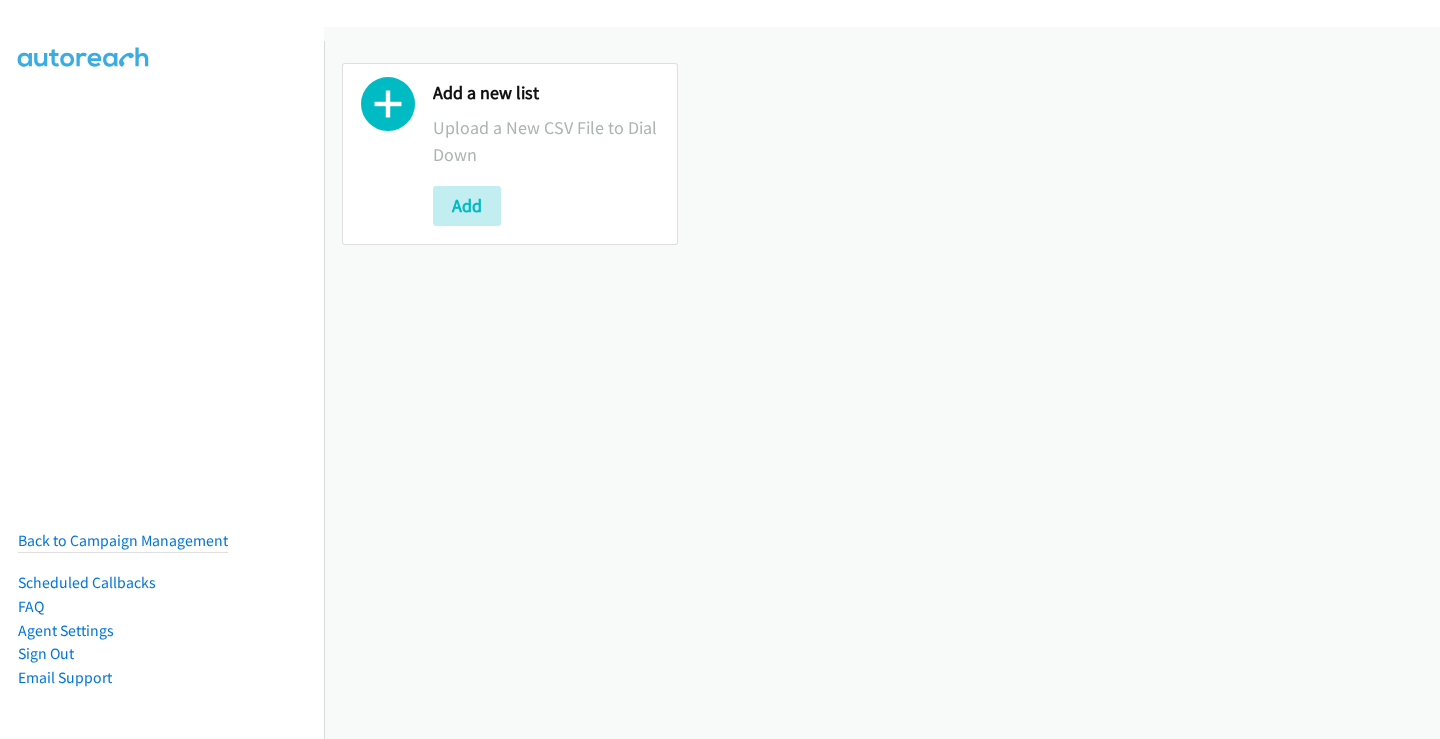 scroll, scrollTop: 0, scrollLeft: 0, axis: both 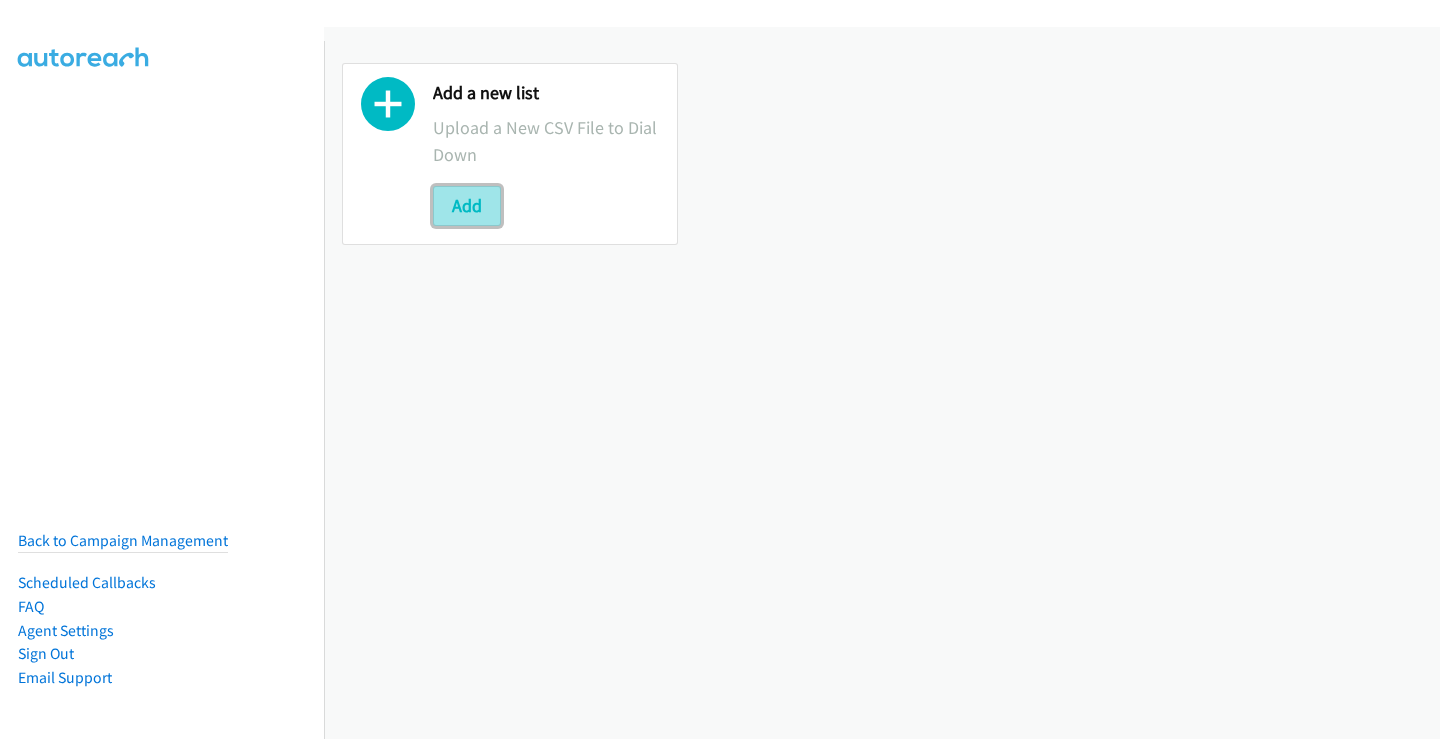 click on "Add" at bounding box center [467, 206] 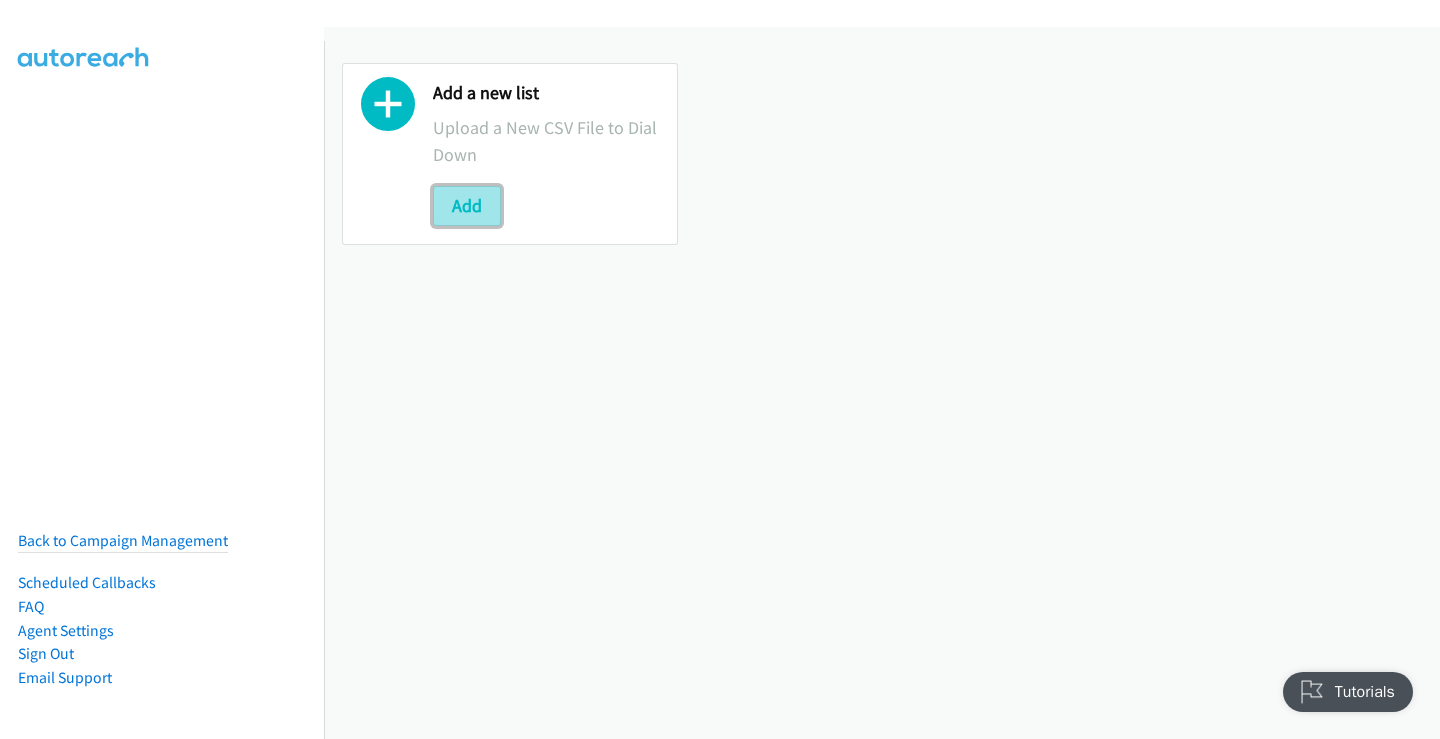 scroll, scrollTop: 0, scrollLeft: 0, axis: both 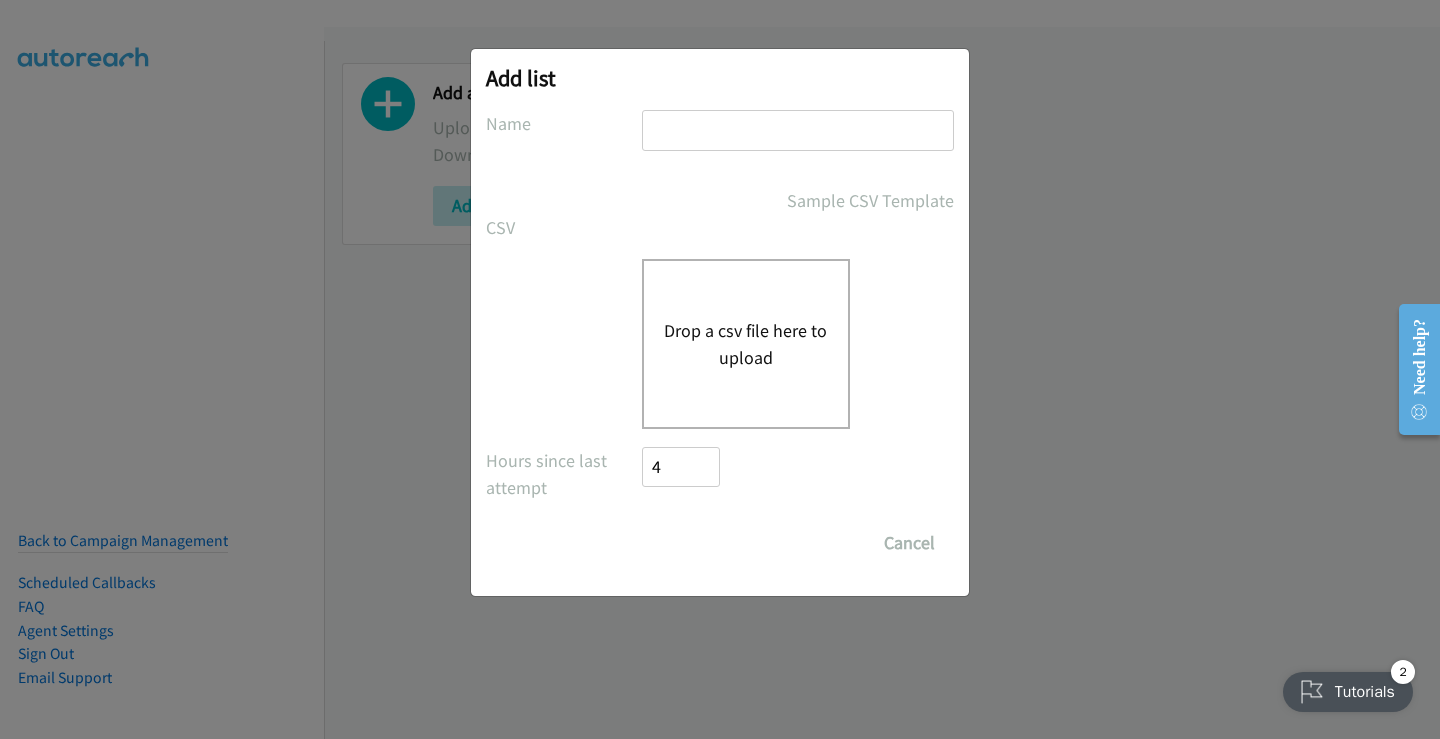 drag, startPoint x: 750, startPoint y: 118, endPoint x: 748, endPoint y: 130, distance: 12.165525 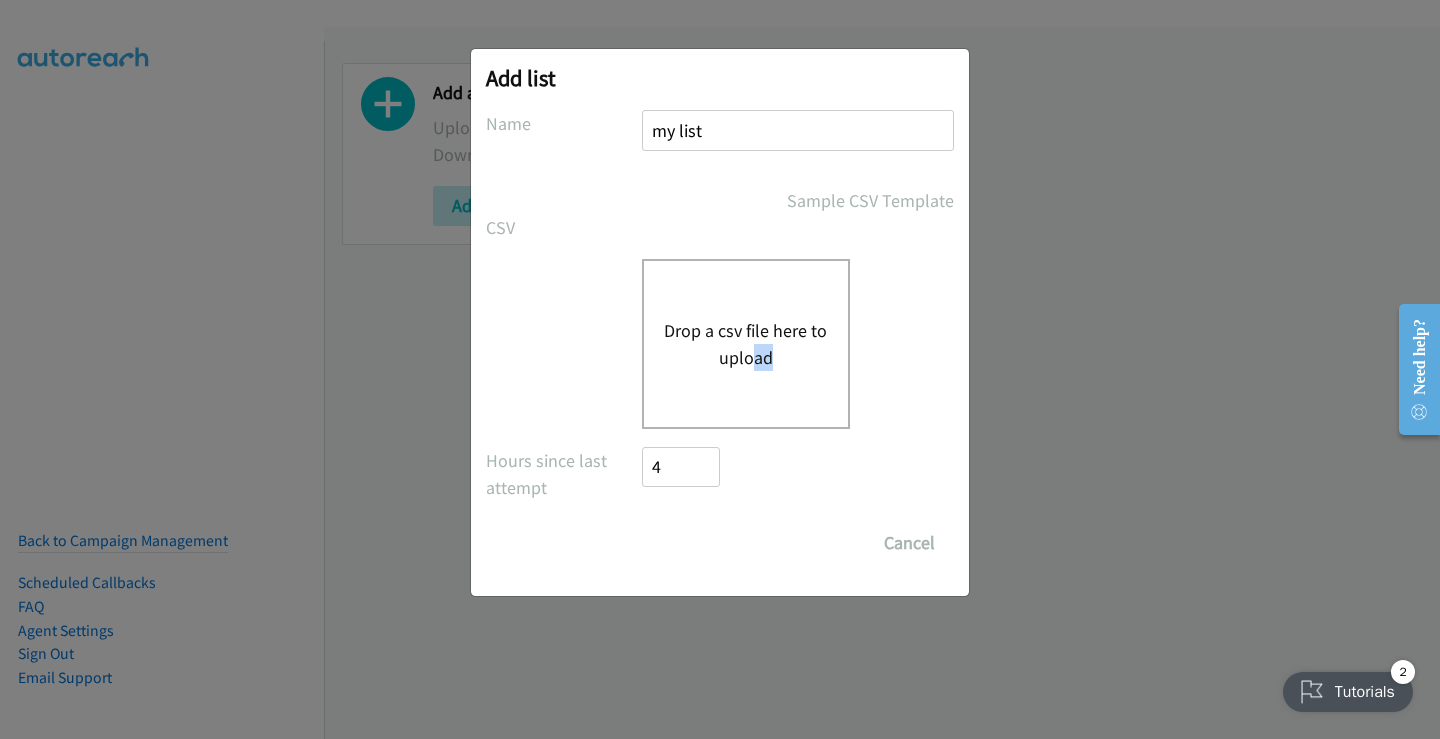 click on "Drop a csv file here to upload" at bounding box center [746, 344] 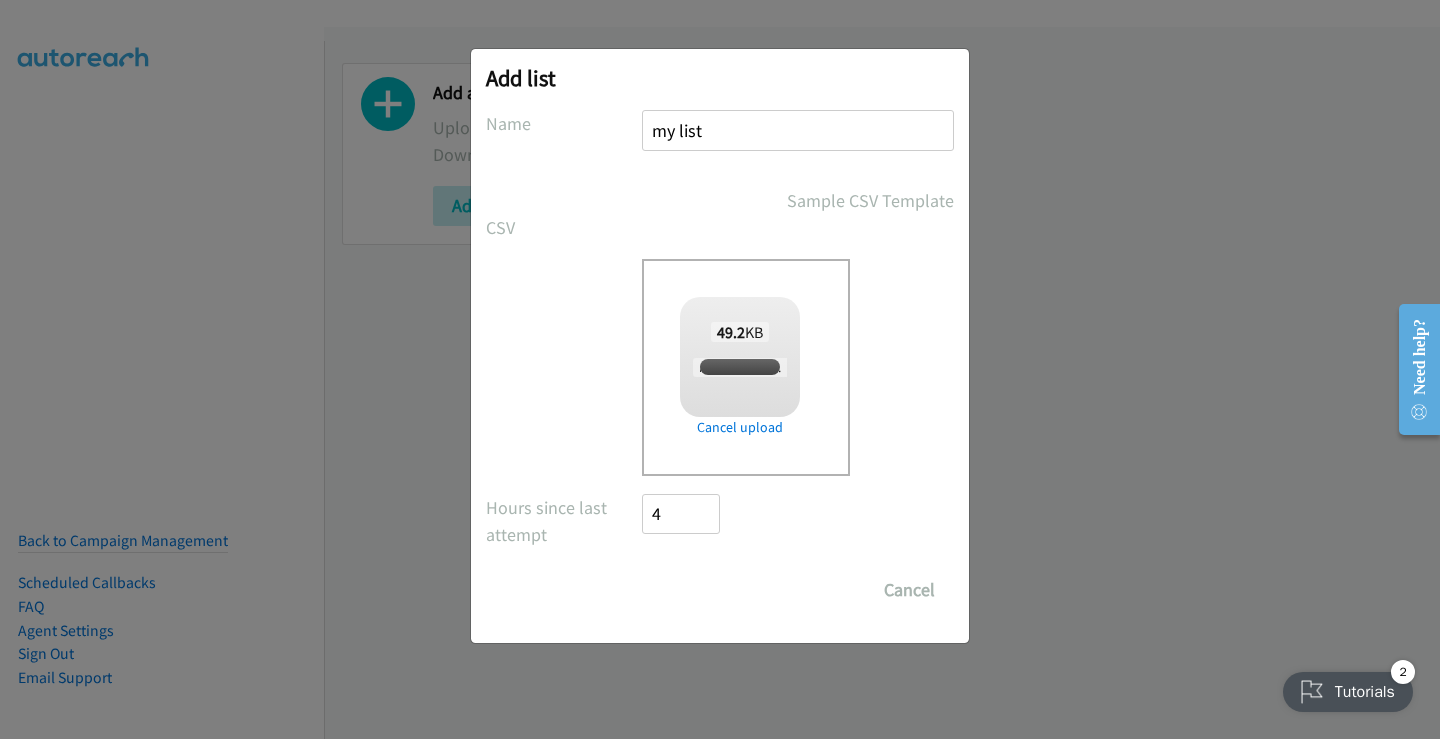 checkbox on "true" 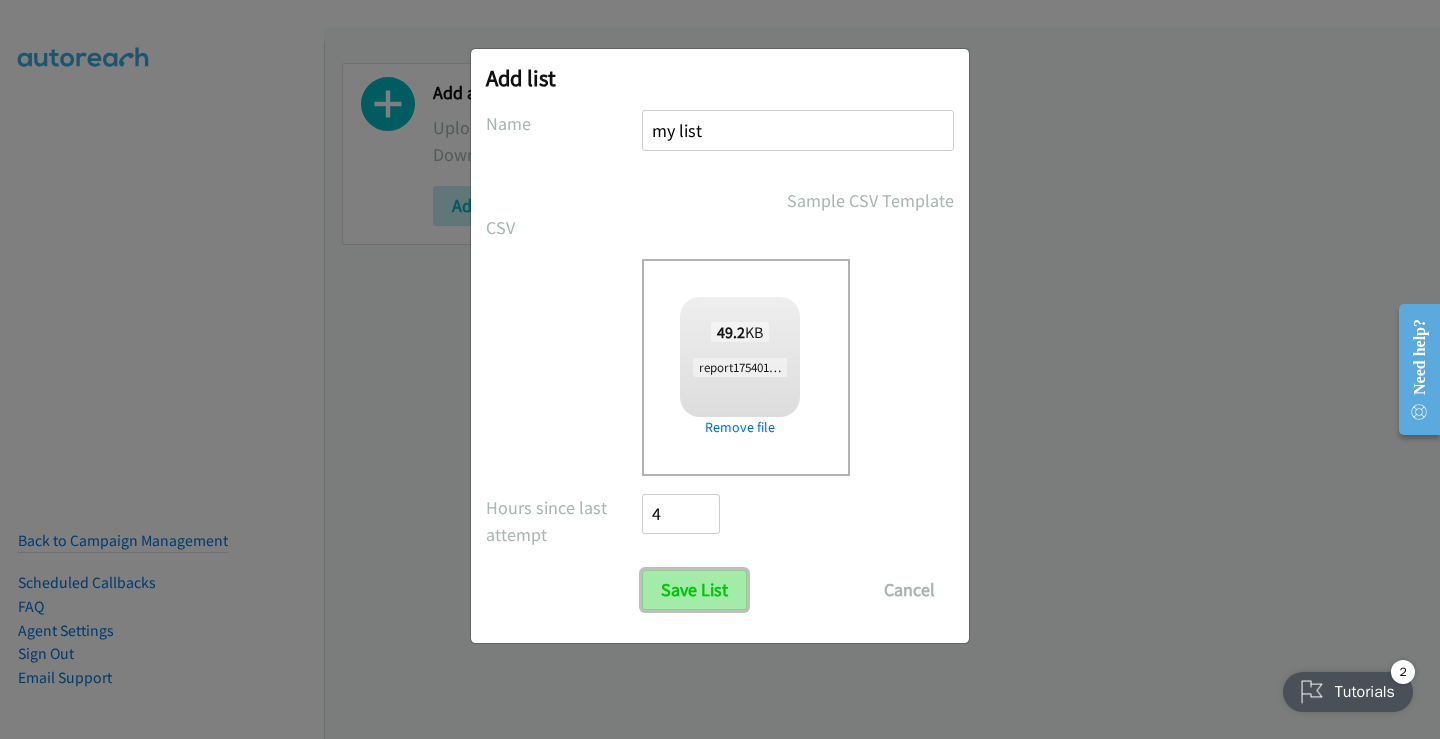 click on "Save List" at bounding box center [694, 590] 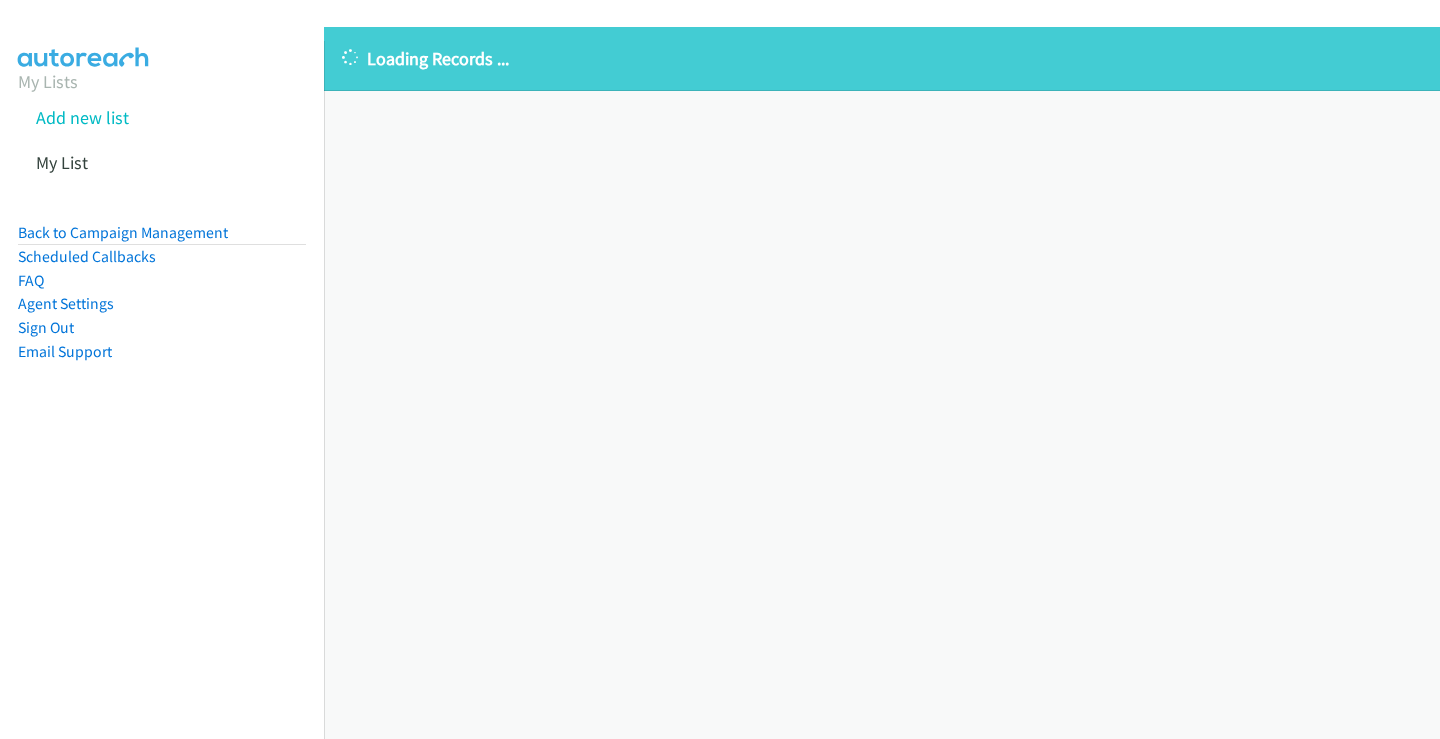 scroll, scrollTop: 0, scrollLeft: 0, axis: both 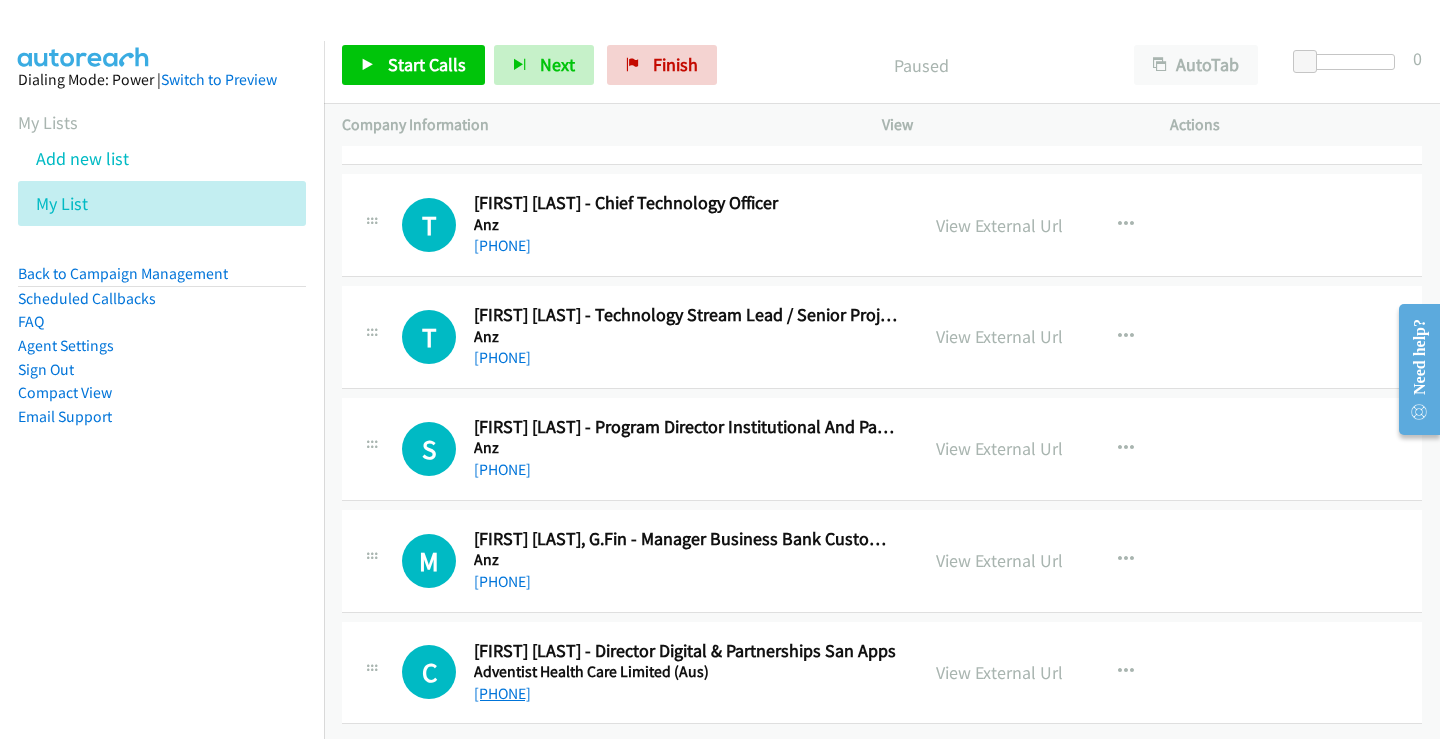 click on "[PHONE]" at bounding box center (502, 693) 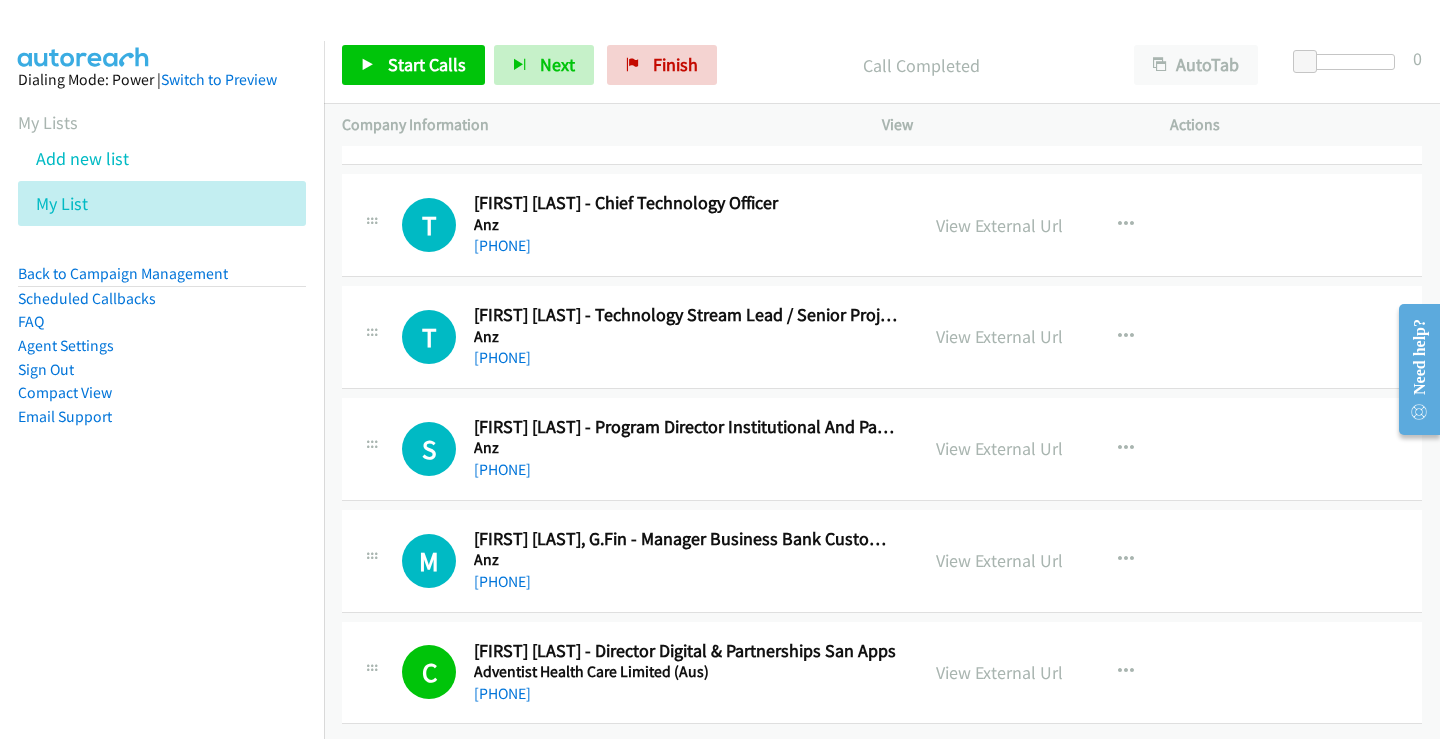 click on "M
Callback Scheduled
[FIRST] [LAST] G.Fin - Manager Business Bank   Customer Experience, Bank Delivery, Change & Comms, Graduate Program
Anz
Australia/Sydney
[PHONE]
View External Url
View External Url
Schedule/Manage Callback
Start Calls Here
Remove from list
Add to do not call list
Reset Call Status" at bounding box center [882, 561] 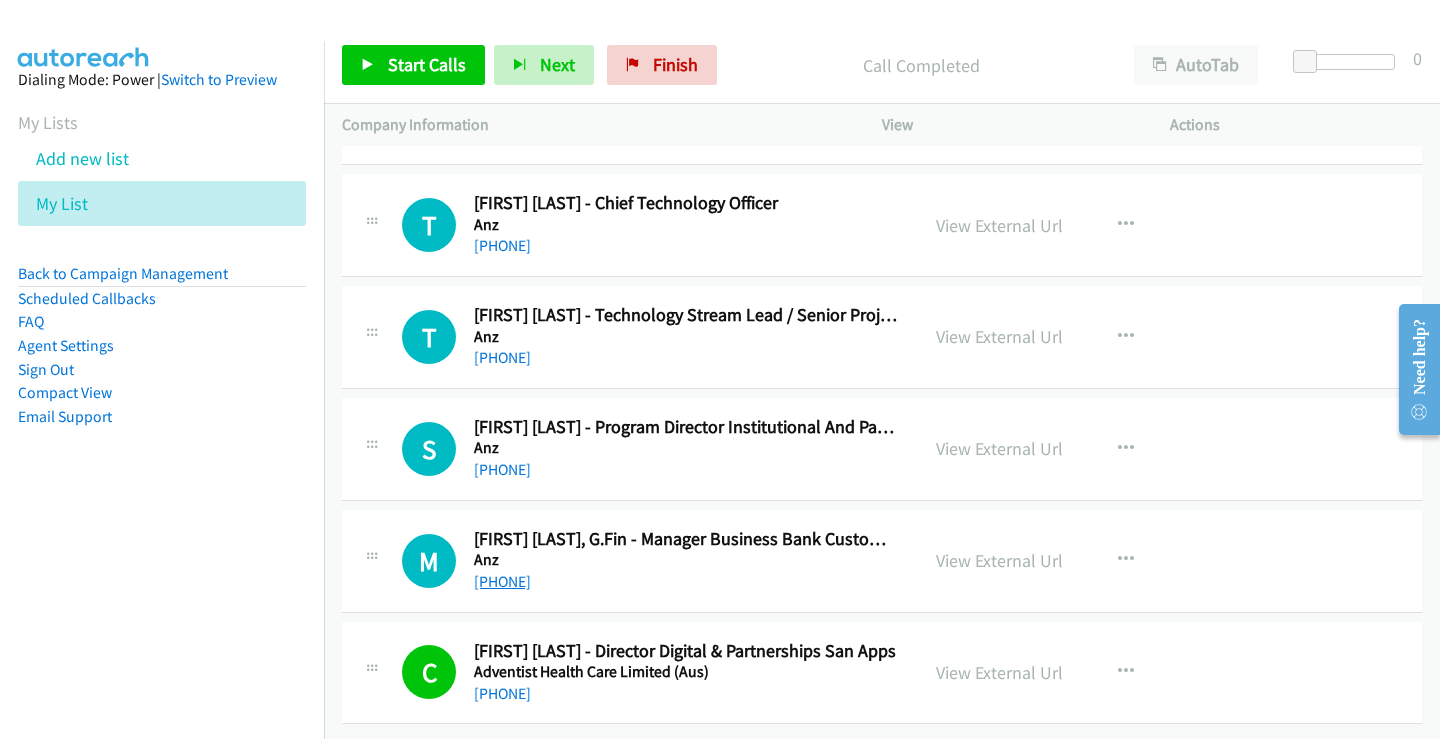 click on "[PHONE]" at bounding box center (502, 581) 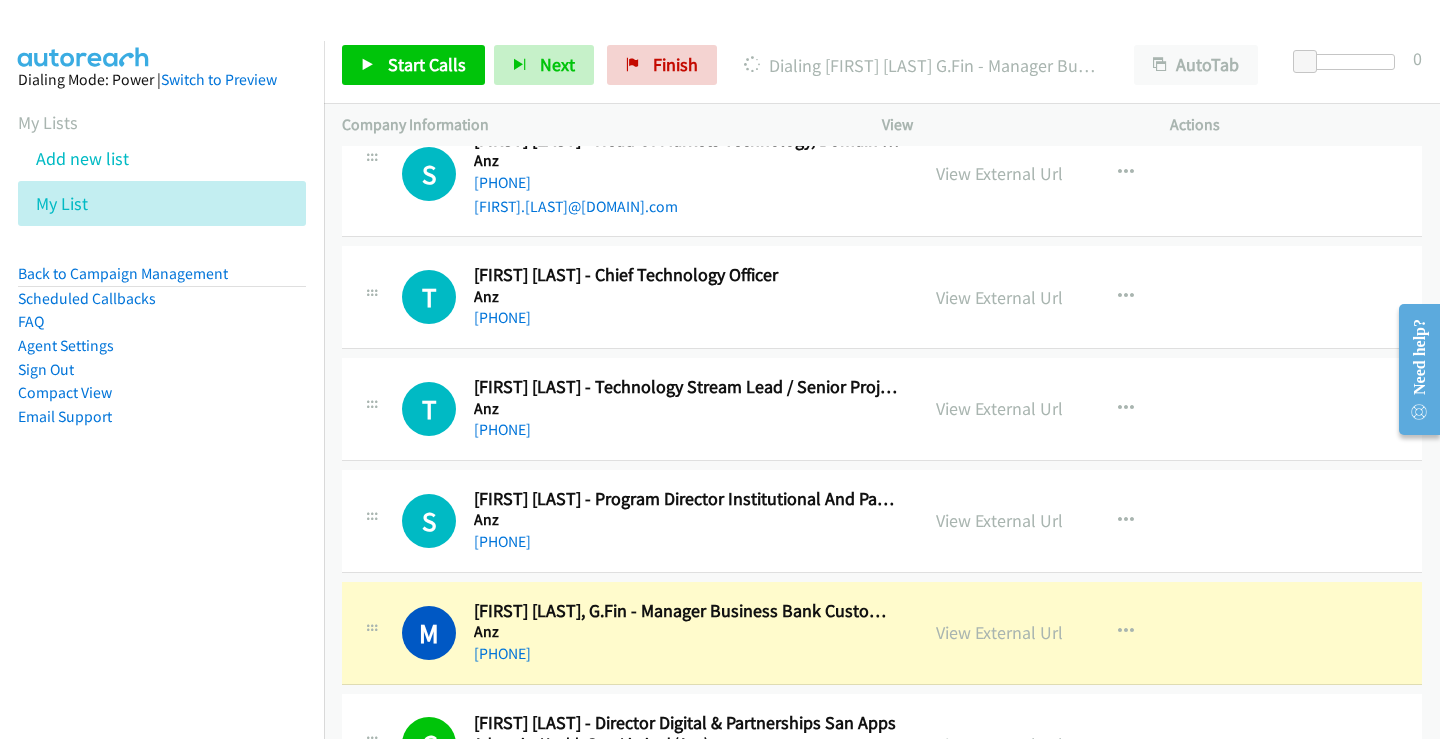 scroll, scrollTop: 27870, scrollLeft: 0, axis: vertical 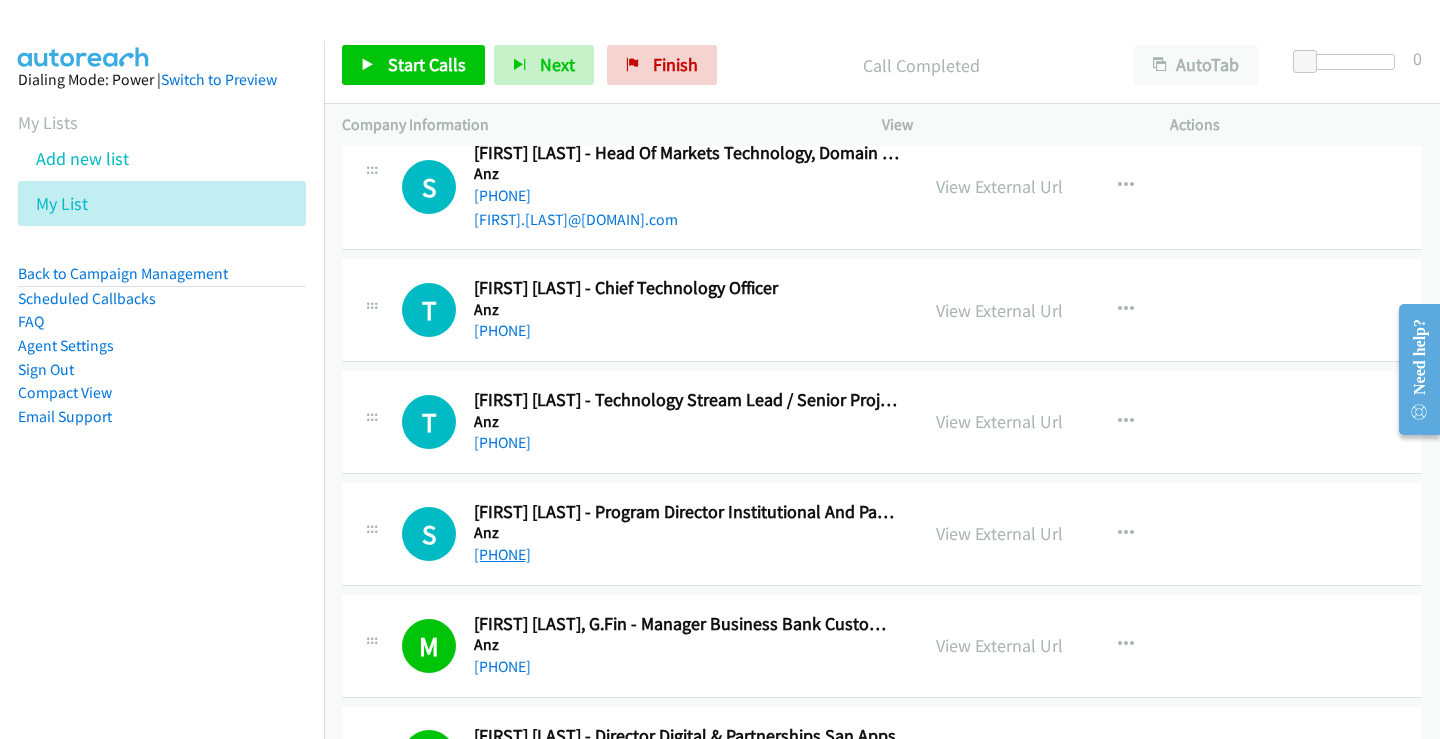 click on "[PHONE]" at bounding box center (502, 554) 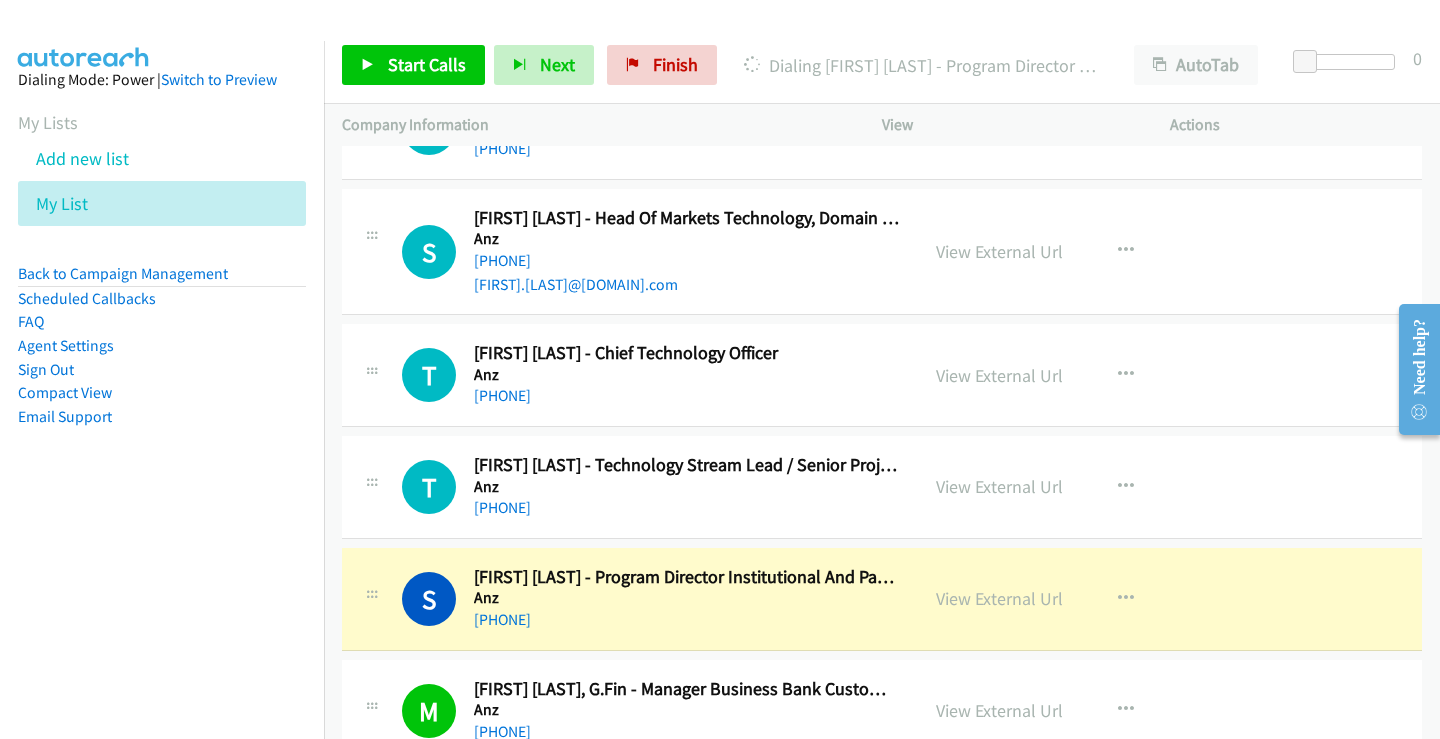 scroll, scrollTop: 27770, scrollLeft: 0, axis: vertical 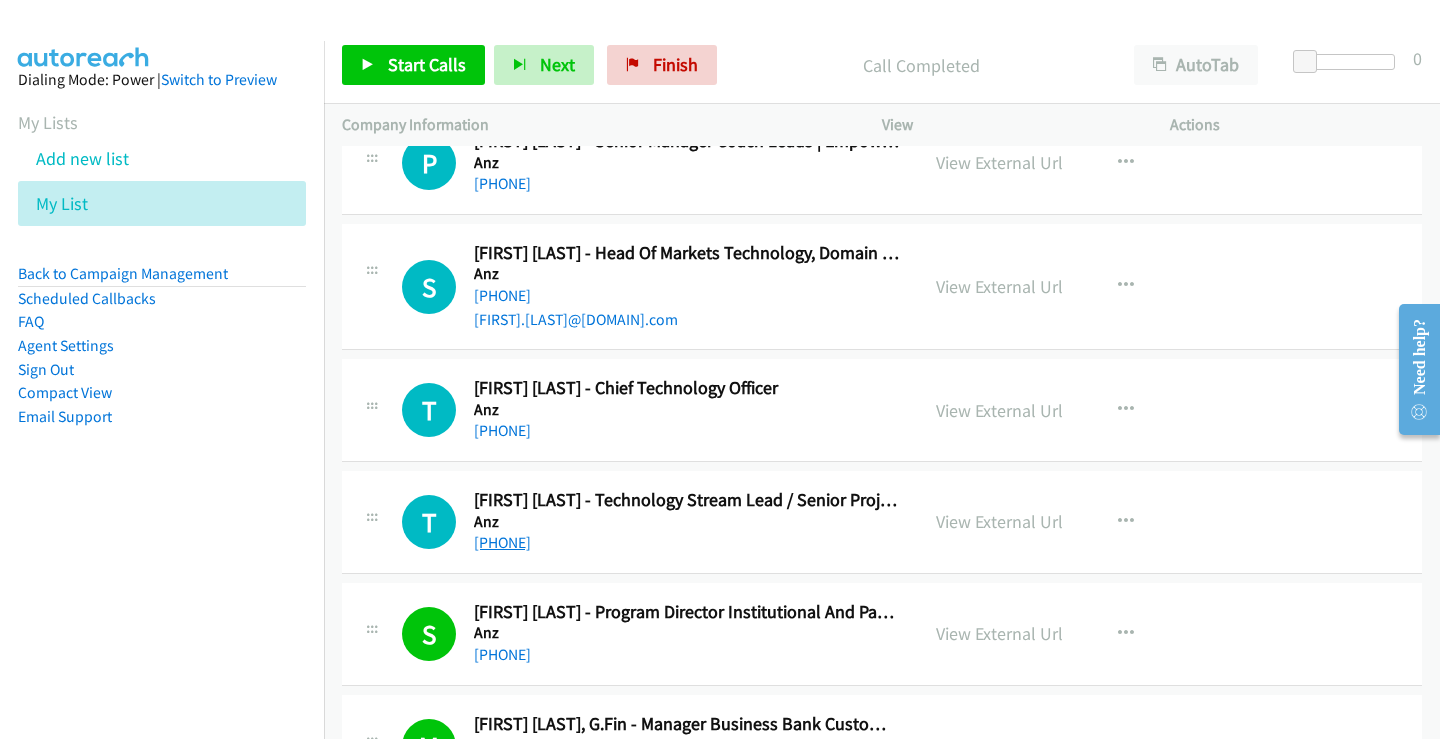 click on "[PHONE]" at bounding box center (502, 542) 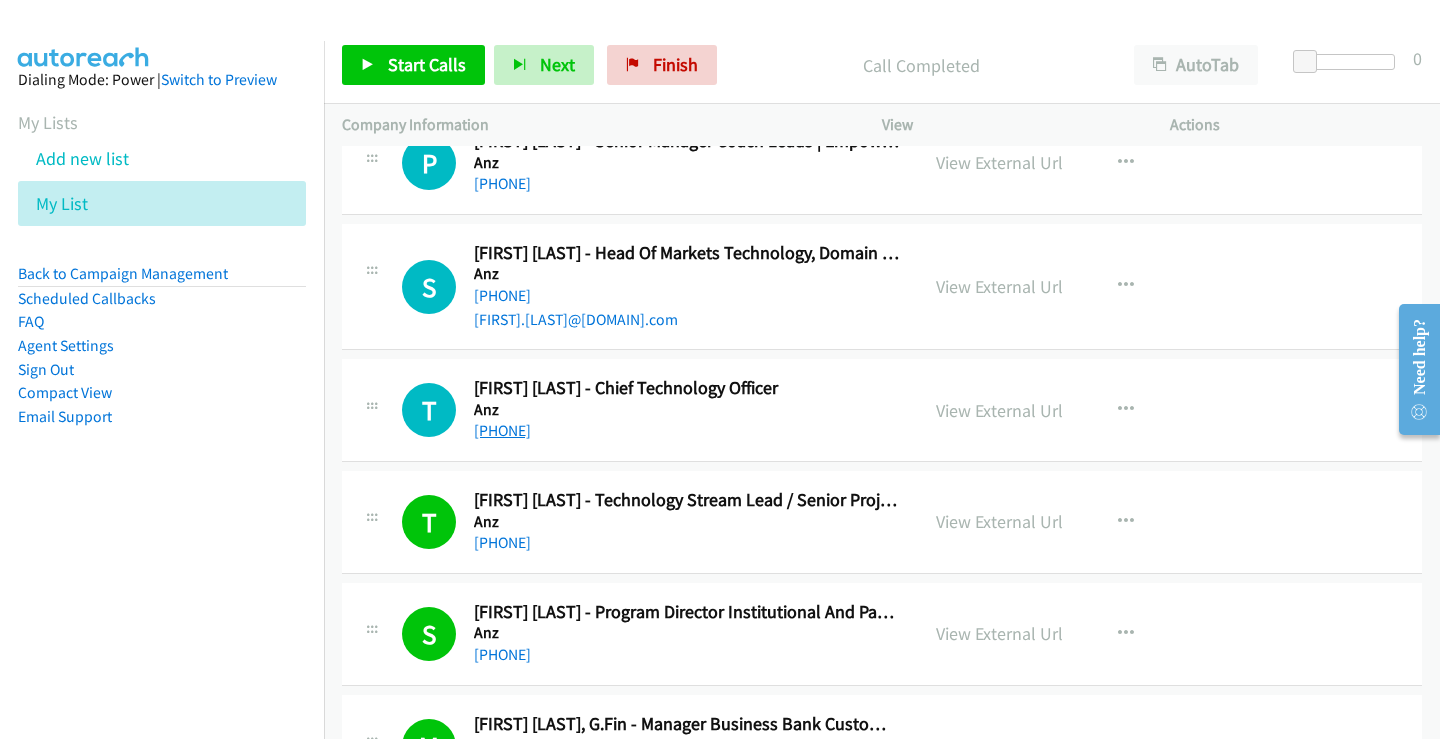 click on "[PHONE]" at bounding box center [502, 430] 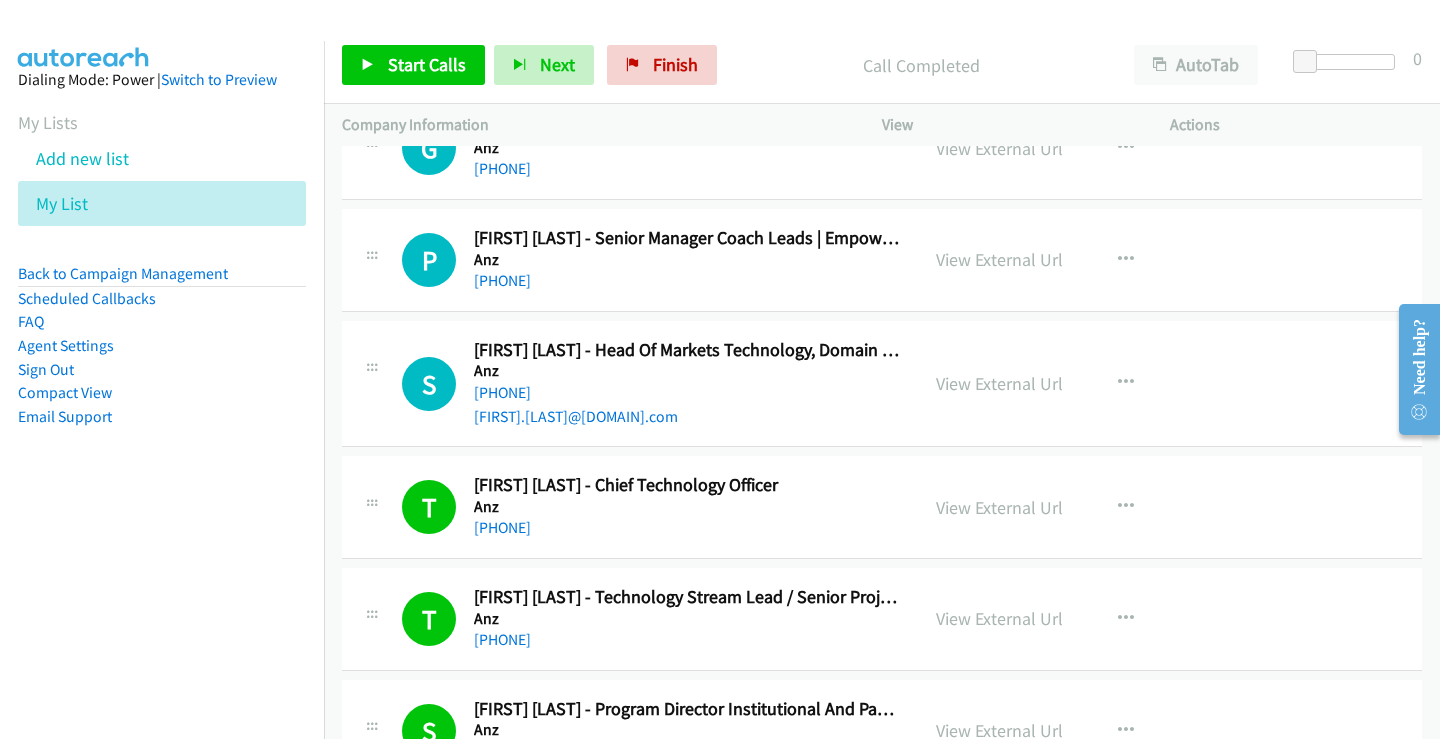 scroll, scrollTop: 27570, scrollLeft: 0, axis: vertical 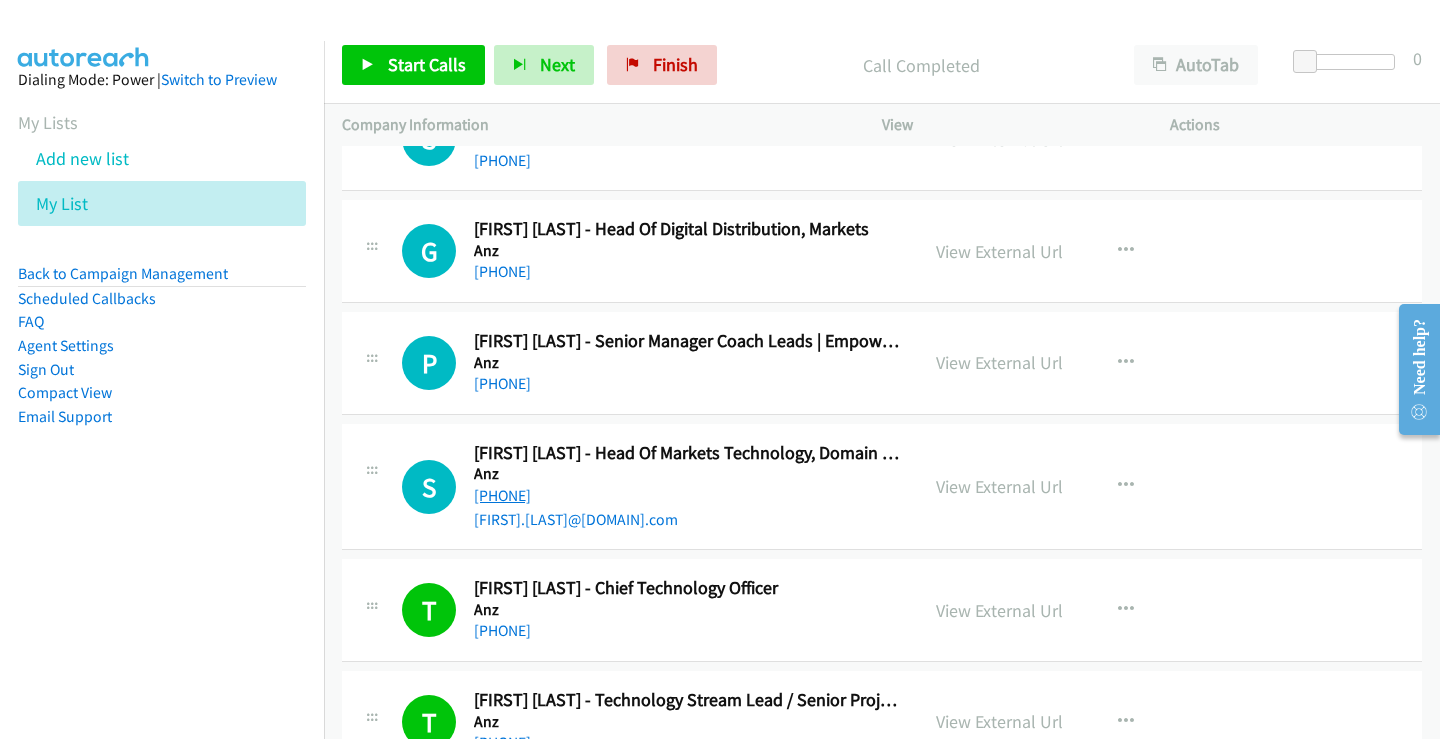 click on "[PHONE]" at bounding box center (502, 495) 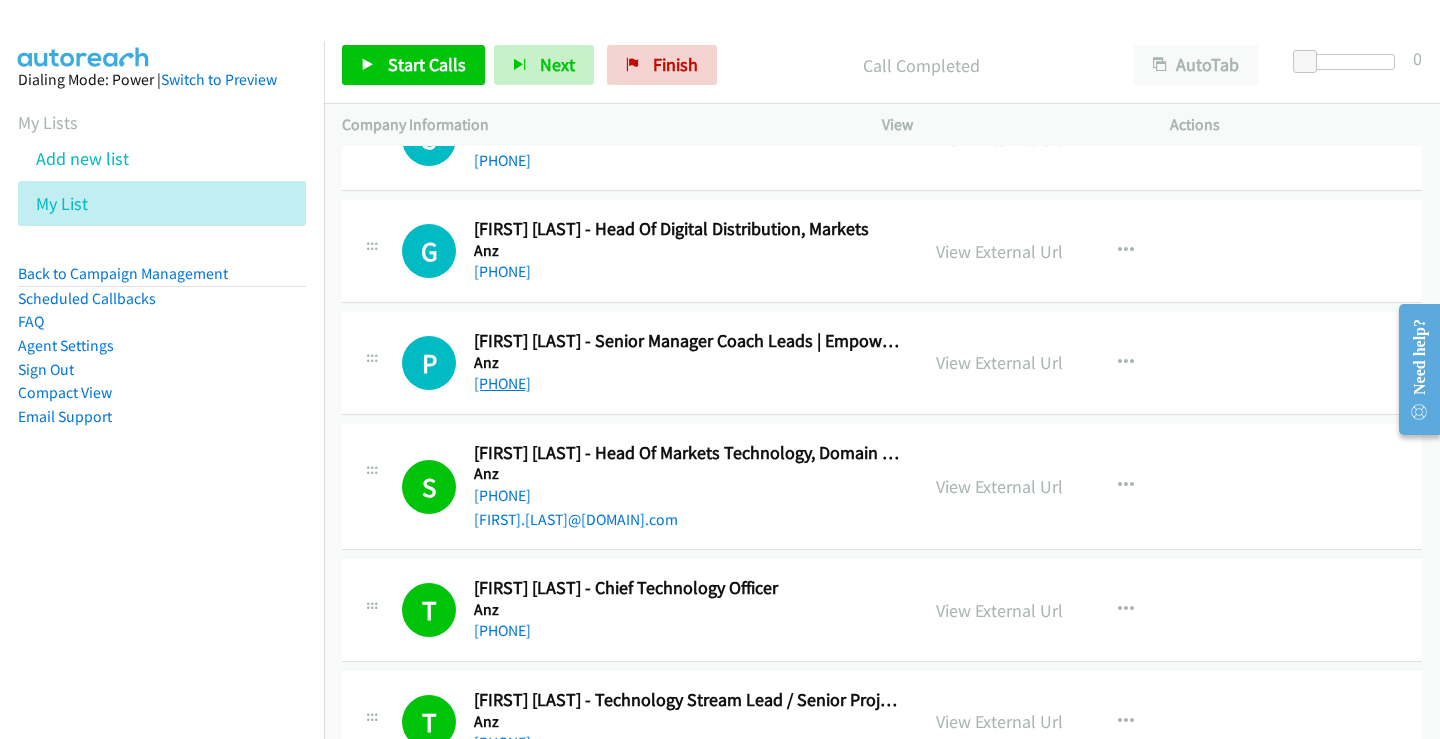 click on "[PHONE]" at bounding box center [502, 383] 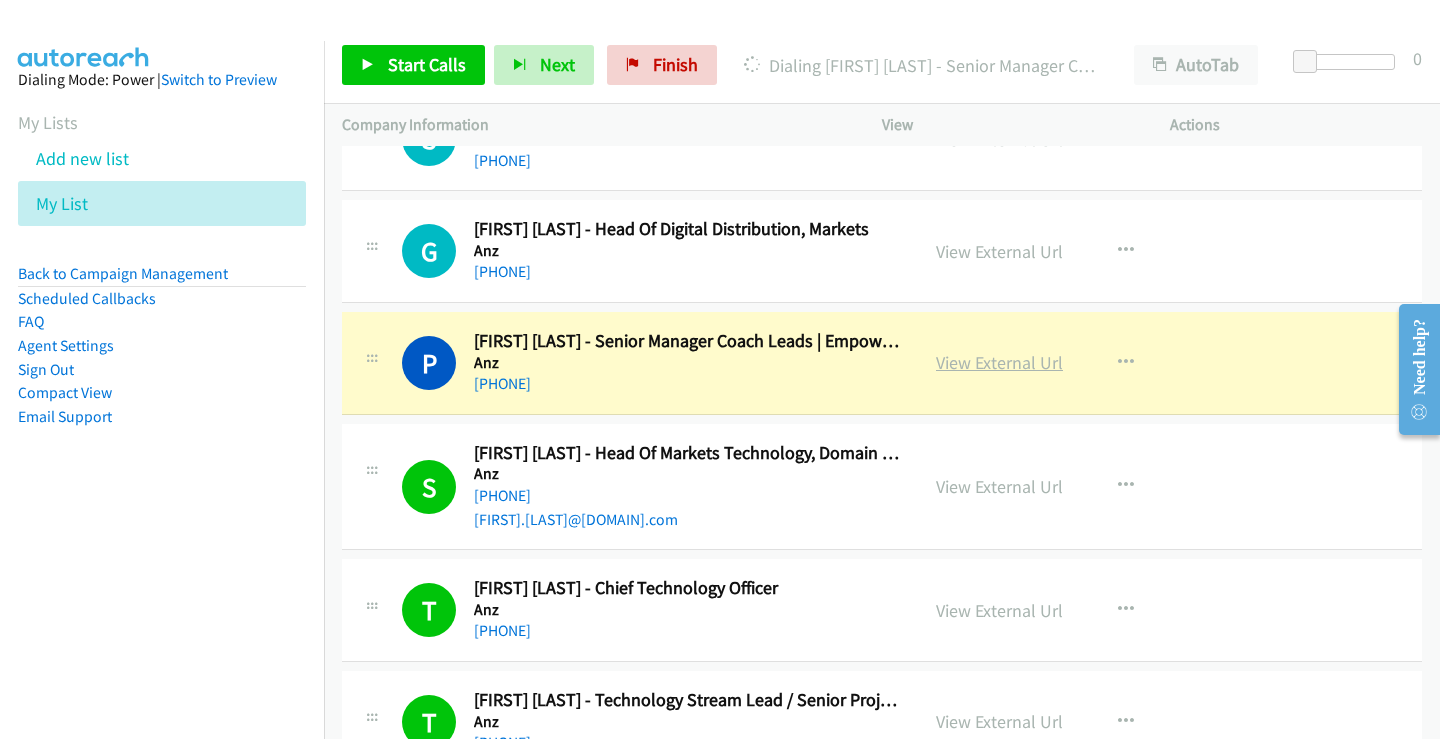 click on "View External Url" at bounding box center (999, 362) 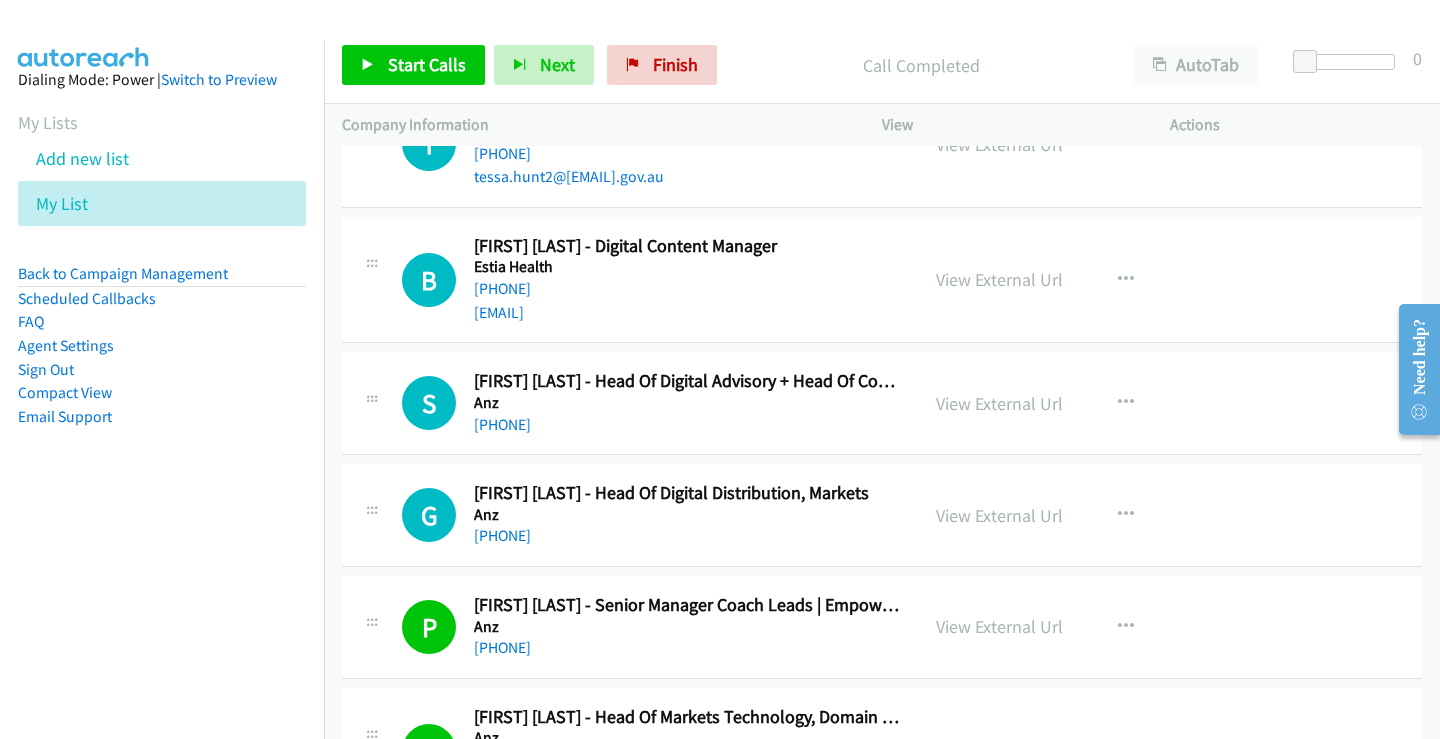 scroll, scrollTop: 27270, scrollLeft: 0, axis: vertical 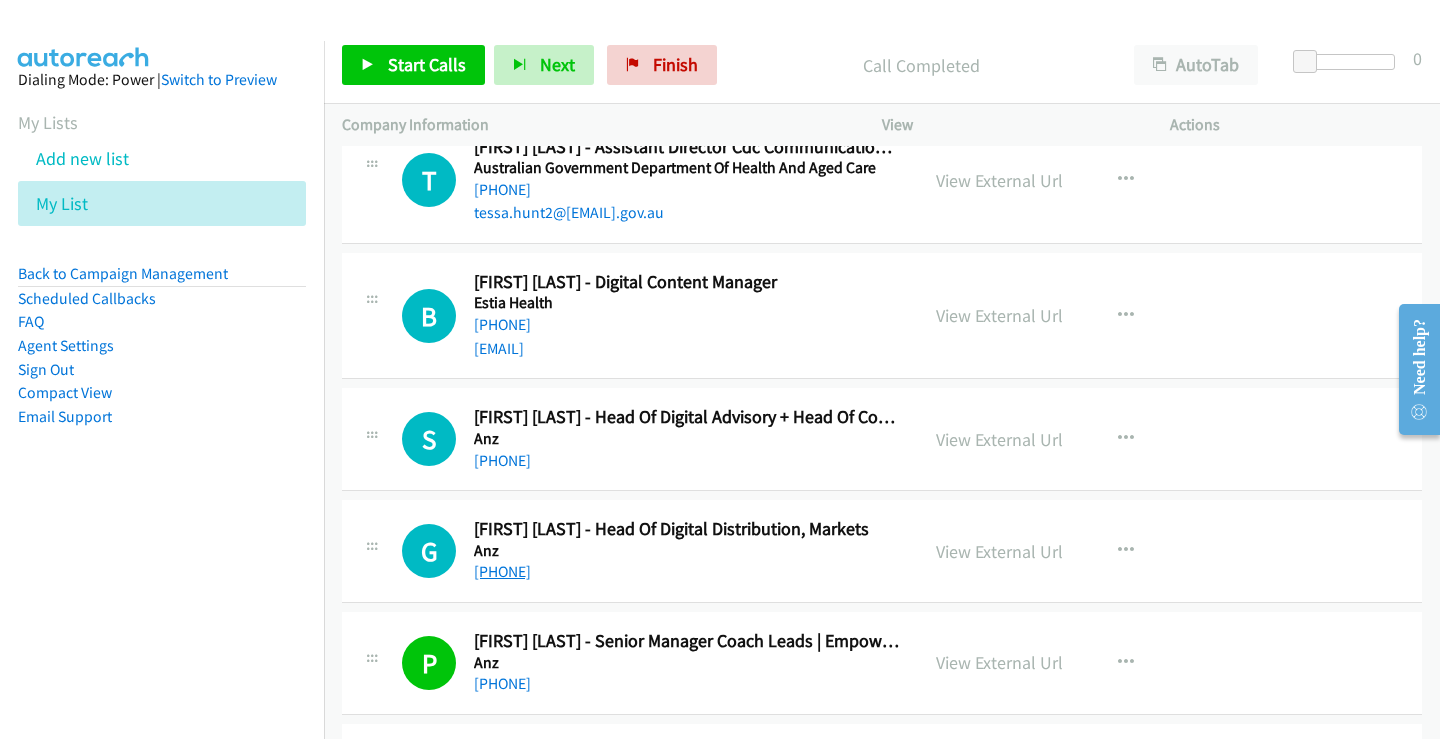 click on "[PHONE]" at bounding box center (502, 571) 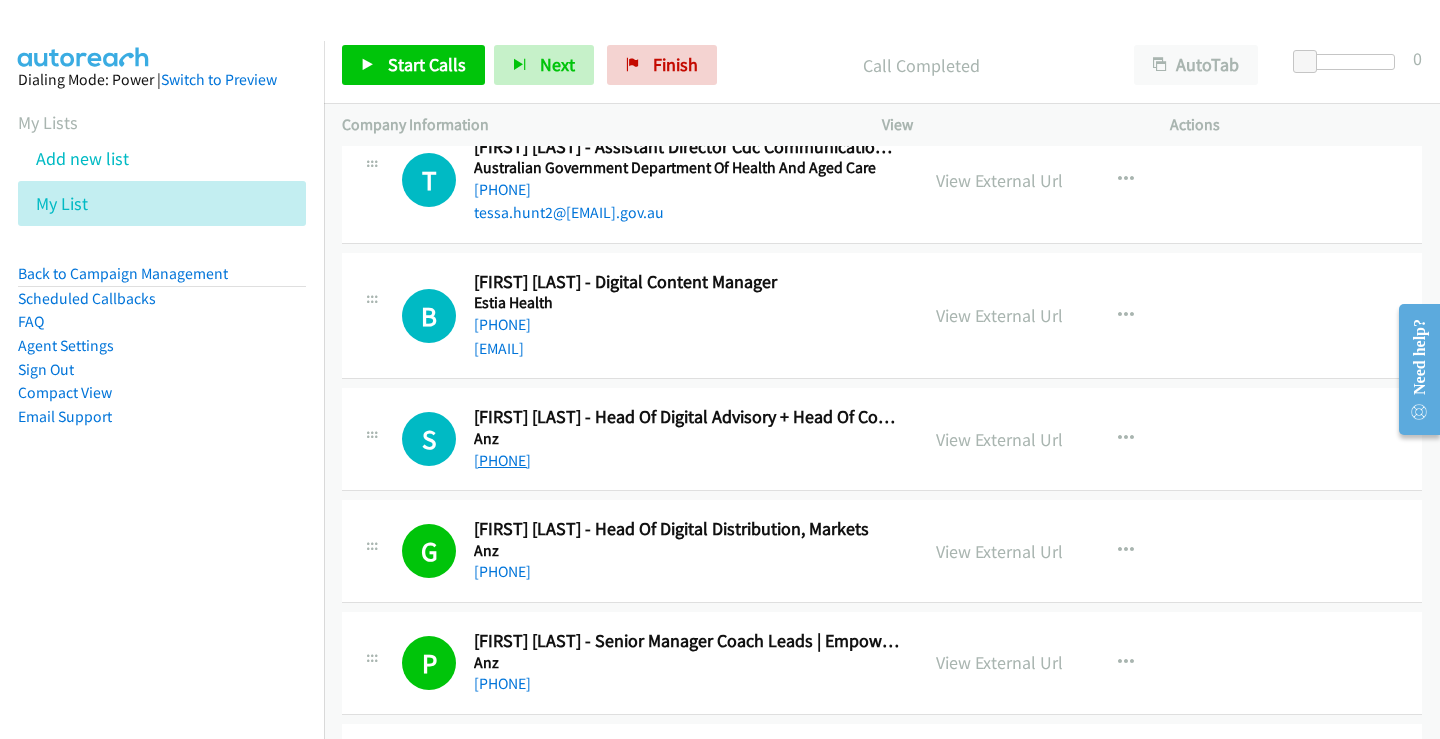 click on "[PHONE]" at bounding box center (502, 460) 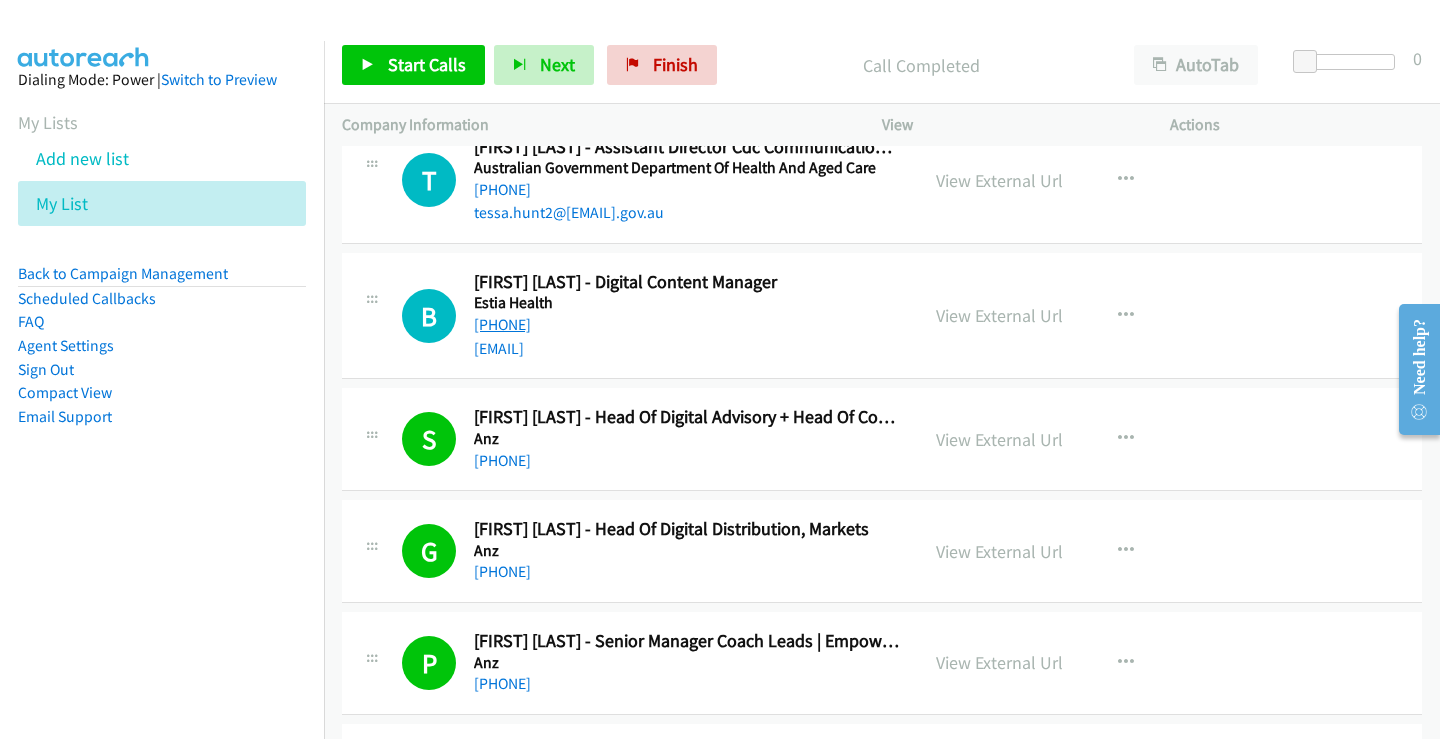 click on "[PHONE]" at bounding box center (502, 324) 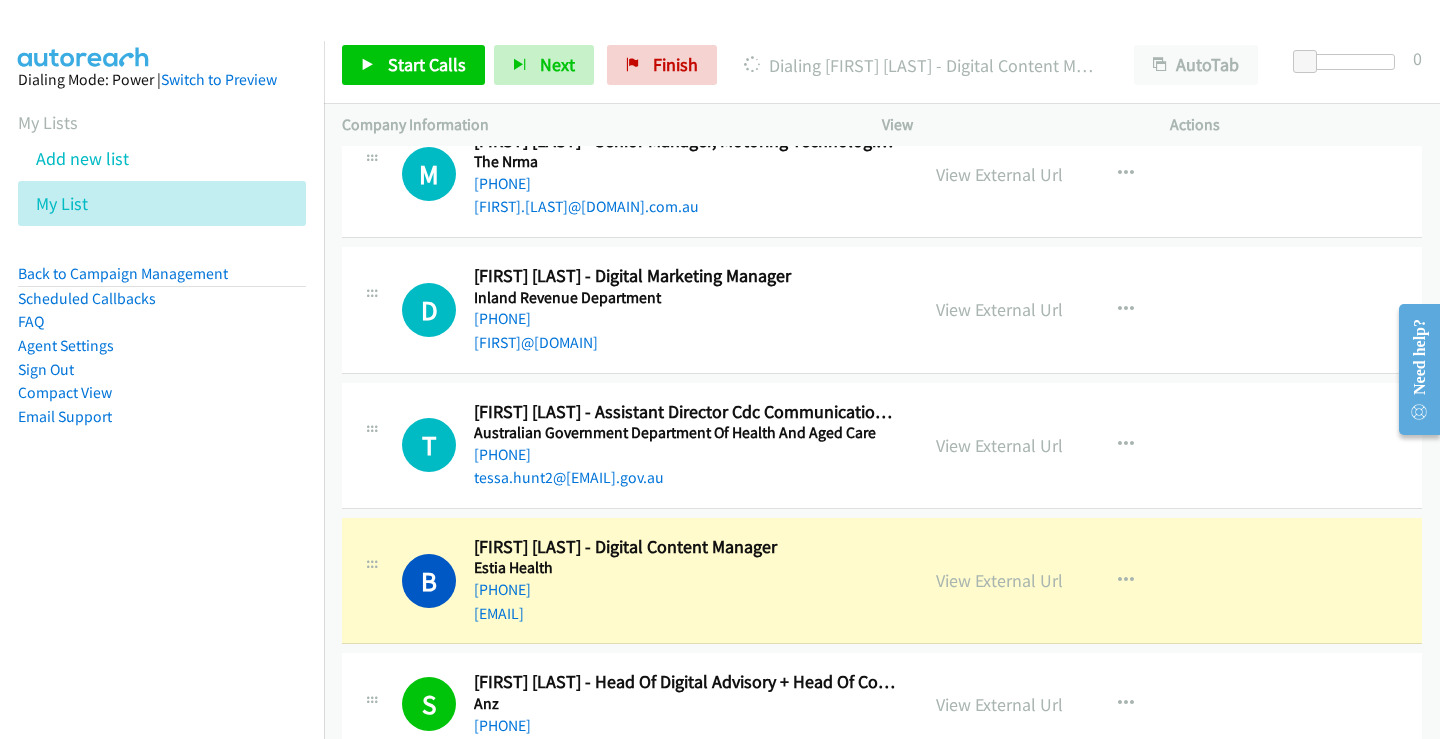 scroll, scrollTop: 26970, scrollLeft: 0, axis: vertical 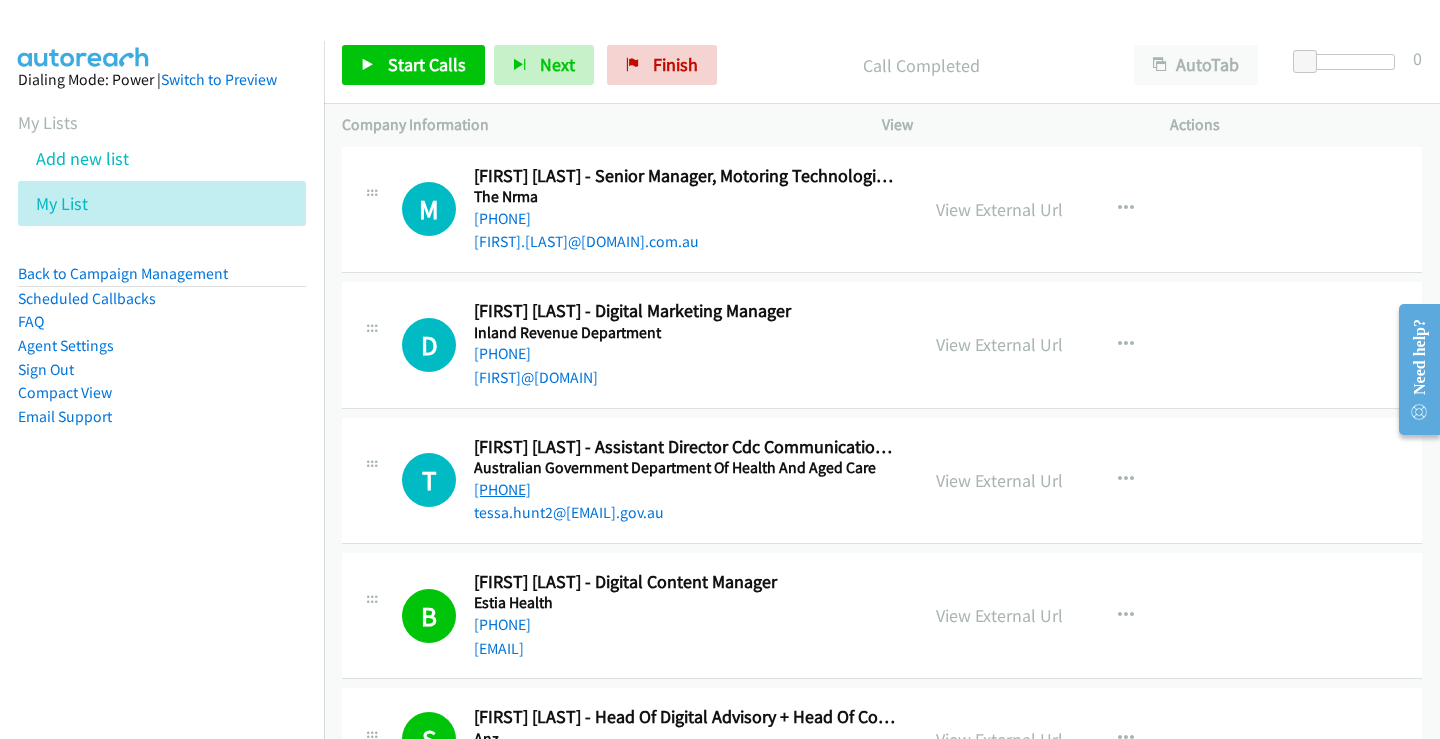 click on "[PHONE]" at bounding box center [502, 489] 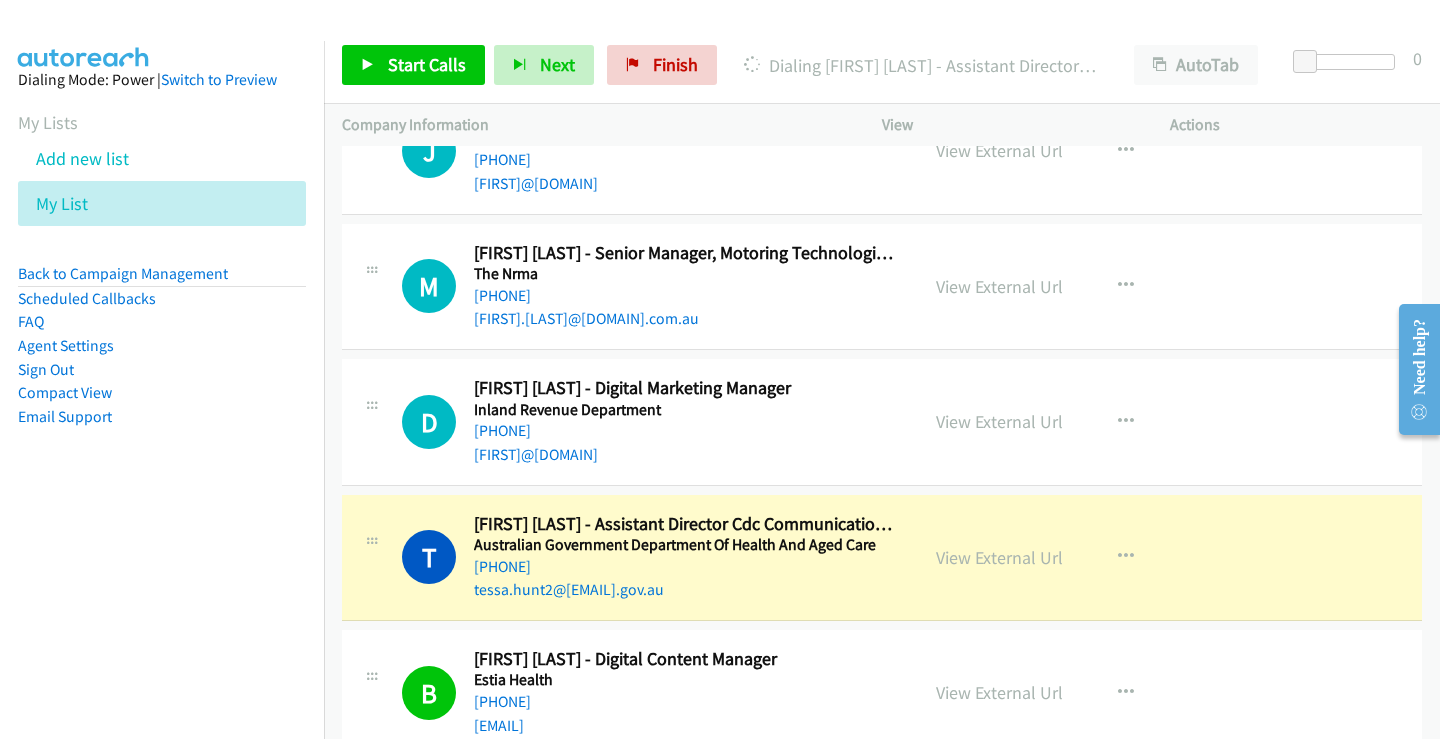 scroll, scrollTop: 26870, scrollLeft: 0, axis: vertical 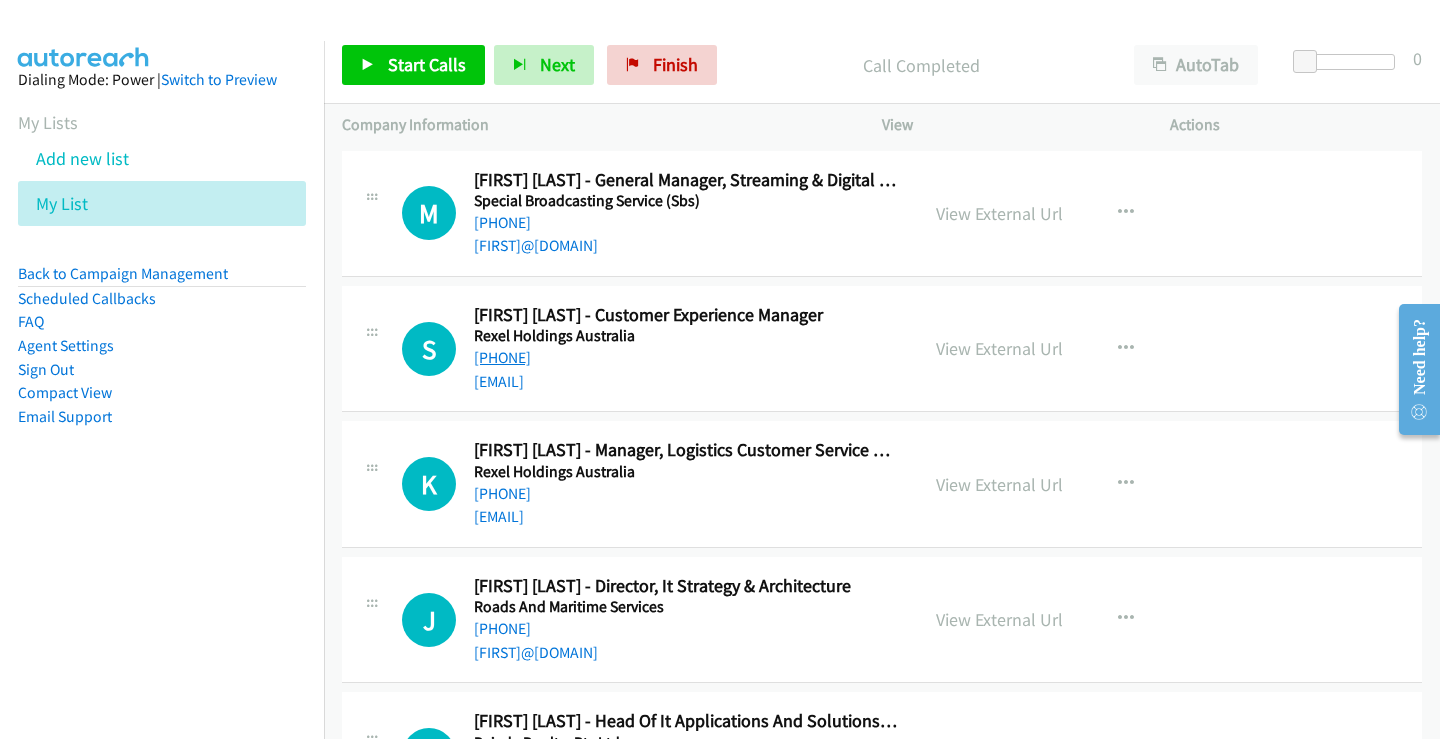 click on "[PHONE]" at bounding box center [502, 357] 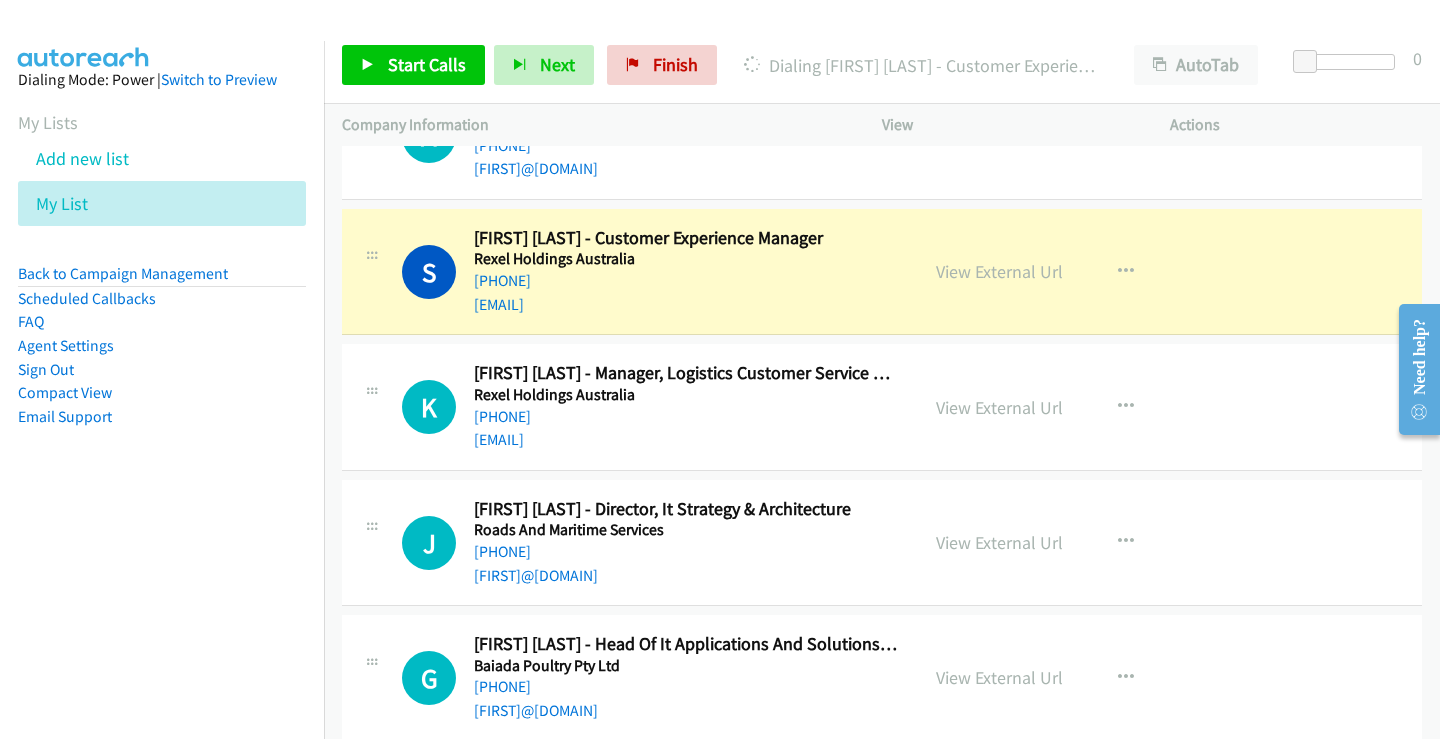 scroll, scrollTop: 100, scrollLeft: 0, axis: vertical 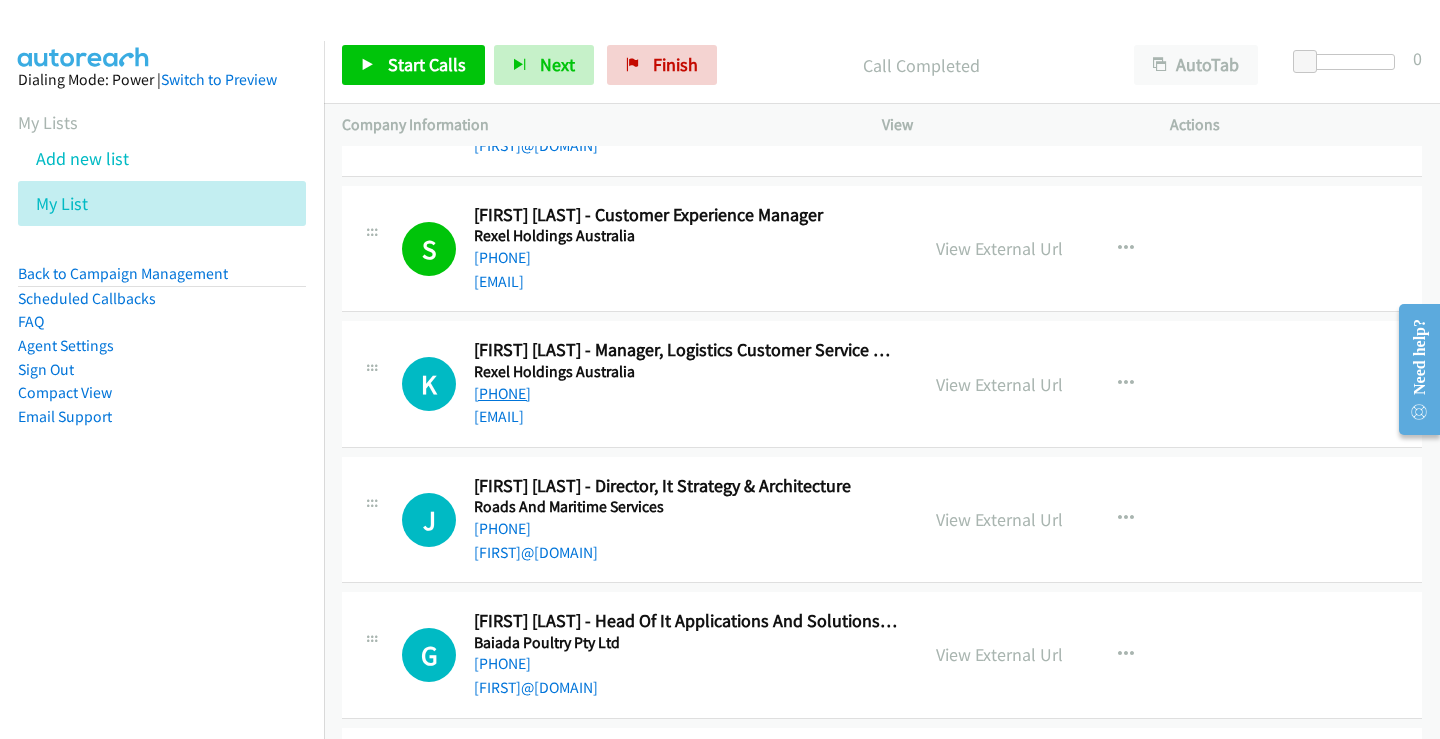 click on "[PHONE]" at bounding box center [502, 393] 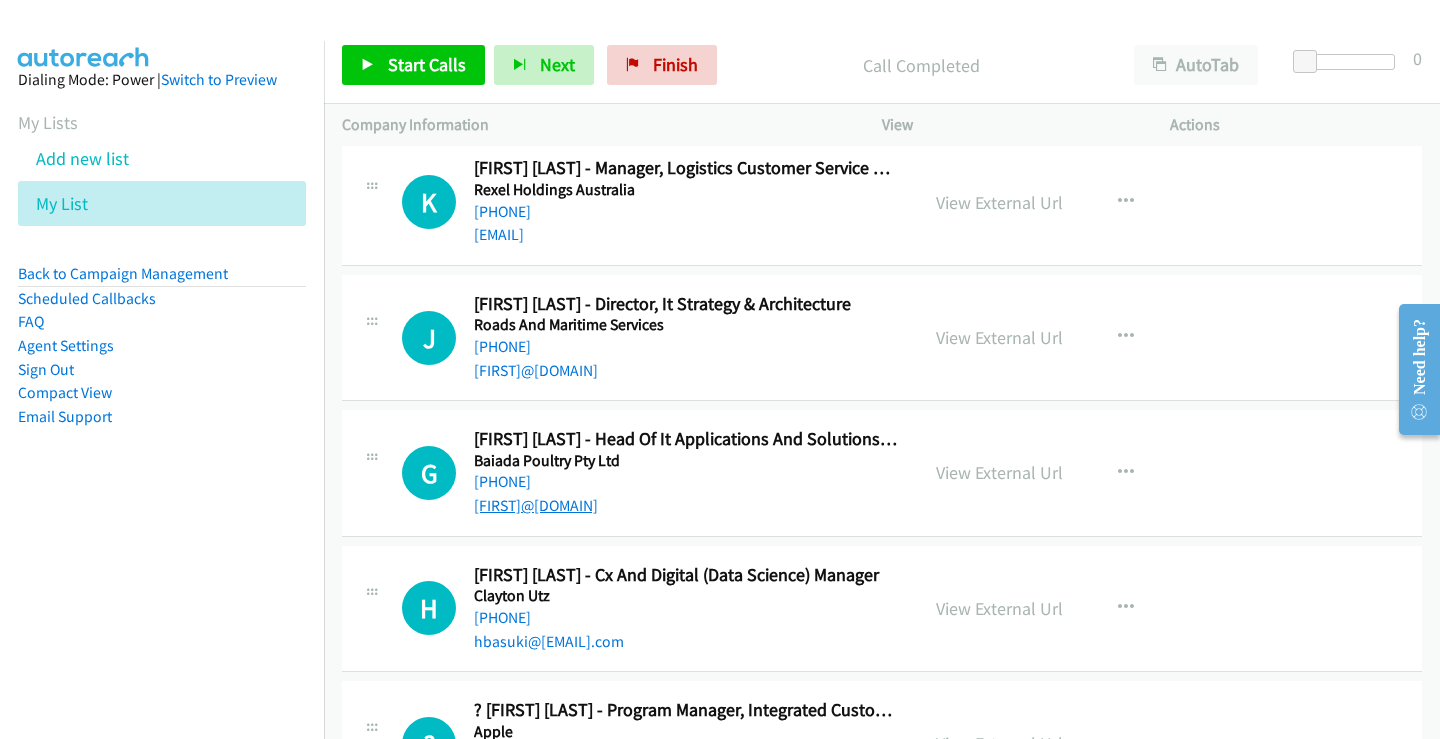 scroll, scrollTop: 300, scrollLeft: 0, axis: vertical 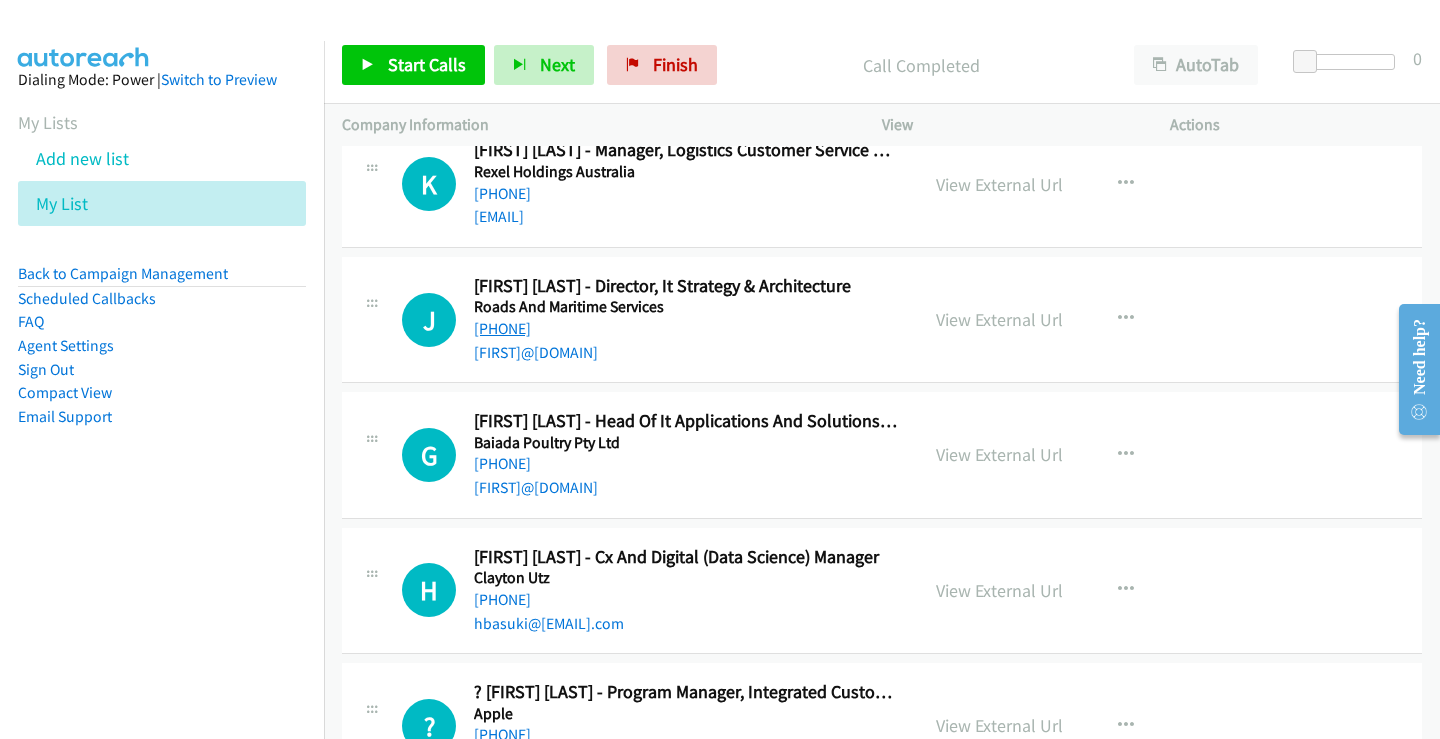 click on "[PHONE]" at bounding box center (502, 328) 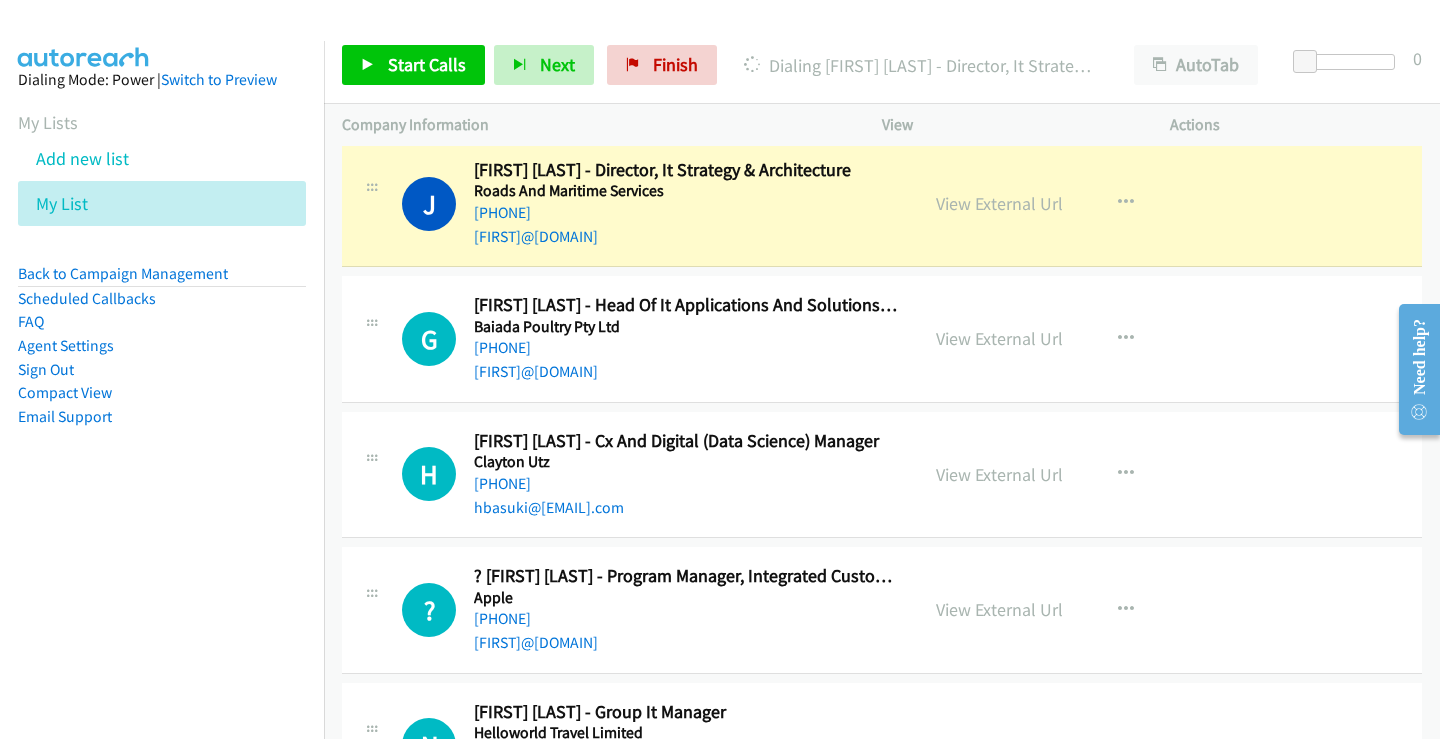 scroll, scrollTop: 400, scrollLeft: 0, axis: vertical 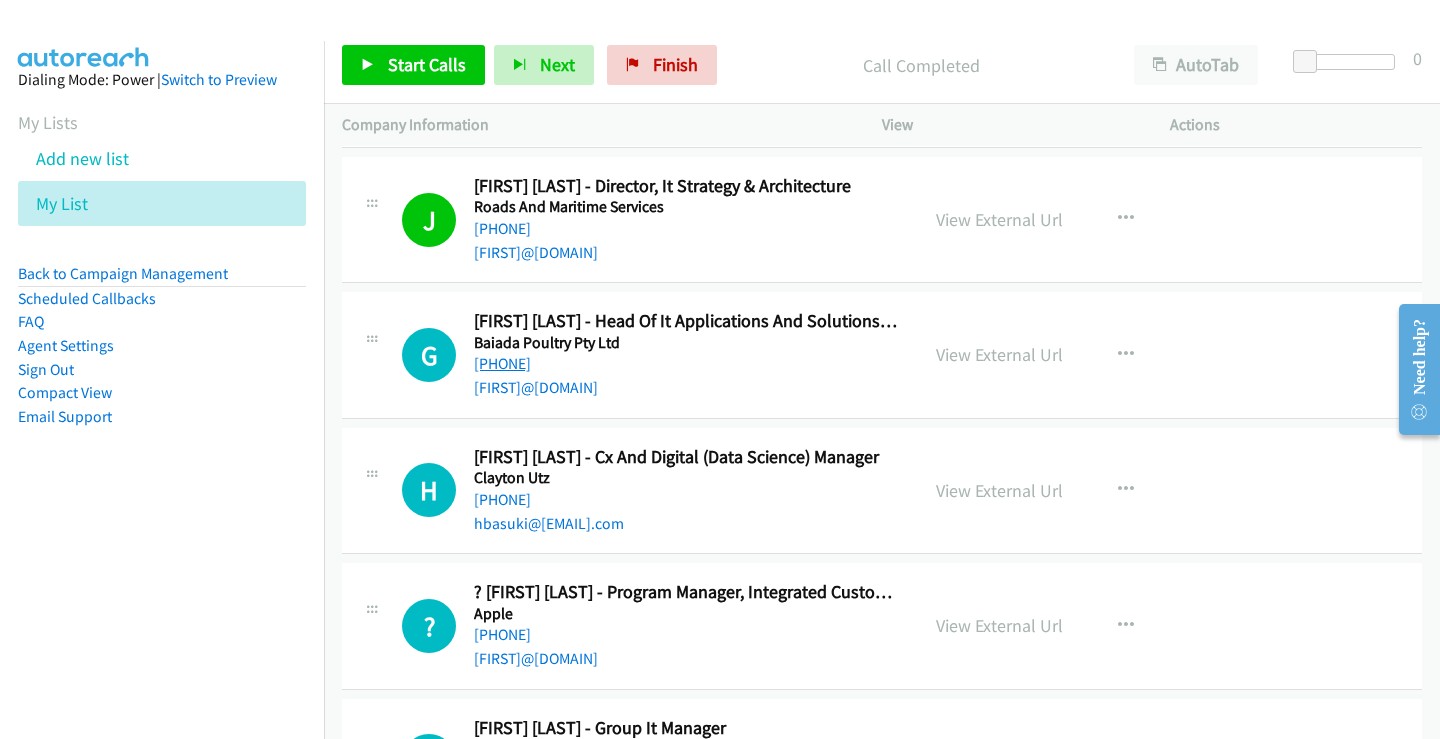 click on "[PHONE]" at bounding box center [502, 363] 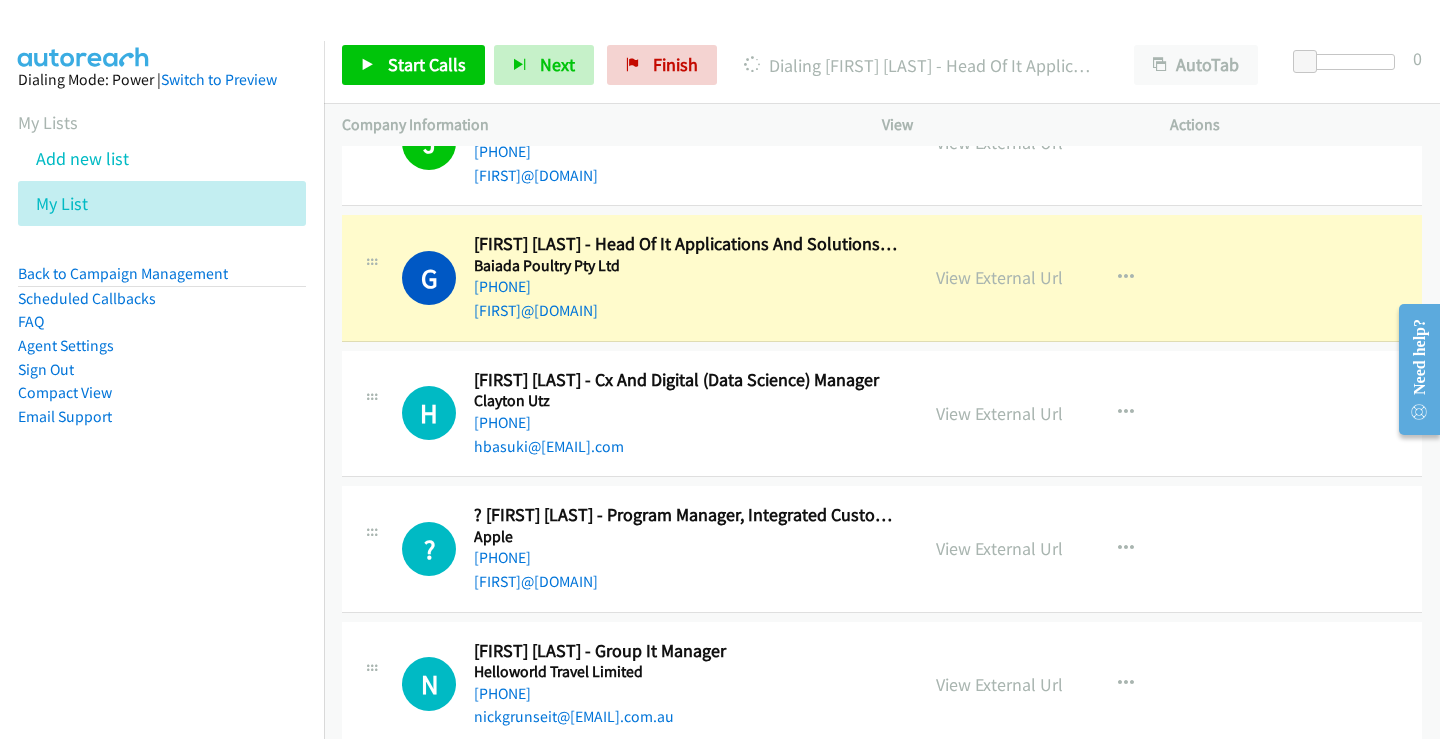scroll, scrollTop: 500, scrollLeft: 0, axis: vertical 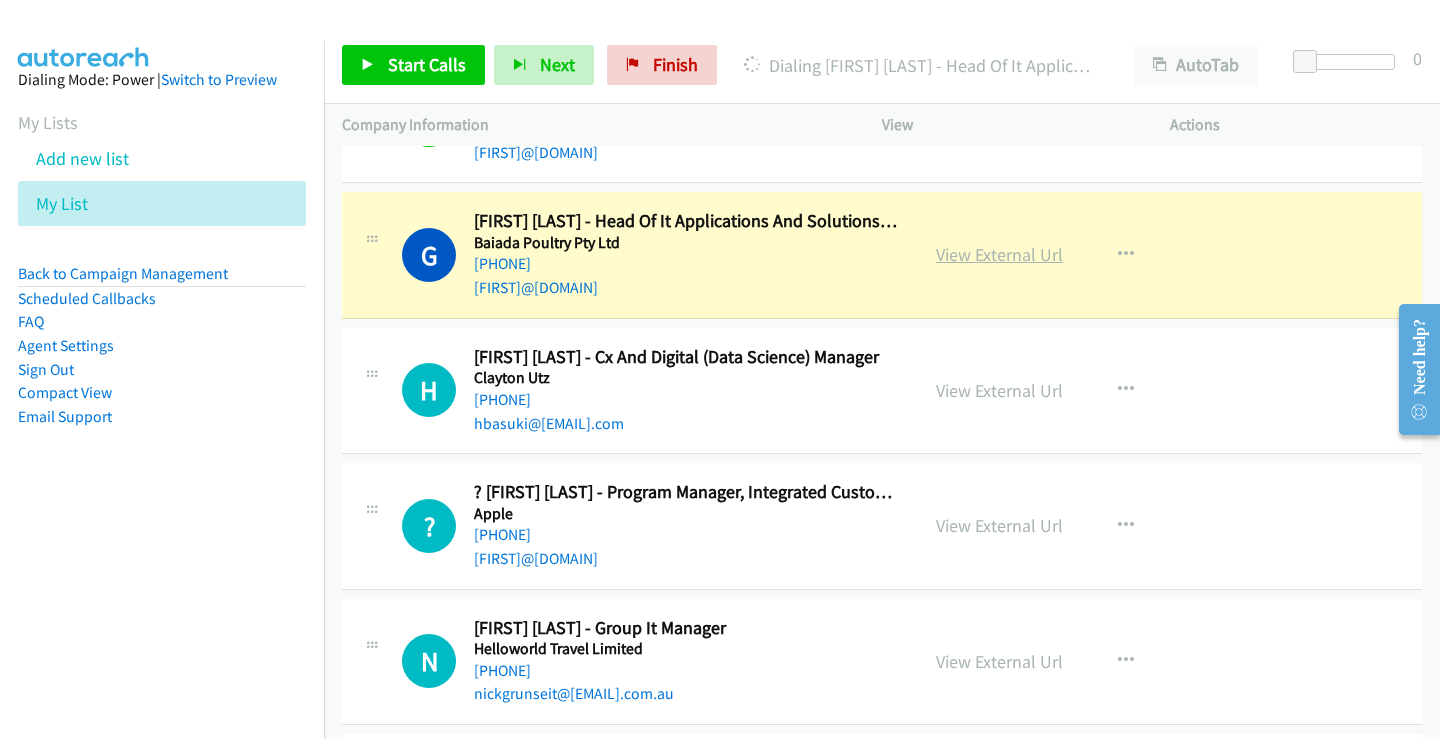 click on "View External Url" at bounding box center (999, 254) 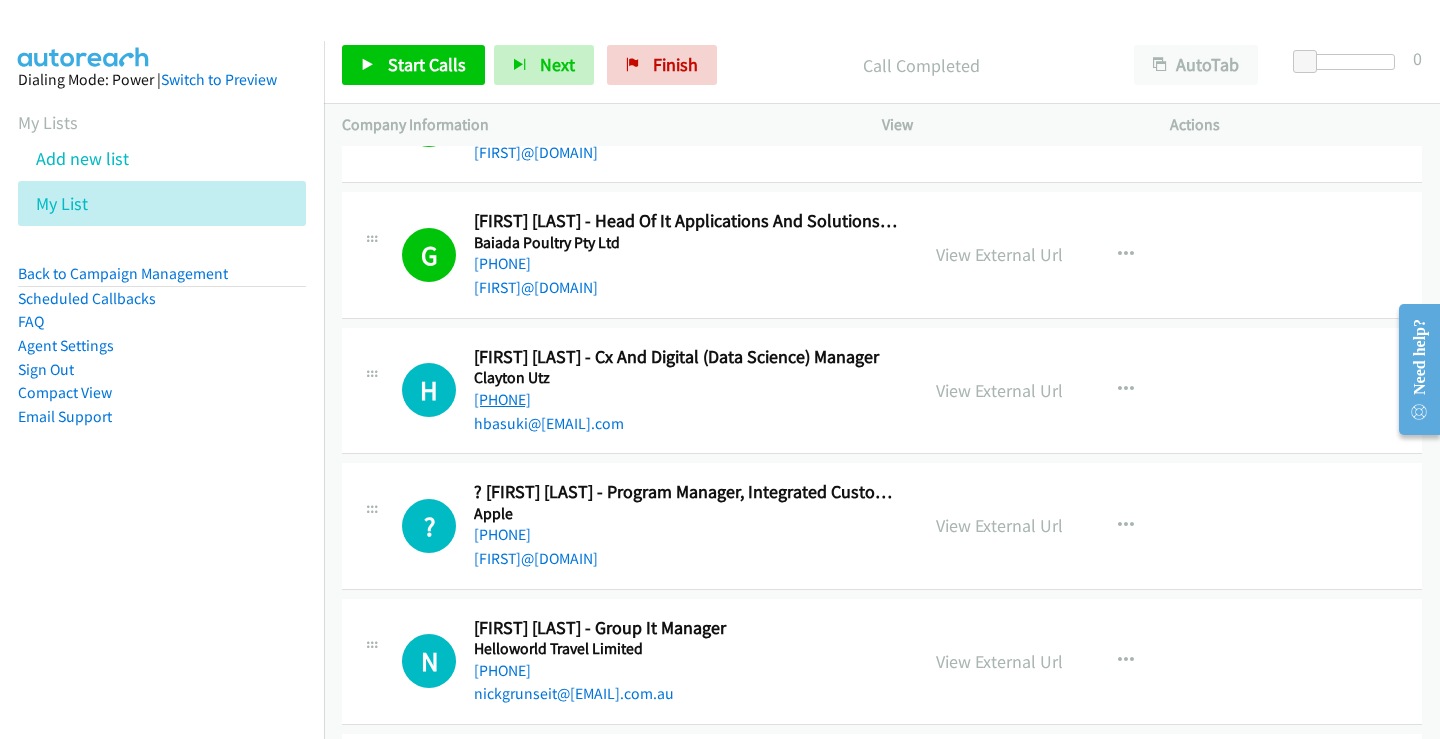 click on "[PHONE]" at bounding box center (502, 399) 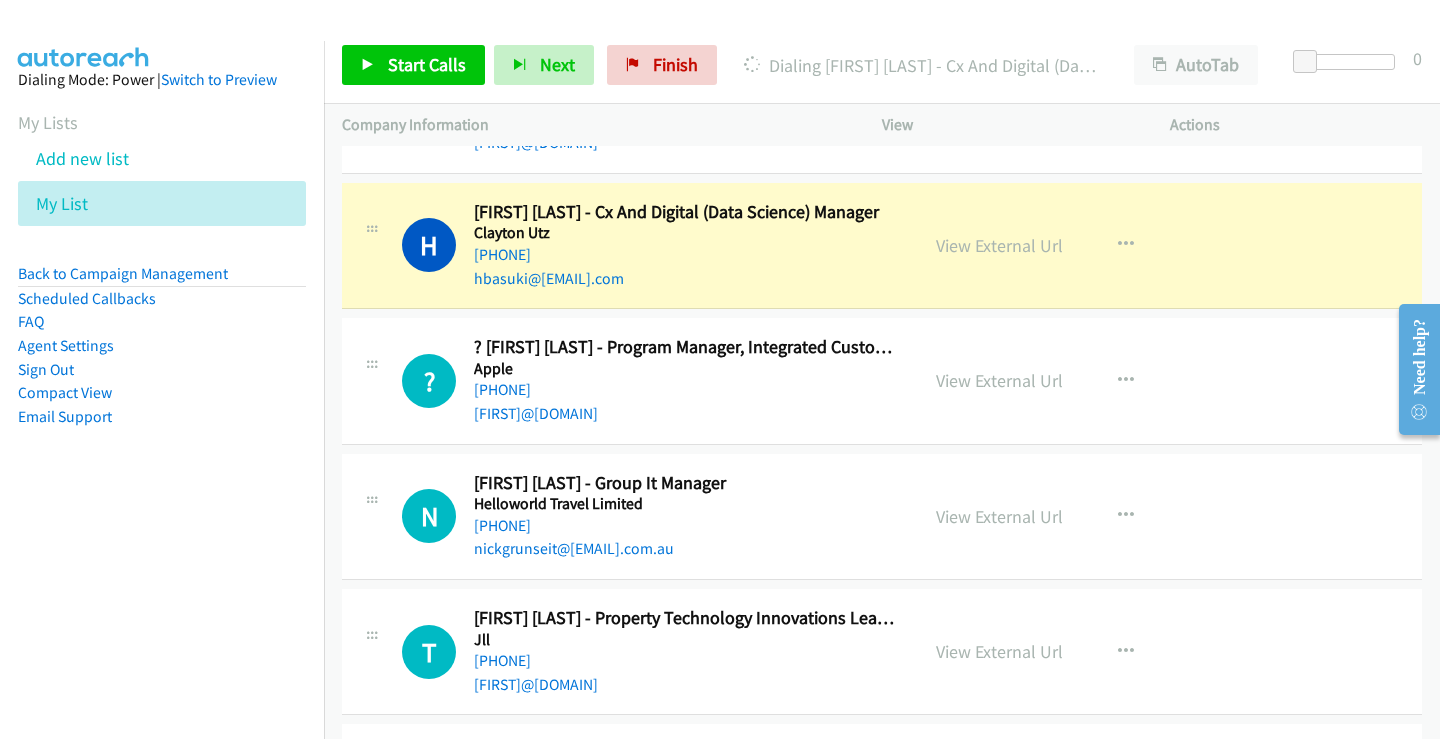 scroll, scrollTop: 700, scrollLeft: 0, axis: vertical 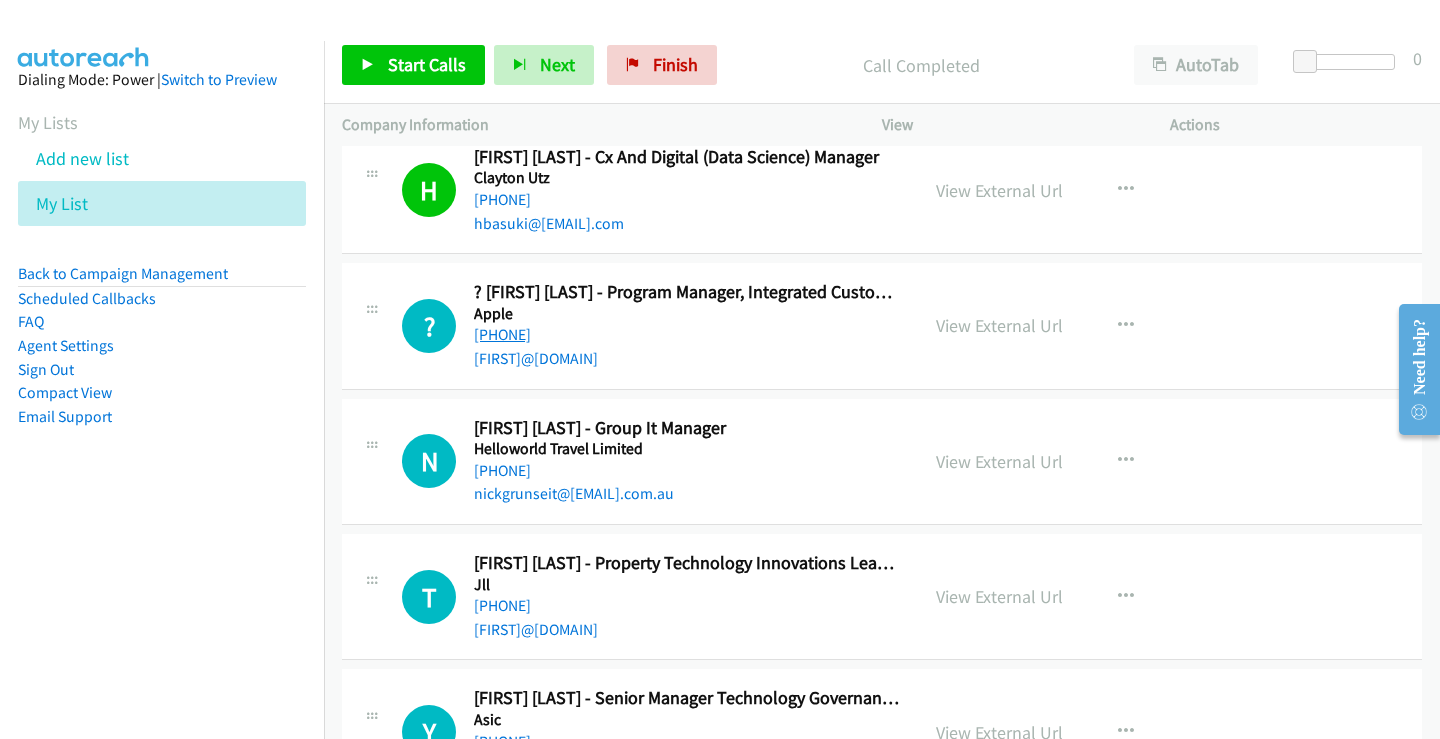 click on "[PHONE]" at bounding box center [502, 334] 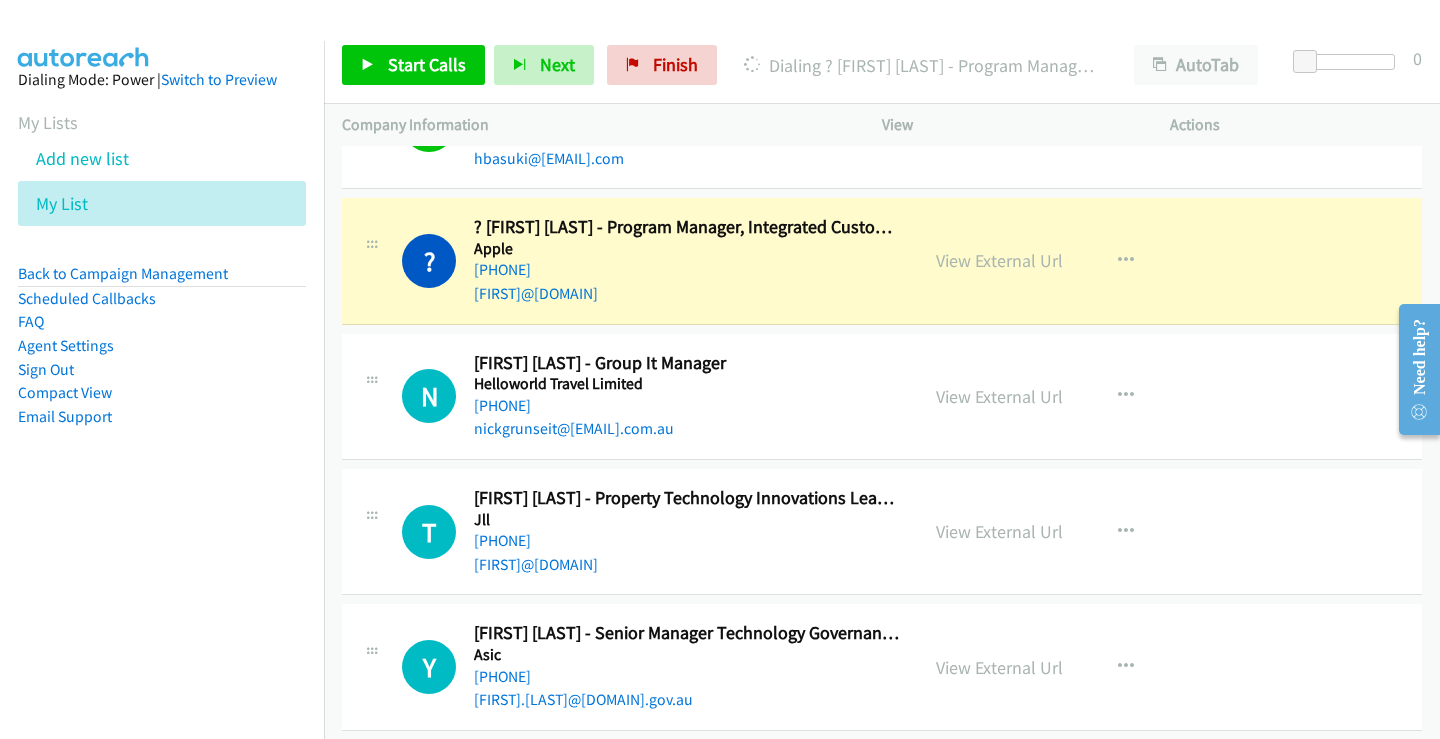scroll, scrollTop: 800, scrollLeft: 0, axis: vertical 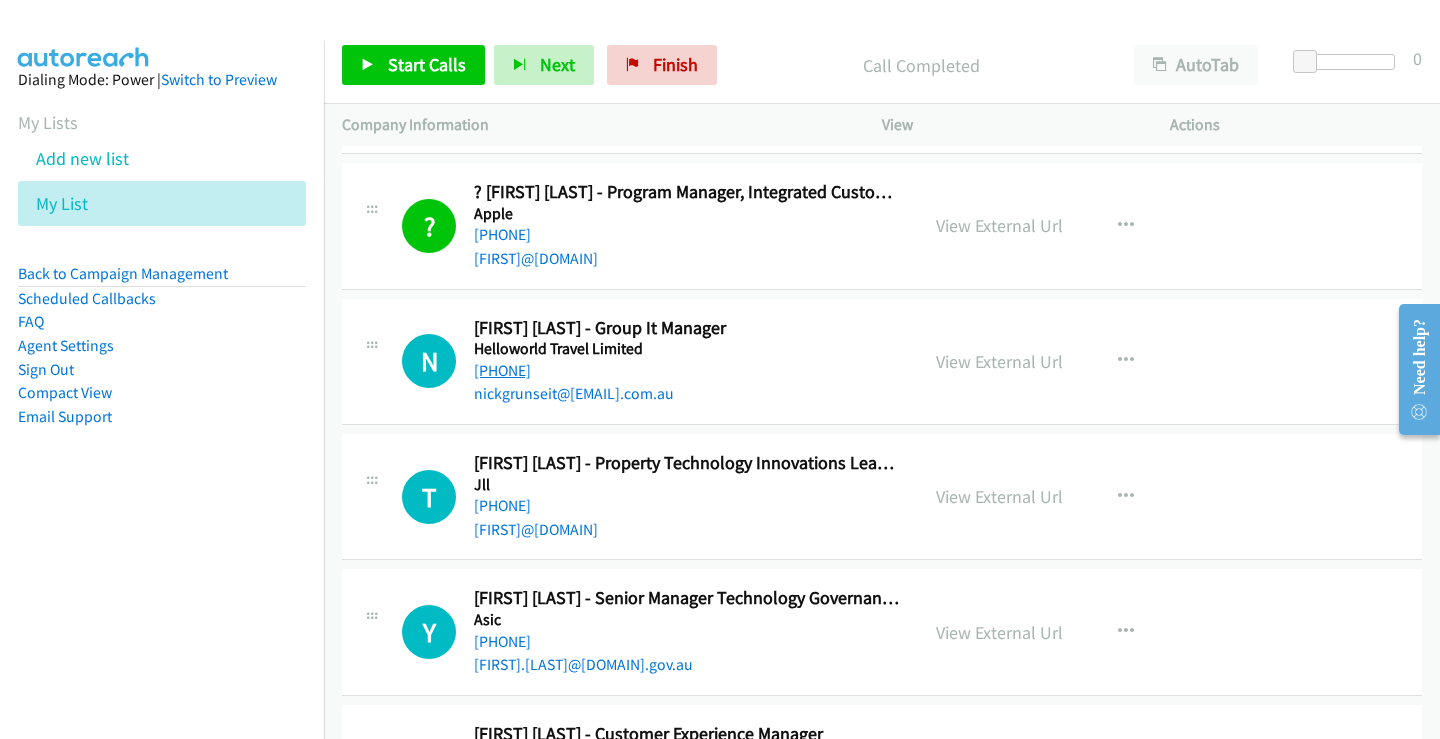 click on "[PHONE]" at bounding box center [502, 370] 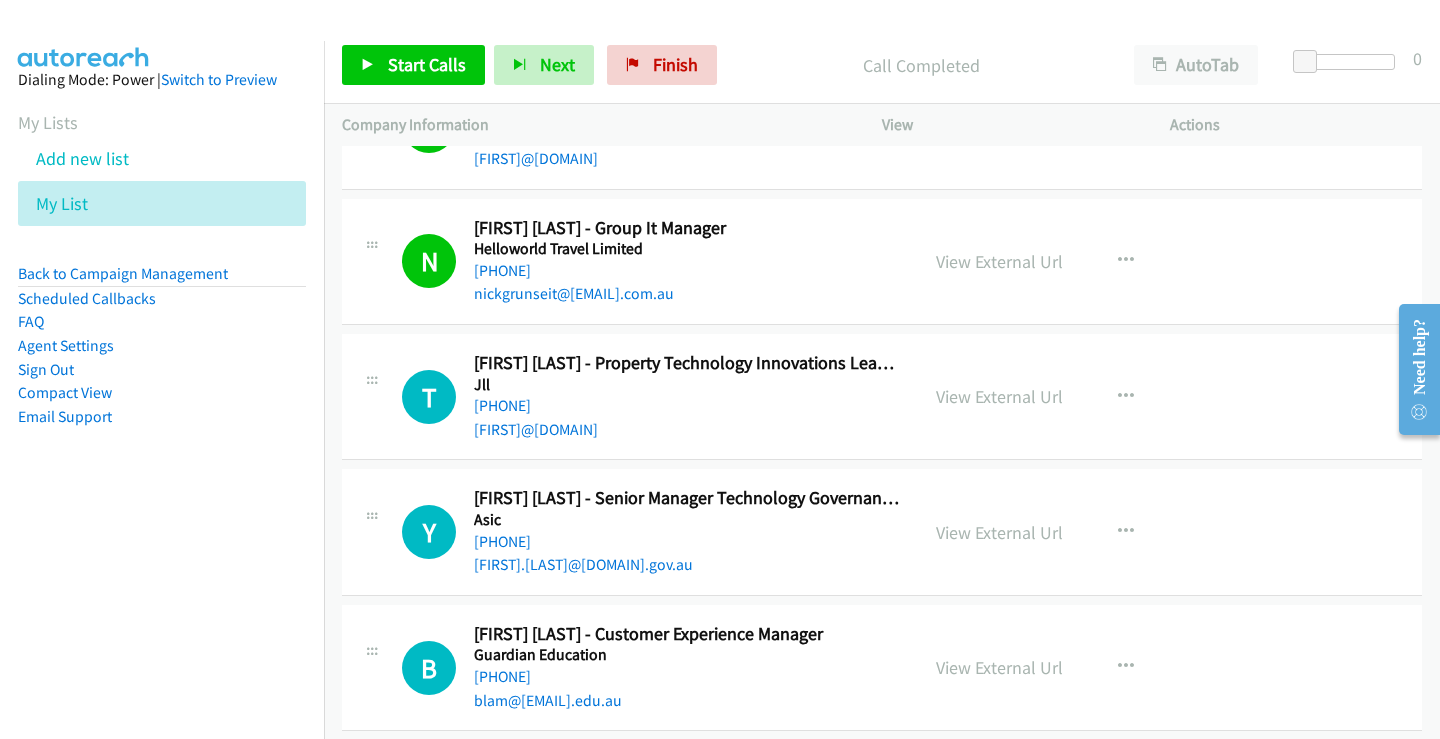 scroll, scrollTop: 1000, scrollLeft: 0, axis: vertical 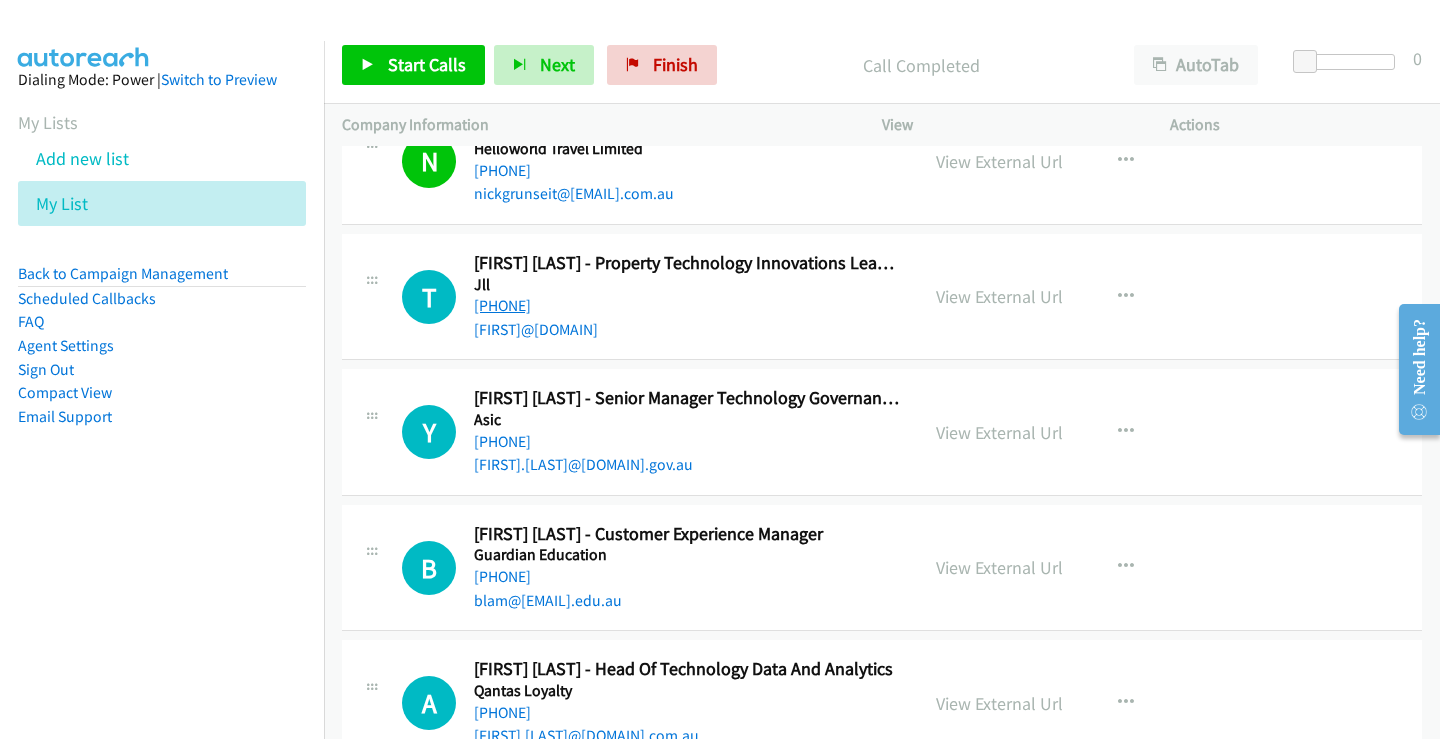 click on "[PHONE]" at bounding box center (502, 305) 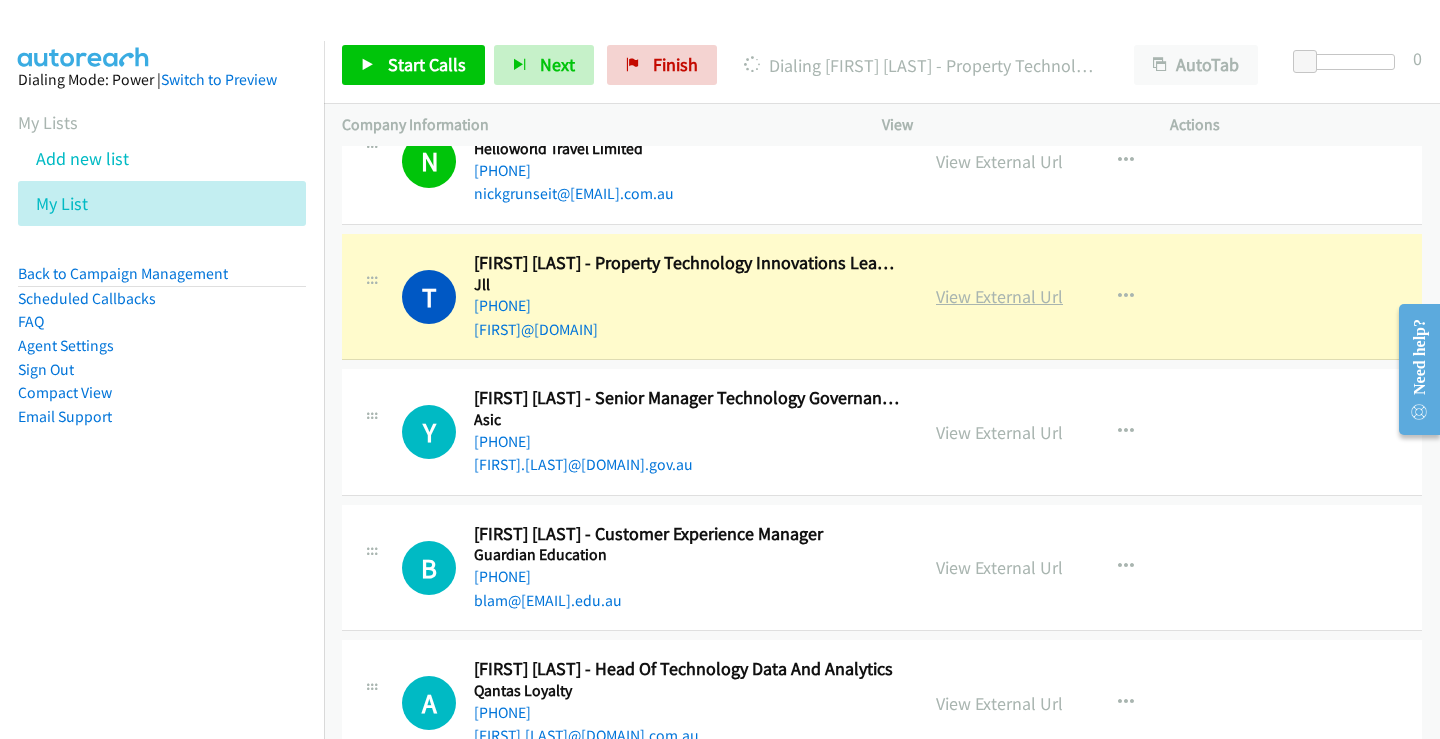 click on "View External Url" at bounding box center (999, 296) 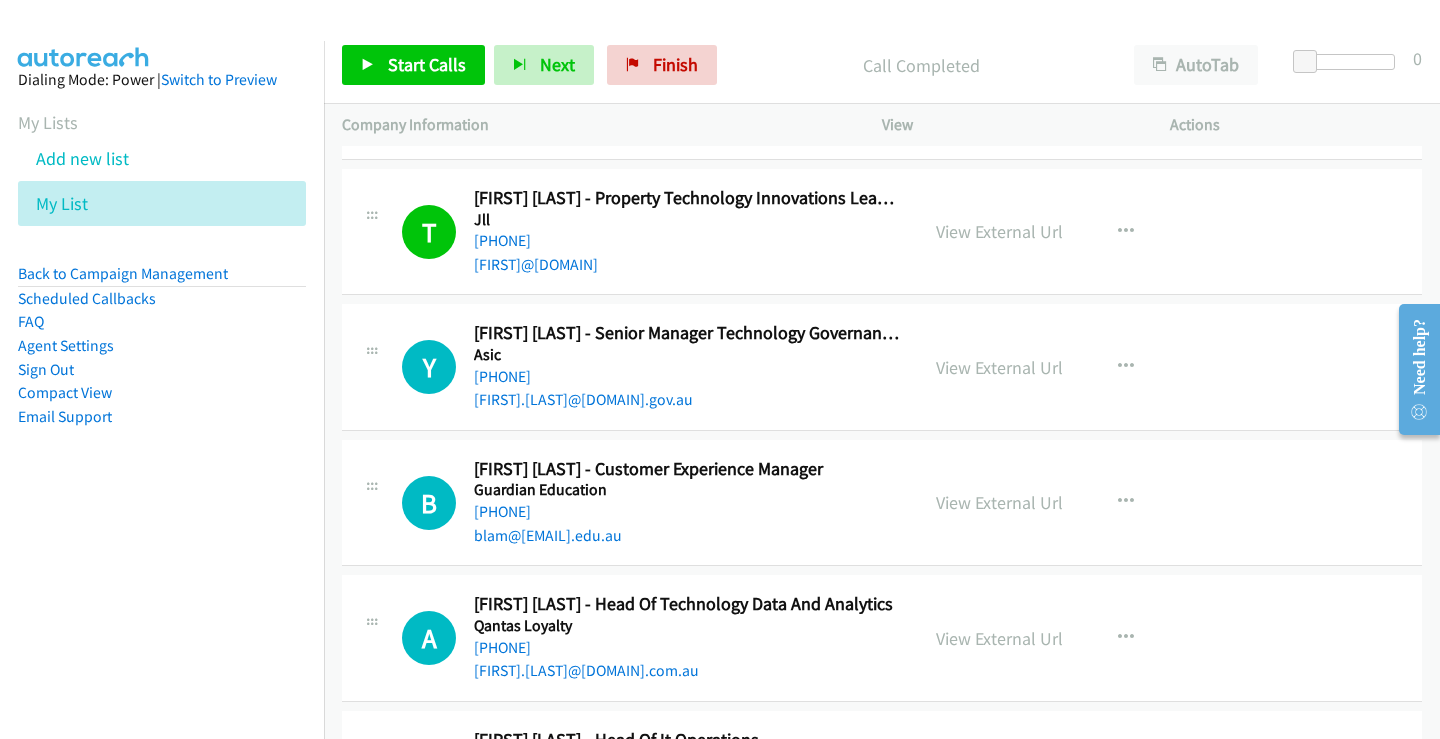 scroll, scrollTop: 1100, scrollLeft: 0, axis: vertical 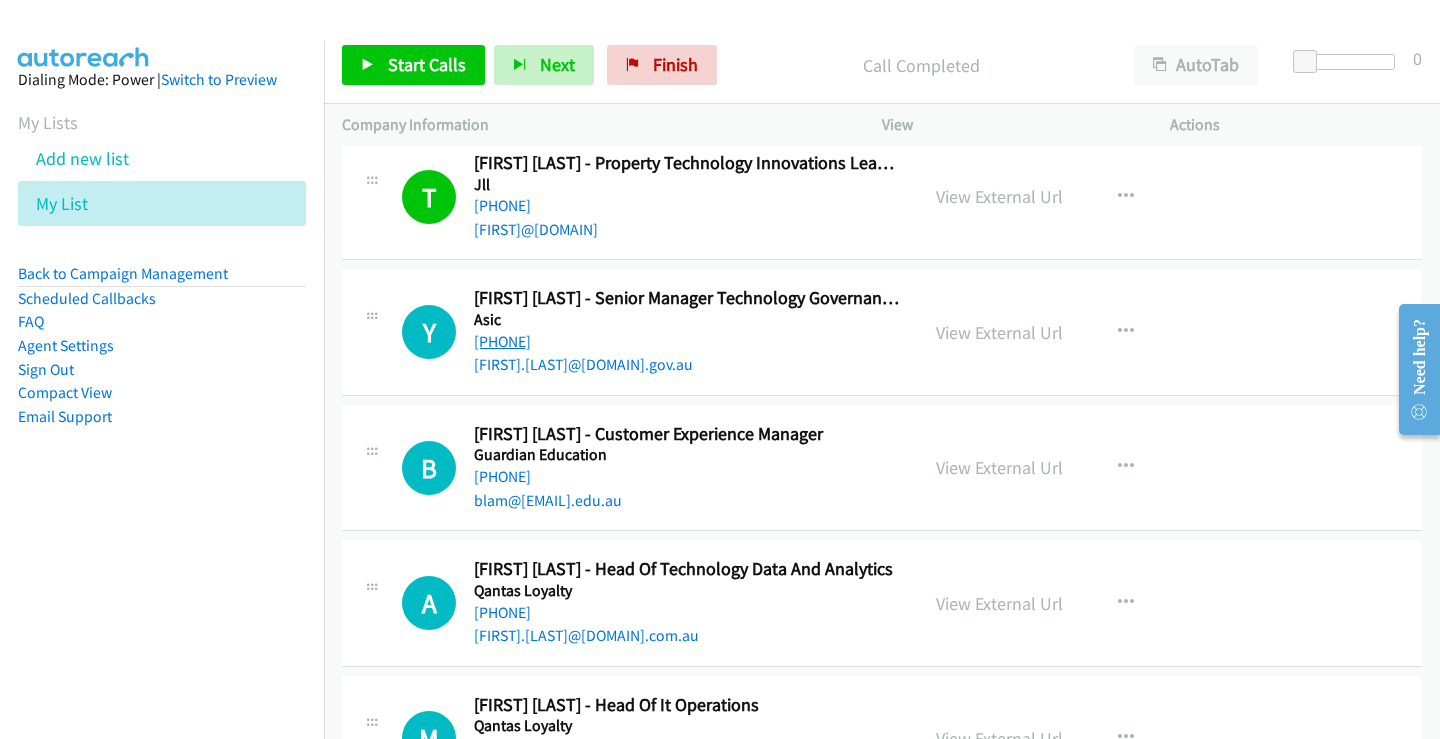 click on "[PHONE]" at bounding box center [502, 341] 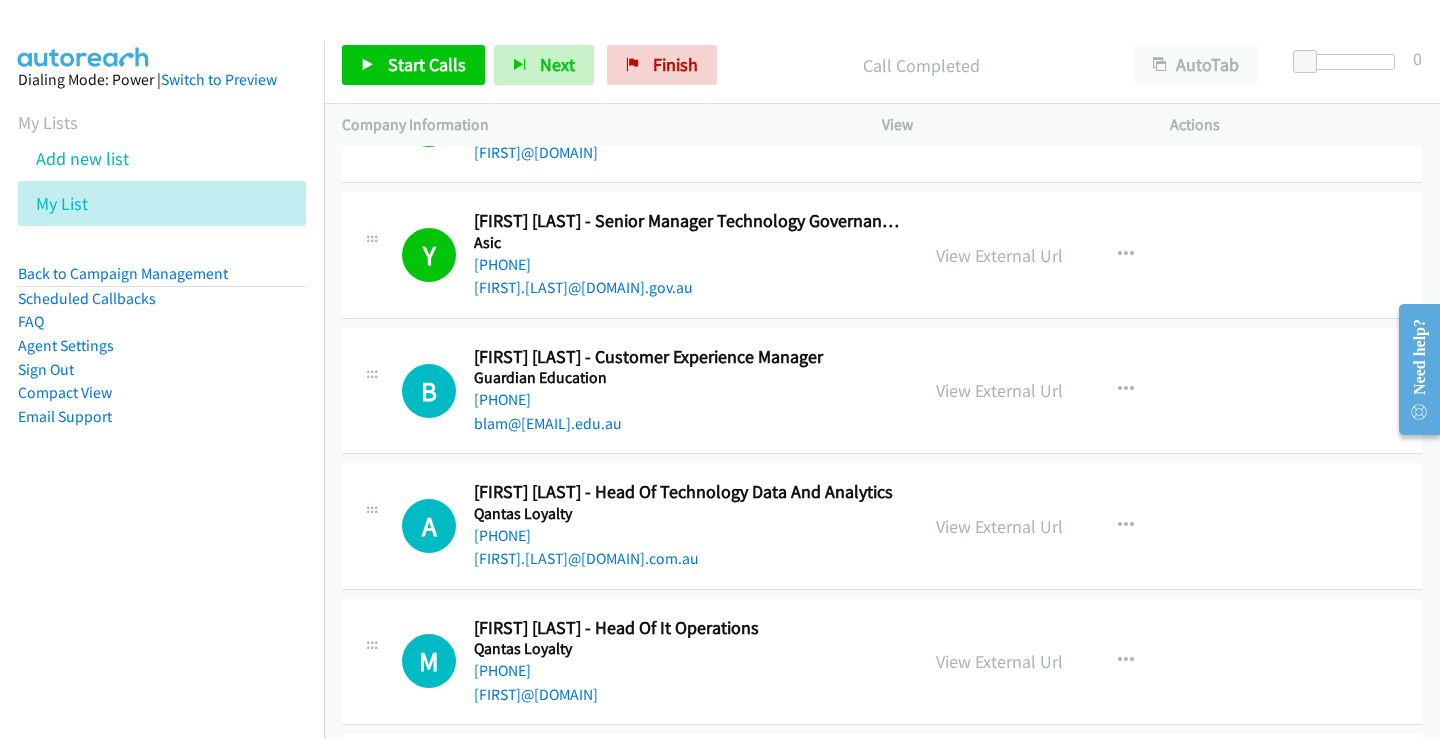 scroll, scrollTop: 1200, scrollLeft: 0, axis: vertical 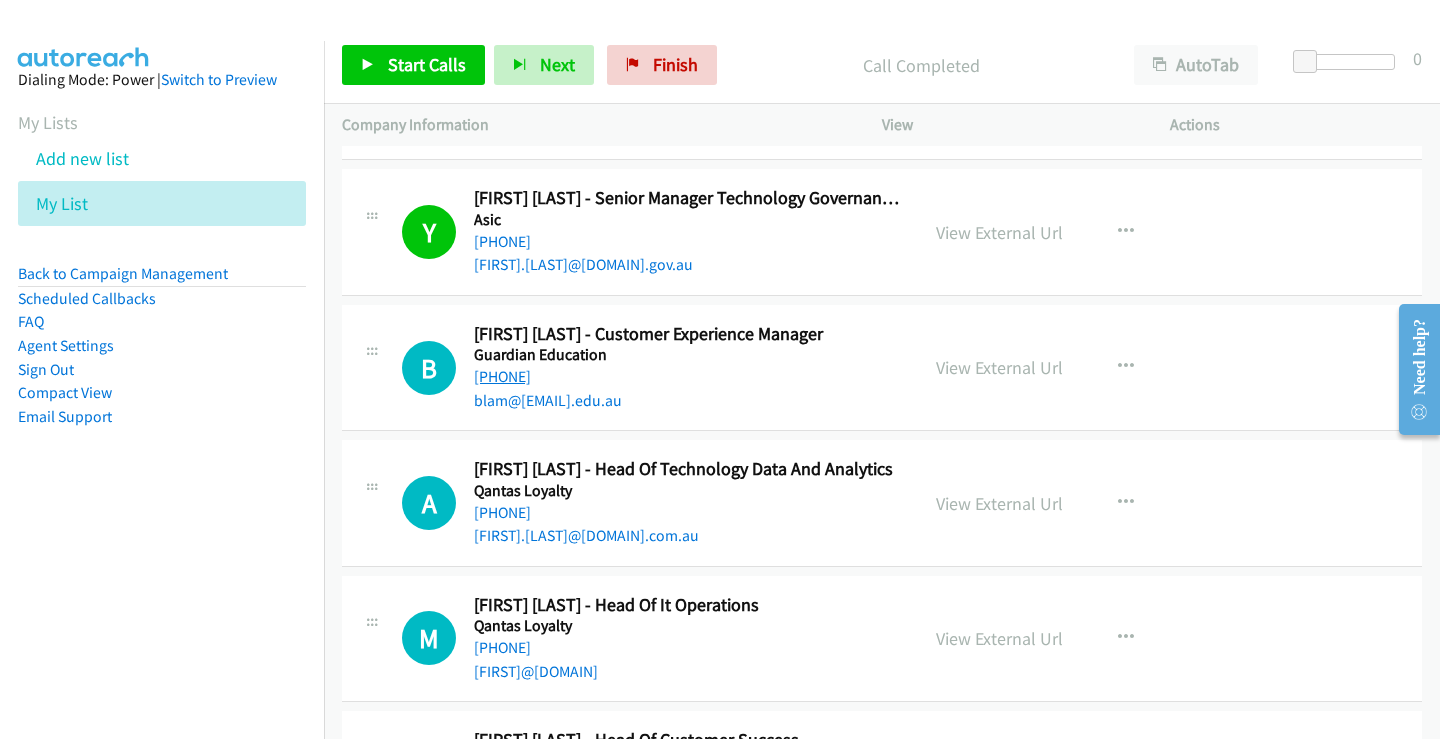 click on "[PHONE]" at bounding box center (502, 376) 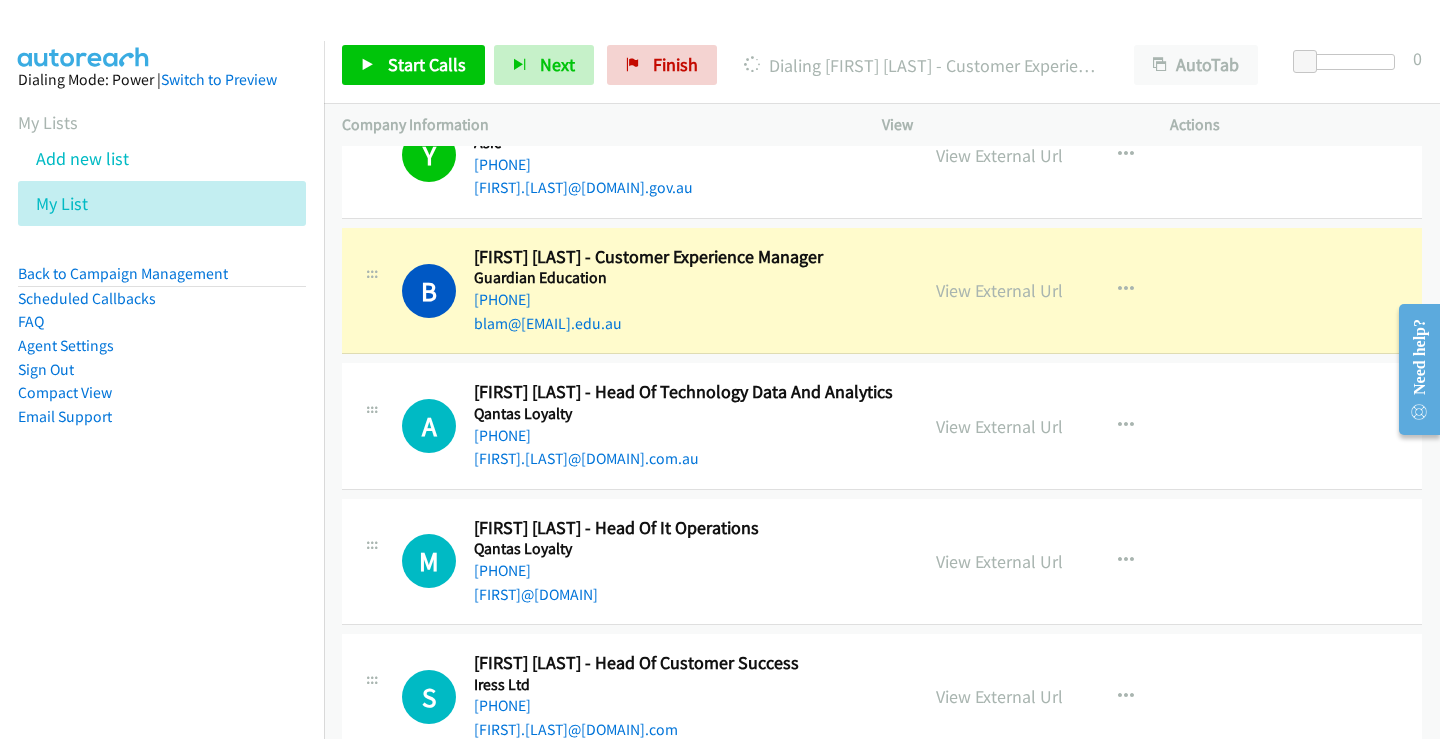 scroll, scrollTop: 1300, scrollLeft: 0, axis: vertical 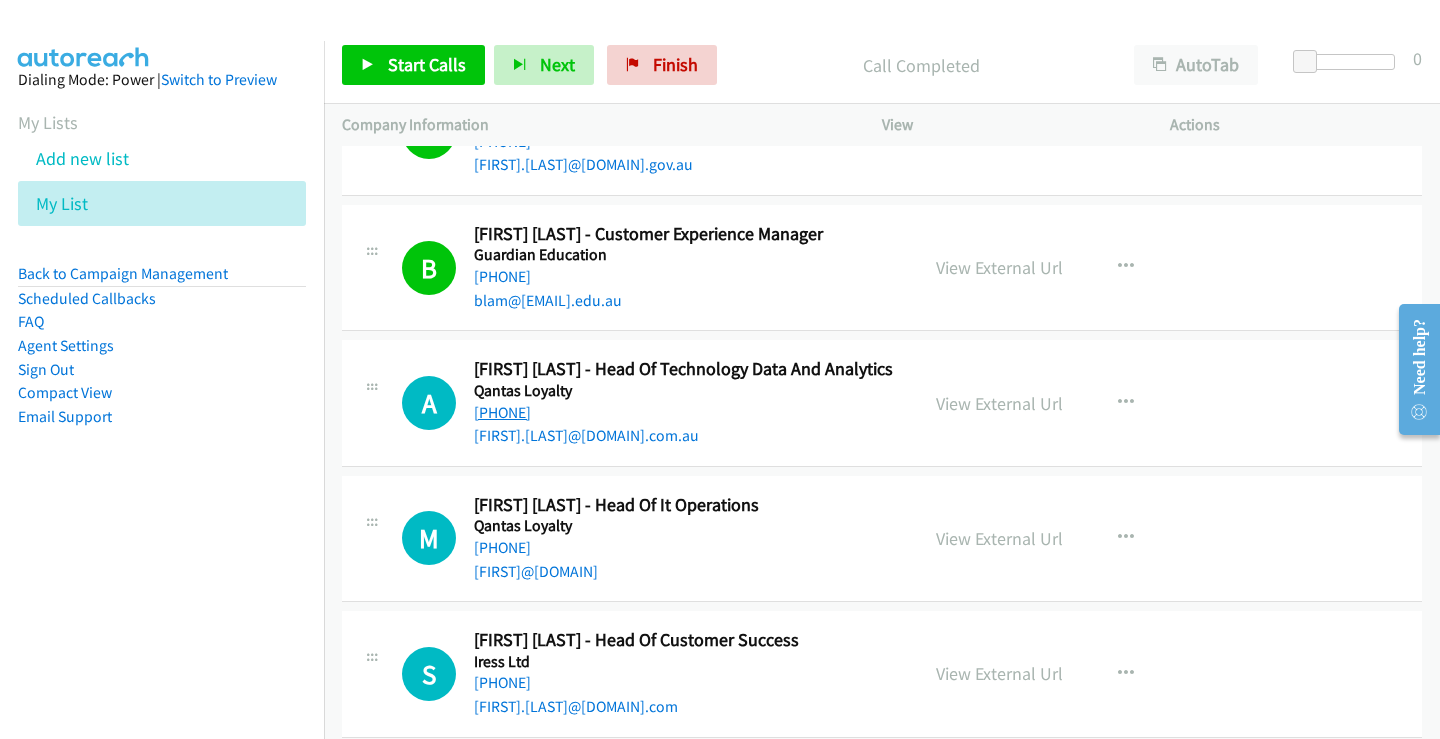 click on "[PHONE]" at bounding box center (502, 412) 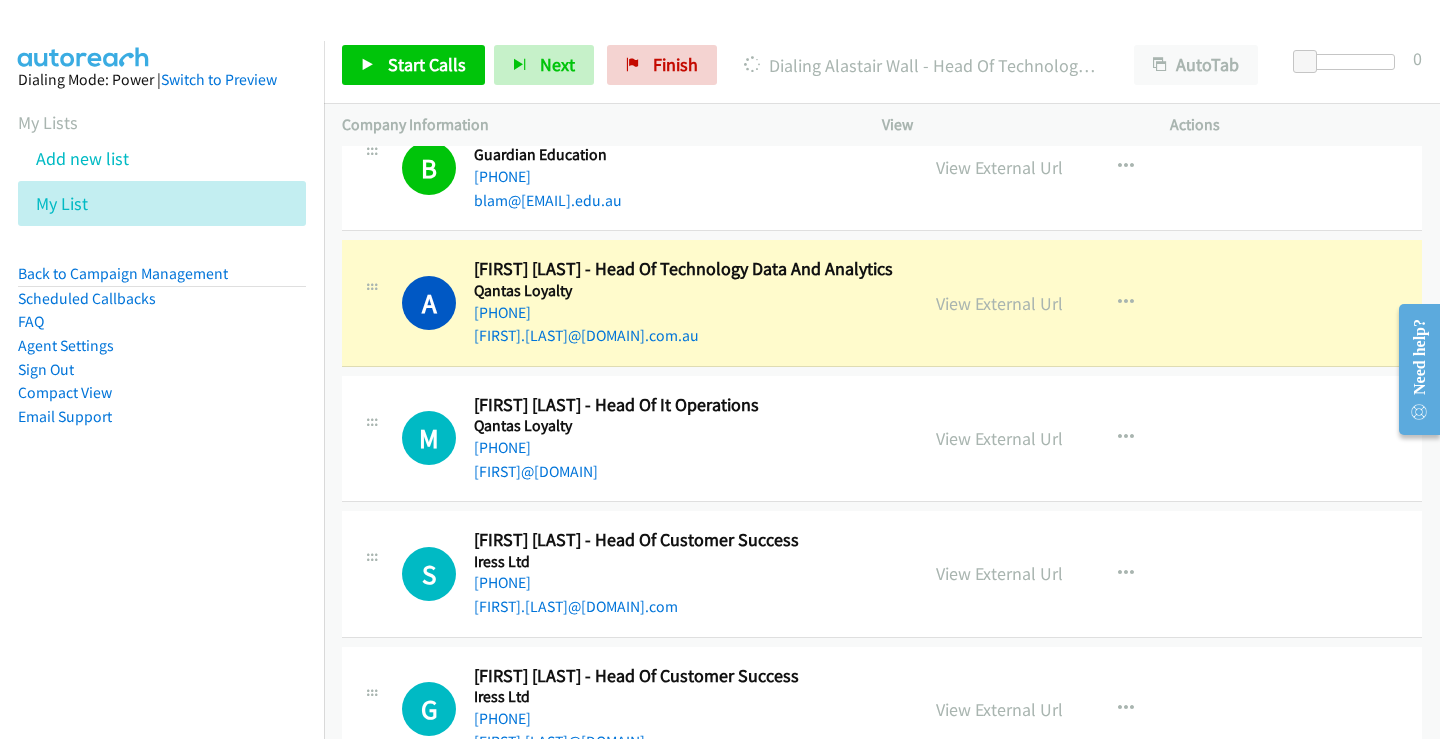 scroll, scrollTop: 1500, scrollLeft: 0, axis: vertical 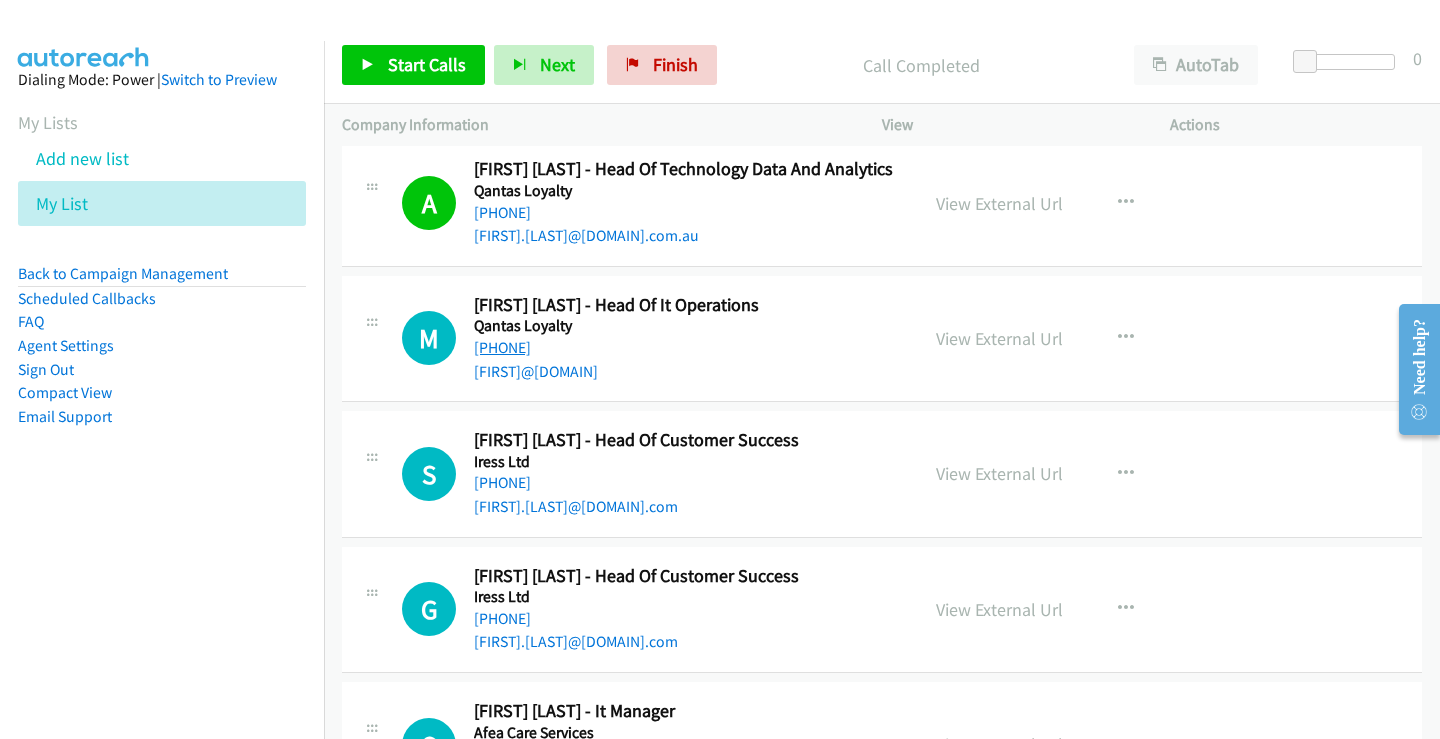 click on "[PHONE]" at bounding box center (502, 347) 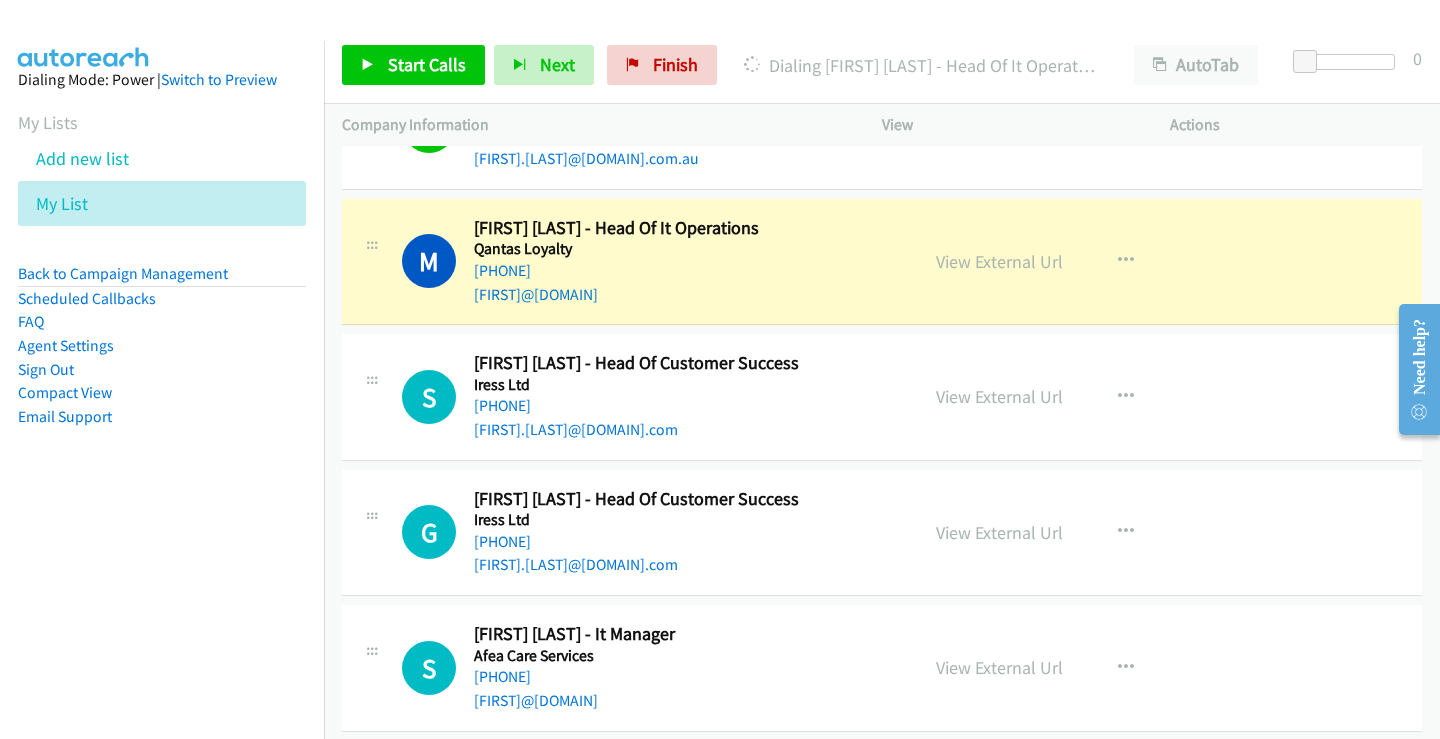 scroll, scrollTop: 1600, scrollLeft: 0, axis: vertical 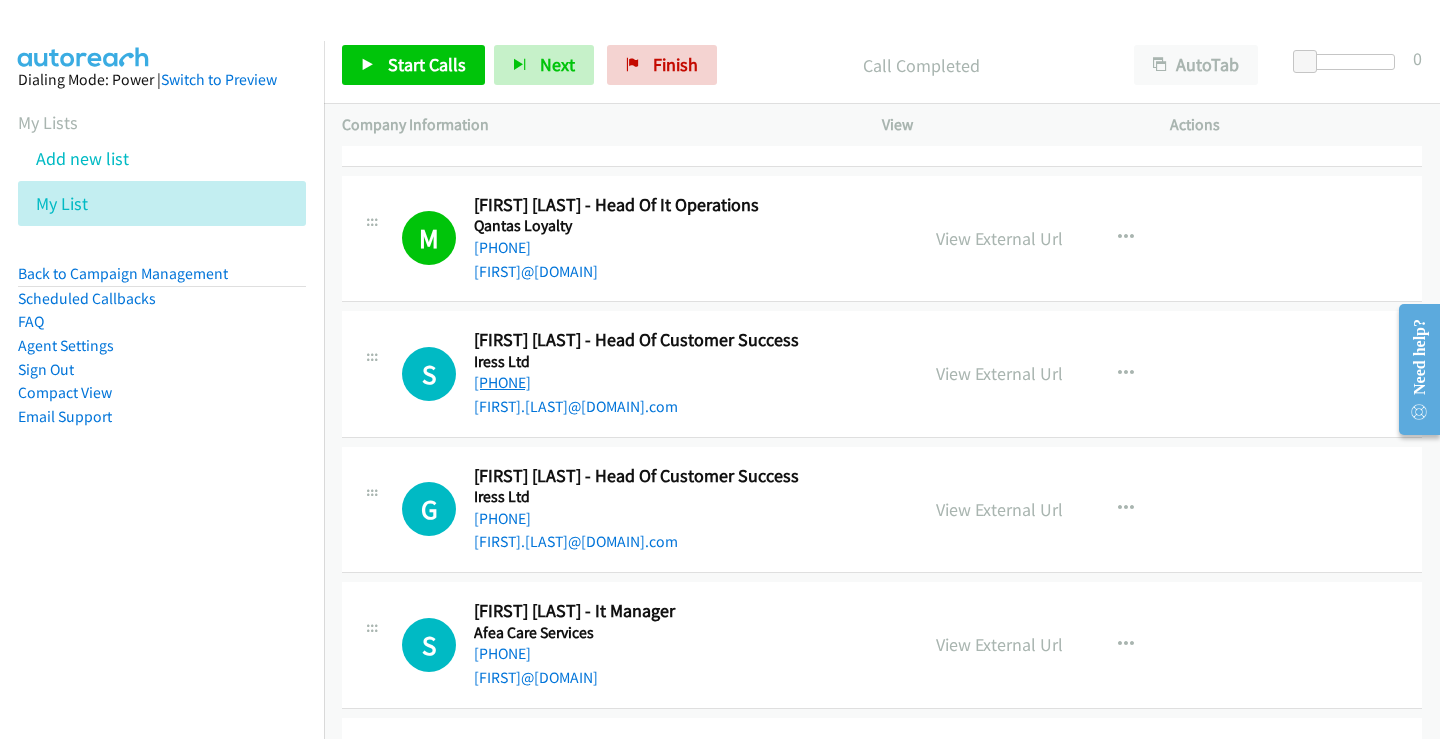 click on "[PHONE]" at bounding box center [502, 382] 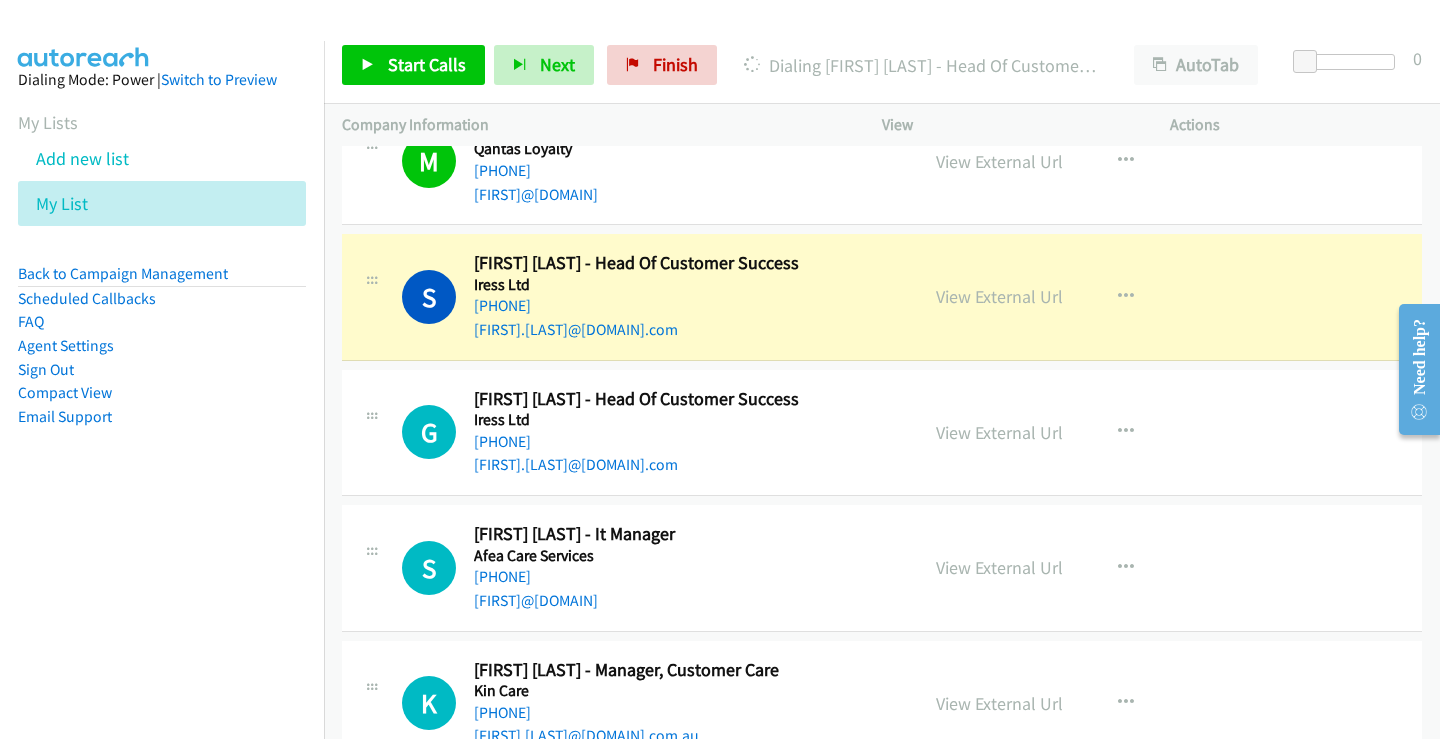 scroll, scrollTop: 1700, scrollLeft: 0, axis: vertical 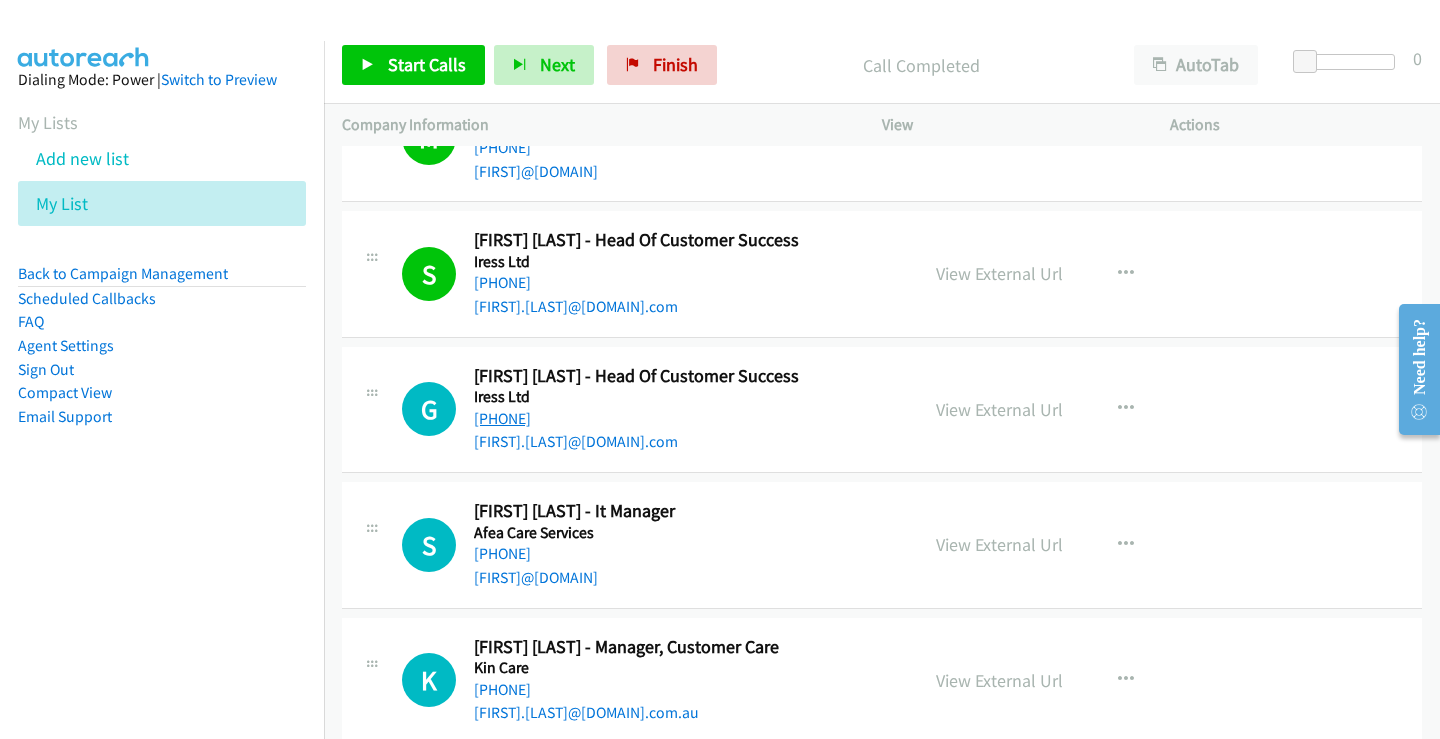 click on "[PHONE]" at bounding box center [502, 418] 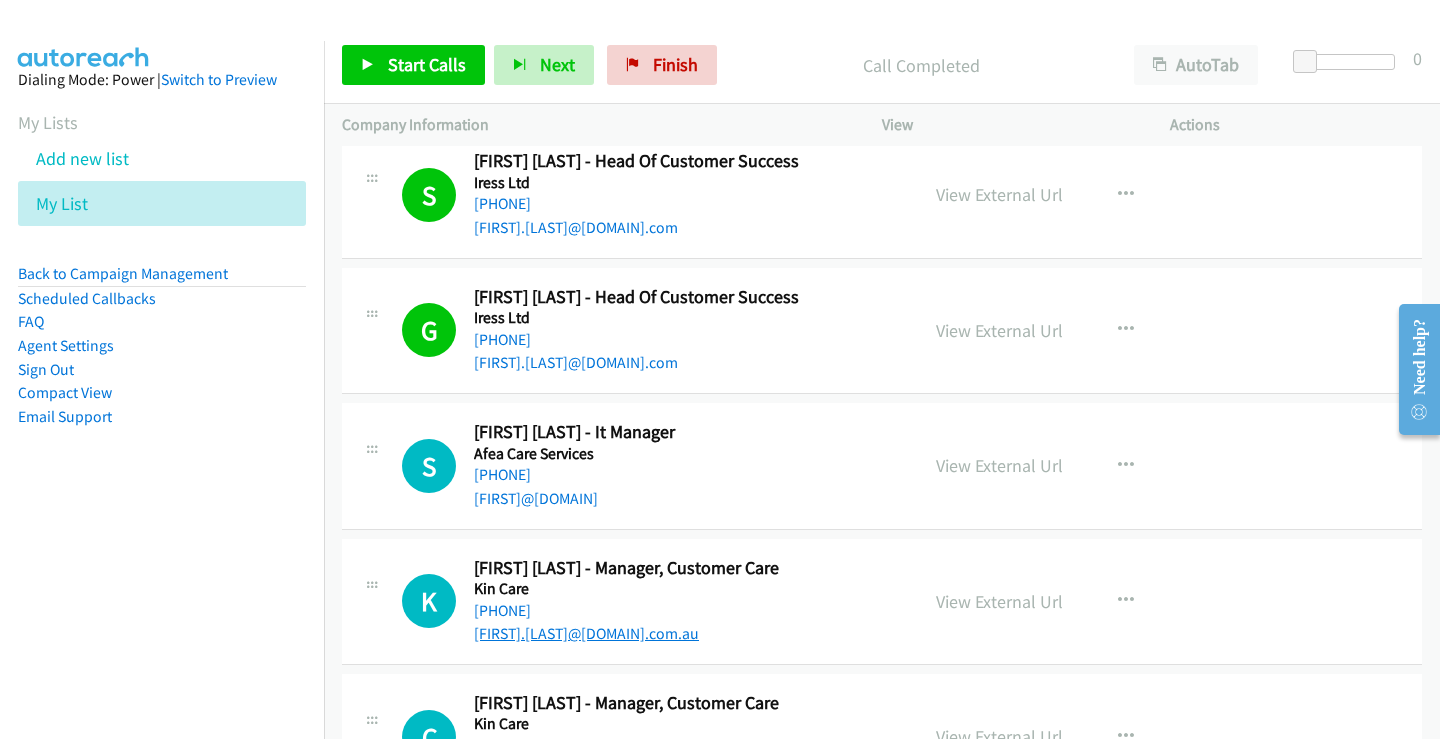 scroll, scrollTop: 1900, scrollLeft: 0, axis: vertical 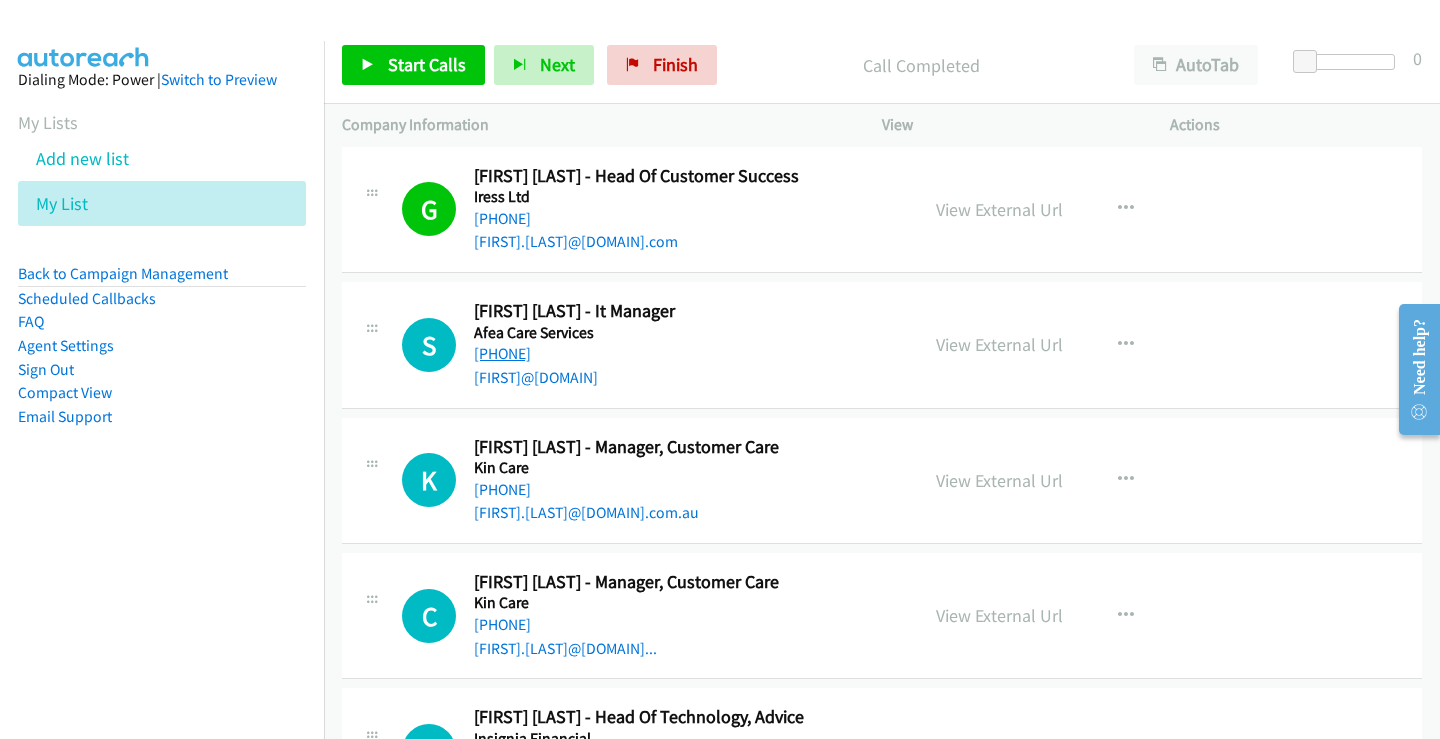 click on "[PHONE]" at bounding box center [502, 353] 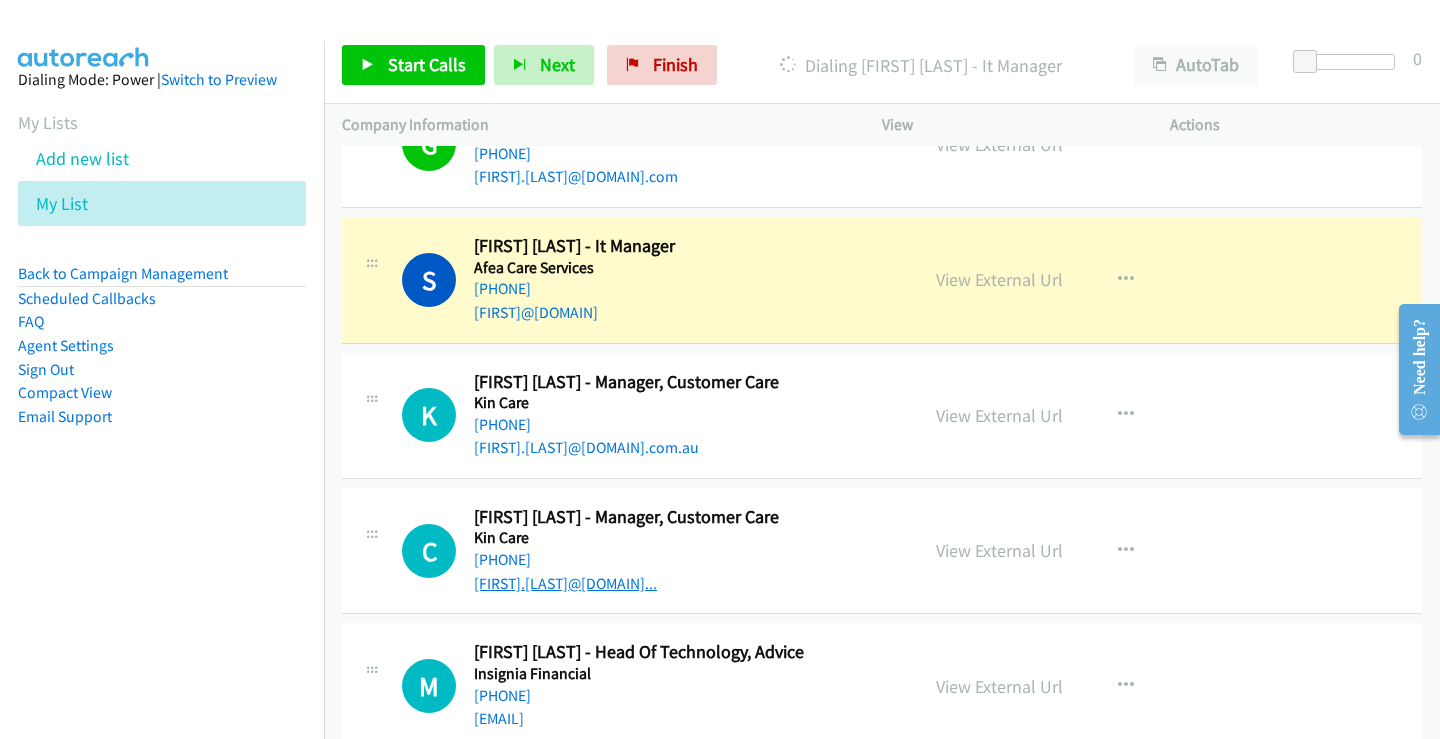 scroll, scrollTop: 2000, scrollLeft: 0, axis: vertical 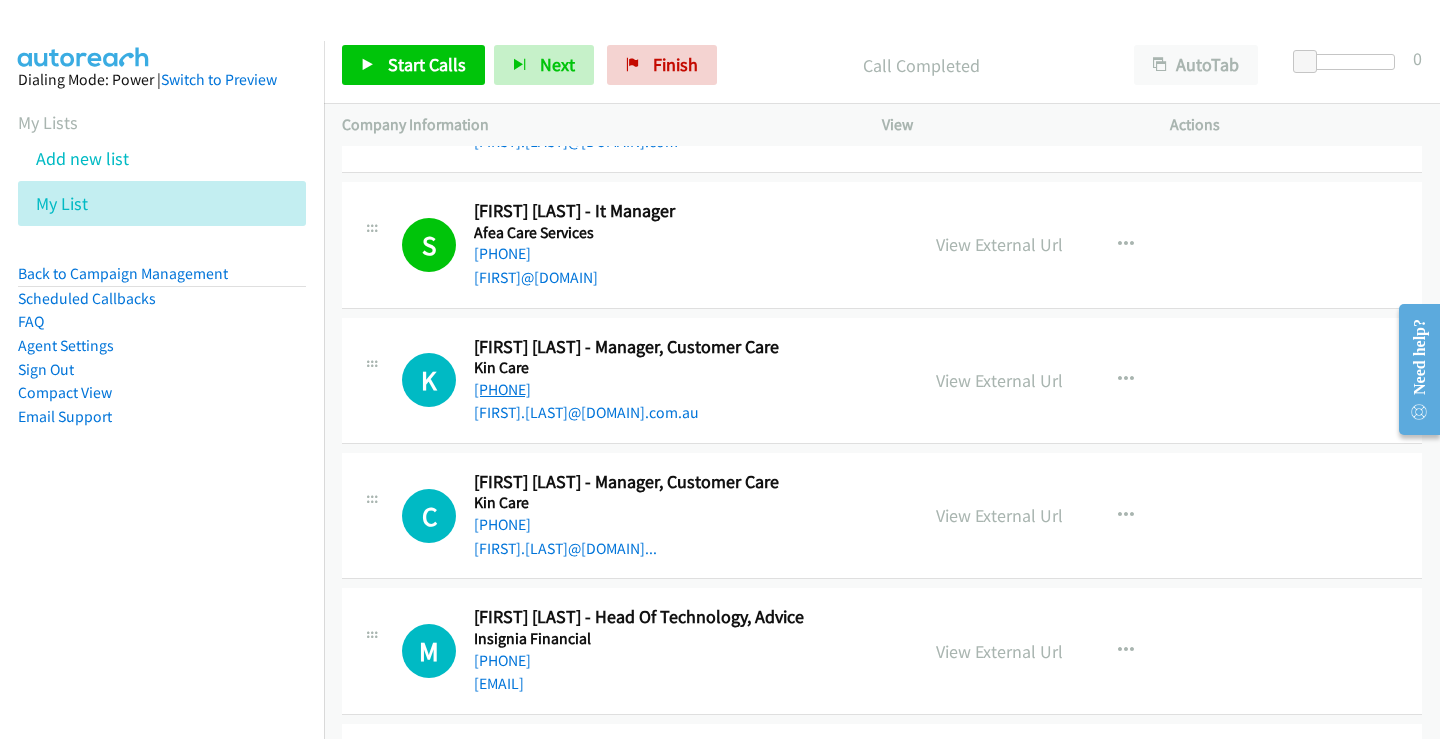 click on "[PHONE]" at bounding box center (502, 389) 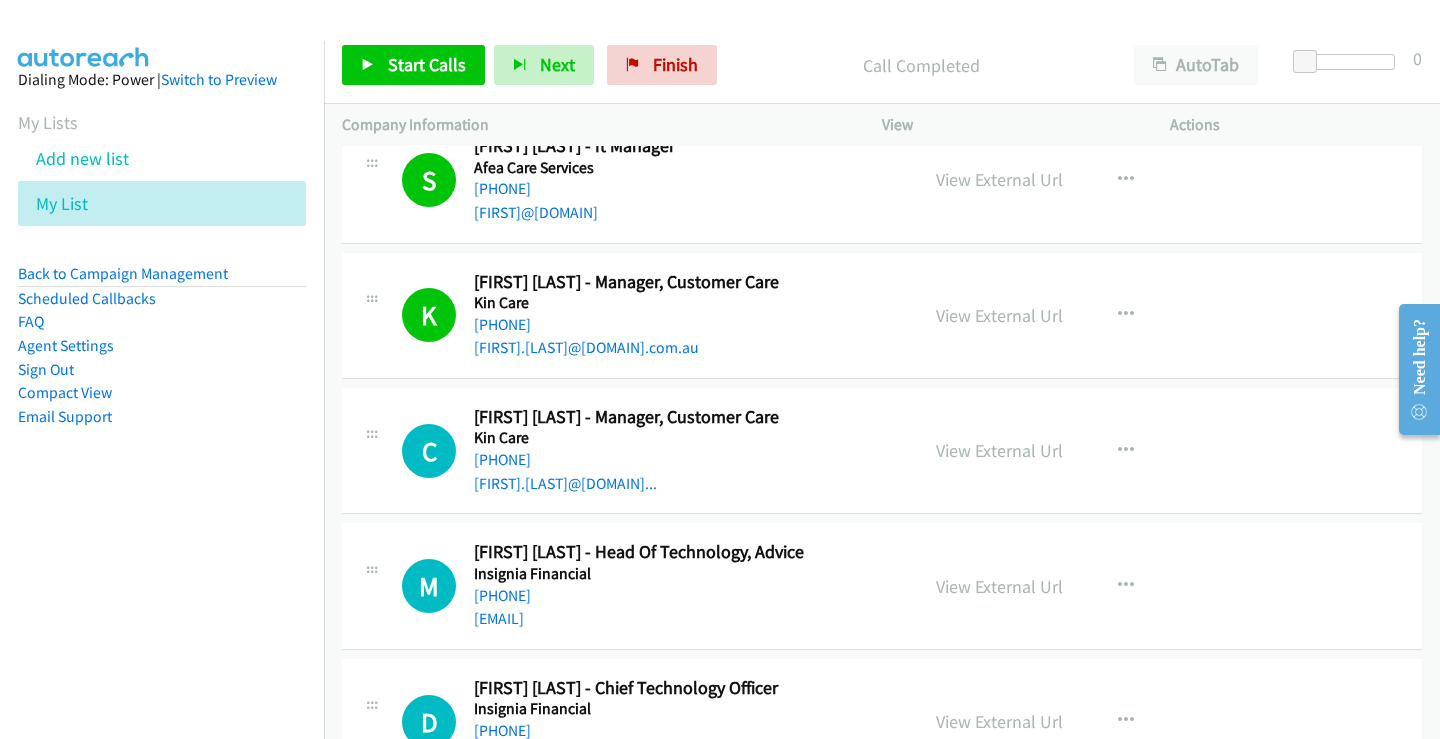 scroll, scrollTop: 2100, scrollLeft: 0, axis: vertical 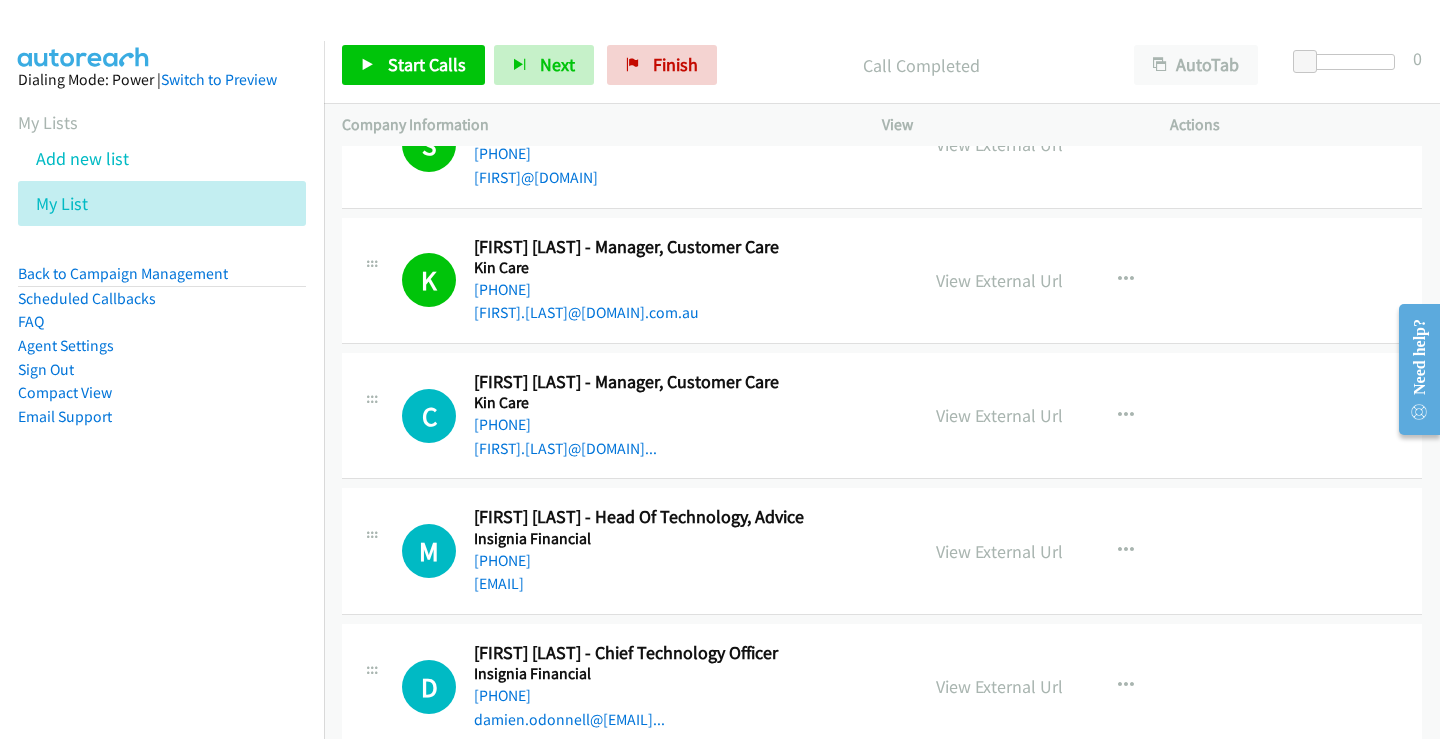 click on "[PHONE]" at bounding box center [687, 425] 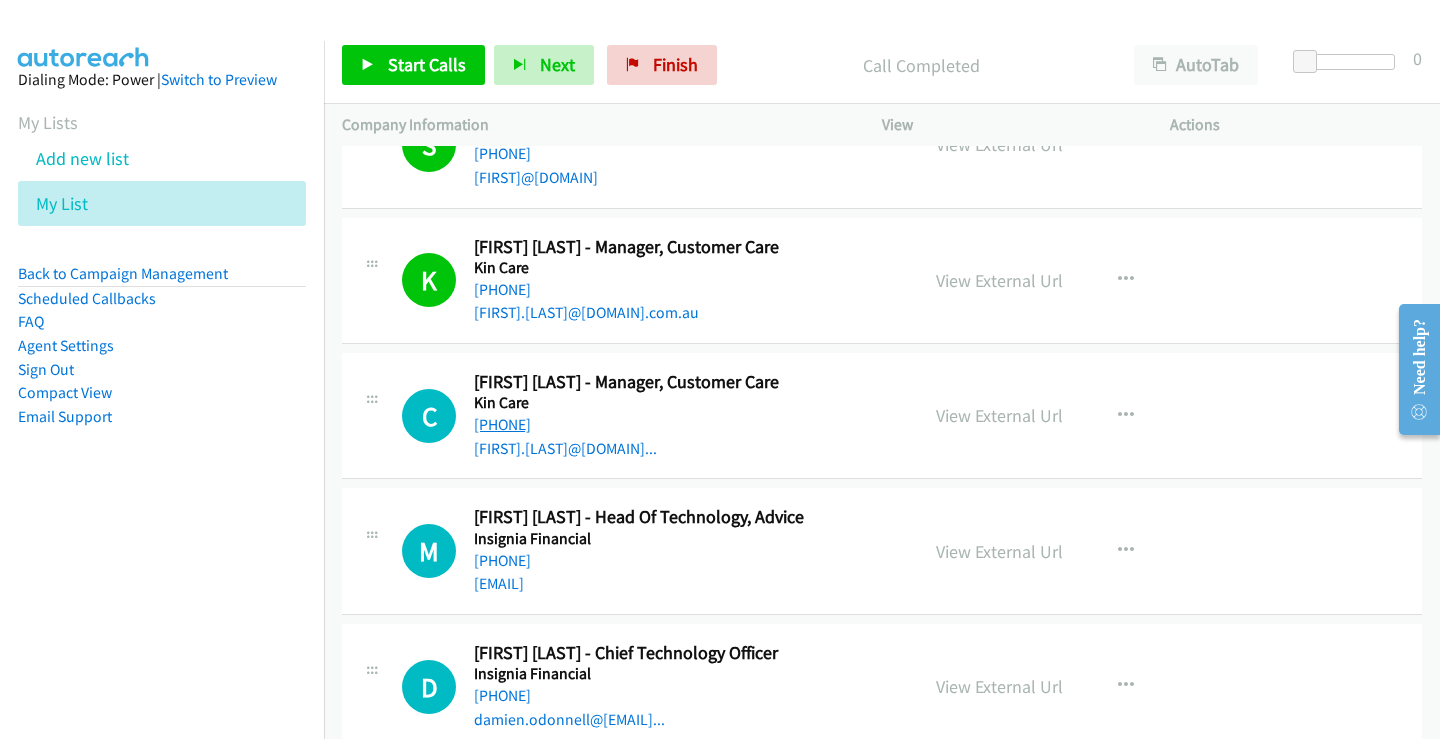 click on "[PHONE]" at bounding box center [502, 424] 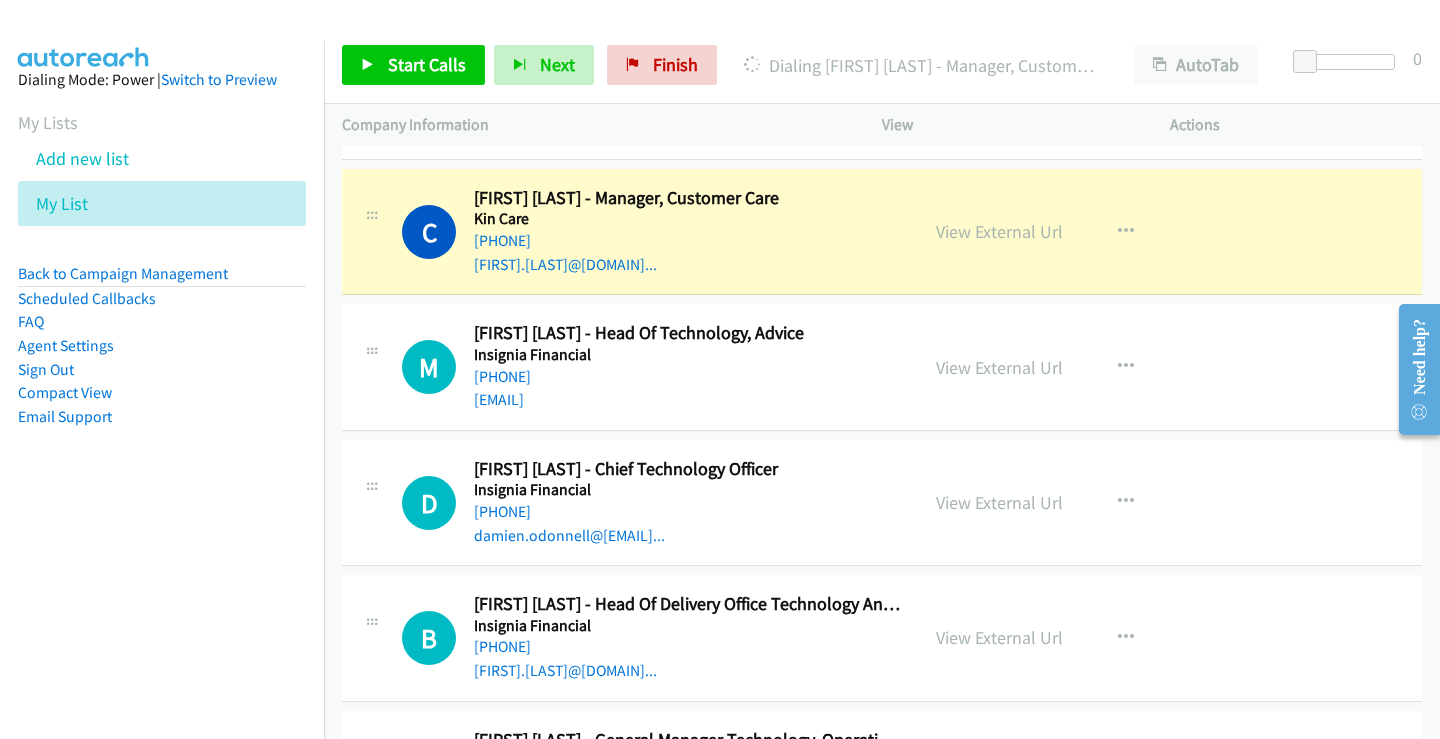 scroll, scrollTop: 2300, scrollLeft: 0, axis: vertical 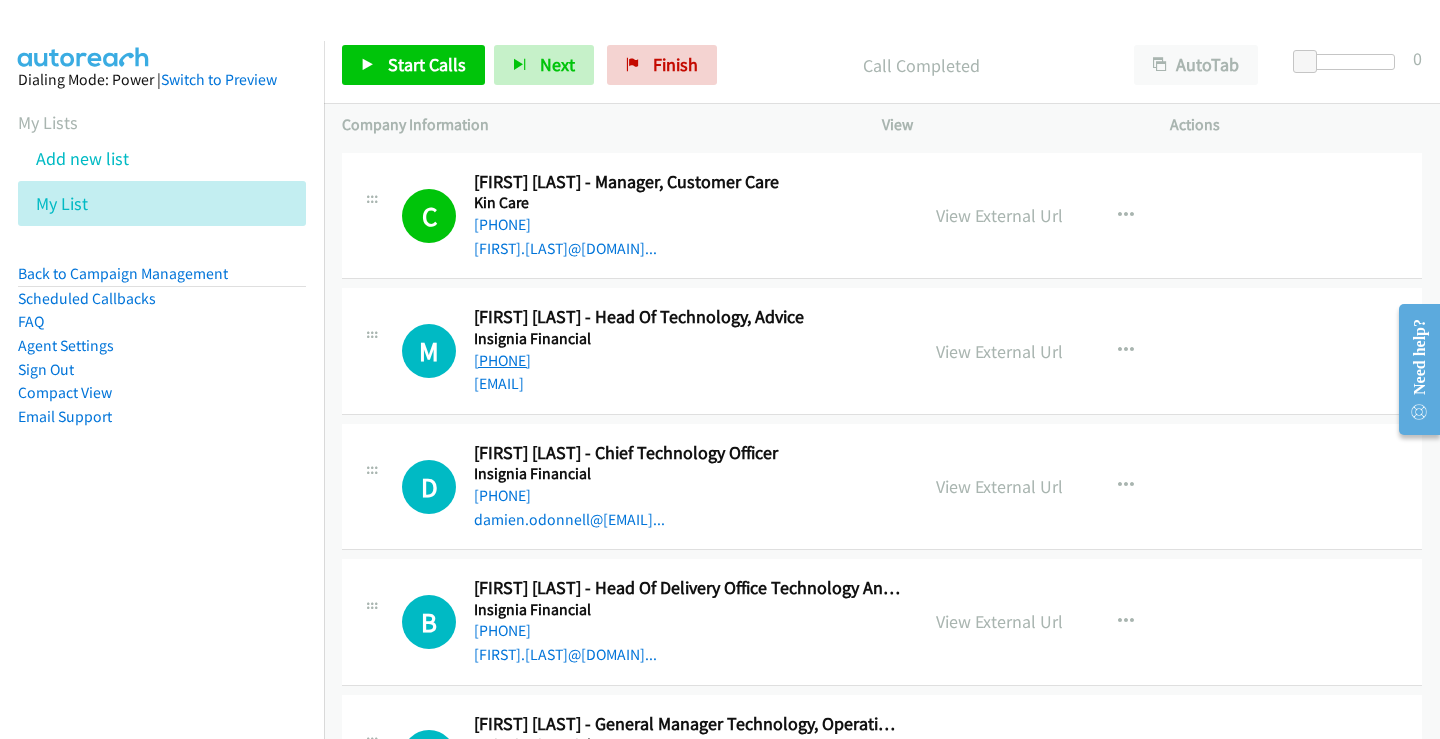 click on "[PHONE]" at bounding box center (502, 360) 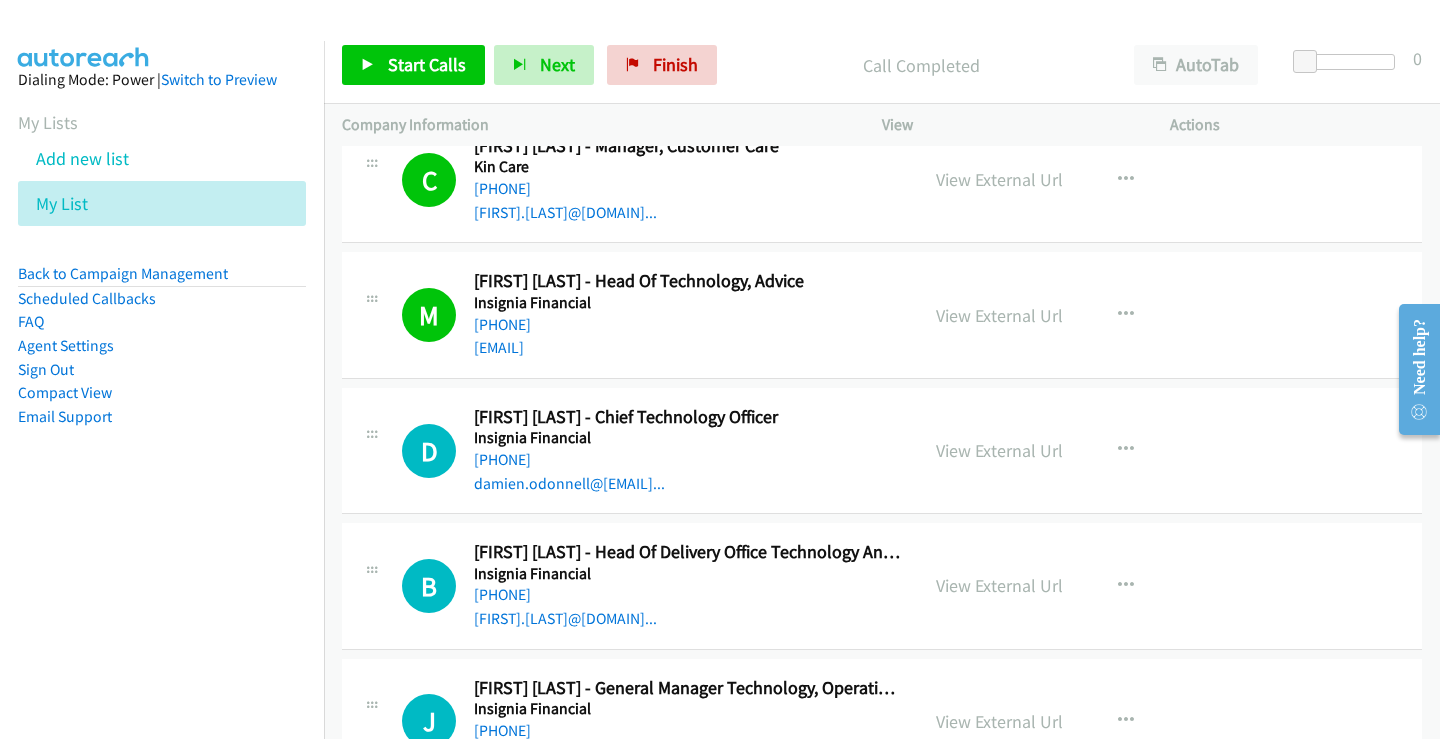 scroll, scrollTop: 2400, scrollLeft: 0, axis: vertical 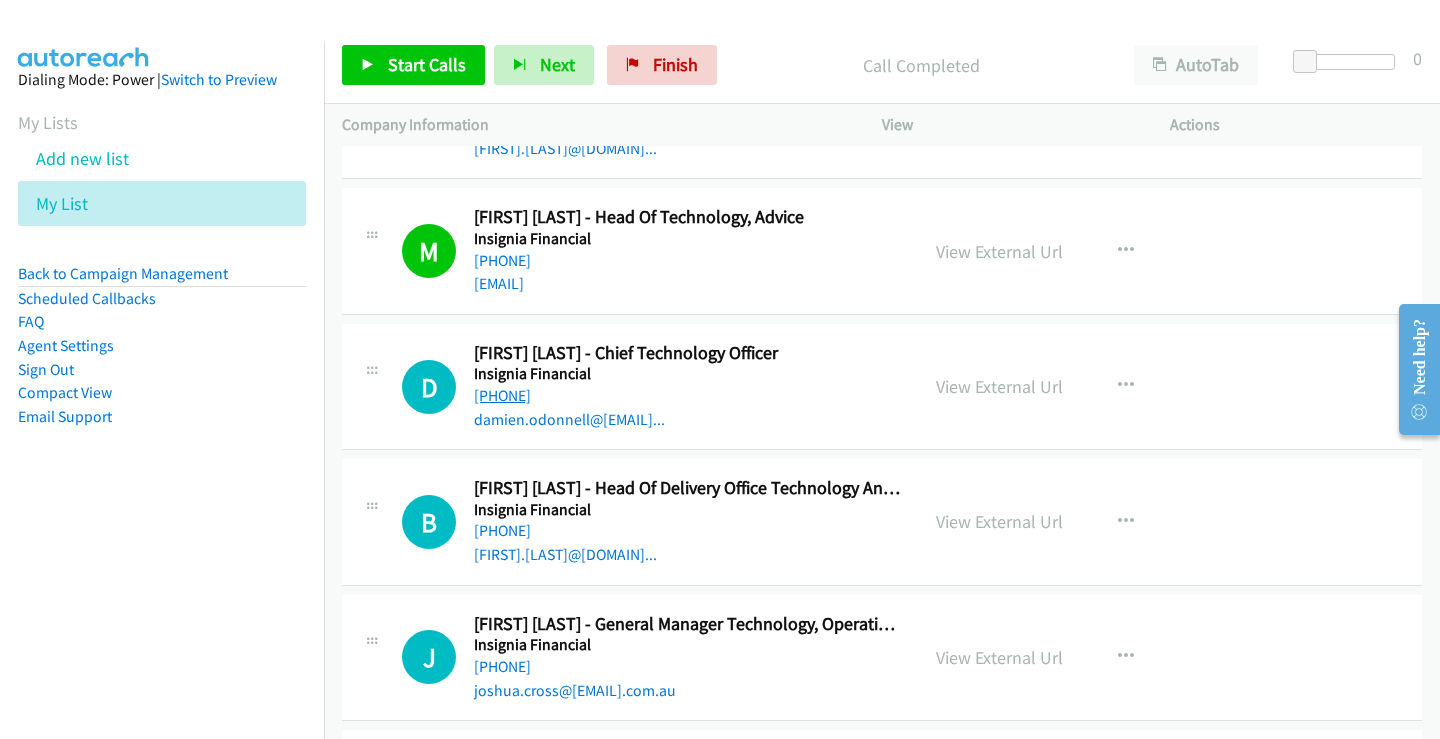 click on "[PHONE]" at bounding box center (502, 395) 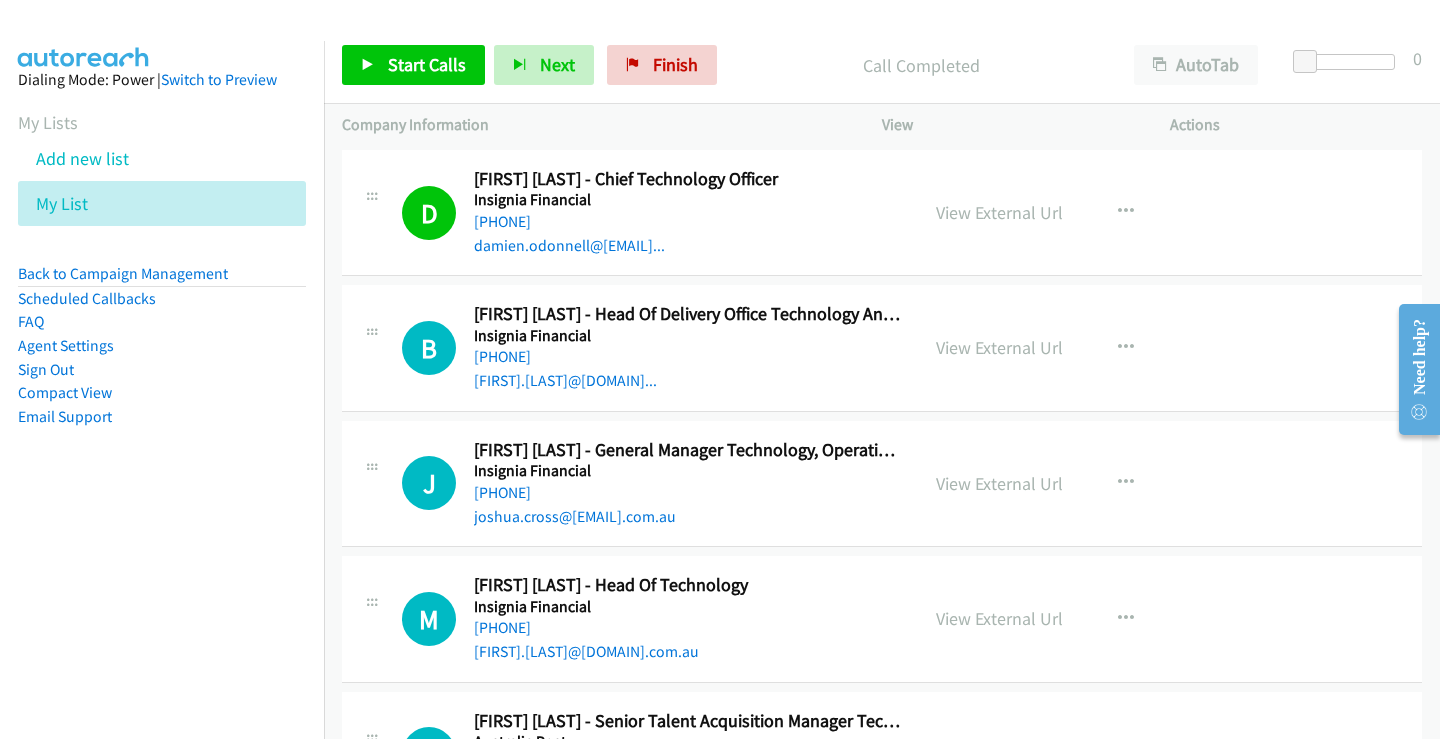 scroll, scrollTop: 2600, scrollLeft: 0, axis: vertical 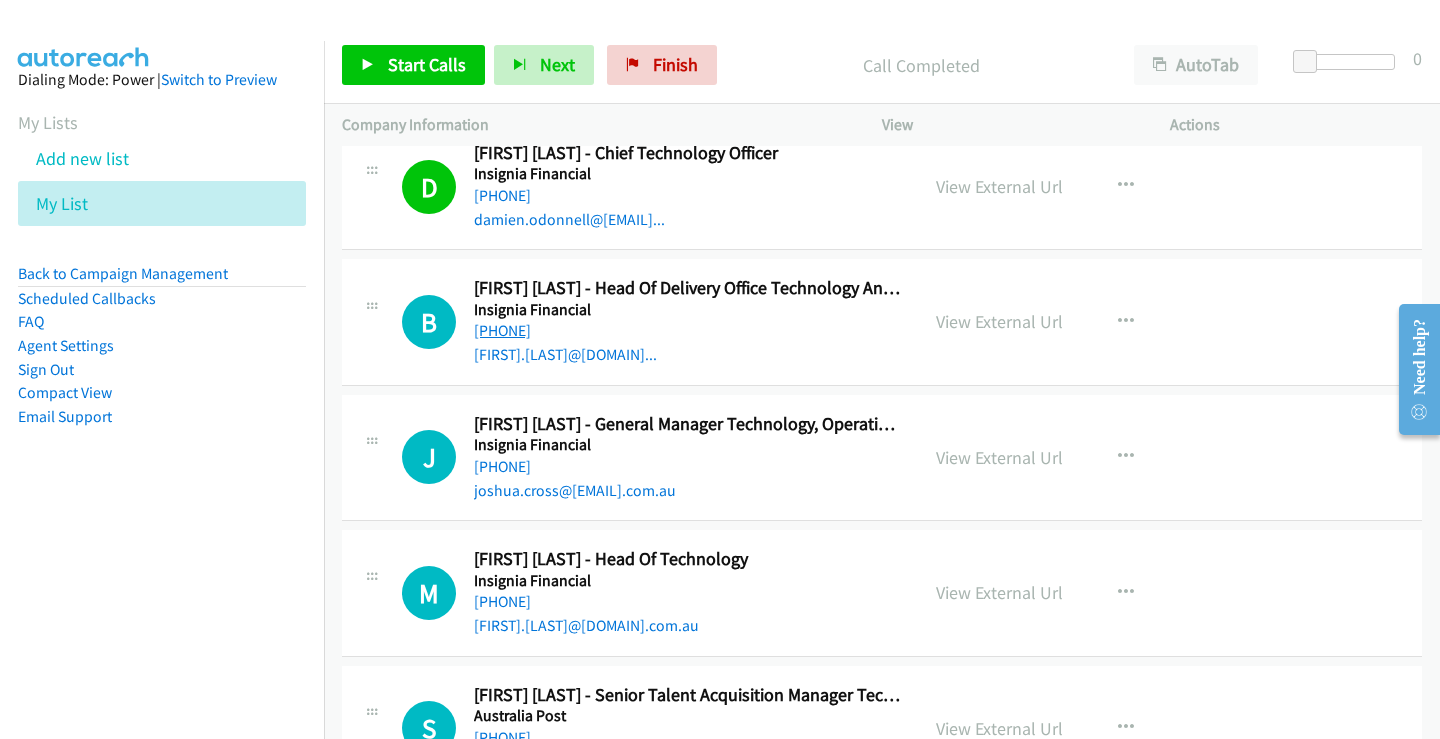 click on "[PHONE]" at bounding box center [502, 330] 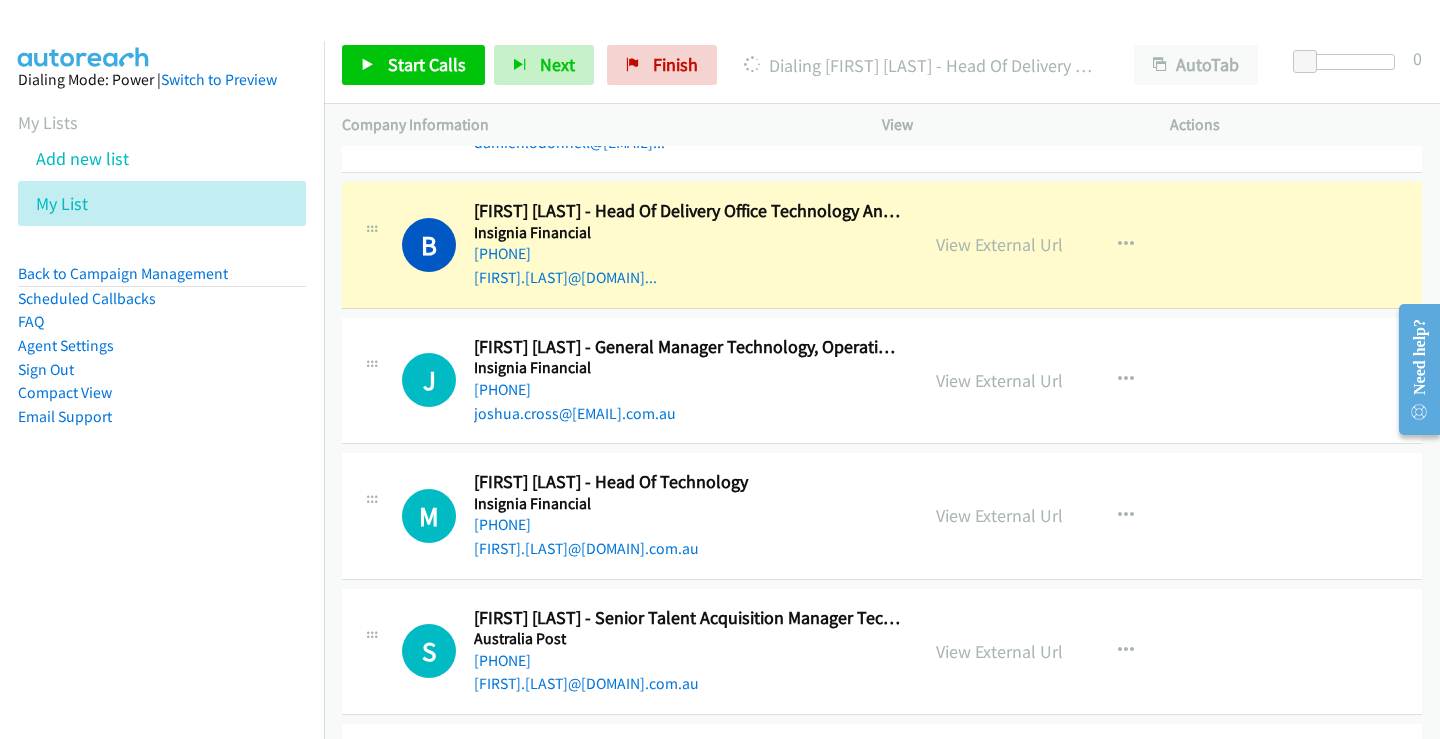 scroll, scrollTop: 2700, scrollLeft: 0, axis: vertical 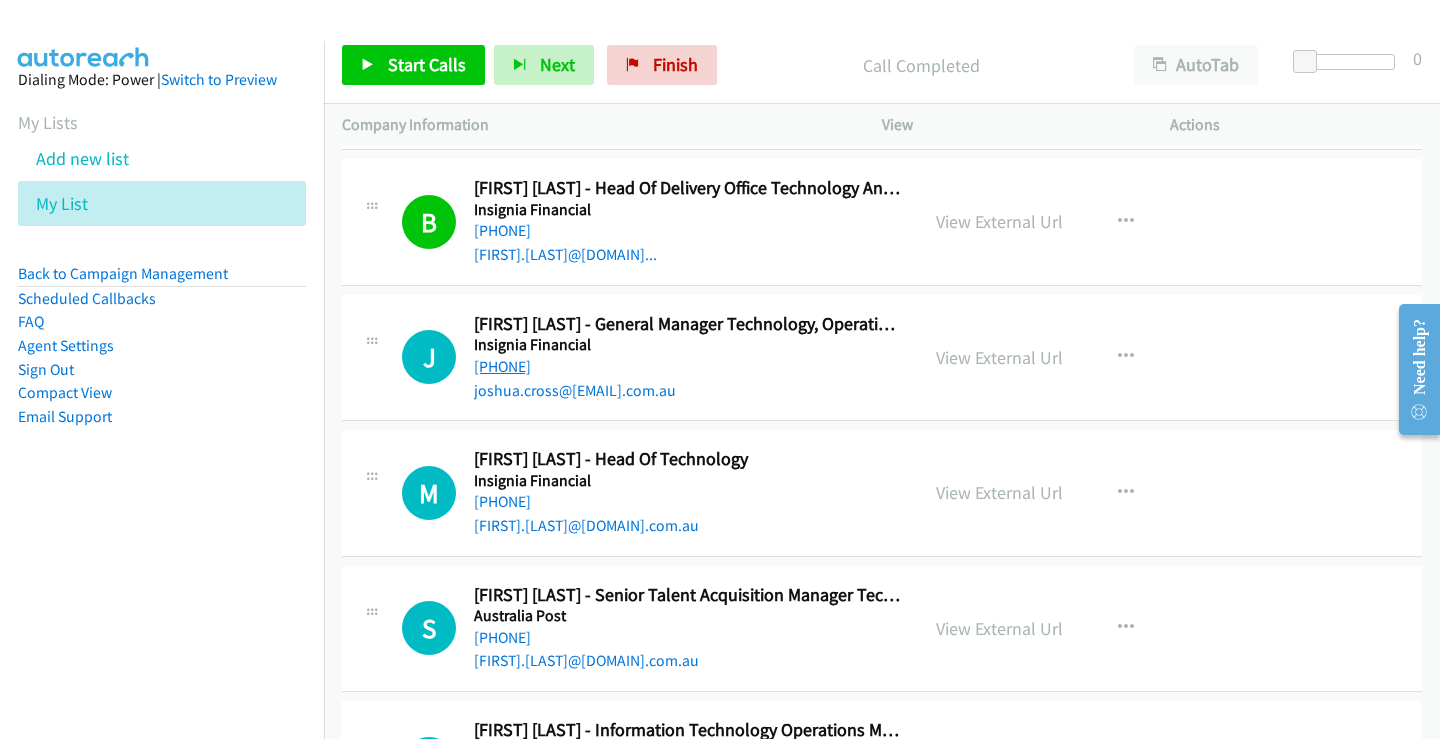 drag, startPoint x: 552, startPoint y: 364, endPoint x: 575, endPoint y: 372, distance: 24.351591 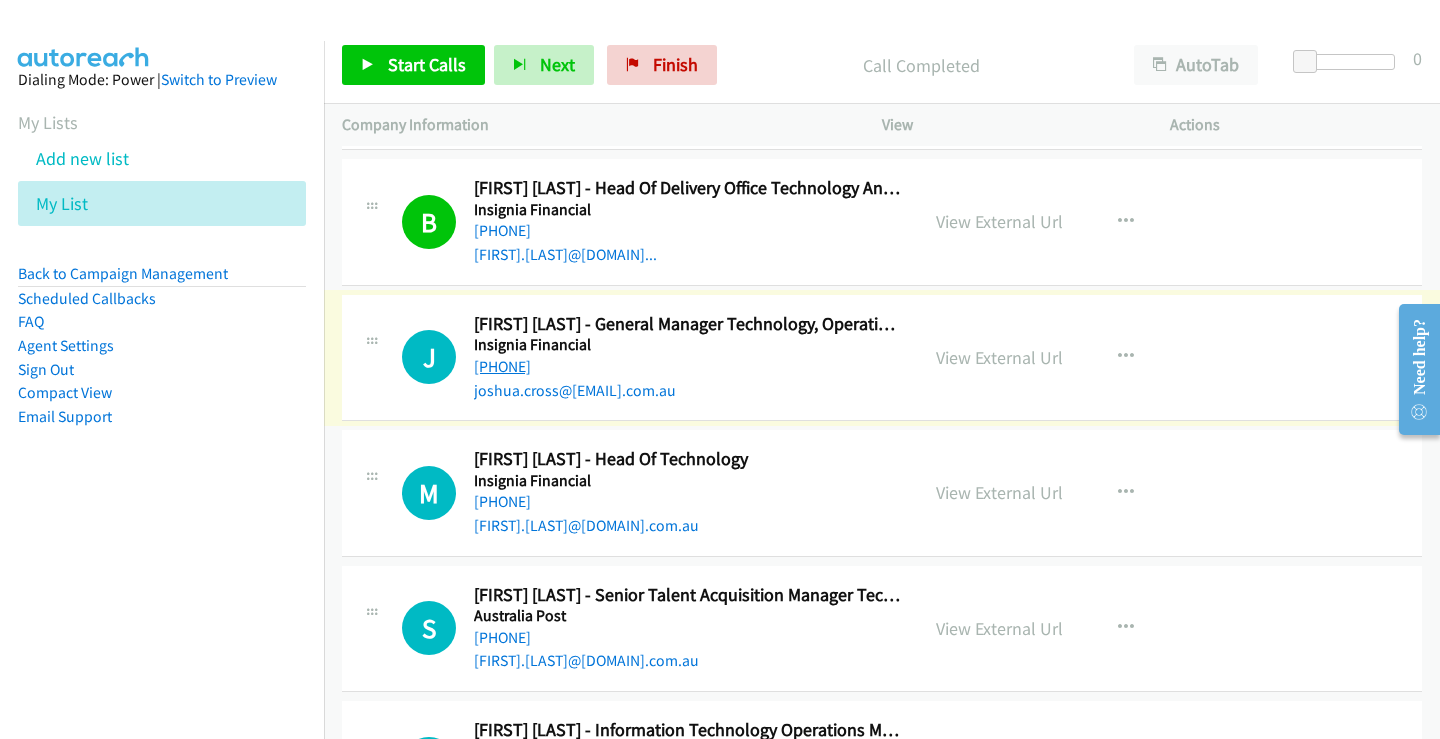 click on "[PHONE]" at bounding box center (502, 366) 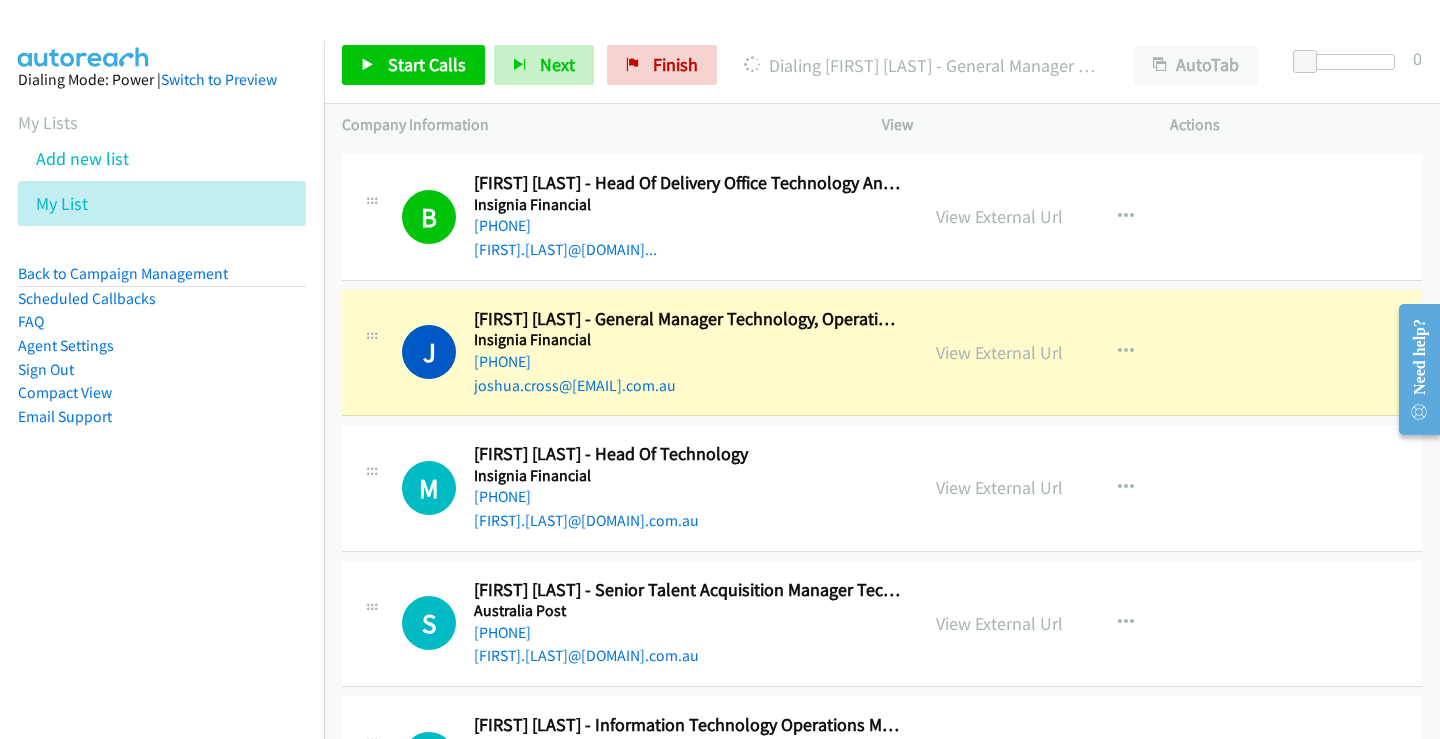 scroll, scrollTop: 2700, scrollLeft: 0, axis: vertical 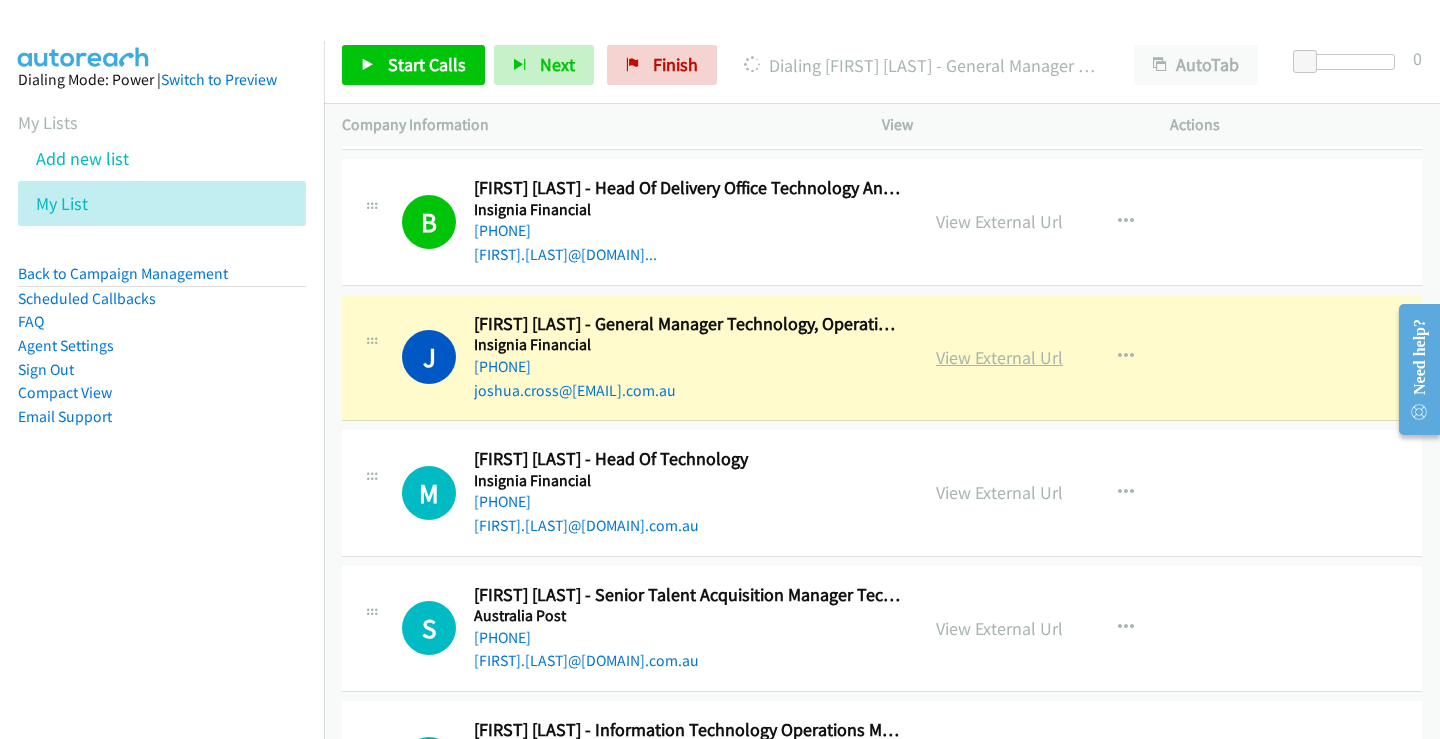click on "View External Url" at bounding box center [999, 357] 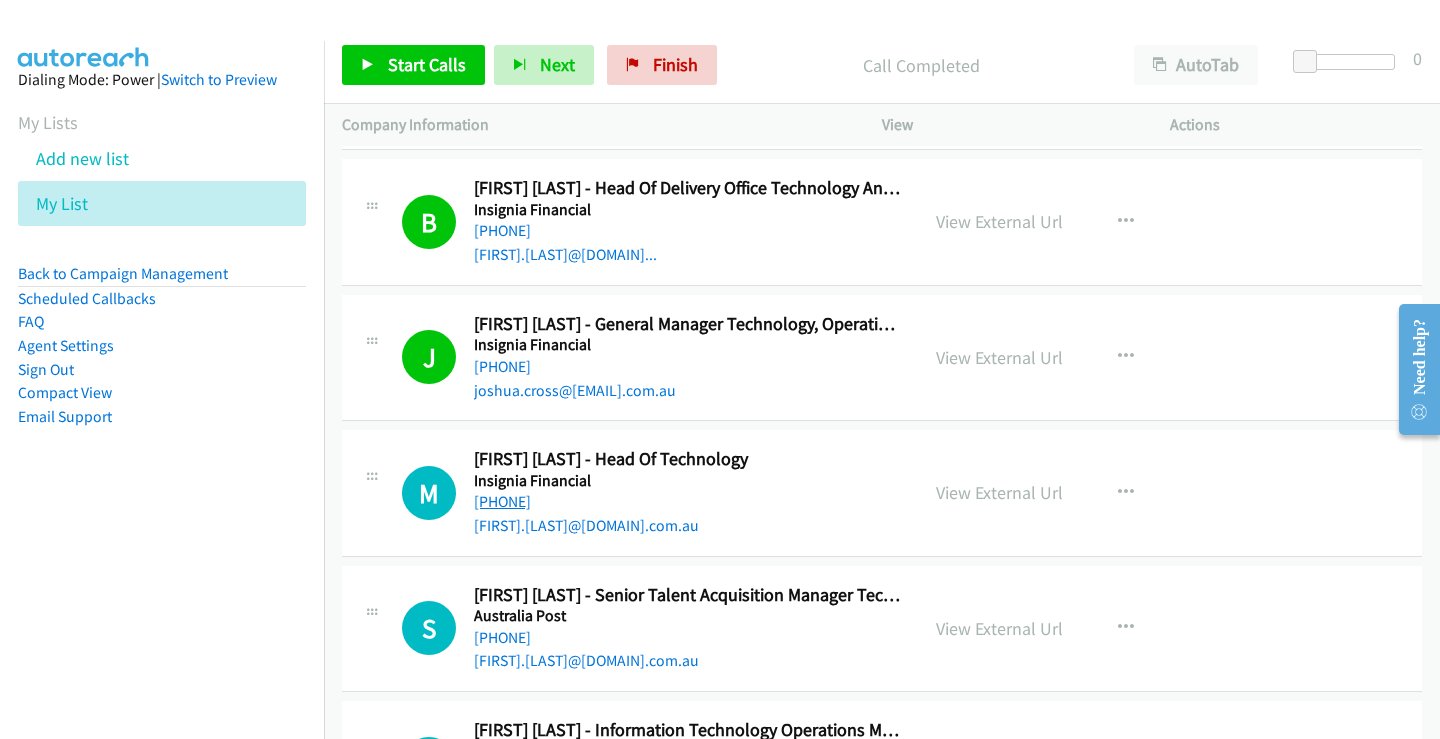 click on "[PHONE]" at bounding box center (502, 501) 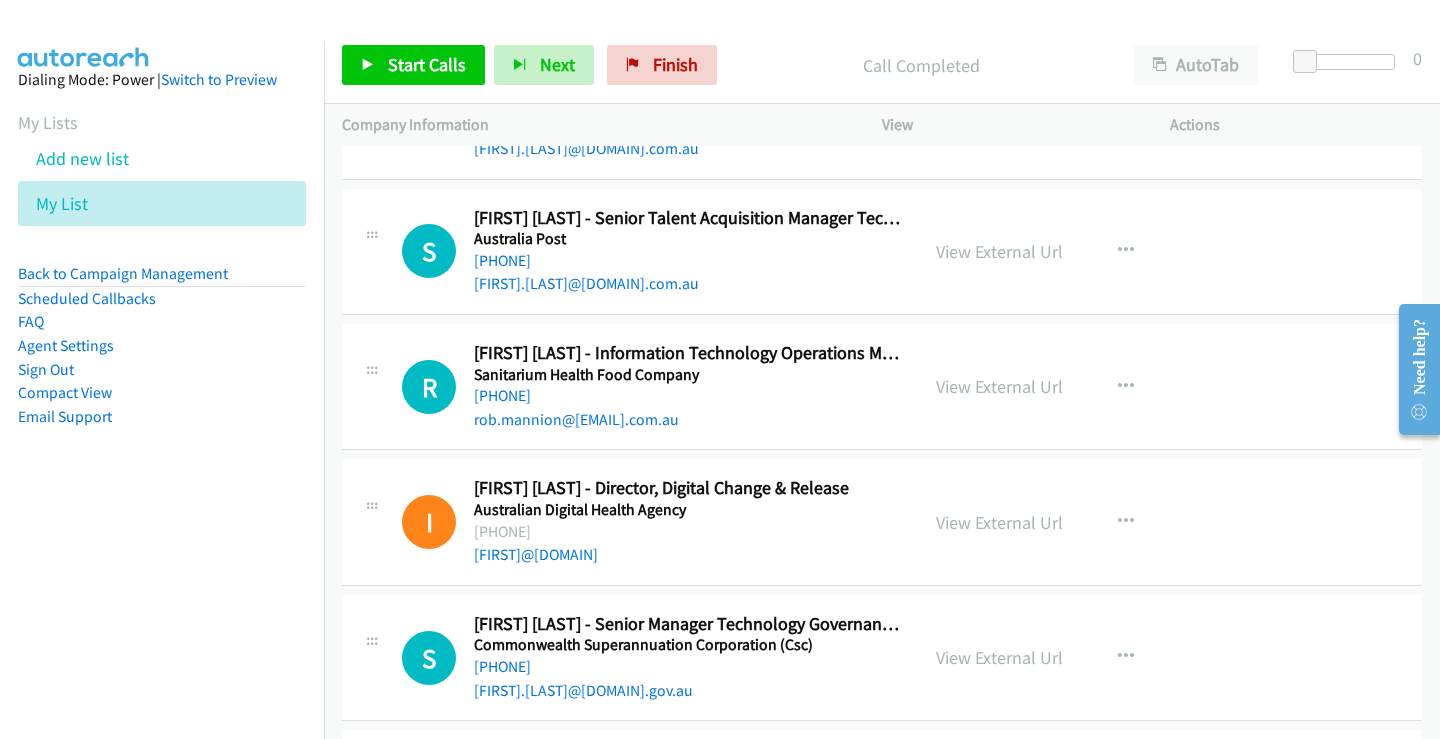 scroll, scrollTop: 3100, scrollLeft: 0, axis: vertical 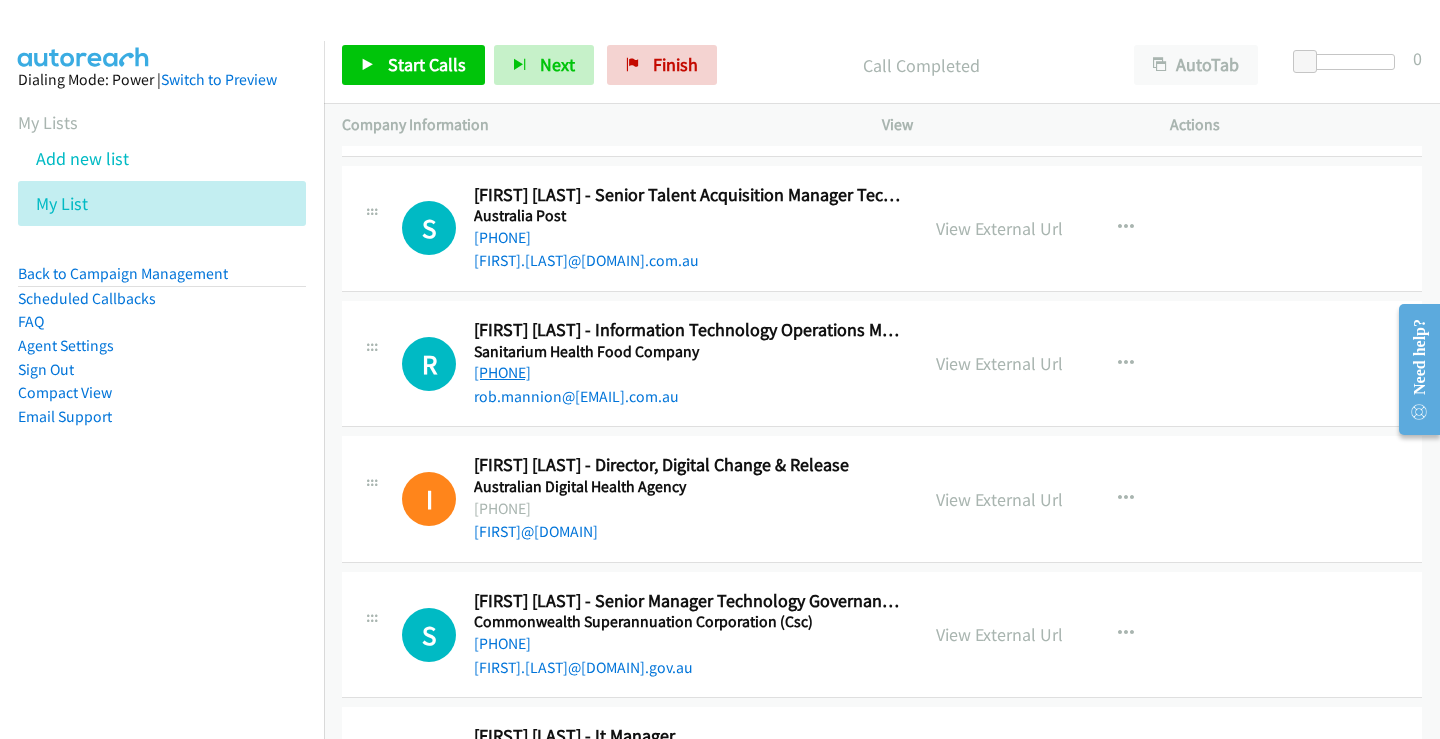 click on "[PHONE]" at bounding box center [502, 372] 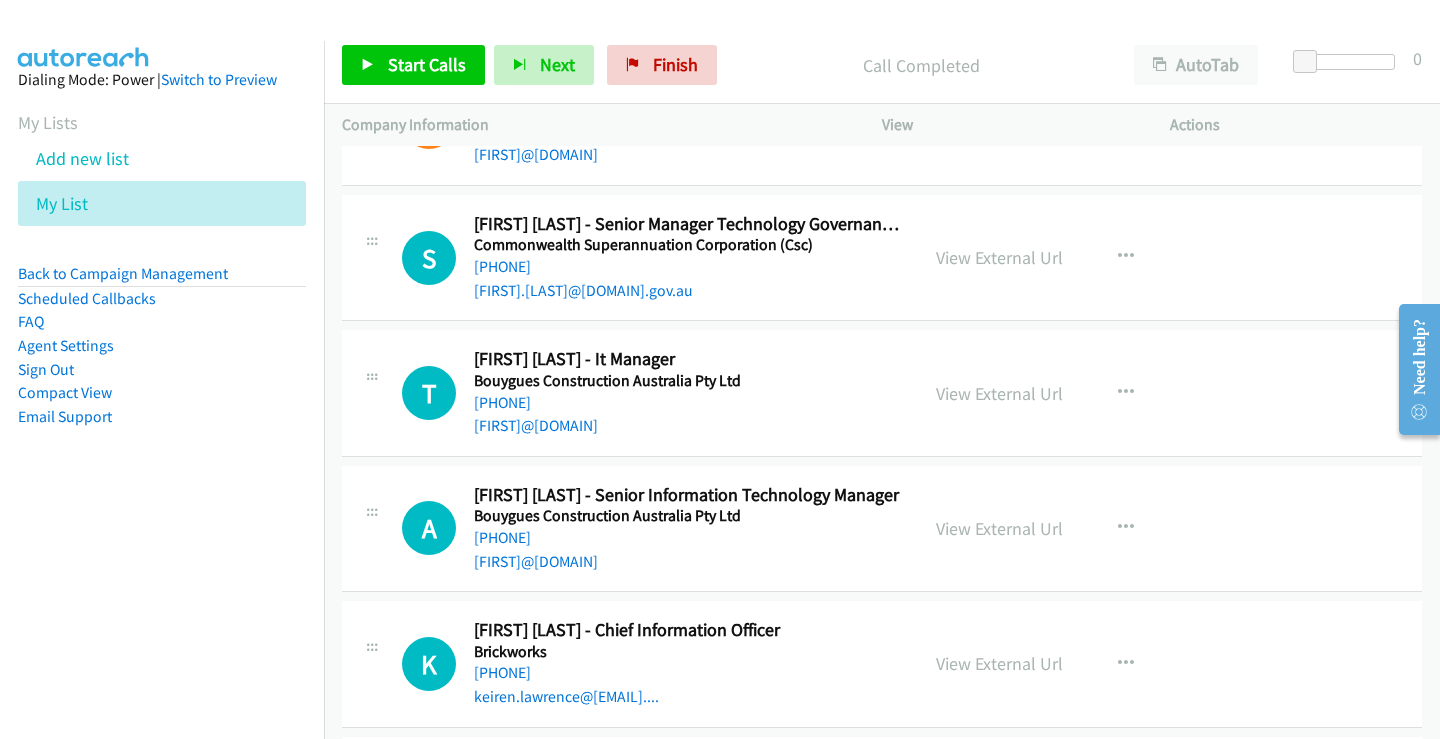 scroll, scrollTop: 3500, scrollLeft: 0, axis: vertical 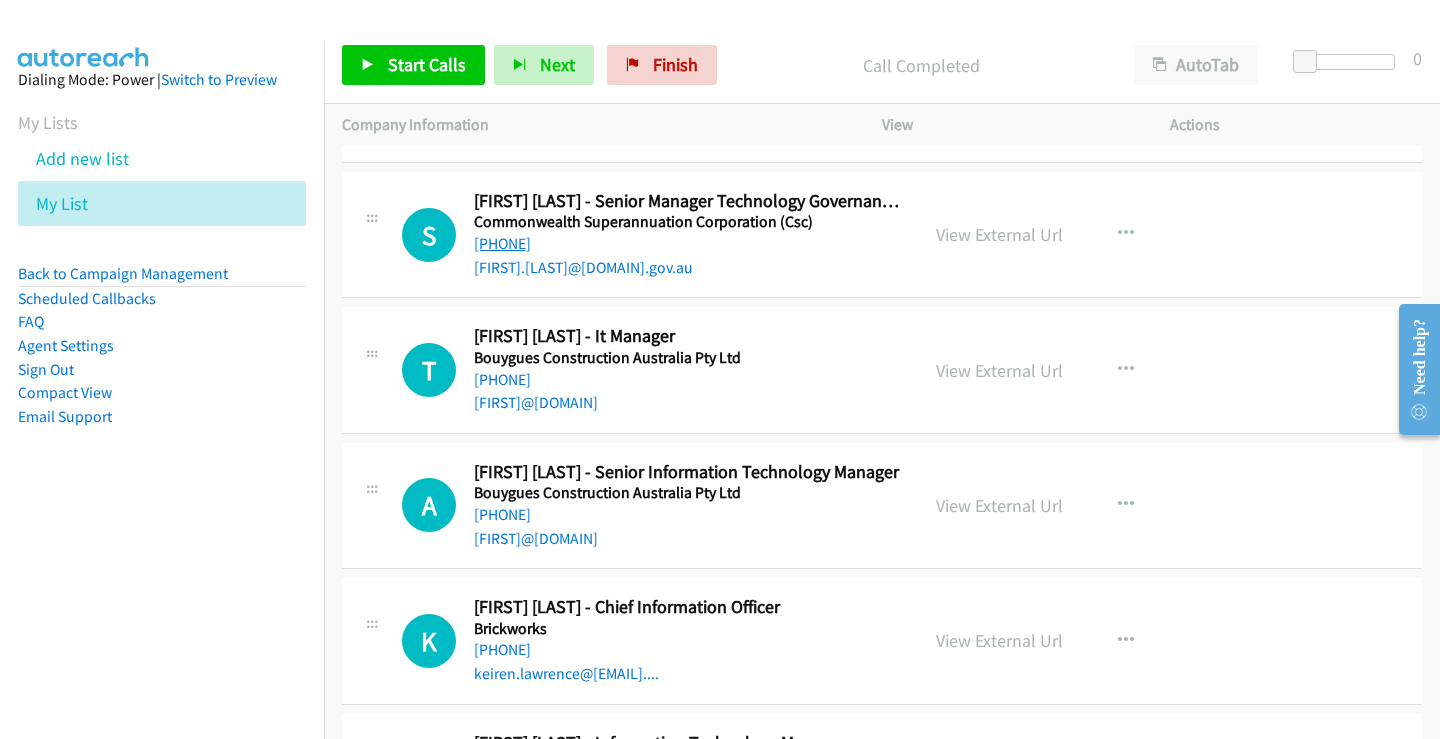 click on "[PHONE]" at bounding box center [502, 243] 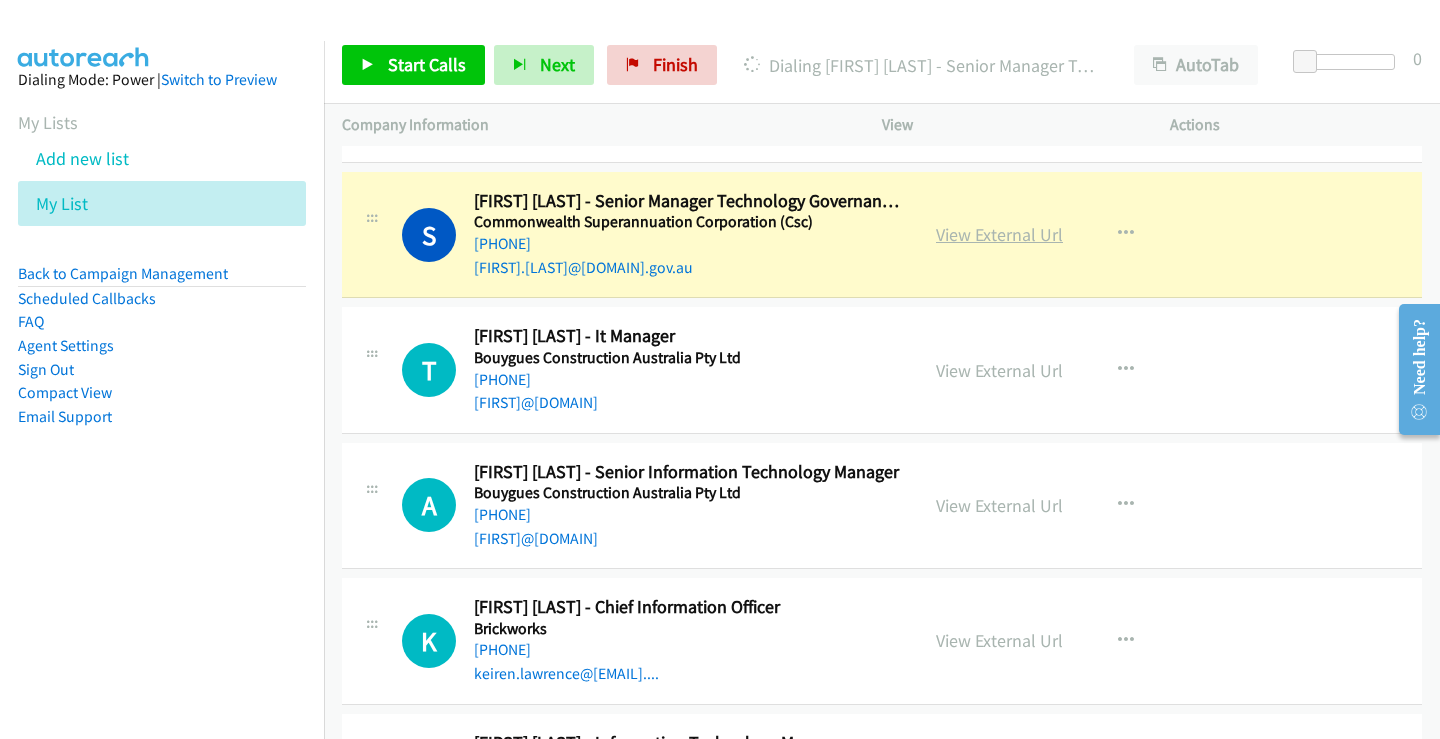 click on "View External Url" at bounding box center (999, 234) 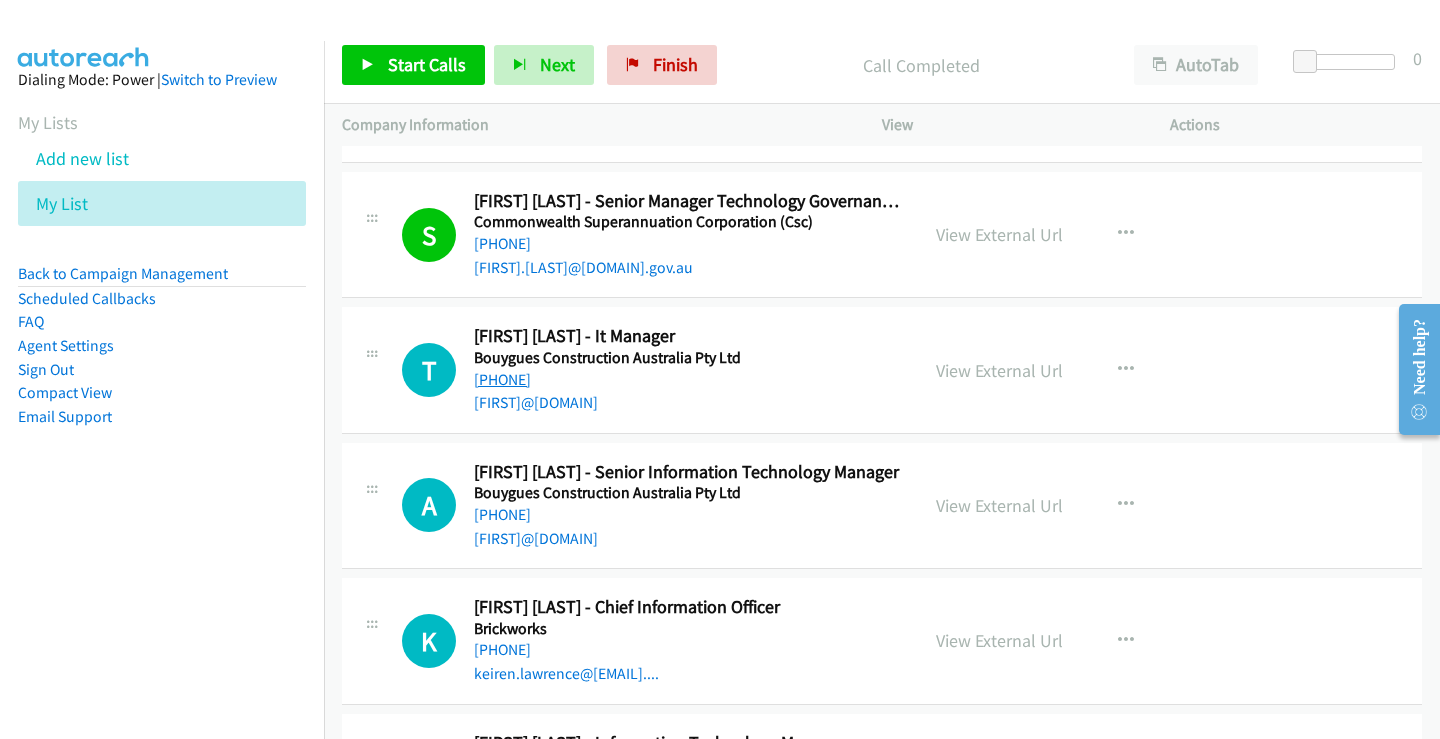 click on "[PHONE]" at bounding box center (502, 379) 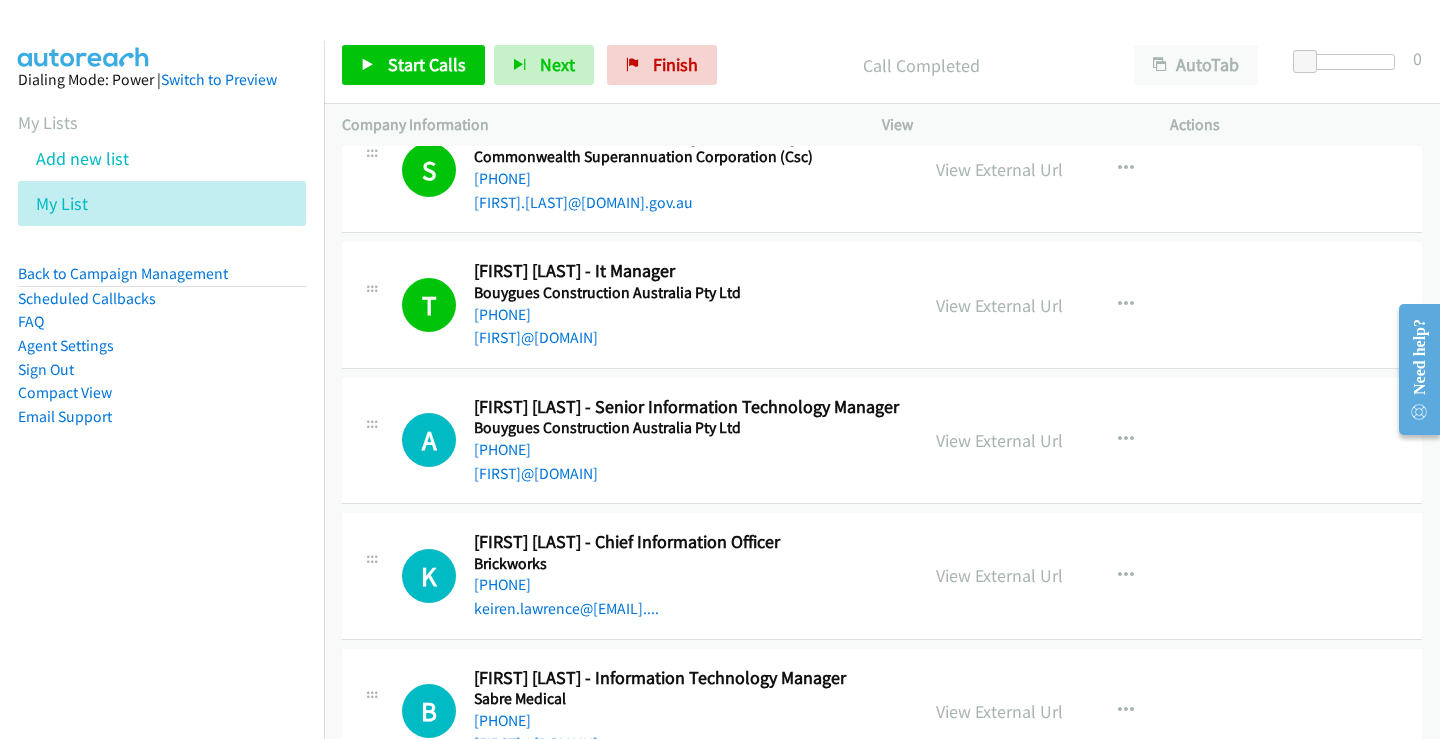 scroll, scrollTop: 3600, scrollLeft: 0, axis: vertical 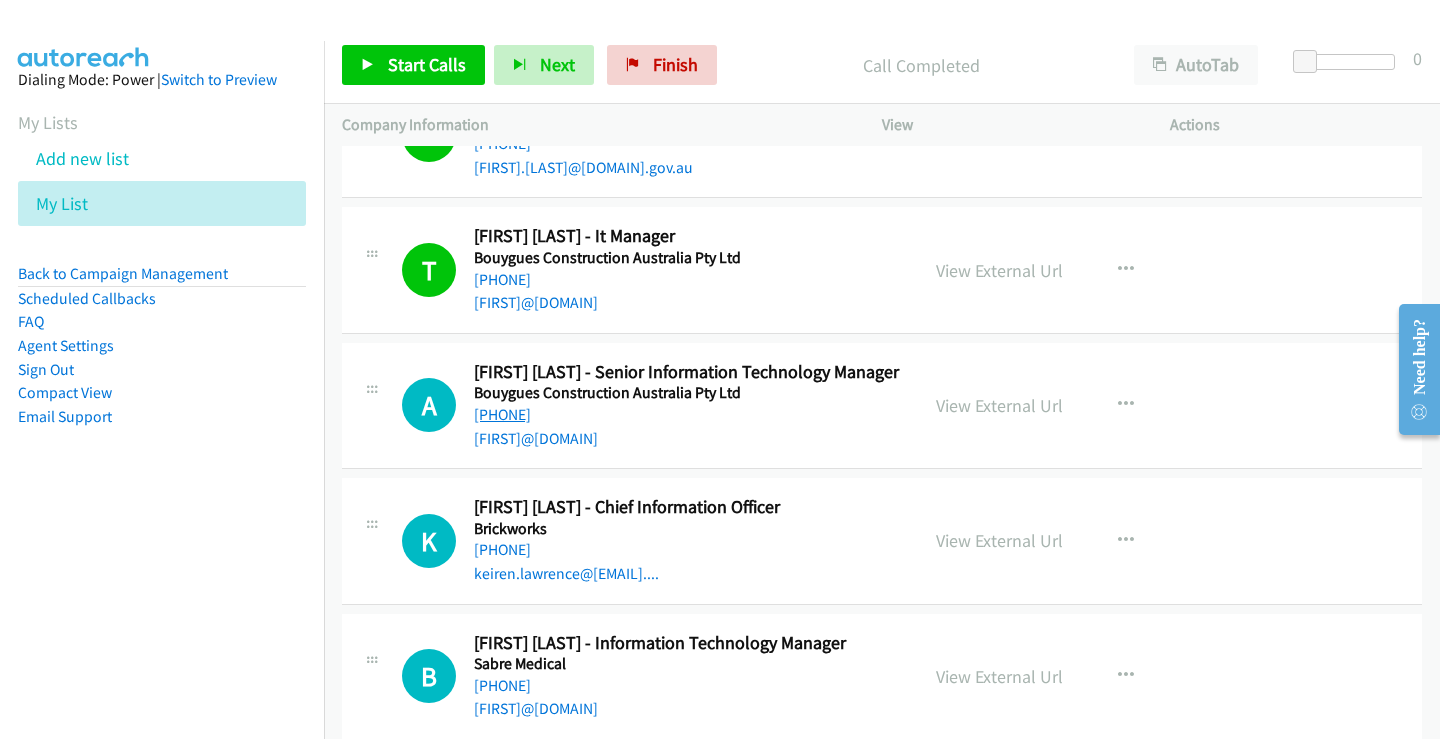 click on "[PHONE]" at bounding box center (502, 414) 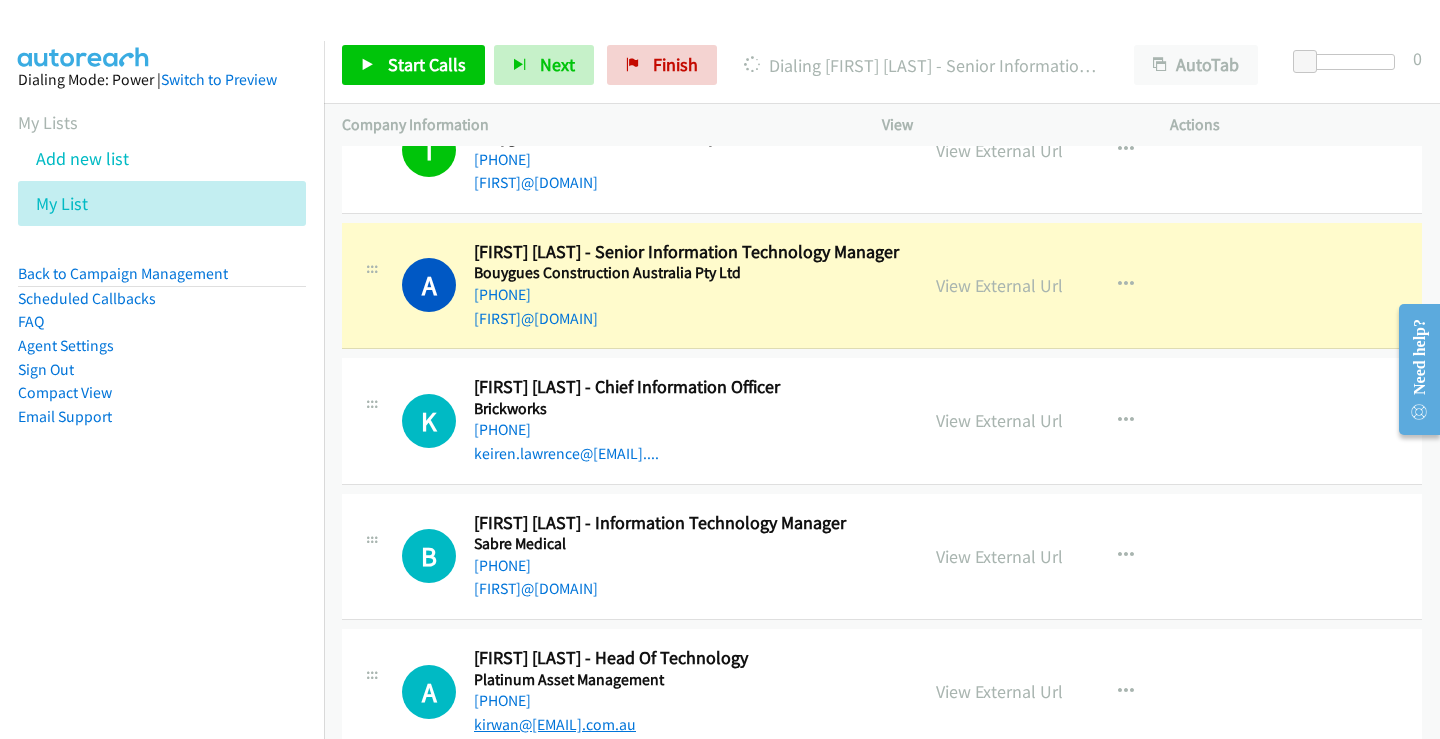 scroll, scrollTop: 3800, scrollLeft: 0, axis: vertical 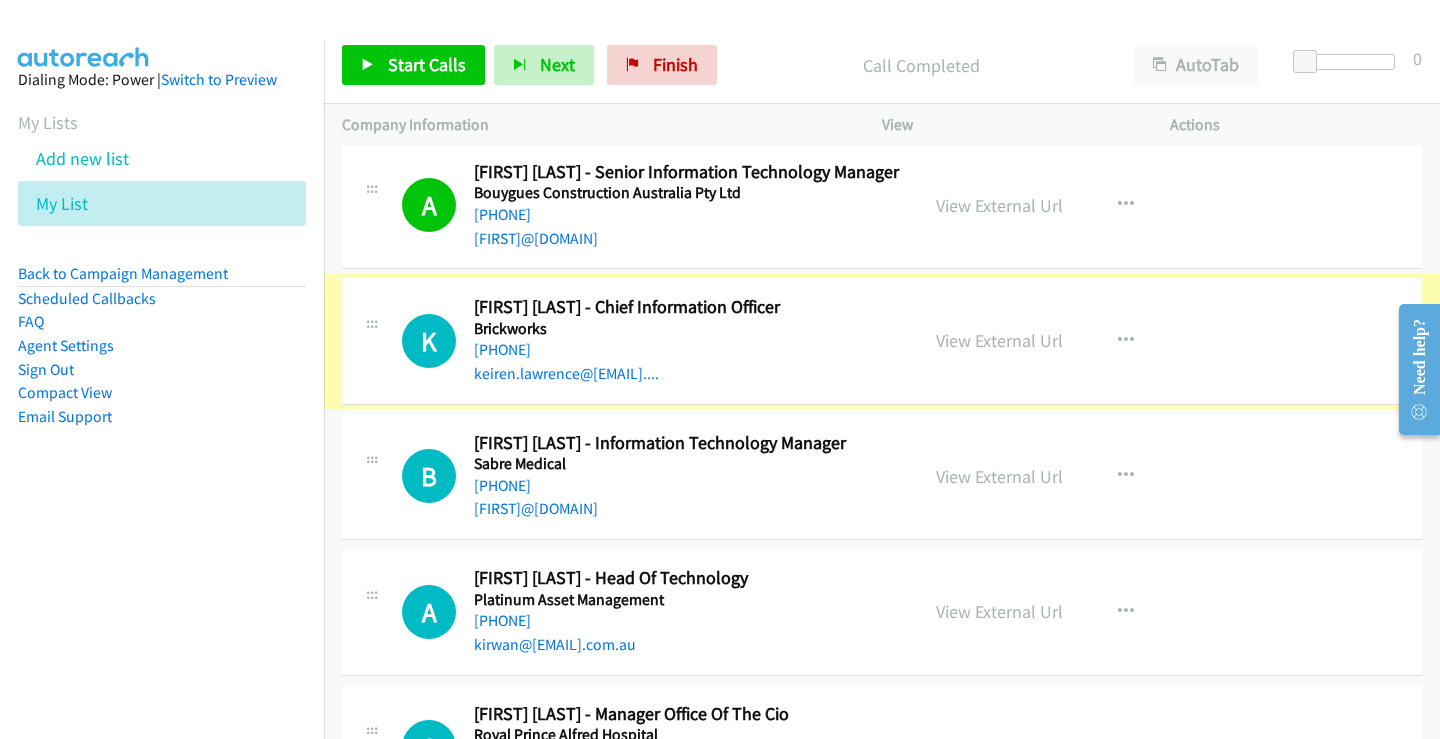 click on "[PHONE]" at bounding box center (502, 349) 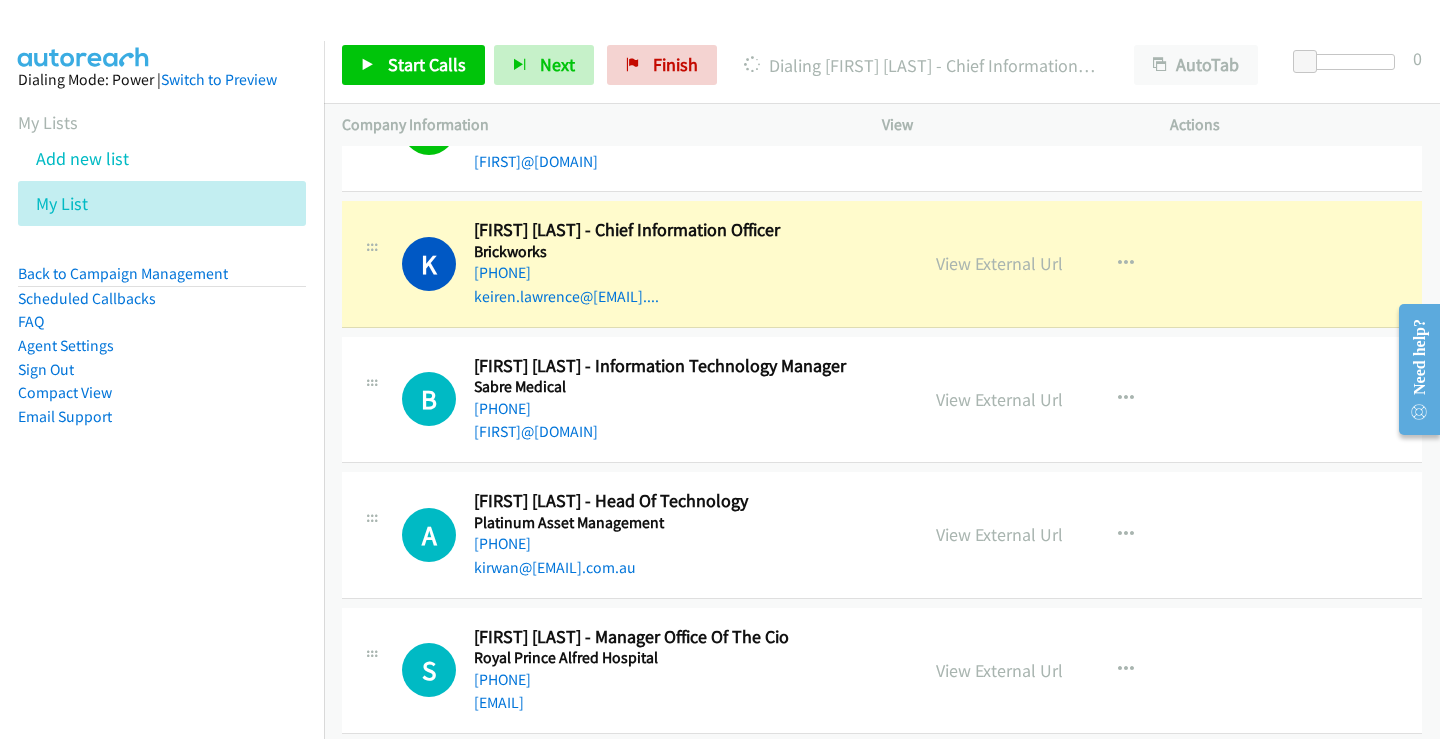 scroll, scrollTop: 3900, scrollLeft: 0, axis: vertical 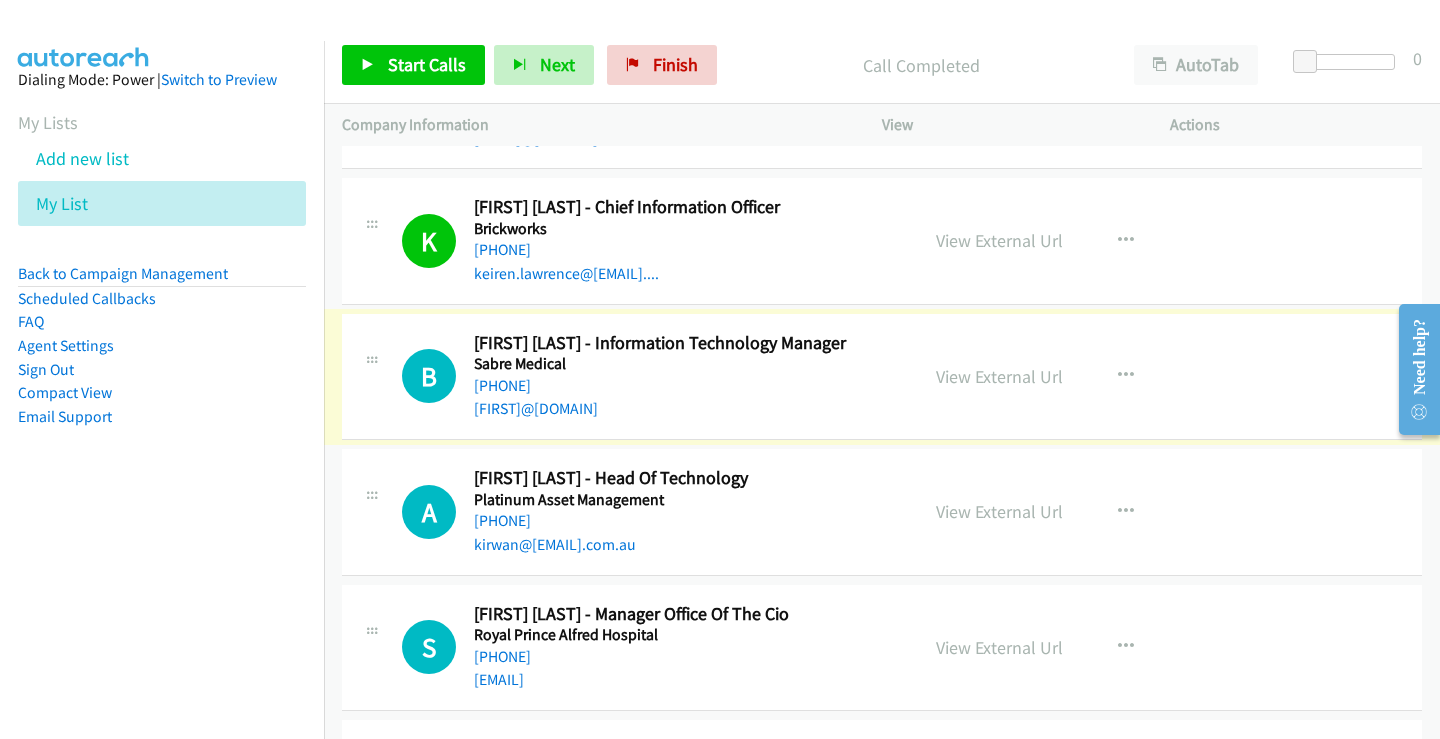 click on "[PHONE]" at bounding box center [687, 386] 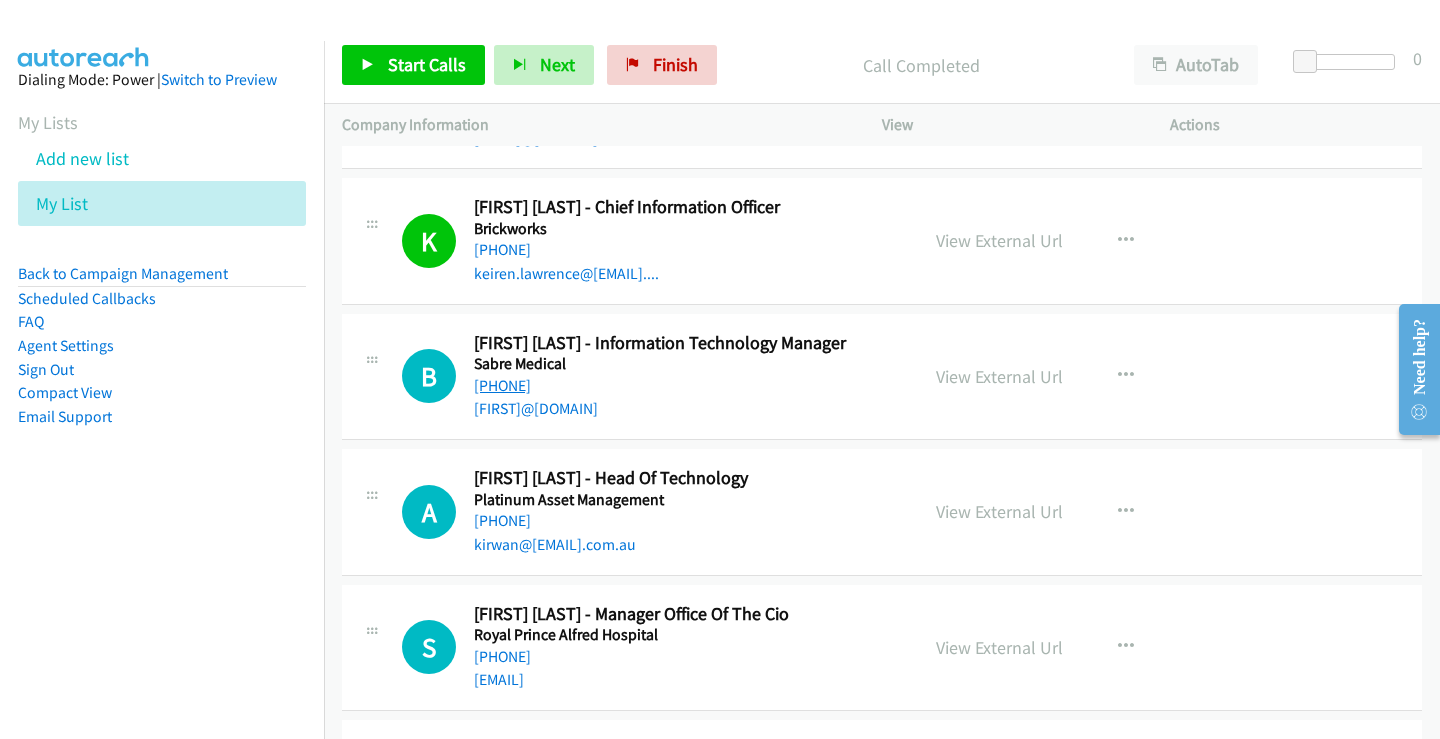 click on "[PHONE]" at bounding box center [502, 385] 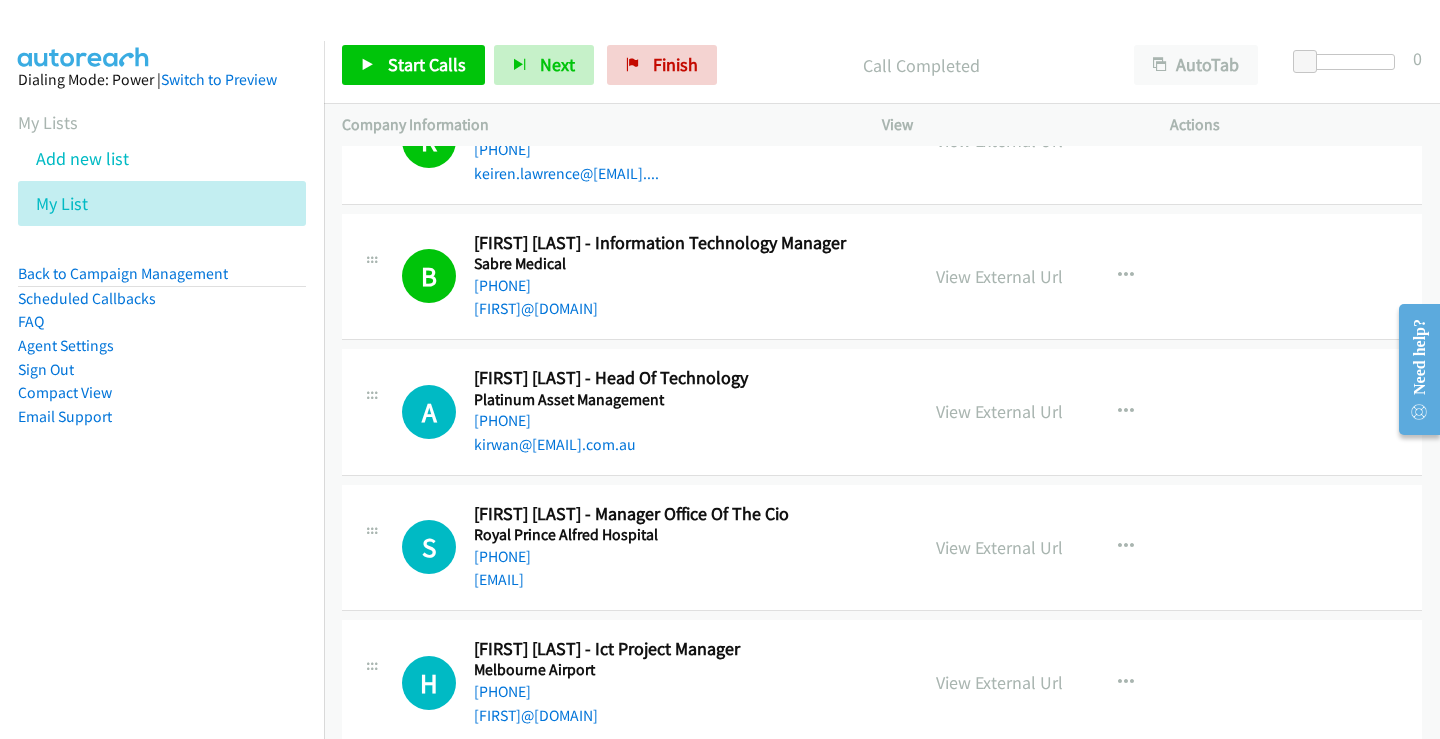 scroll, scrollTop: 4200, scrollLeft: 0, axis: vertical 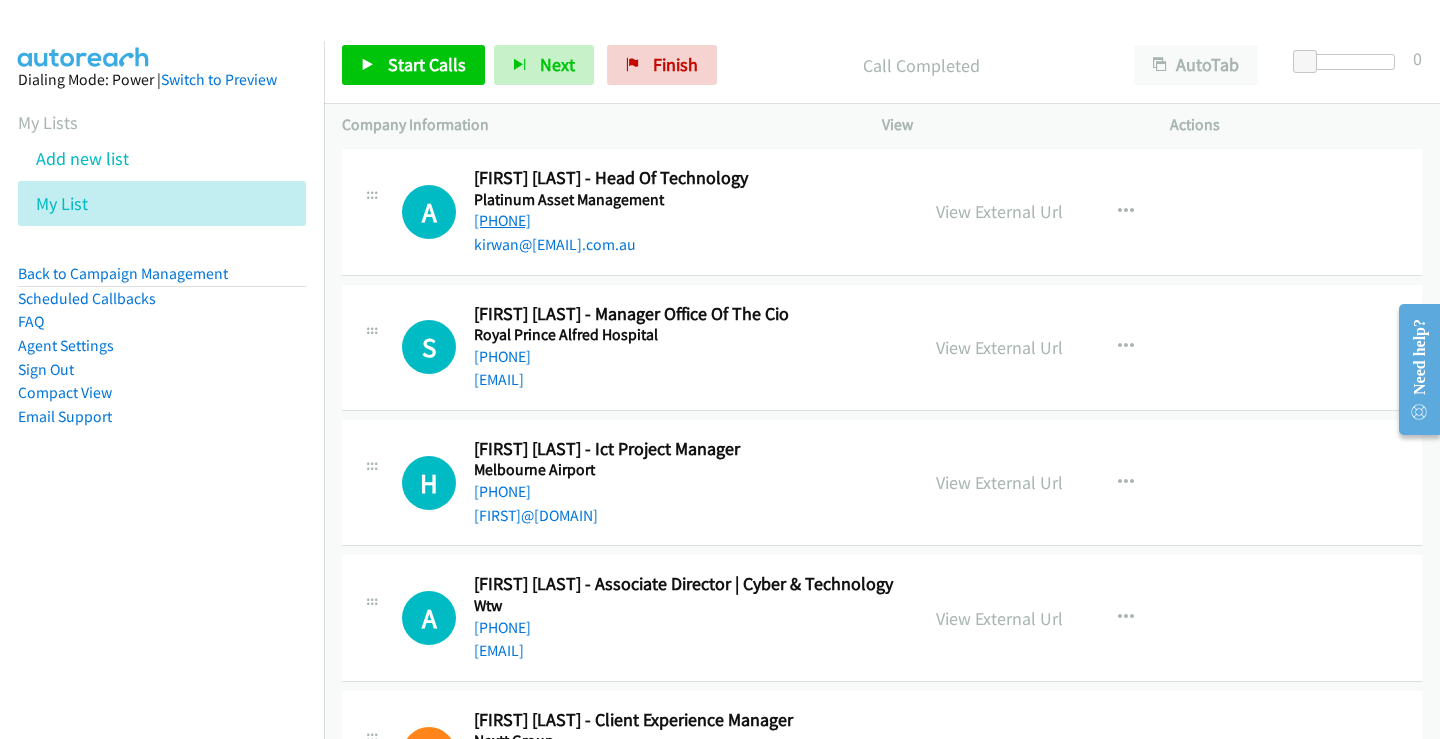 click on "[PHONE]" at bounding box center [502, 220] 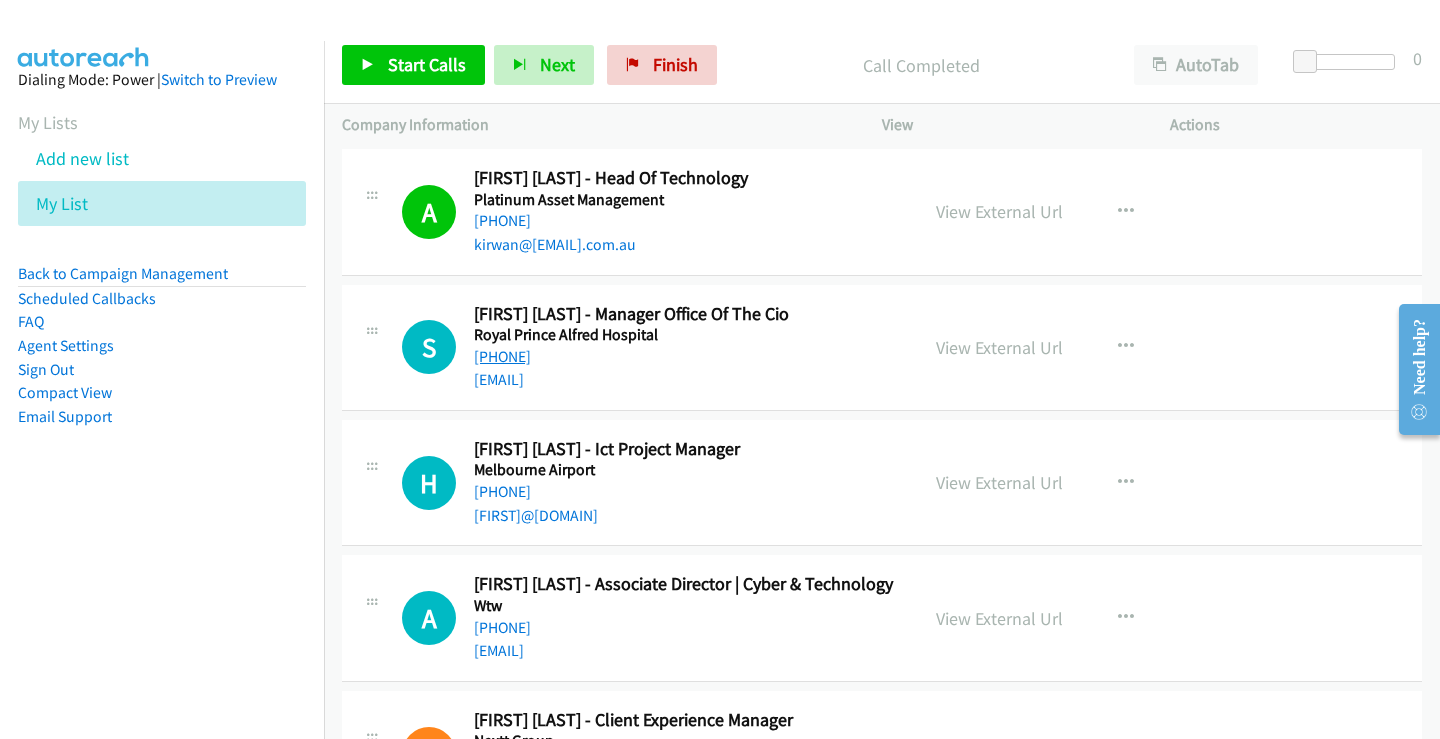 click on "[PHONE]" at bounding box center [502, 356] 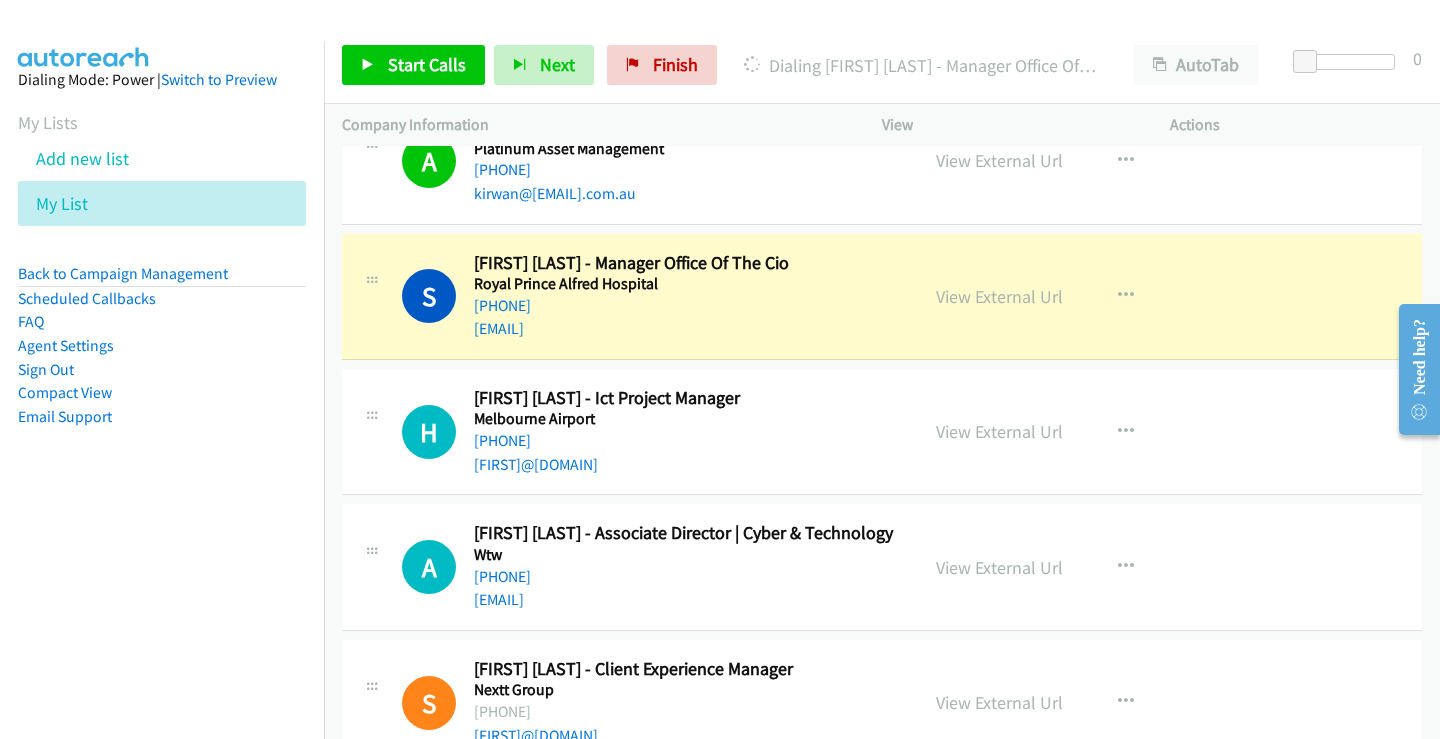 scroll, scrollTop: 4300, scrollLeft: 0, axis: vertical 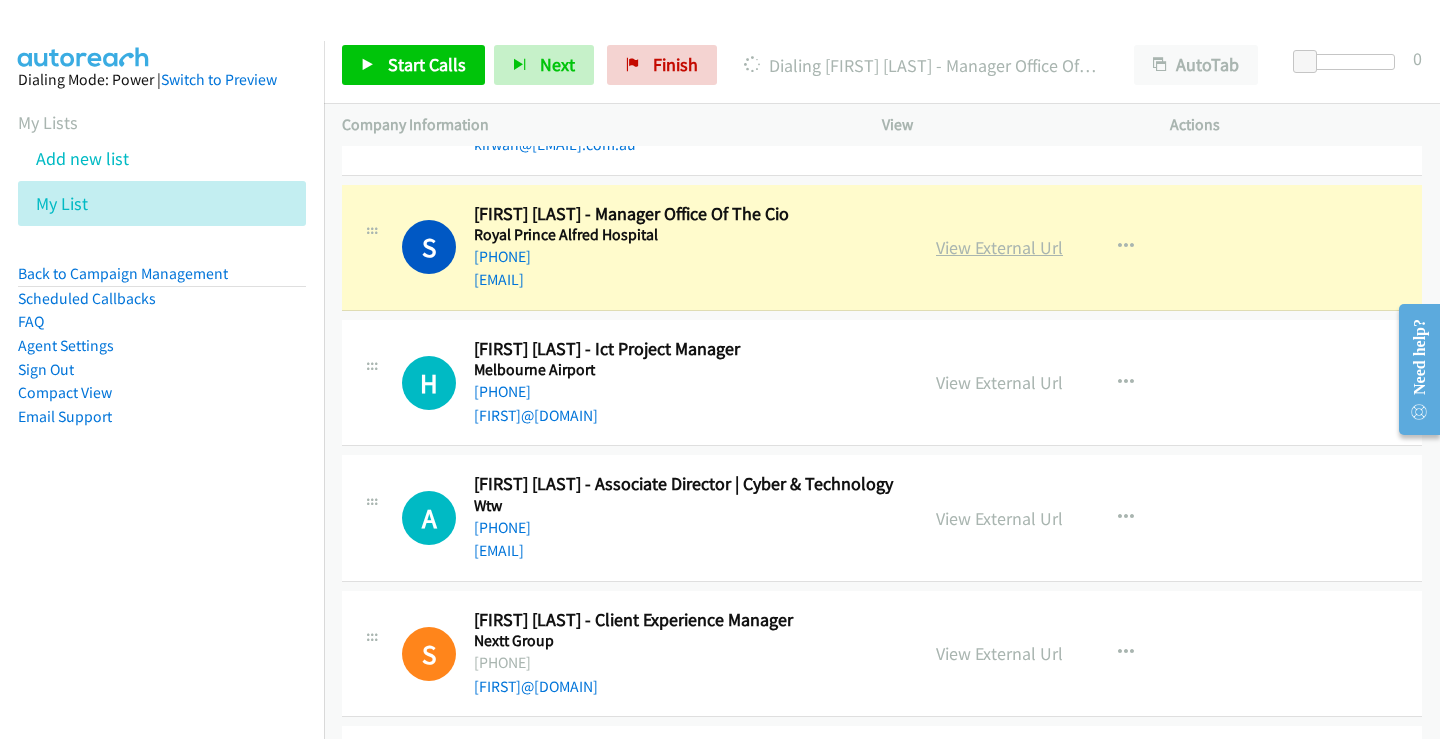 click on "View External Url" at bounding box center [999, 247] 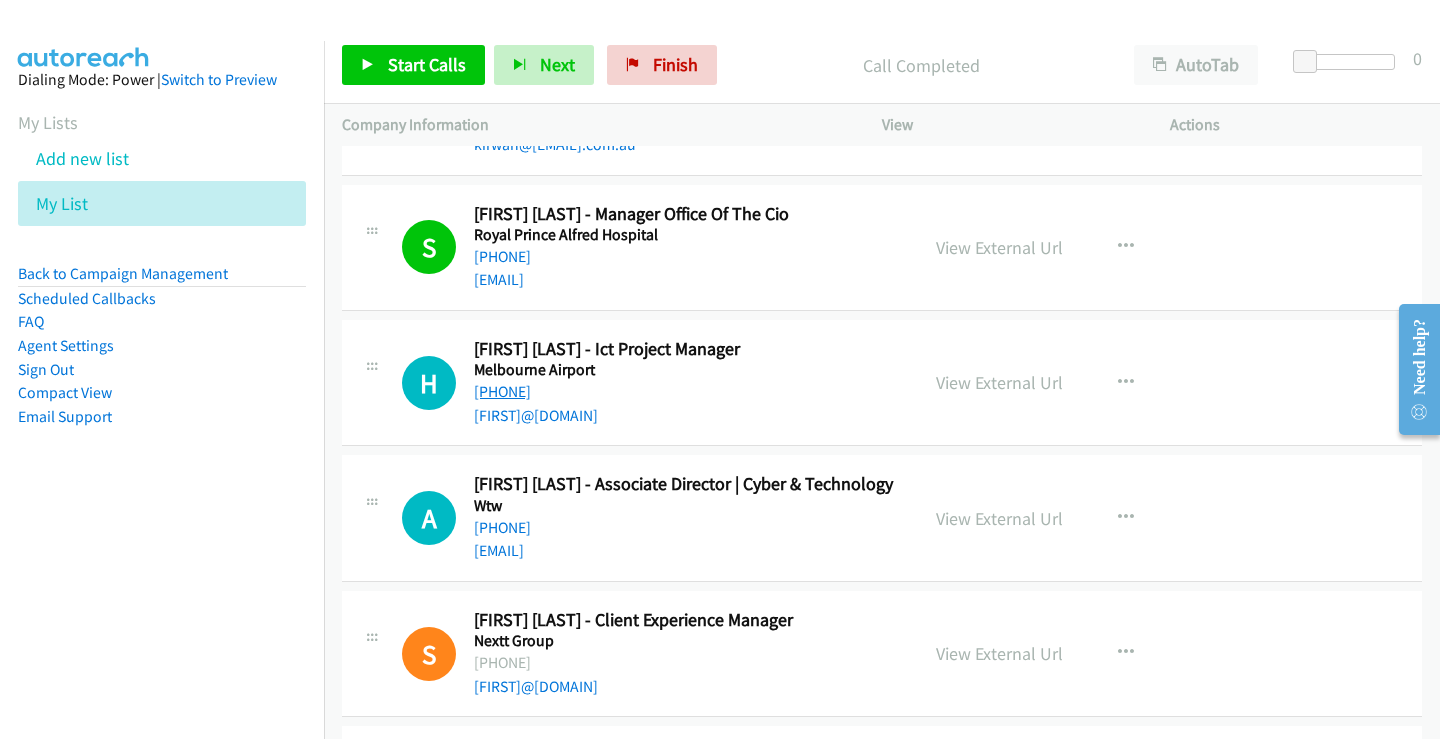click on "[PHONE]" at bounding box center [502, 391] 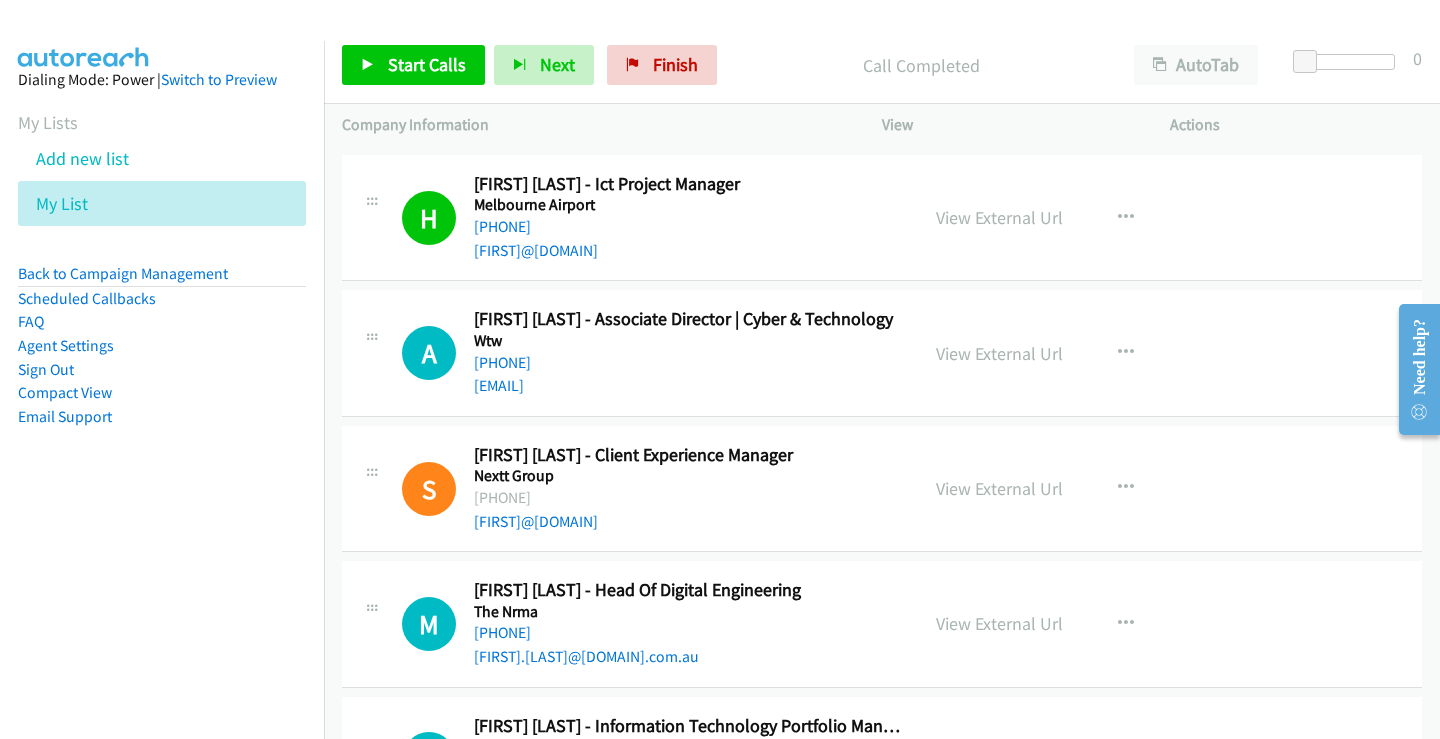 scroll, scrollTop: 4500, scrollLeft: 0, axis: vertical 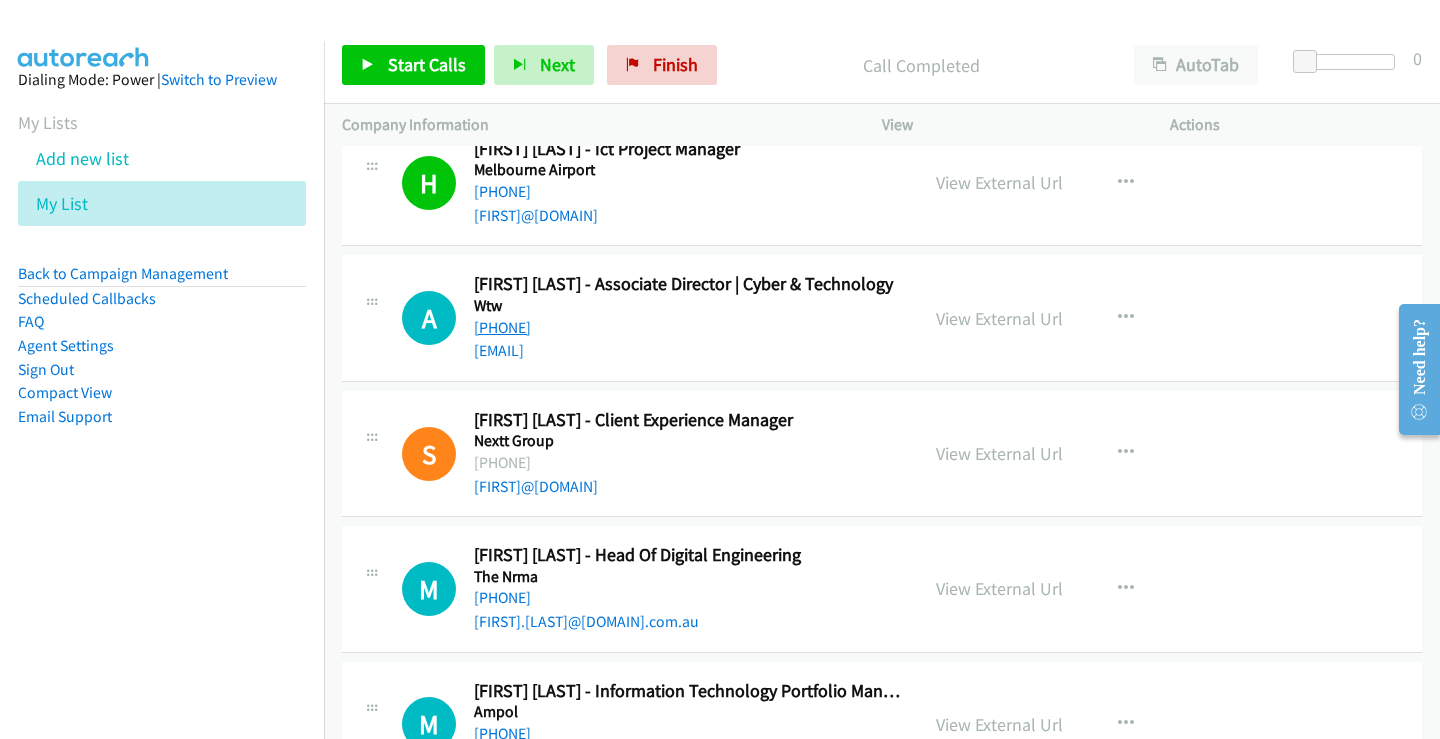 click on "[PHONE]" at bounding box center [502, 327] 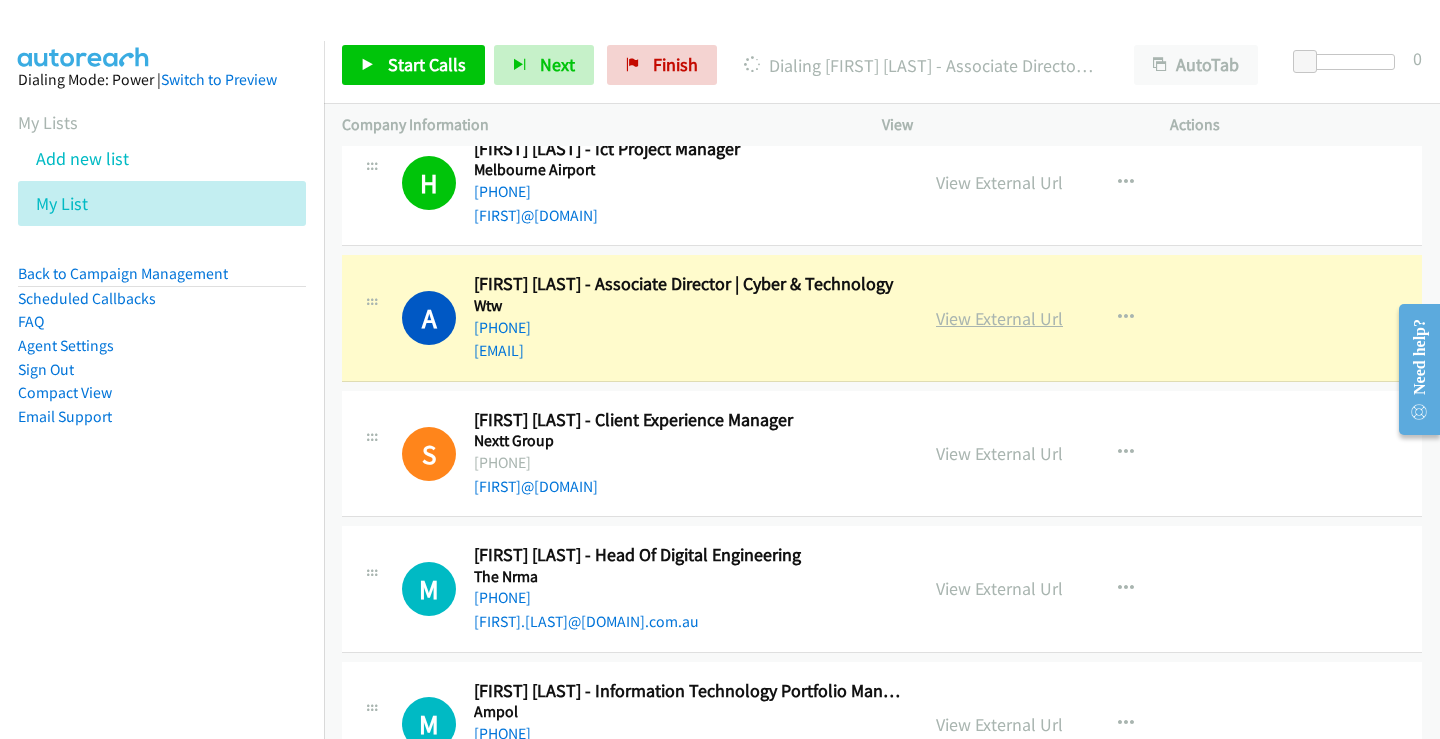 click on "View External Url" at bounding box center [999, 318] 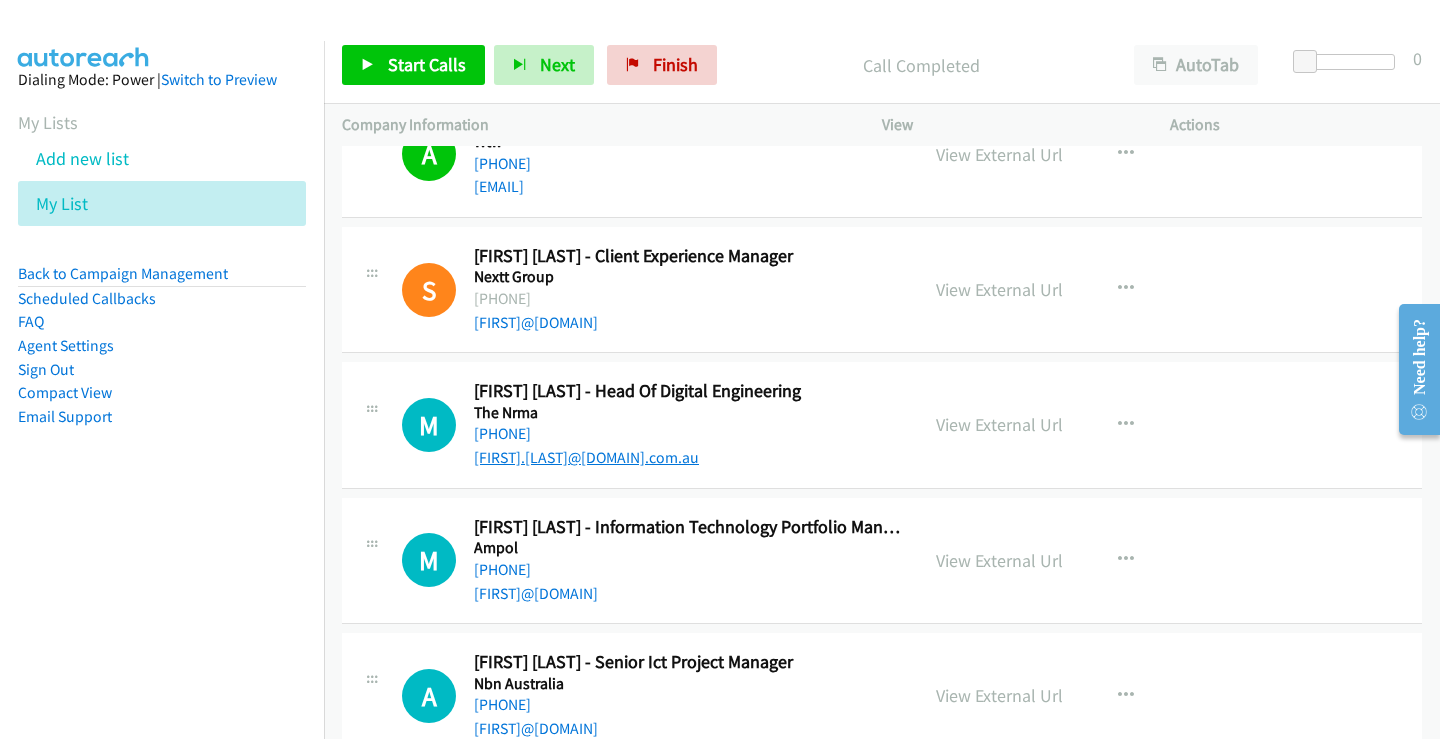 scroll, scrollTop: 4700, scrollLeft: 0, axis: vertical 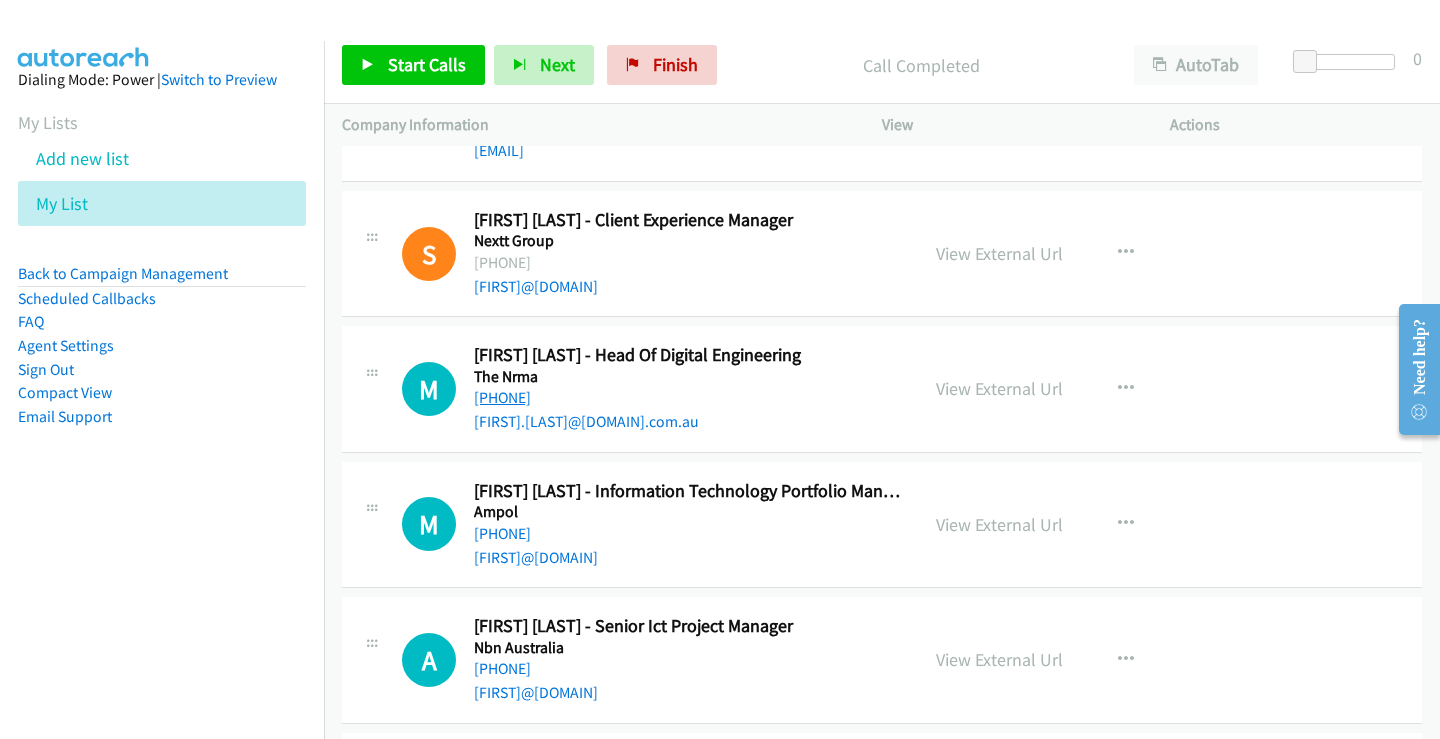 click on "[PHONE]" at bounding box center (502, 397) 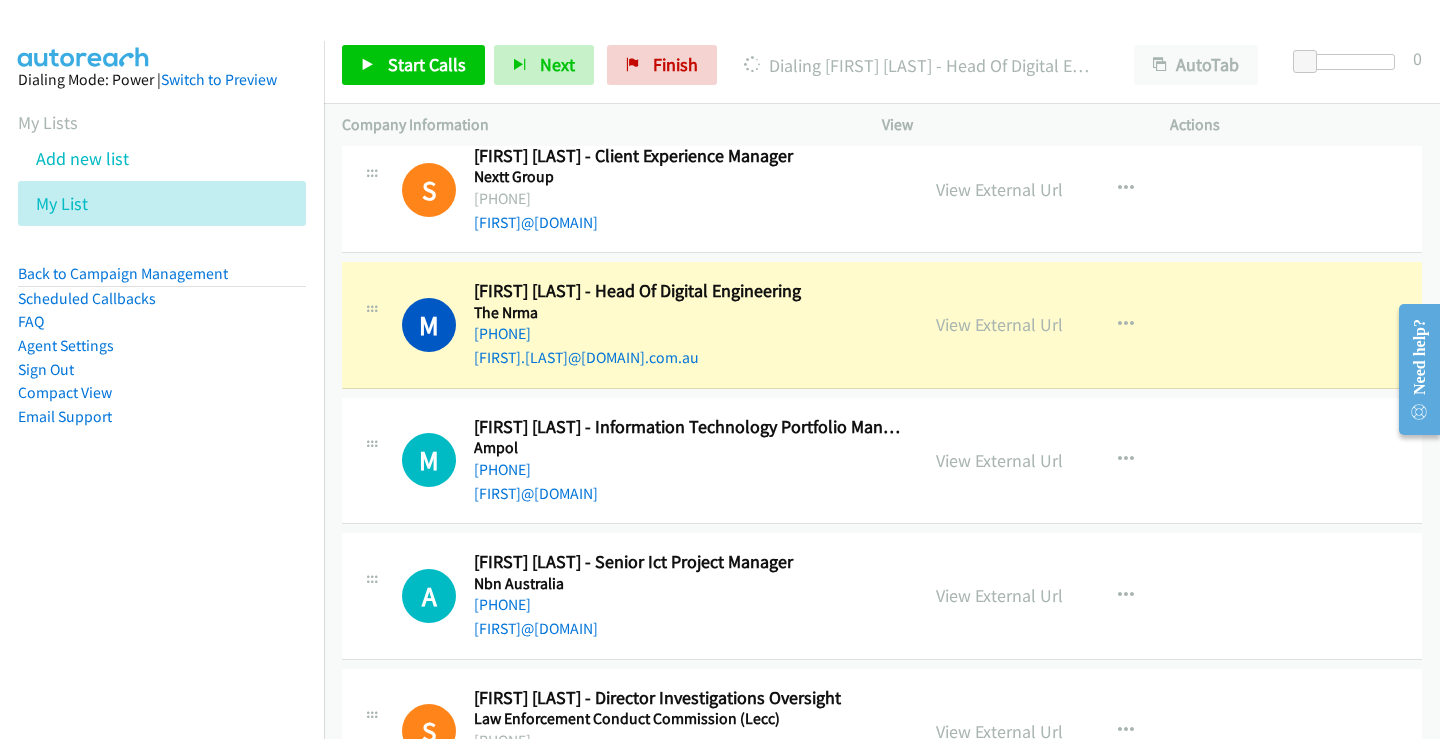 scroll, scrollTop: 4800, scrollLeft: 0, axis: vertical 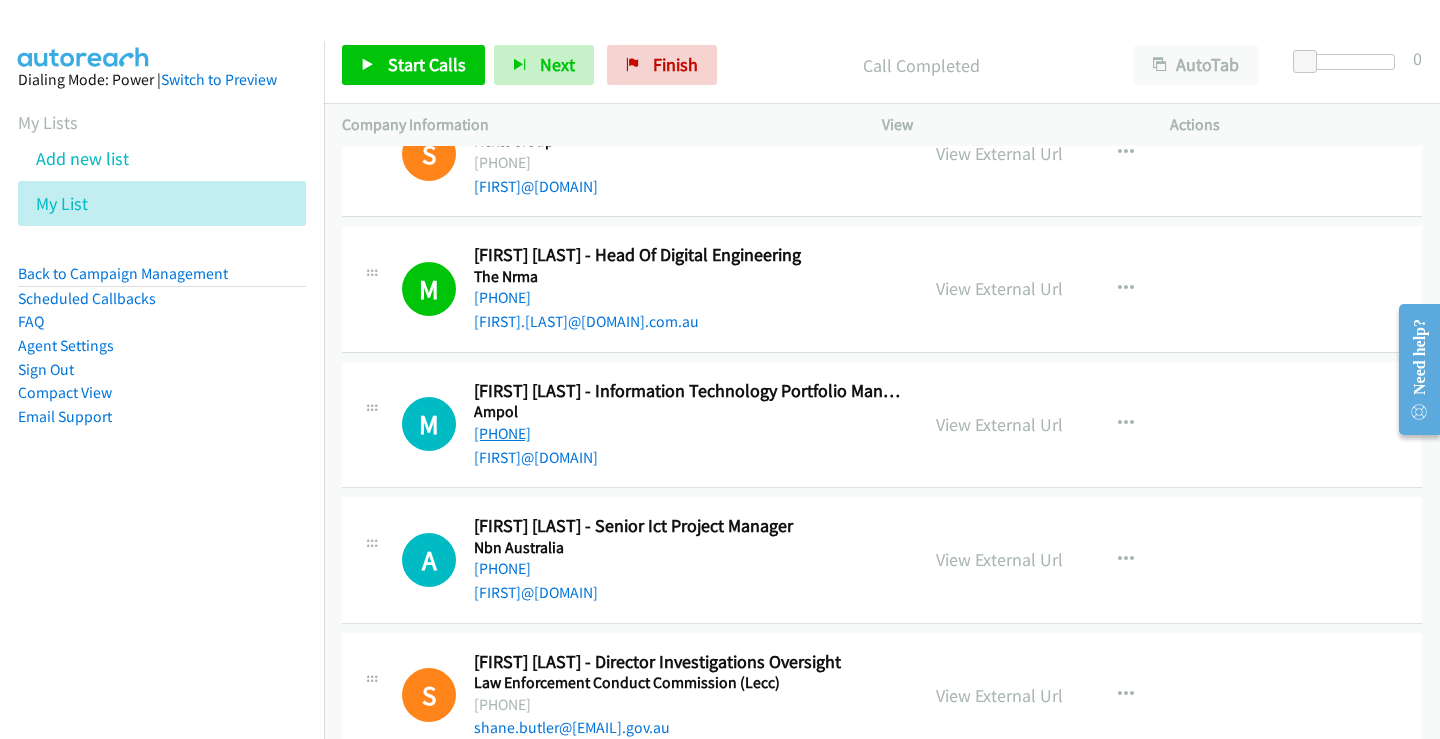click on "[PHONE]" at bounding box center (502, 433) 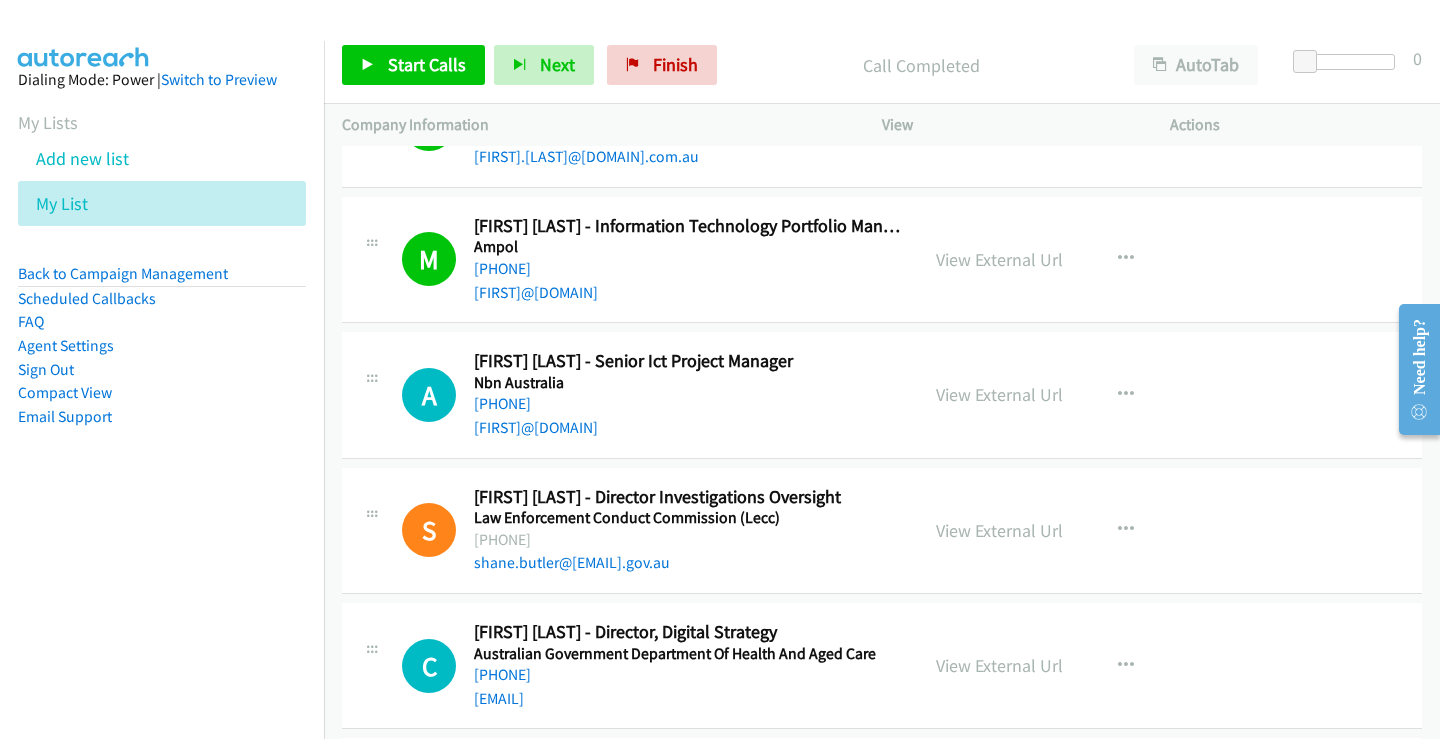 scroll, scrollTop: 5000, scrollLeft: 0, axis: vertical 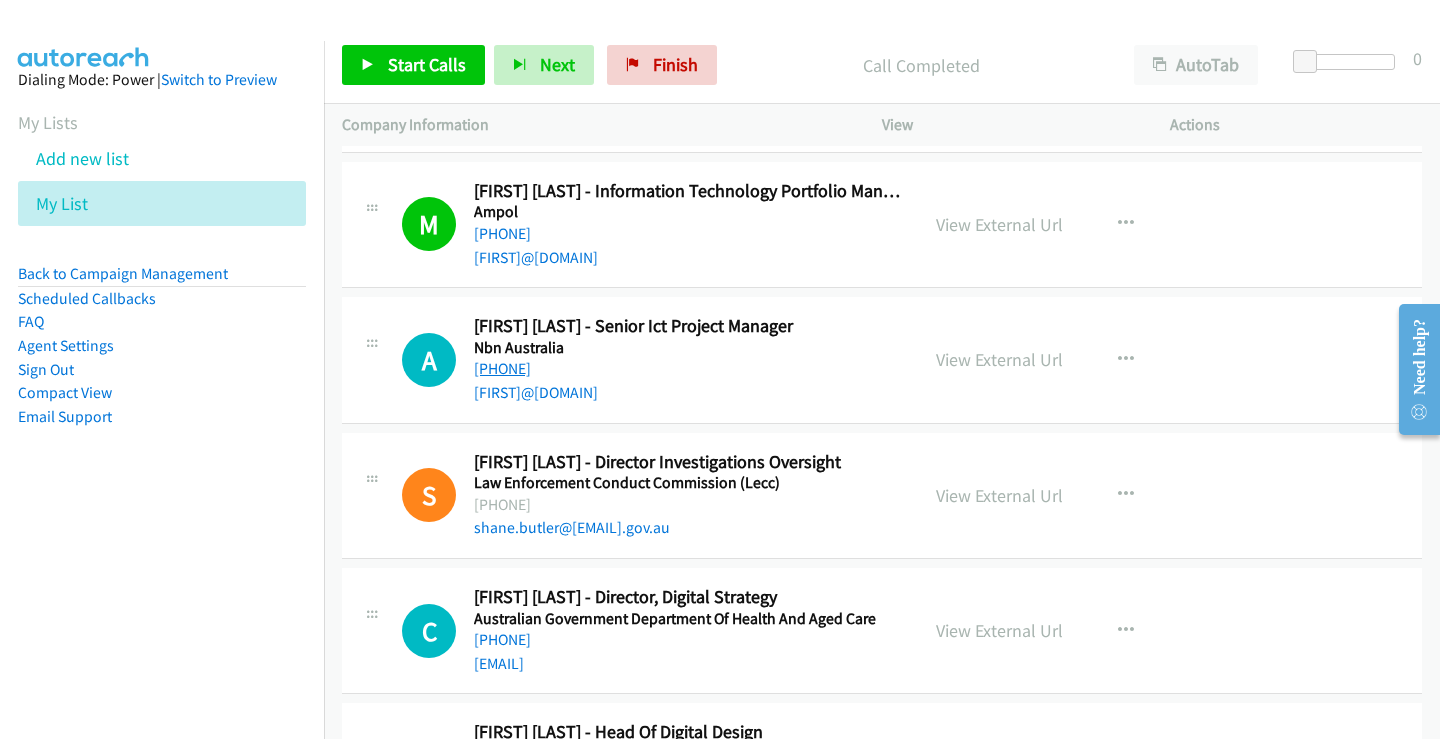 click on "[PHONE]" at bounding box center (502, 368) 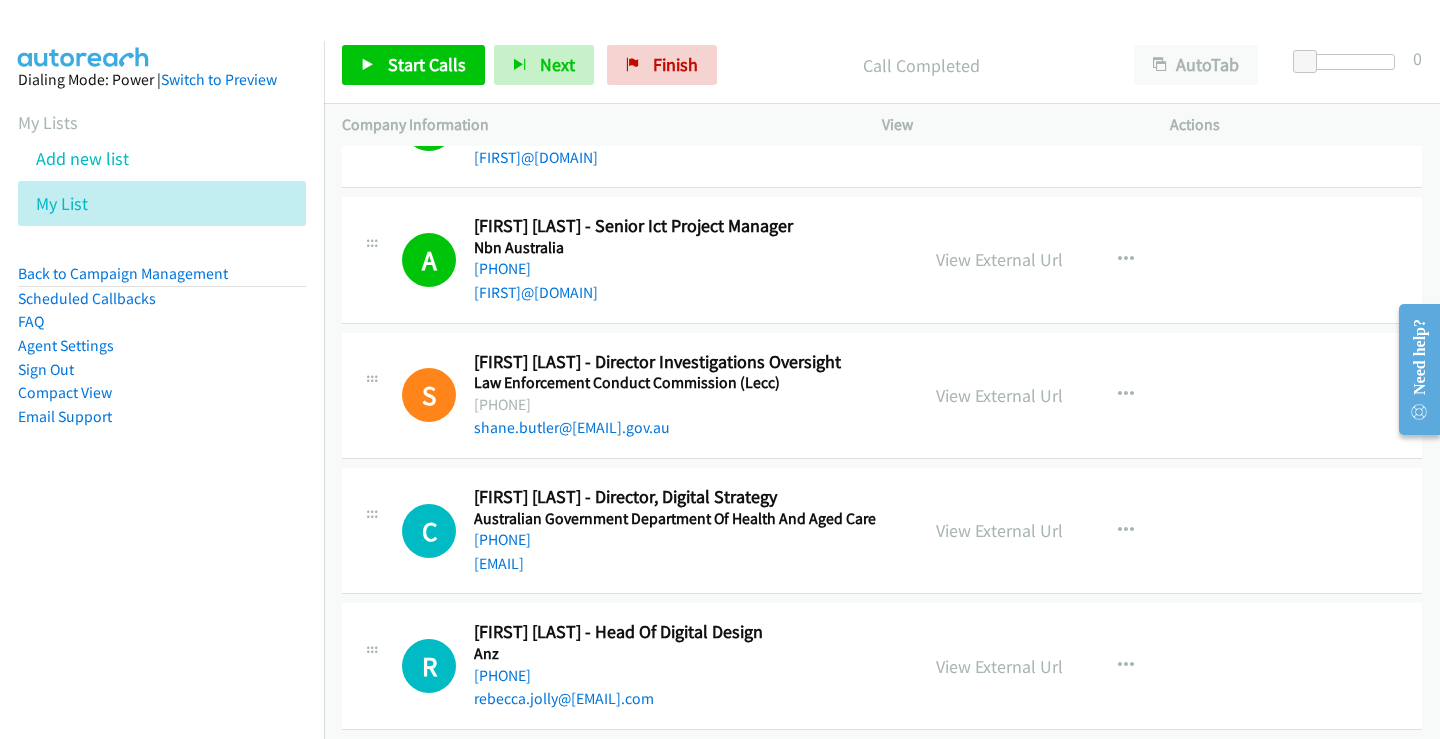 scroll, scrollTop: 5200, scrollLeft: 0, axis: vertical 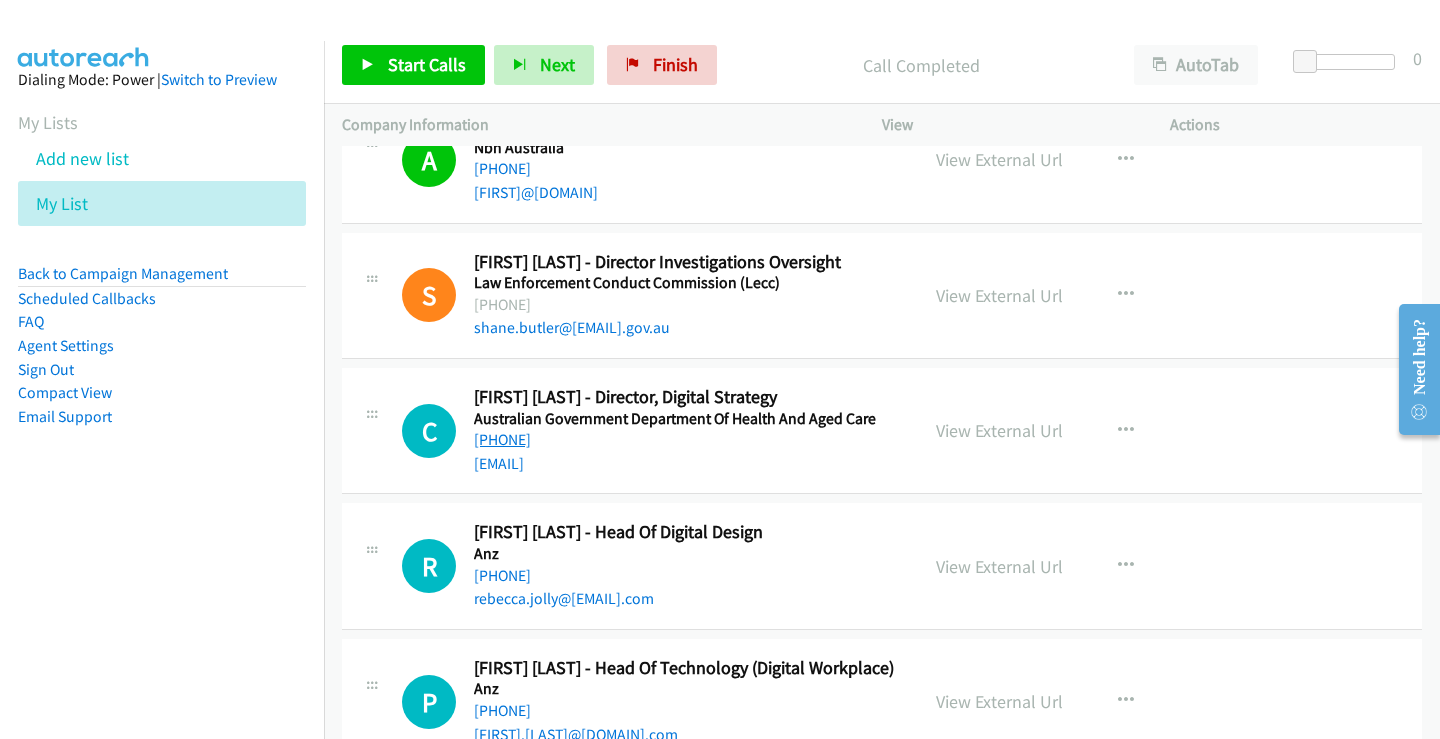 click on "[PHONE]" at bounding box center (502, 439) 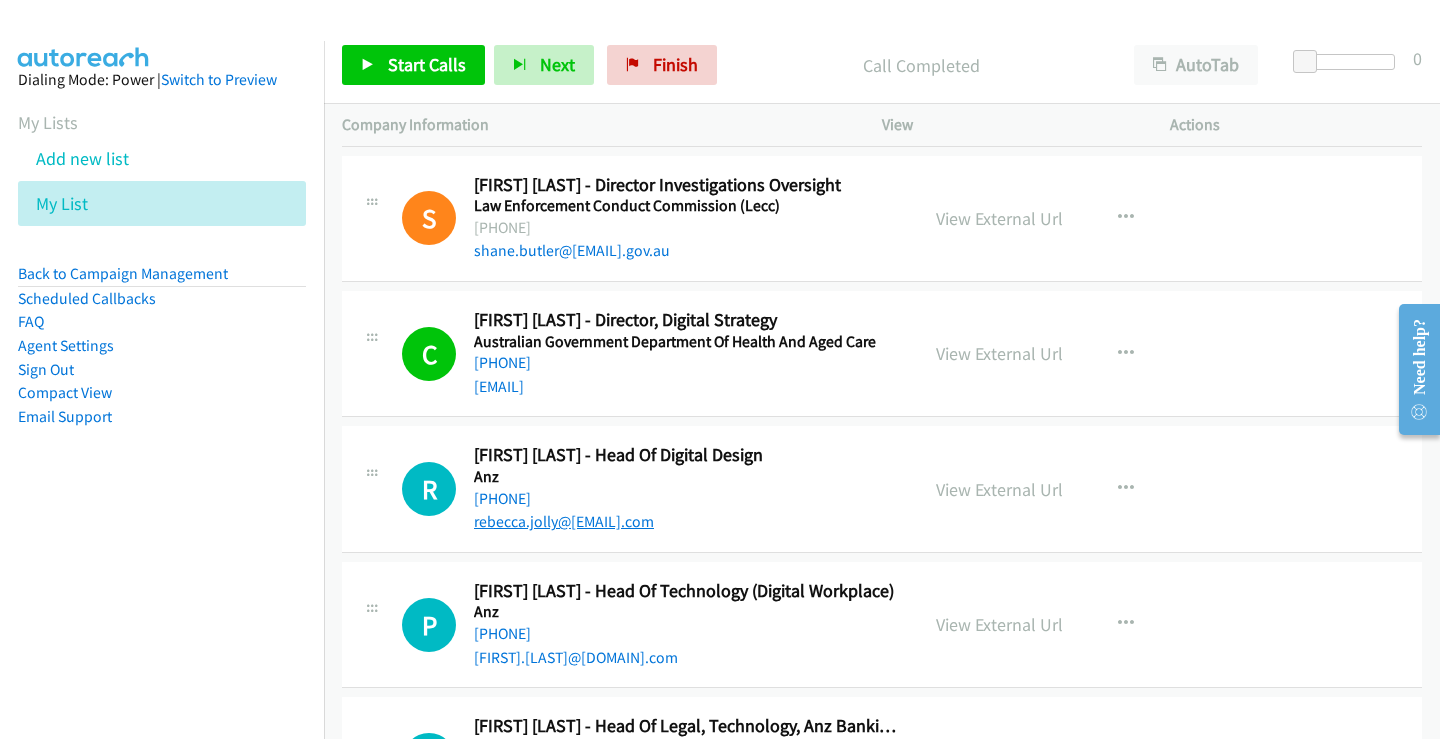 scroll, scrollTop: 5300, scrollLeft: 0, axis: vertical 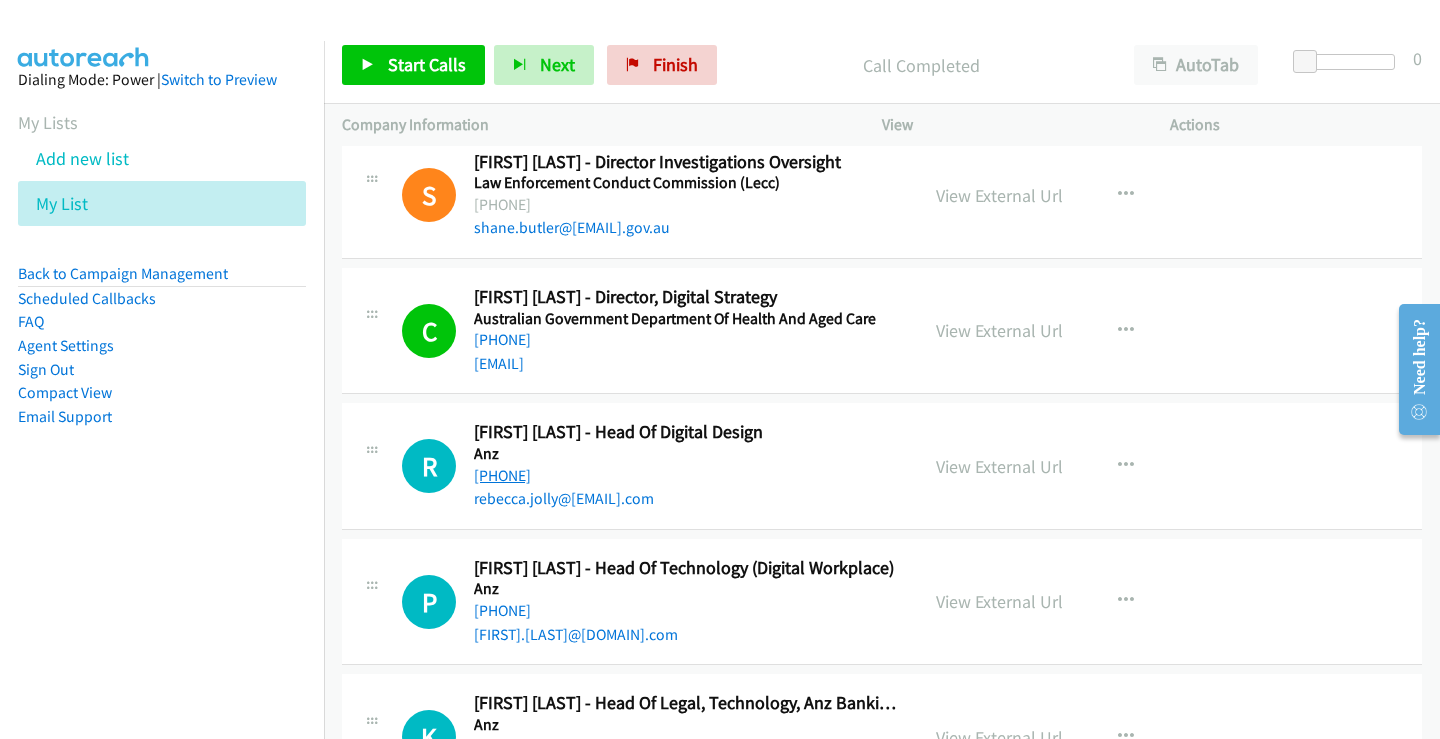 click on "[PHONE]" at bounding box center [502, 475] 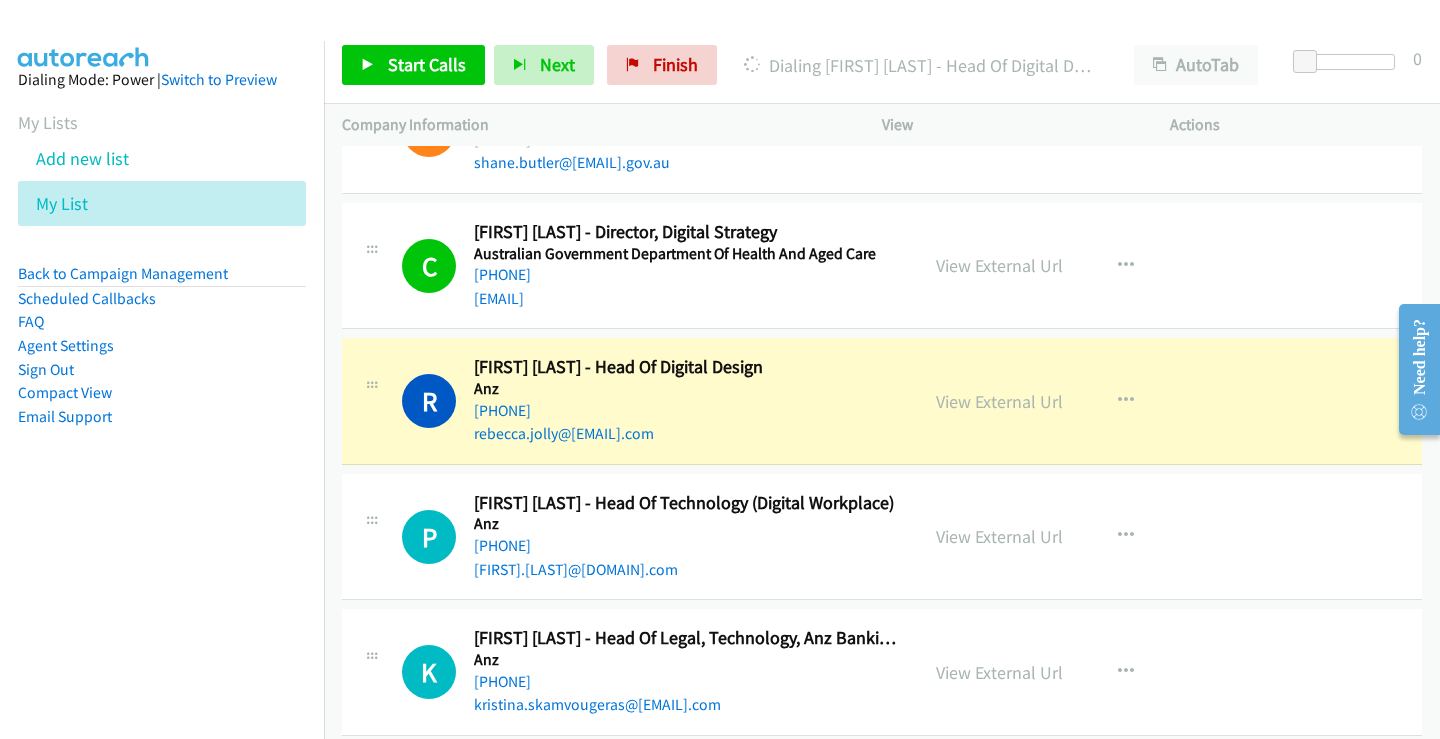 scroll, scrollTop: 5400, scrollLeft: 0, axis: vertical 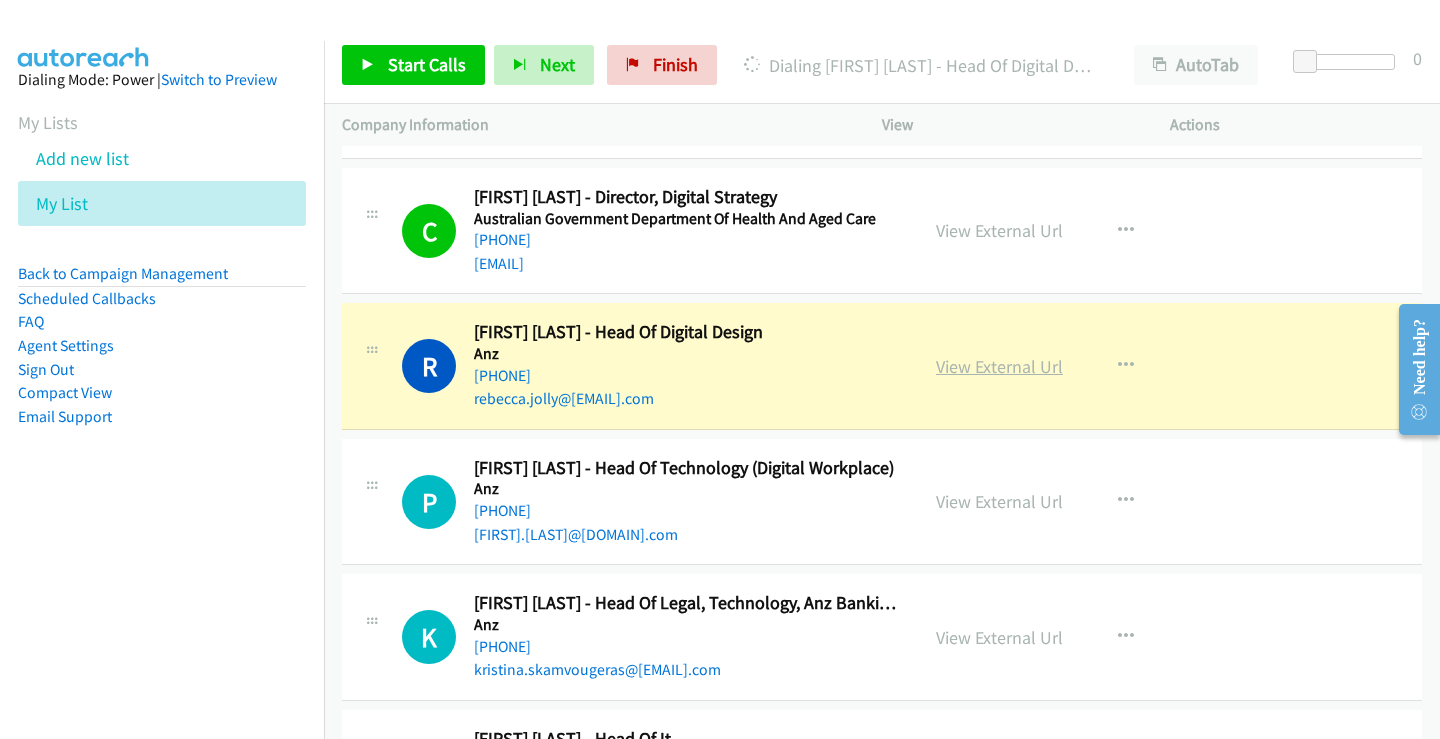 click on "View External Url" at bounding box center [999, 366] 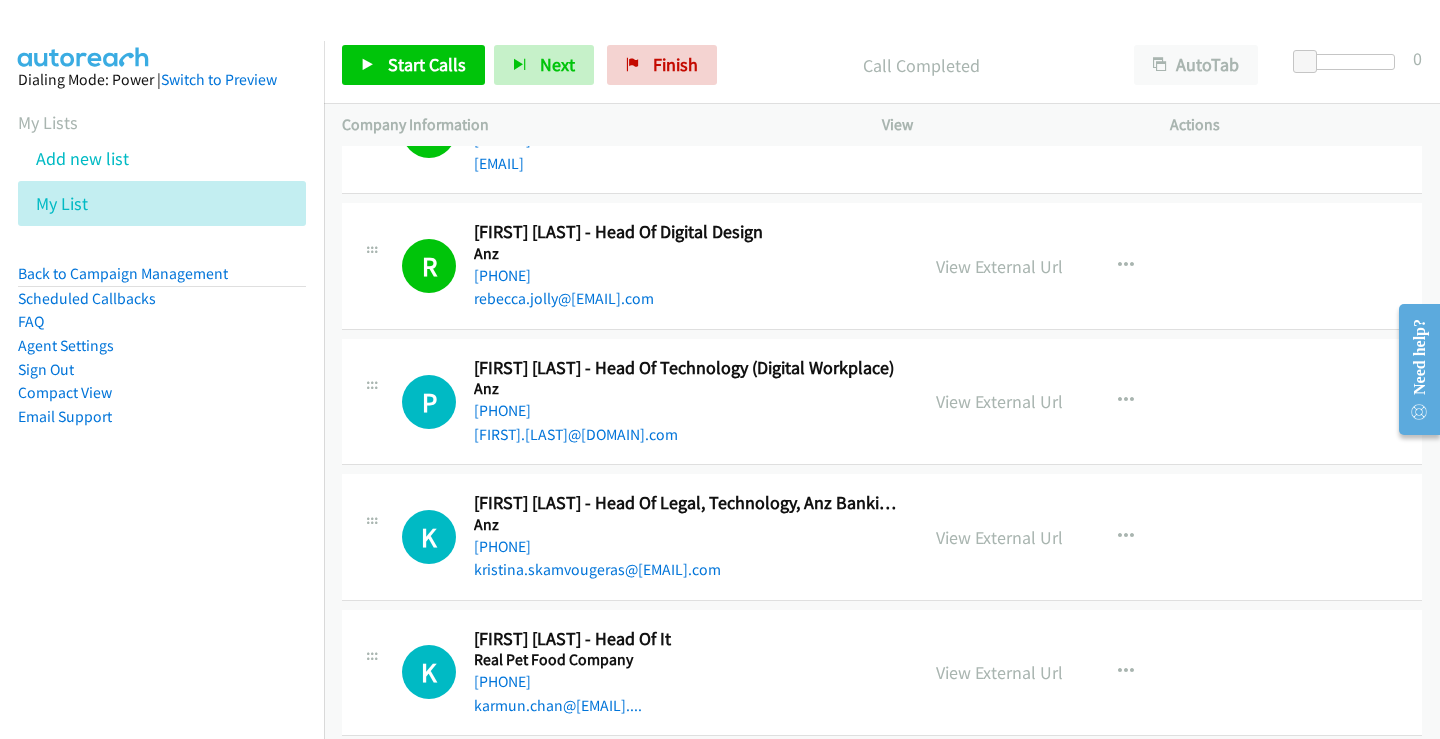 scroll, scrollTop: 5600, scrollLeft: 0, axis: vertical 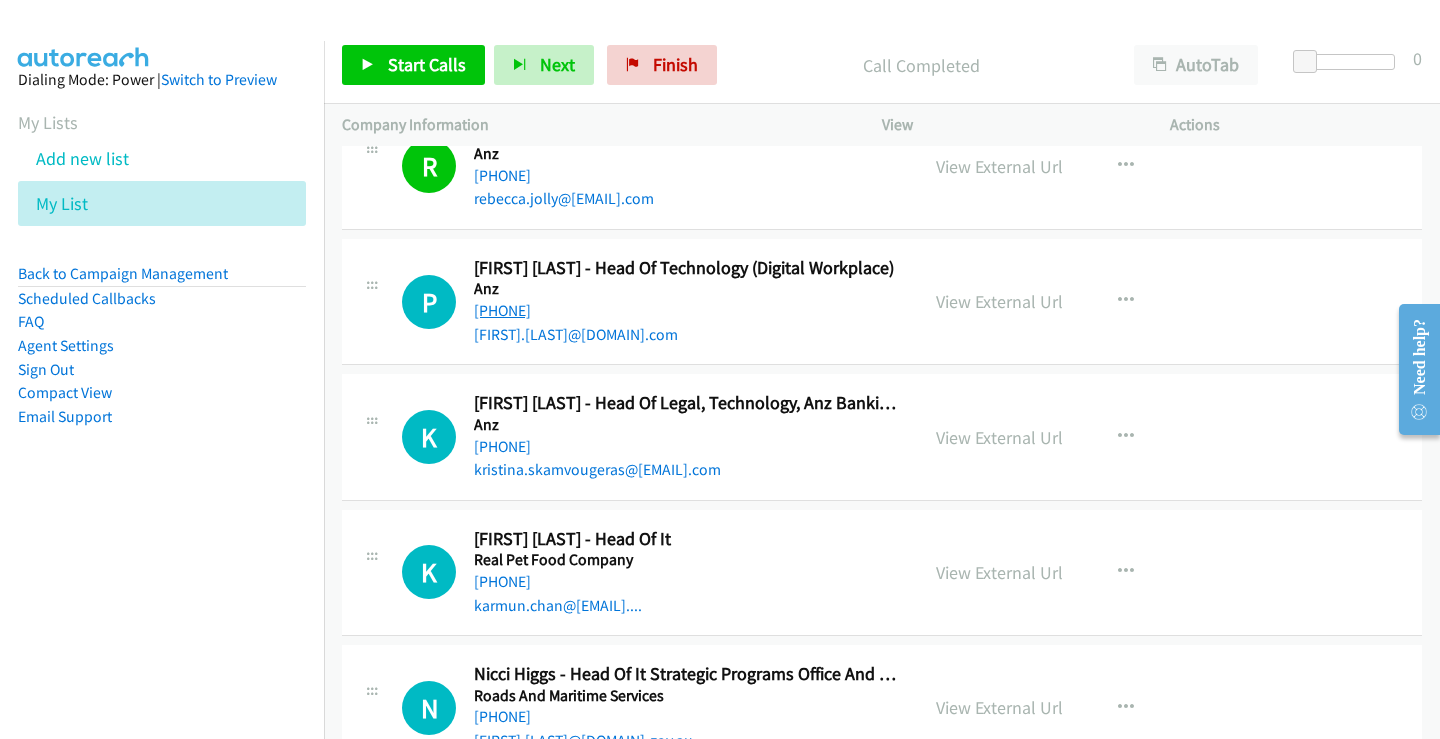 click on "[PHONE]" at bounding box center (502, 310) 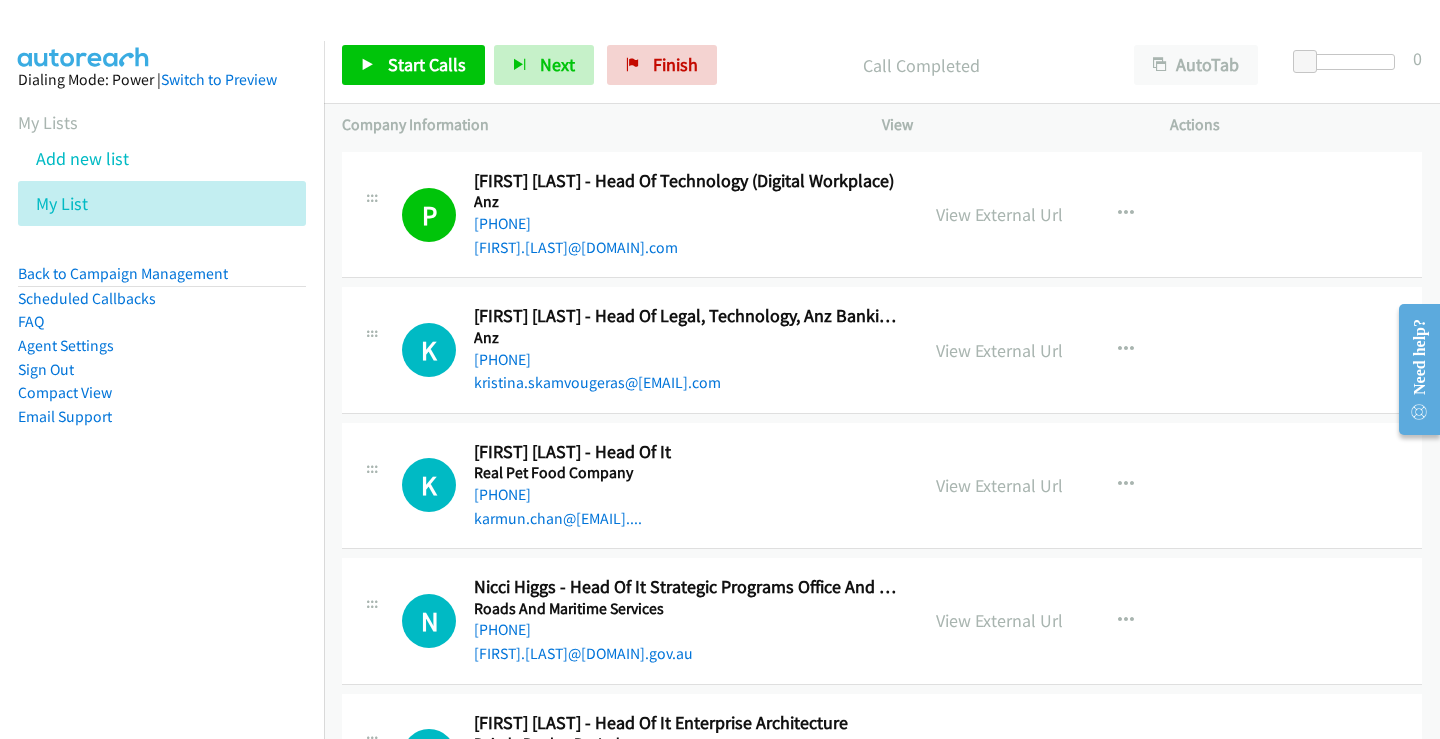 scroll, scrollTop: 5700, scrollLeft: 0, axis: vertical 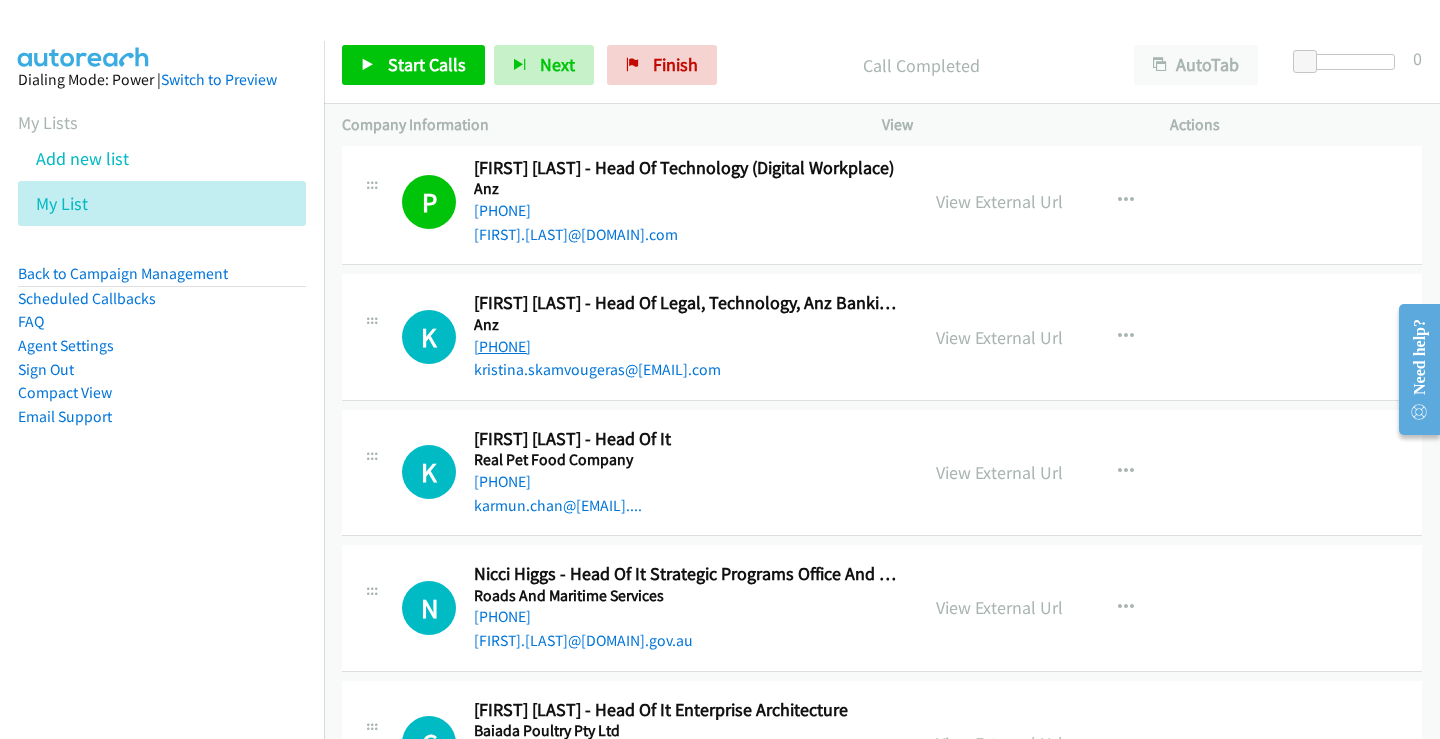 click on "[PHONE]" at bounding box center (502, 346) 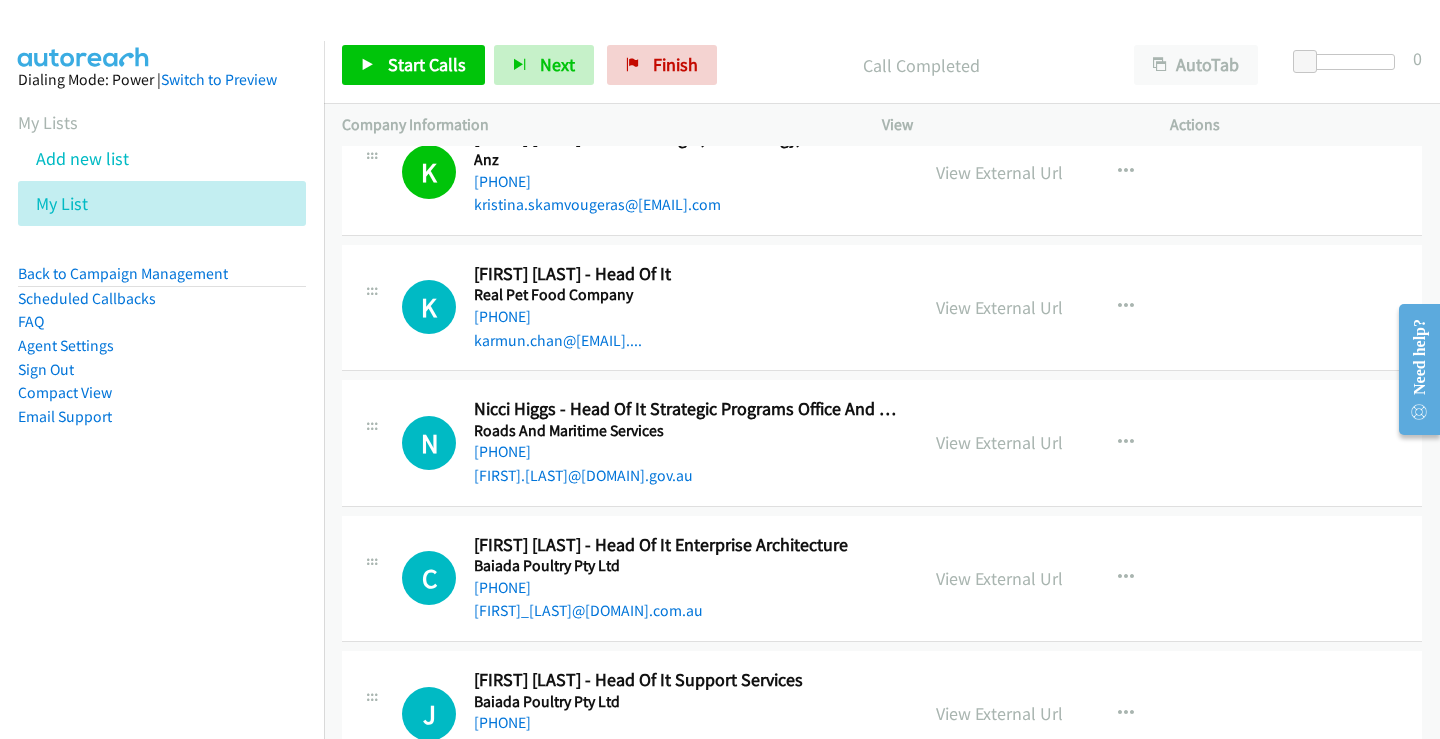 scroll, scrollTop: 5900, scrollLeft: 0, axis: vertical 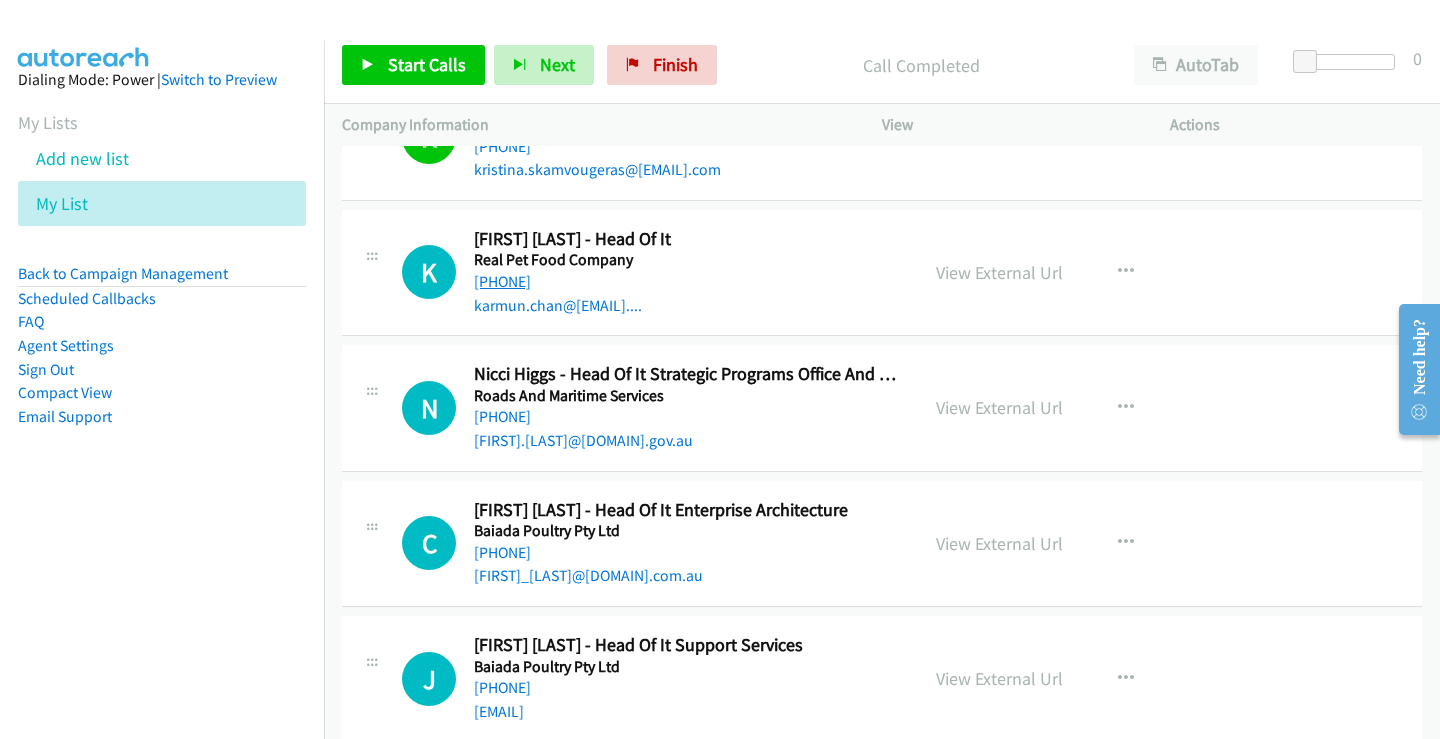 click on "[PHONE]" at bounding box center [502, 281] 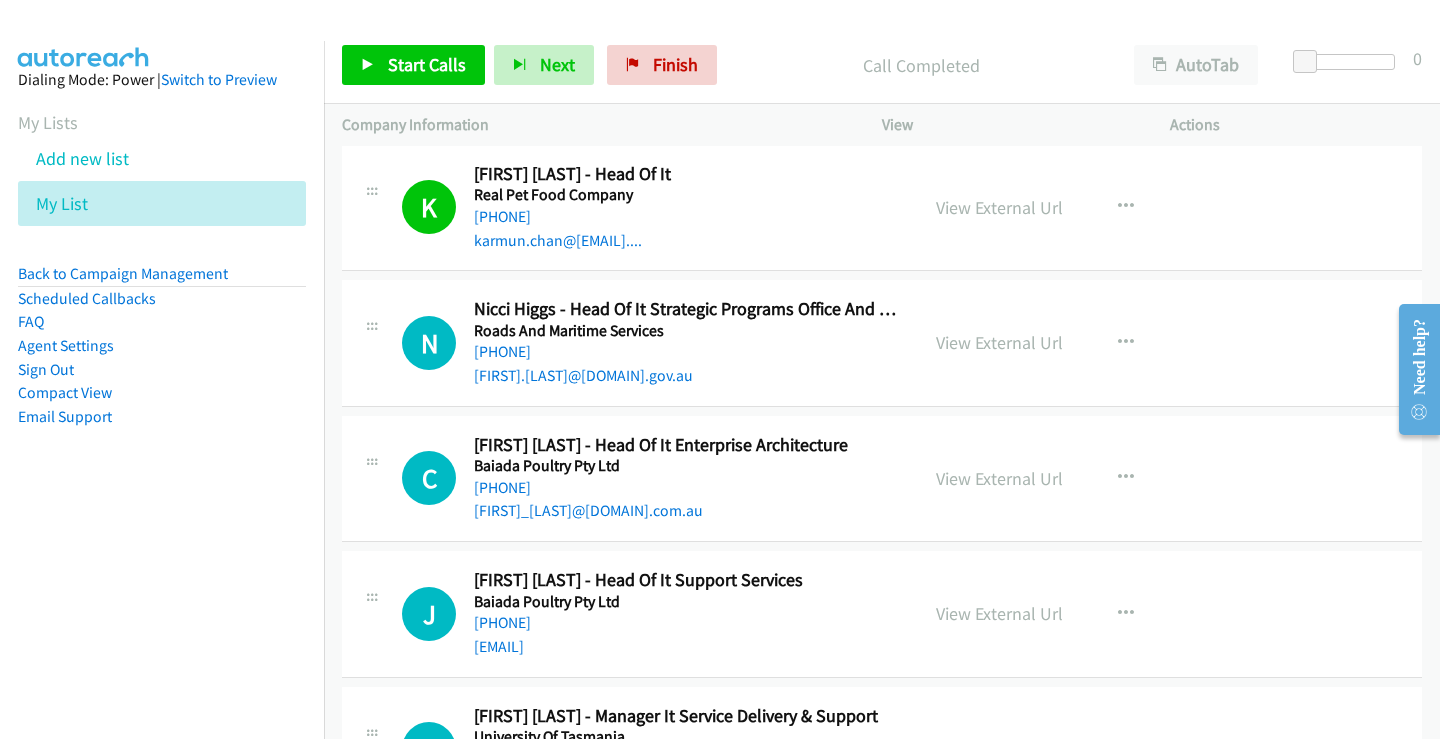 scroll, scrollTop: 6000, scrollLeft: 0, axis: vertical 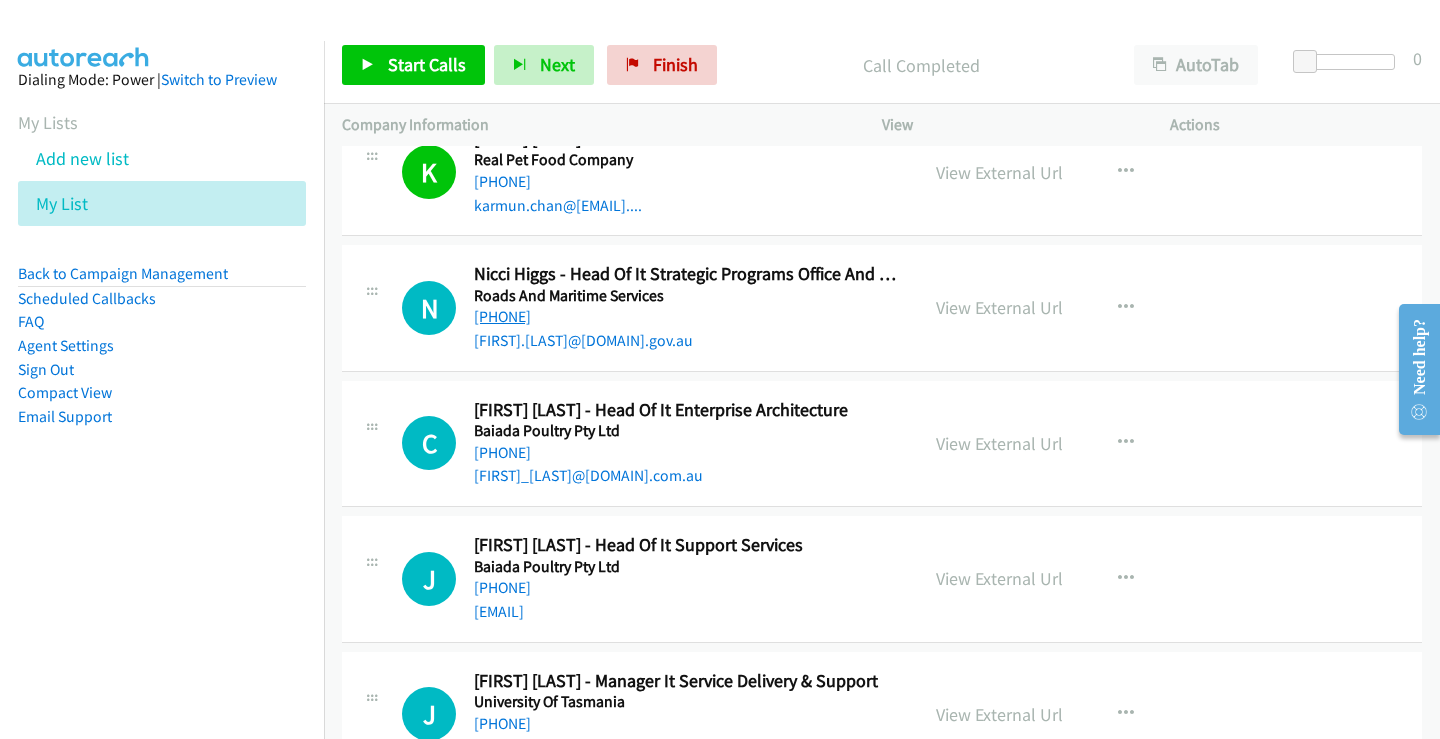click on "[PHONE]" at bounding box center [502, 316] 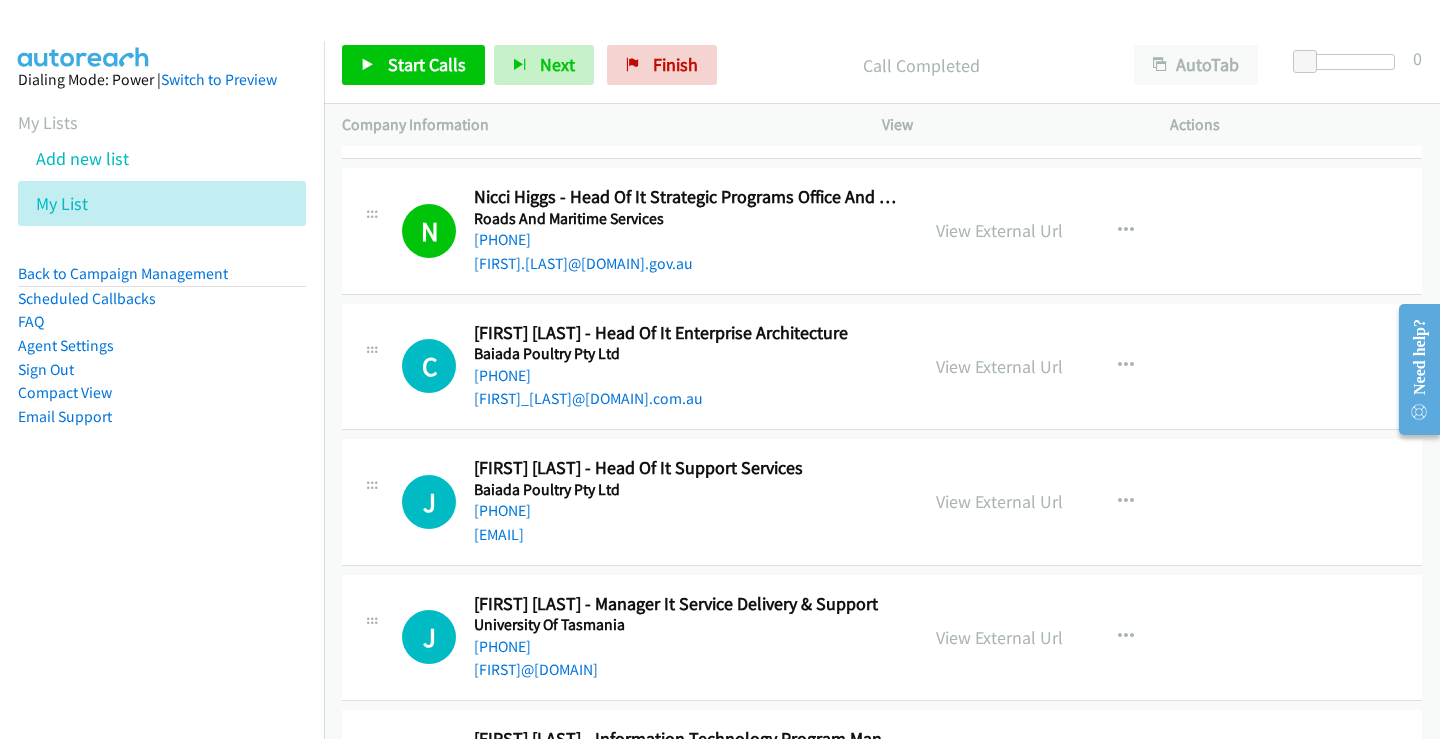 scroll, scrollTop: 6100, scrollLeft: 0, axis: vertical 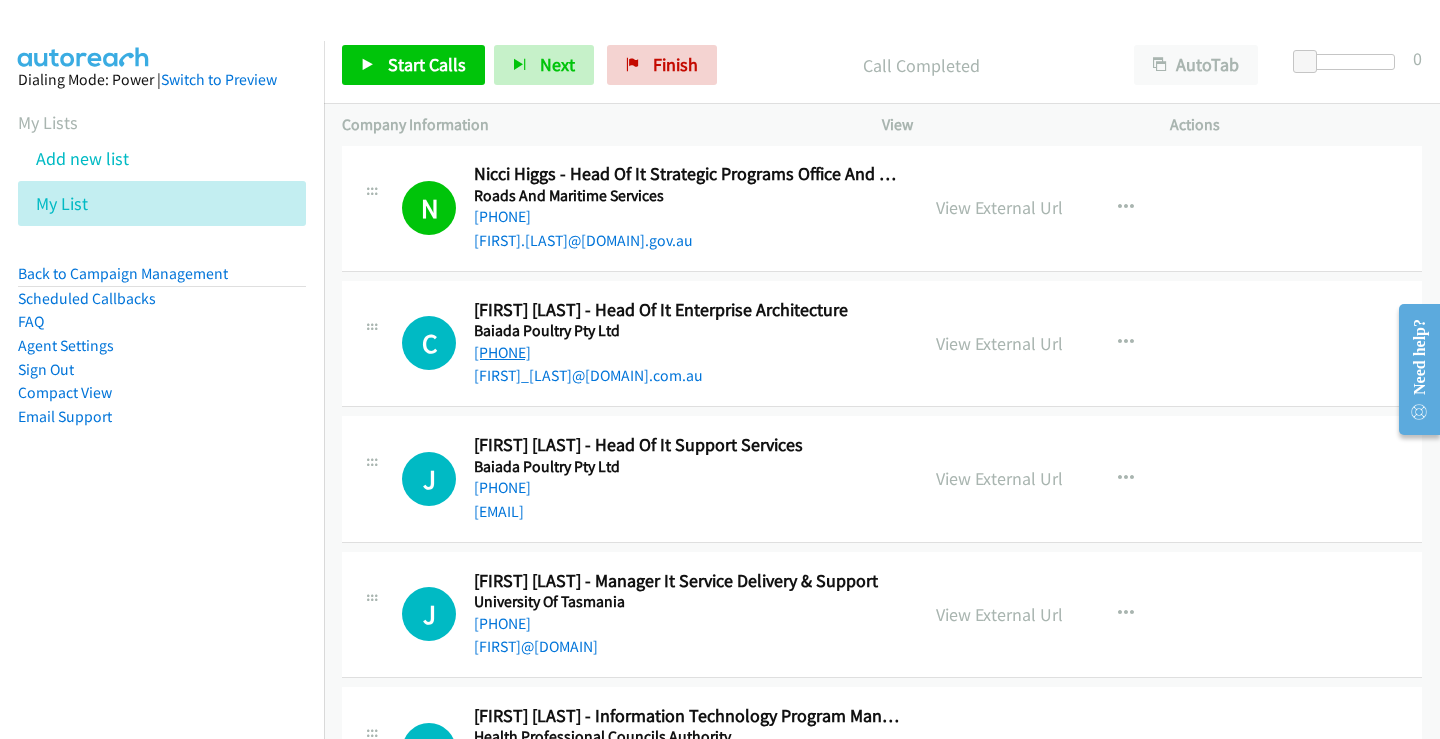 click on "[PHONE]" at bounding box center (502, 352) 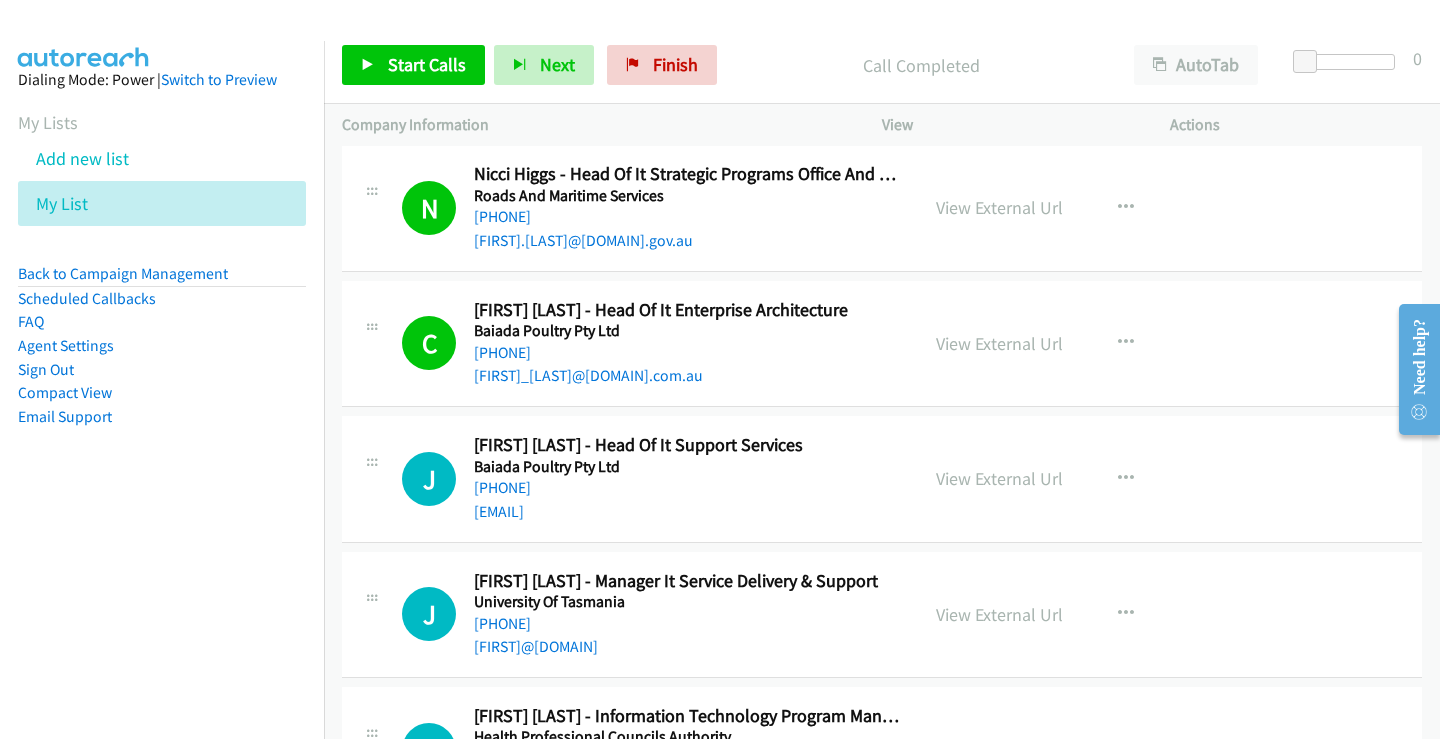 scroll, scrollTop: 6200, scrollLeft: 0, axis: vertical 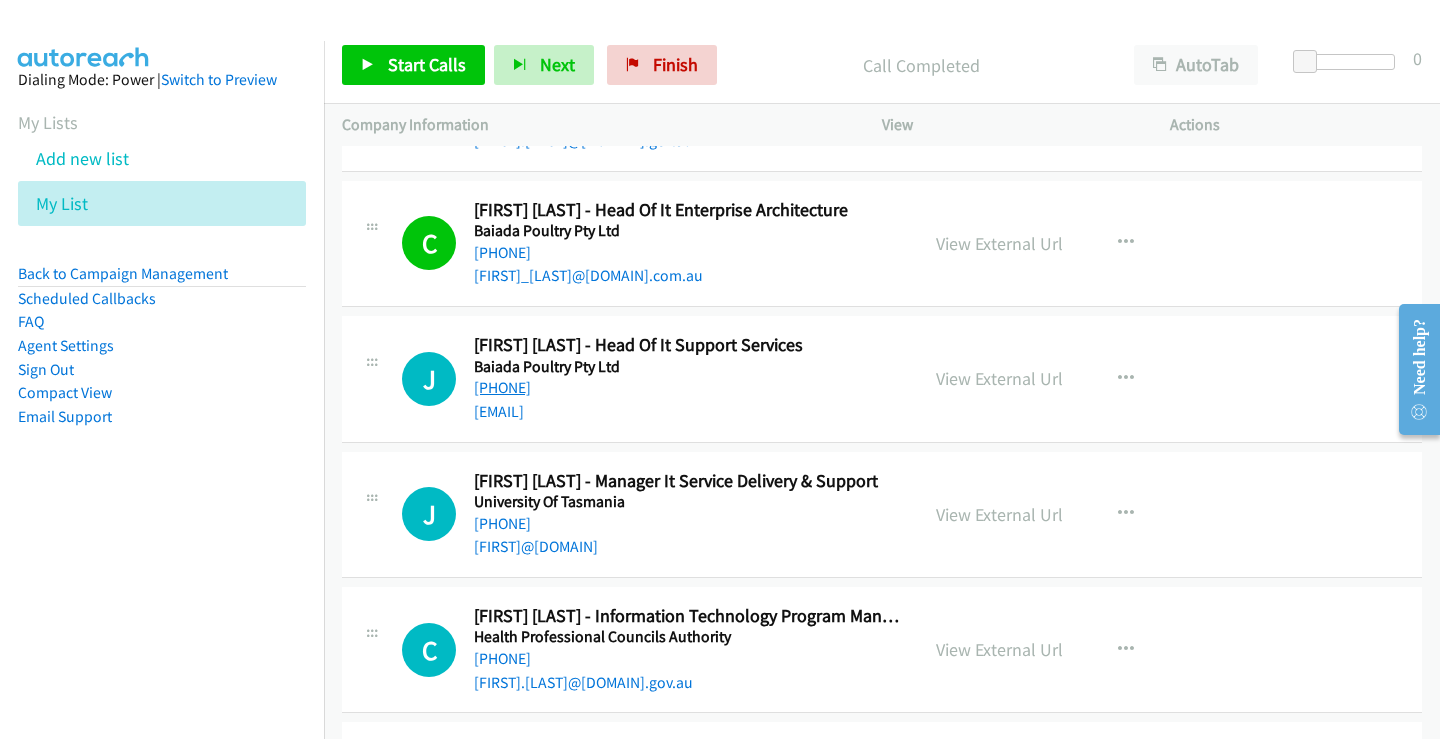 click on "[PHONE]" at bounding box center [502, 387] 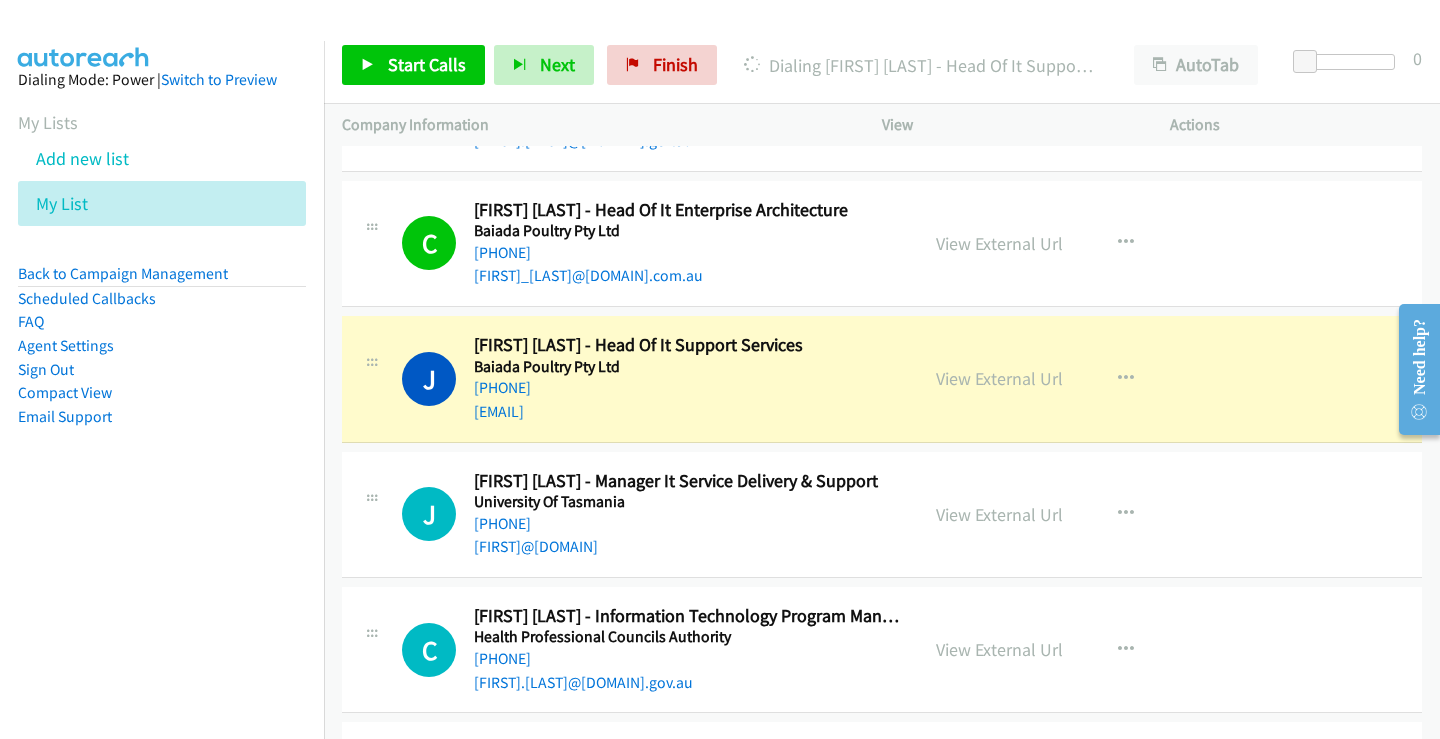 scroll, scrollTop: 6300, scrollLeft: 0, axis: vertical 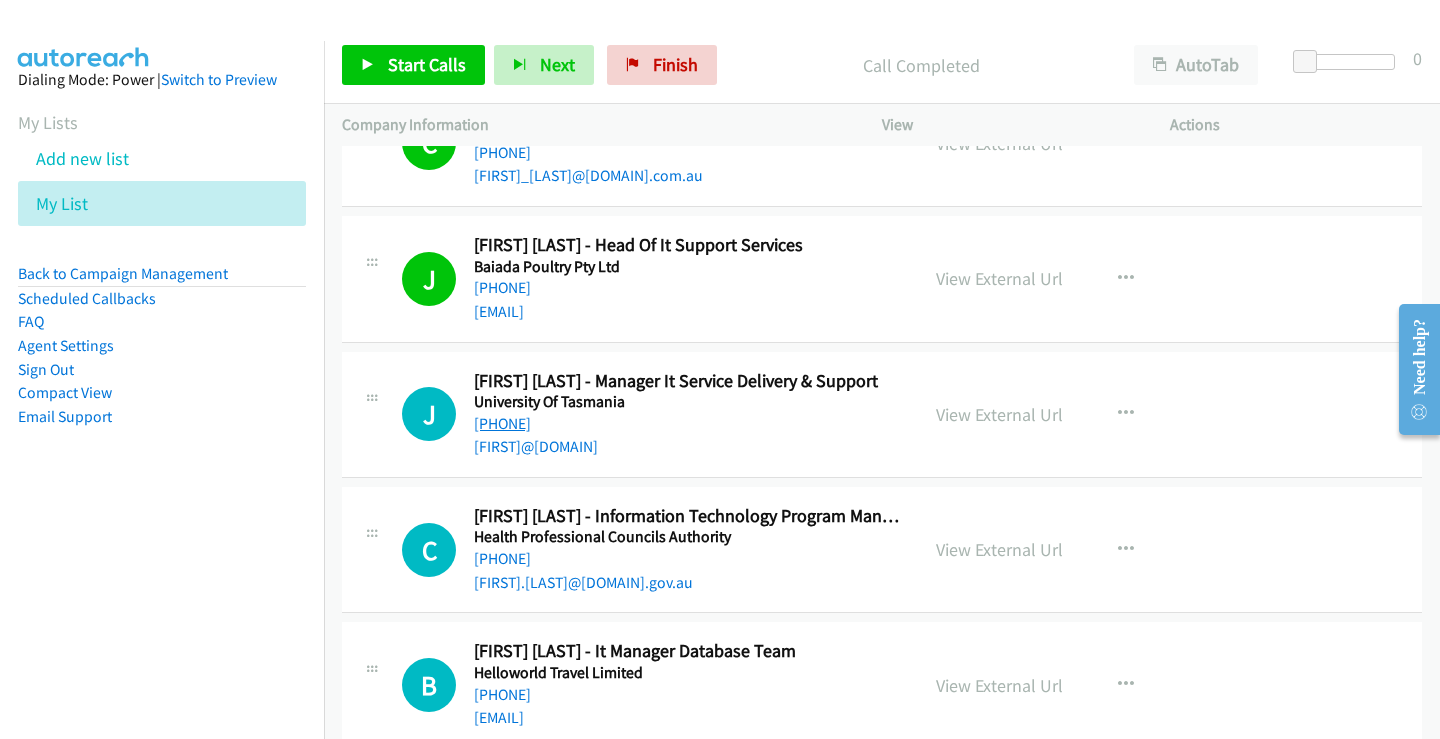 click on "[PHONE]" at bounding box center [502, 423] 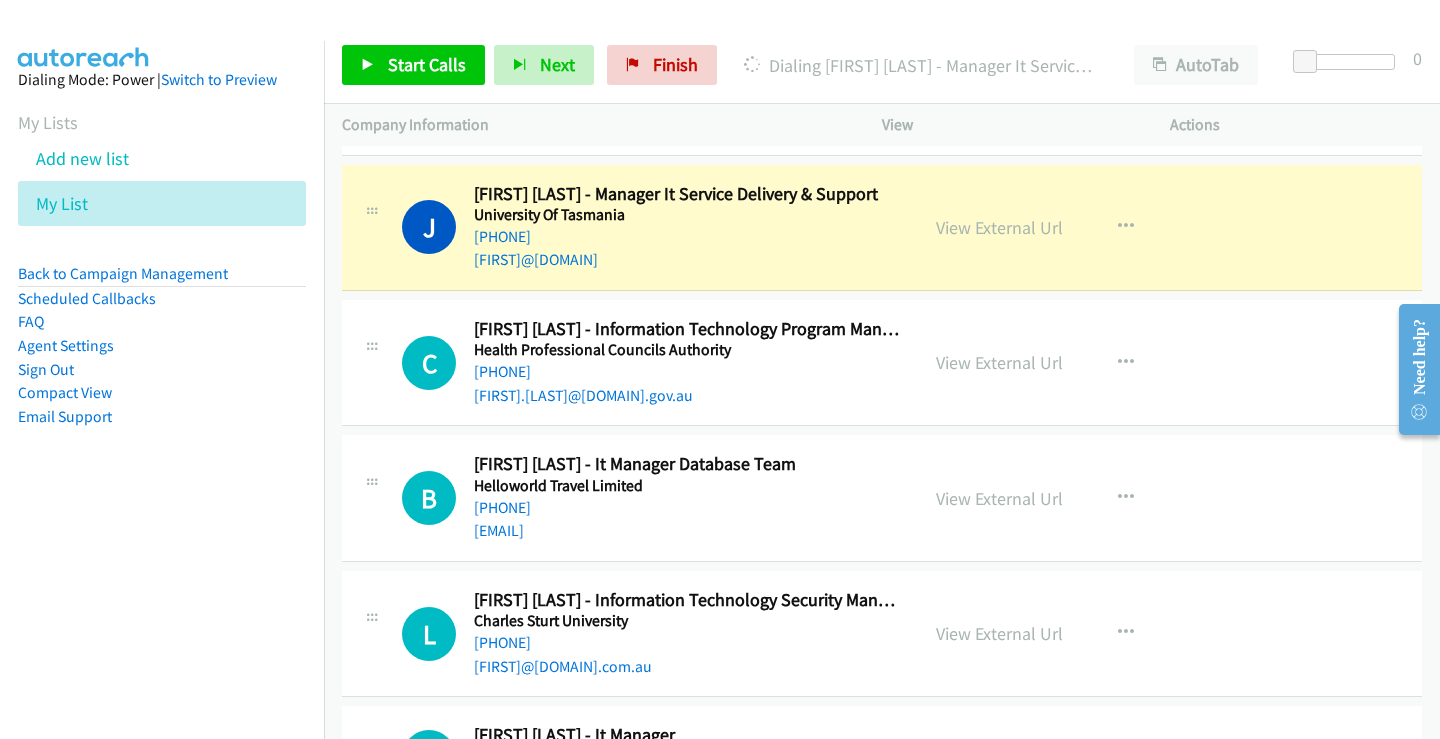 scroll, scrollTop: 6500, scrollLeft: 0, axis: vertical 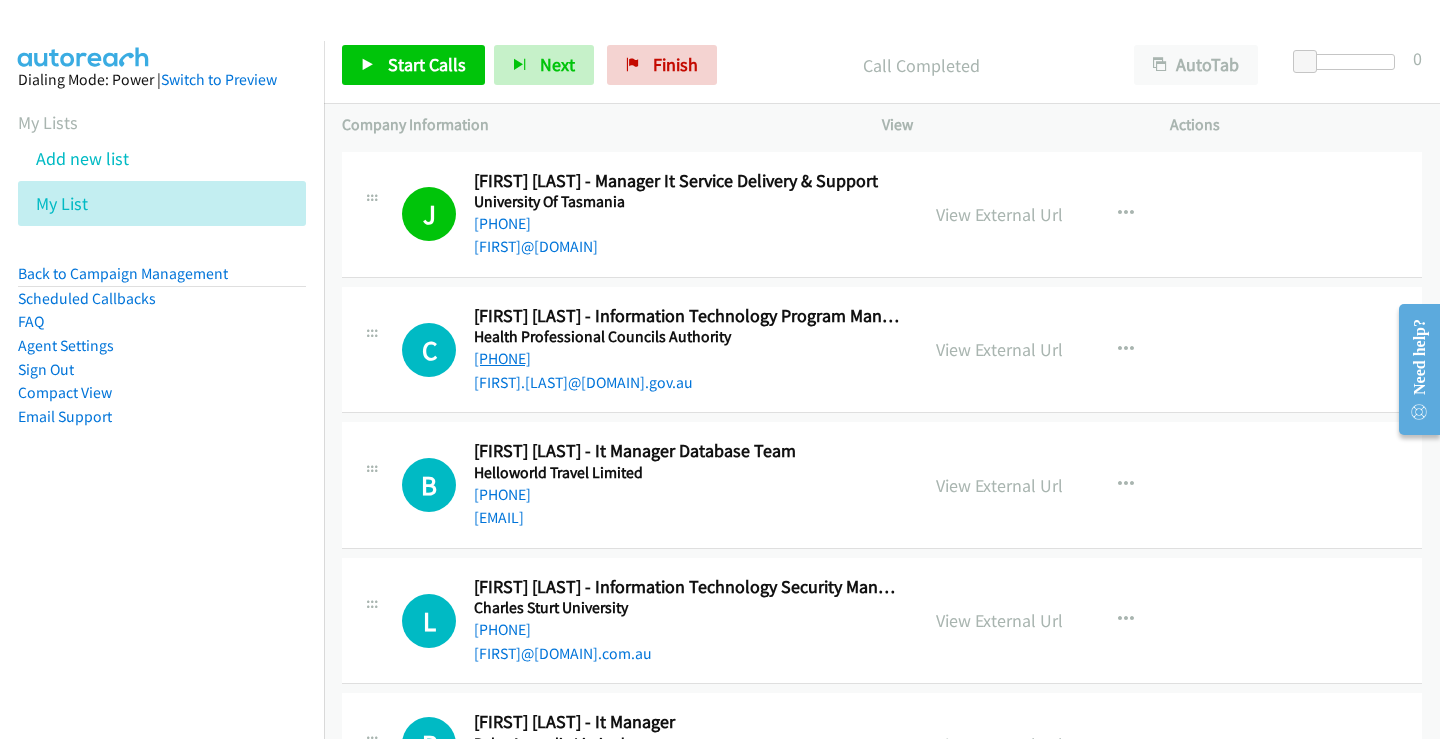 click on "[PHONE]" at bounding box center [502, 358] 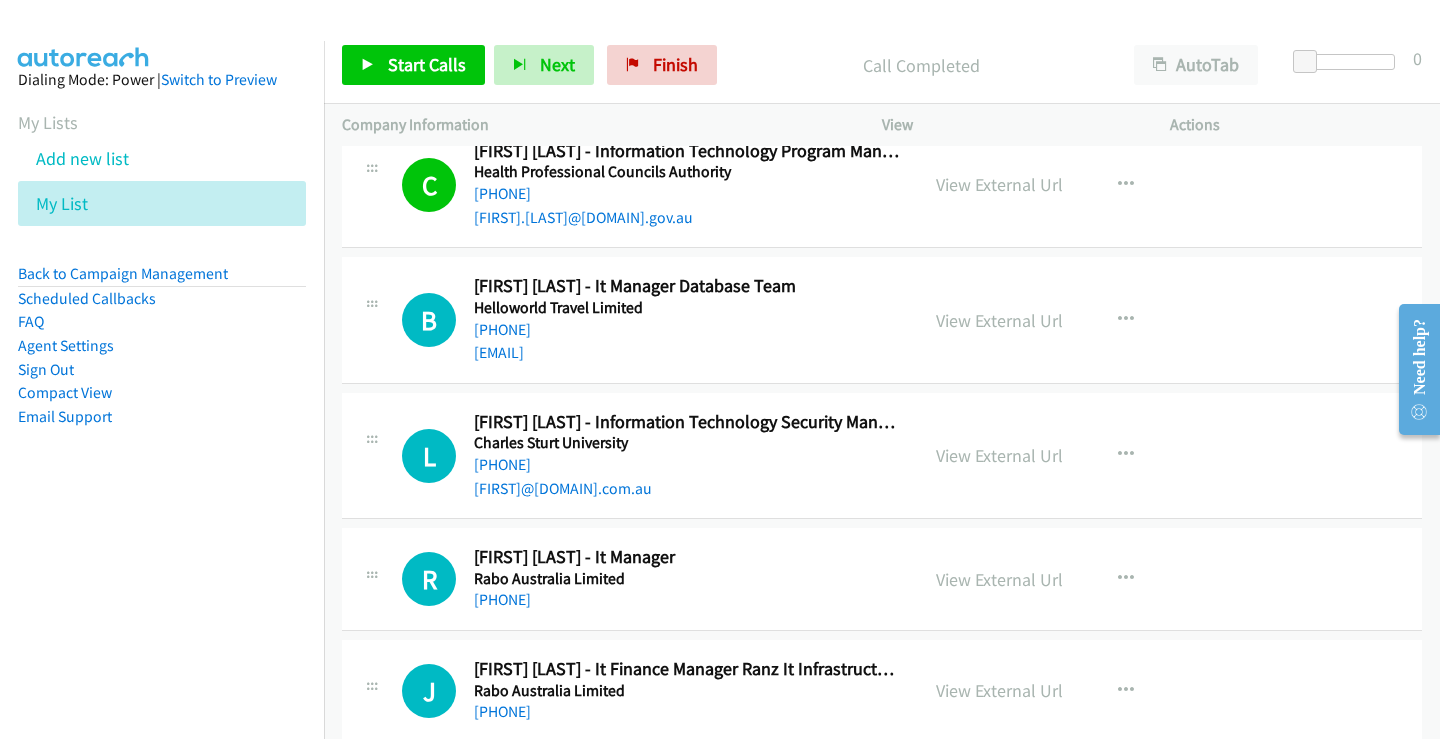 scroll, scrollTop: 6700, scrollLeft: 0, axis: vertical 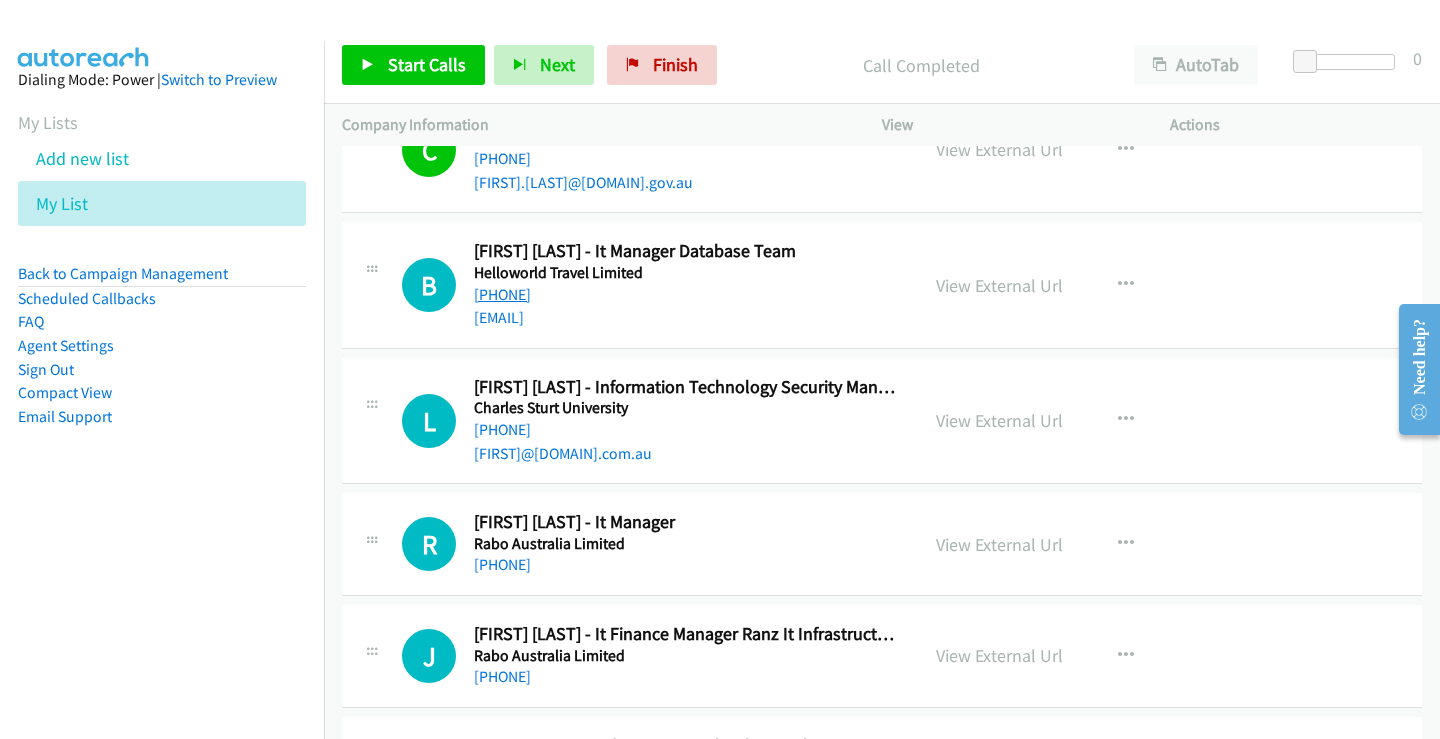 click on "[PHONE]" at bounding box center [502, 294] 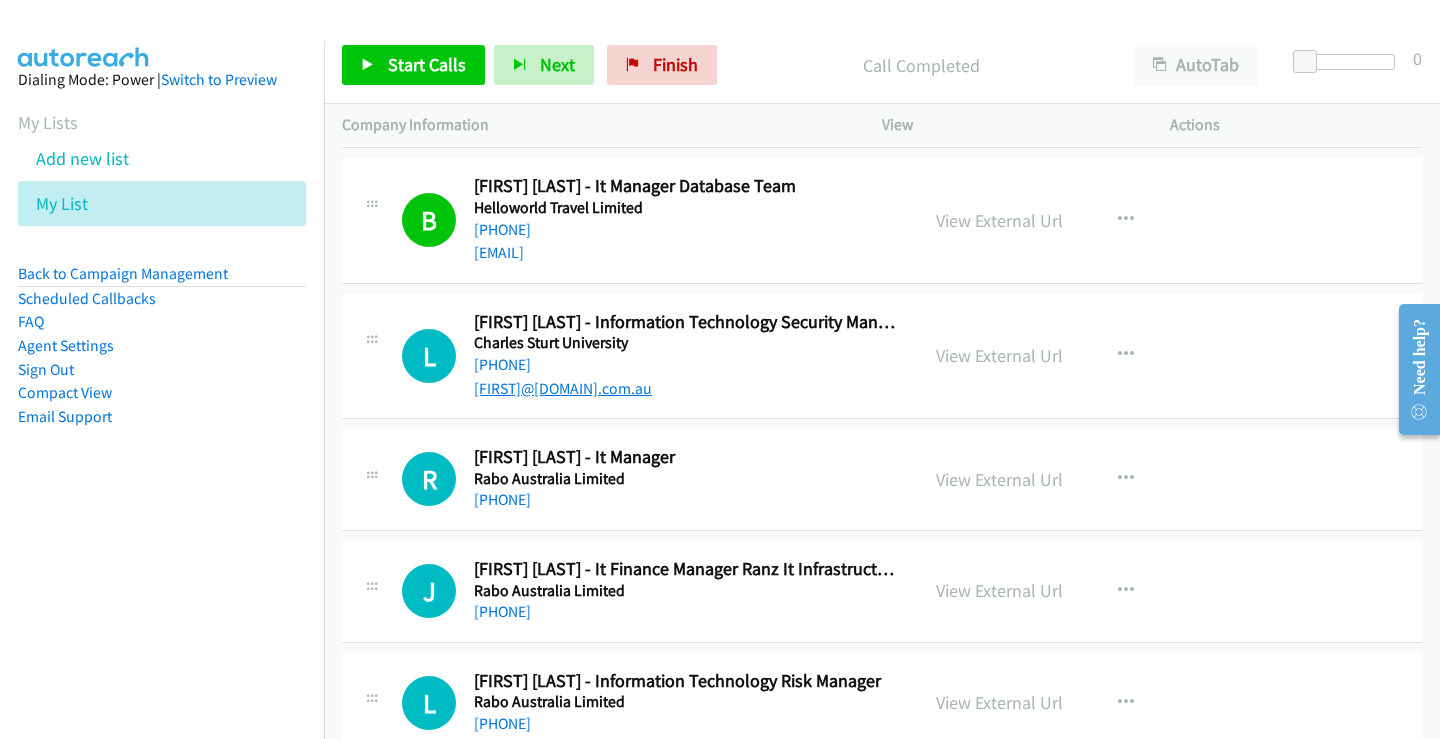 scroll, scrollTop: 6800, scrollLeft: 0, axis: vertical 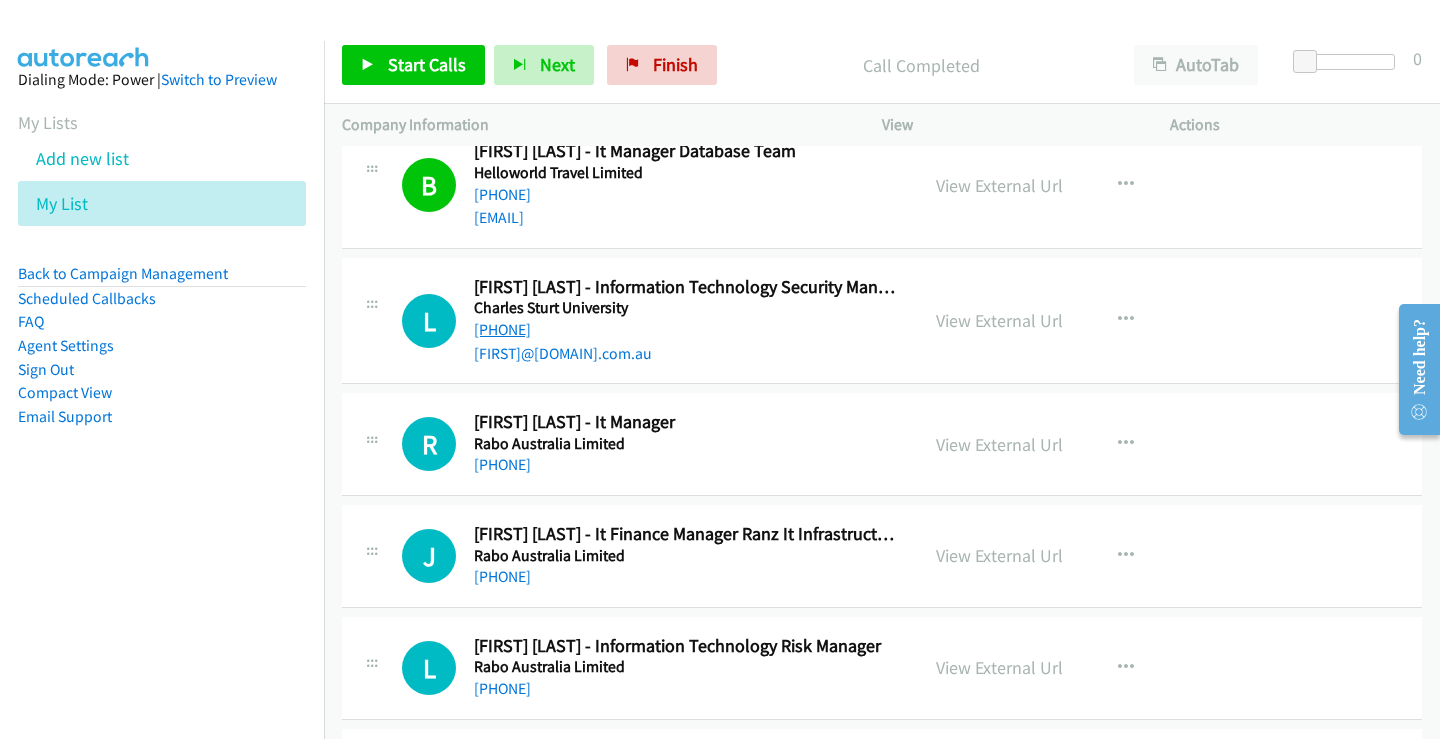 click on "[PHONE]" at bounding box center [502, 329] 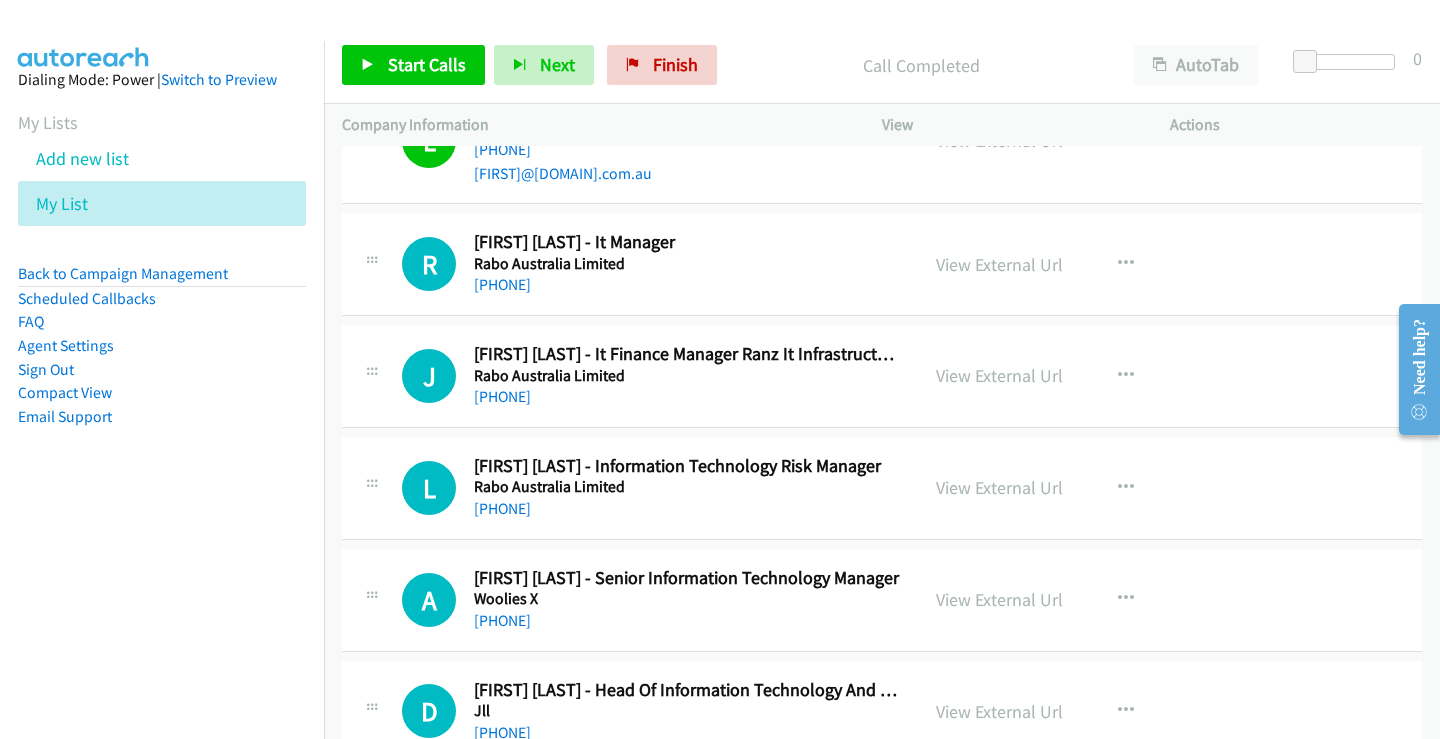 scroll, scrollTop: 7000, scrollLeft: 0, axis: vertical 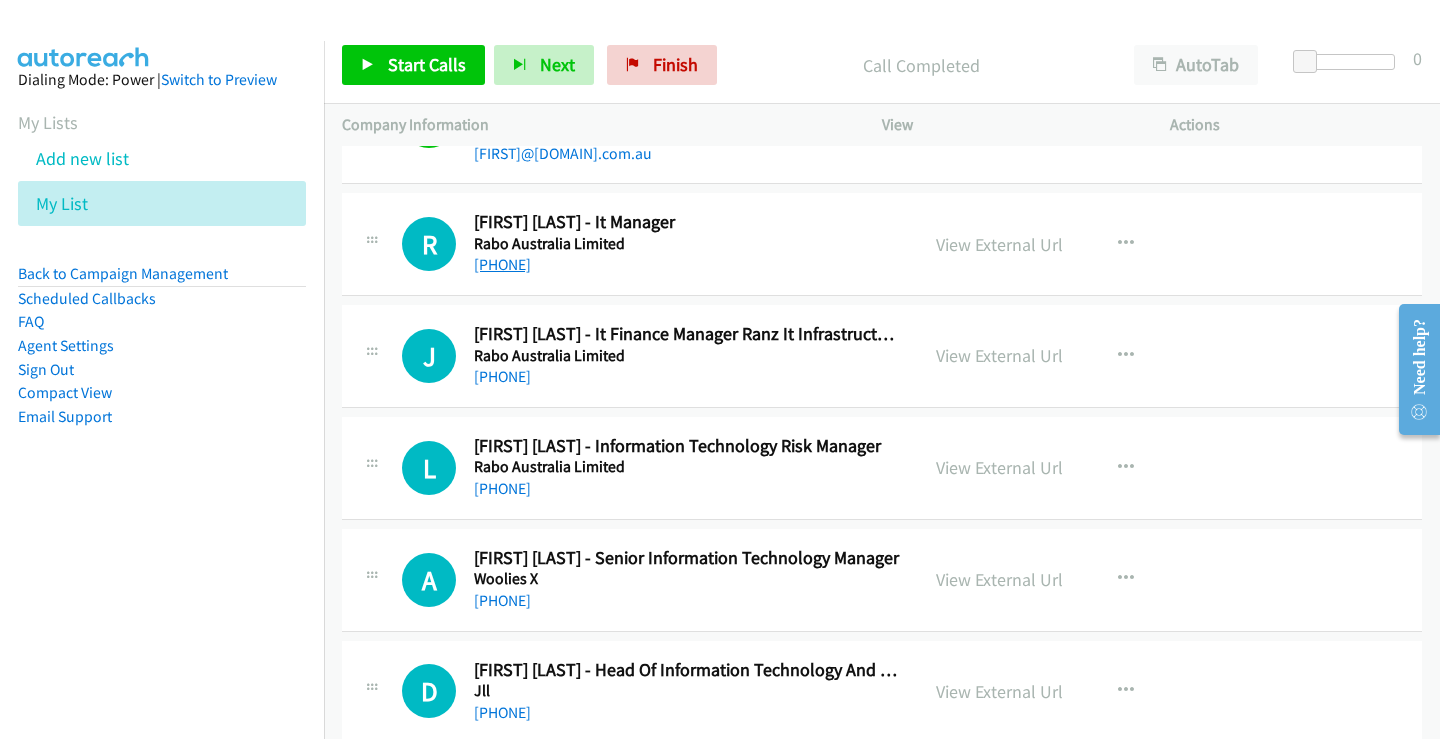 click on "[PHONE]" at bounding box center [502, 264] 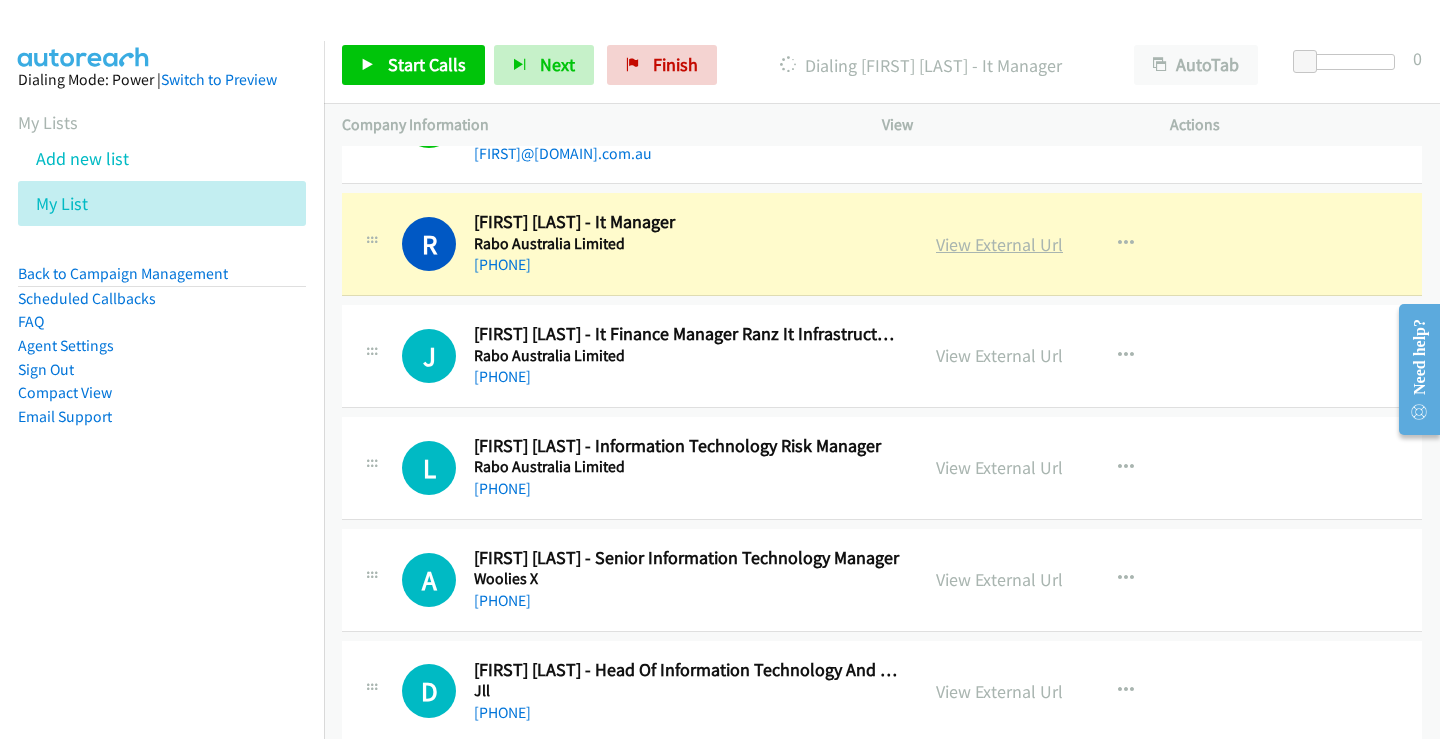 click on "View External Url" at bounding box center [999, 244] 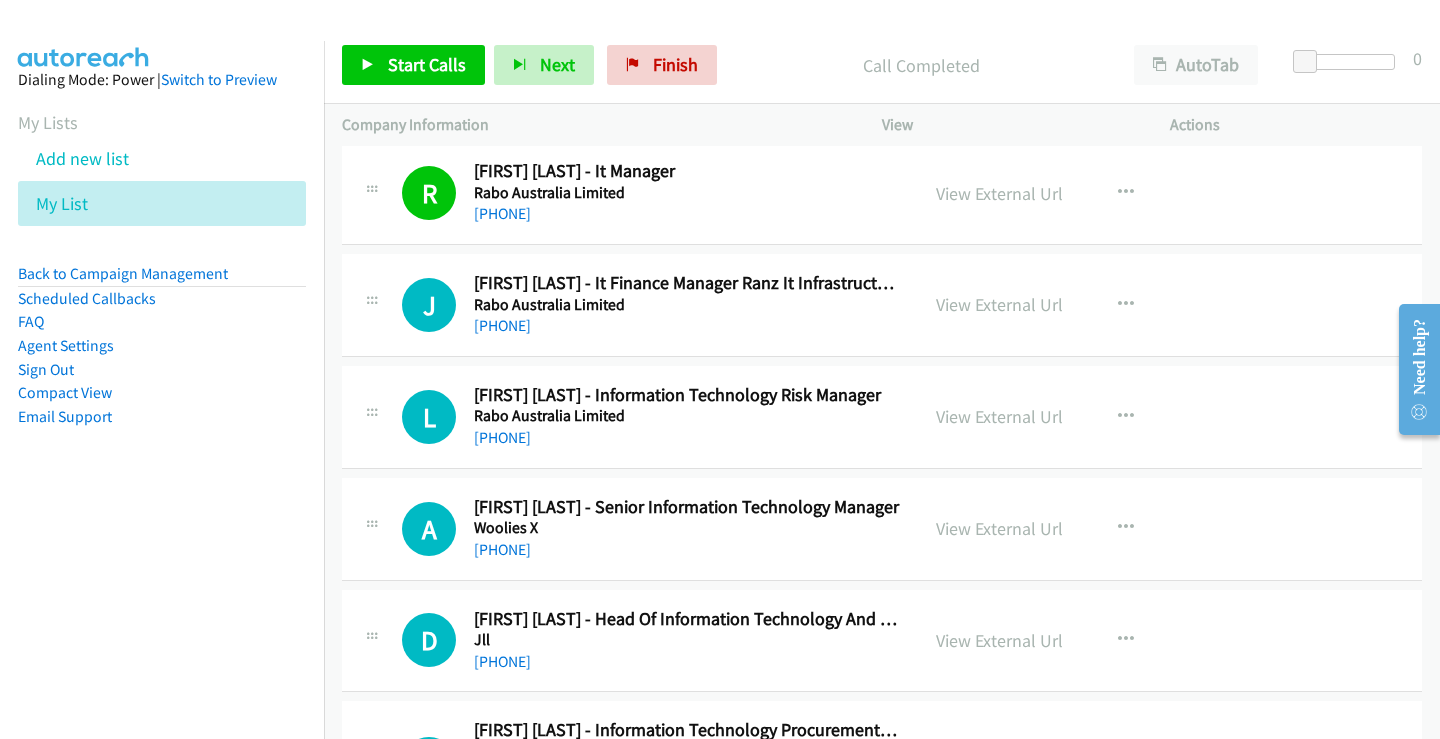 scroll, scrollTop: 7100, scrollLeft: 0, axis: vertical 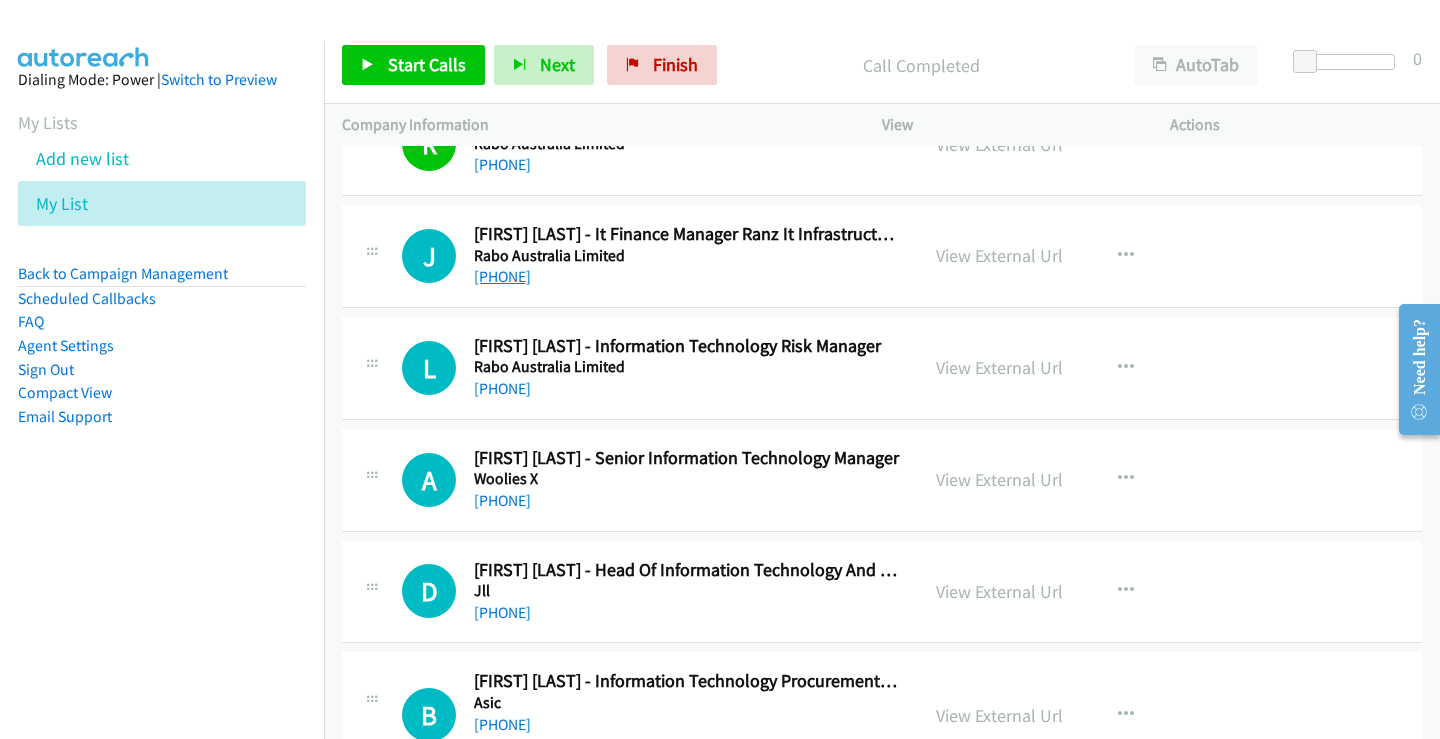 click on "[PHONE]" at bounding box center [502, 276] 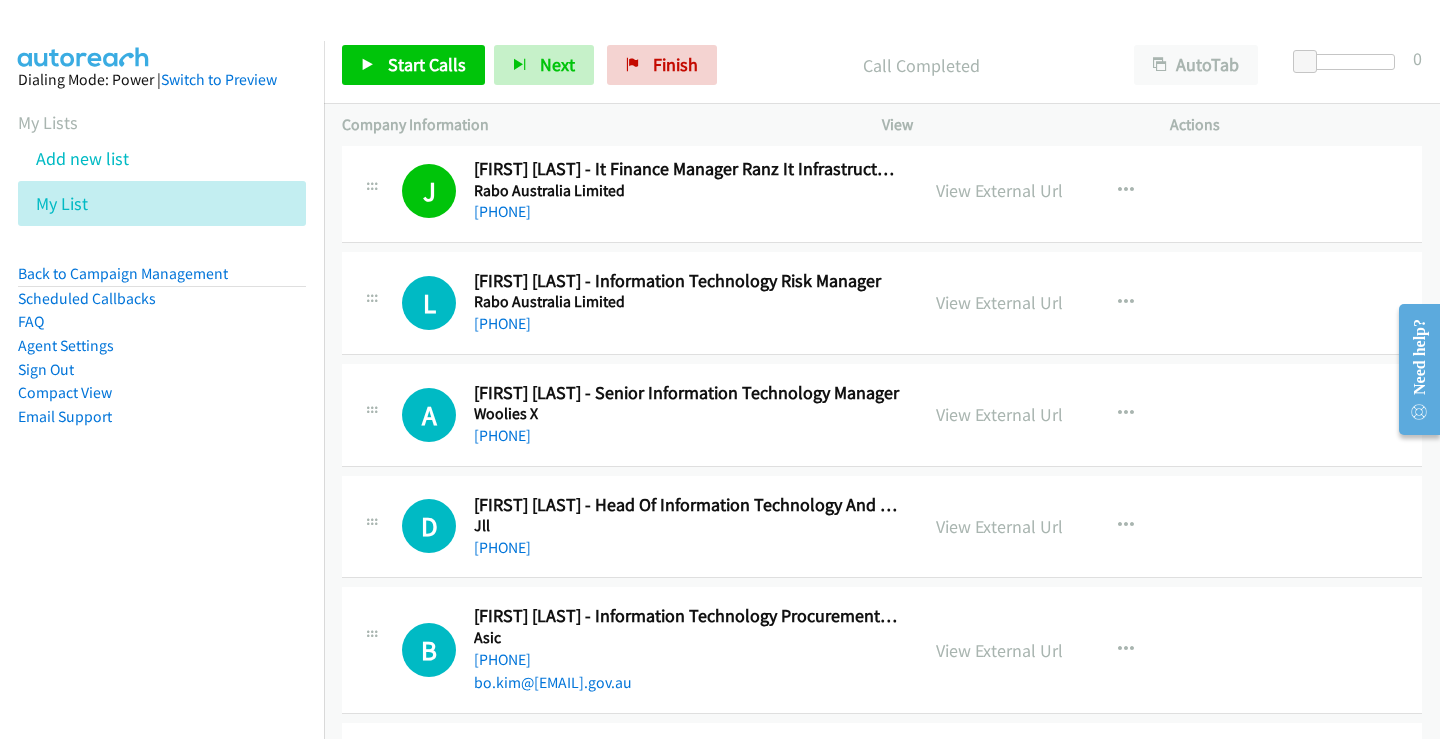 scroll, scrollTop: 7200, scrollLeft: 0, axis: vertical 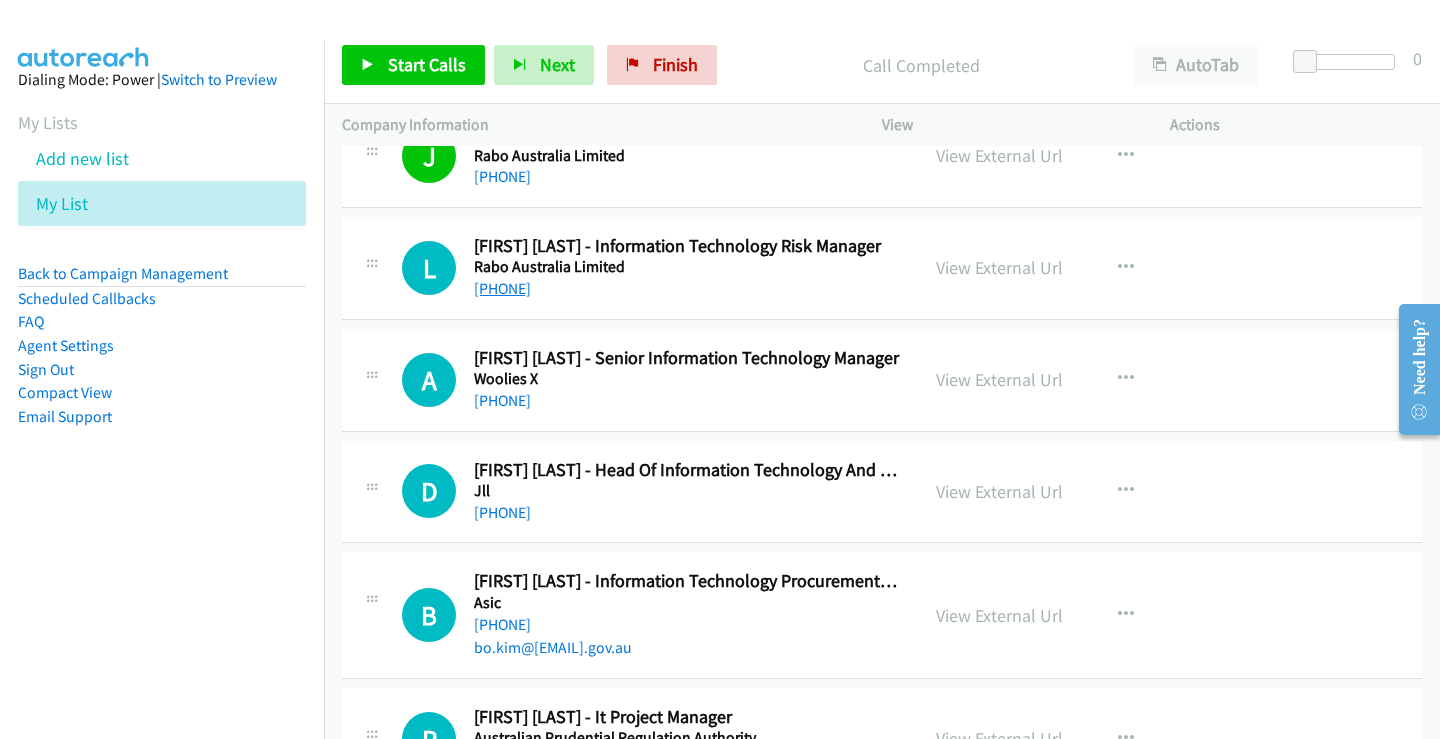 click on "[PHONE]" at bounding box center [502, 288] 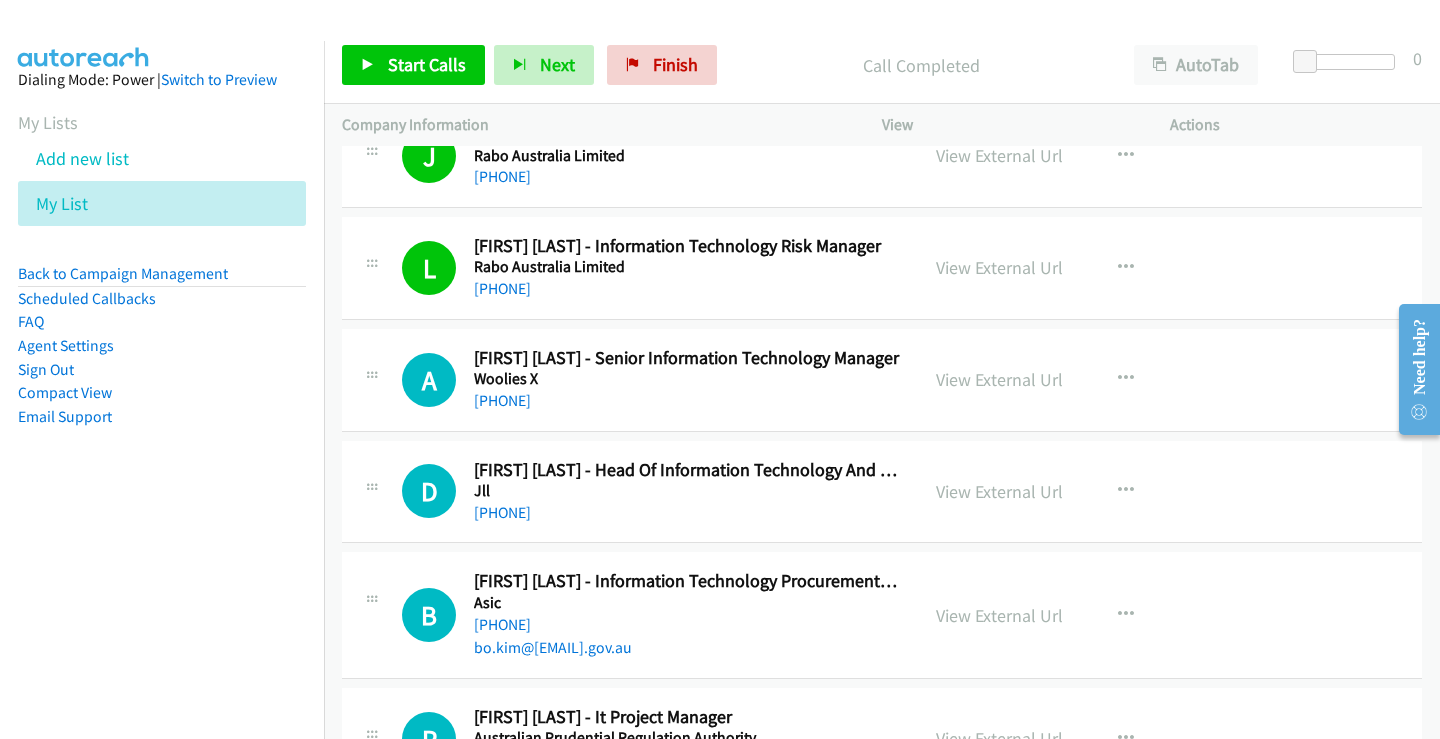 scroll, scrollTop: 7300, scrollLeft: 0, axis: vertical 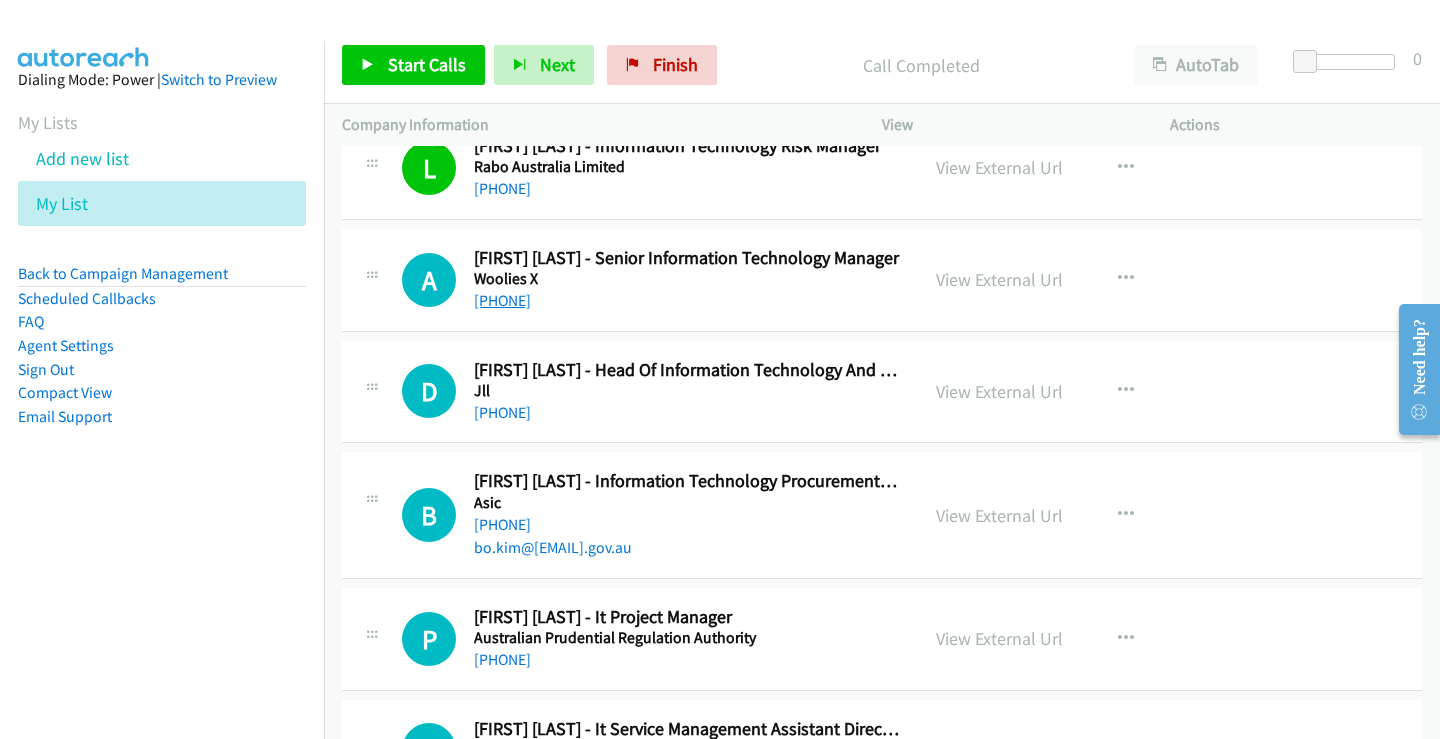 click on "[PHONE]" at bounding box center (502, 300) 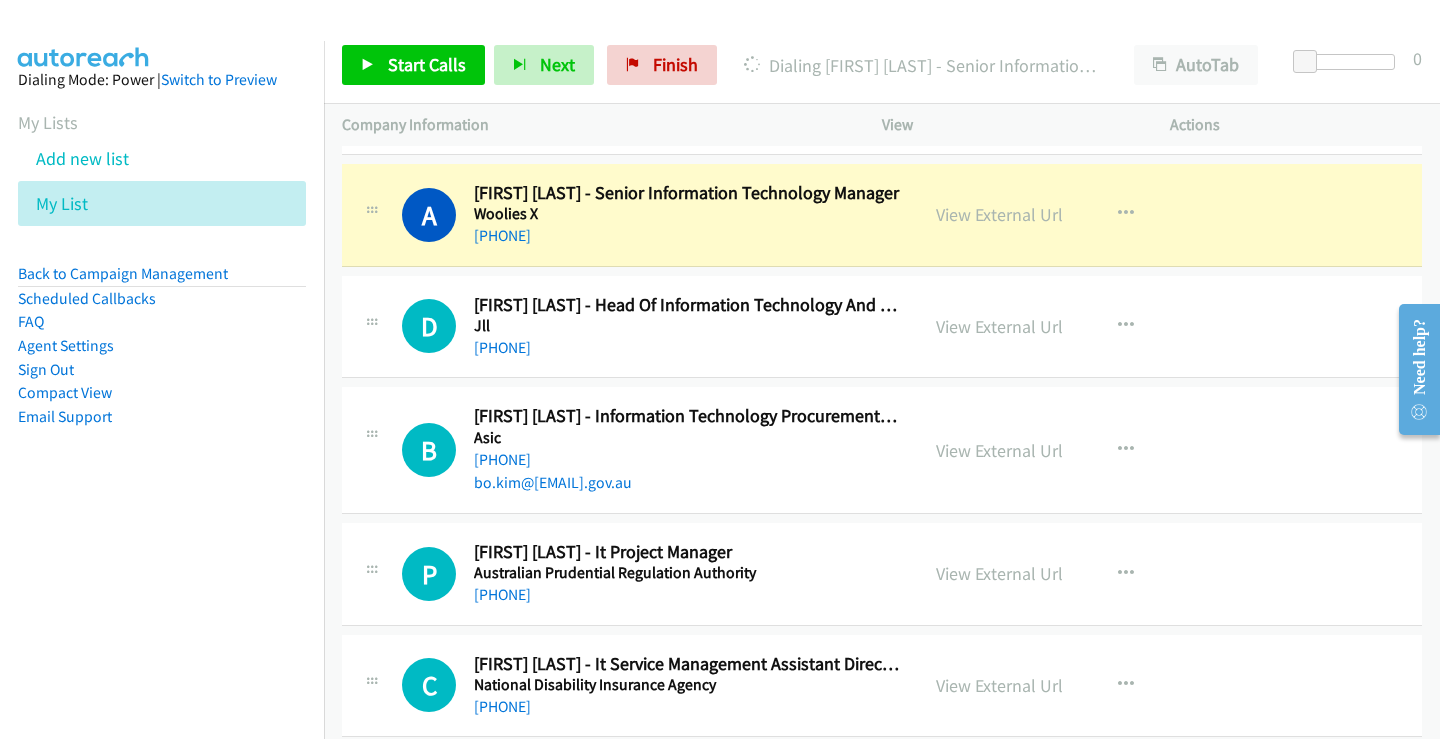 scroll, scrollTop: 7400, scrollLeft: 0, axis: vertical 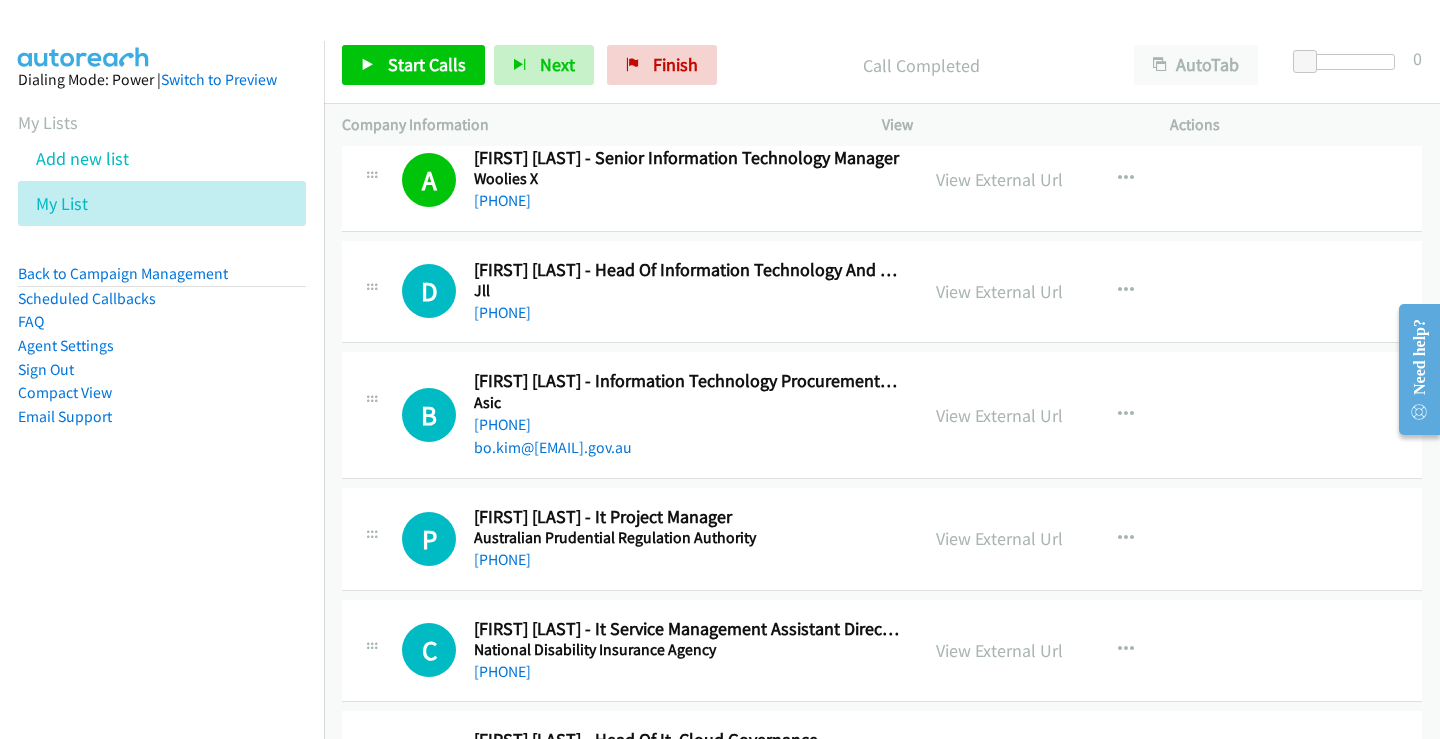 drag, startPoint x: 565, startPoint y: 312, endPoint x: 564, endPoint y: 322, distance: 10.049875 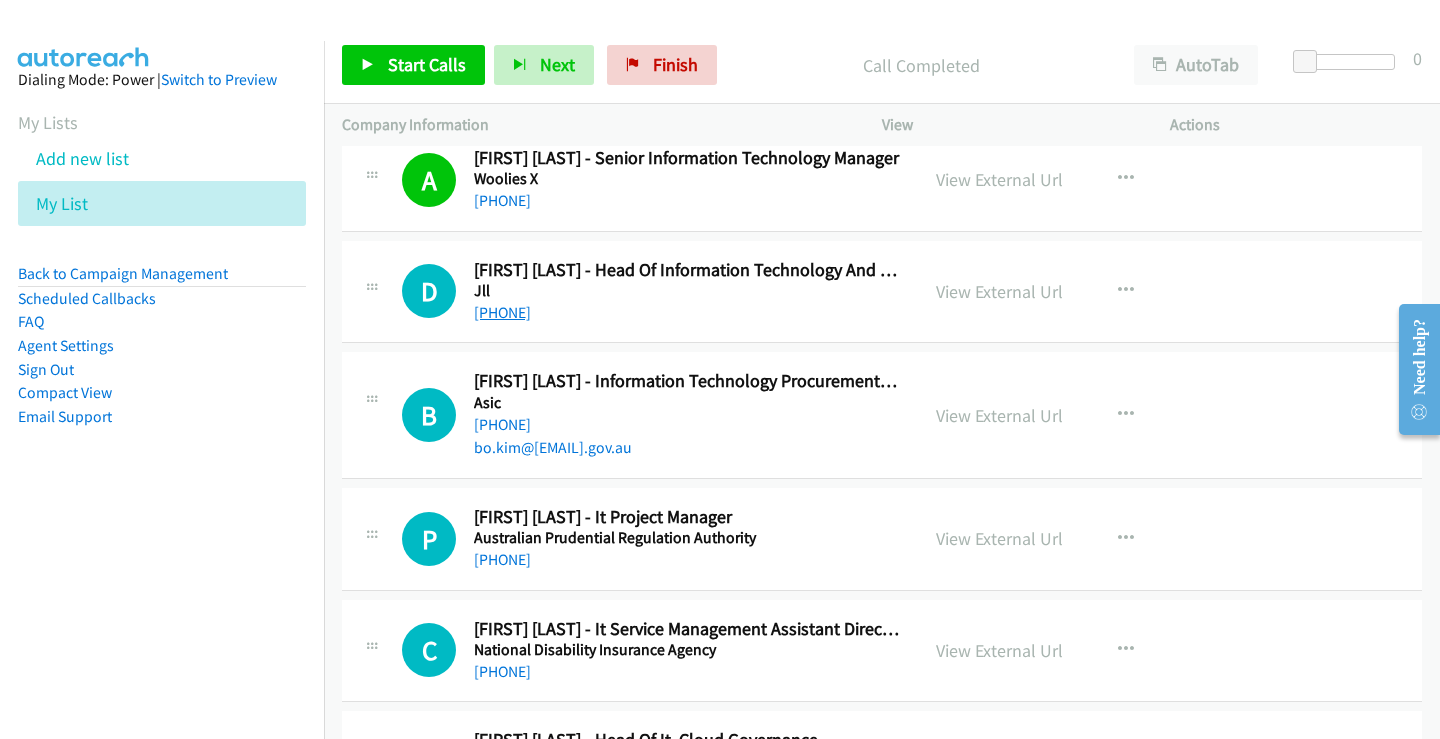 click on "[PHONE]" at bounding box center (502, 312) 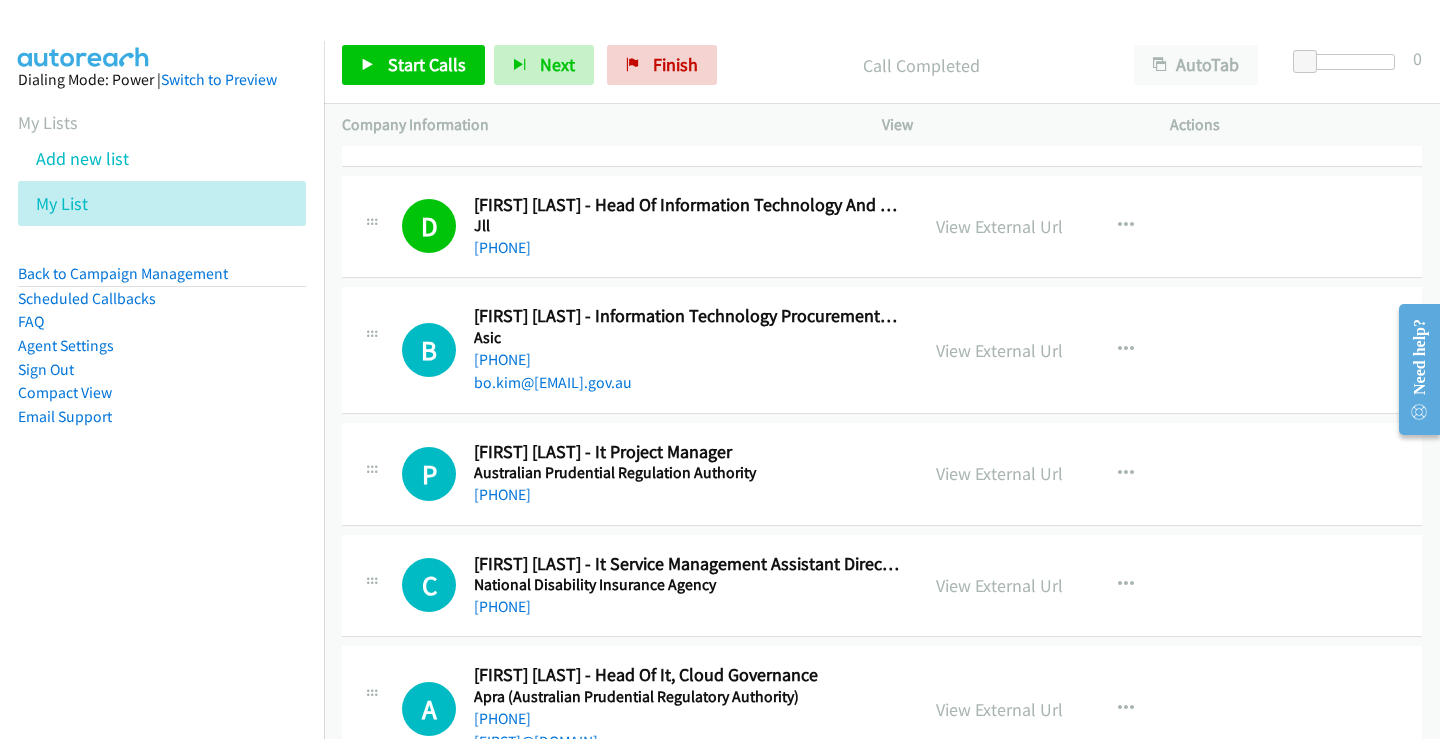 scroll, scrollTop: 7500, scrollLeft: 0, axis: vertical 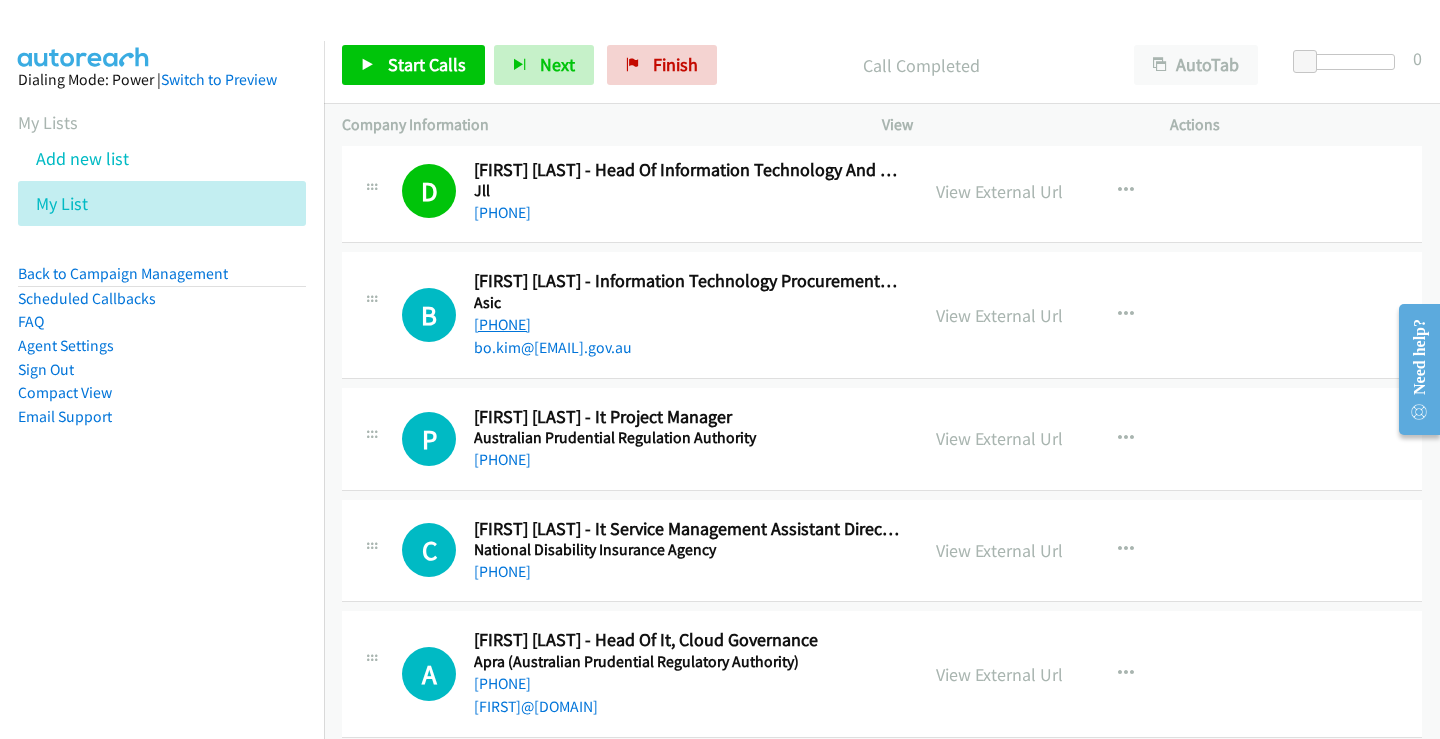 click on "[PHONE]" at bounding box center [502, 324] 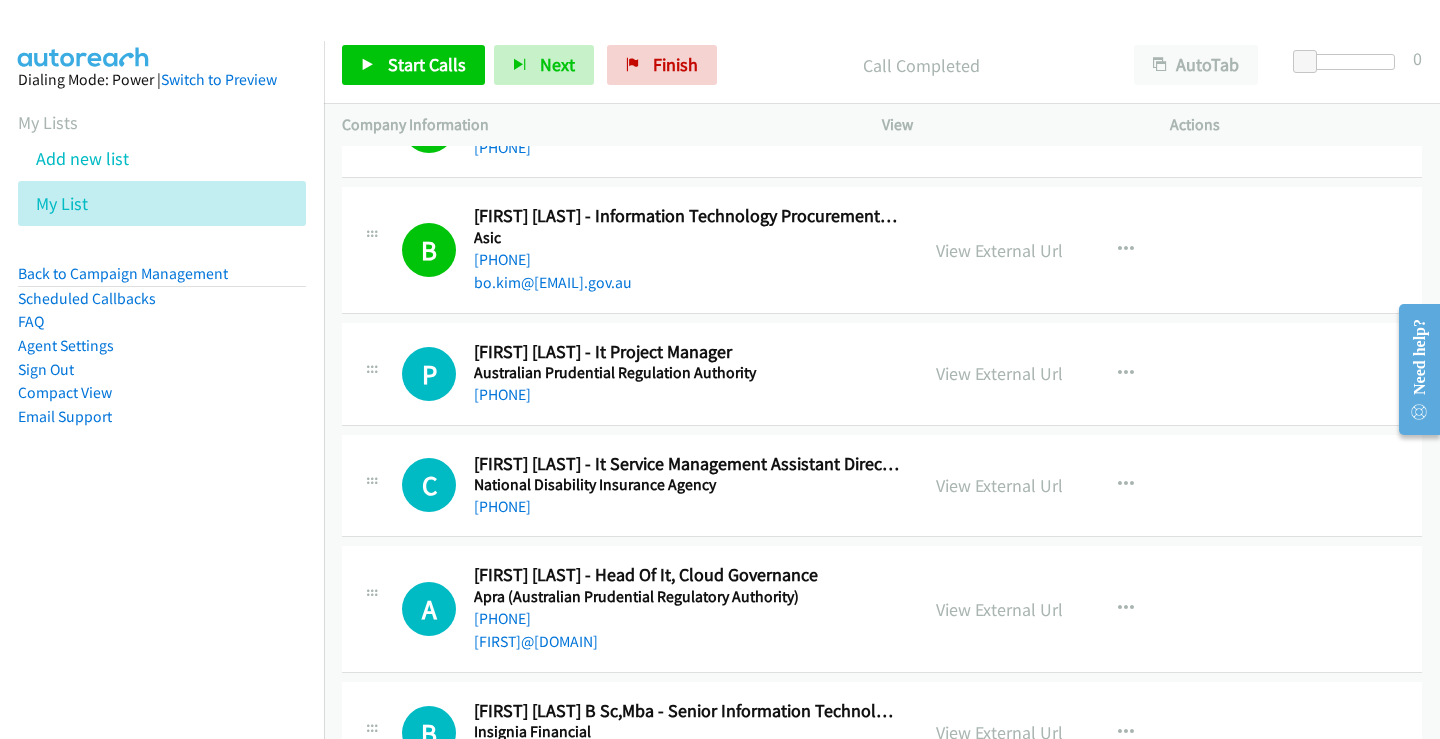 scroll, scrollTop: 7600, scrollLeft: 0, axis: vertical 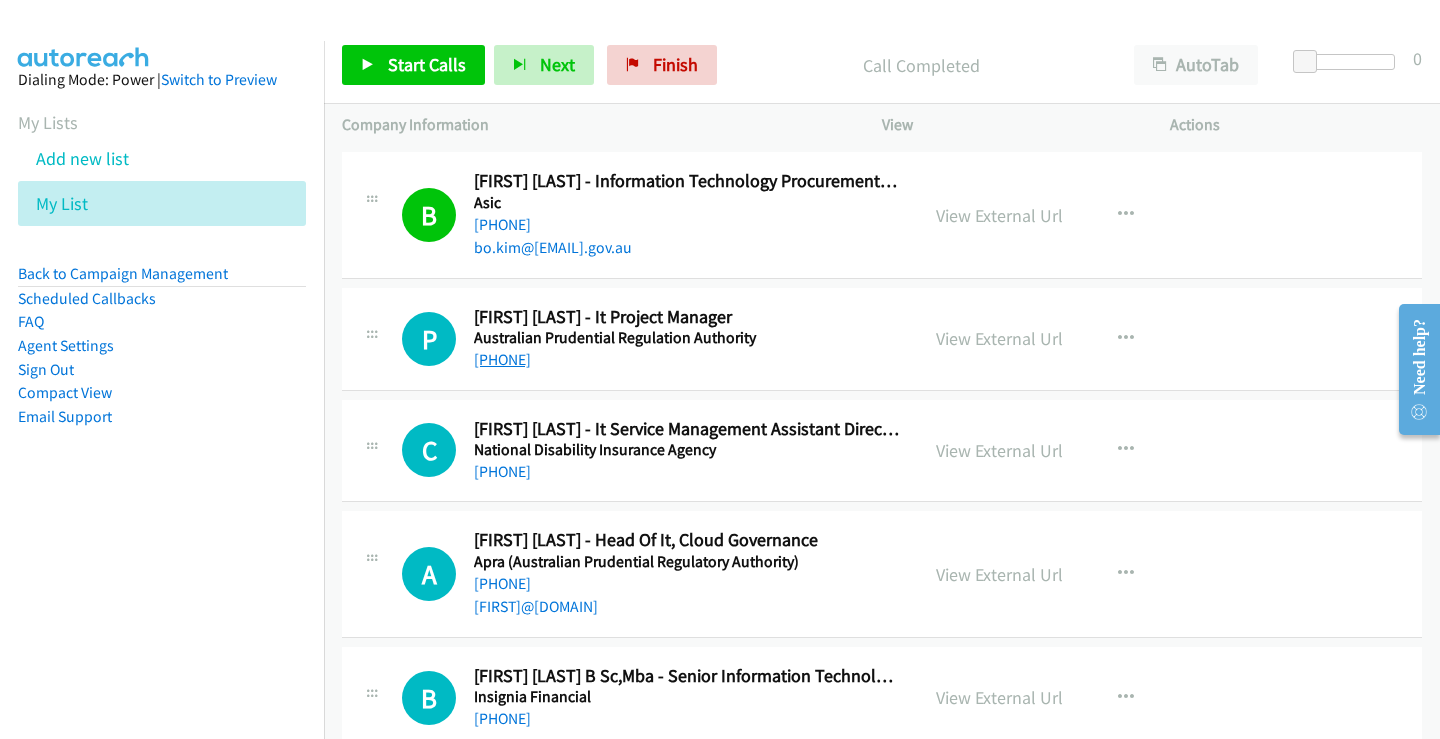 click on "[PHONE]" at bounding box center (502, 359) 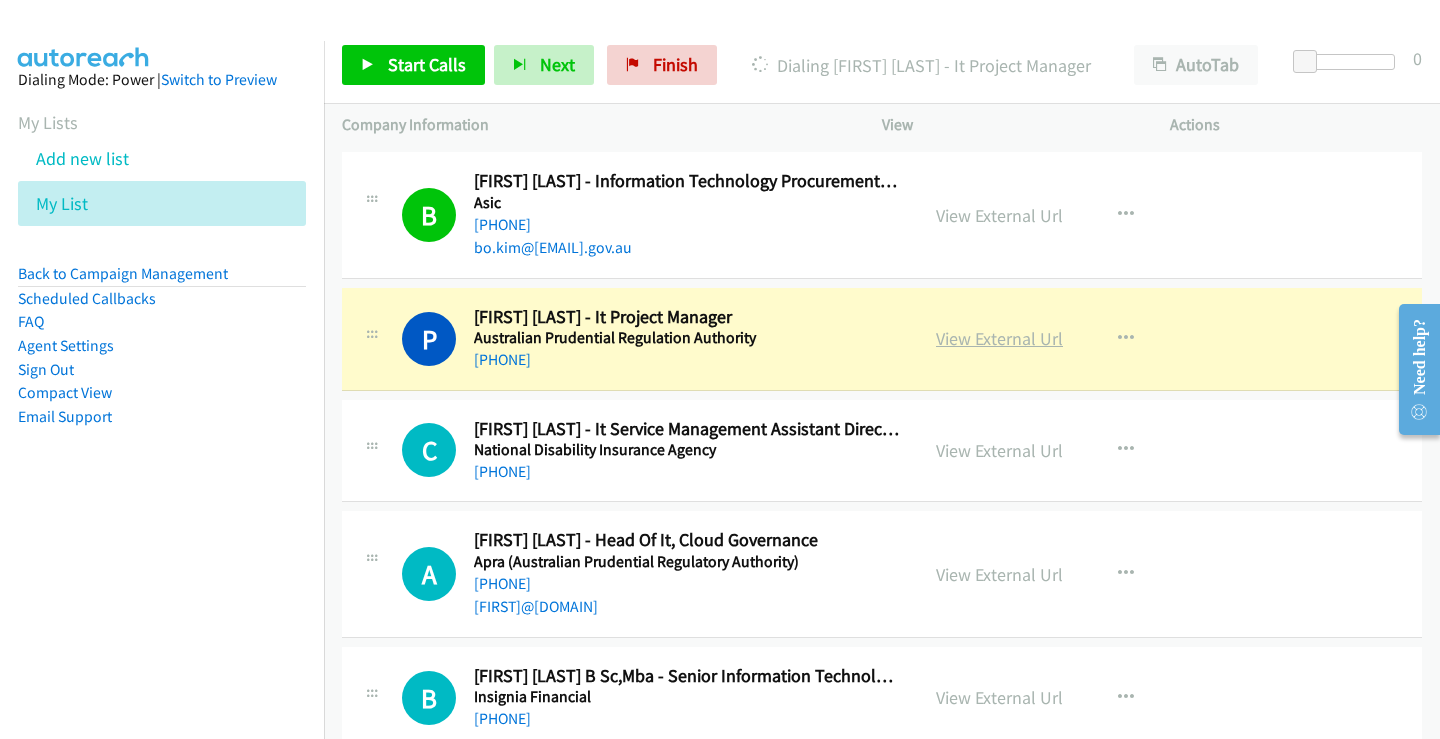 click on "View External Url" at bounding box center (999, 338) 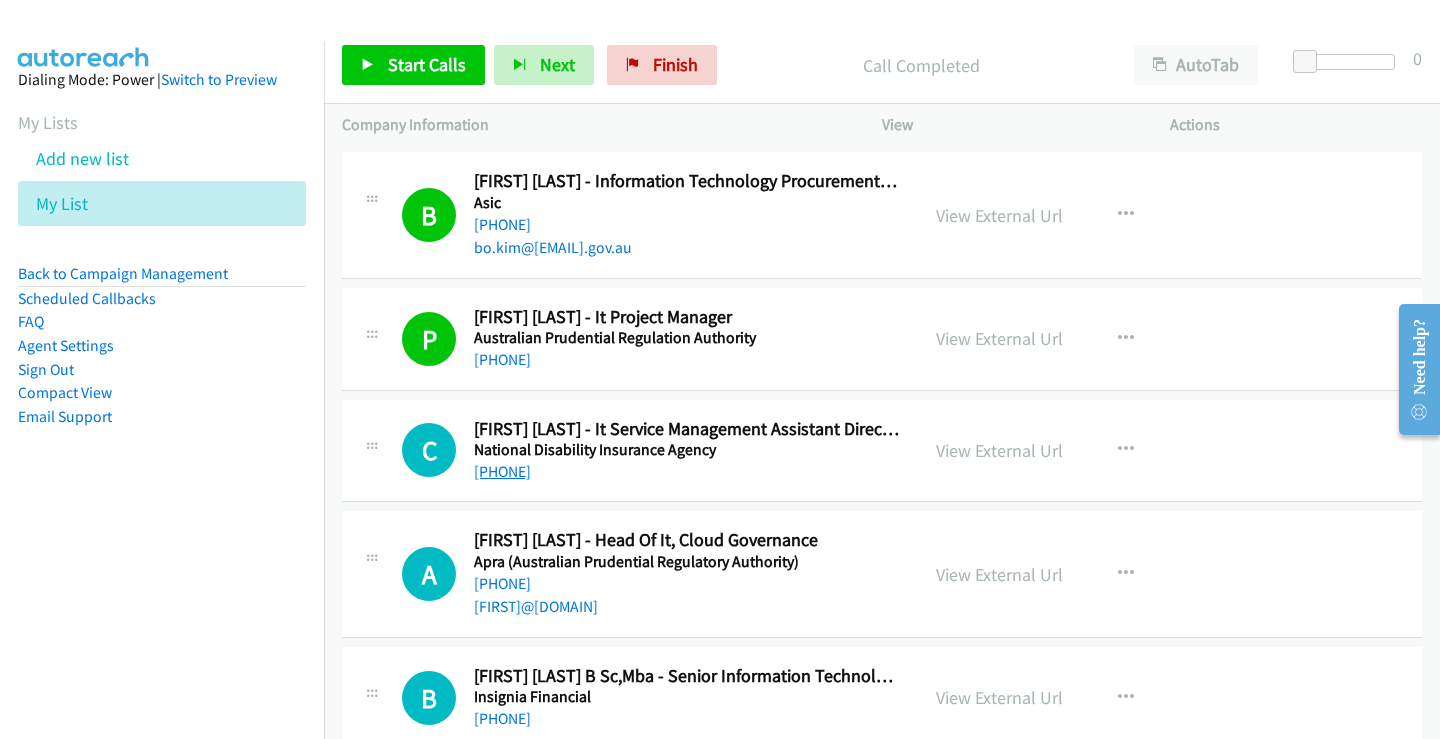 click on "[PHONE]" at bounding box center (502, 471) 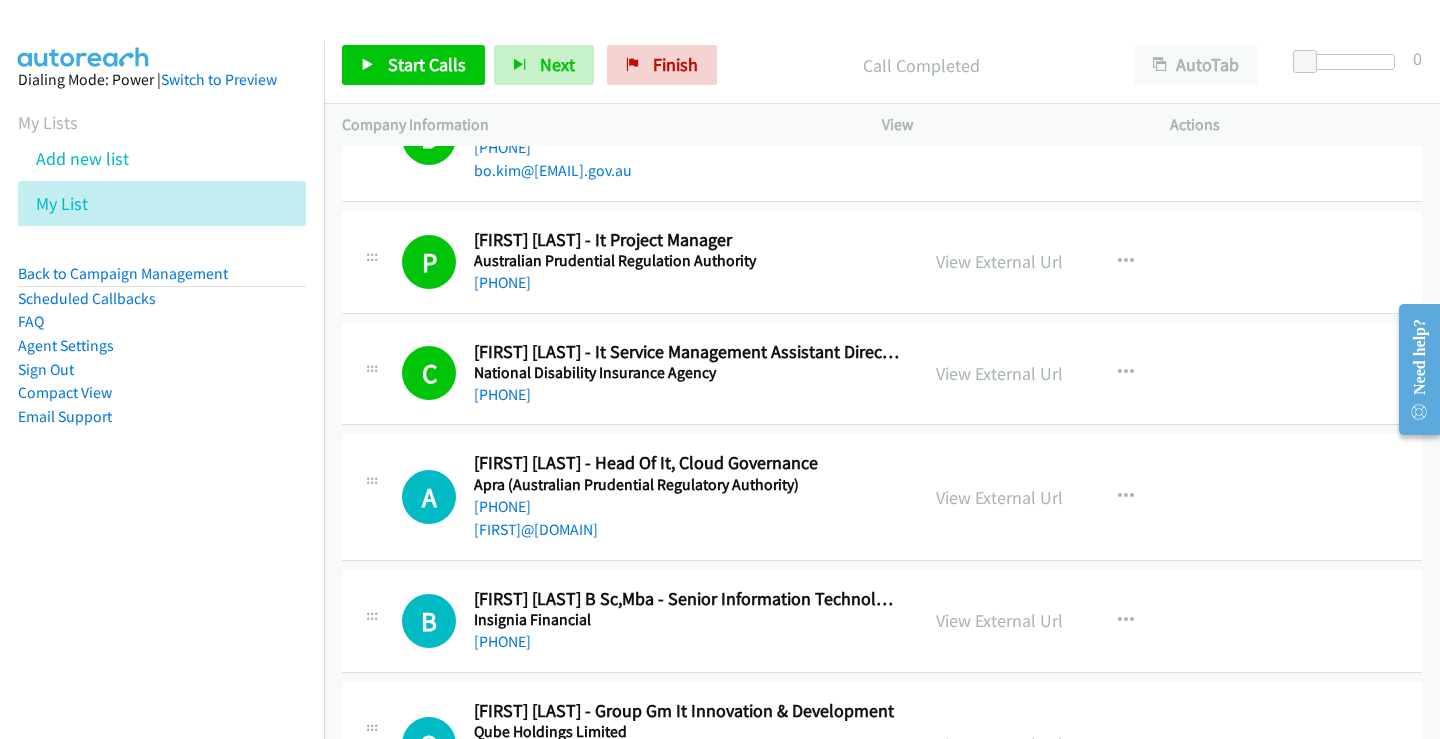 scroll, scrollTop: 7700, scrollLeft: 0, axis: vertical 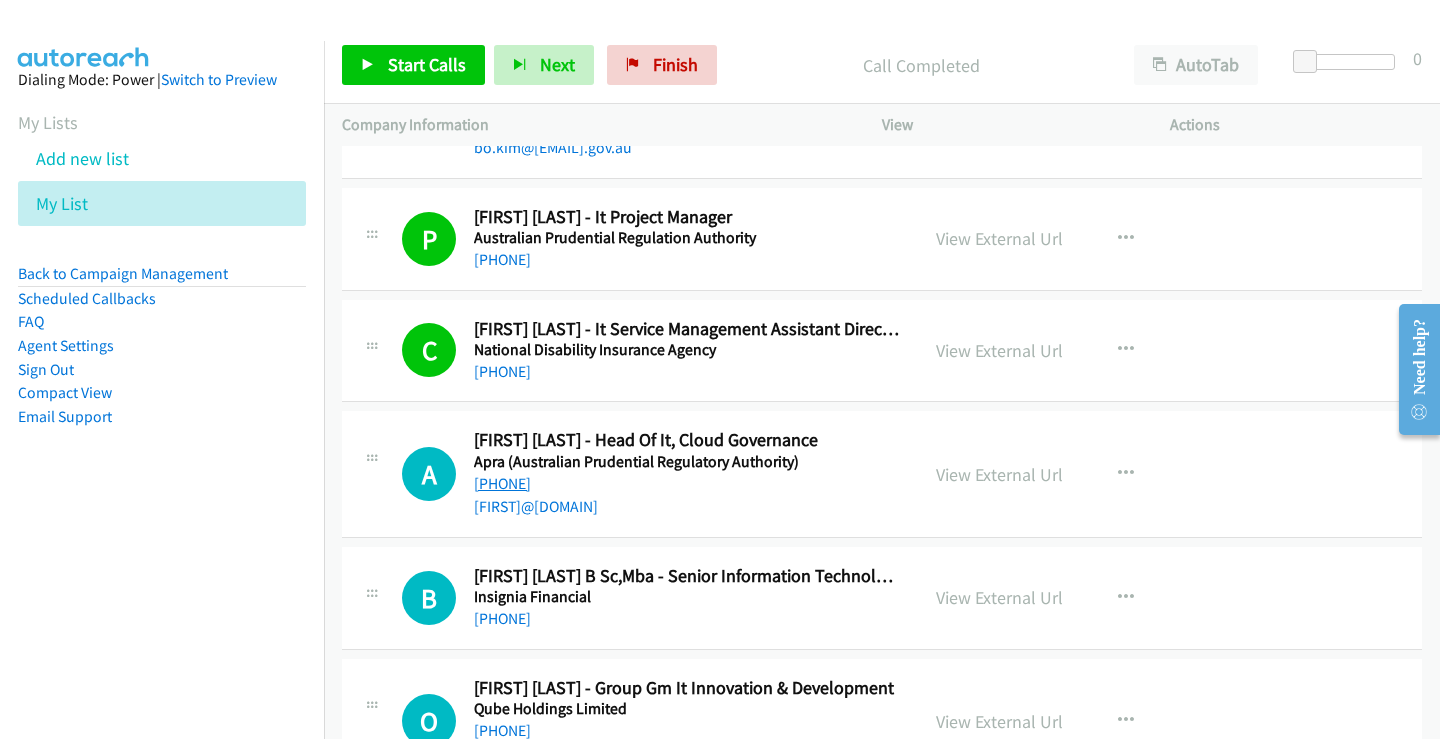 click on "[PHONE]" at bounding box center (502, 483) 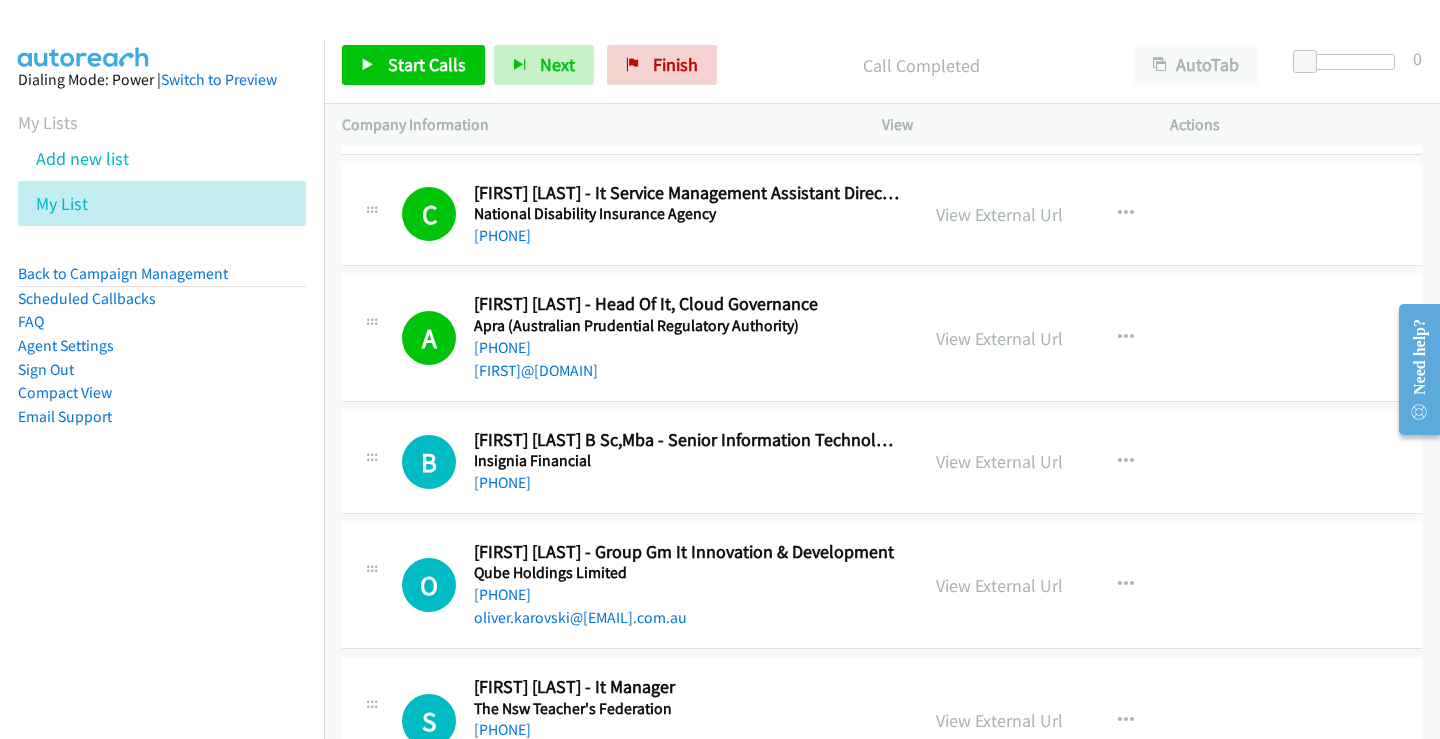 scroll, scrollTop: 7900, scrollLeft: 0, axis: vertical 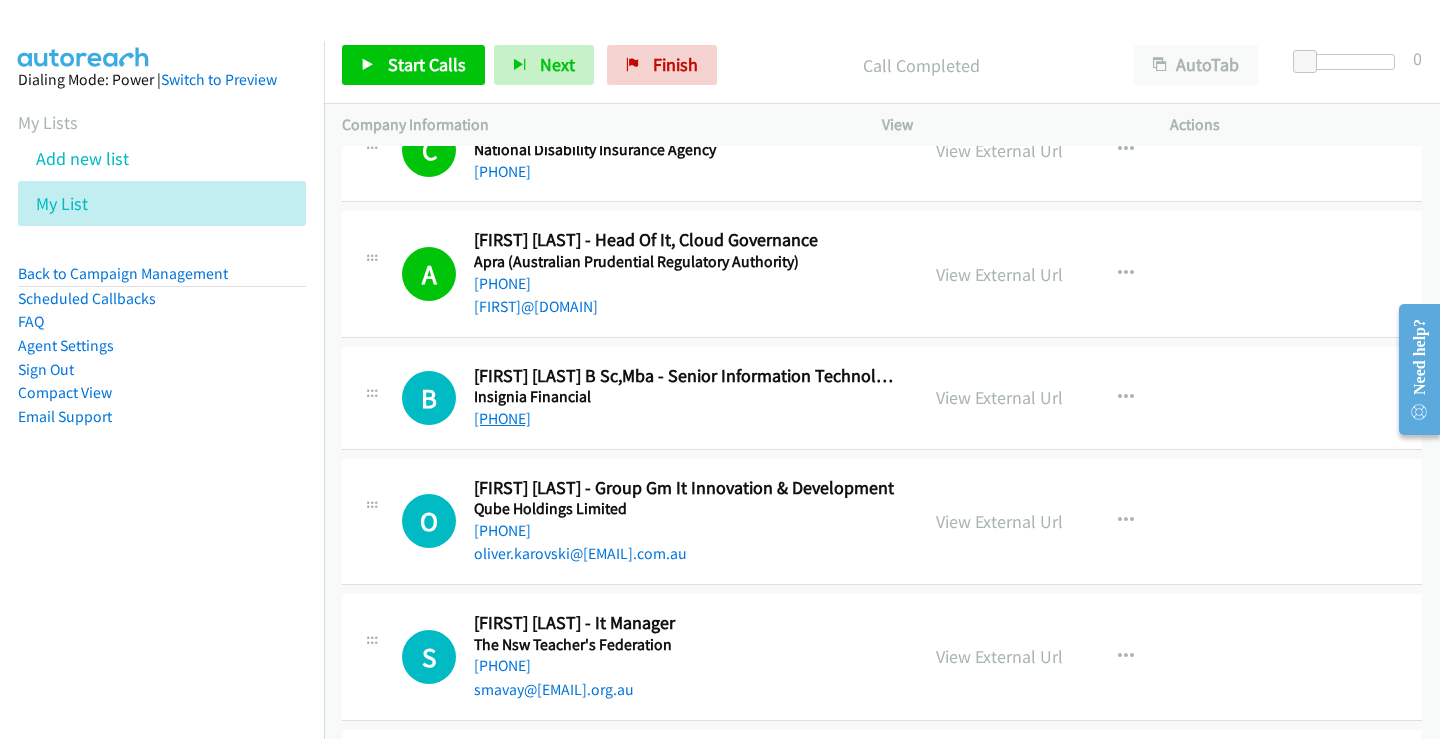 click on "[PHONE]" at bounding box center (502, 418) 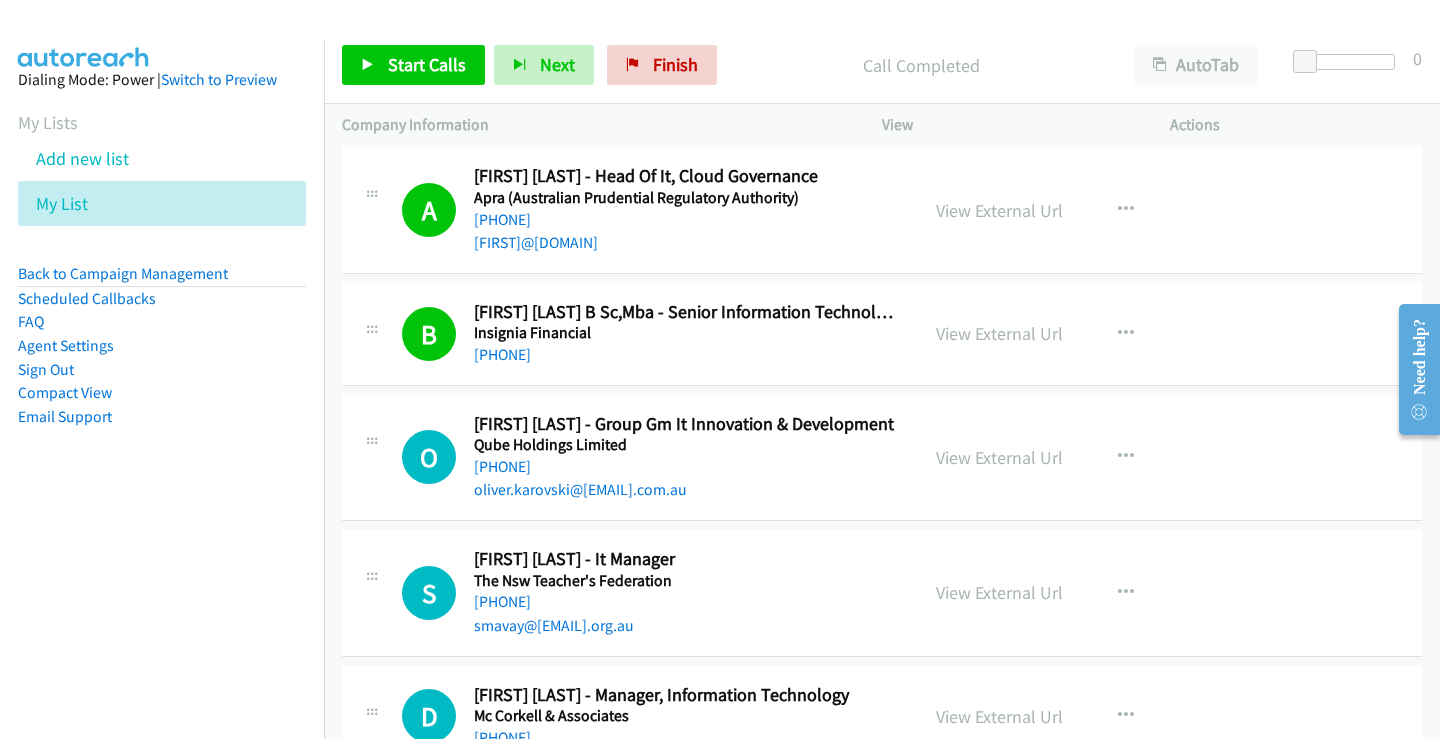 scroll, scrollTop: 8000, scrollLeft: 0, axis: vertical 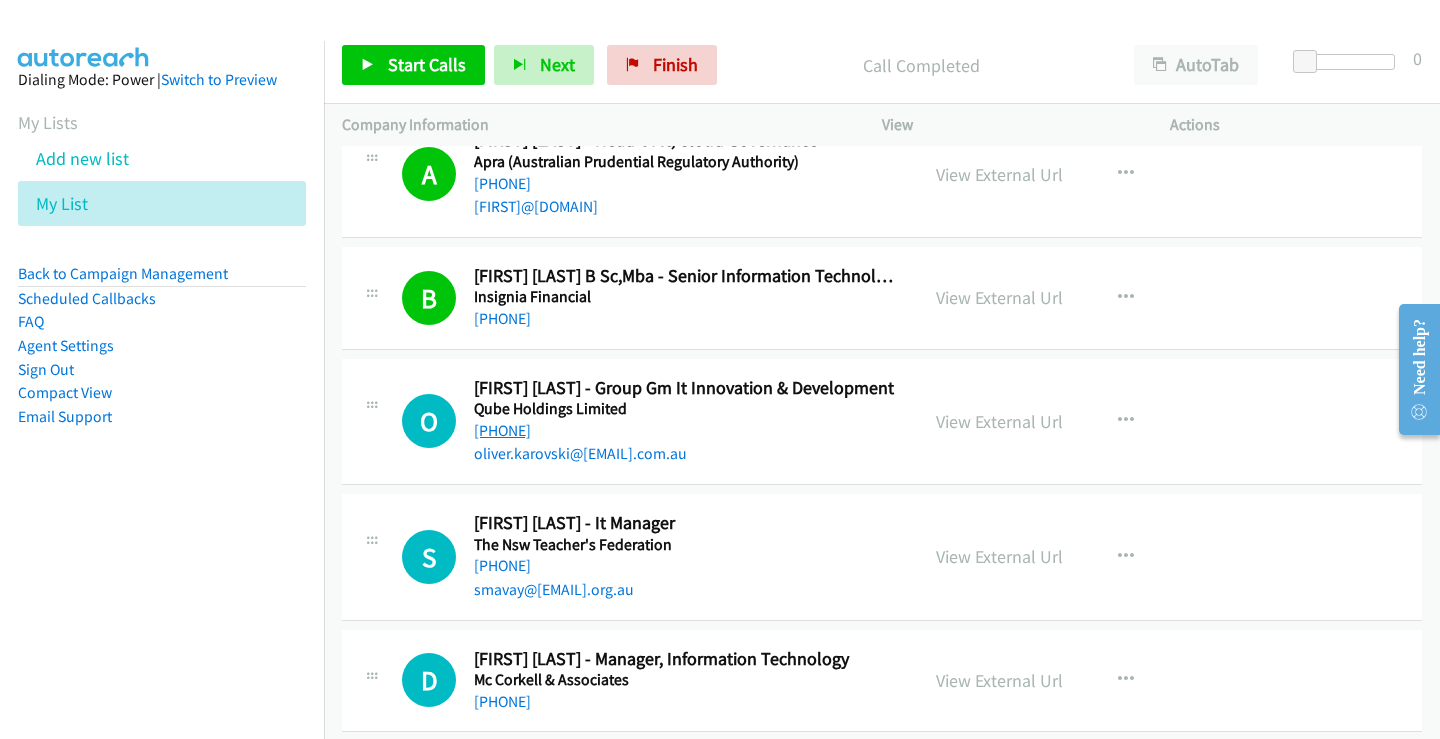 click on "[PHONE]" at bounding box center (502, 430) 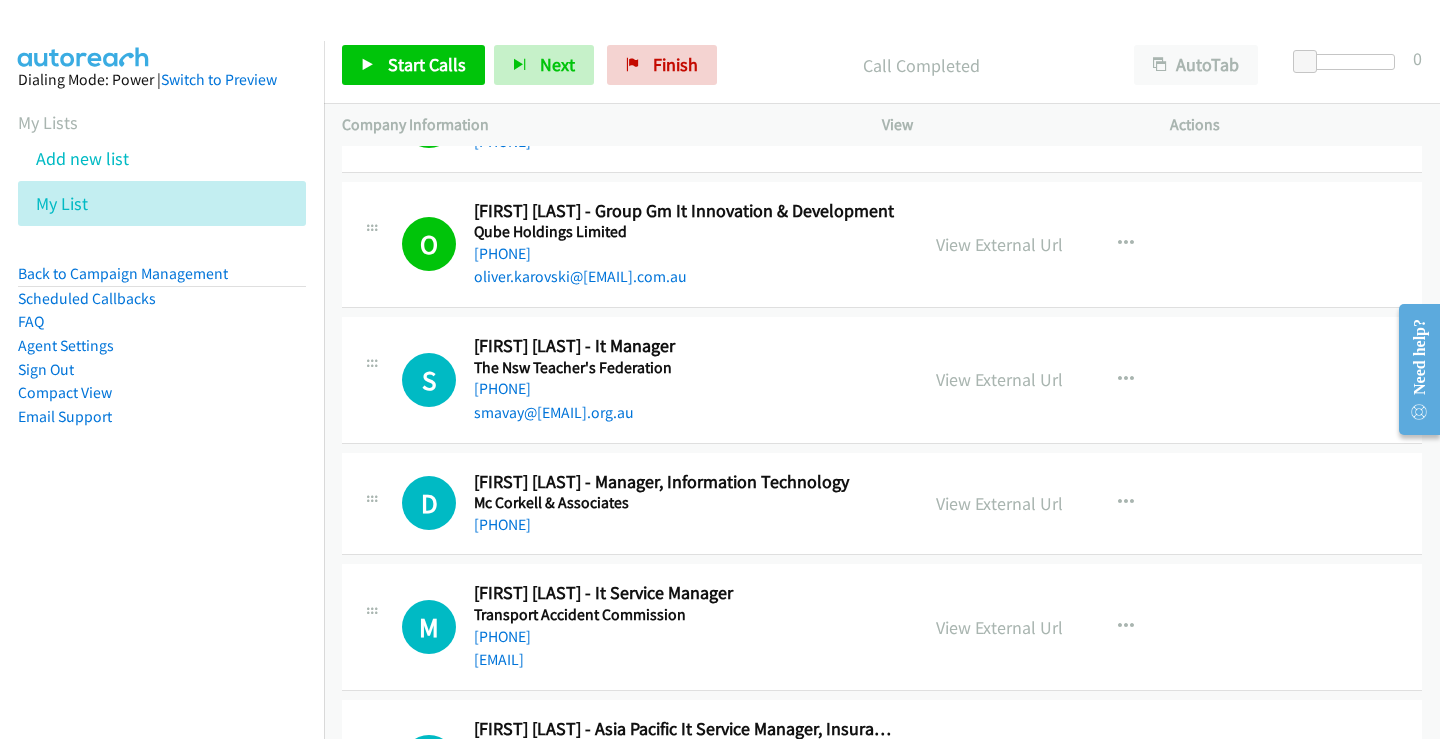 scroll, scrollTop: 8200, scrollLeft: 0, axis: vertical 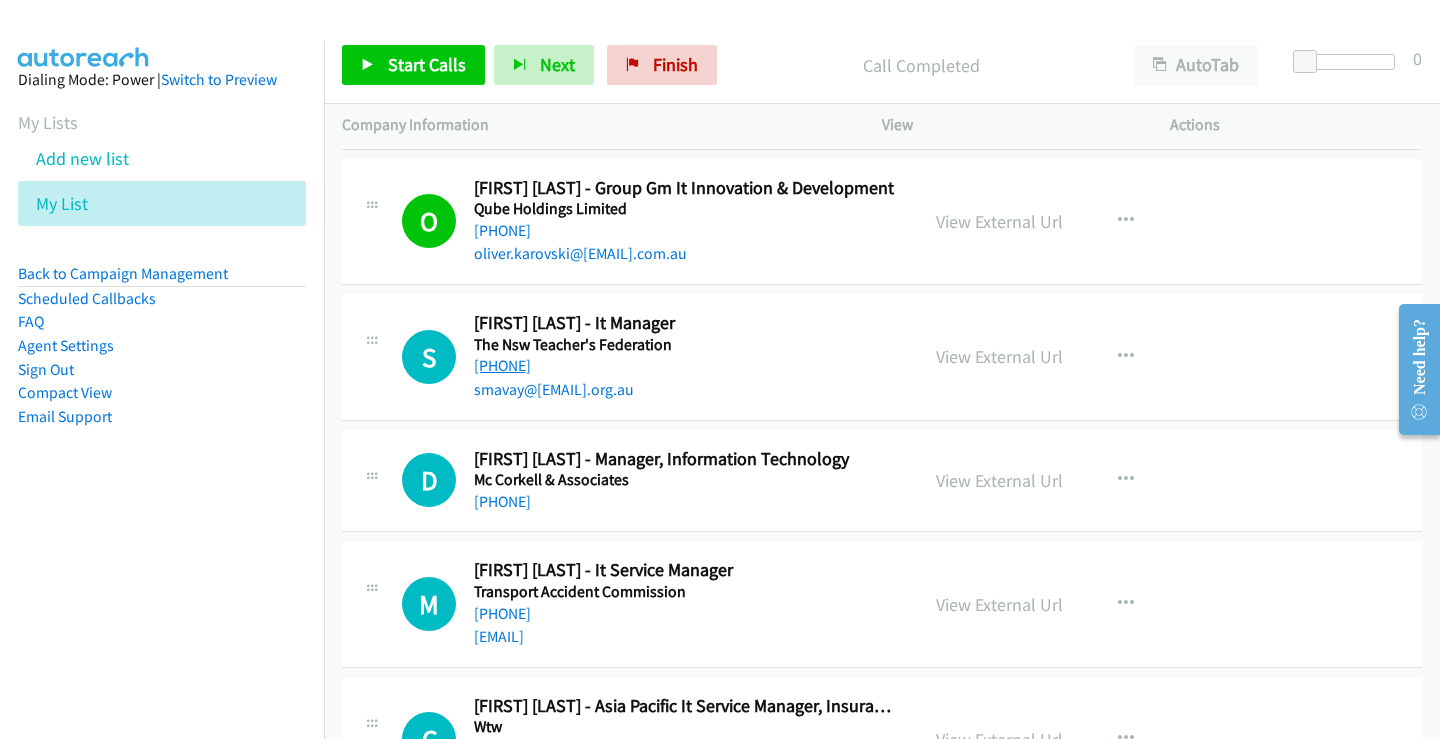 click on "[PHONE]" at bounding box center (502, 365) 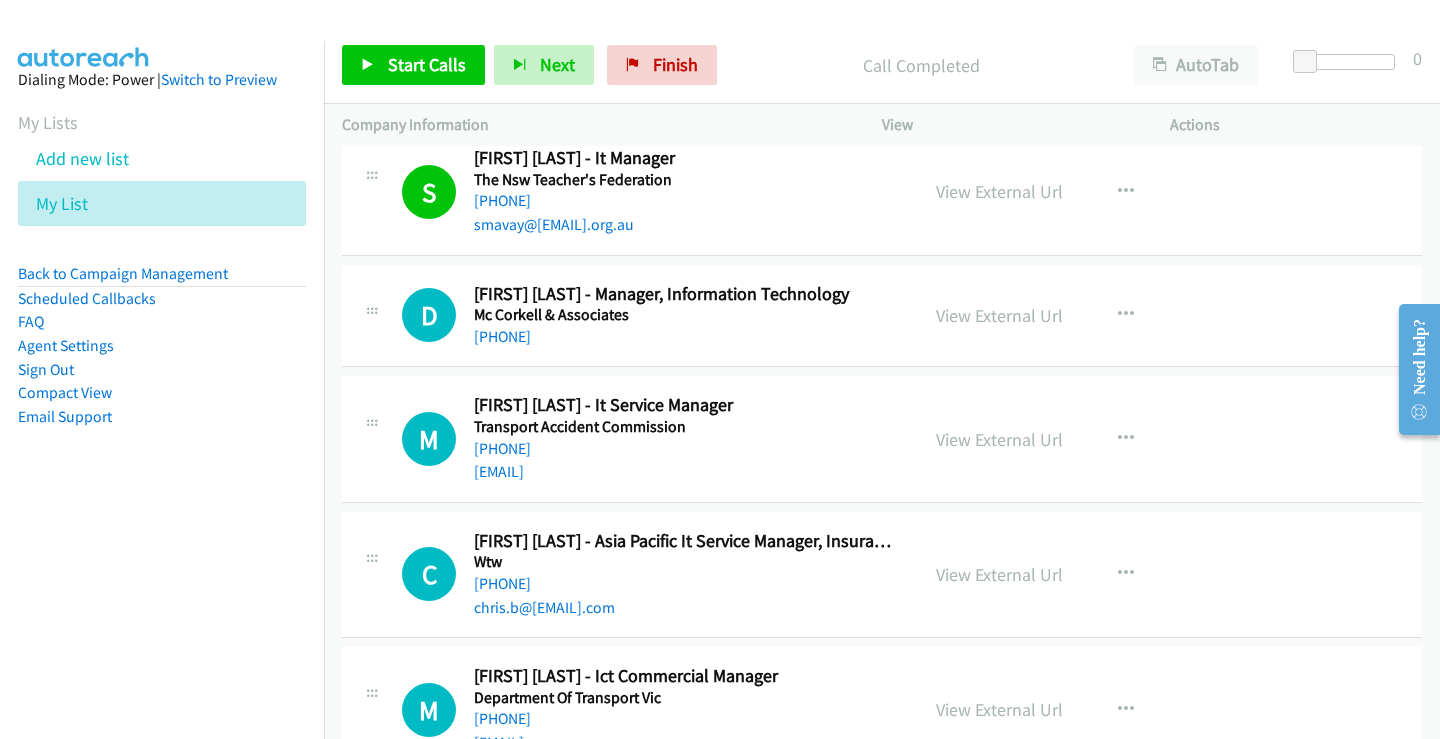 scroll, scrollTop: 8400, scrollLeft: 0, axis: vertical 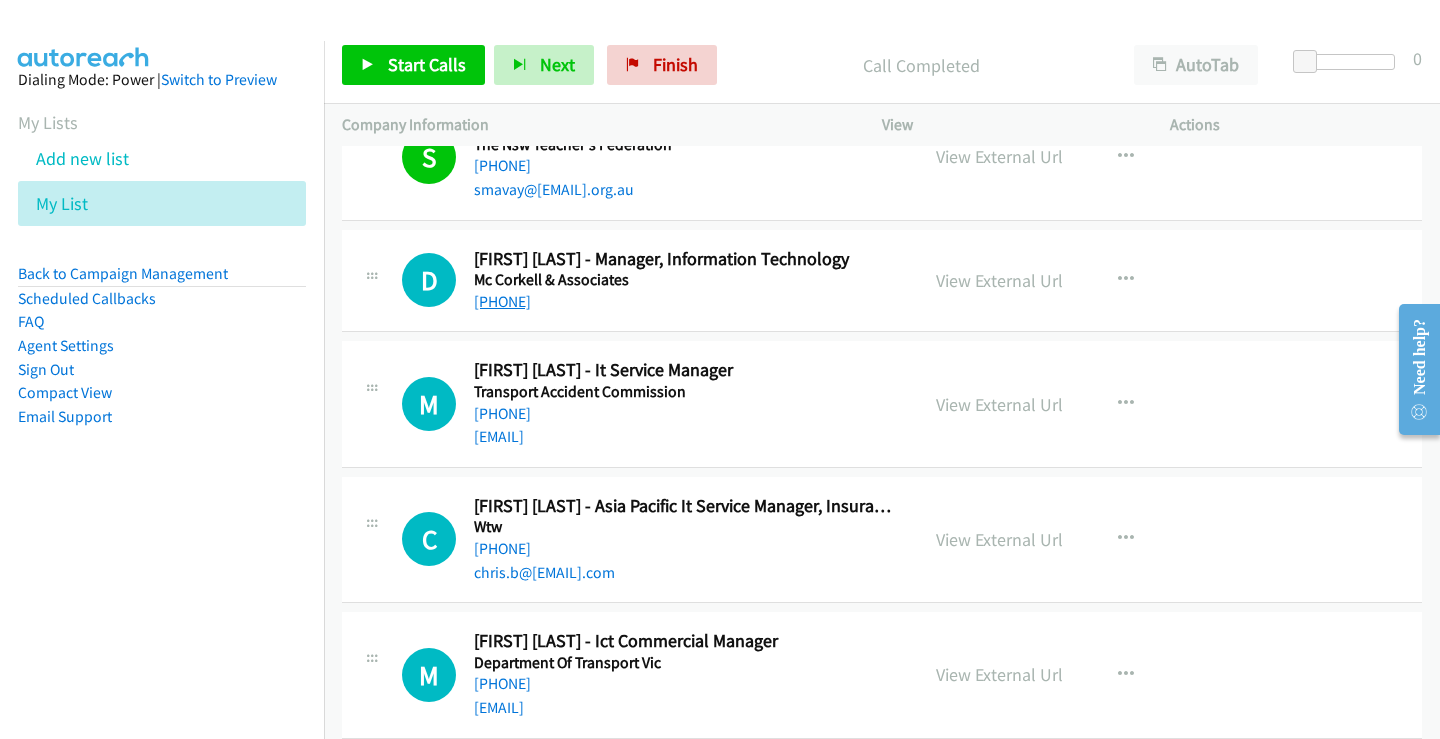click on "[PHONE]" at bounding box center (502, 301) 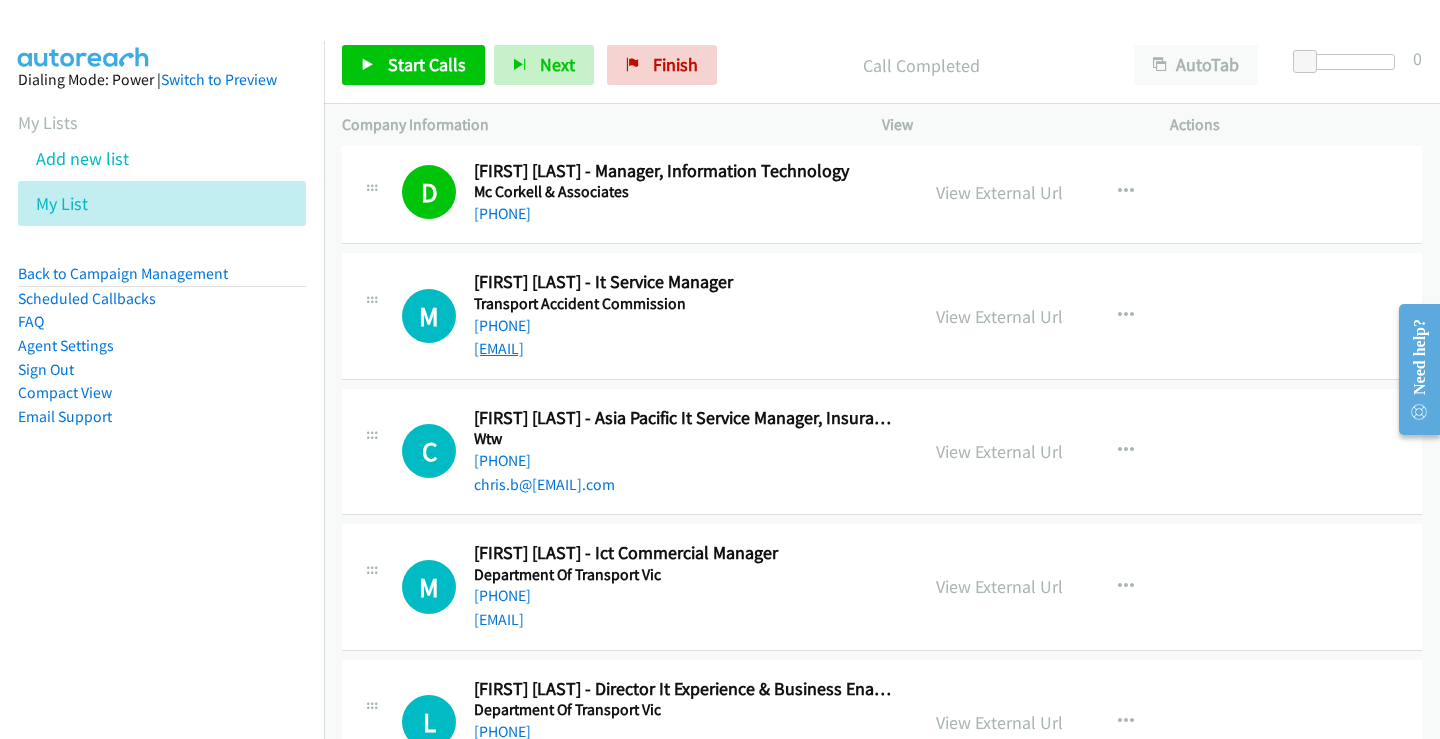 scroll, scrollTop: 8500, scrollLeft: 0, axis: vertical 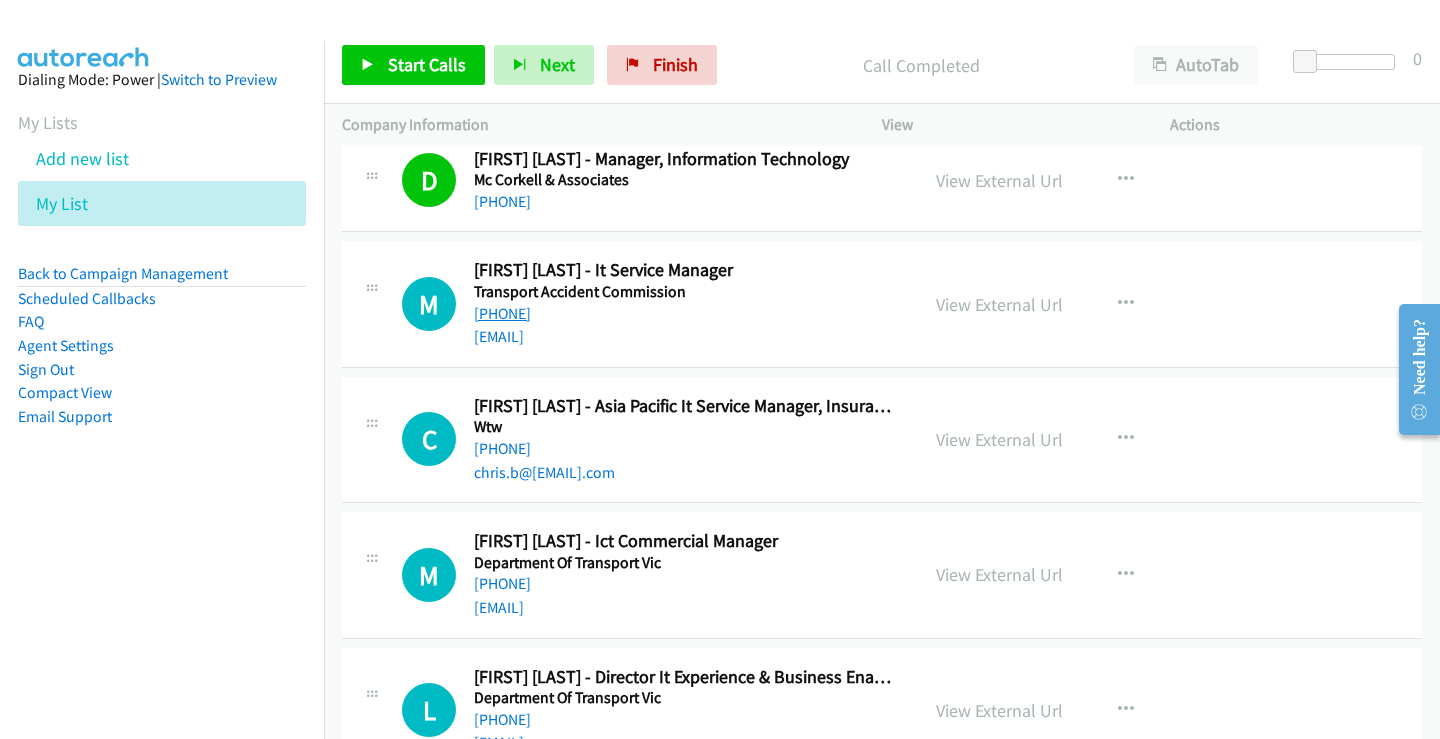 click on "[PHONE]" at bounding box center [502, 313] 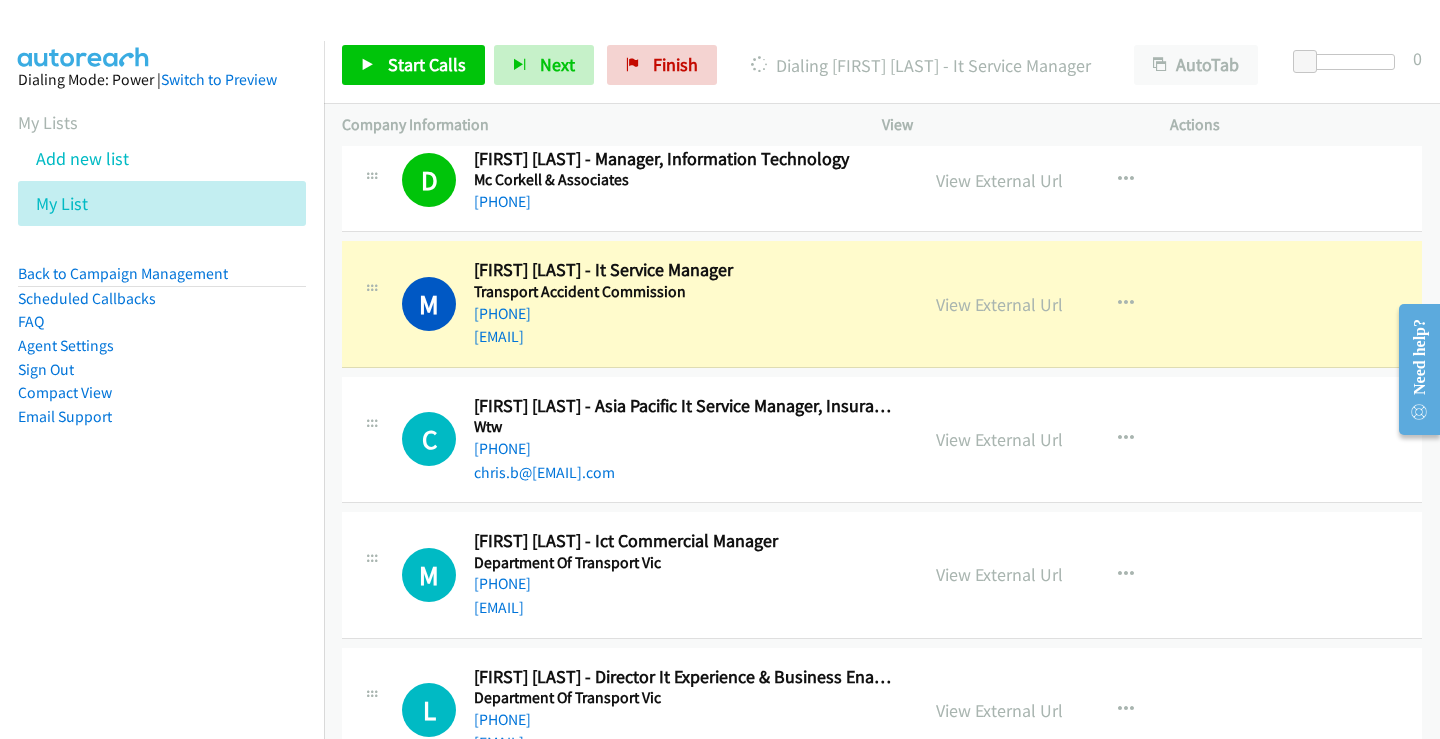 scroll, scrollTop: 8600, scrollLeft: 0, axis: vertical 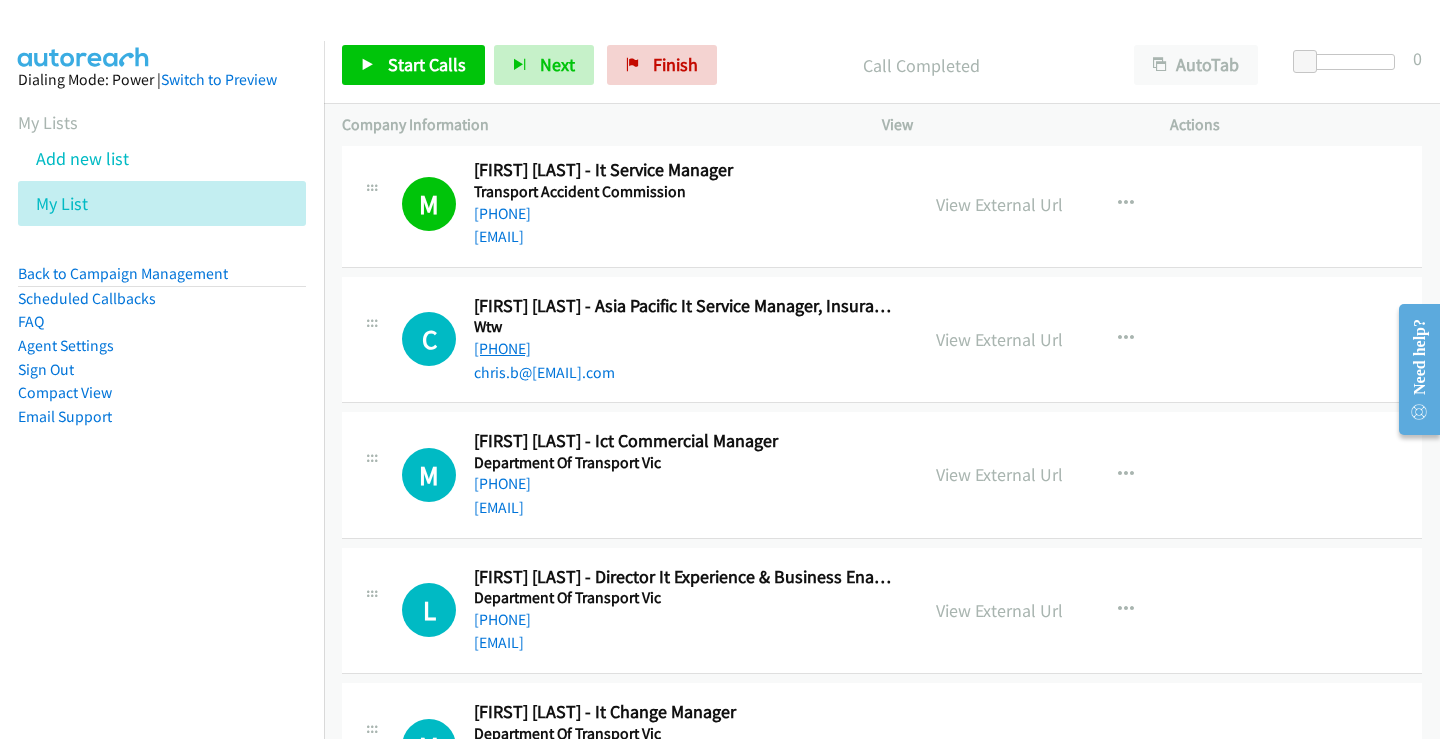 click on "[PHONE]" at bounding box center [502, 348] 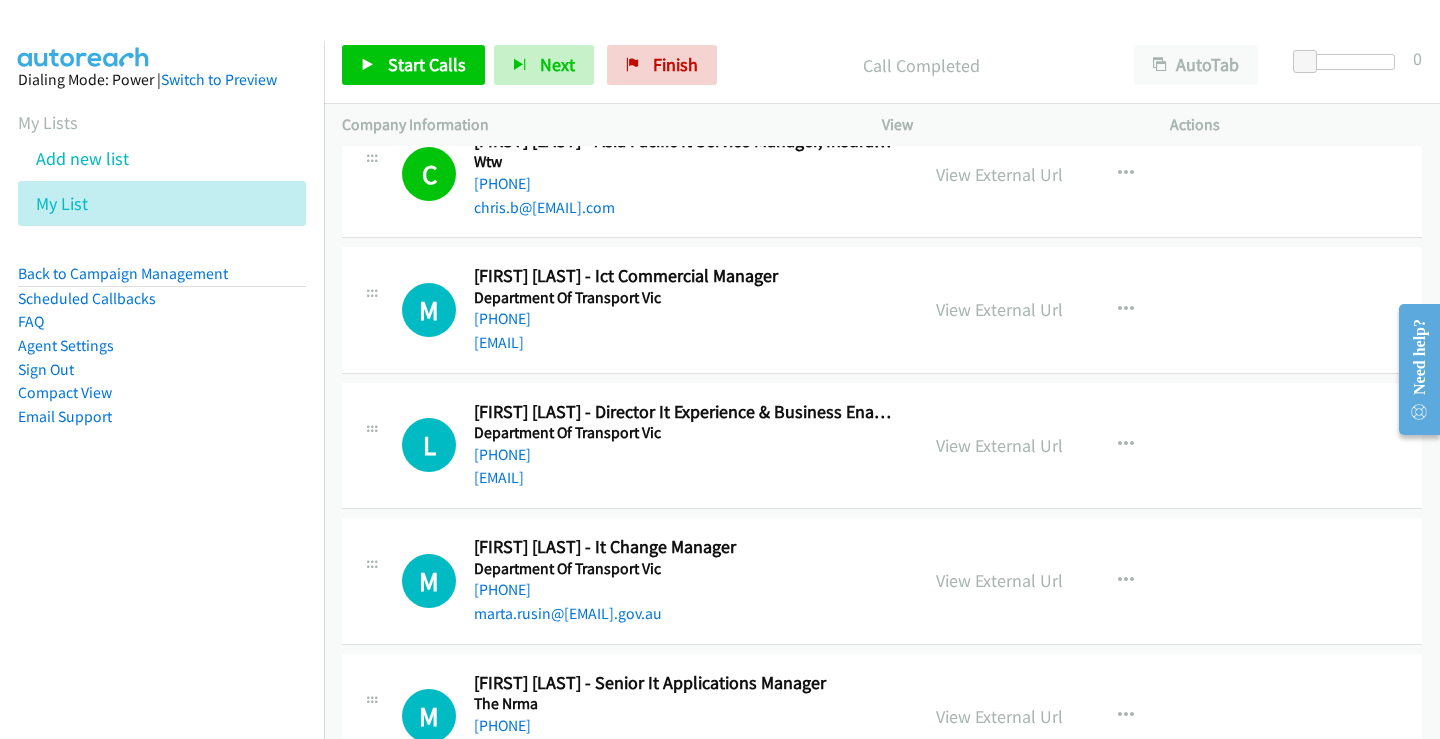 scroll, scrollTop: 8800, scrollLeft: 0, axis: vertical 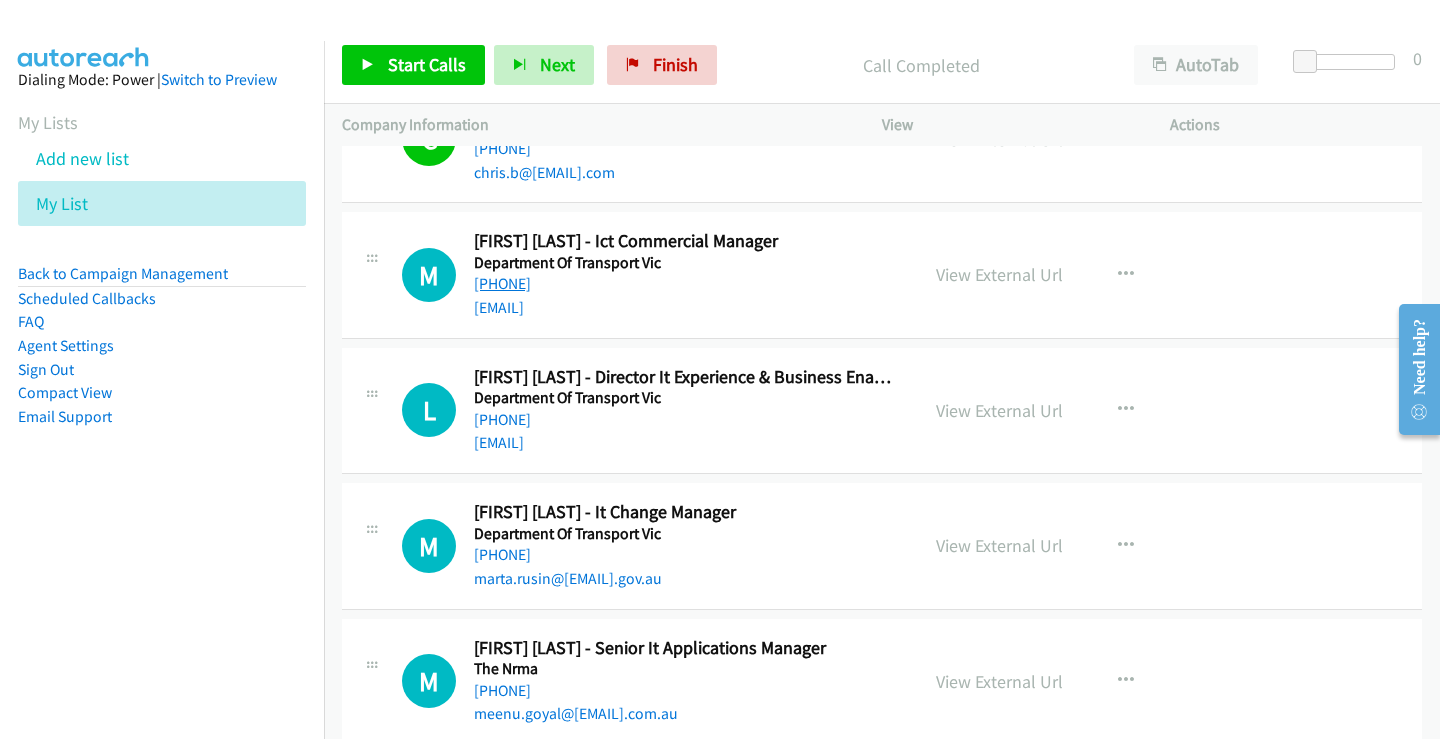 click on "[PHONE]" at bounding box center (502, 283) 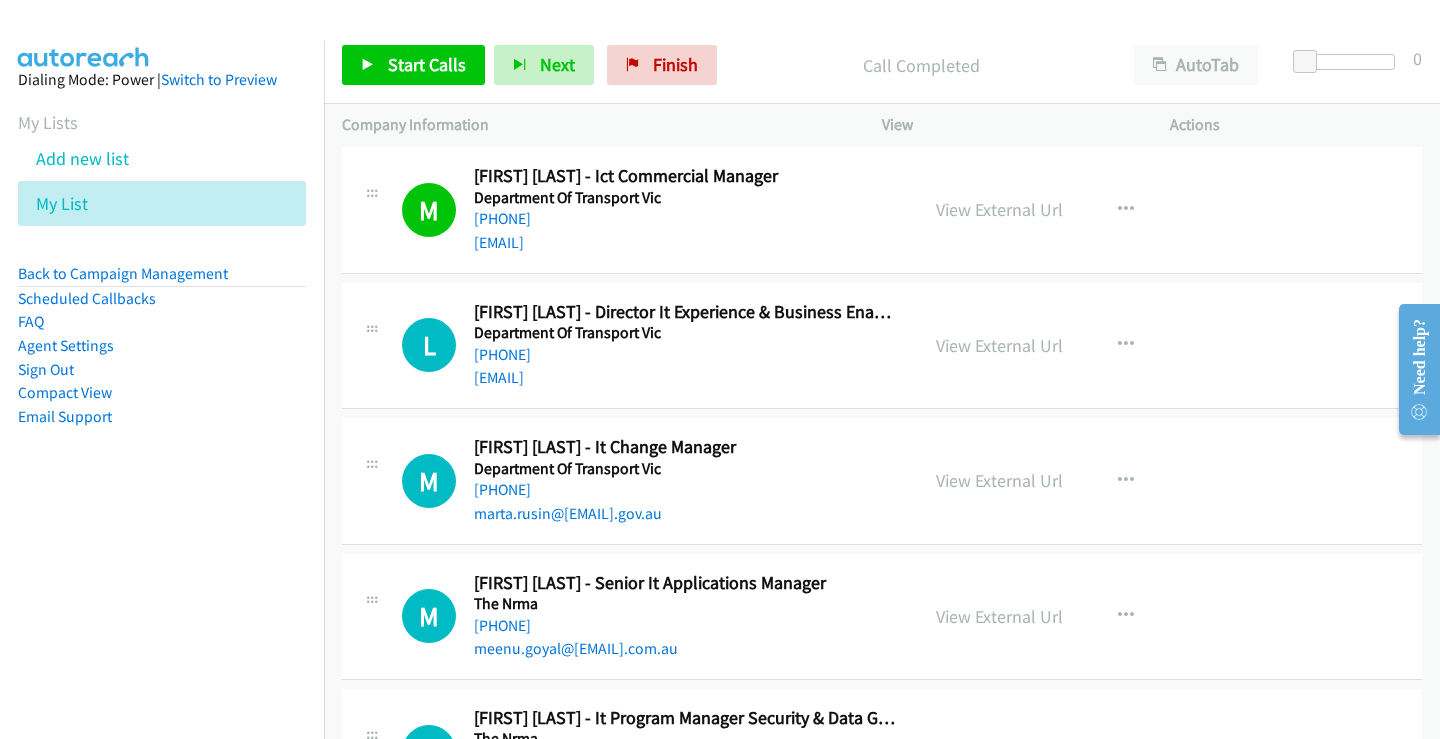 scroll, scrollTop: 8900, scrollLeft: 0, axis: vertical 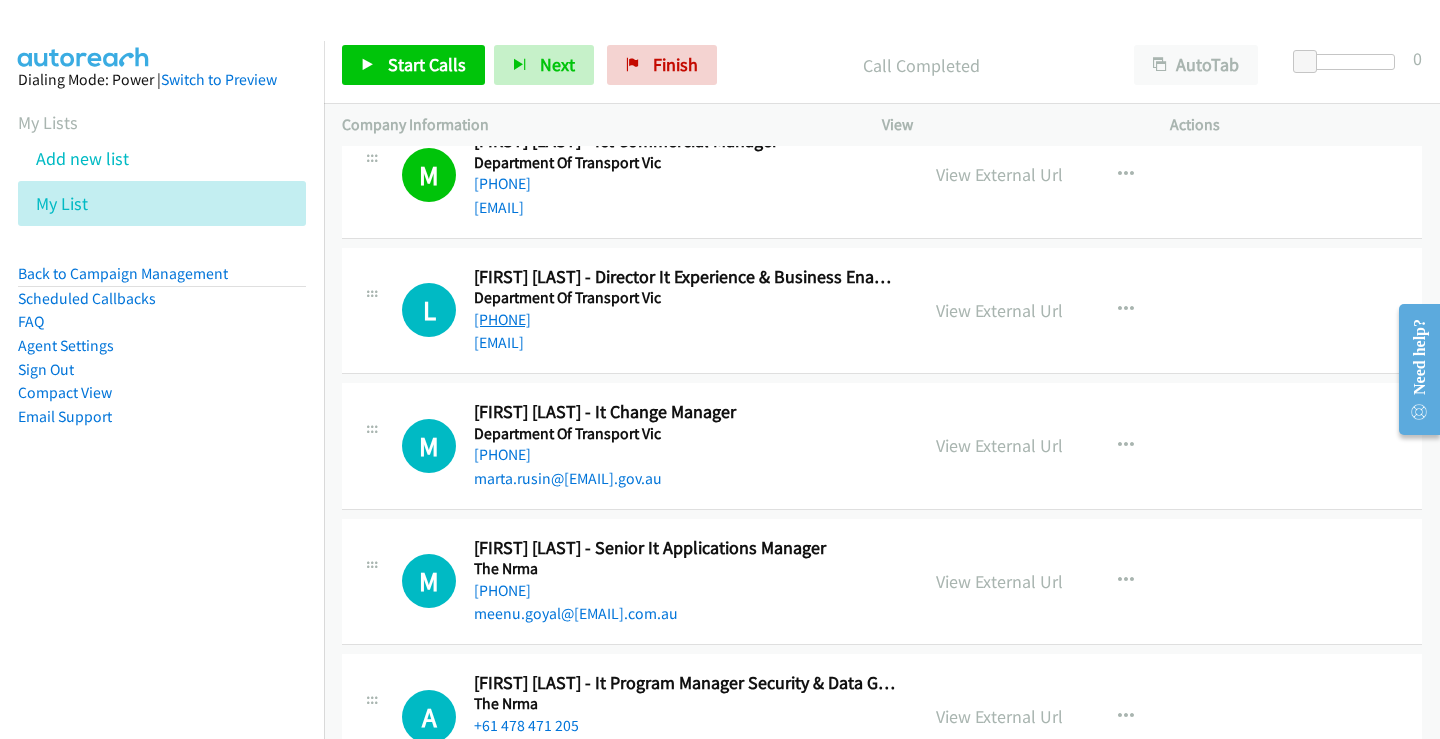 click on "[PHONE]" at bounding box center (502, 319) 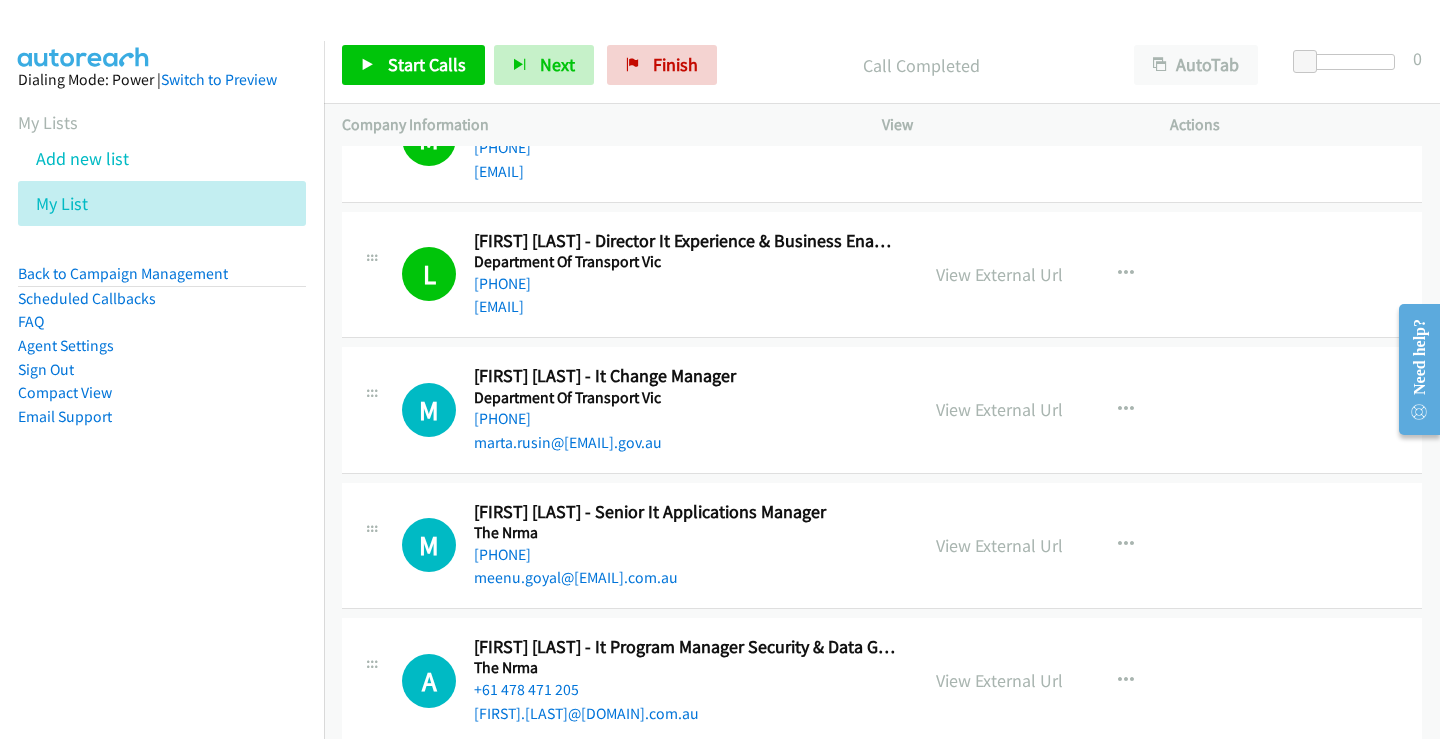 scroll, scrollTop: 9000, scrollLeft: 0, axis: vertical 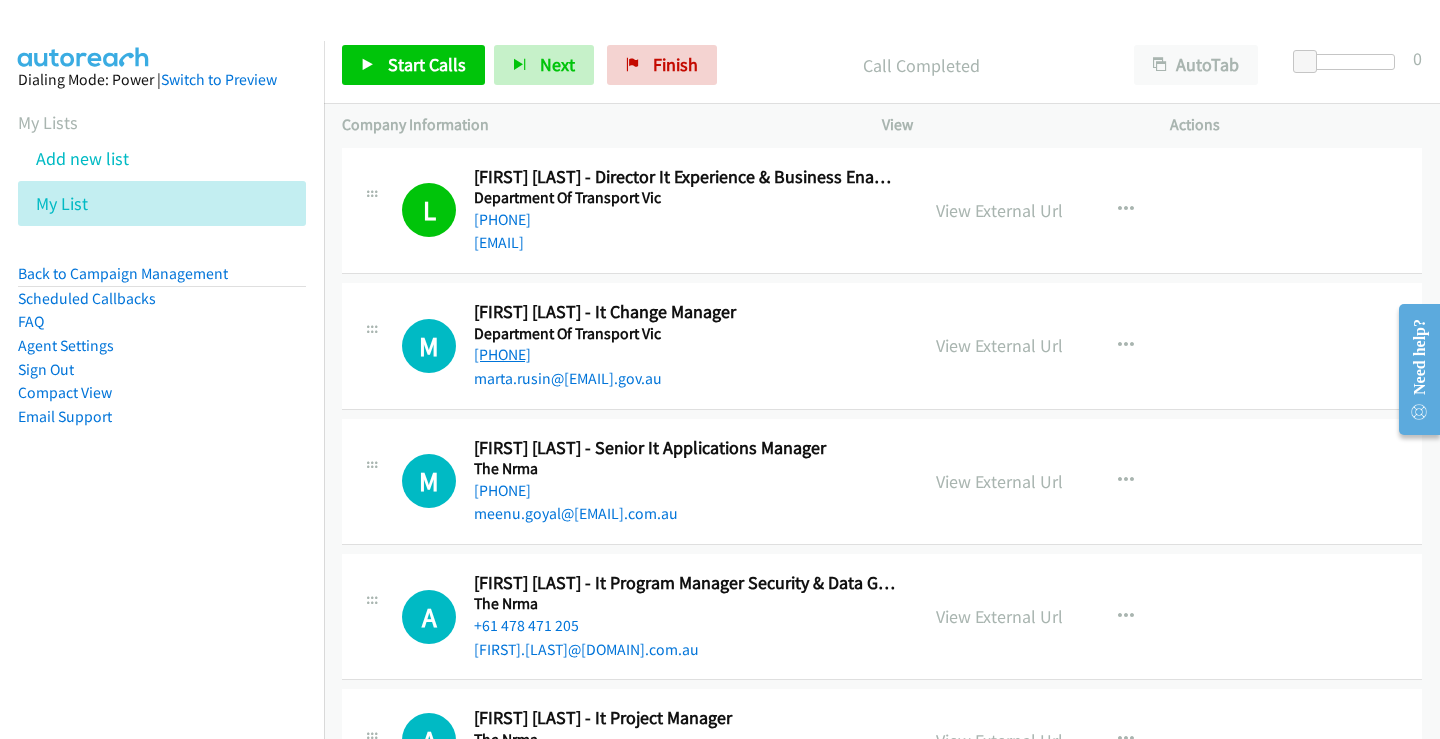 click on "[PHONE]" at bounding box center [502, 354] 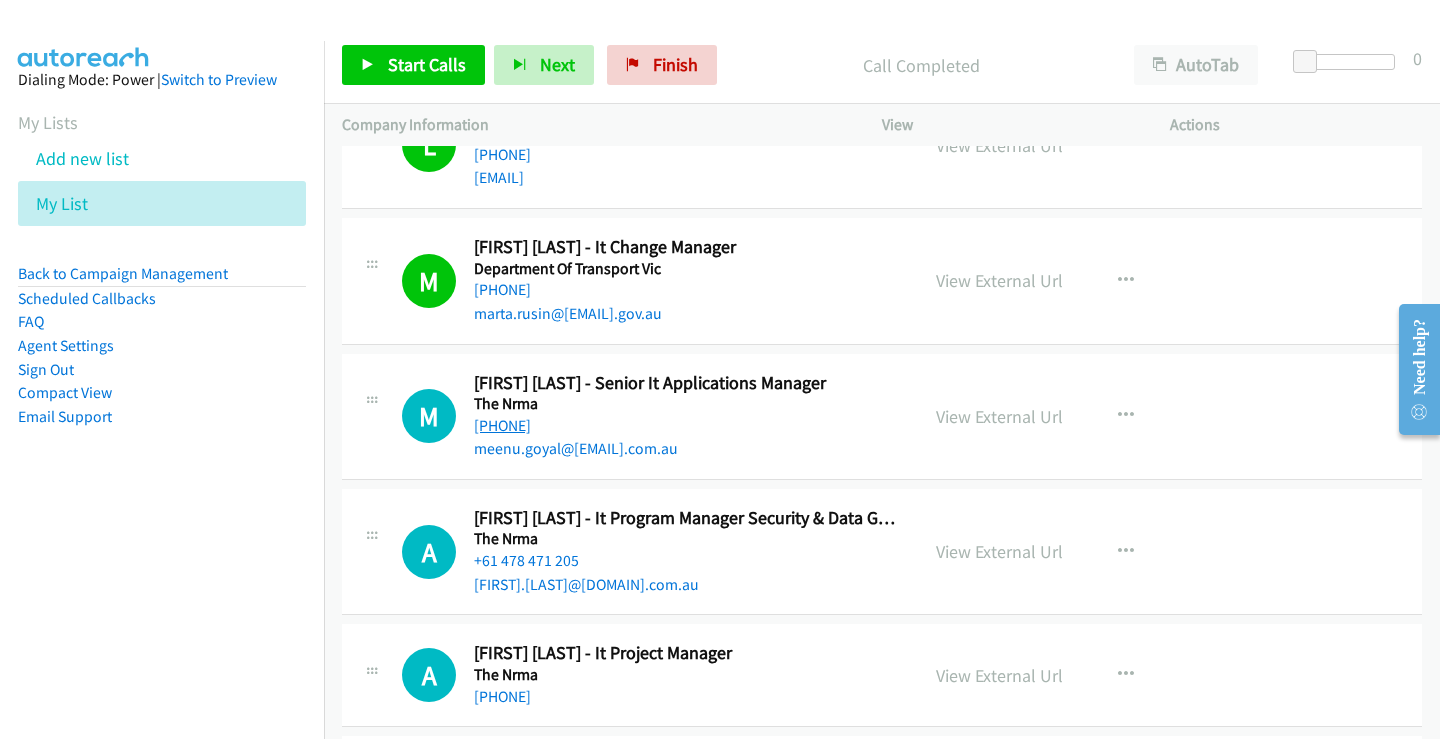 scroll, scrollTop: 9100, scrollLeft: 0, axis: vertical 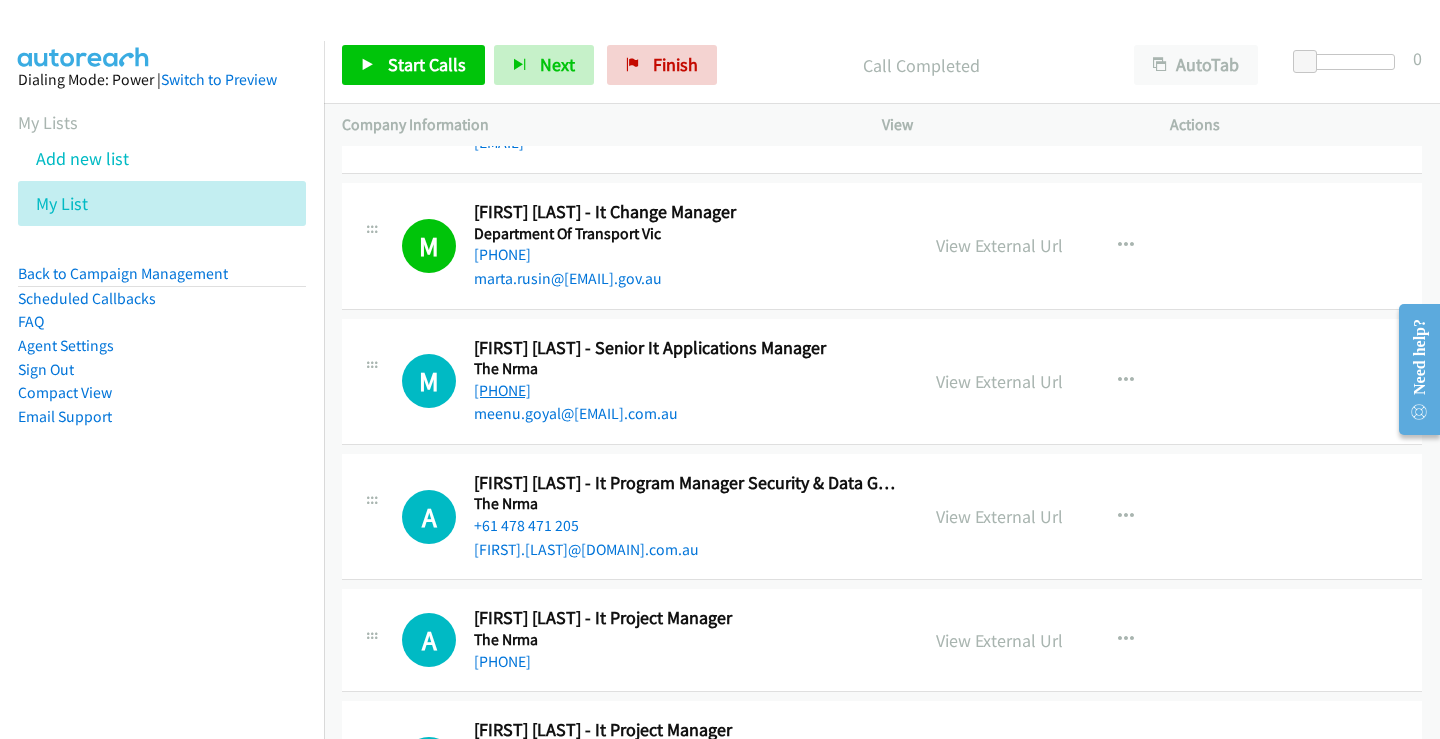 click on "[PHONE]" at bounding box center [502, 390] 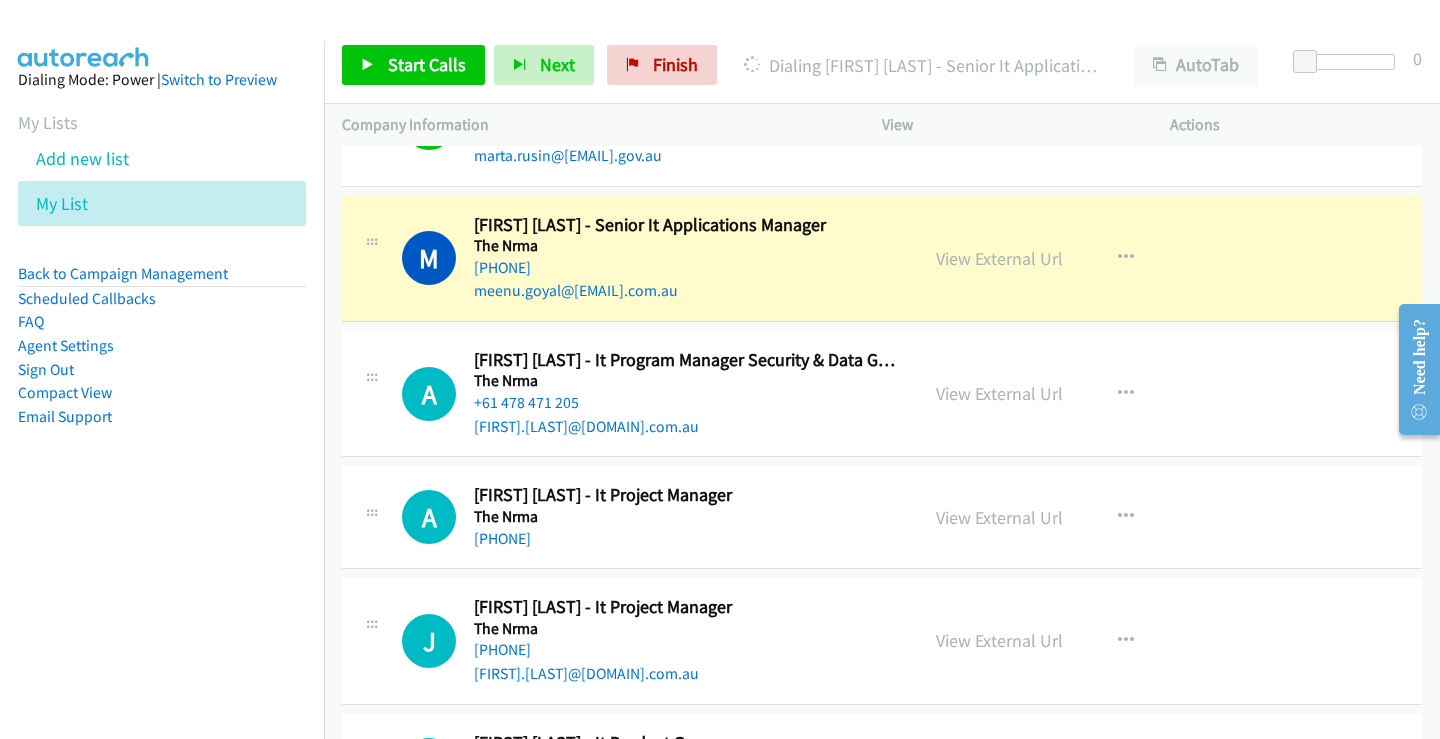 scroll, scrollTop: 9200, scrollLeft: 0, axis: vertical 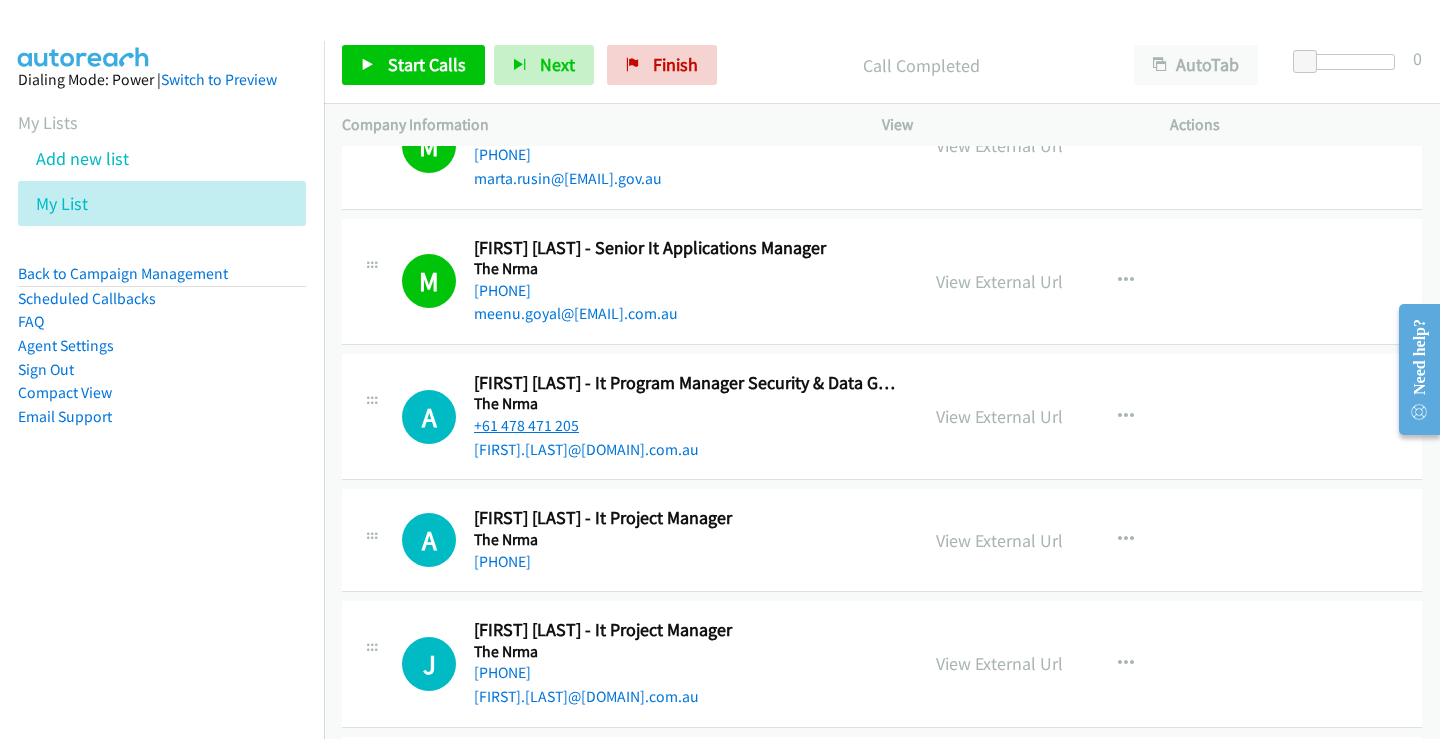 click on "+61 478 471 205" at bounding box center [526, 425] 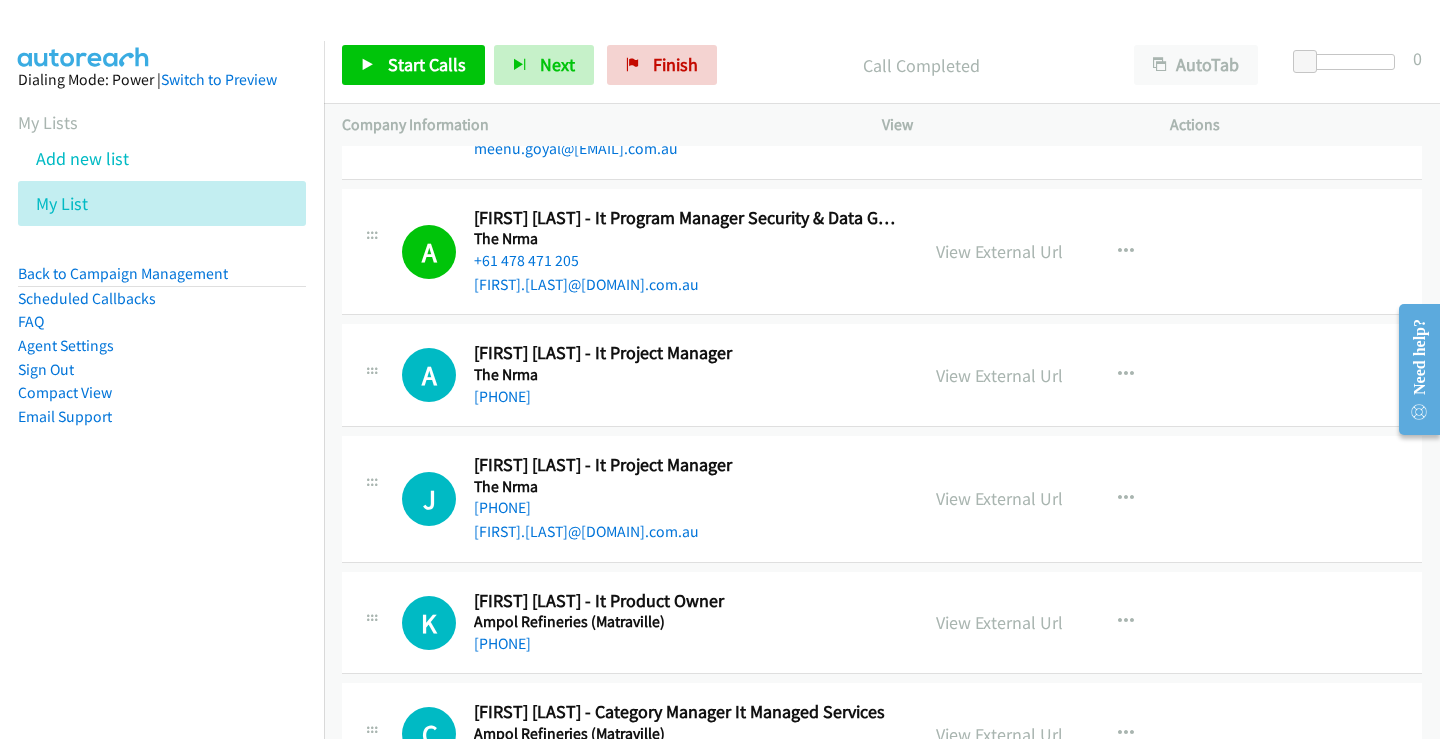 scroll, scrollTop: 9400, scrollLeft: 0, axis: vertical 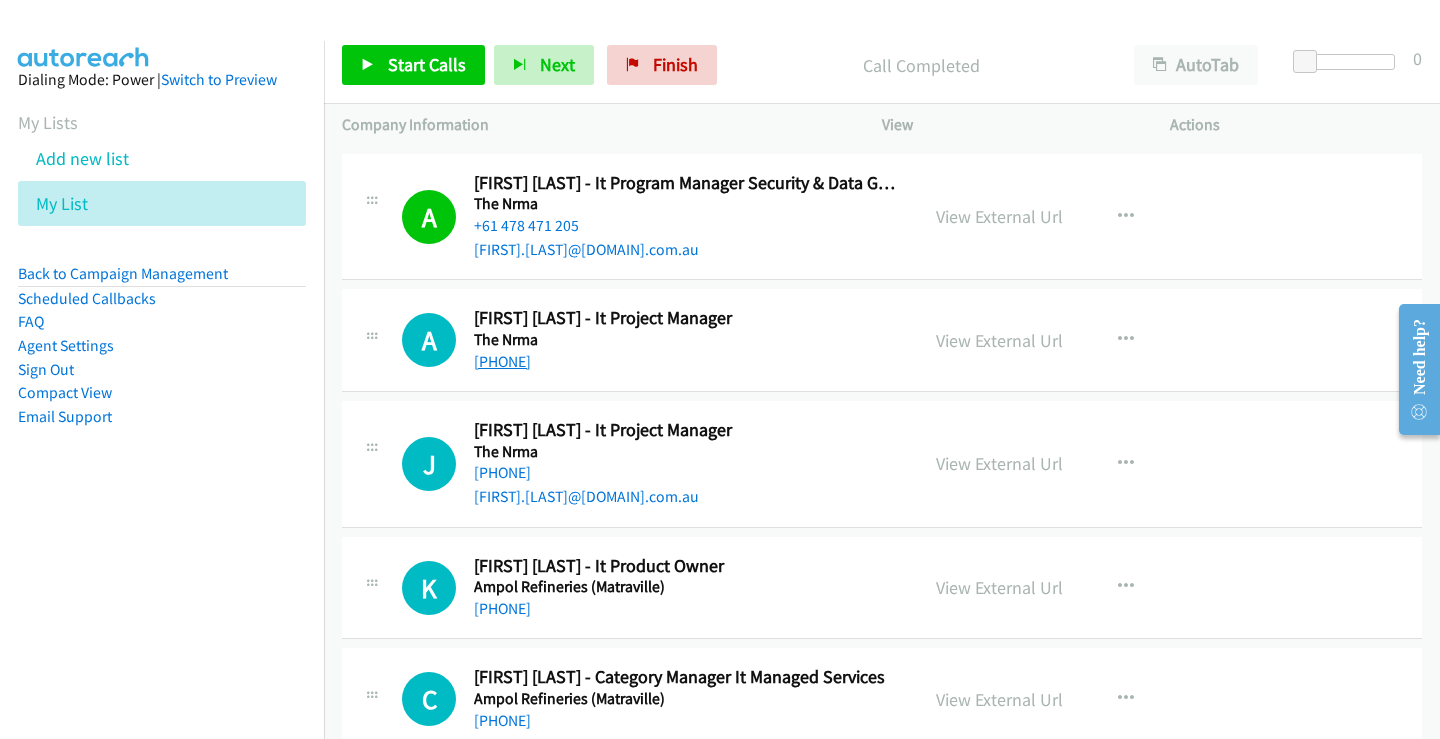 click on "[PHONE]" at bounding box center [502, 361] 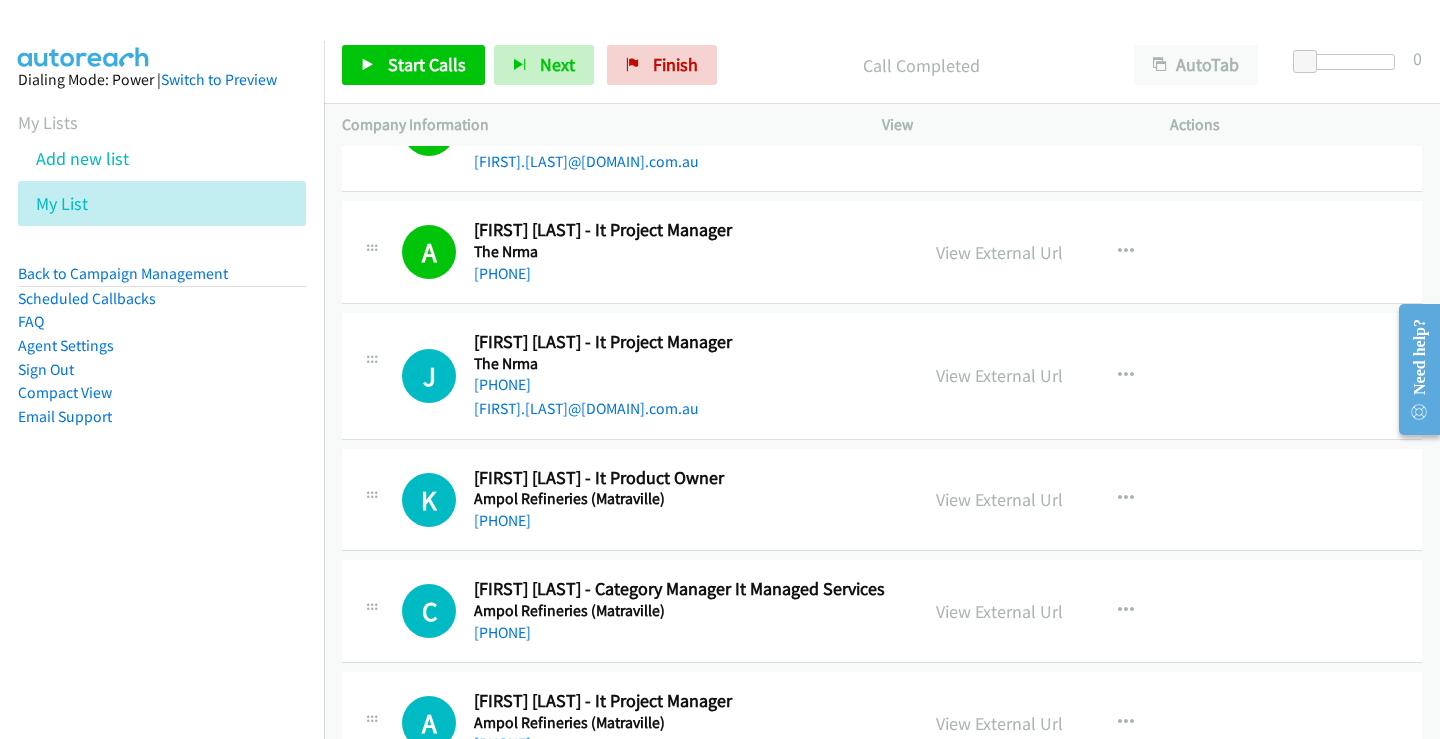 scroll, scrollTop: 9500, scrollLeft: 0, axis: vertical 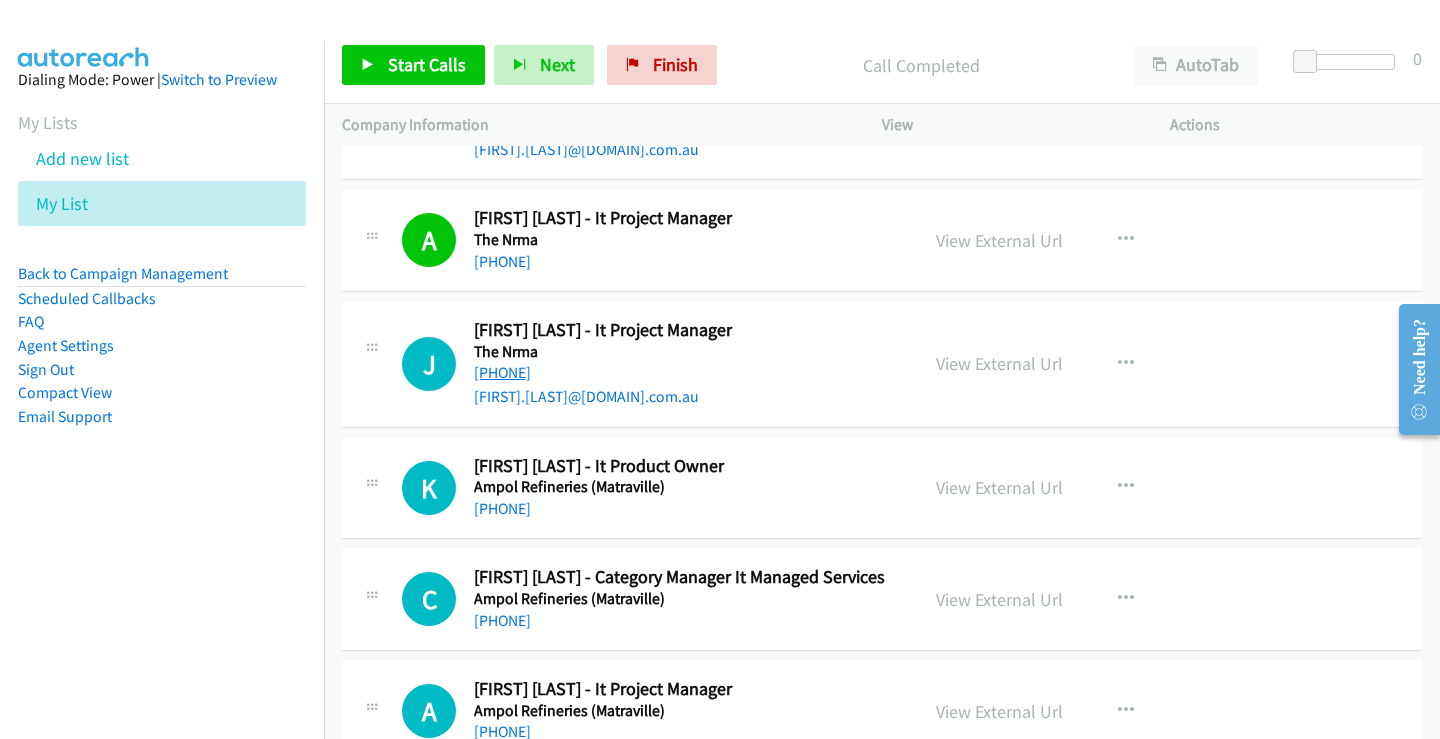 click on "[PHONE]" at bounding box center [502, 372] 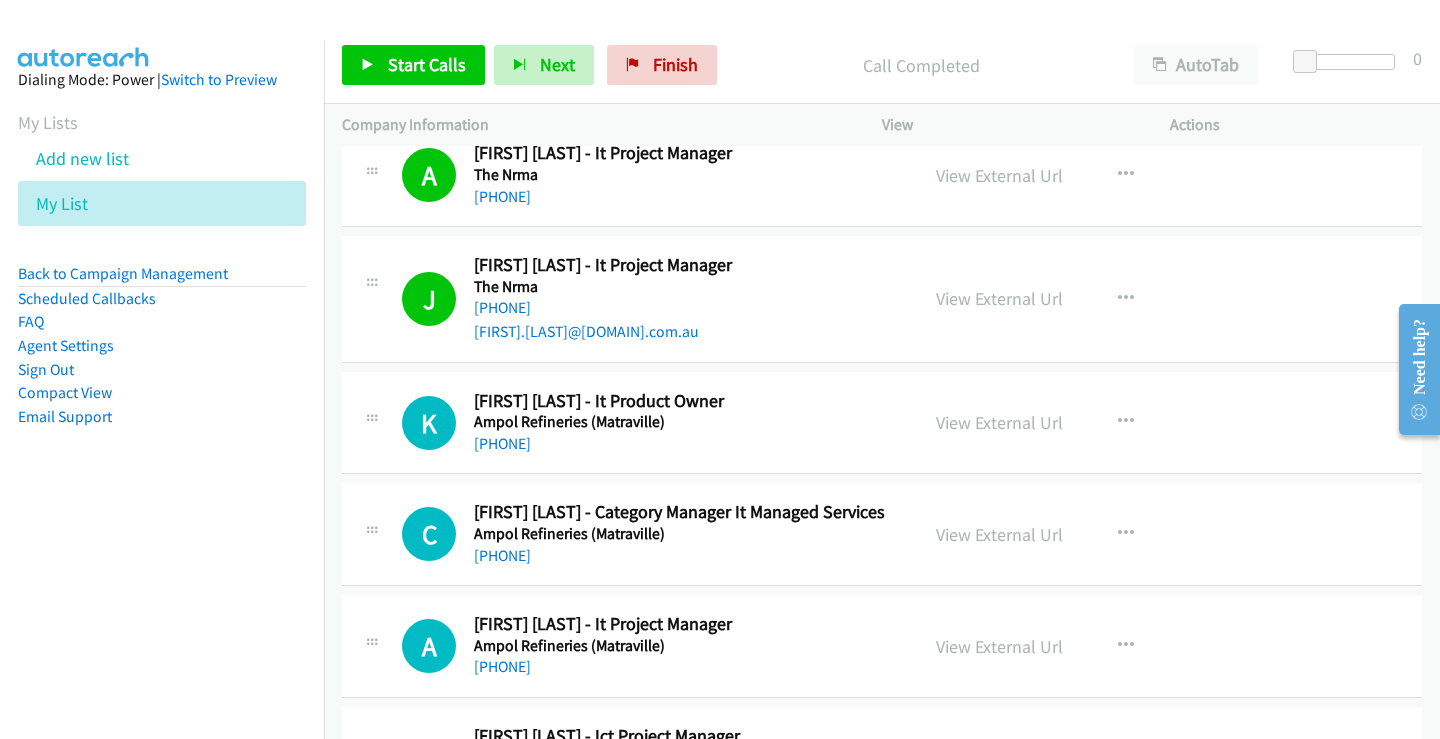 scroll, scrollTop: 9600, scrollLeft: 0, axis: vertical 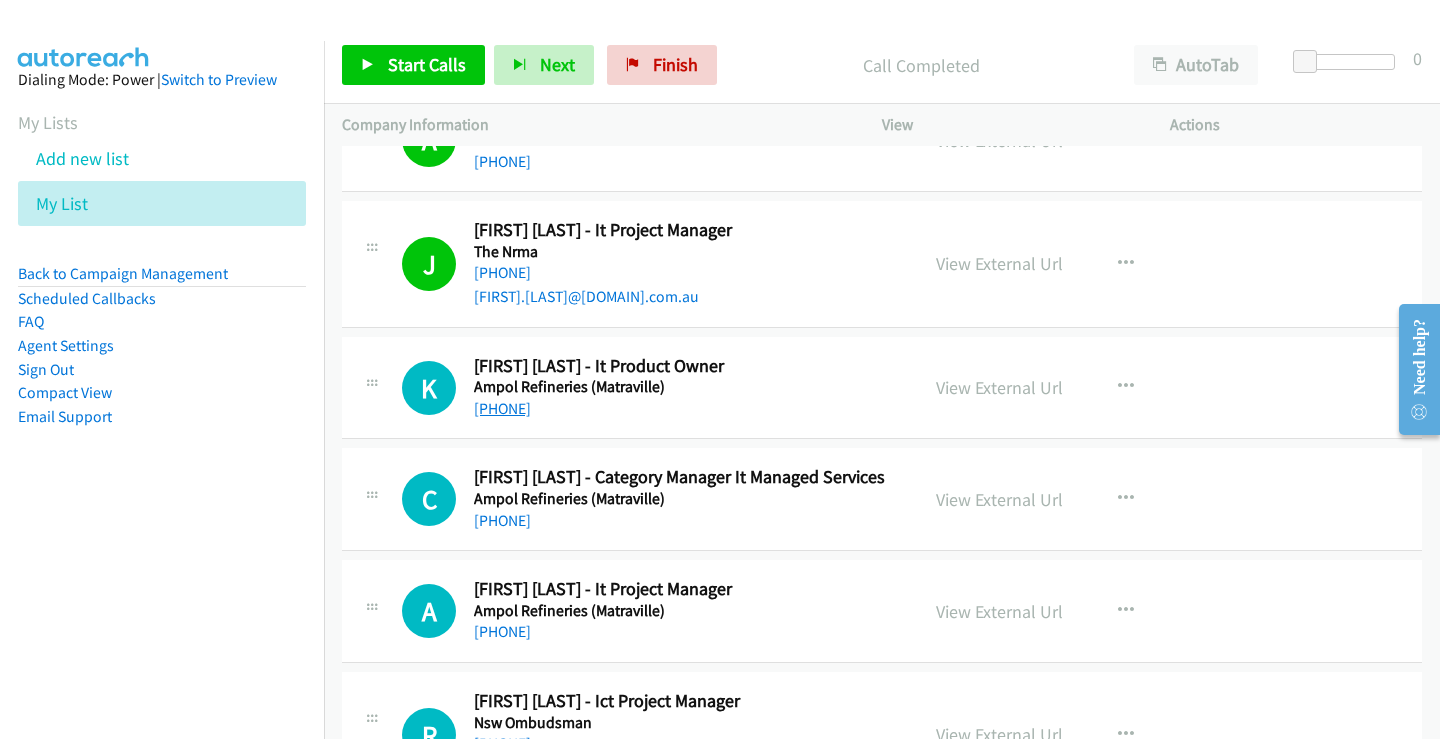 click on "[PHONE]" at bounding box center [502, 408] 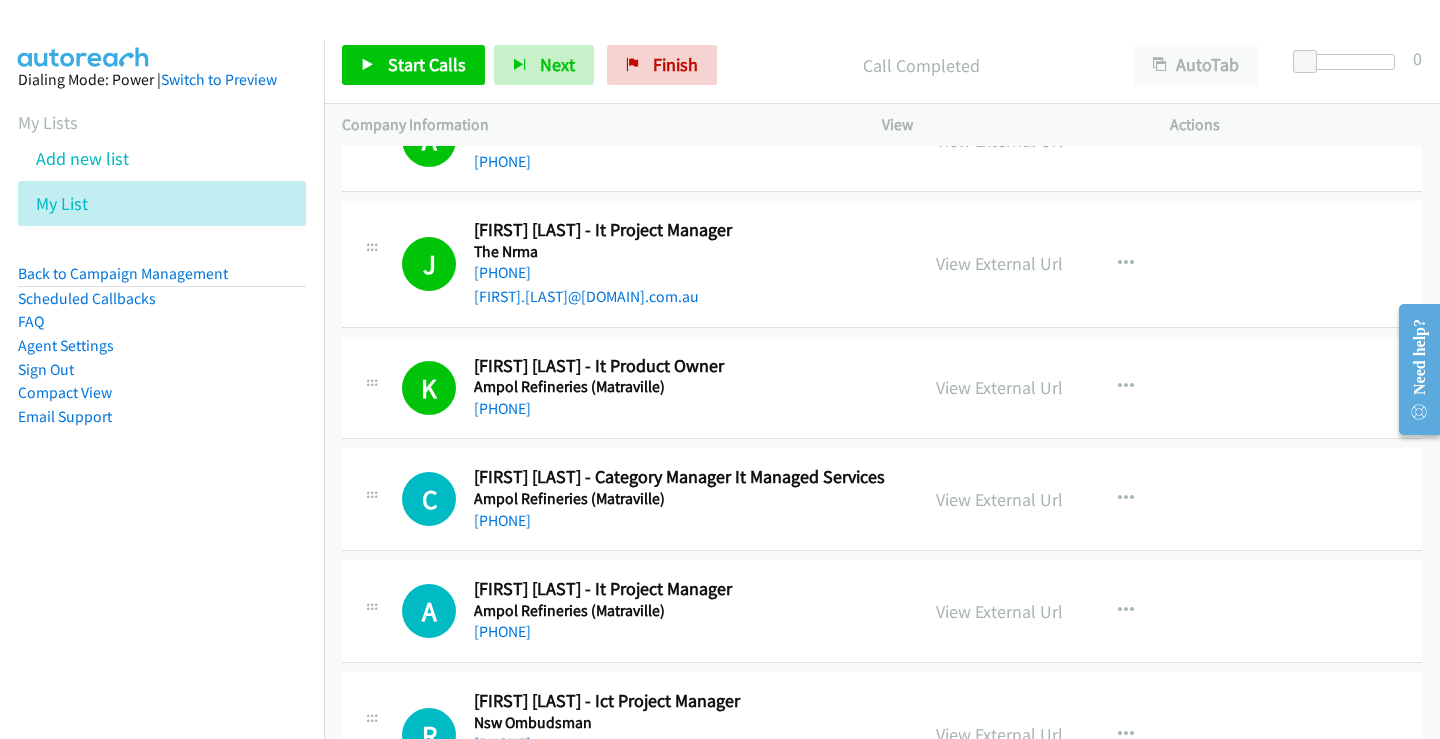 scroll, scrollTop: 9700, scrollLeft: 0, axis: vertical 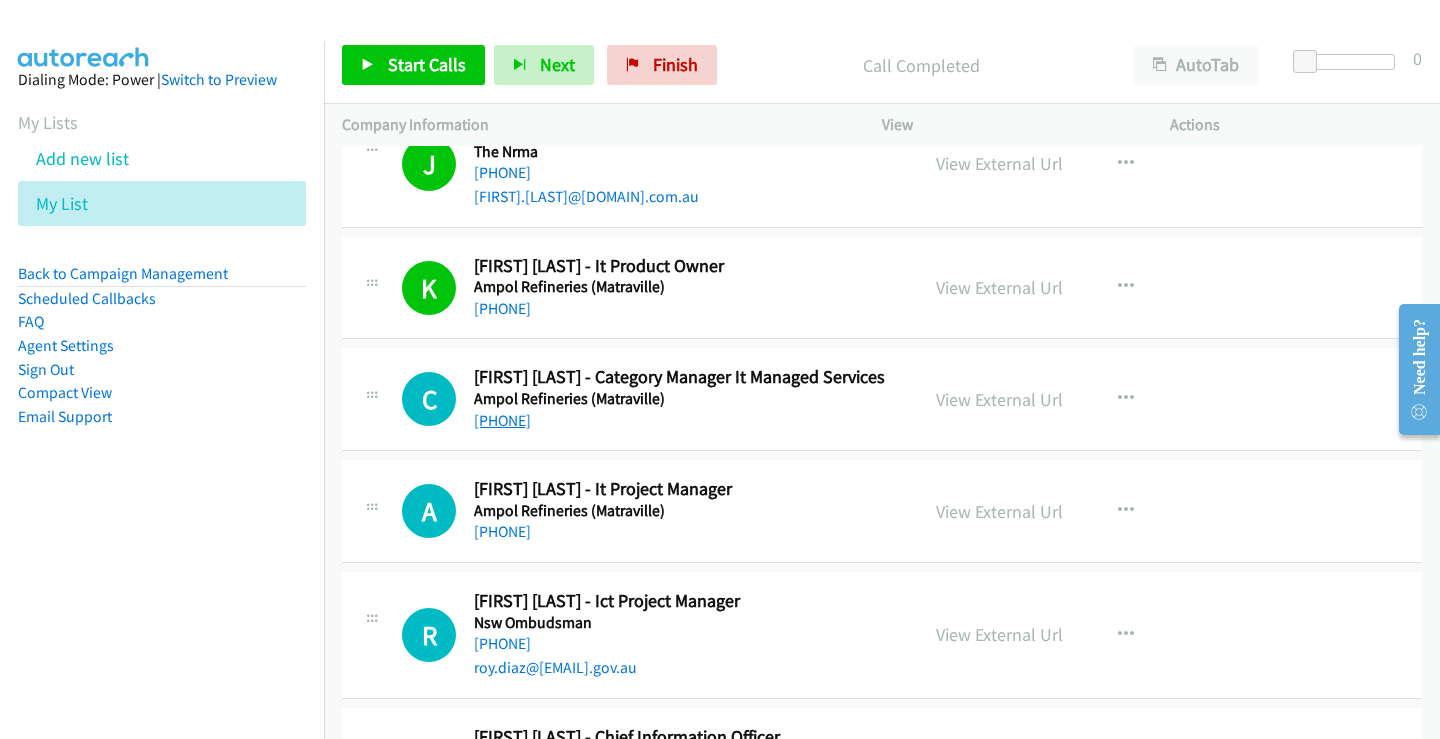 click on "[PHONE]" at bounding box center [502, 420] 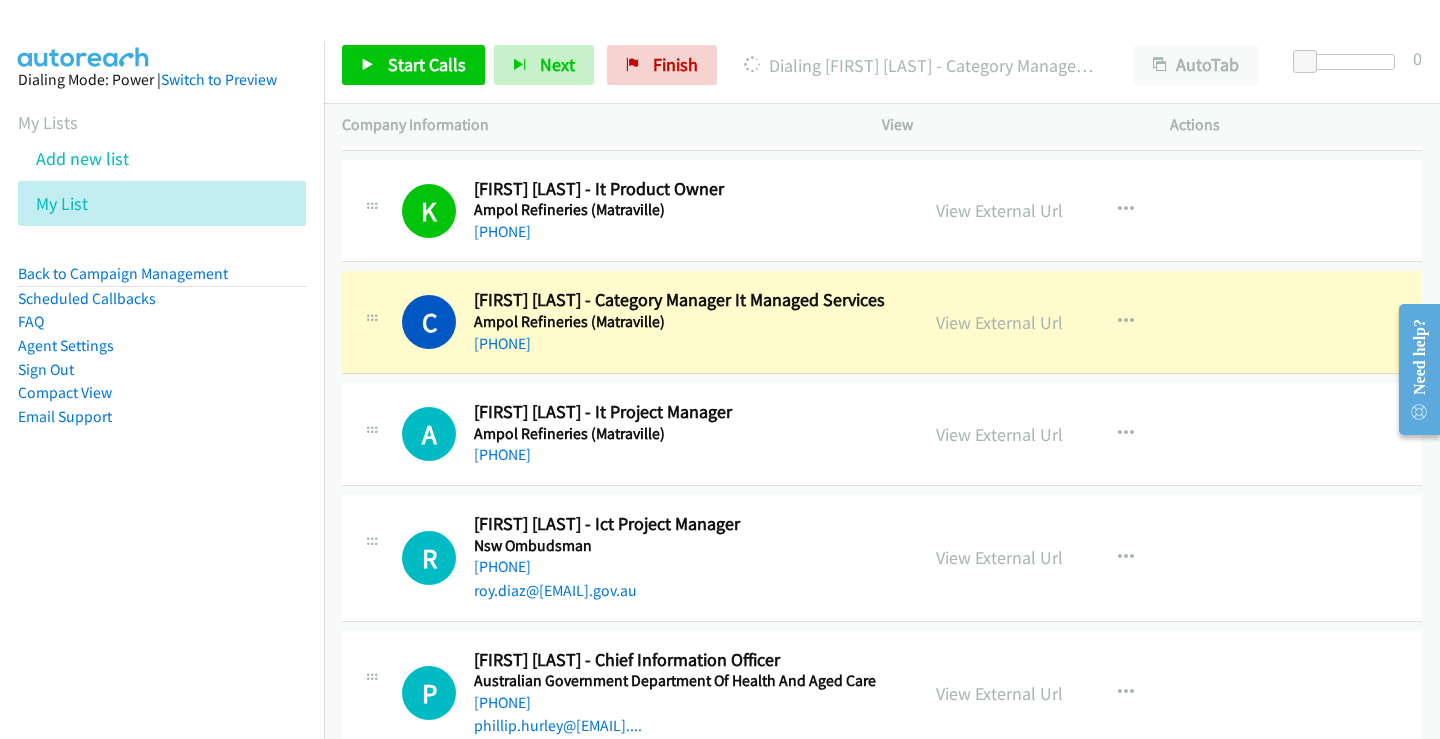 scroll, scrollTop: 9800, scrollLeft: 0, axis: vertical 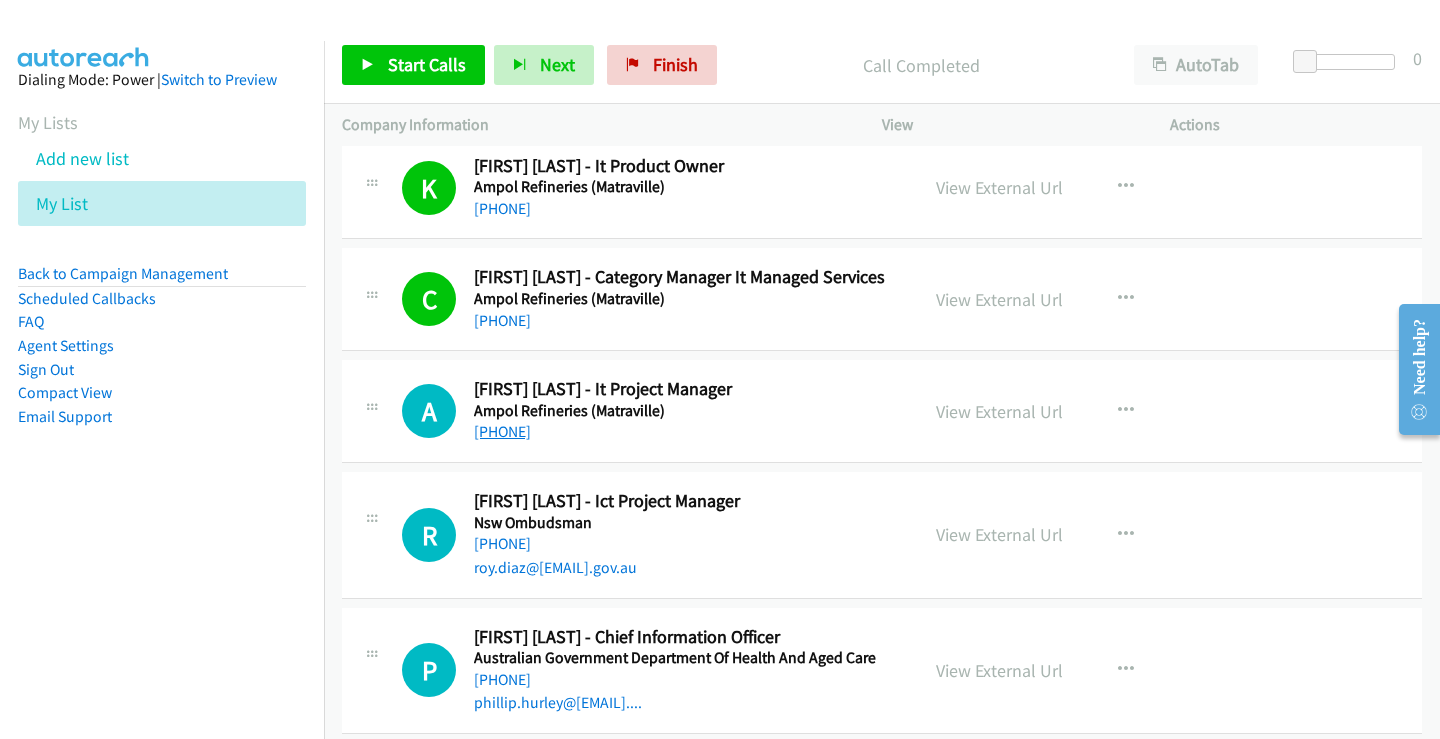 click on "[PHONE]" at bounding box center [502, 431] 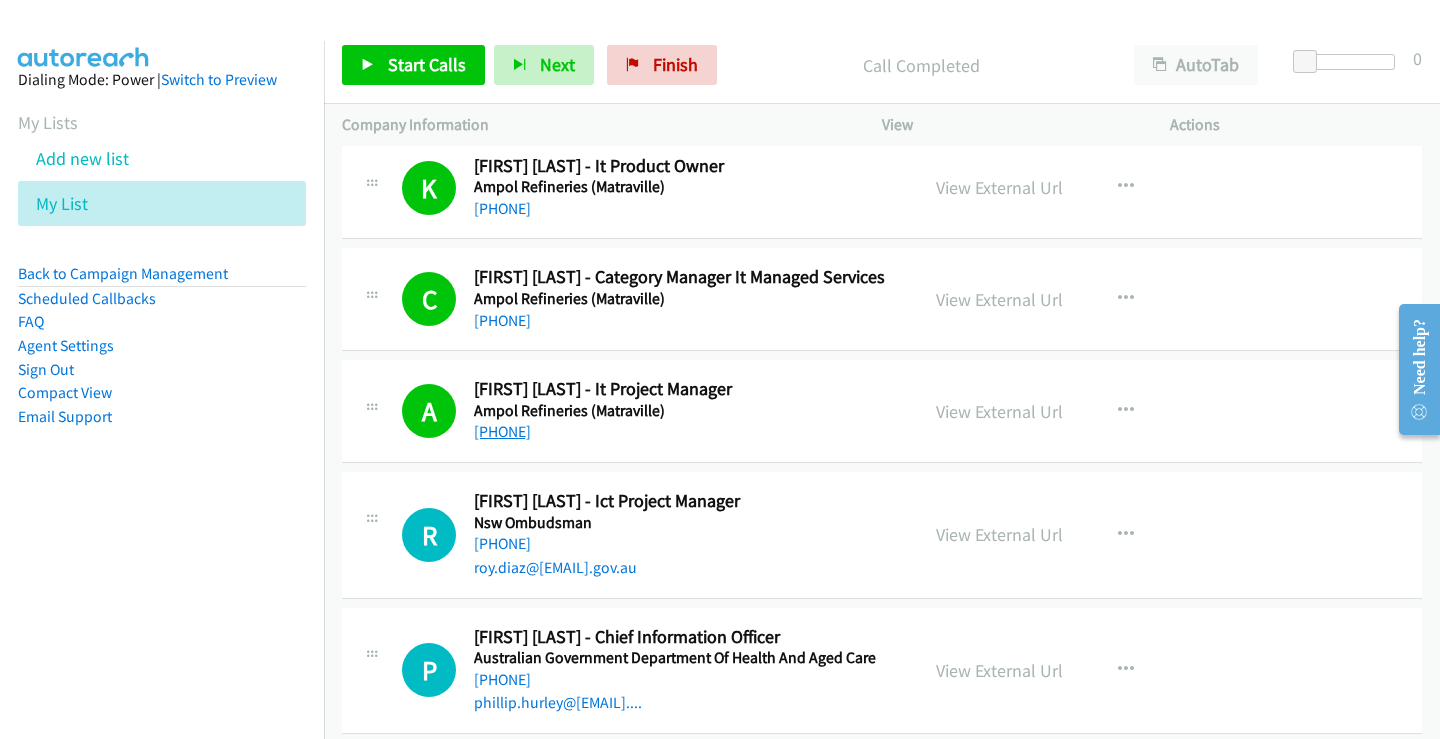 click on "[PHONE]" at bounding box center [502, 431] 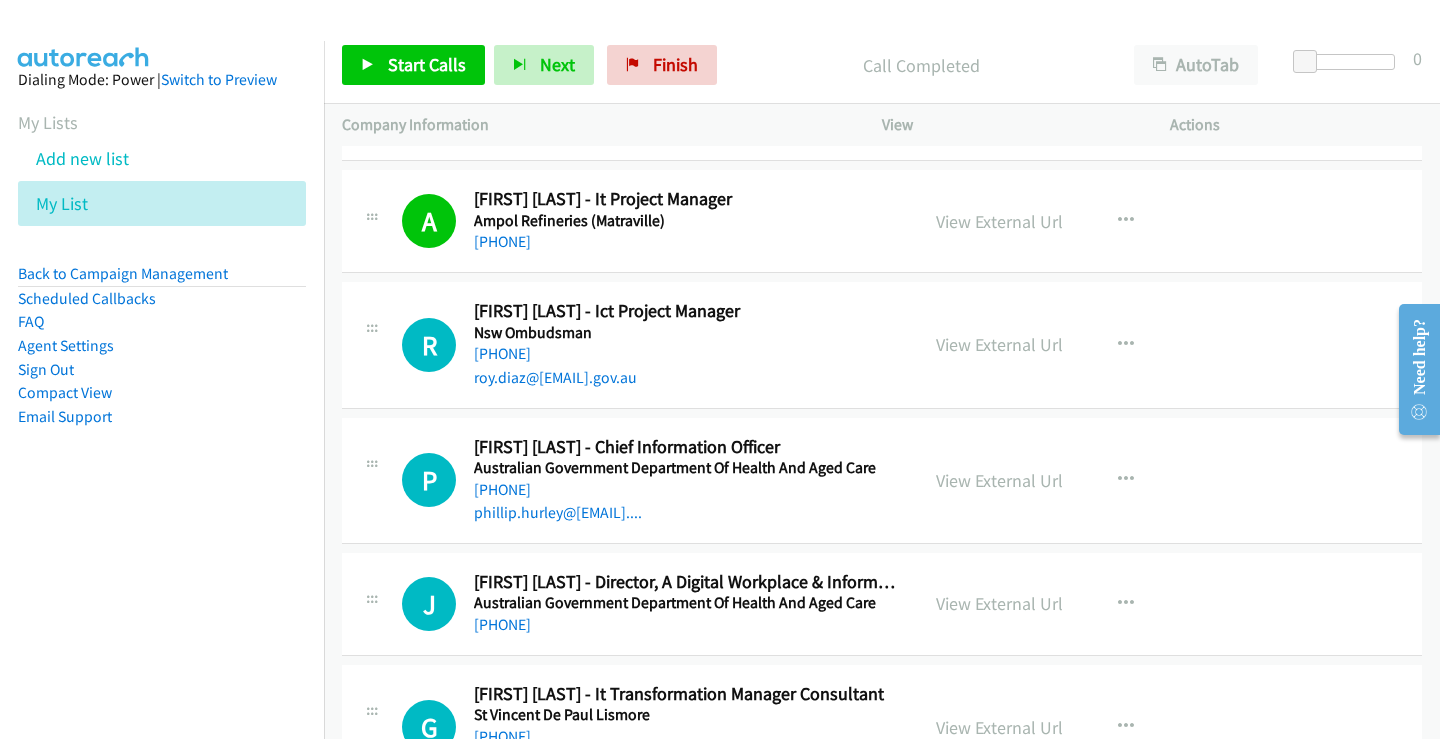 scroll, scrollTop: 10000, scrollLeft: 0, axis: vertical 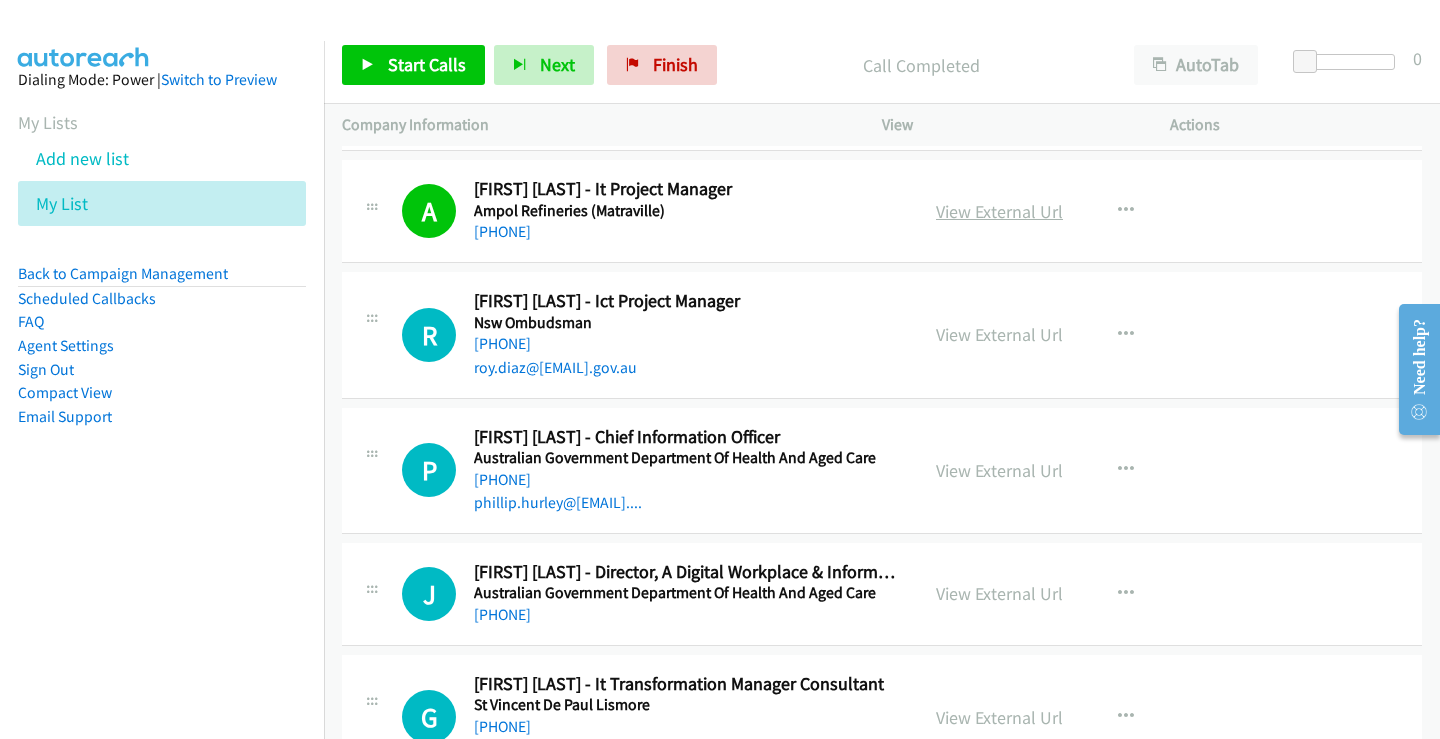 click on "View External Url" at bounding box center (999, 211) 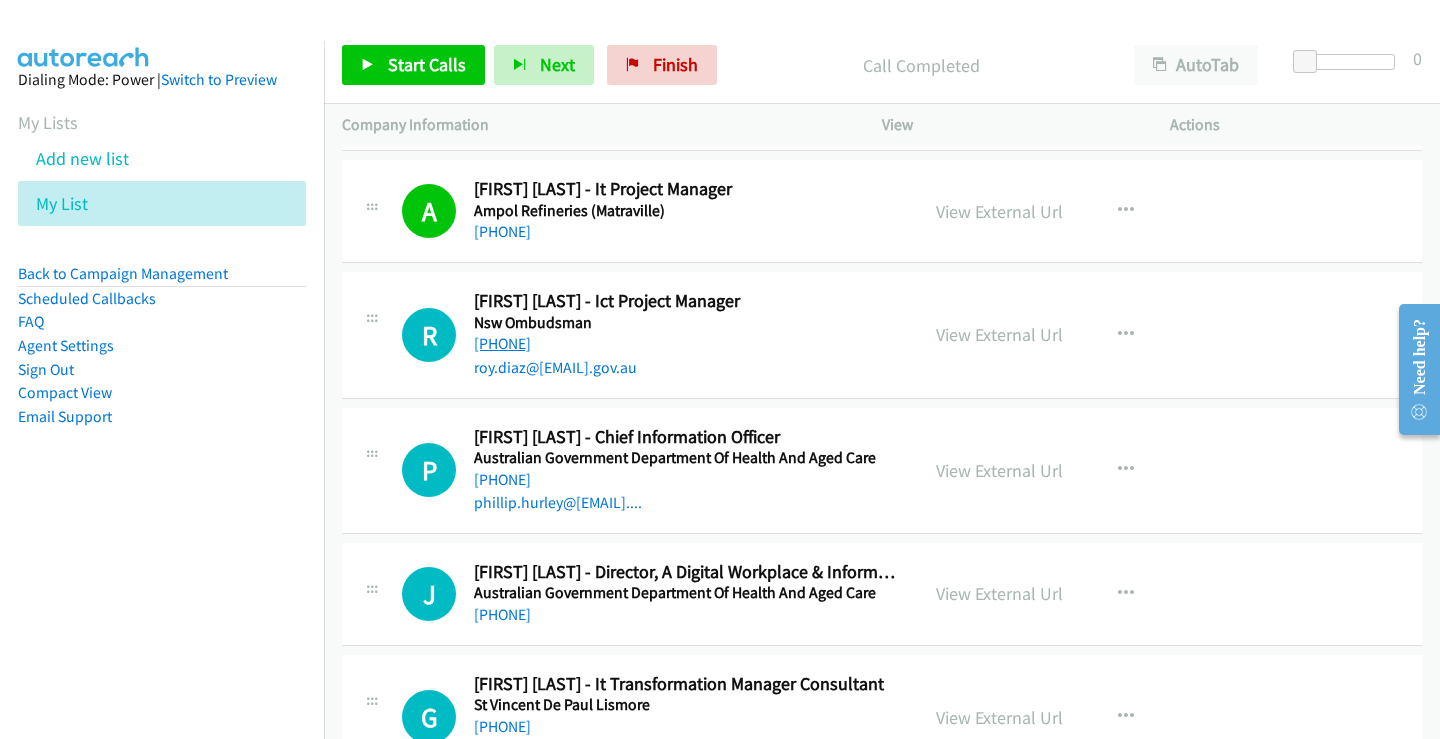 click on "[PHONE]" at bounding box center (502, 343) 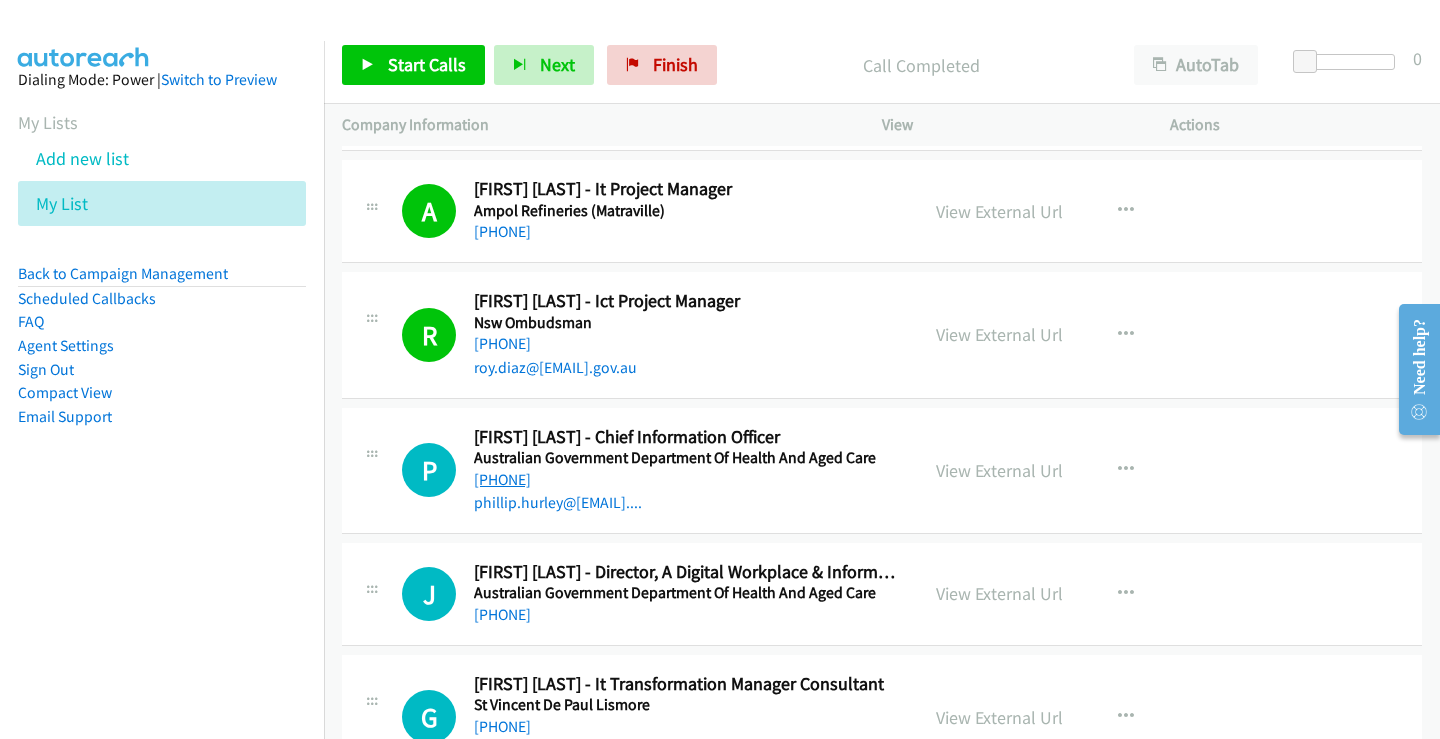 click on "[PHONE]" at bounding box center [502, 479] 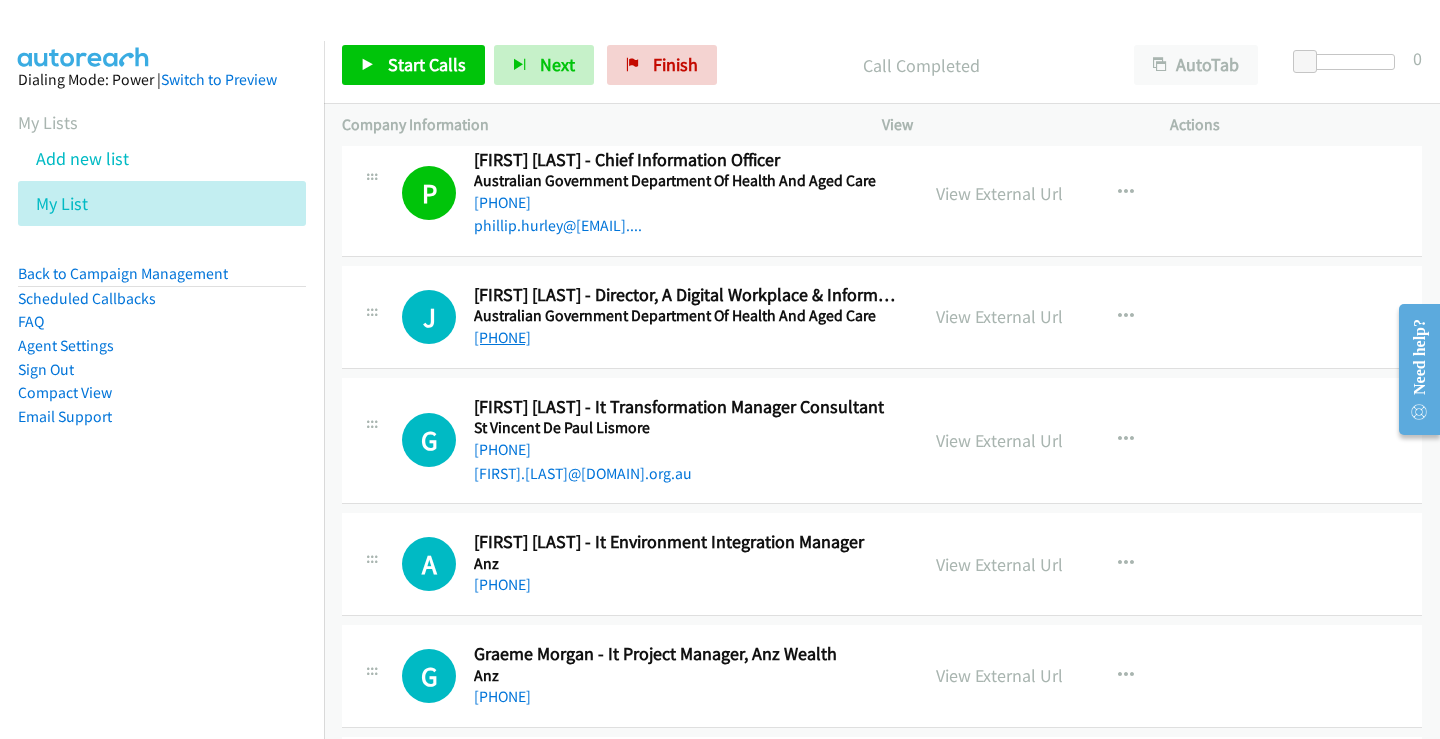 scroll, scrollTop: 10300, scrollLeft: 0, axis: vertical 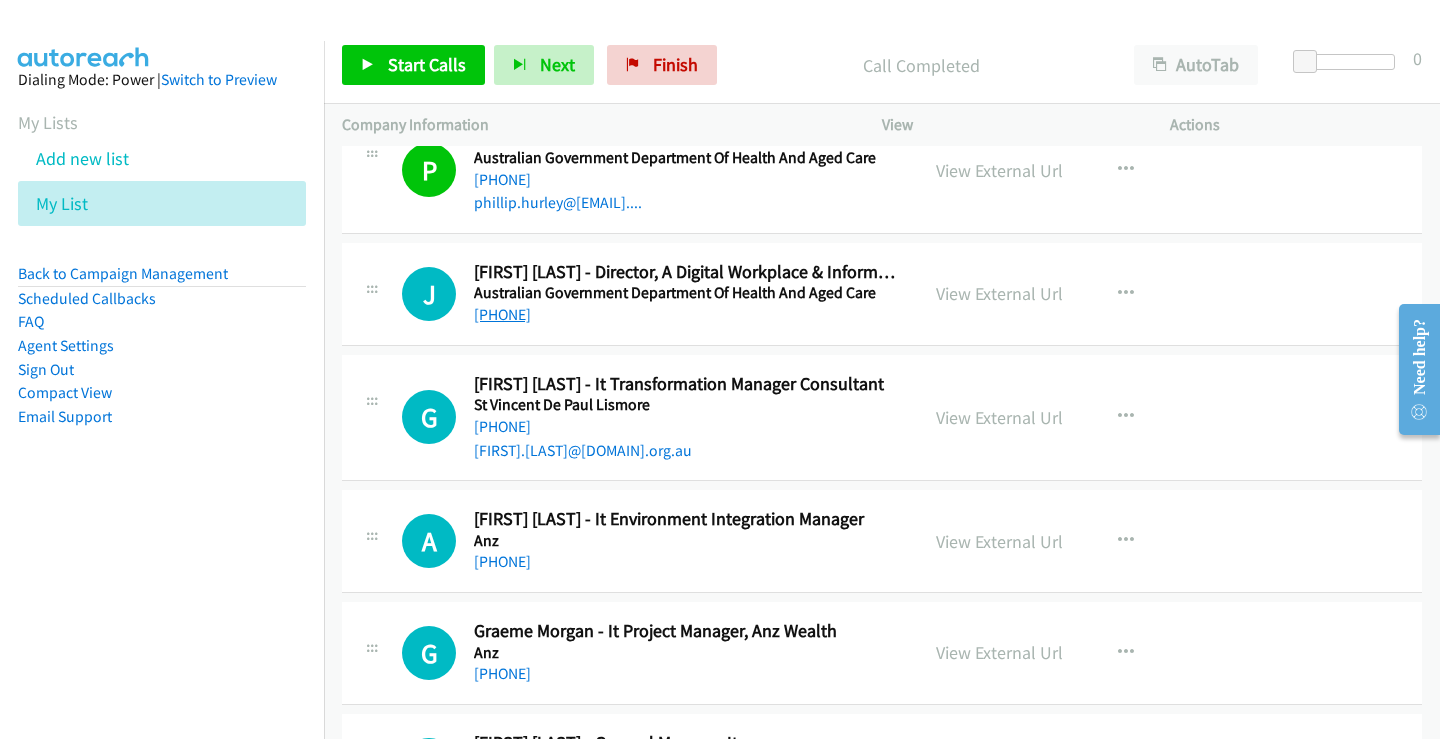 click on "[PHONE]" at bounding box center [502, 314] 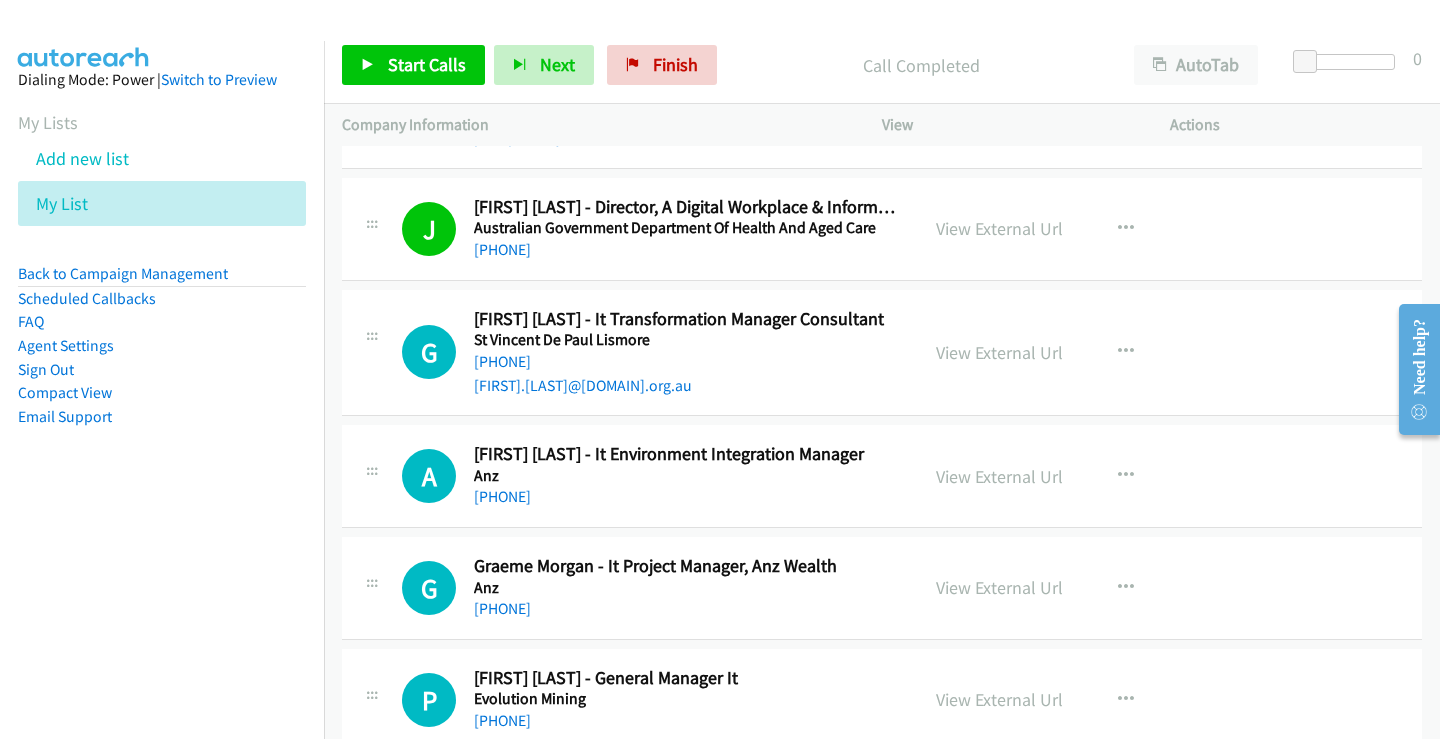 scroll, scrollTop: 10400, scrollLeft: 0, axis: vertical 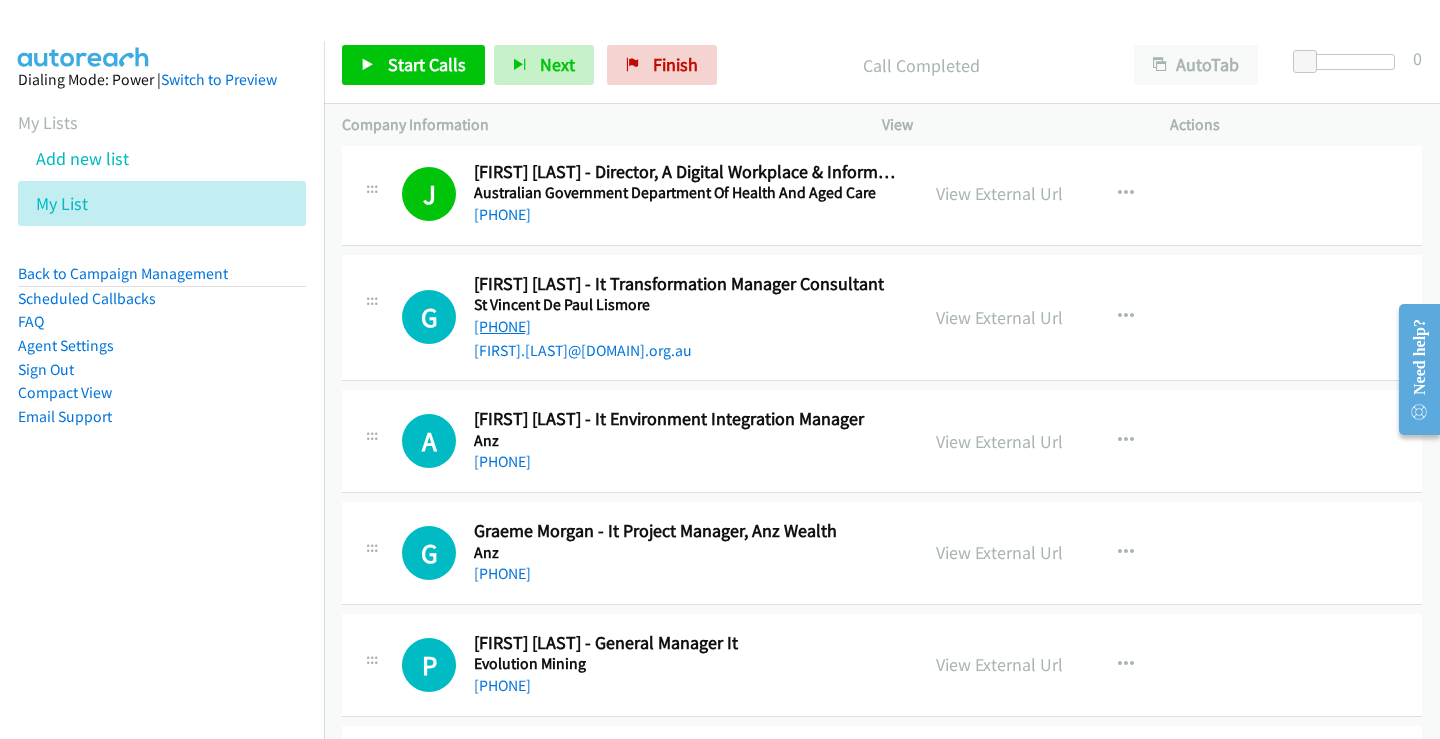 click on "[PHONE]" at bounding box center [502, 326] 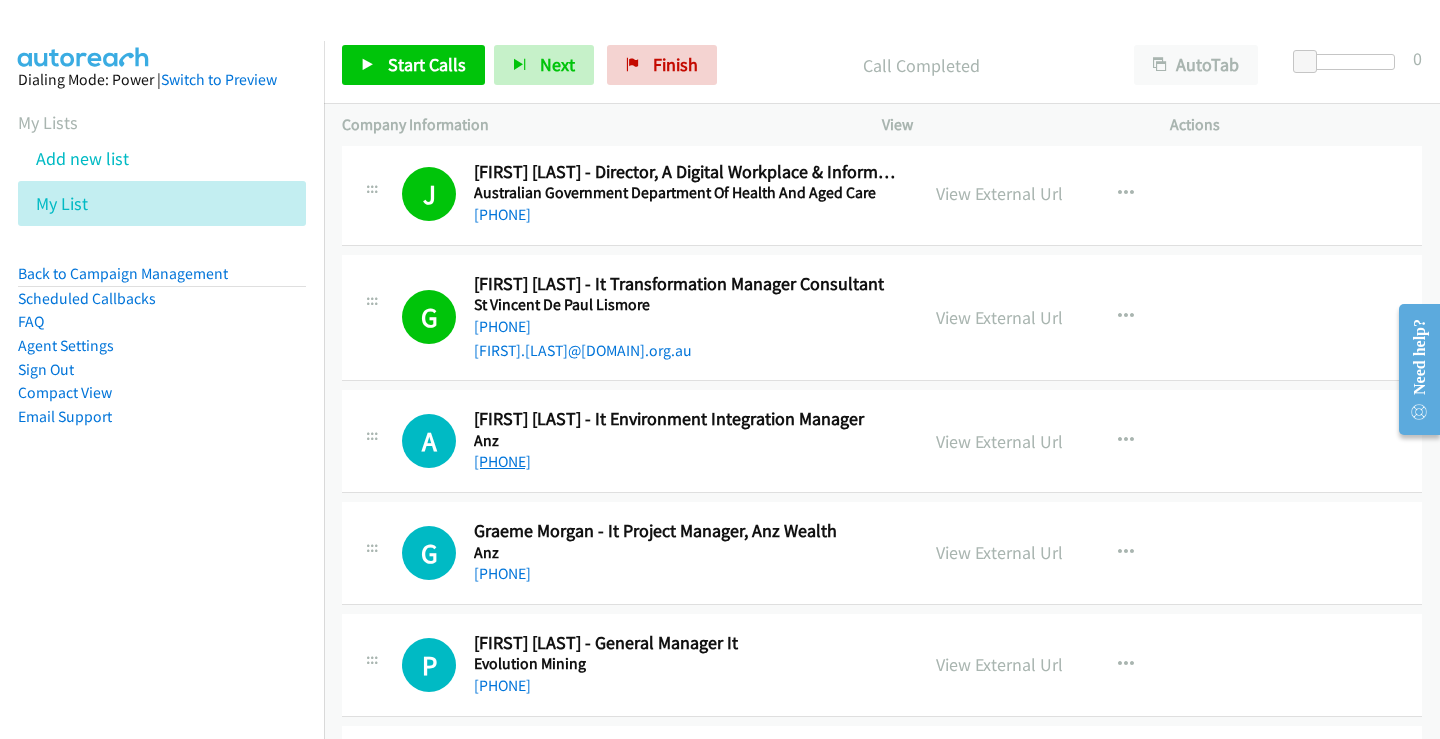 click on "[PHONE]" at bounding box center (502, 461) 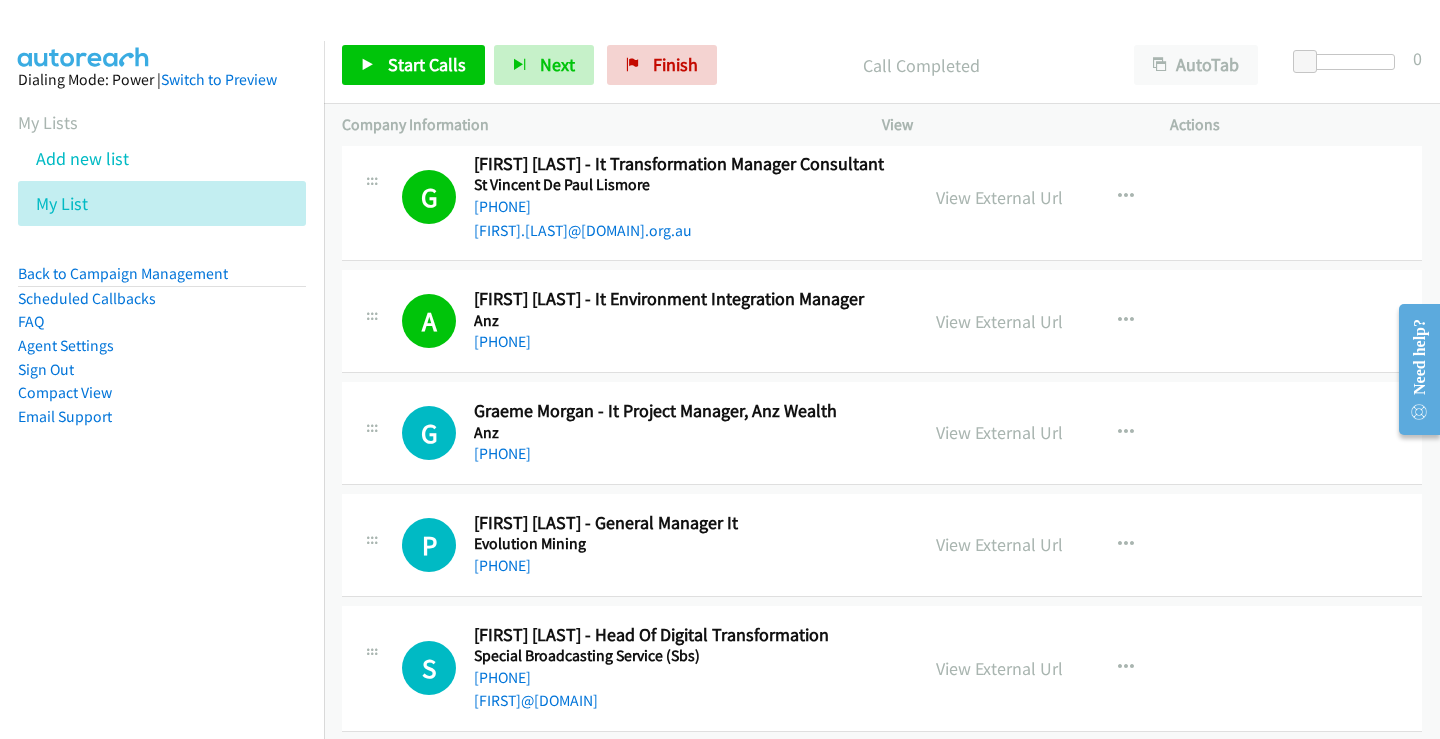 scroll, scrollTop: 10600, scrollLeft: 0, axis: vertical 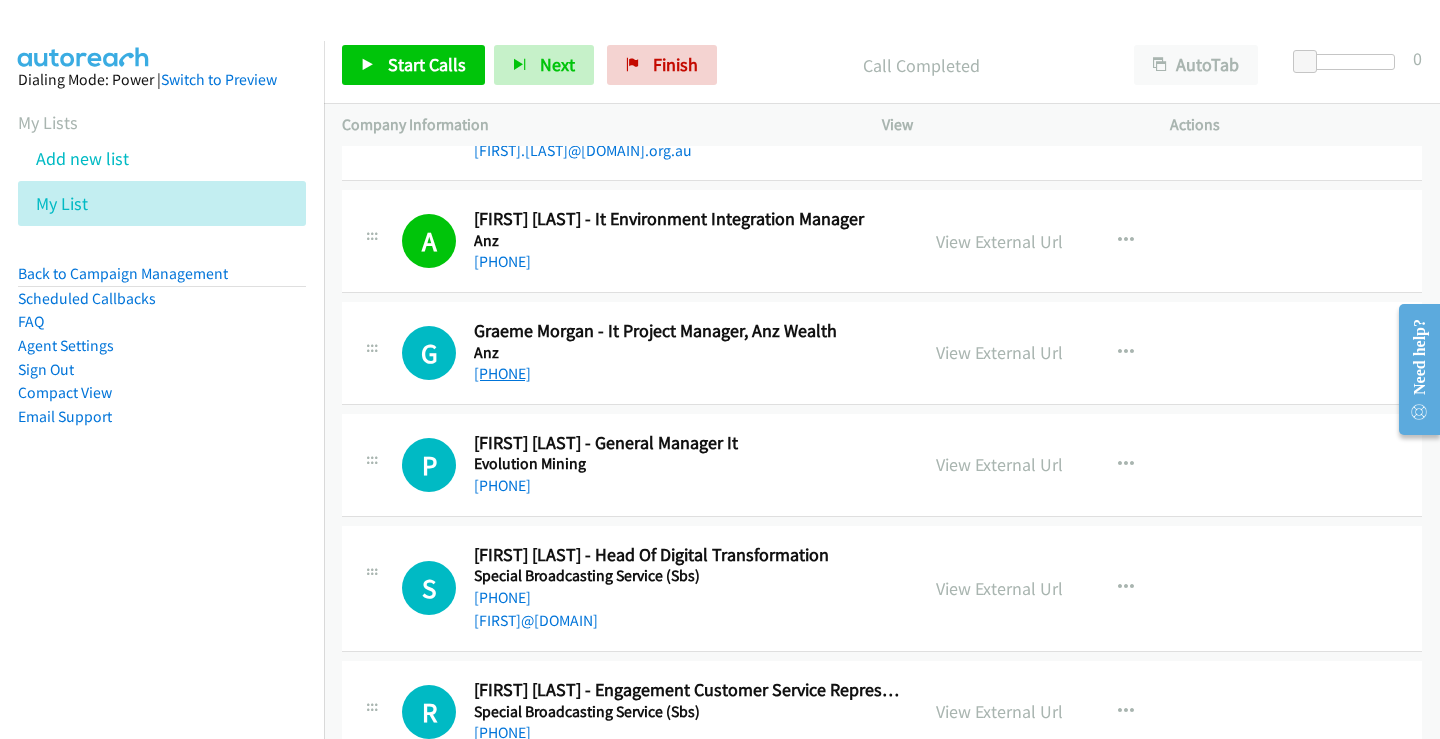 click on "[PHONE]" at bounding box center (502, 373) 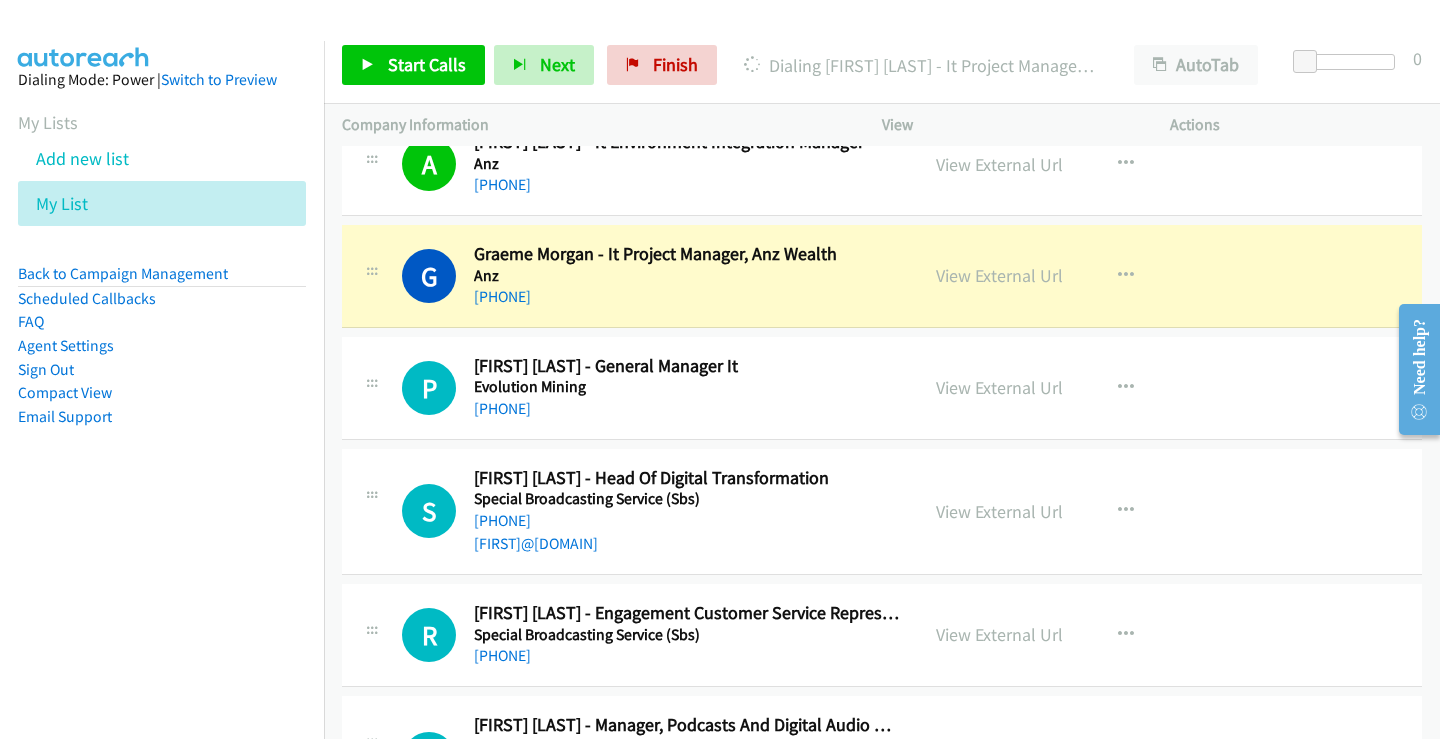 scroll, scrollTop: 10700, scrollLeft: 0, axis: vertical 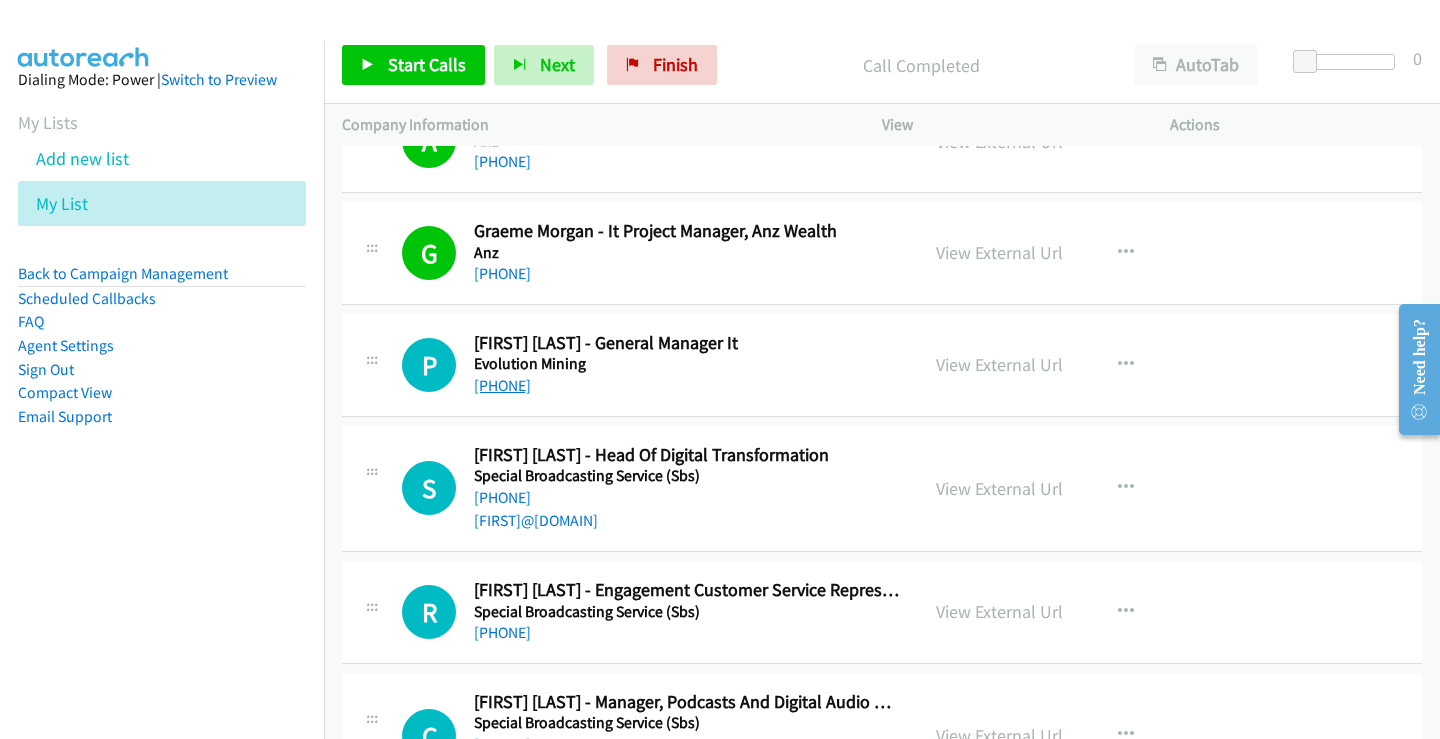 click on "[PHONE]" at bounding box center (502, 385) 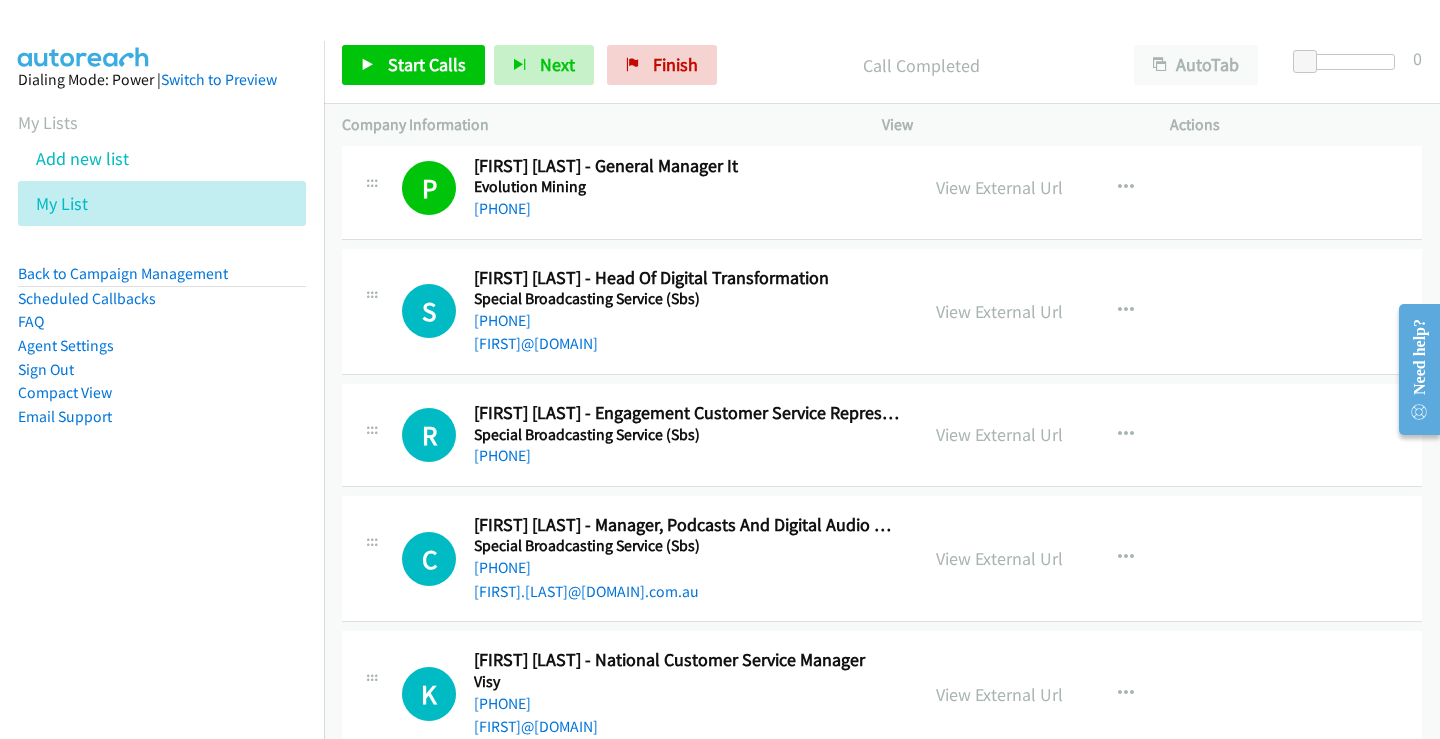 scroll, scrollTop: 10900, scrollLeft: 0, axis: vertical 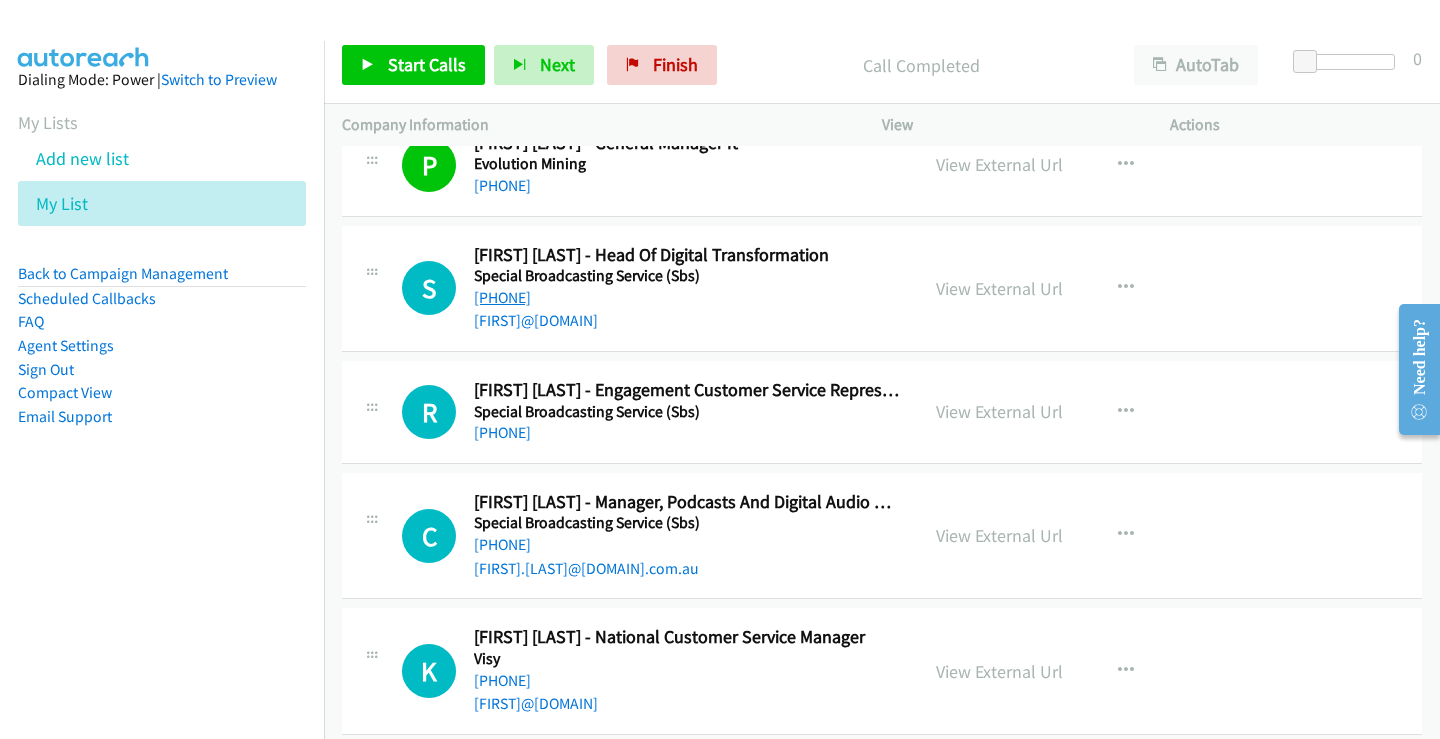 click on "[PHONE]" at bounding box center [502, 297] 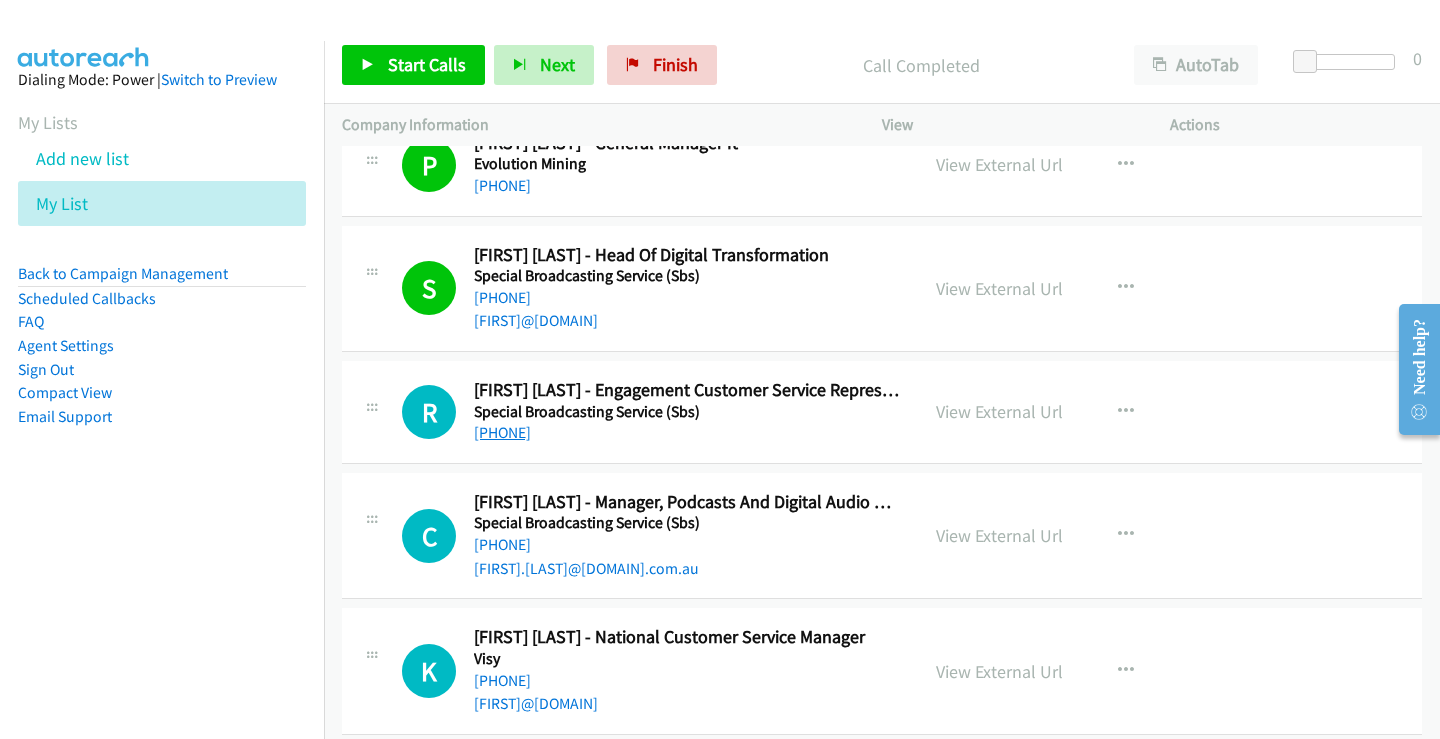 click on "[PHONE]" at bounding box center (502, 432) 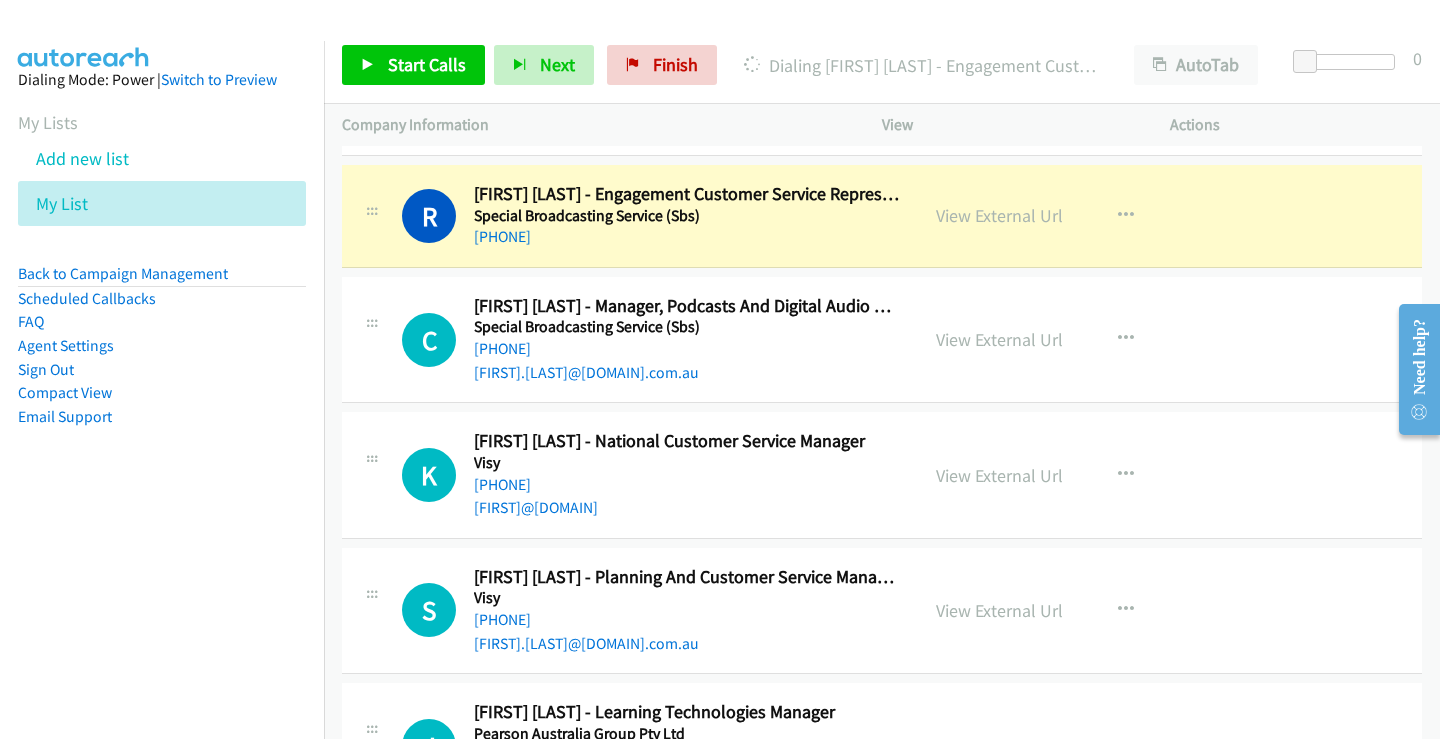scroll, scrollTop: 11100, scrollLeft: 0, axis: vertical 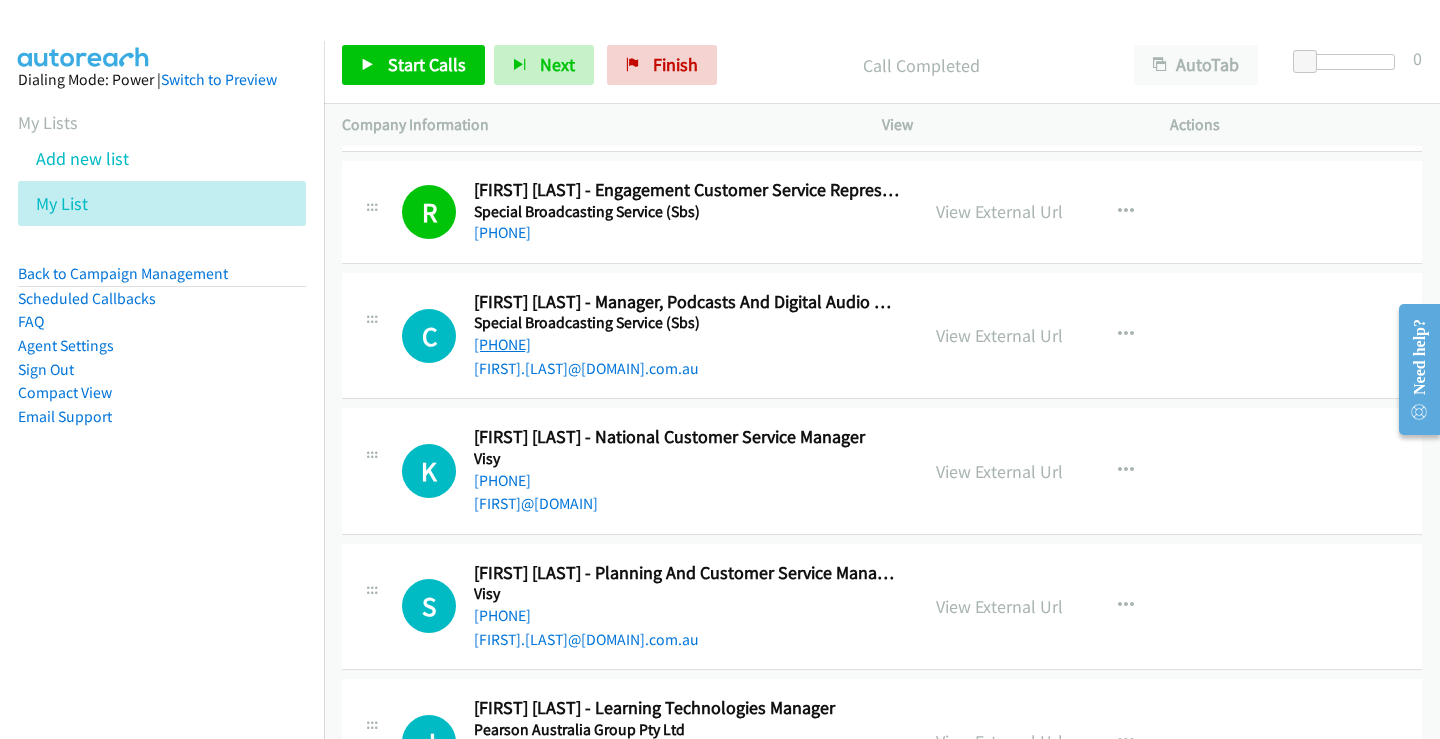 click on "[PHONE]" at bounding box center [502, 344] 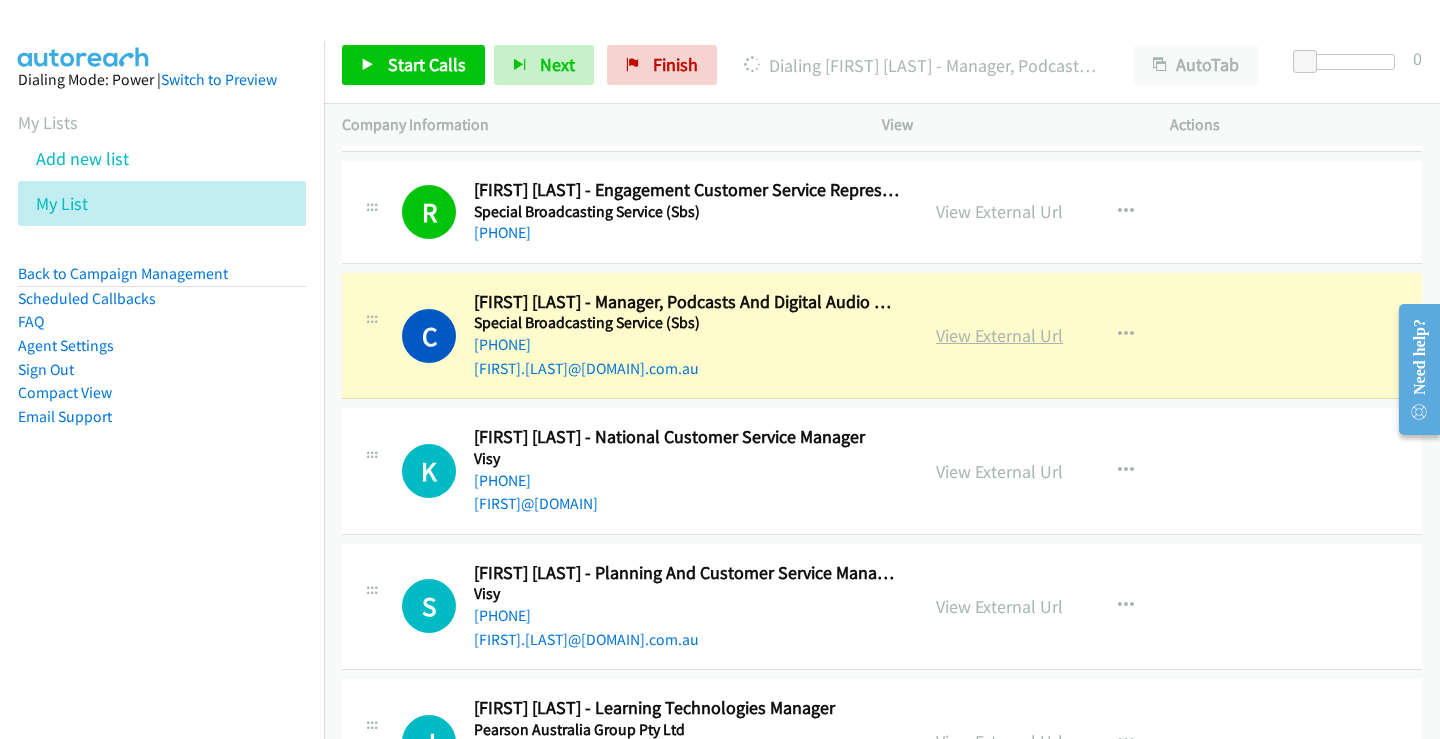 click on "View External Url" at bounding box center [999, 335] 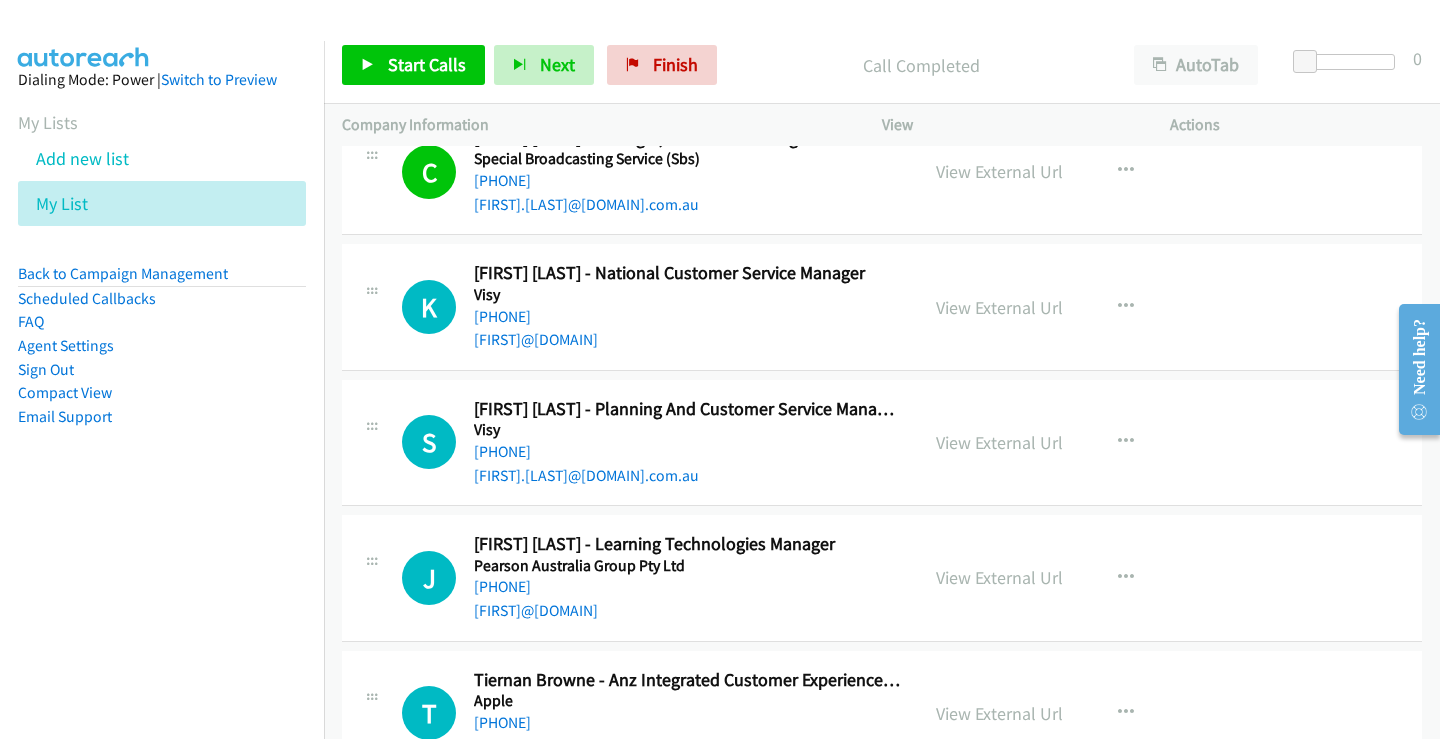 scroll, scrollTop: 11300, scrollLeft: 0, axis: vertical 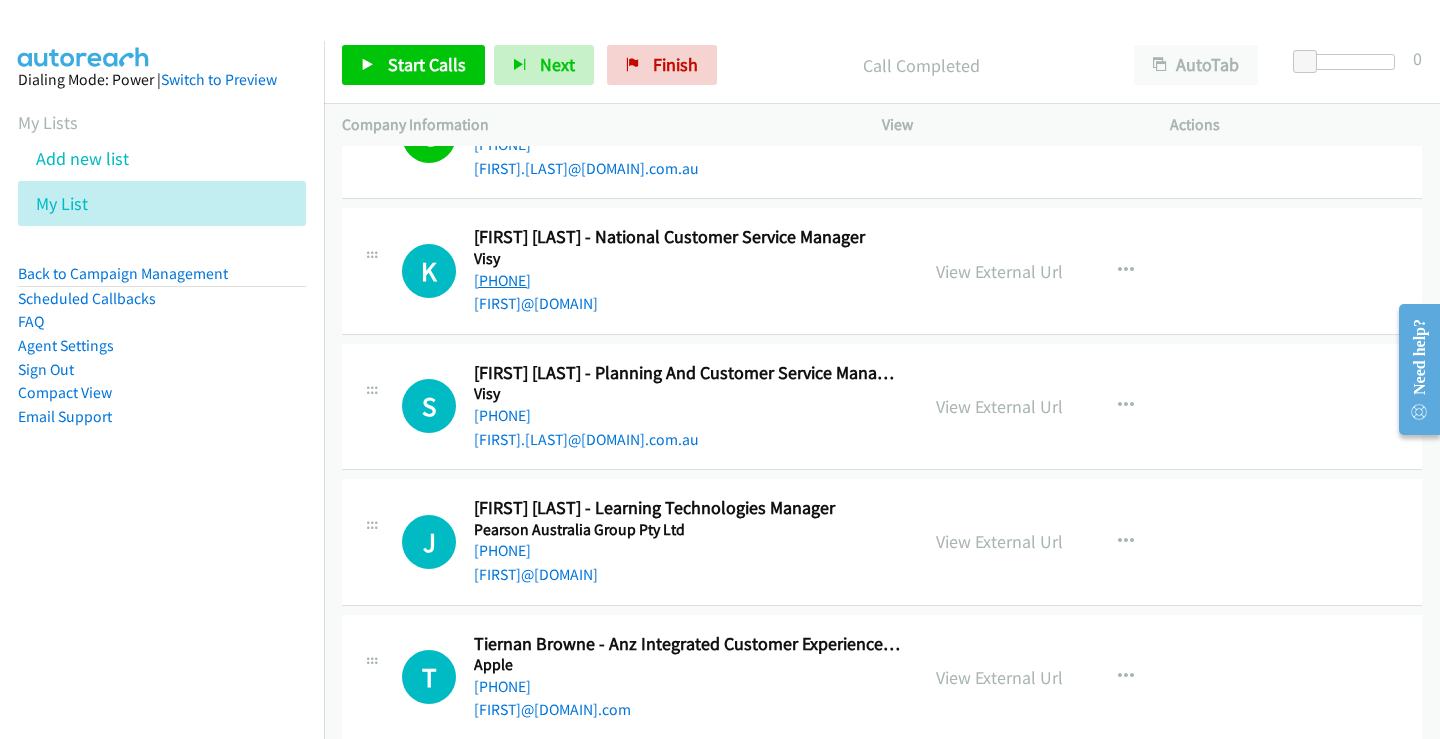 click on "[PHONE]" at bounding box center (502, 280) 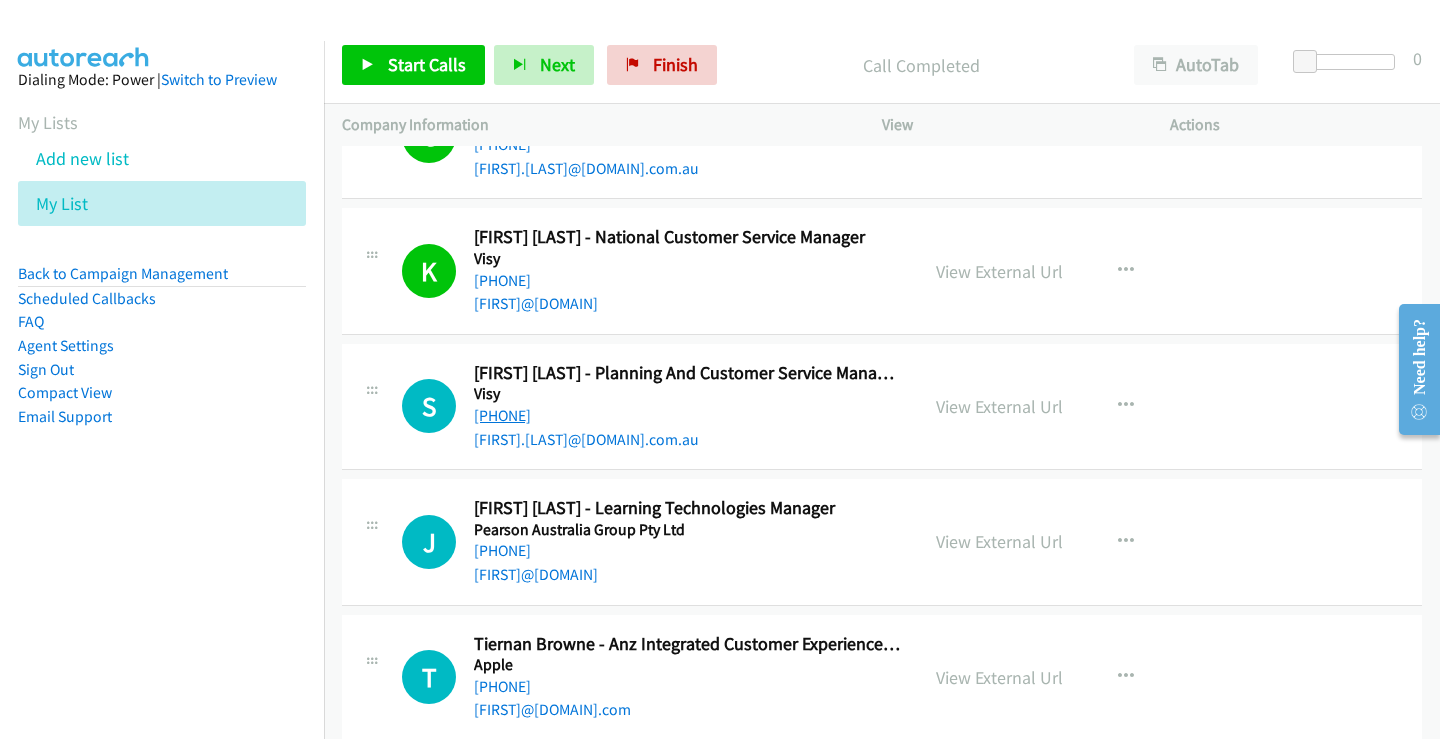 click on "[PHONE]" at bounding box center (502, 415) 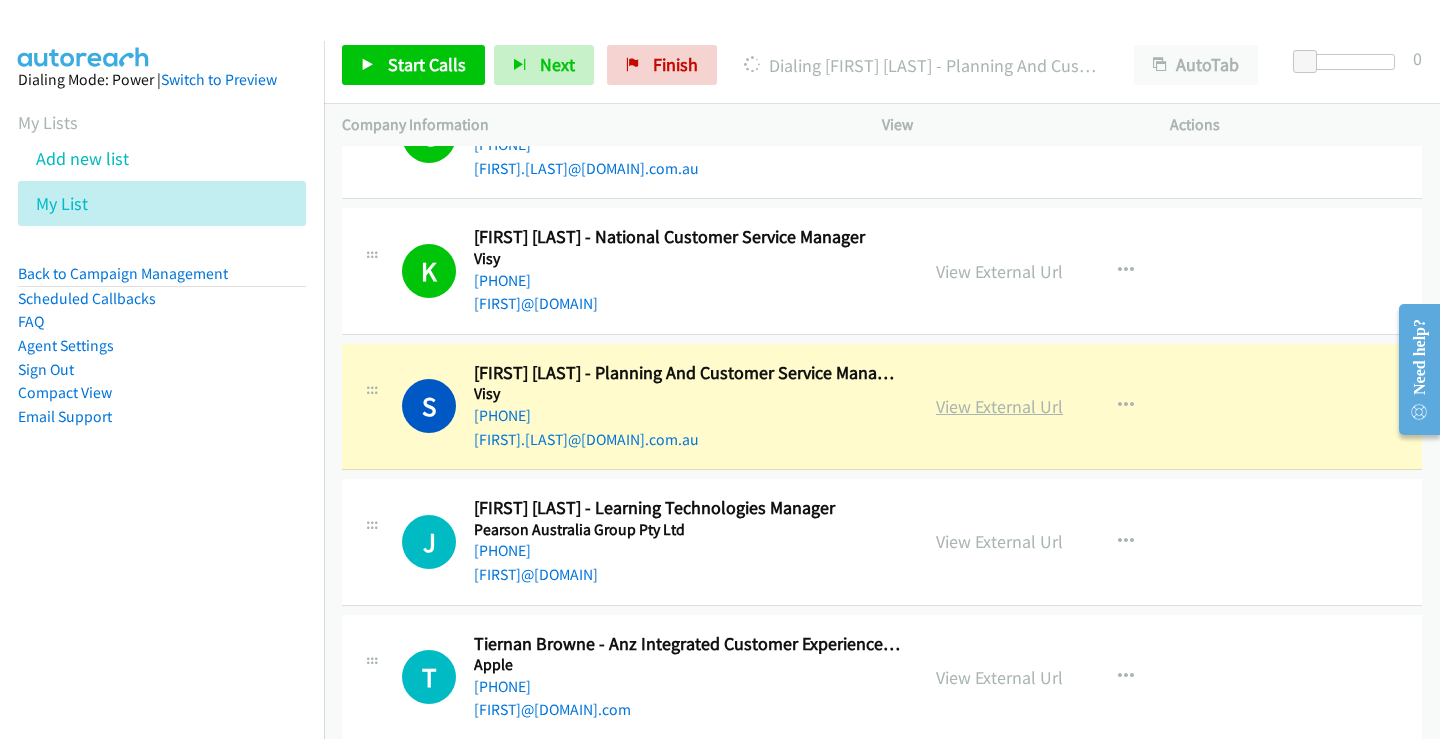 click on "View External Url" at bounding box center (999, 406) 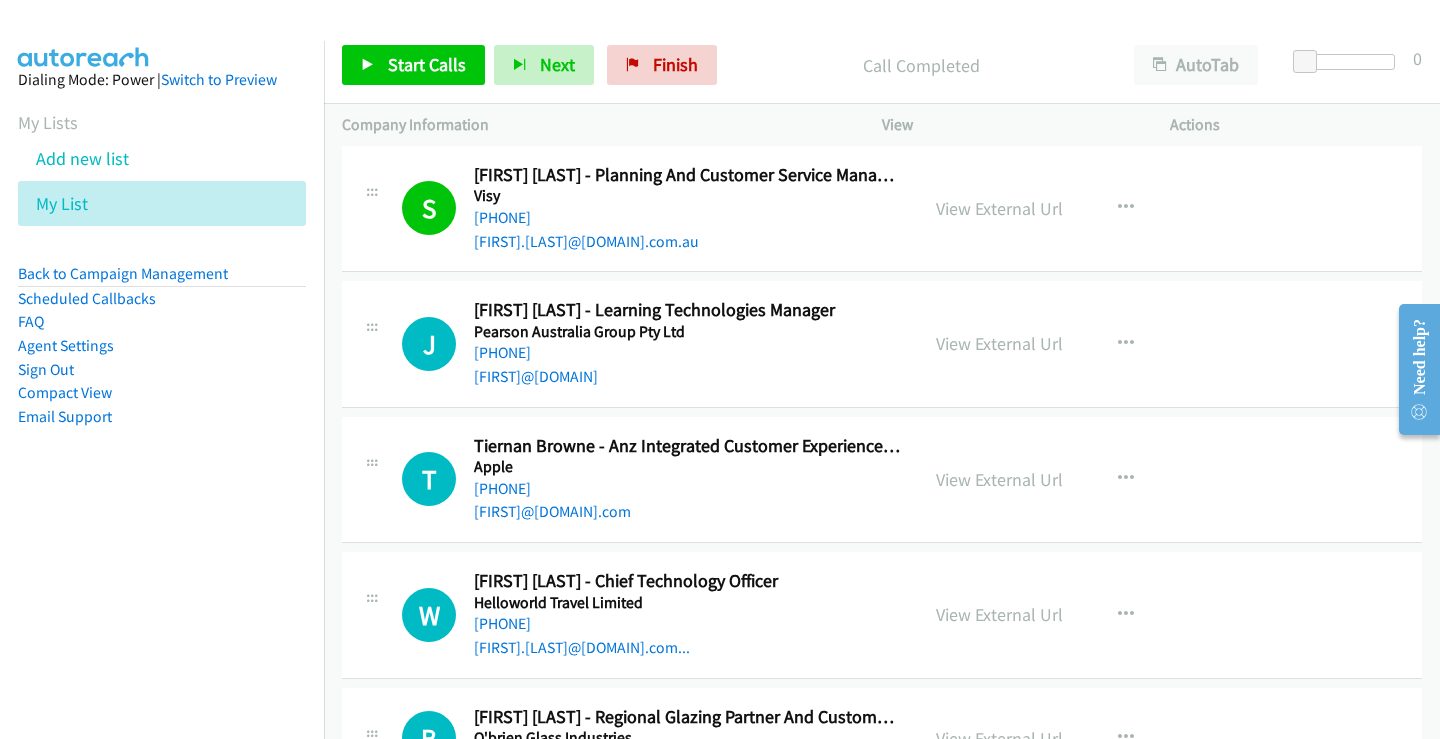 scroll, scrollTop: 11500, scrollLeft: 0, axis: vertical 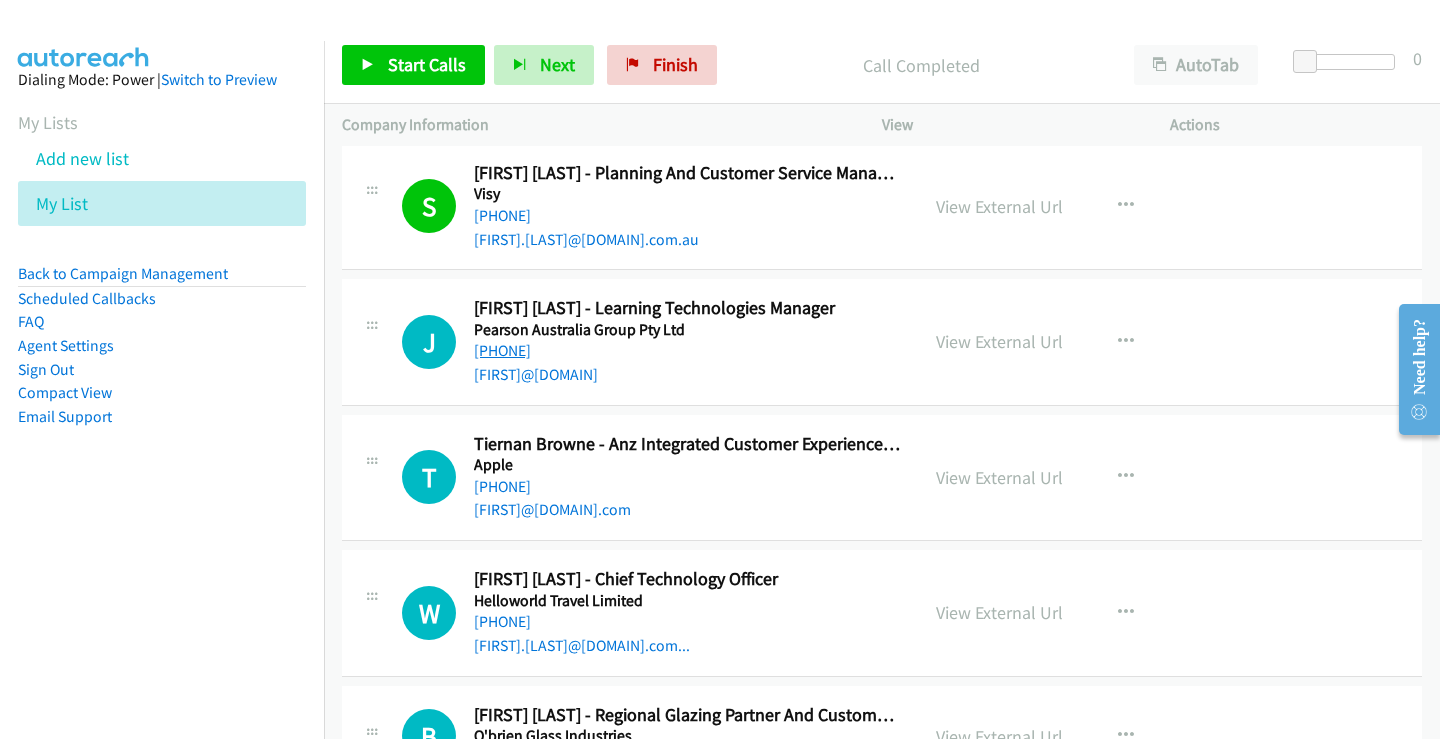 click on "[PHONE]" at bounding box center (502, 350) 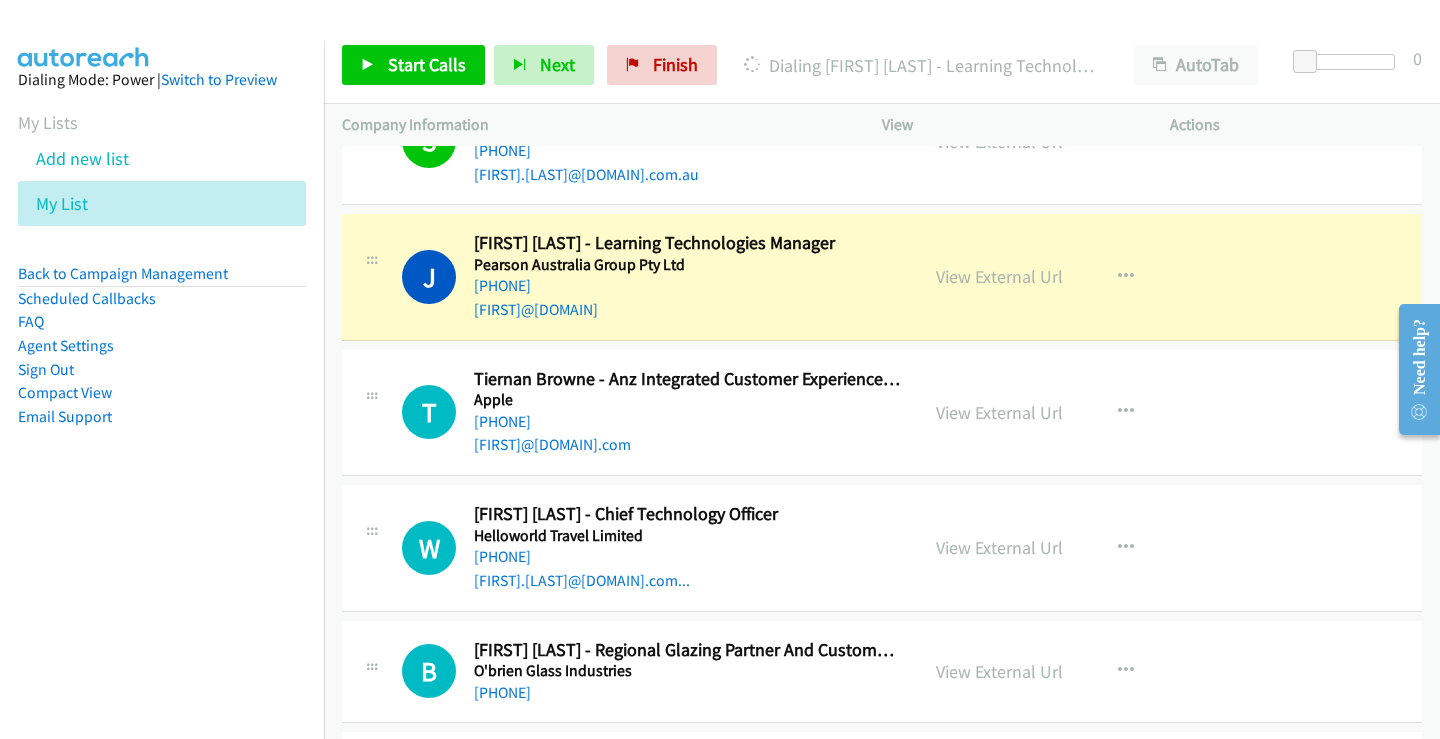 scroll, scrollTop: 11600, scrollLeft: 0, axis: vertical 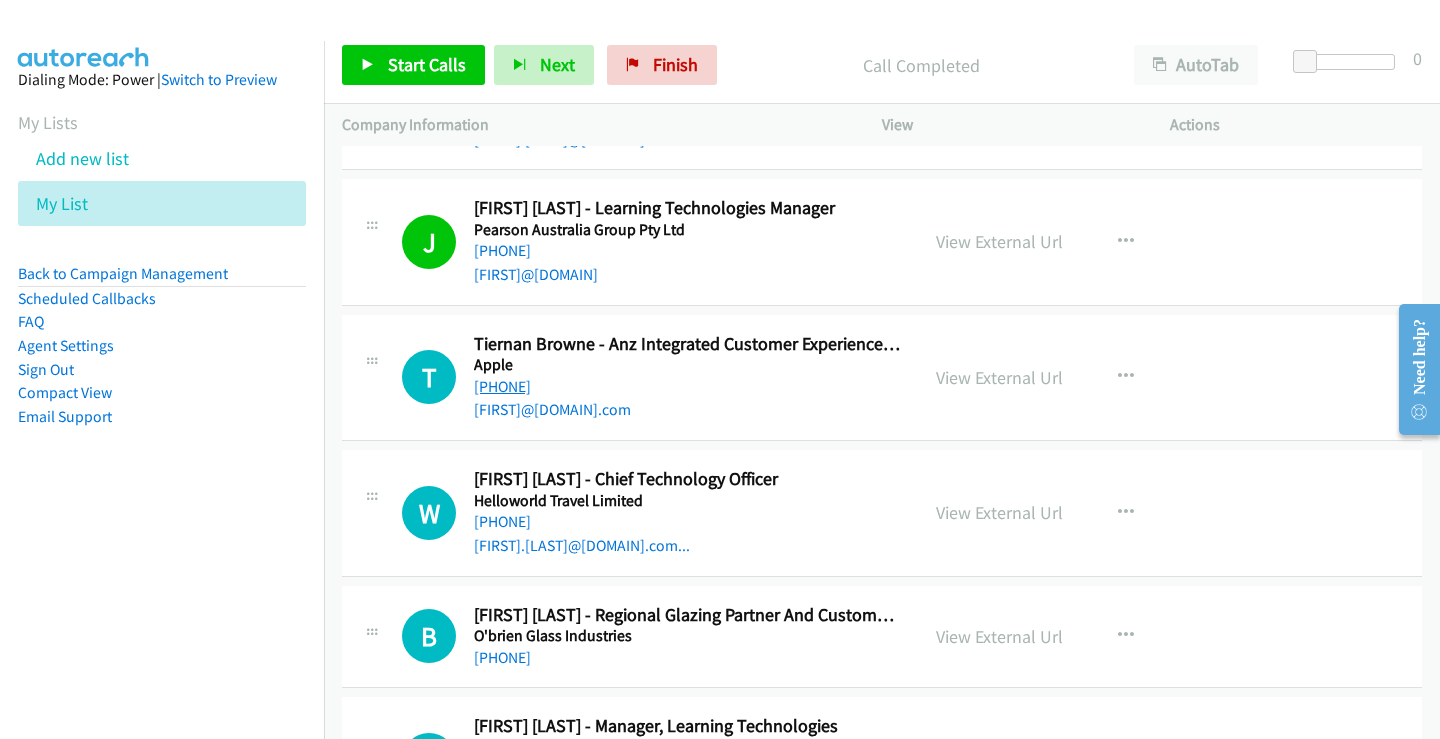 click on "[PHONE]" at bounding box center (502, 386) 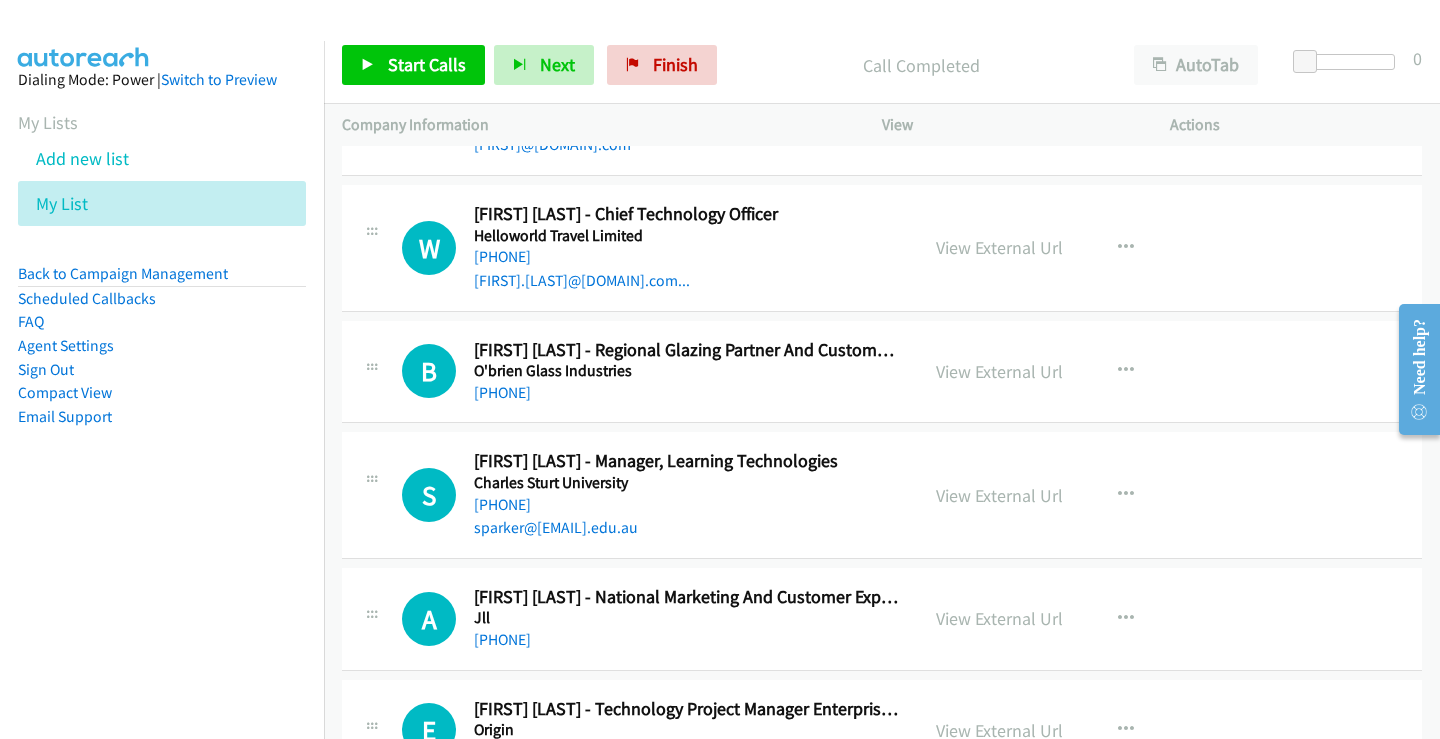 scroll, scrollTop: 11900, scrollLeft: 0, axis: vertical 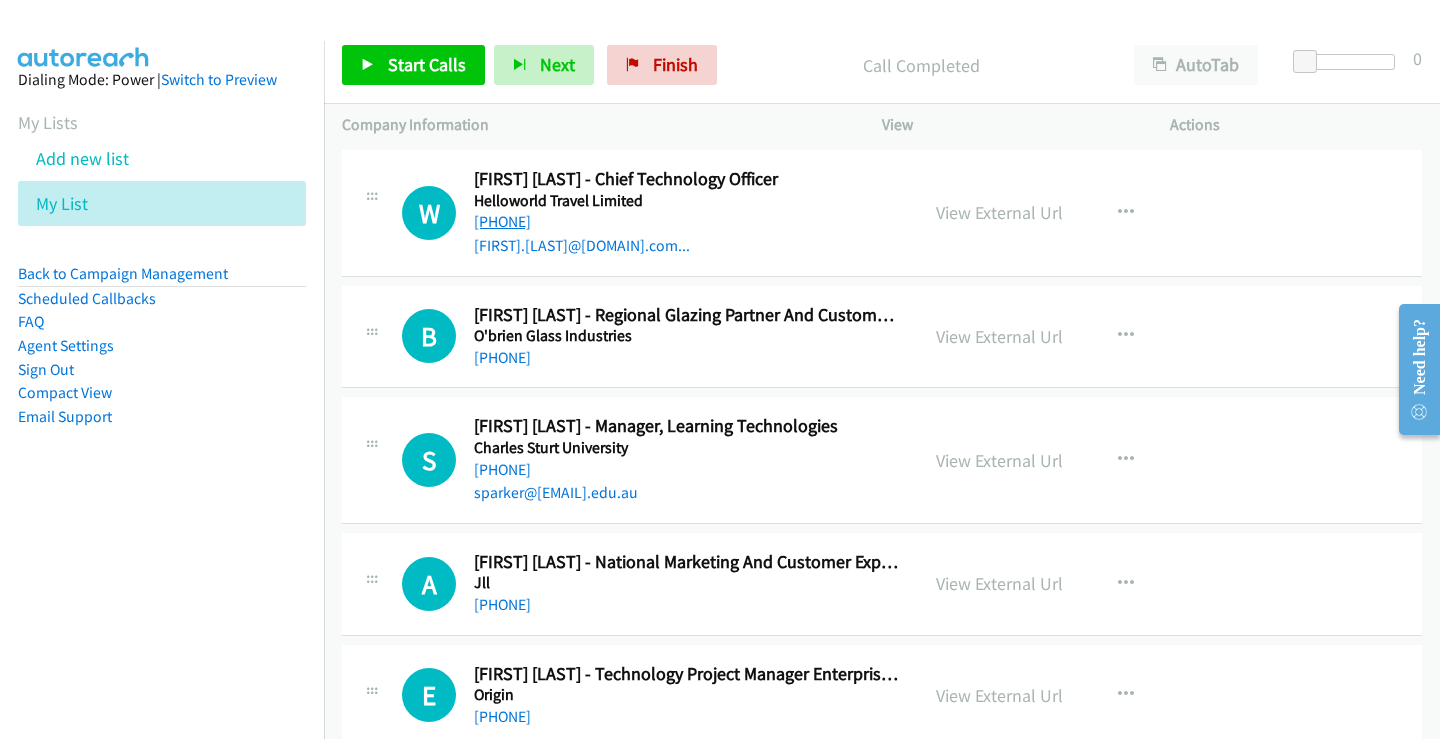 click on "[PHONE]" at bounding box center (502, 221) 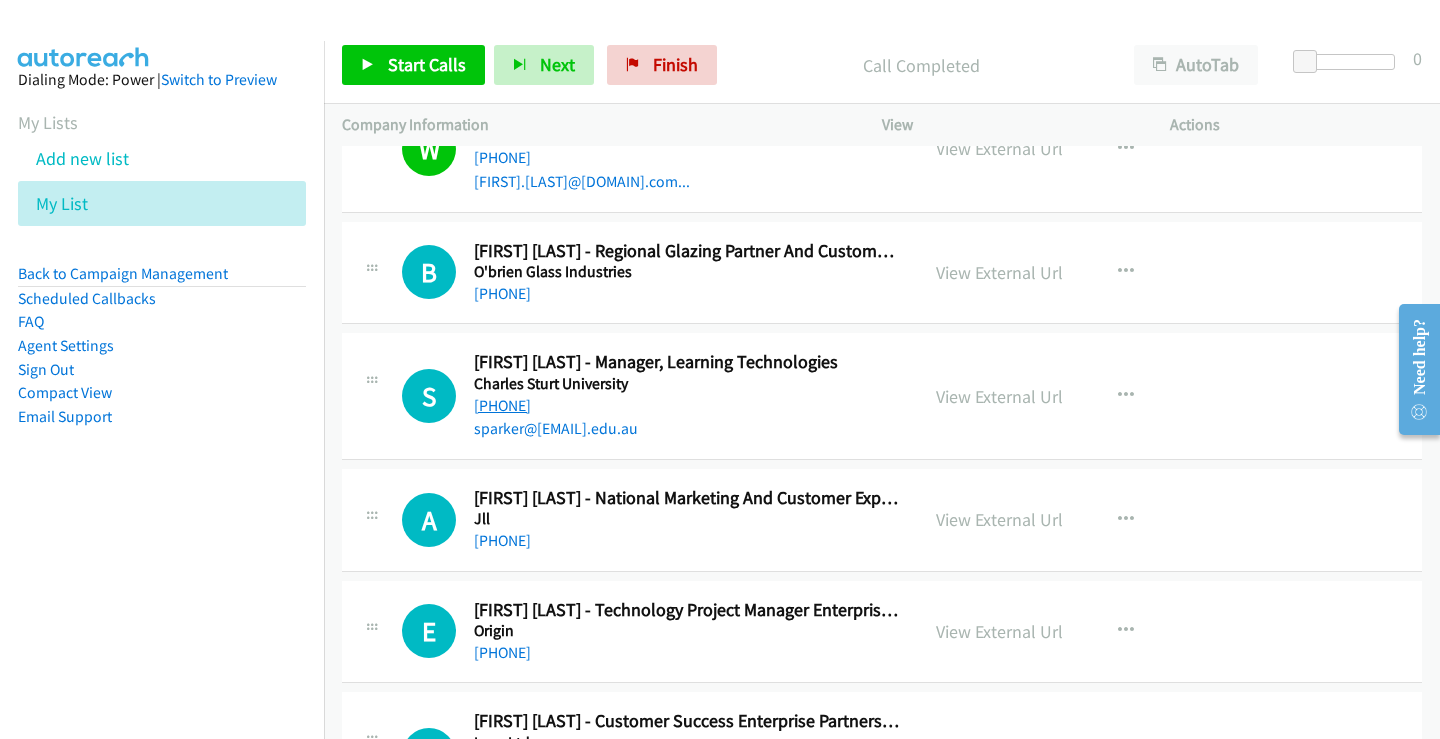 scroll, scrollTop: 12000, scrollLeft: 0, axis: vertical 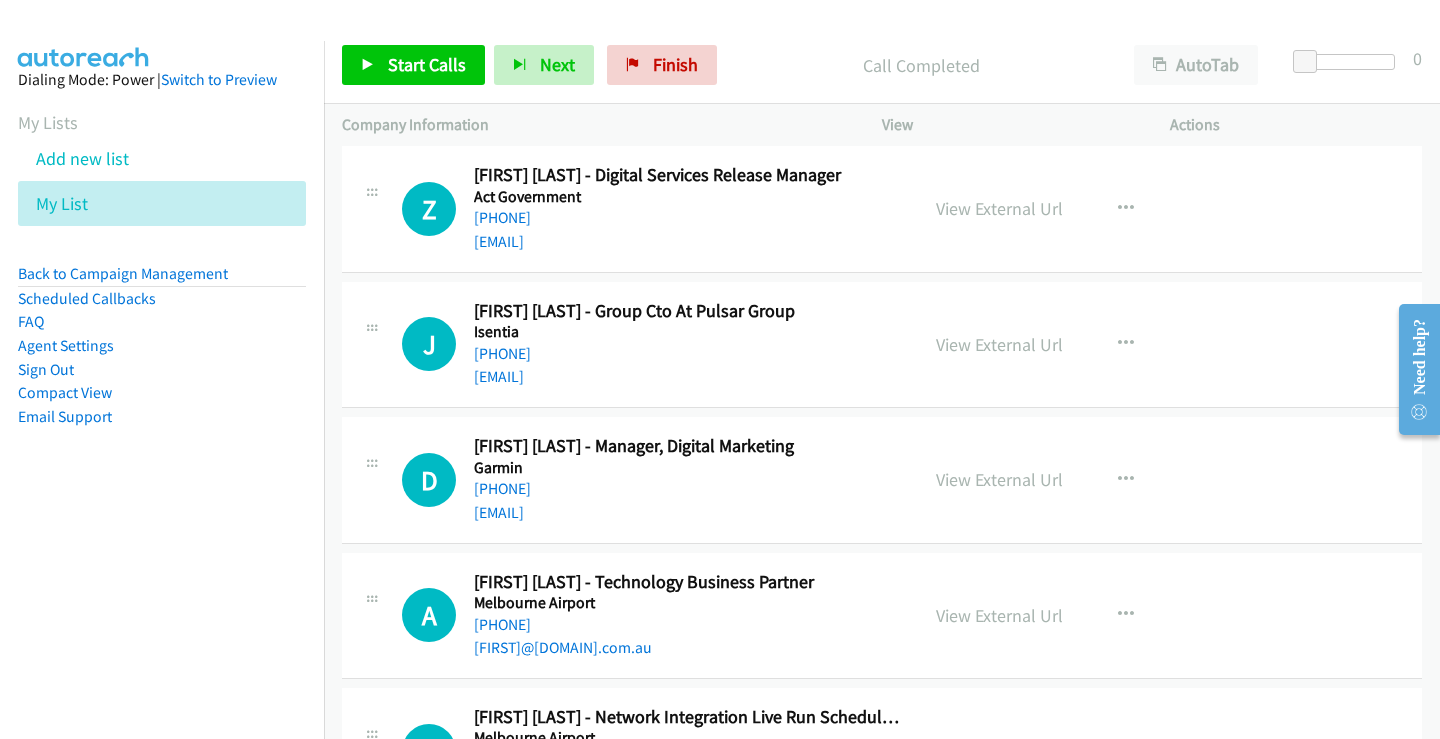 drag, startPoint x: 711, startPoint y: 480, endPoint x: 756, endPoint y: 553, distance: 85.75546 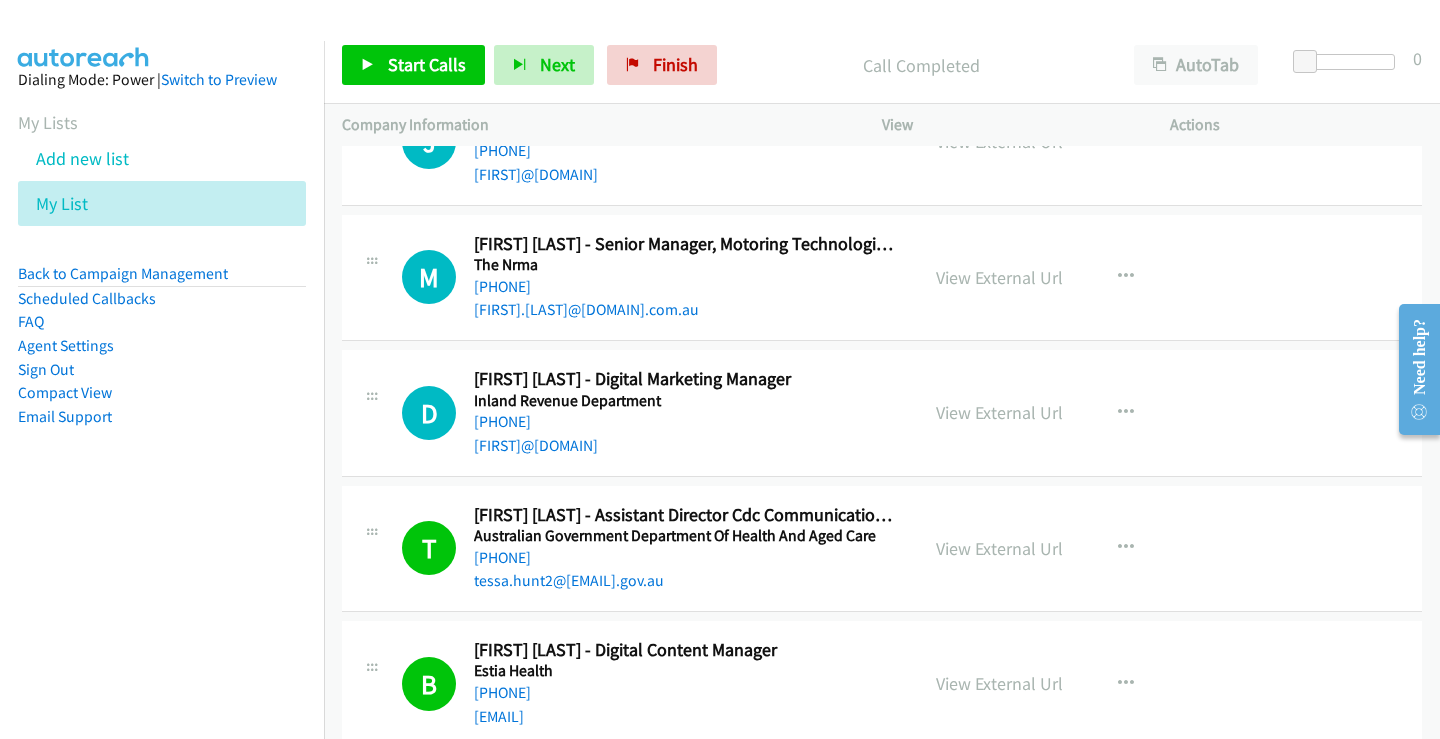 scroll, scrollTop: 26870, scrollLeft: 0, axis: vertical 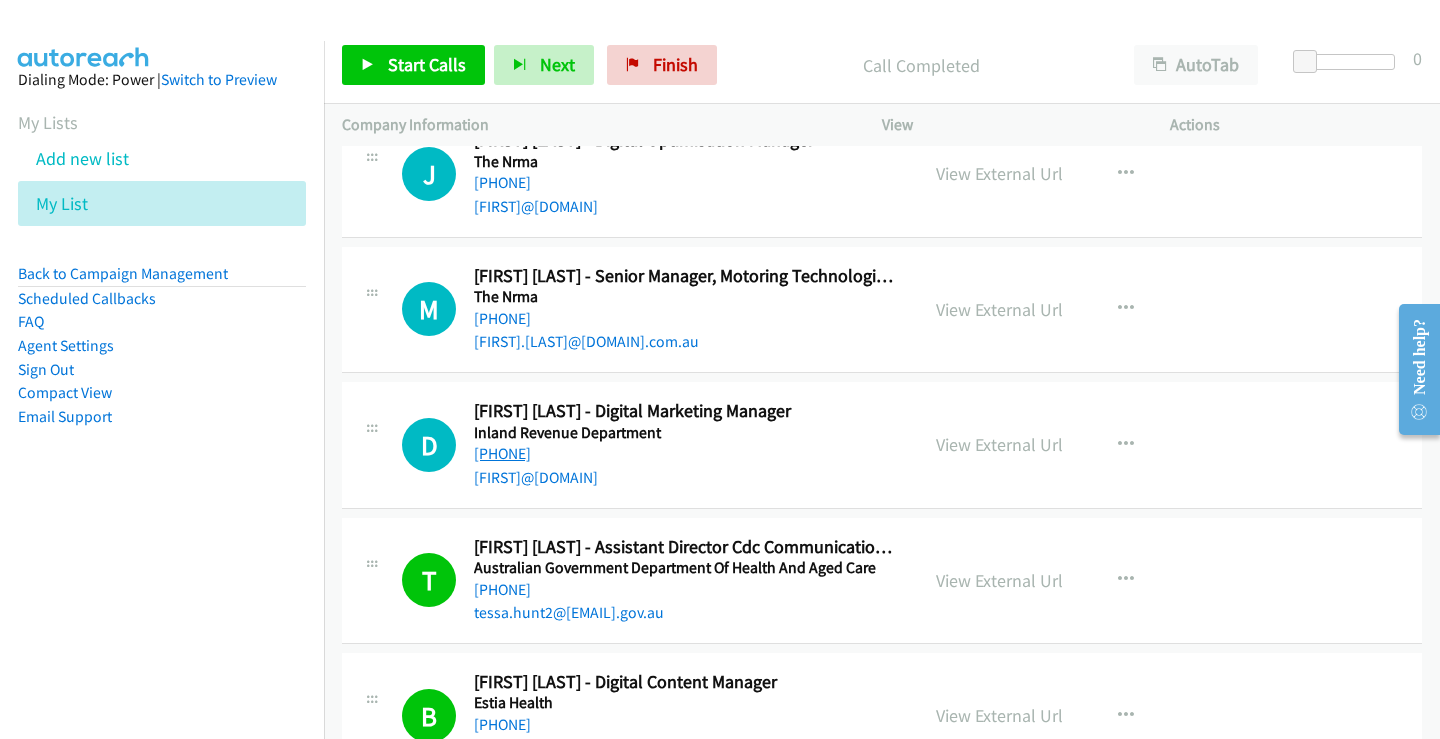 click on "[PHONE]" at bounding box center [502, 453] 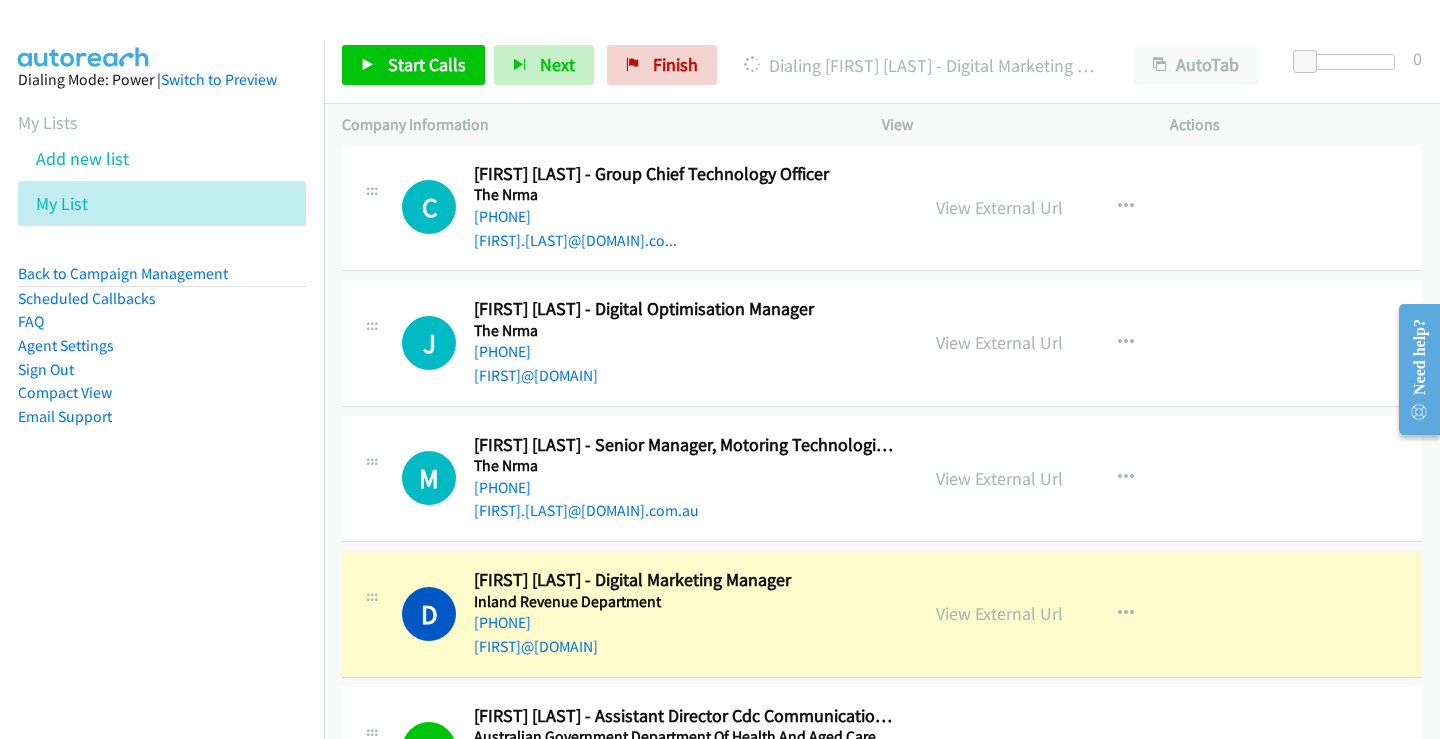 scroll, scrollTop: 26670, scrollLeft: 0, axis: vertical 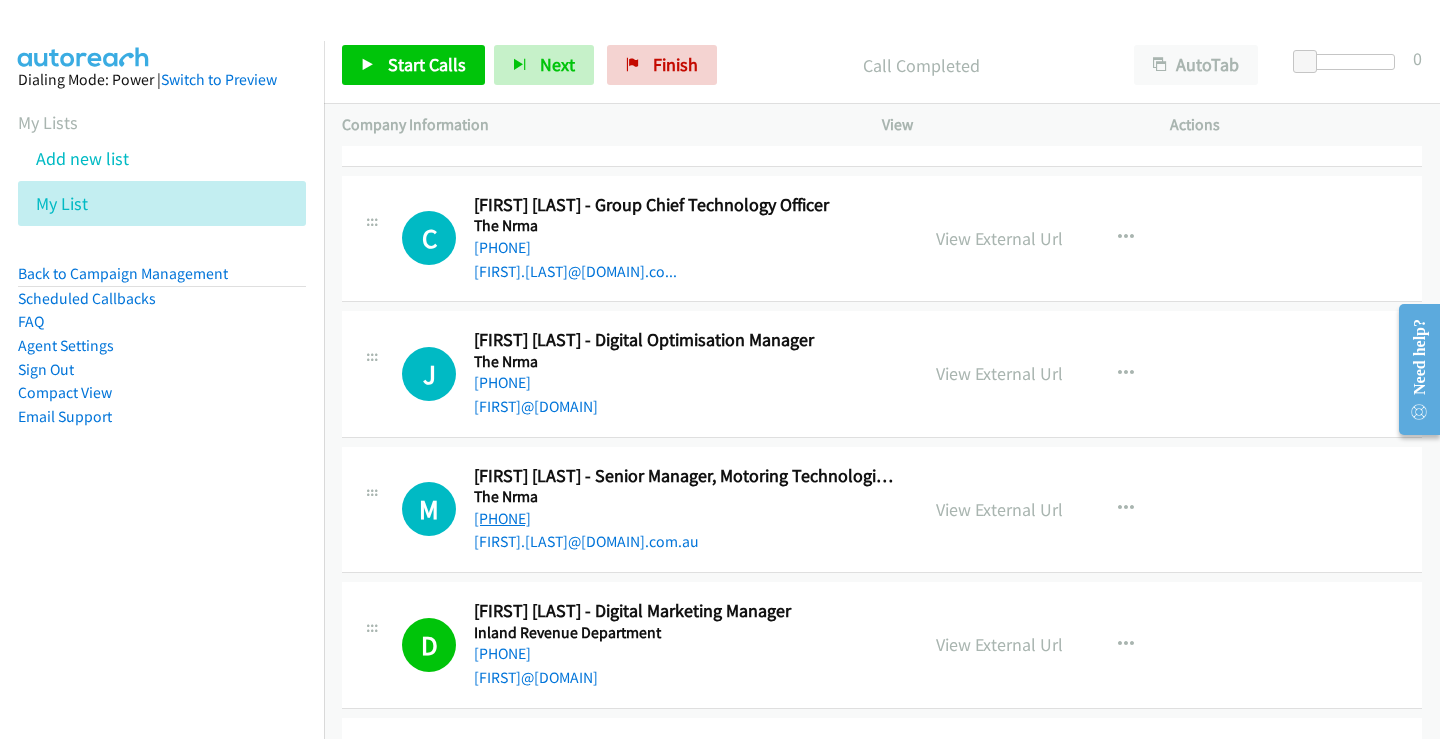 click on "[PHONE]" at bounding box center (502, 518) 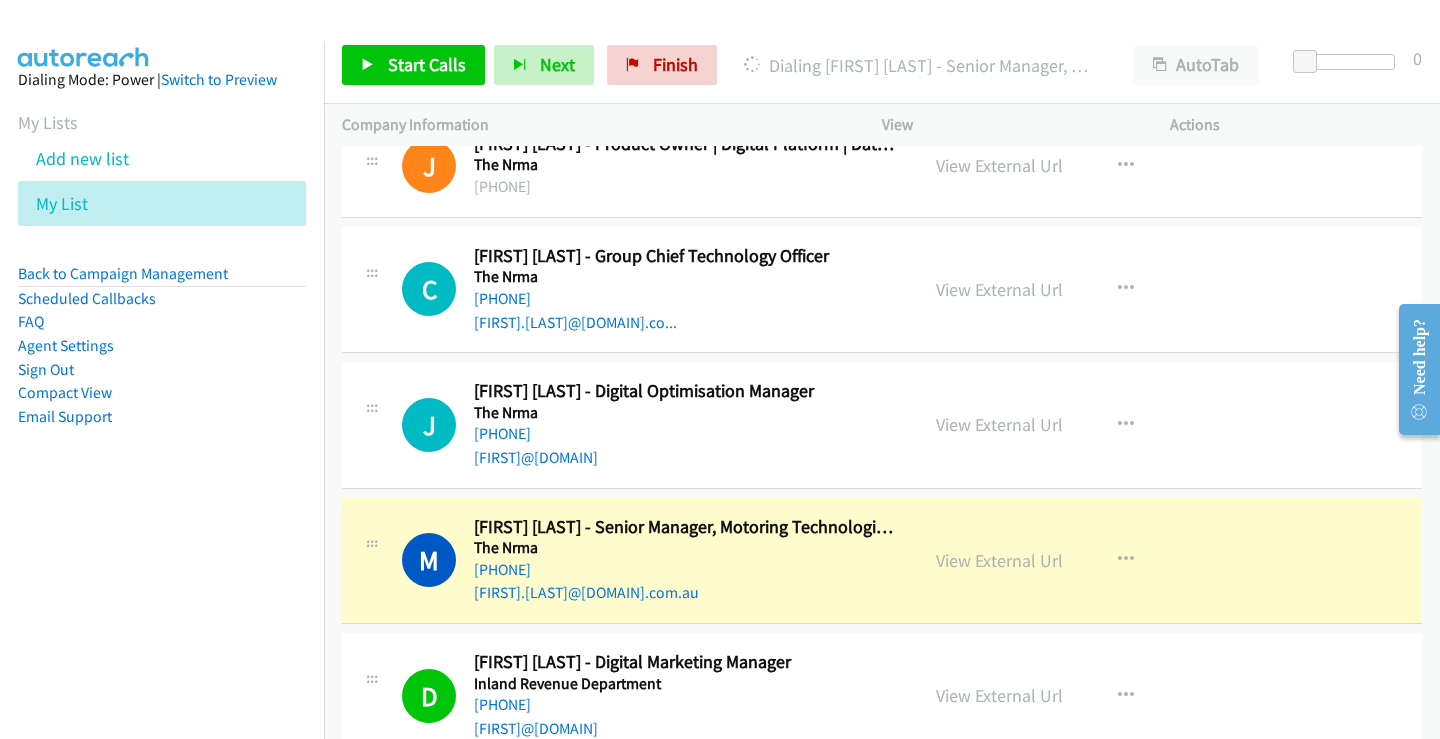 scroll, scrollTop: 26570, scrollLeft: 0, axis: vertical 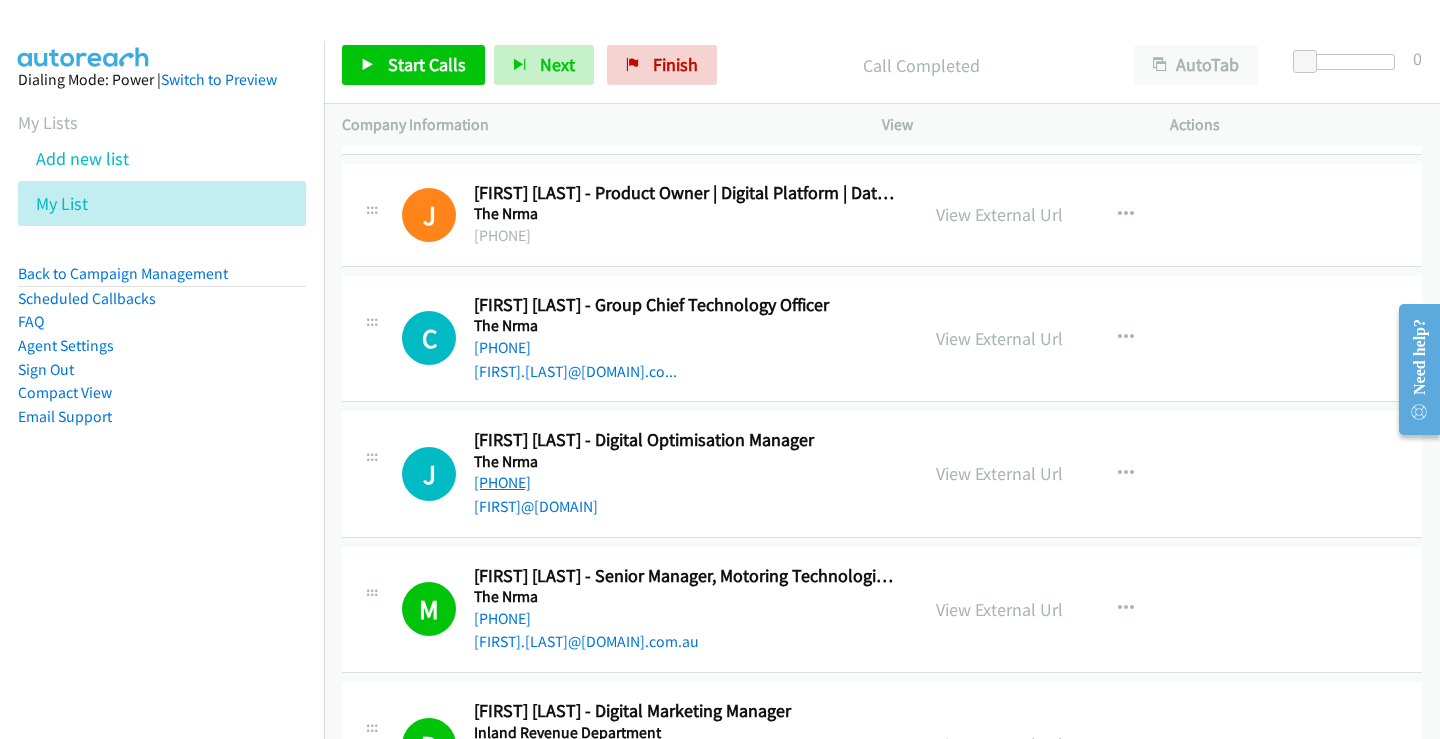 click on "[PHONE]" at bounding box center [502, 482] 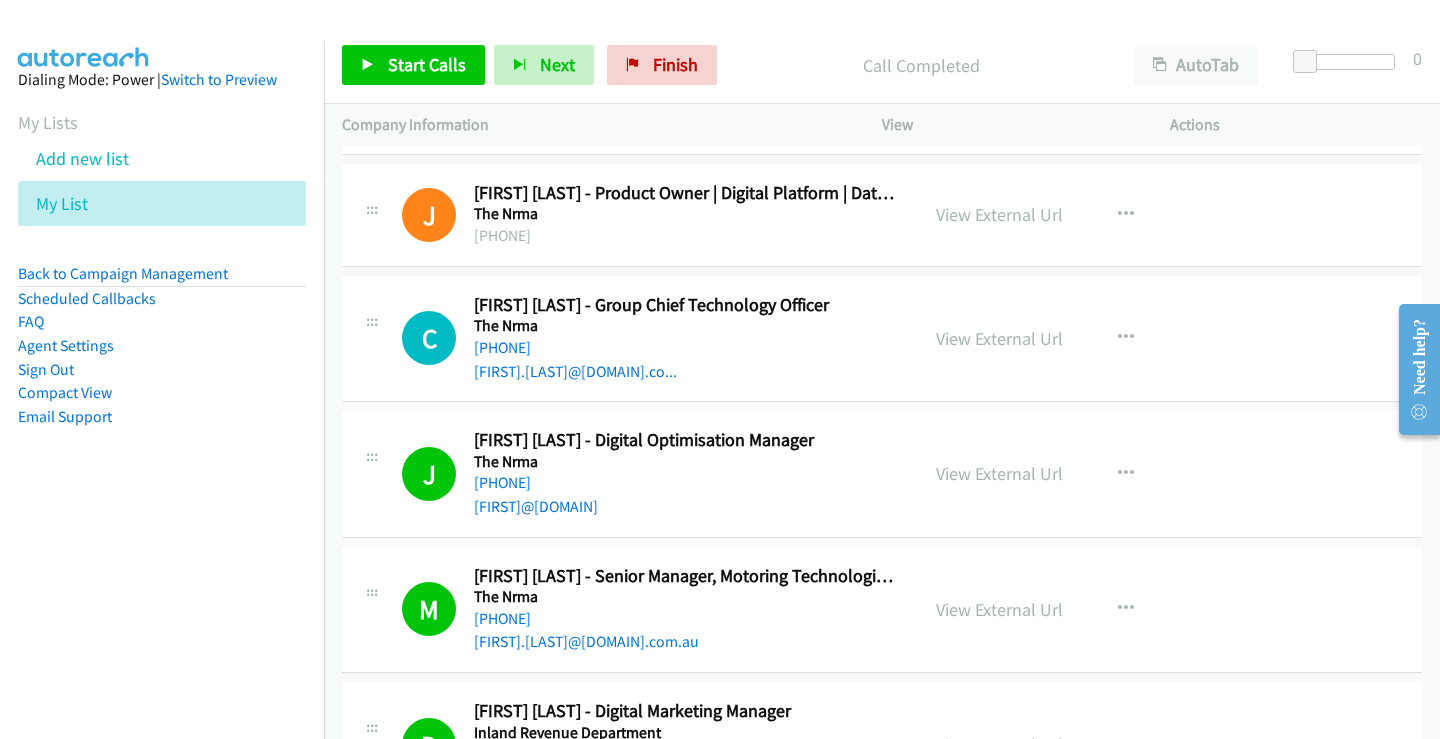 drag, startPoint x: 567, startPoint y: 343, endPoint x: 497, endPoint y: 289, distance: 88.40814 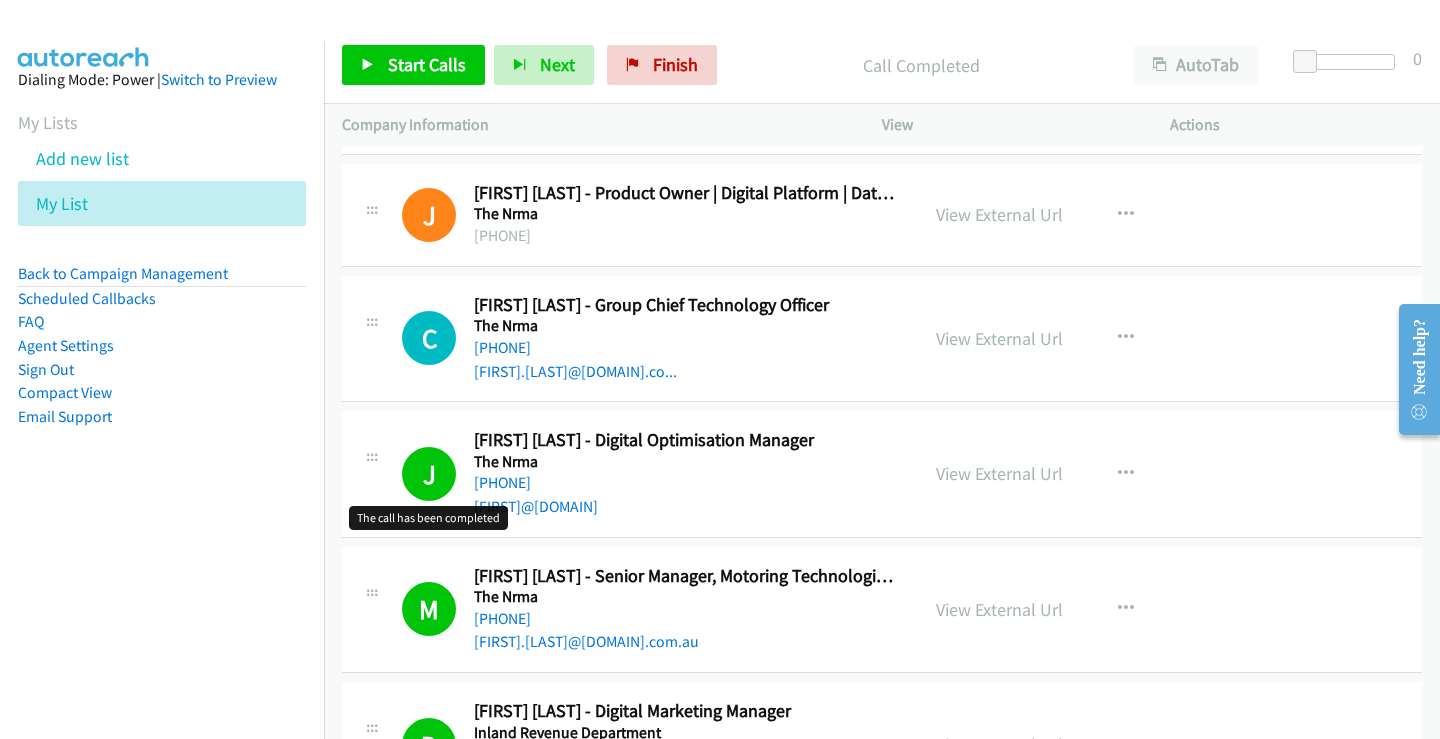 scroll, scrollTop: 26470, scrollLeft: 0, axis: vertical 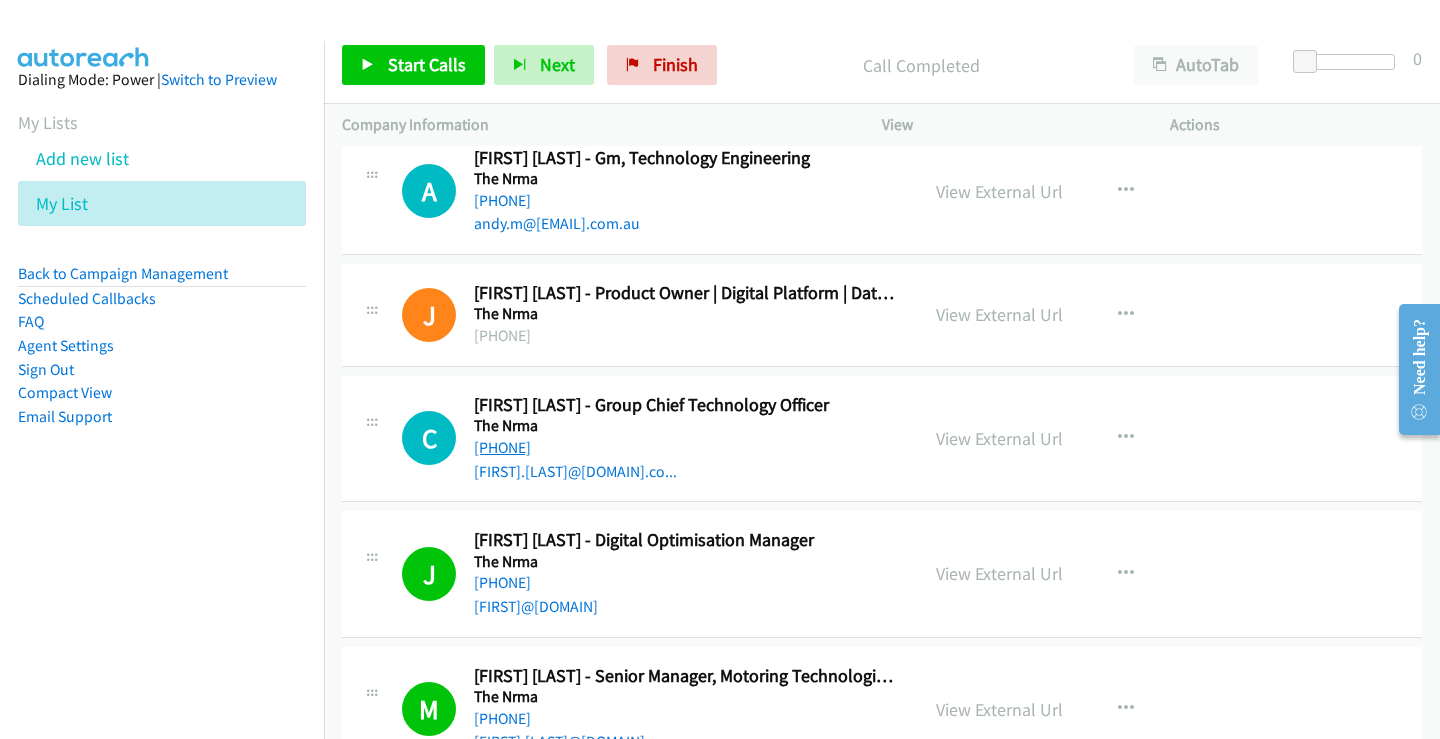 click on "[PHONE]" at bounding box center (502, 447) 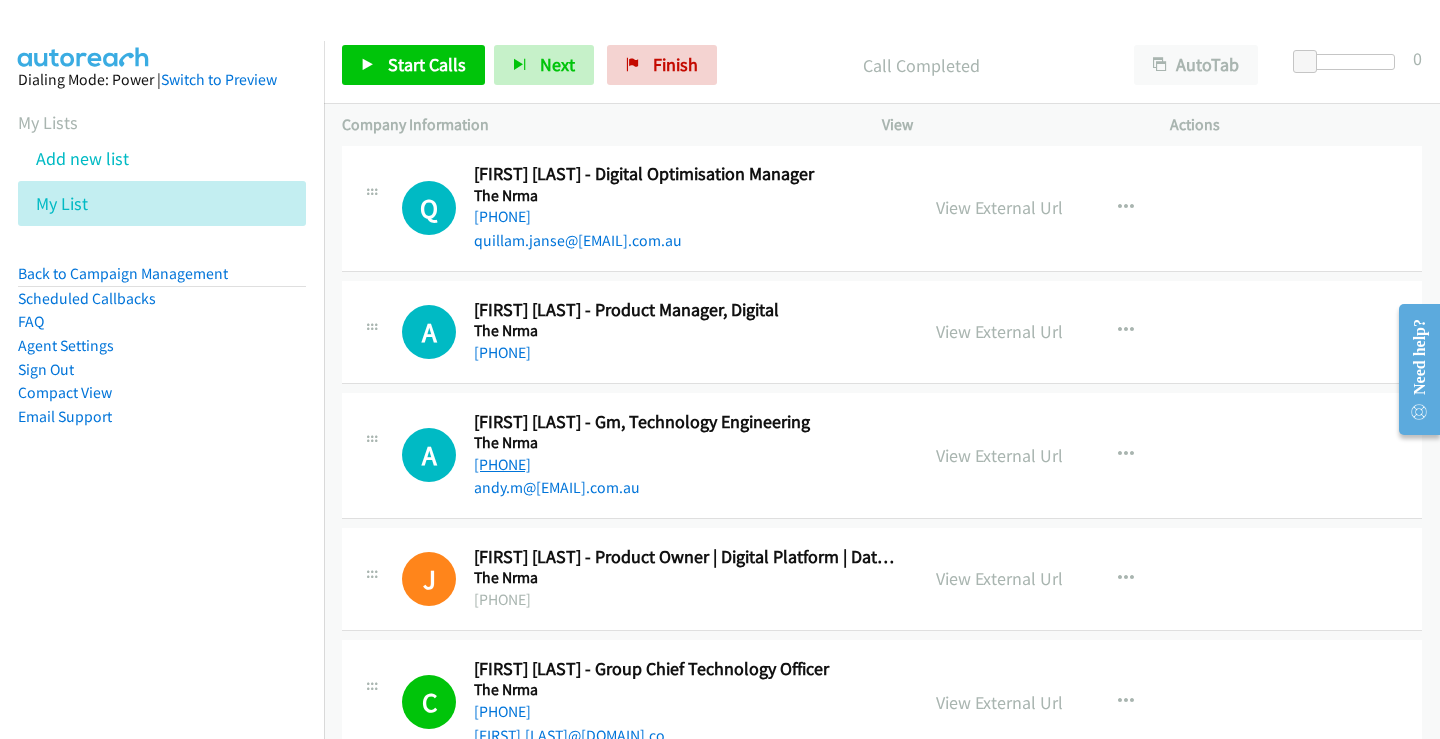 scroll, scrollTop: 26170, scrollLeft: 0, axis: vertical 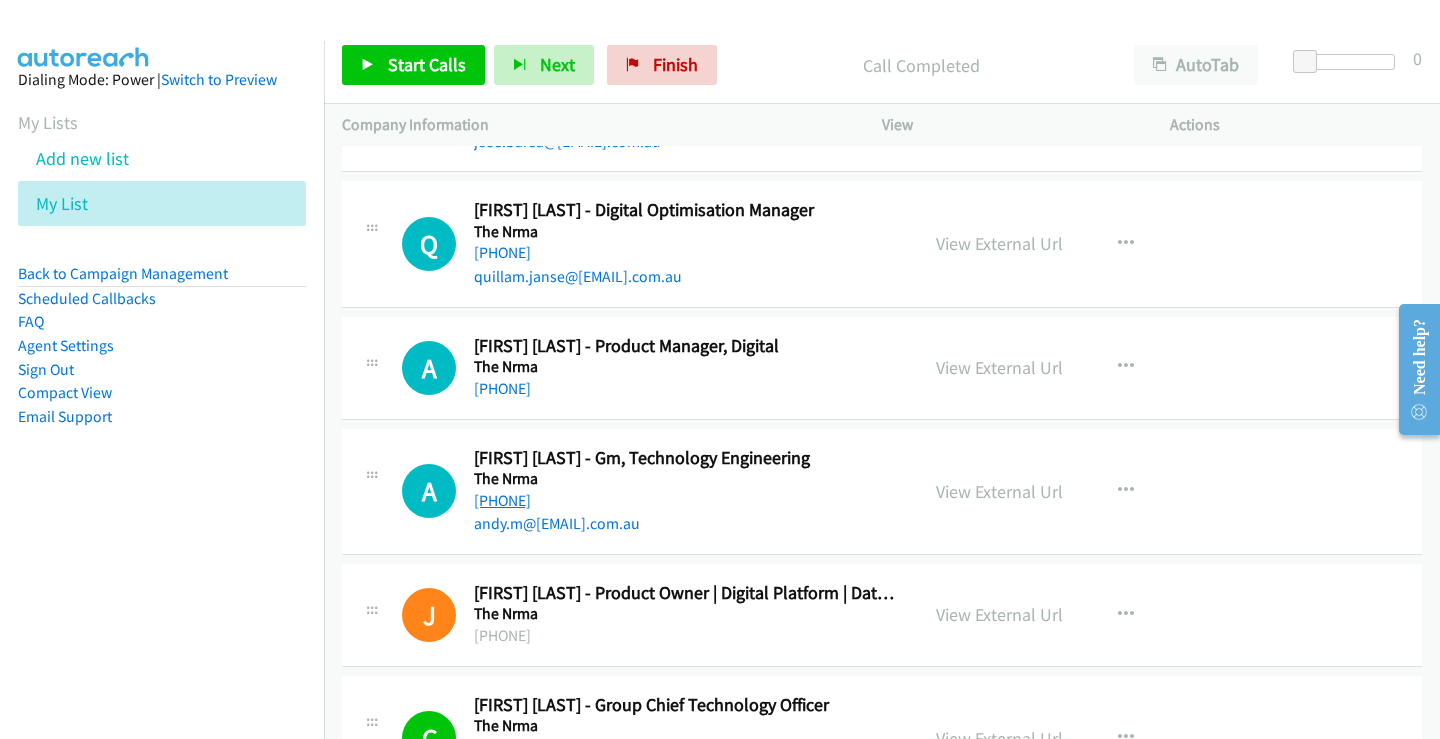 click on "[PHONE]" at bounding box center [502, 500] 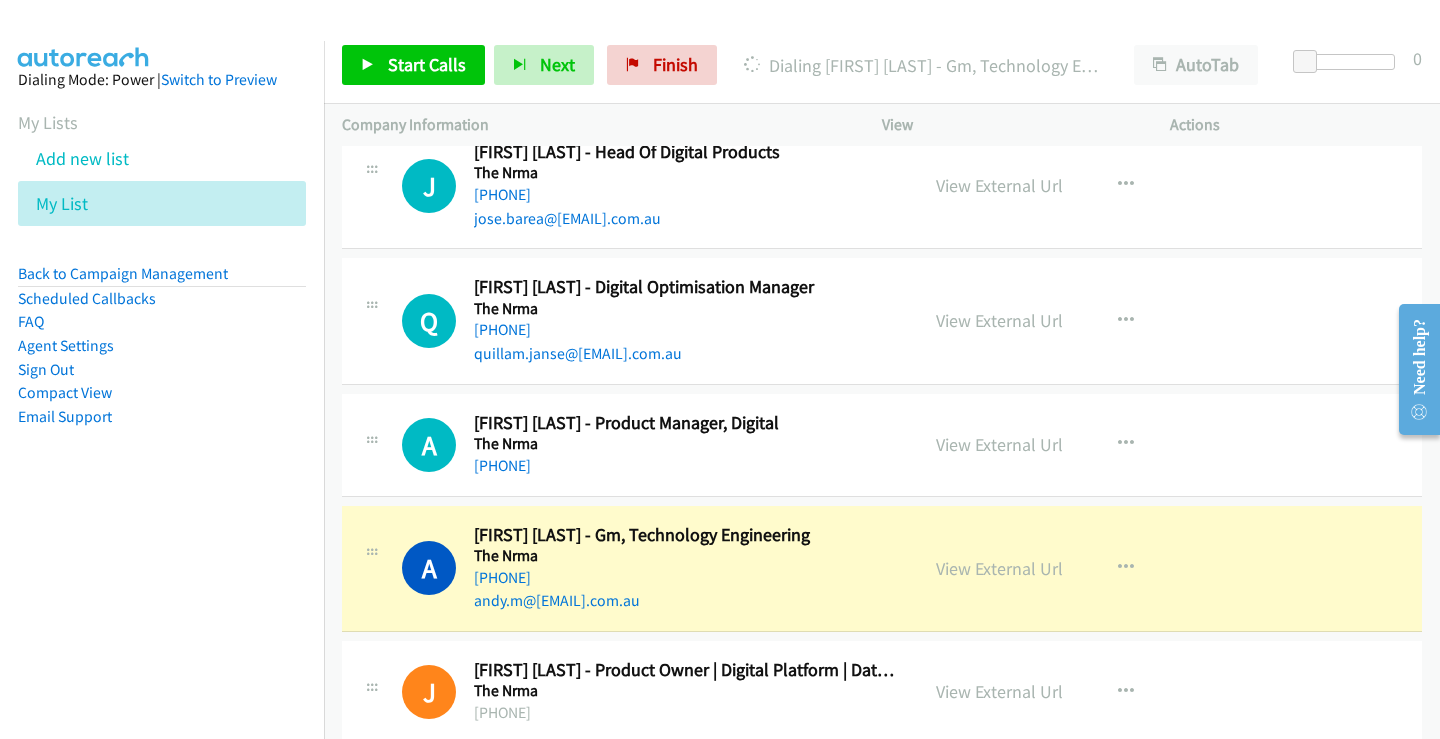 scroll, scrollTop: 26070, scrollLeft: 0, axis: vertical 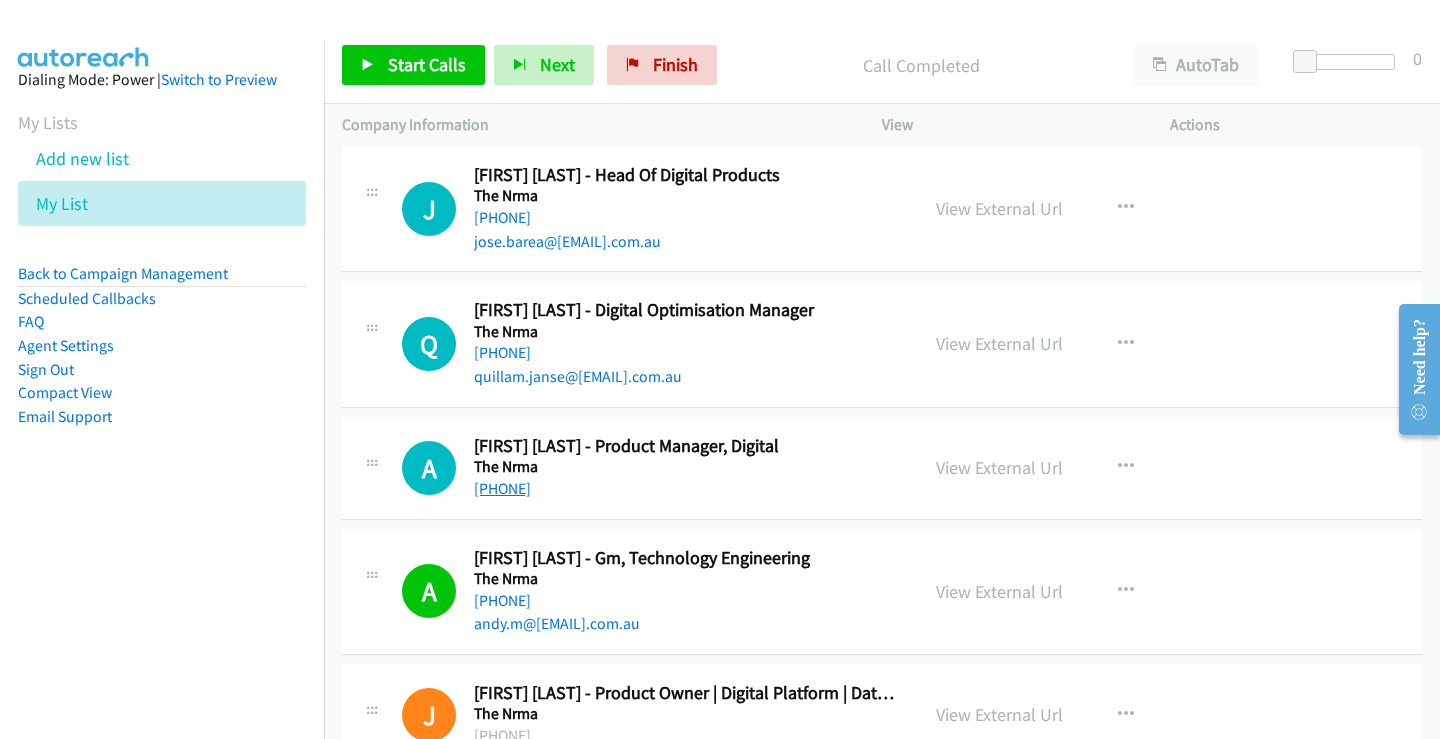 click on "[PHONE]" at bounding box center (502, 488) 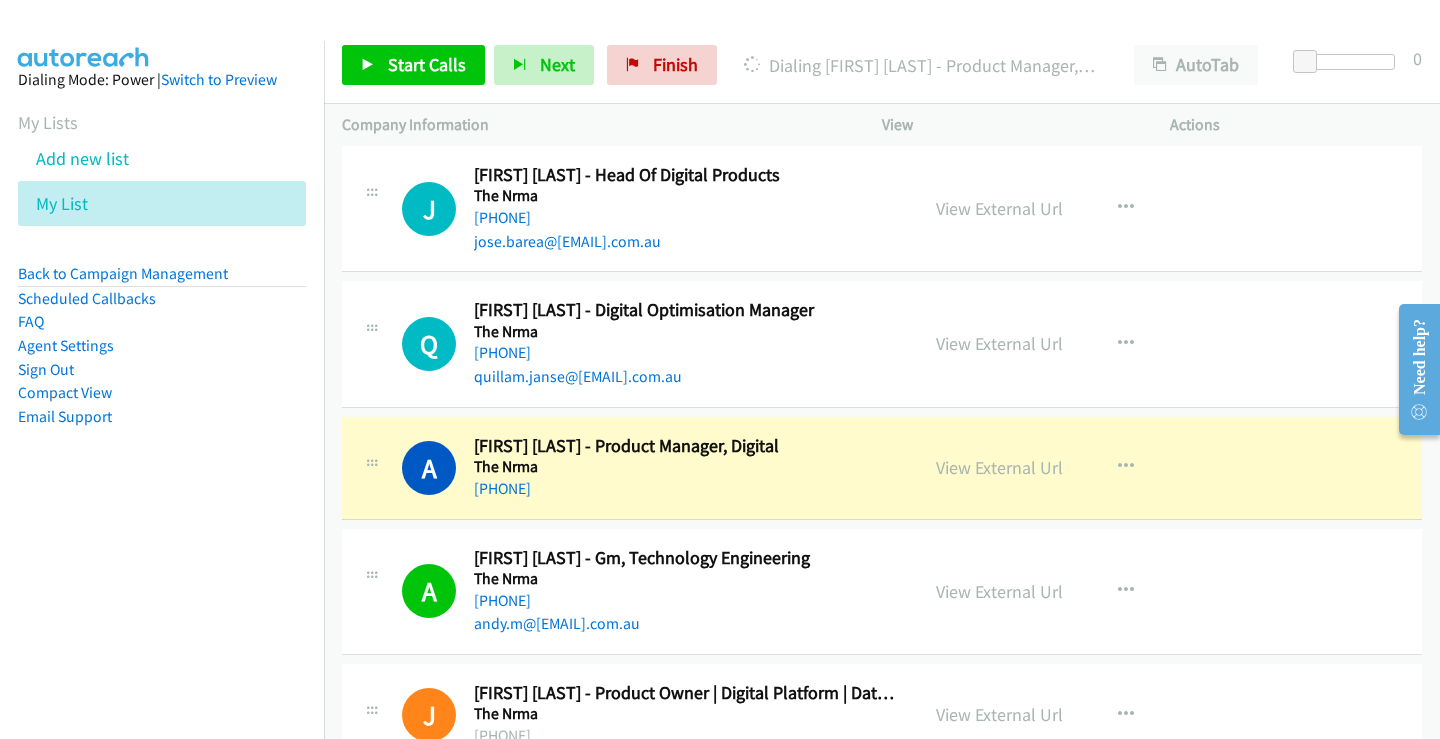 scroll, scrollTop: 25970, scrollLeft: 0, axis: vertical 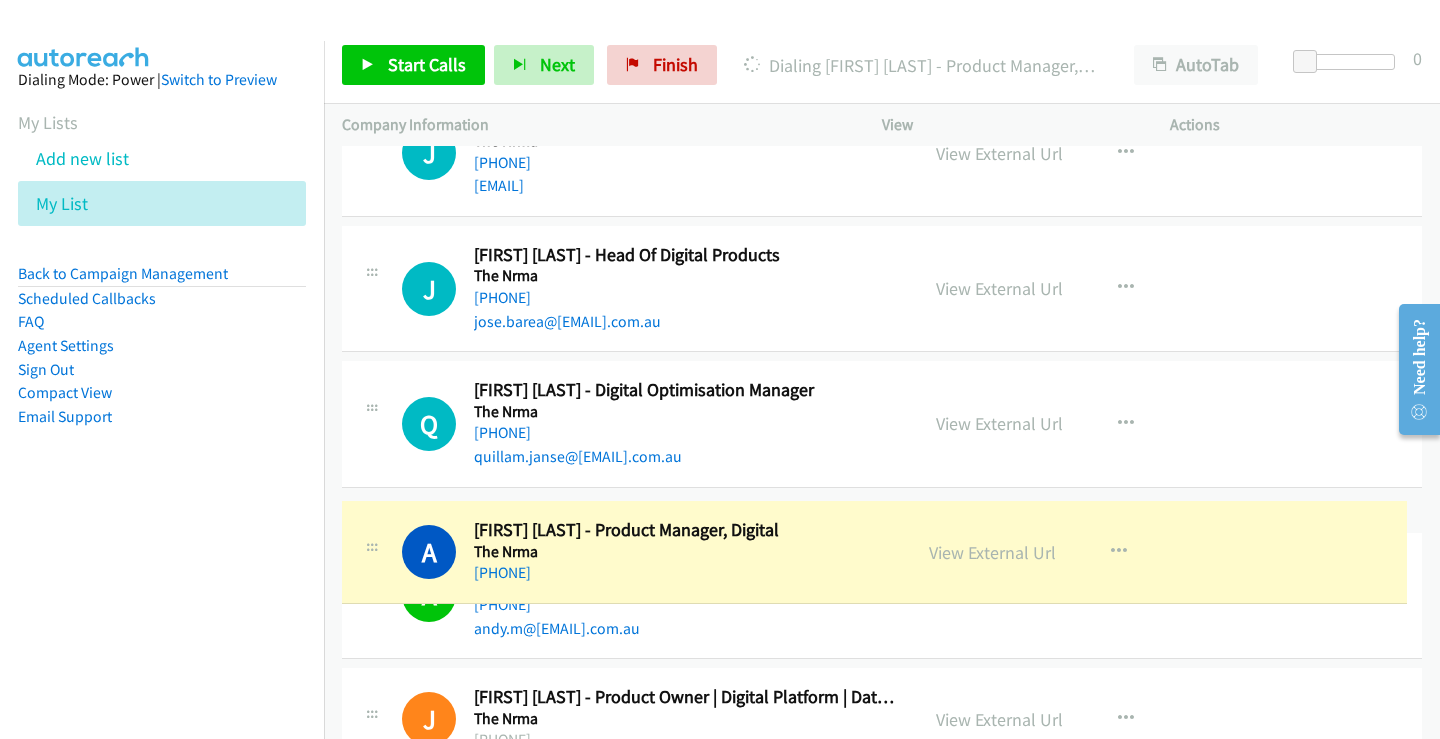 drag, startPoint x: 599, startPoint y: 670, endPoint x: 622, endPoint y: 539, distance: 133.00375 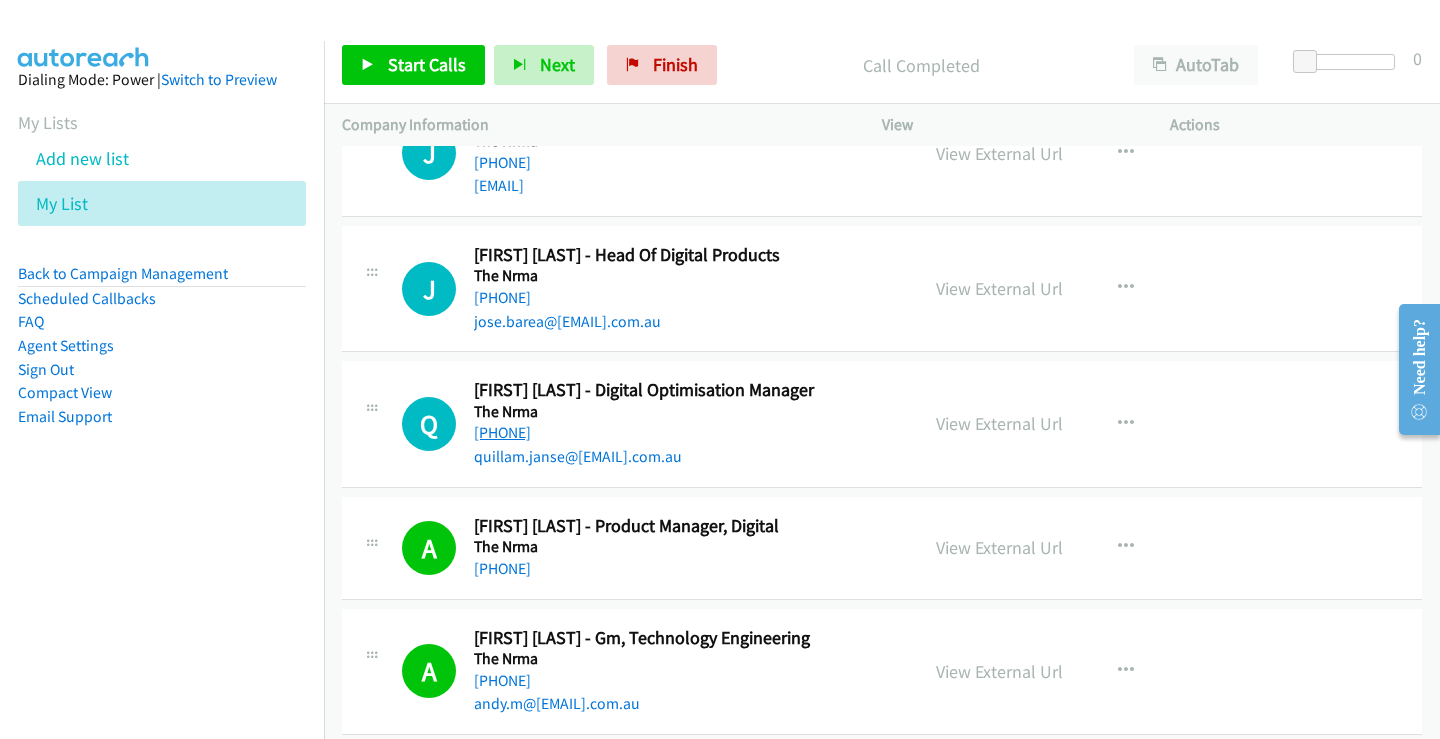 click on "[PHONE]" at bounding box center [502, 432] 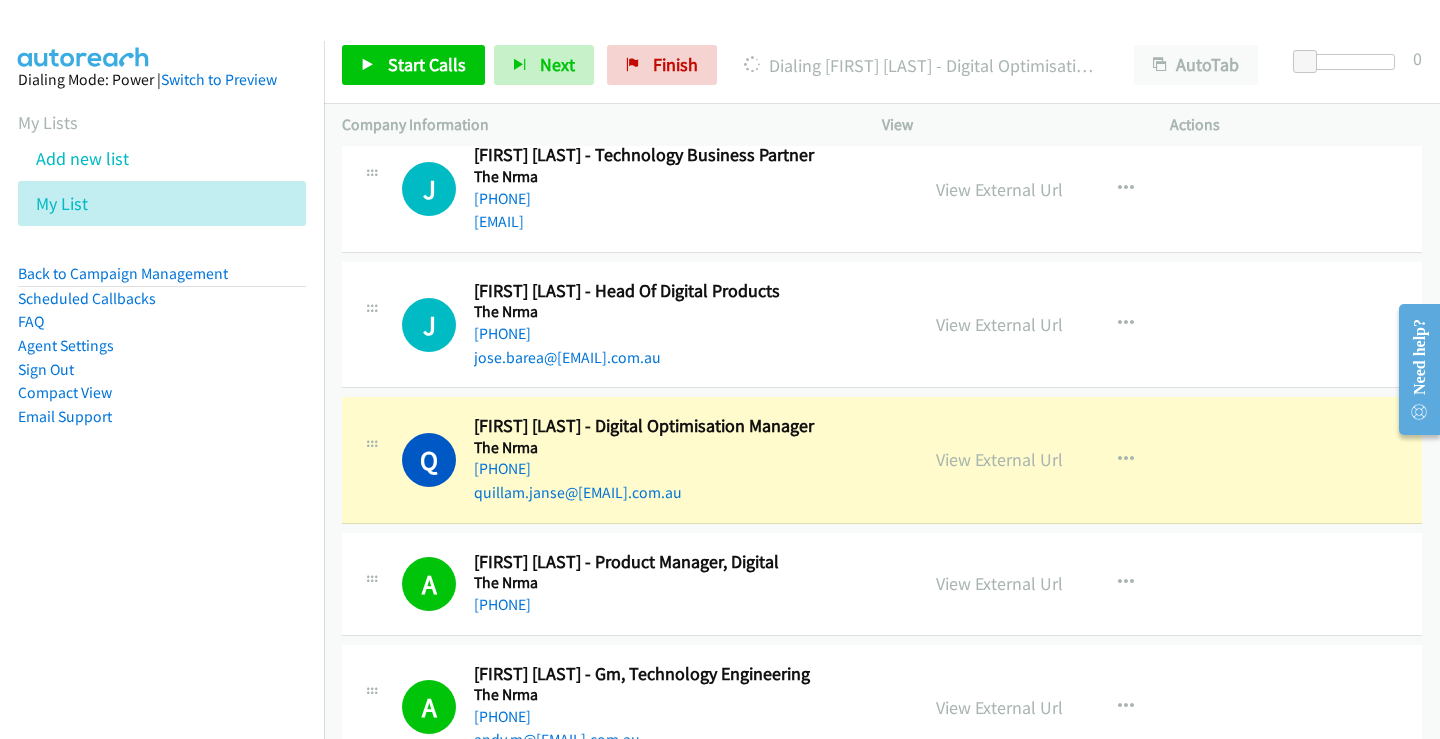 scroll, scrollTop: 25890, scrollLeft: 0, axis: vertical 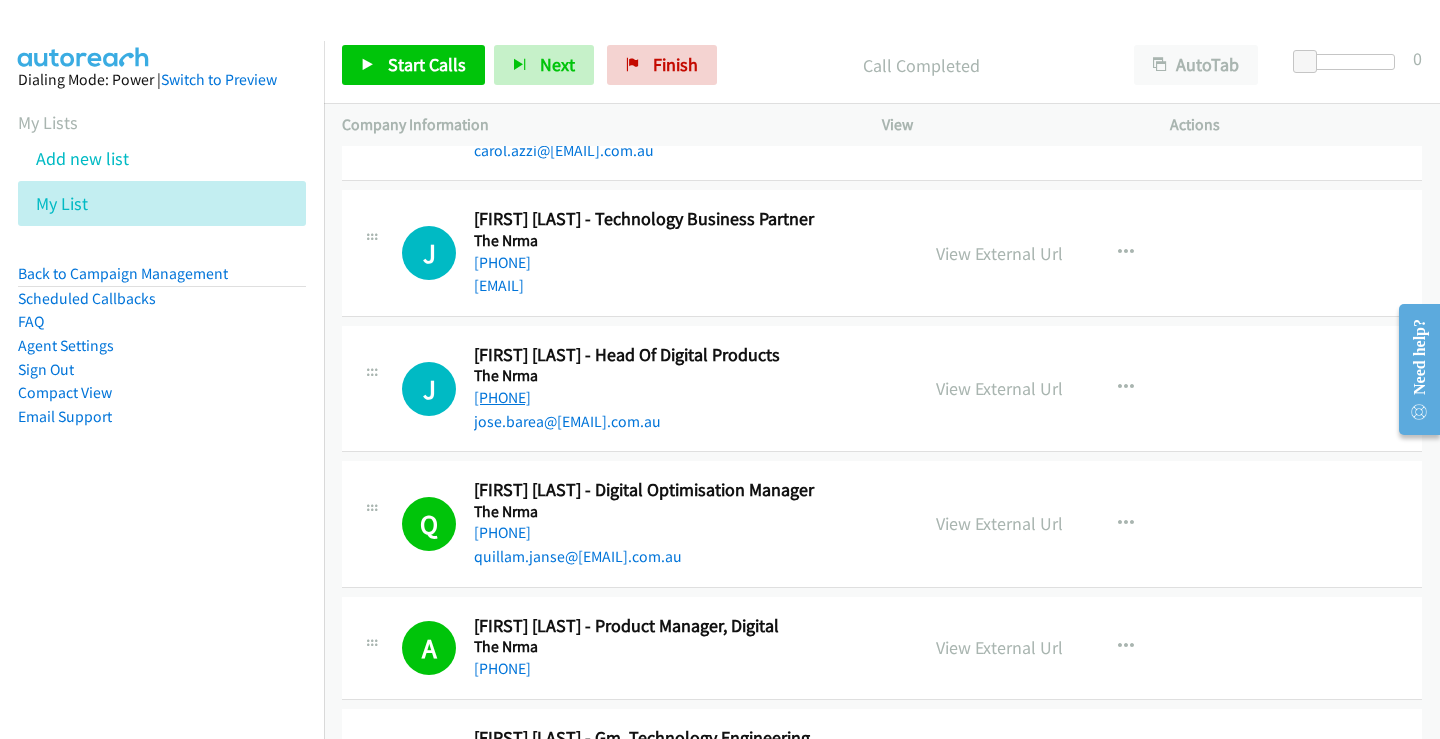 click on "[PHONE]" at bounding box center [502, 397] 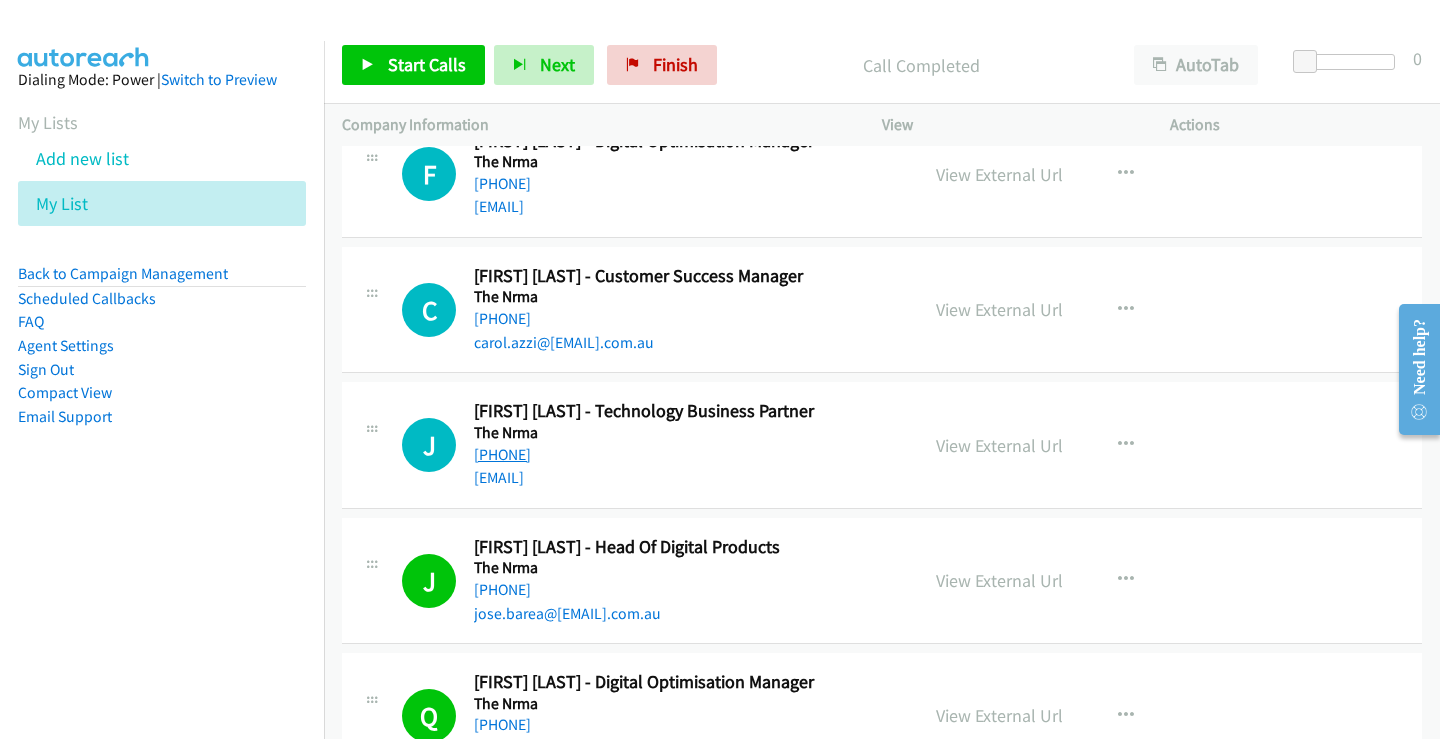 scroll, scrollTop: 25690, scrollLeft: 0, axis: vertical 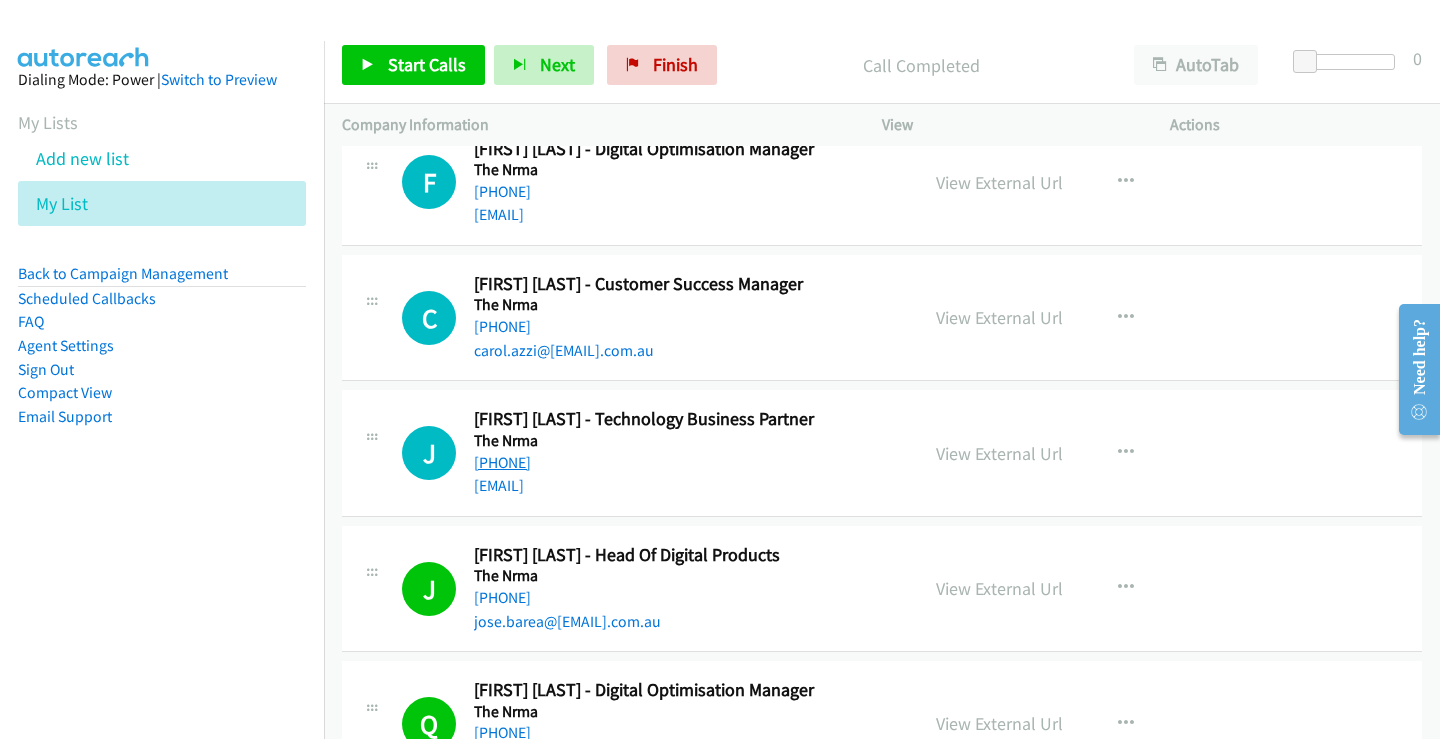 click on "[PHONE]" at bounding box center (502, 462) 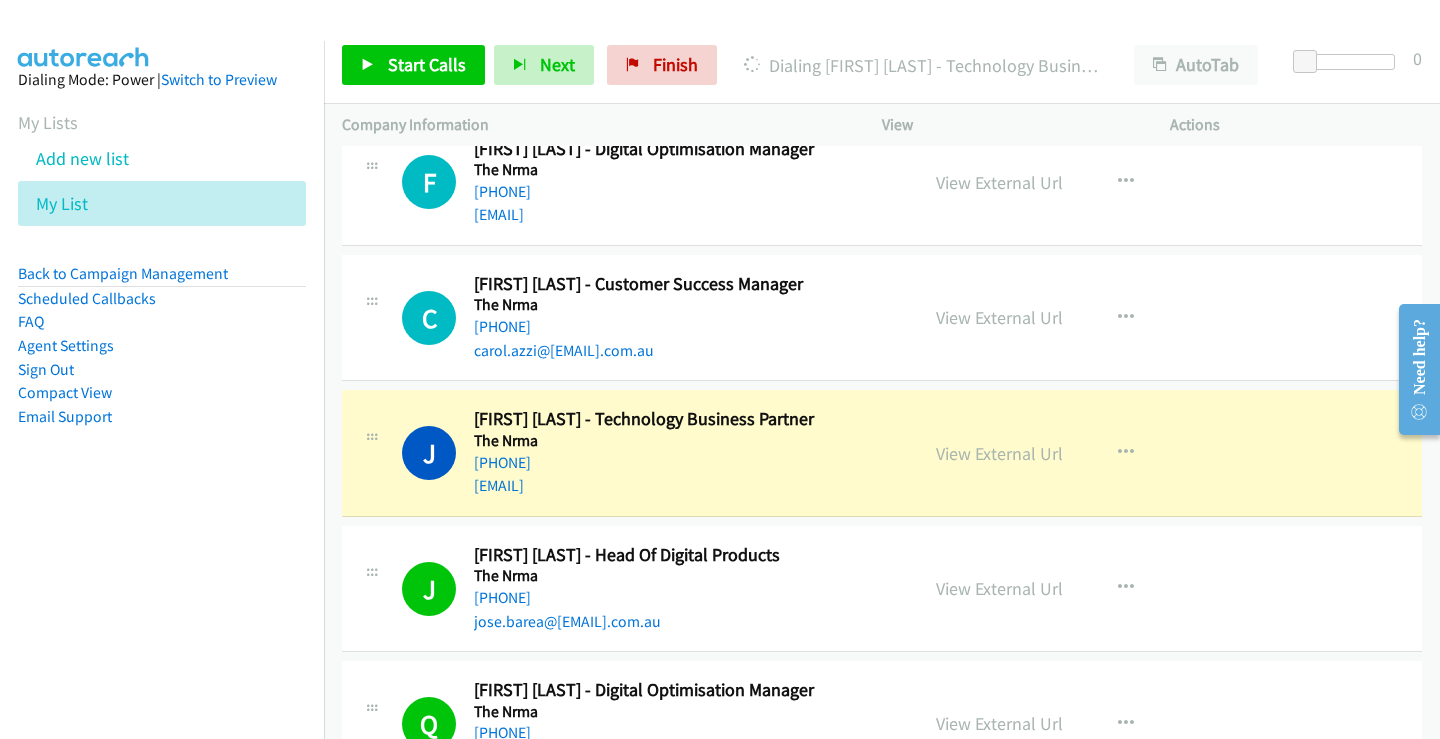 click on "[FIRST] [LAST] - Head Of Digital Products" at bounding box center (687, 555) 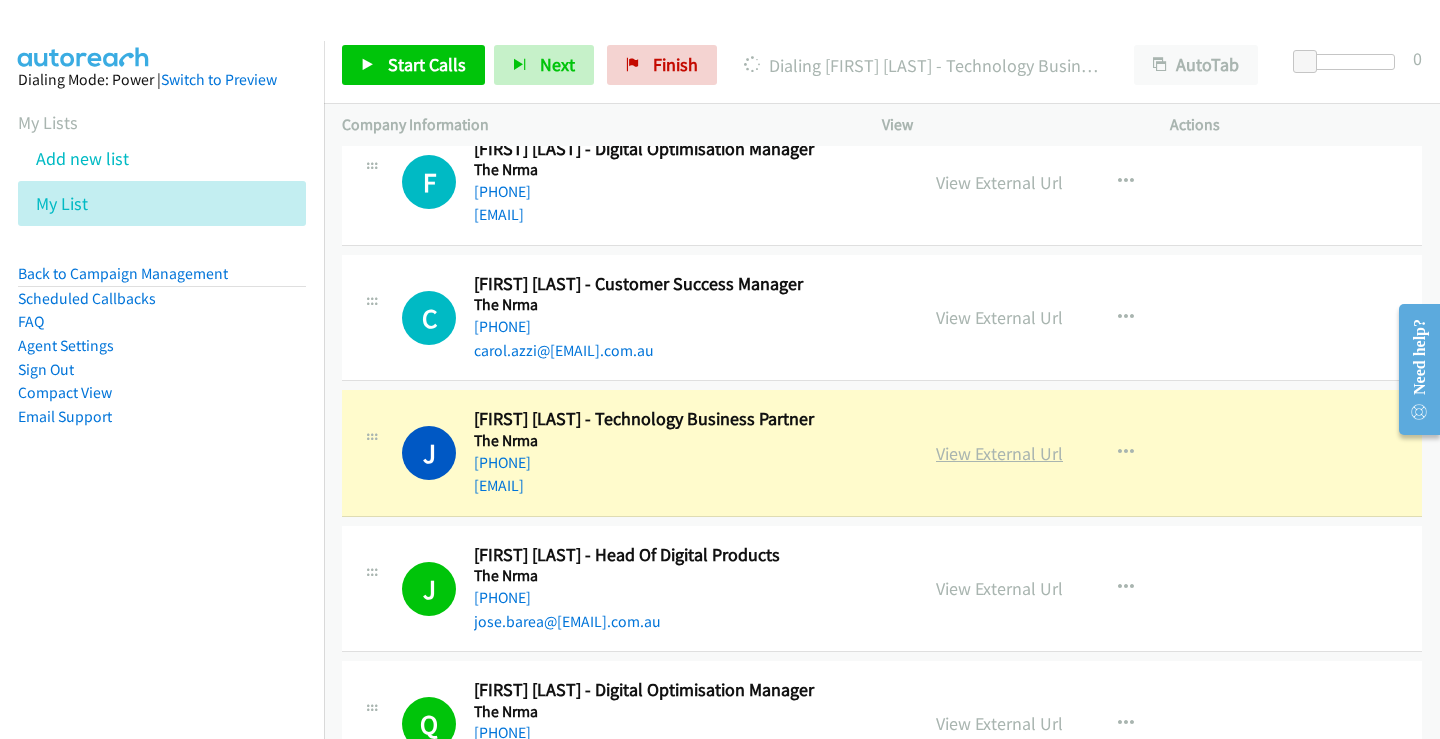 click on "View External Url" at bounding box center (999, 453) 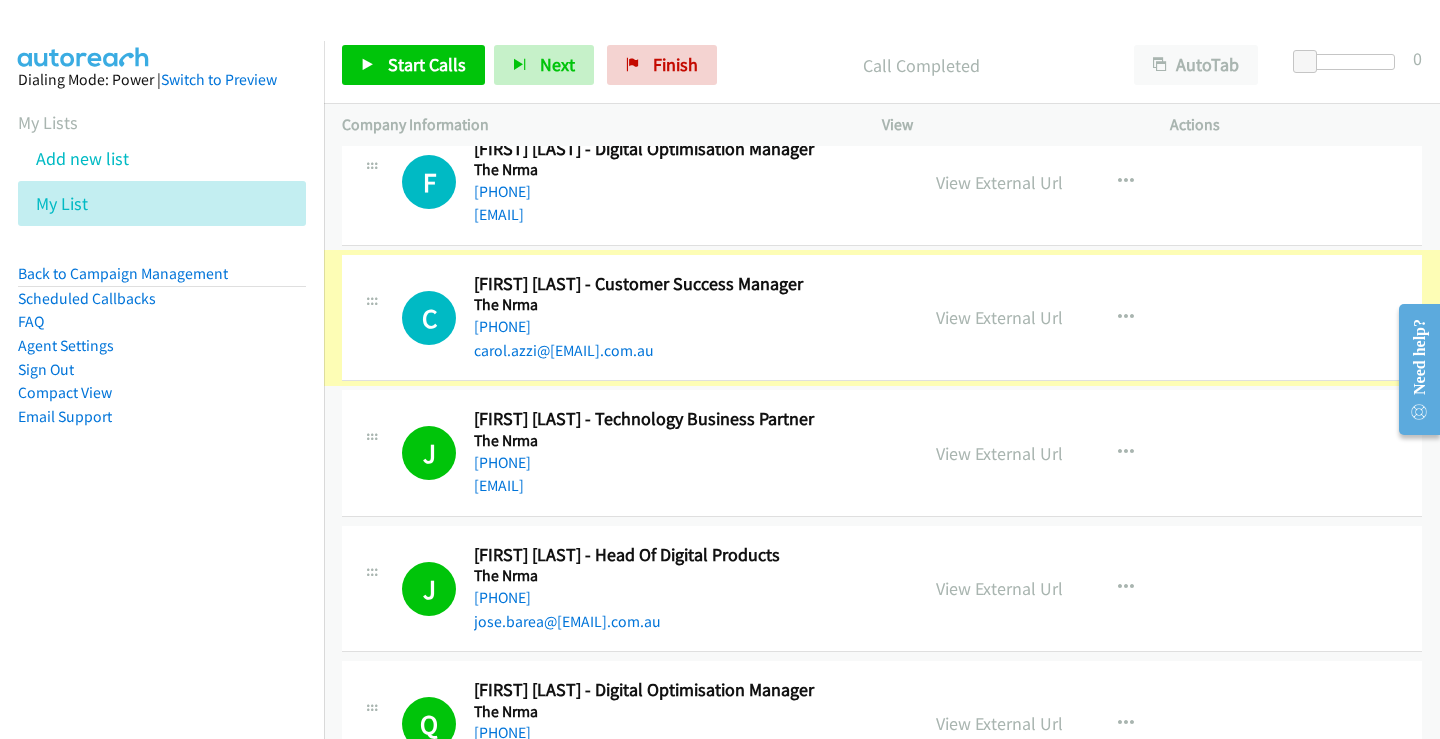 click on "[PHONE]" at bounding box center (502, 326) 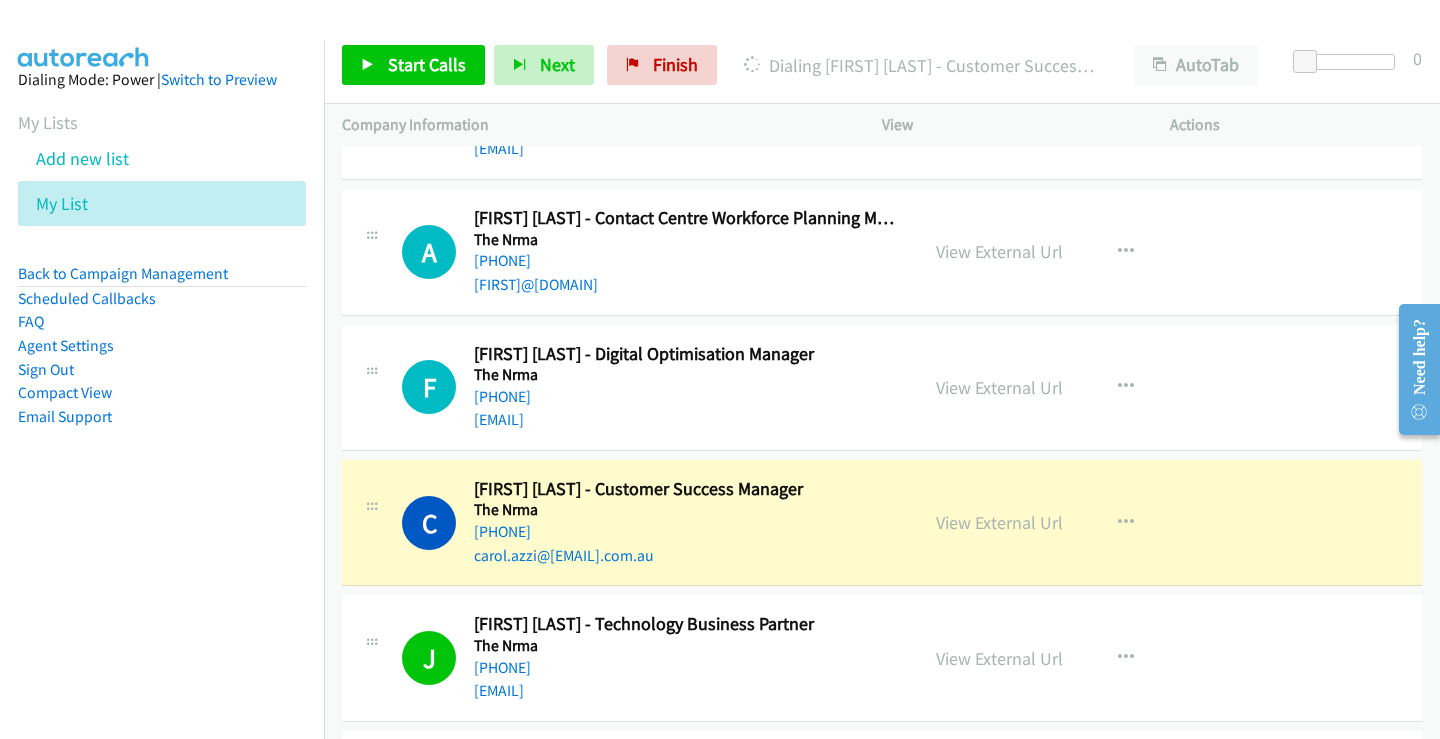 scroll, scrollTop: 25390, scrollLeft: 0, axis: vertical 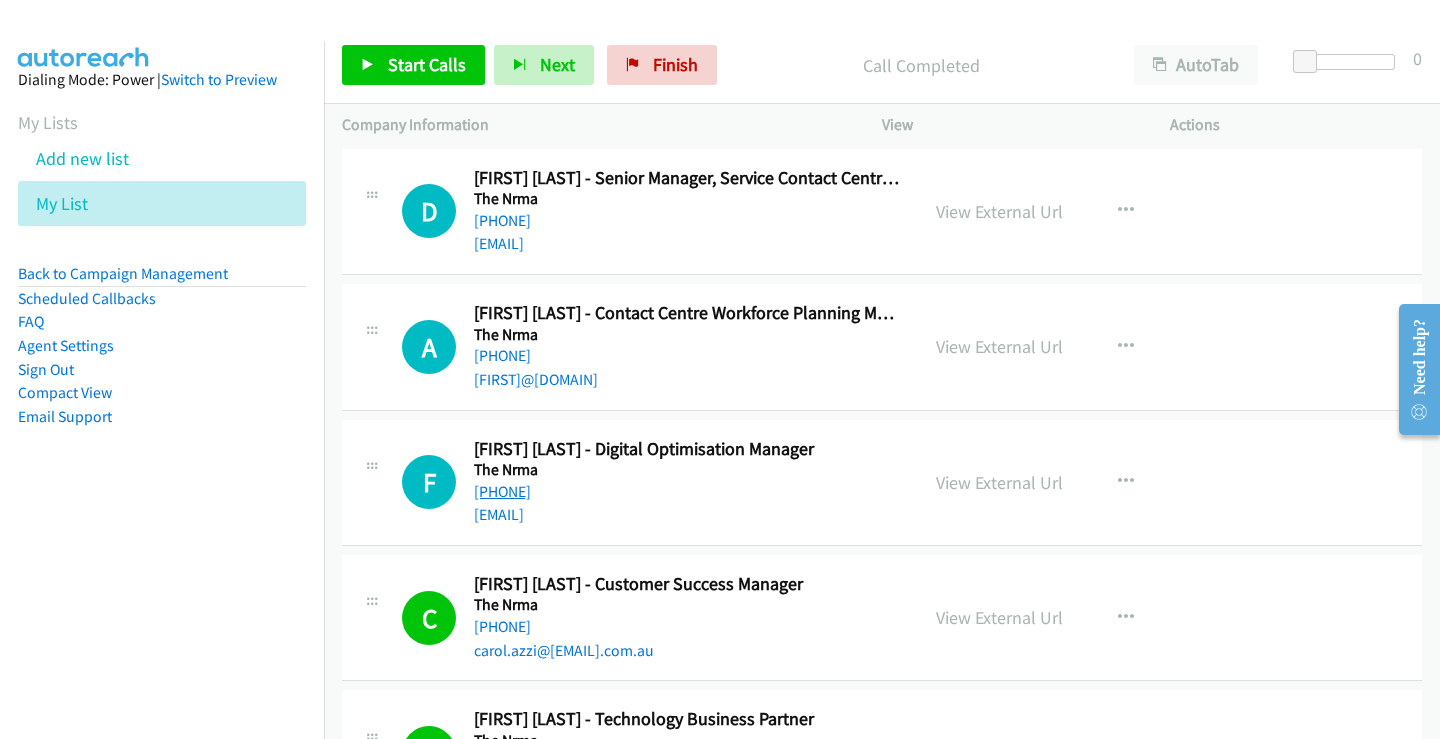 click on "[PHONE]" at bounding box center (502, 491) 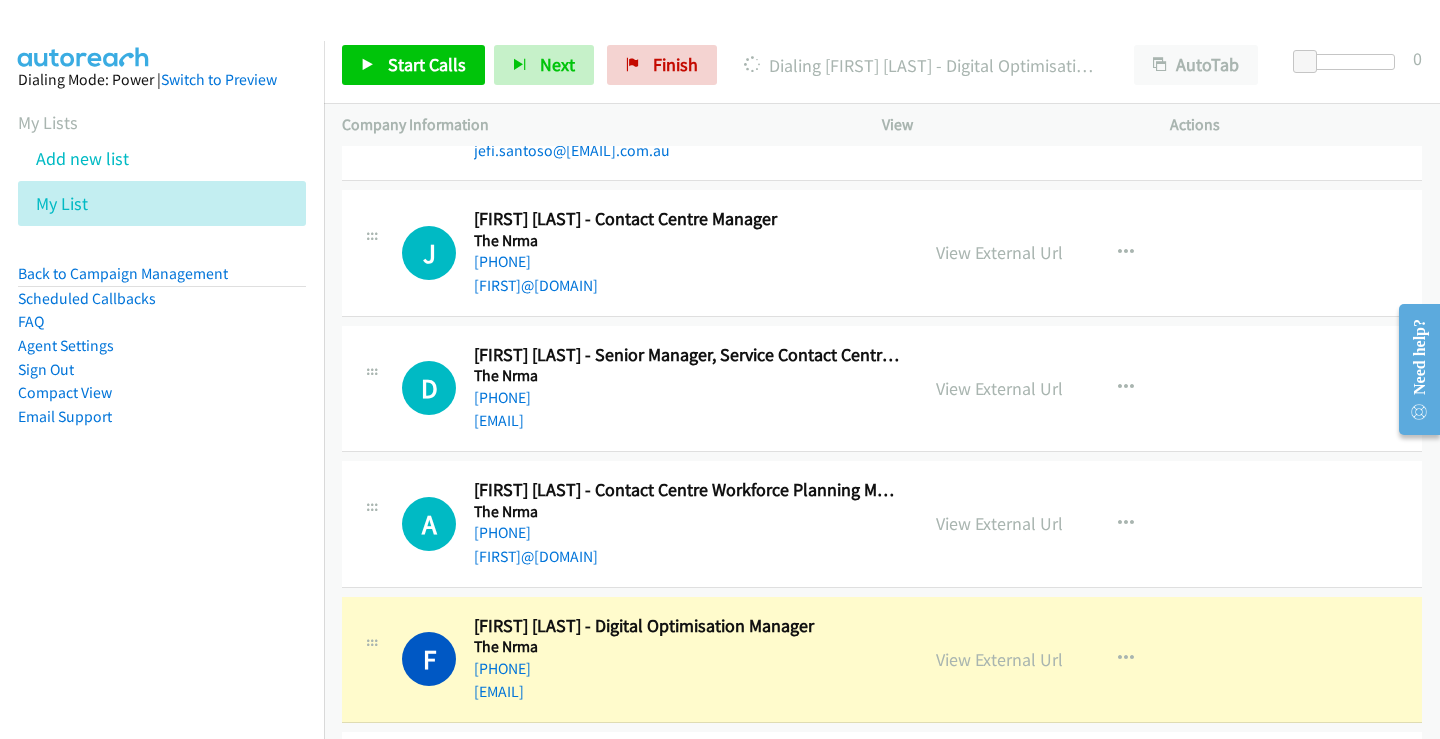 scroll, scrollTop: 25190, scrollLeft: 0, axis: vertical 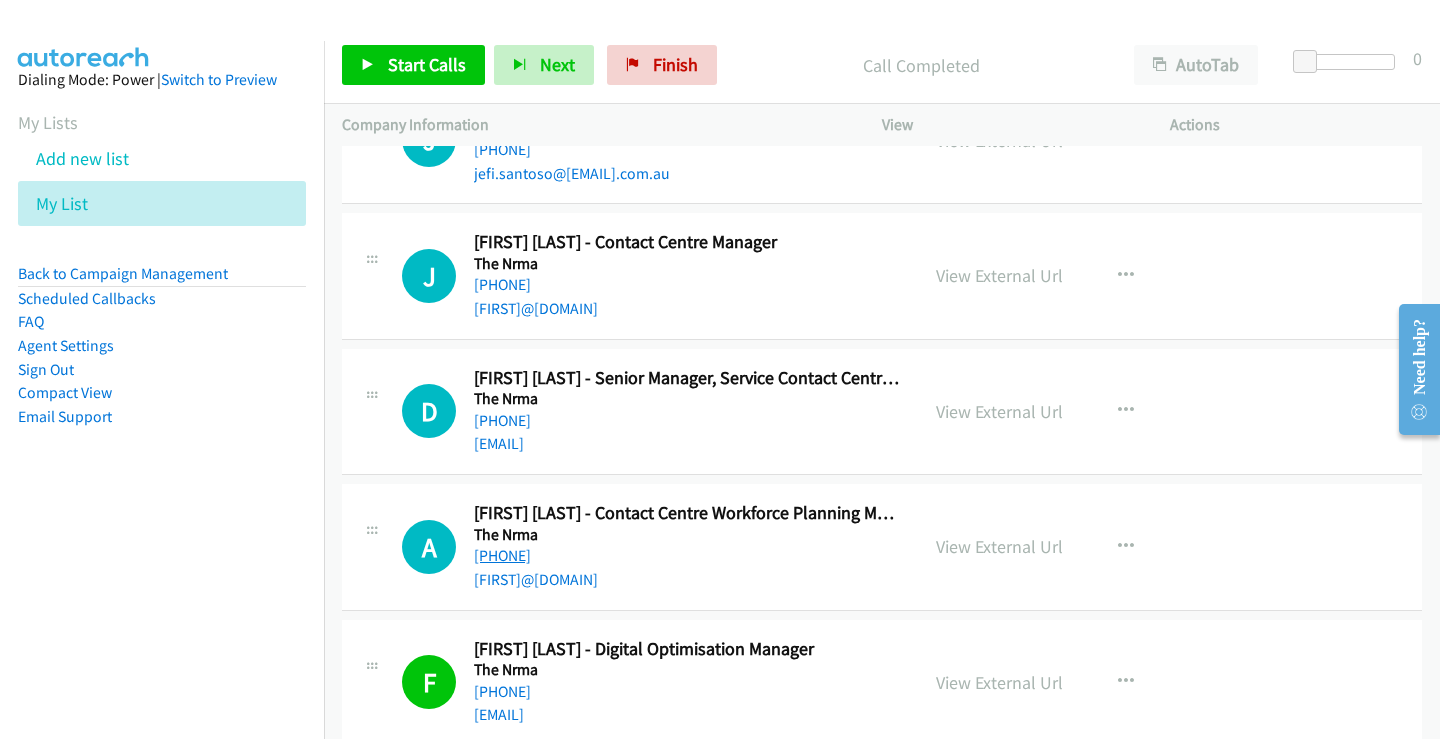 click on "[PHONE]" at bounding box center [502, 555] 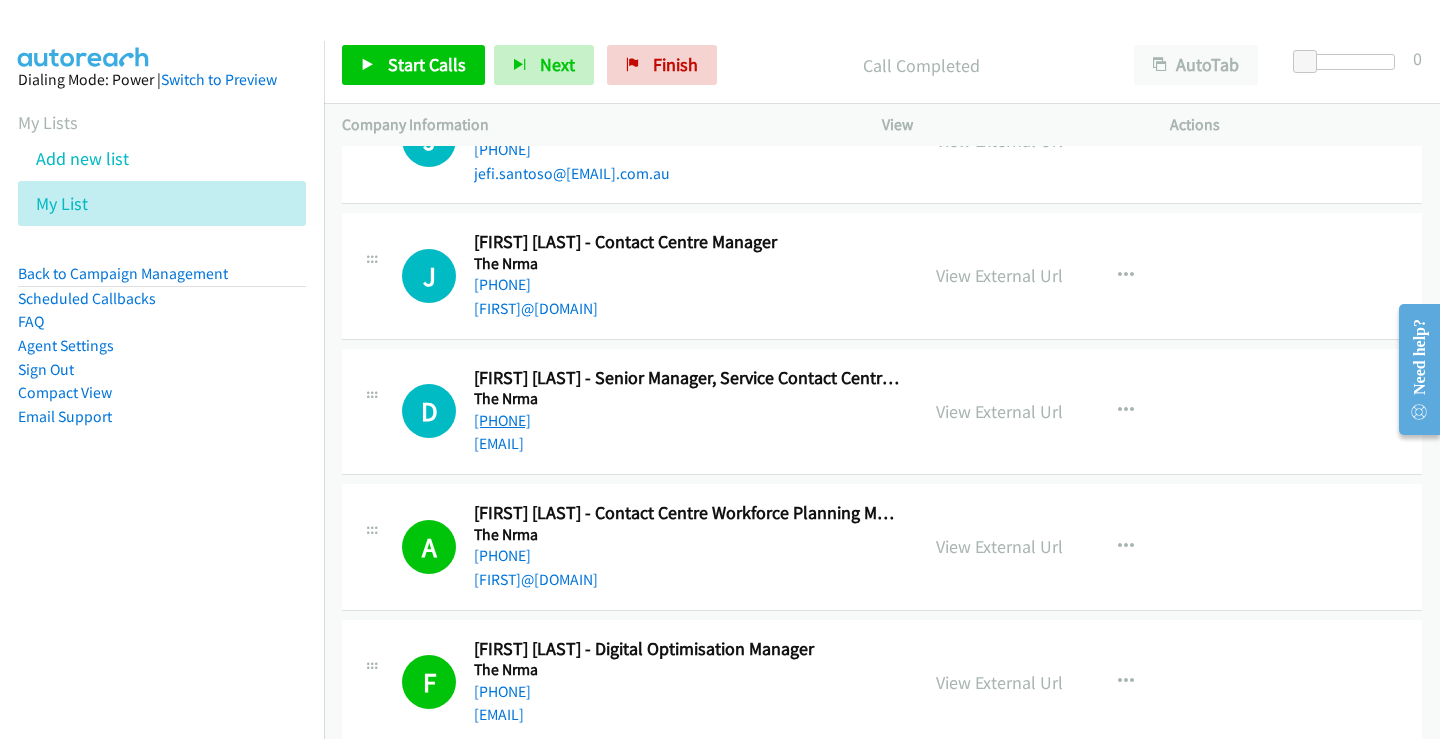click on "[PHONE]" at bounding box center [502, 420] 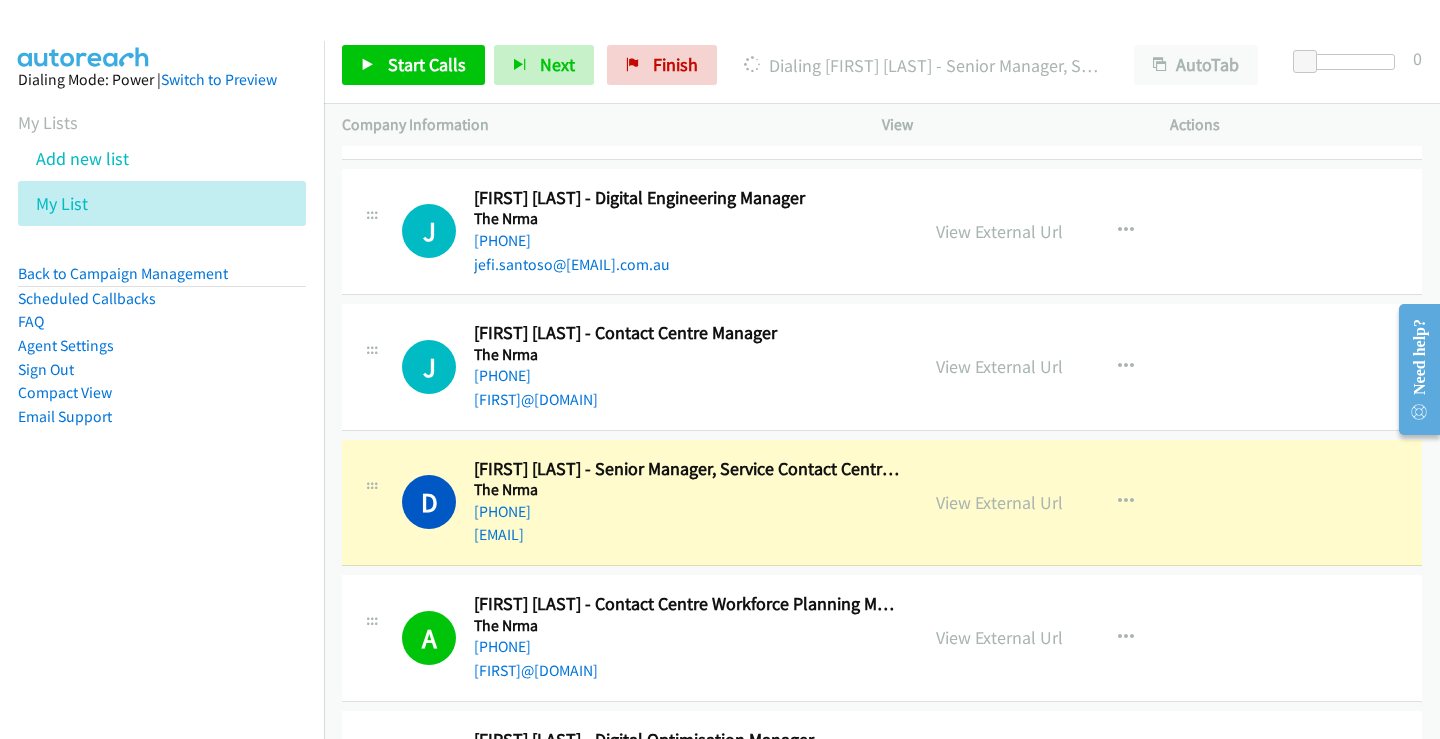 scroll, scrollTop: 24990, scrollLeft: 0, axis: vertical 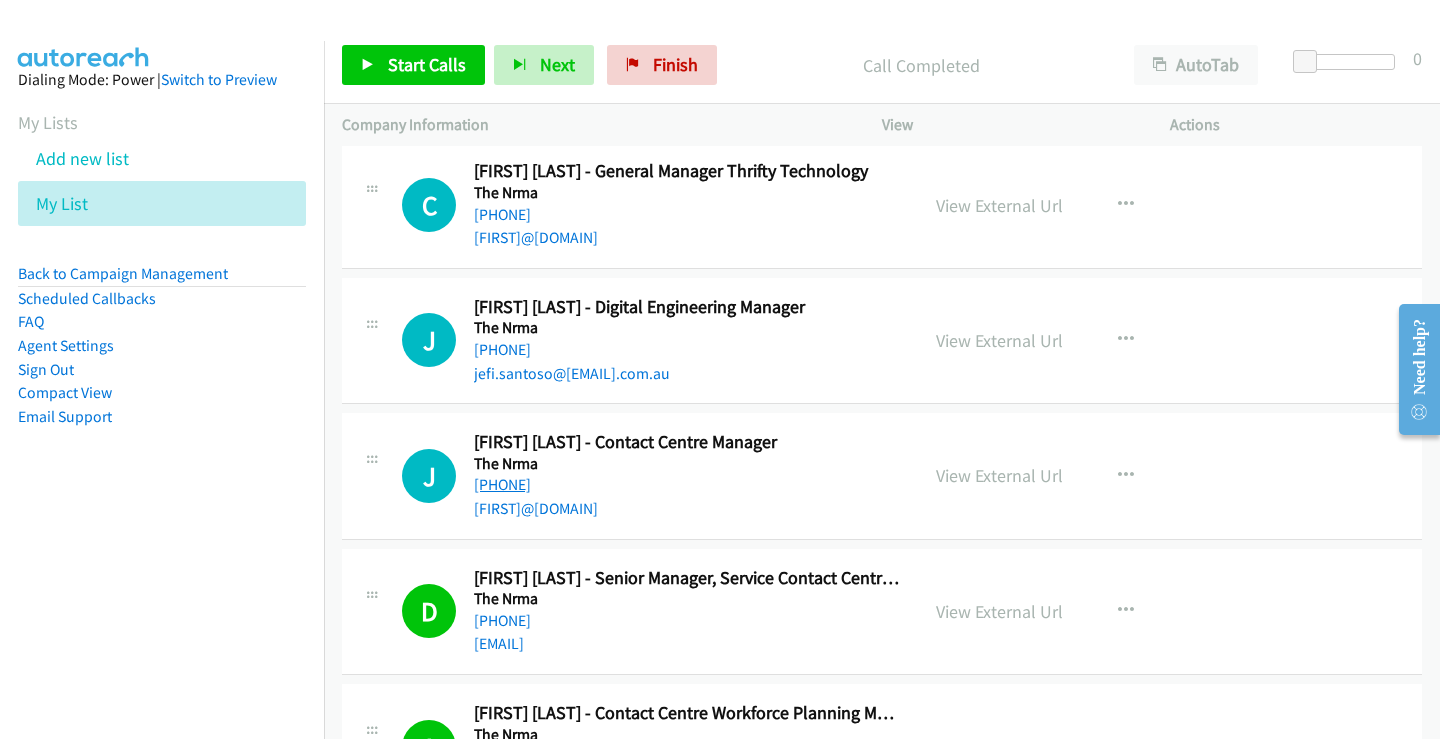 click on "[PHONE]" at bounding box center (502, 484) 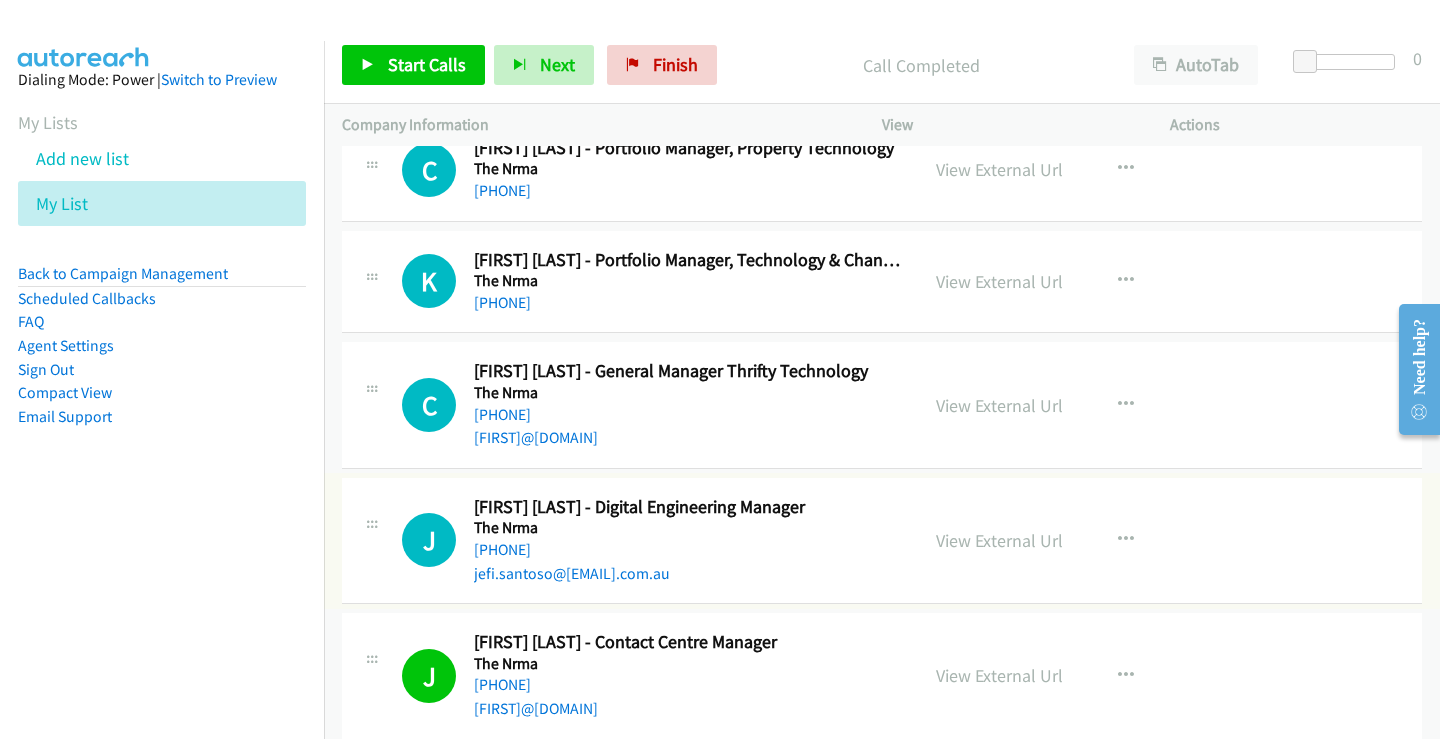 scroll, scrollTop: 24690, scrollLeft: 0, axis: vertical 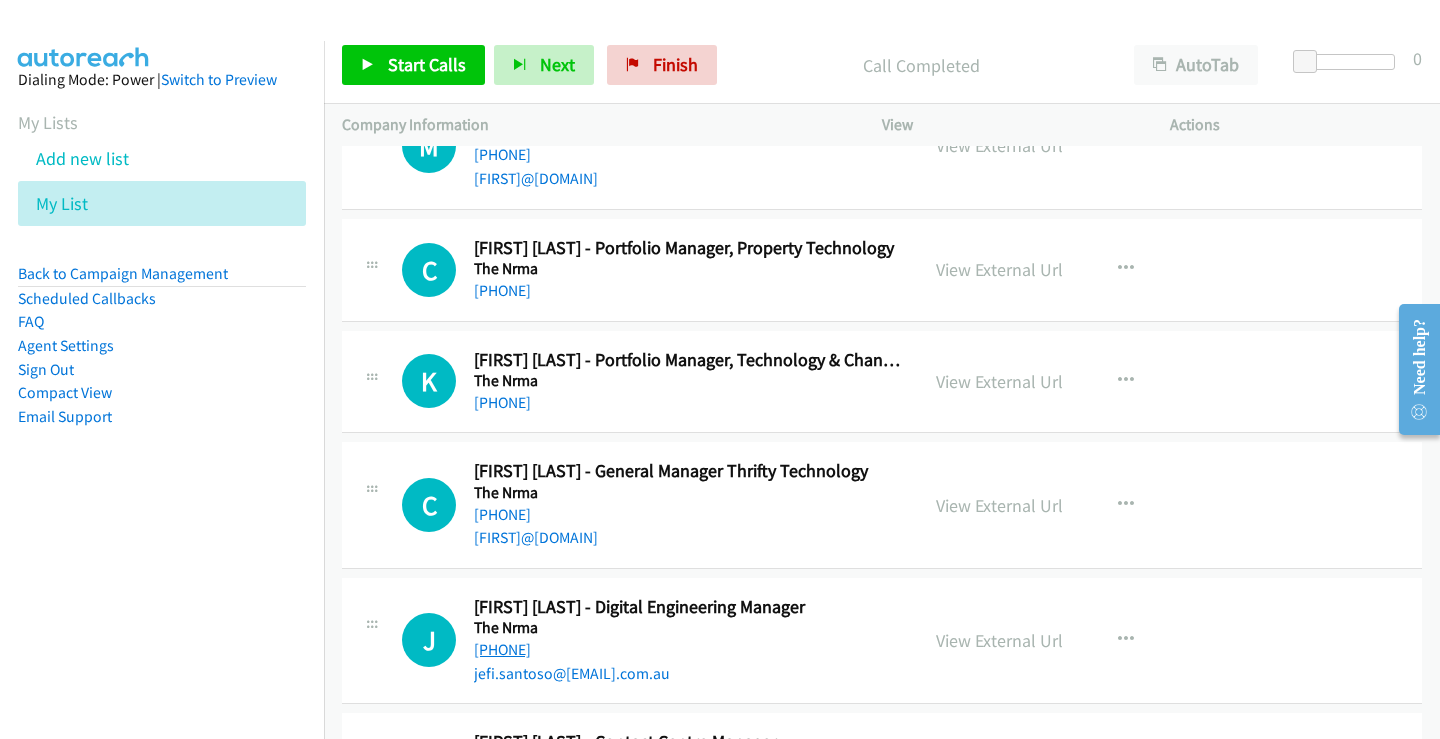click on "[PHONE]" at bounding box center [502, 649] 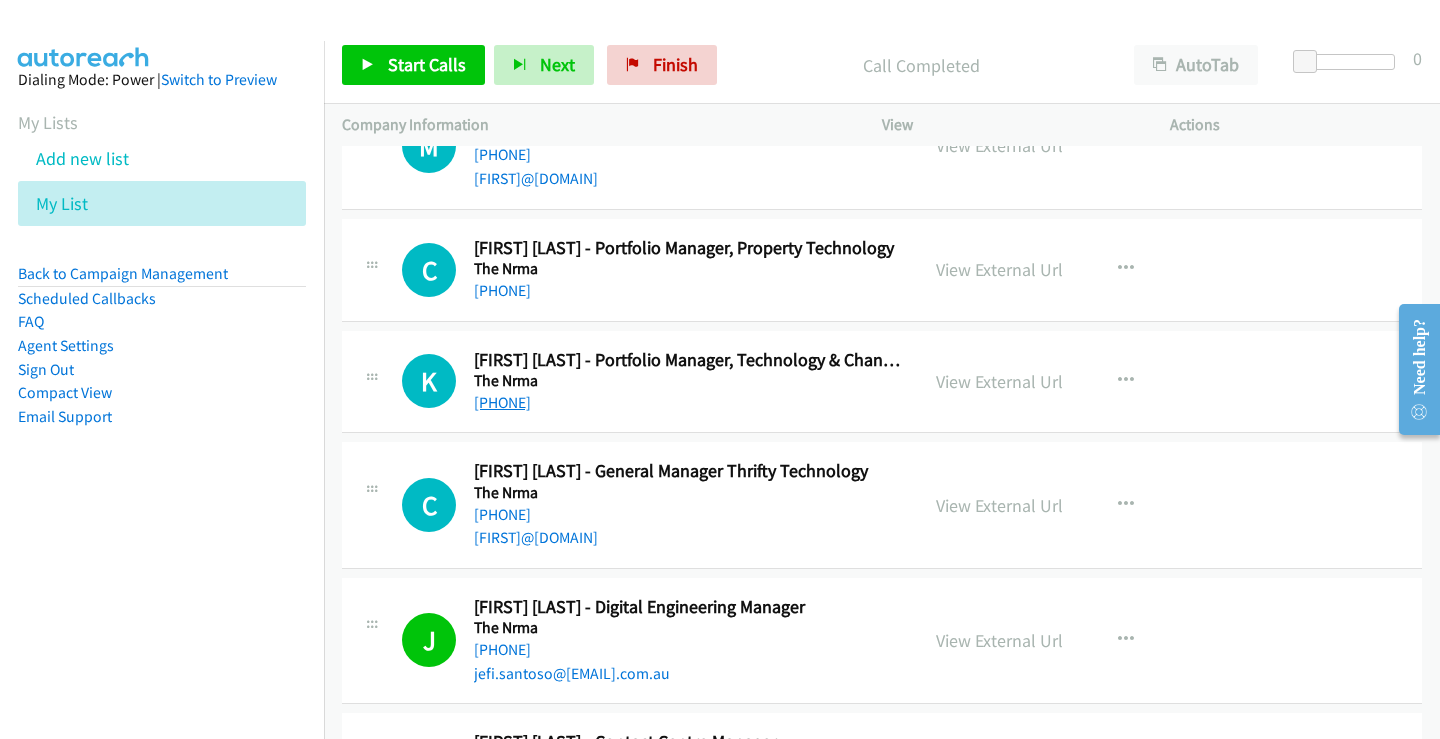 click on "[PHONE]" at bounding box center [502, 402] 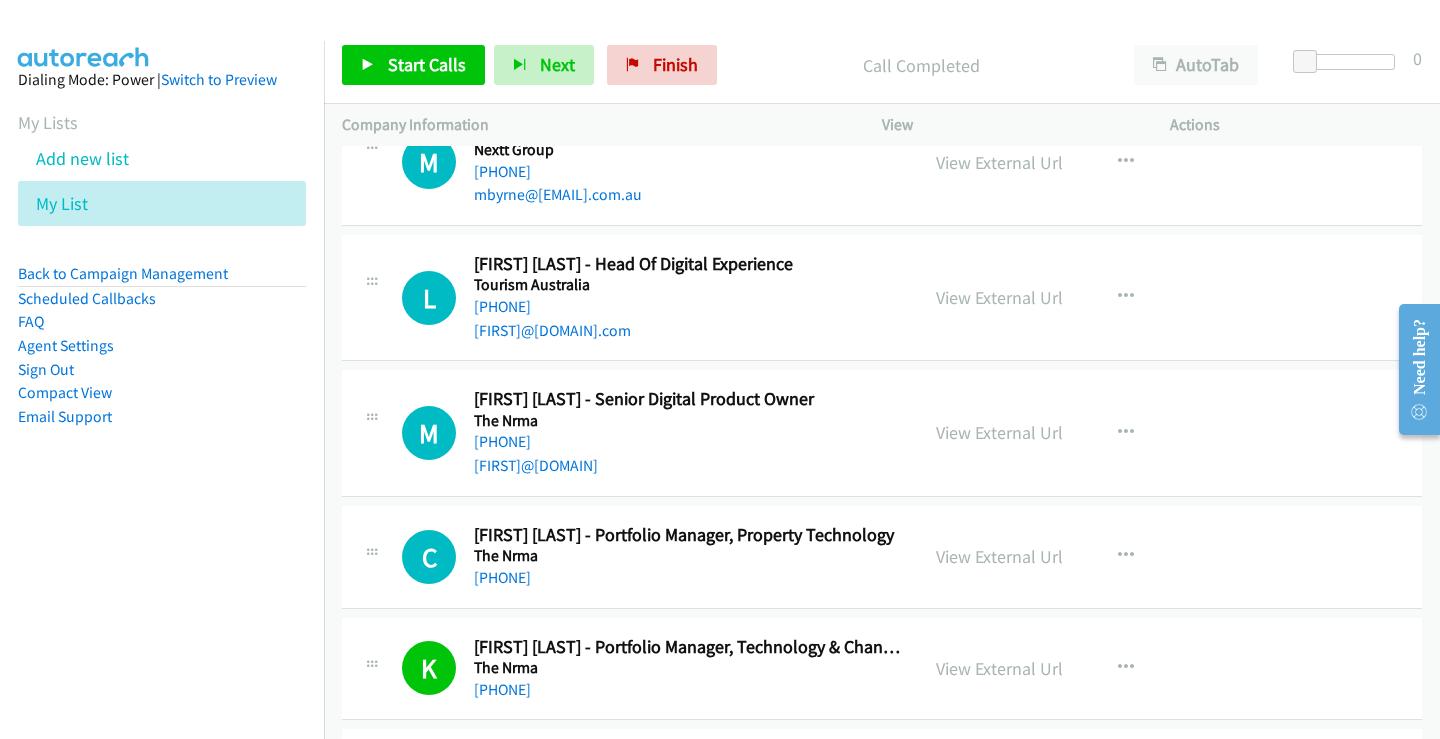 scroll, scrollTop: 24390, scrollLeft: 0, axis: vertical 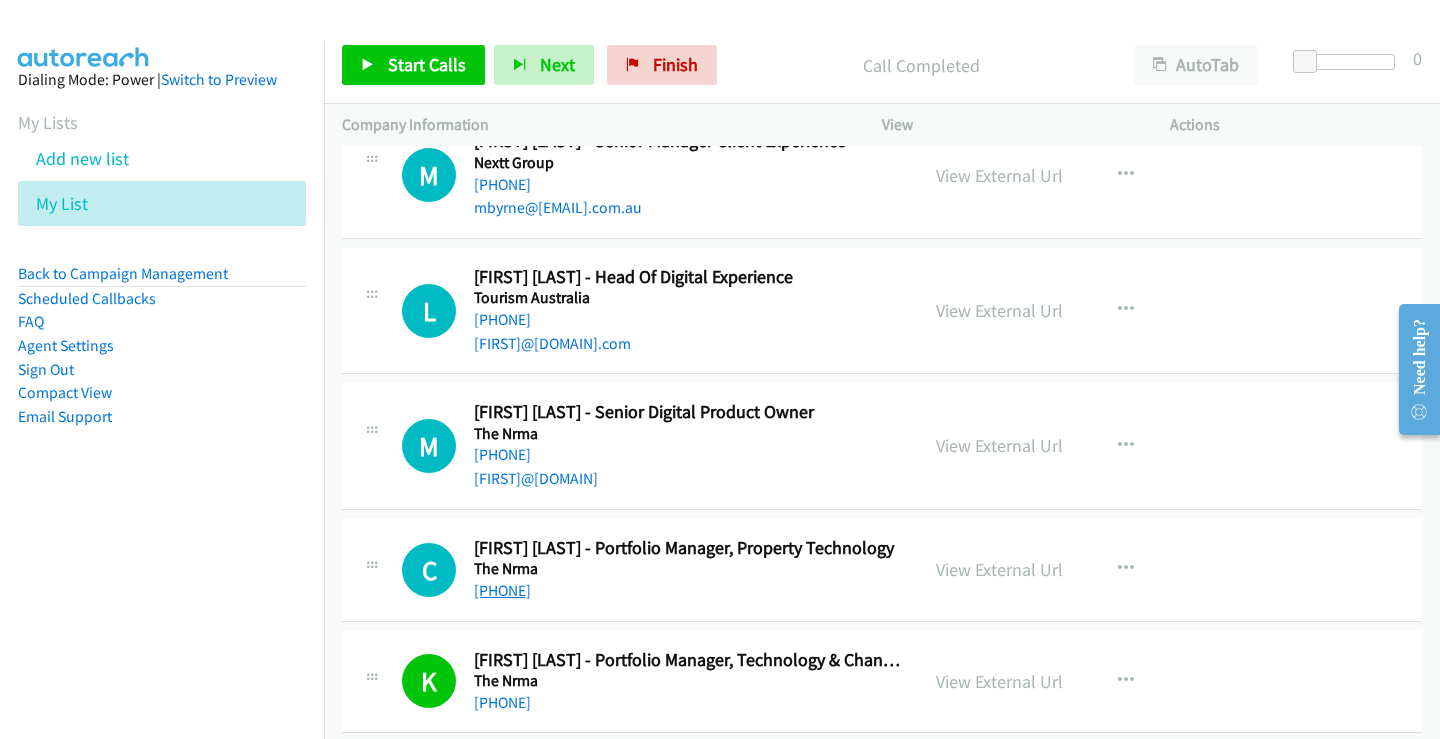 click on "[PHONE]" at bounding box center (502, 590) 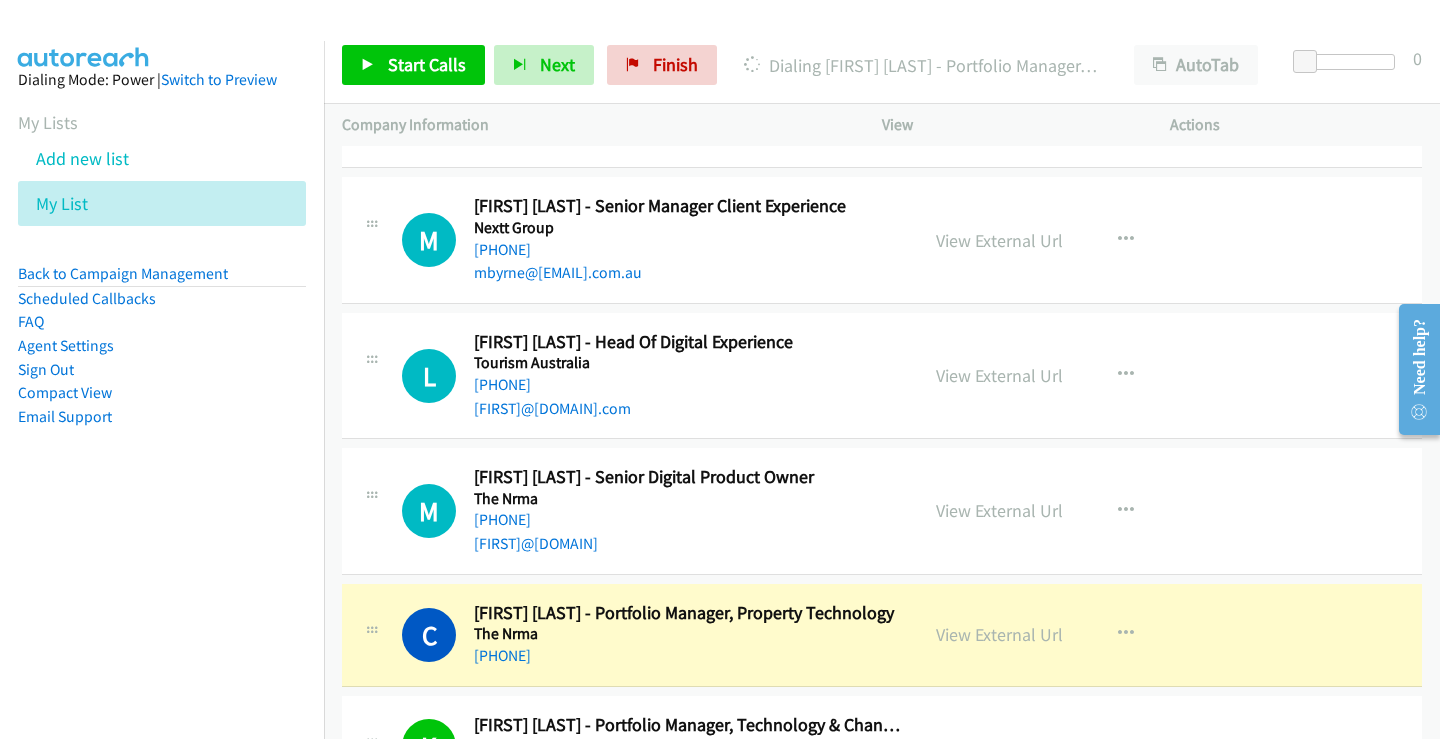 scroll, scrollTop: 24290, scrollLeft: 0, axis: vertical 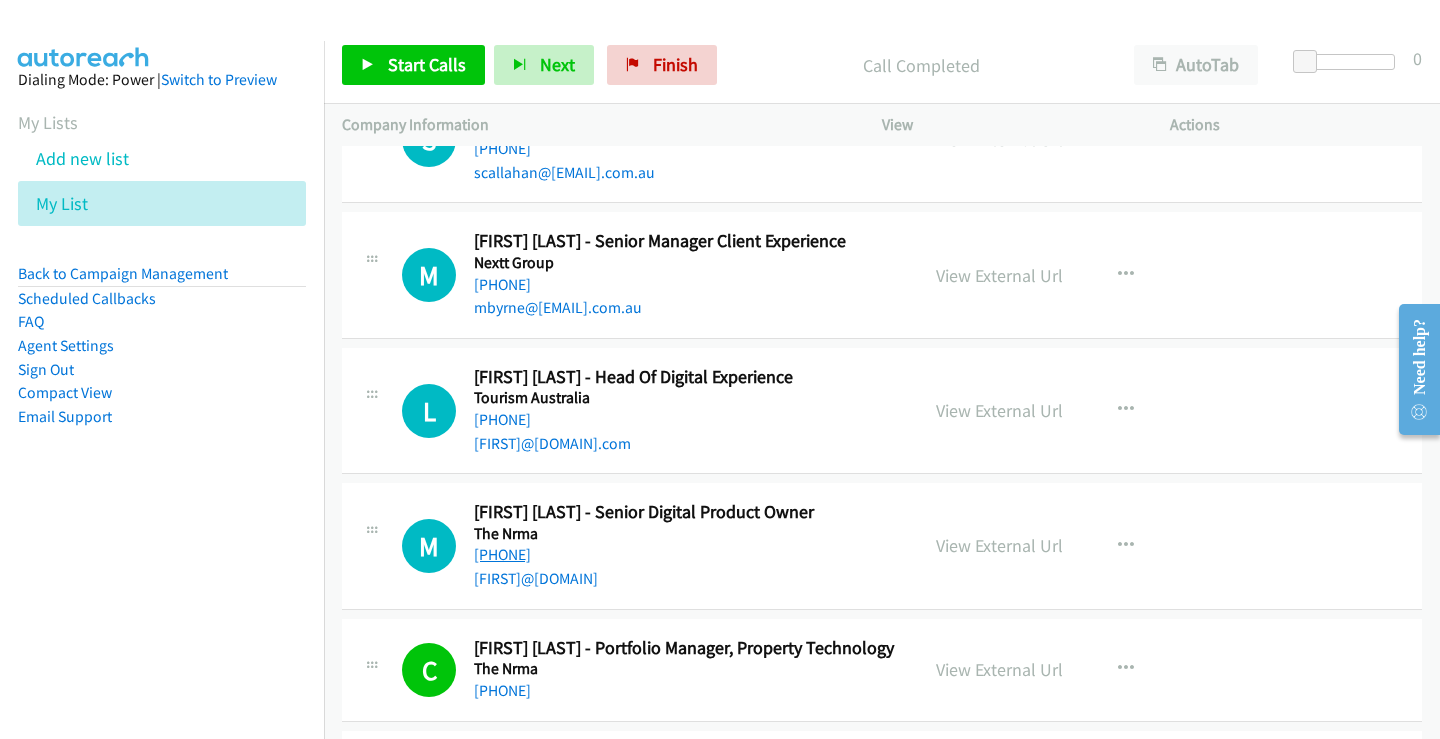 click on "[PHONE]" at bounding box center (502, 554) 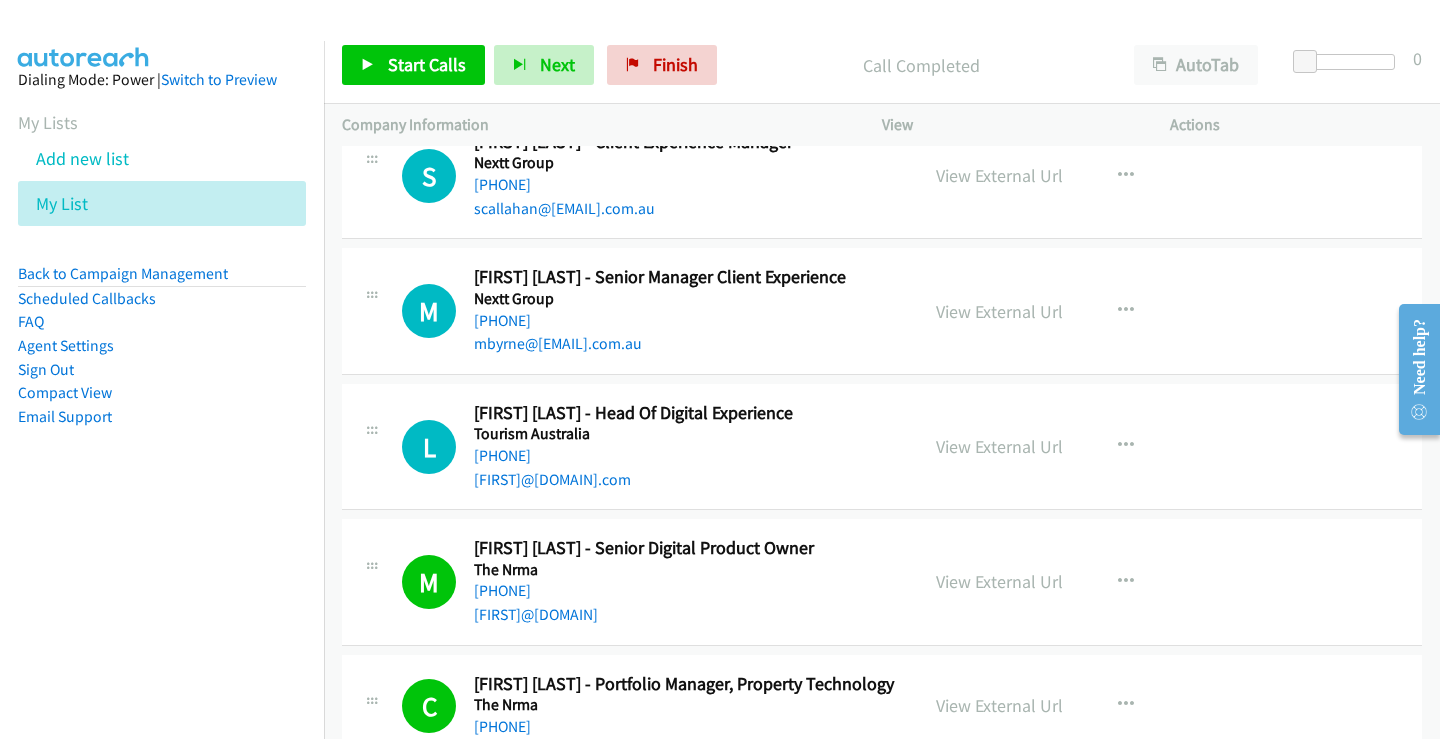 scroll, scrollTop: 24190, scrollLeft: 0, axis: vertical 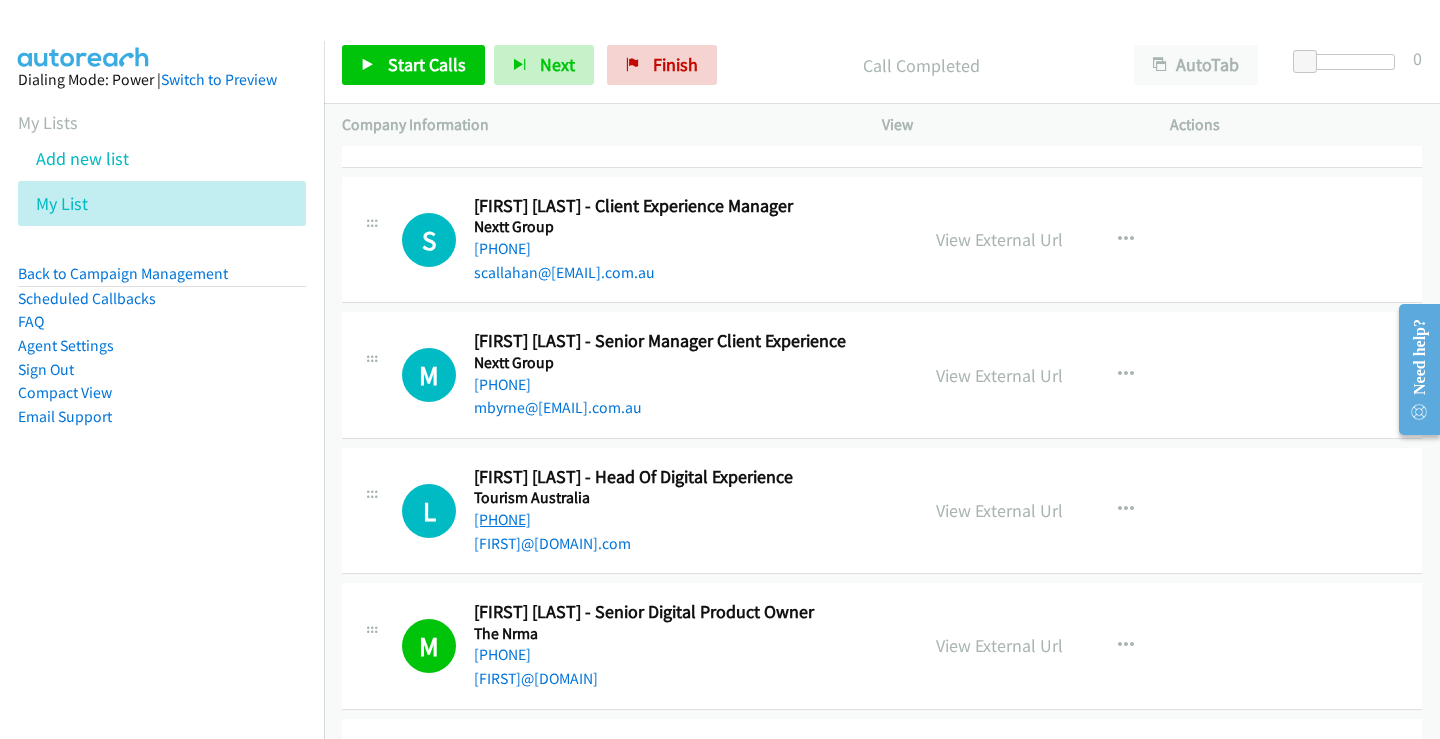 click on "[PHONE]" at bounding box center [502, 519] 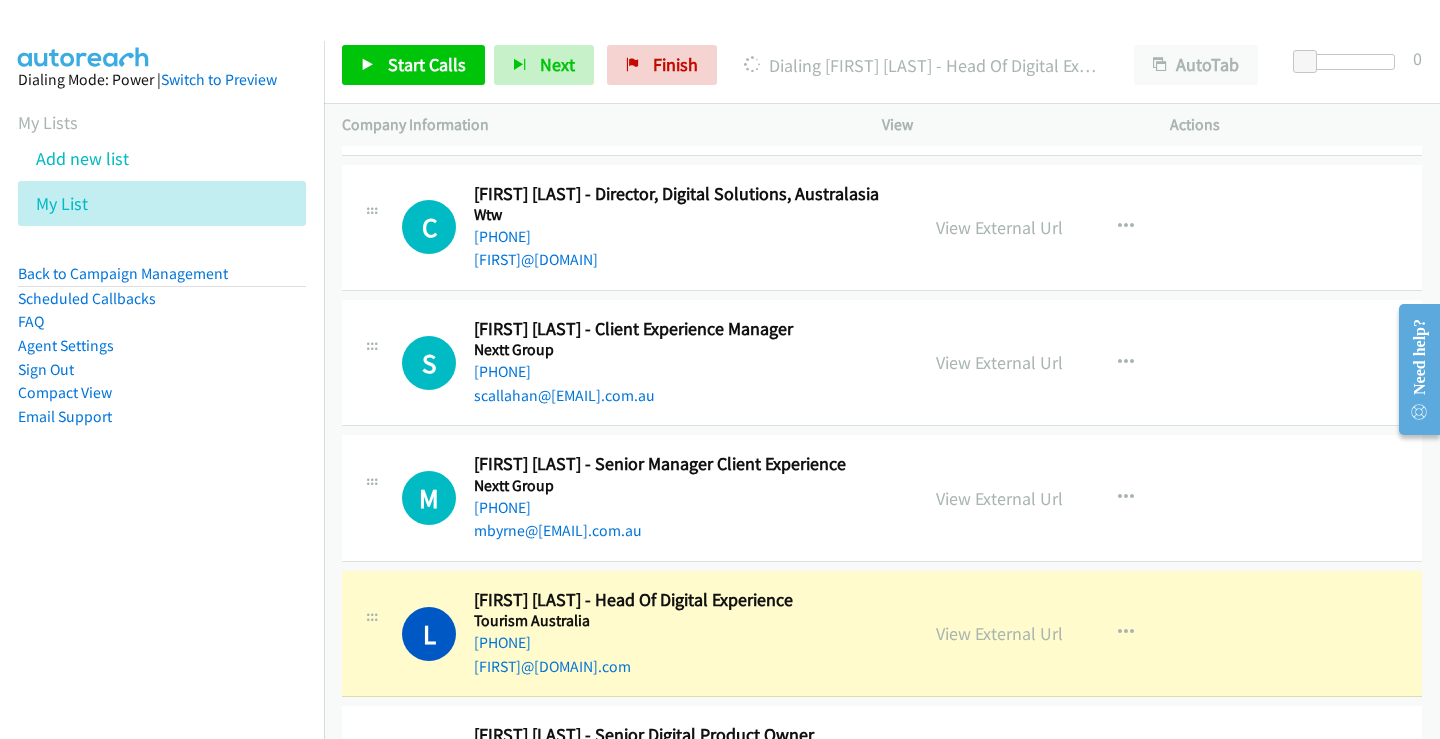 scroll, scrollTop: 24090, scrollLeft: 0, axis: vertical 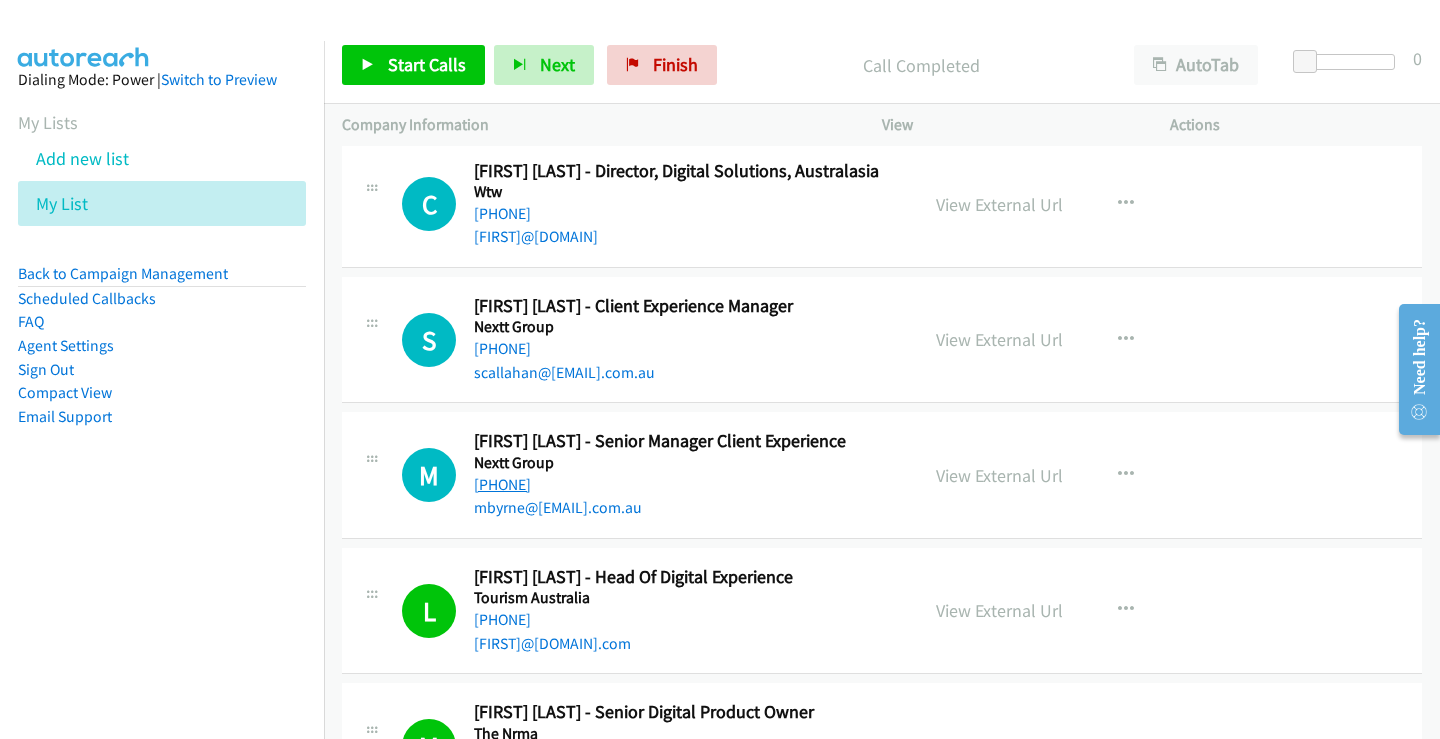 click on "[PHONE]" at bounding box center (502, 484) 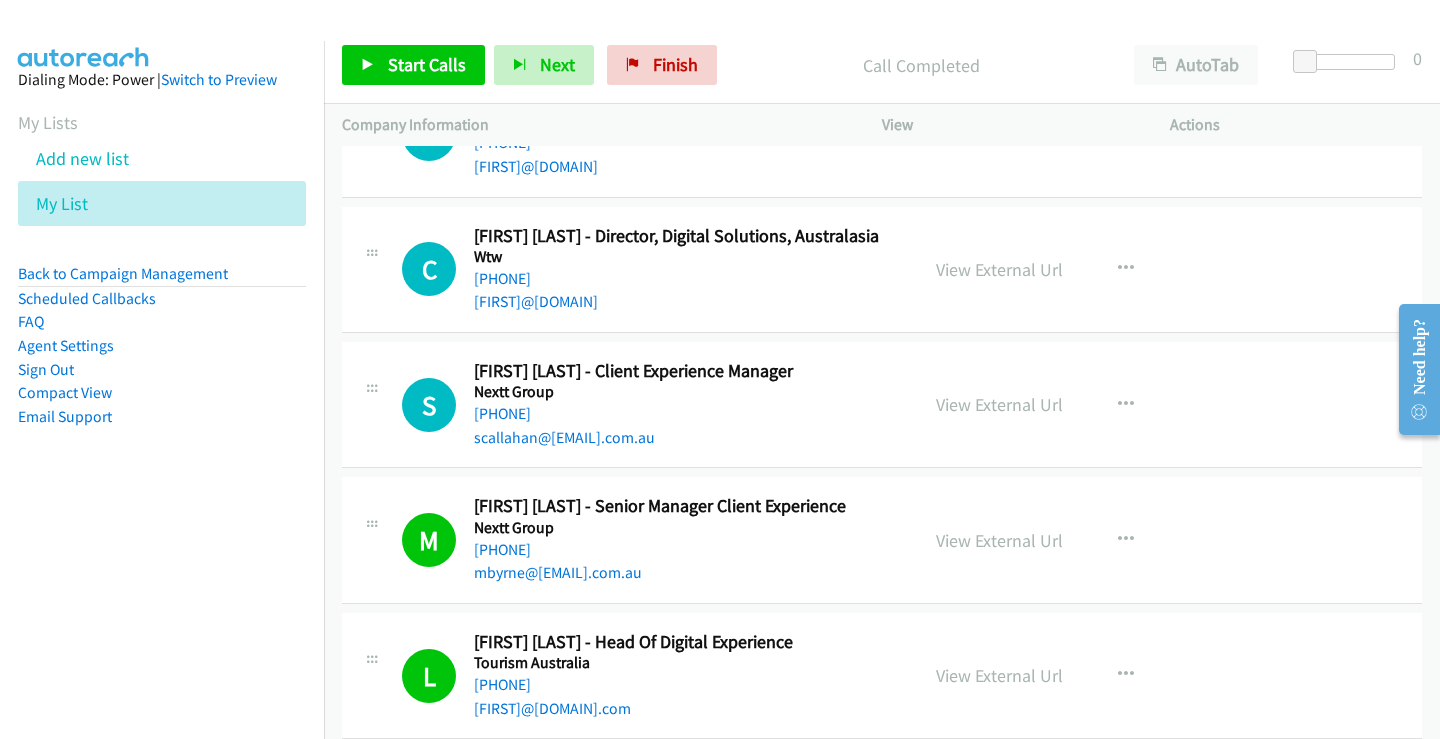 scroll, scrollTop: 23990, scrollLeft: 0, axis: vertical 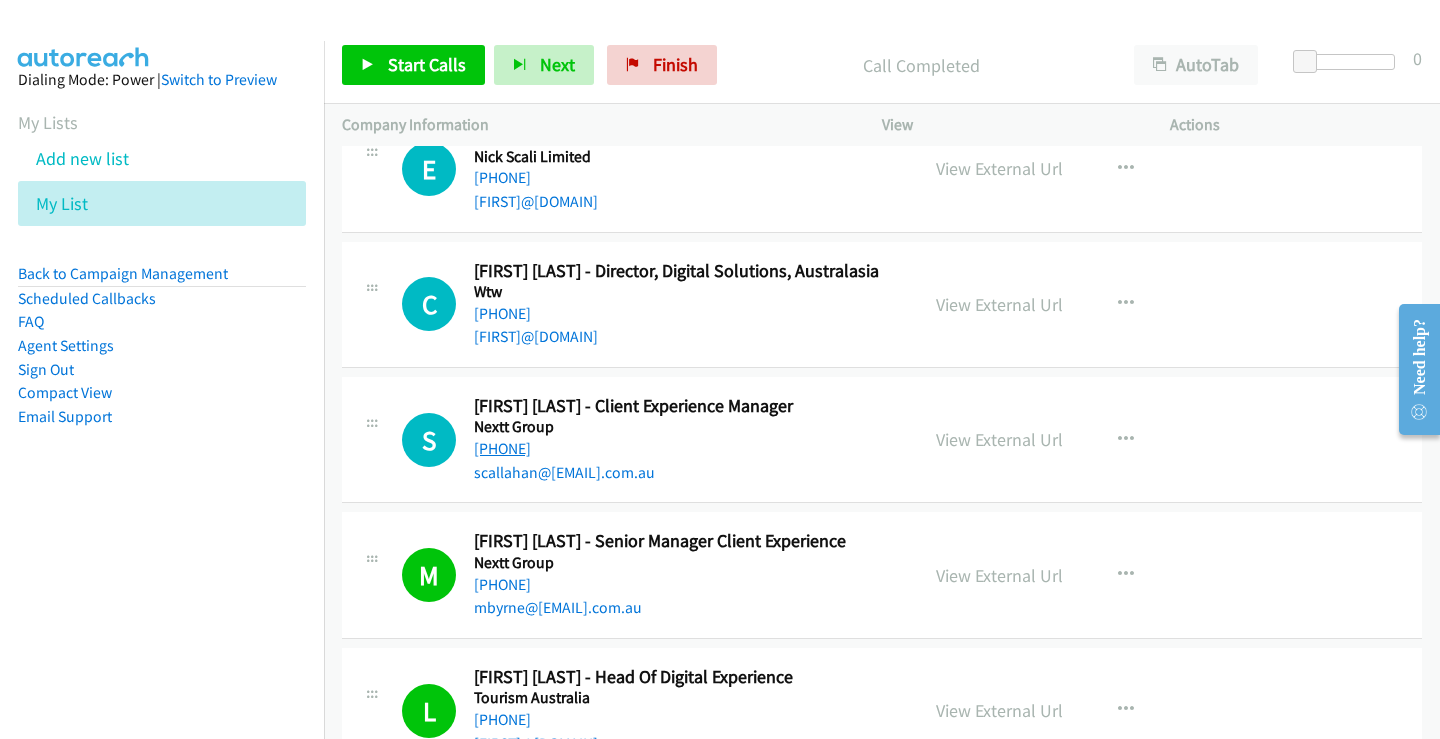 click on "[PHONE]" at bounding box center (502, 448) 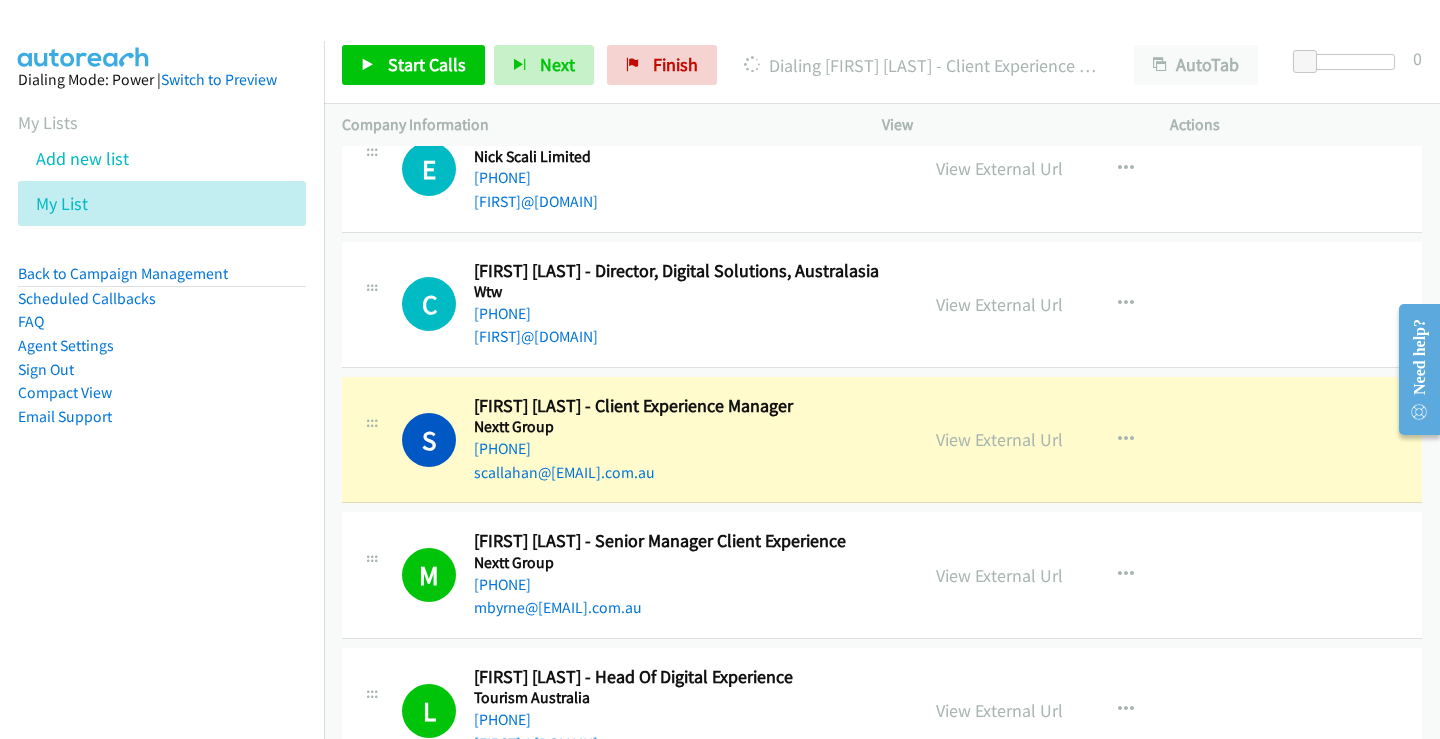 scroll, scrollTop: 23890, scrollLeft: 0, axis: vertical 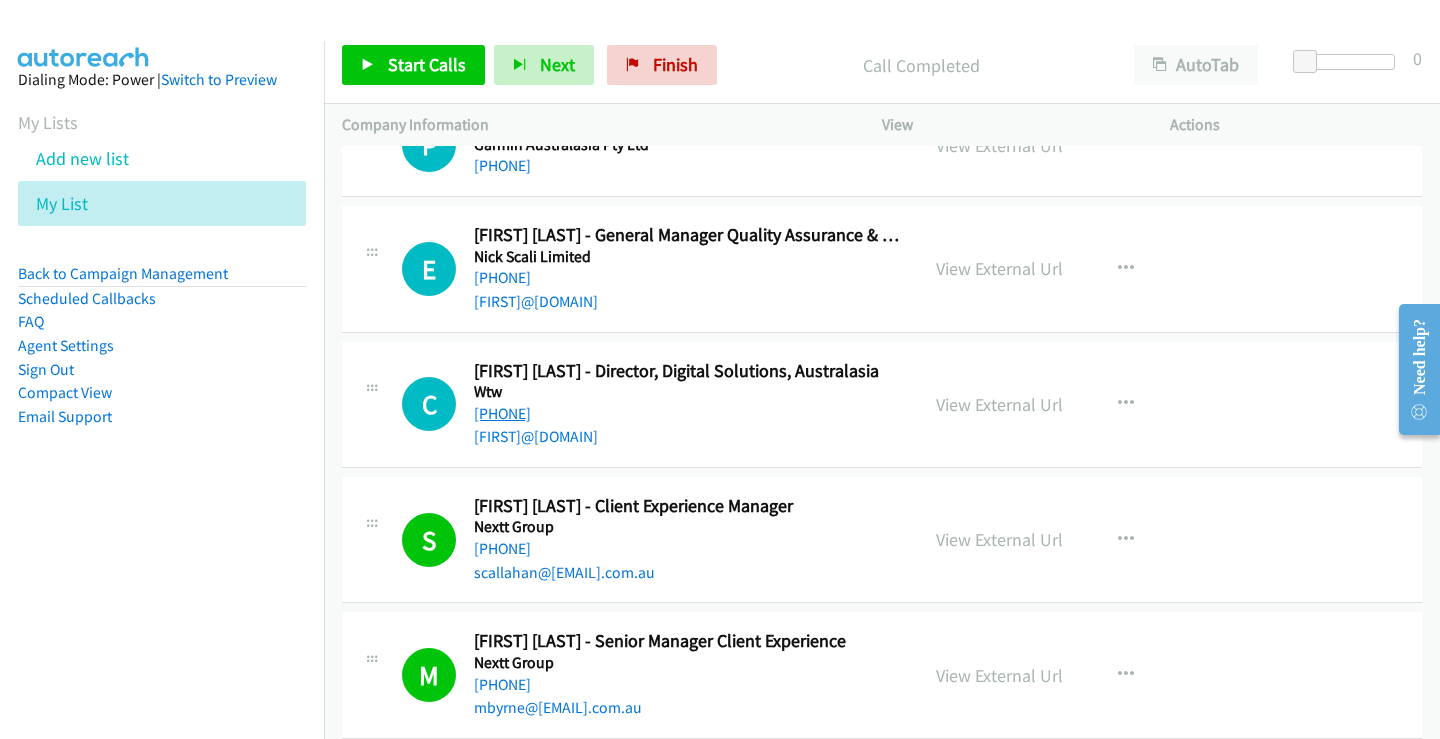 click on "[PHONE]" at bounding box center [502, 413] 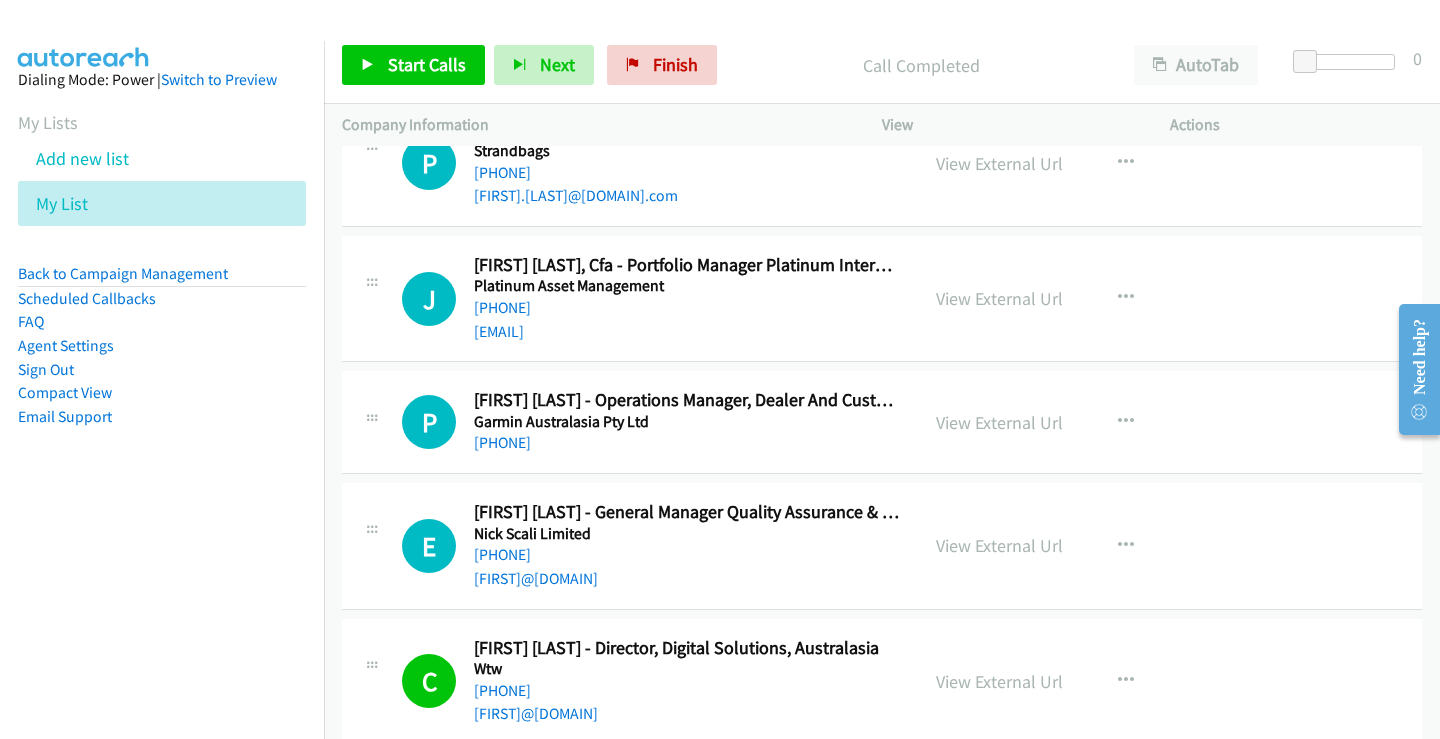 scroll, scrollTop: 23590, scrollLeft: 0, axis: vertical 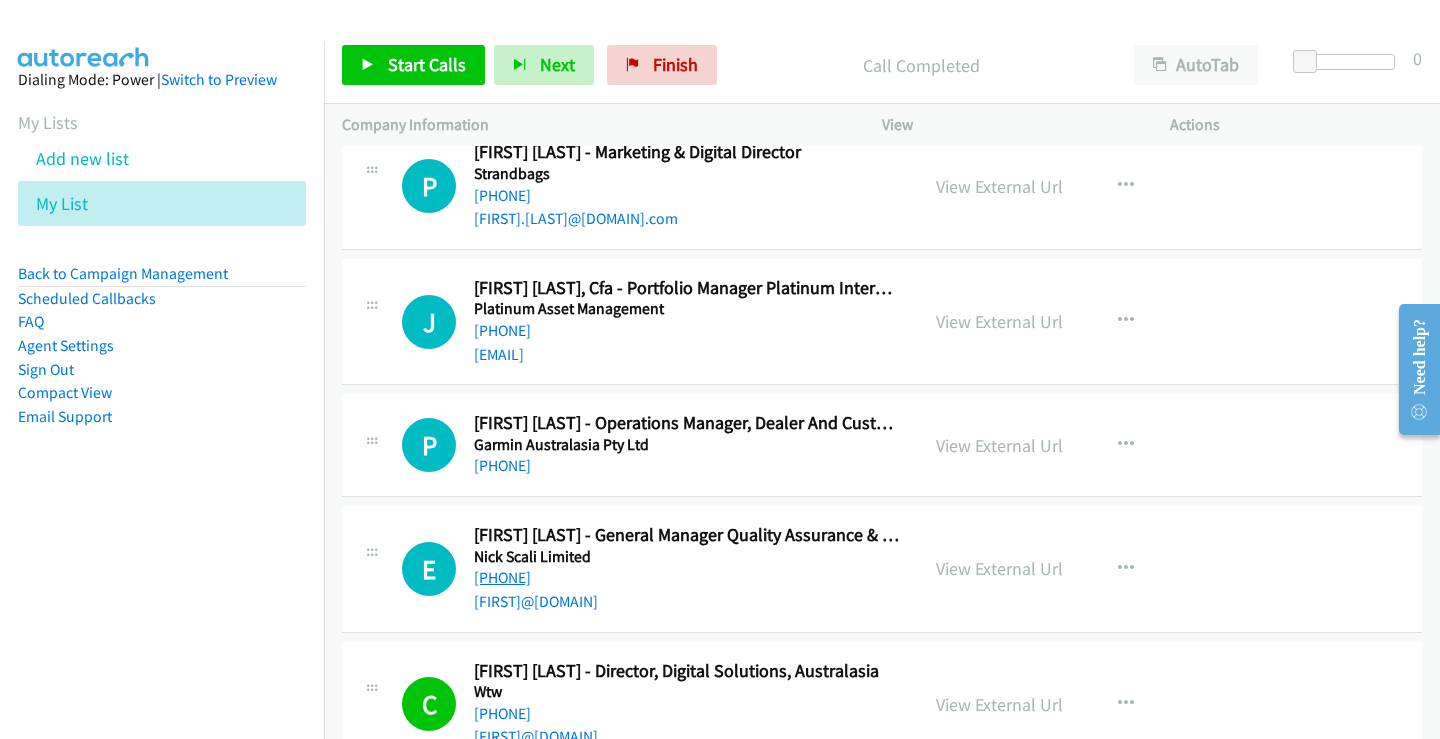 click on "[PHONE]" at bounding box center (502, 577) 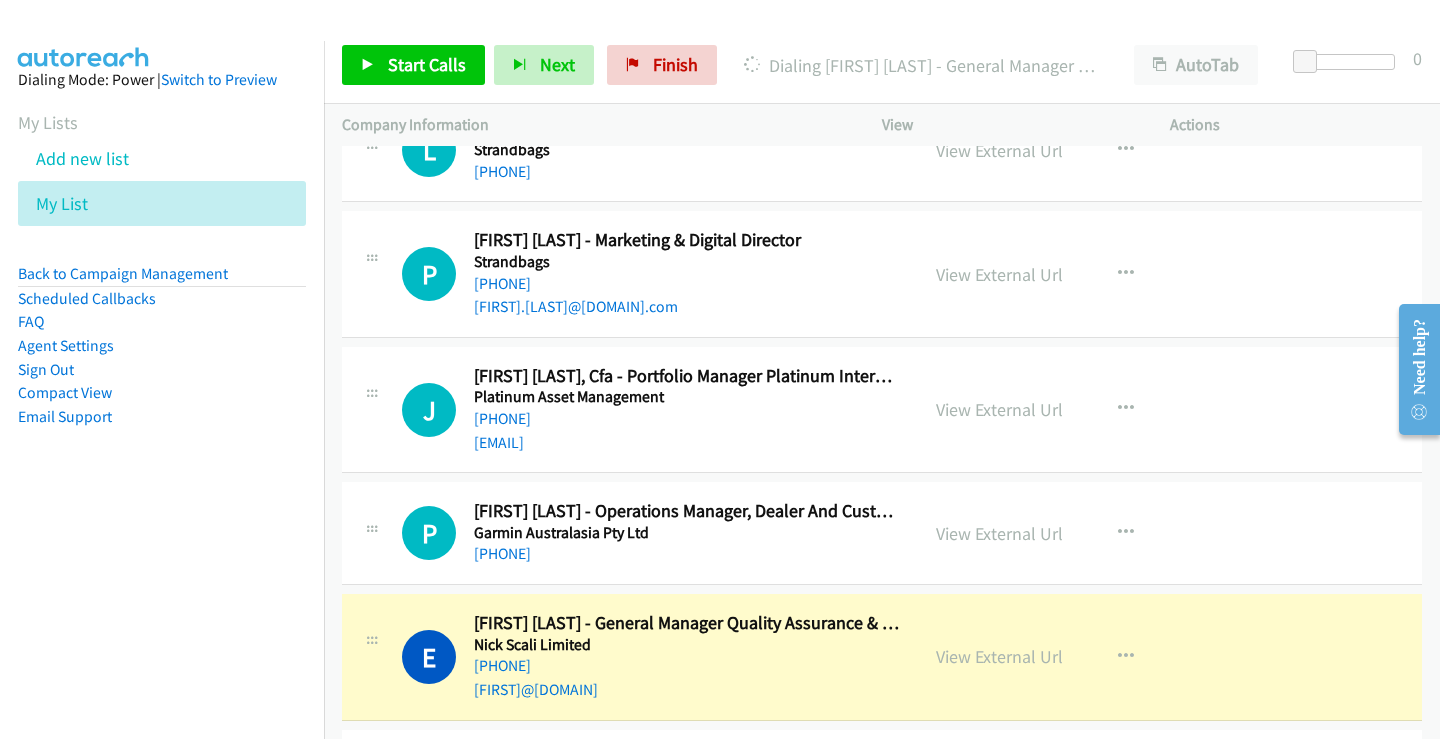 scroll, scrollTop: 23490, scrollLeft: 0, axis: vertical 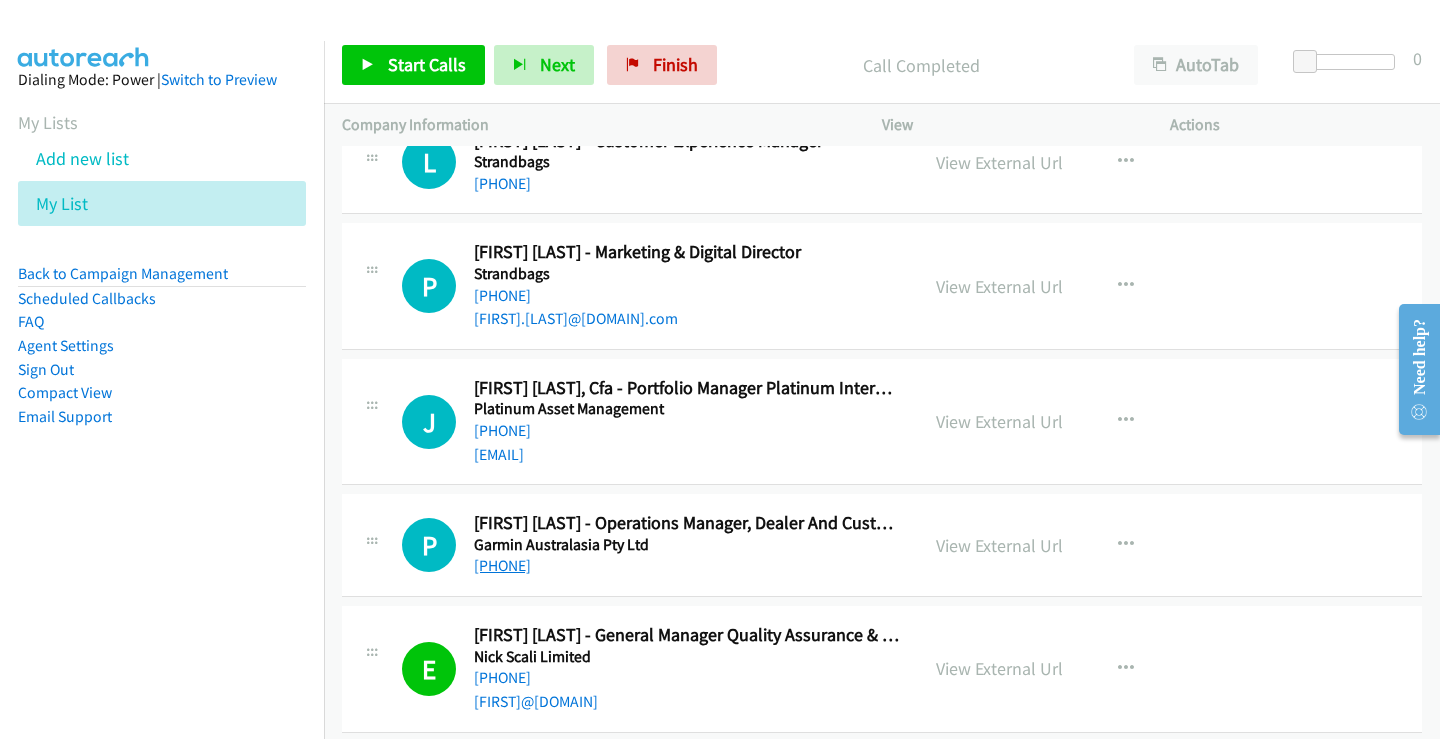 click on "[PHONE]" at bounding box center (502, 565) 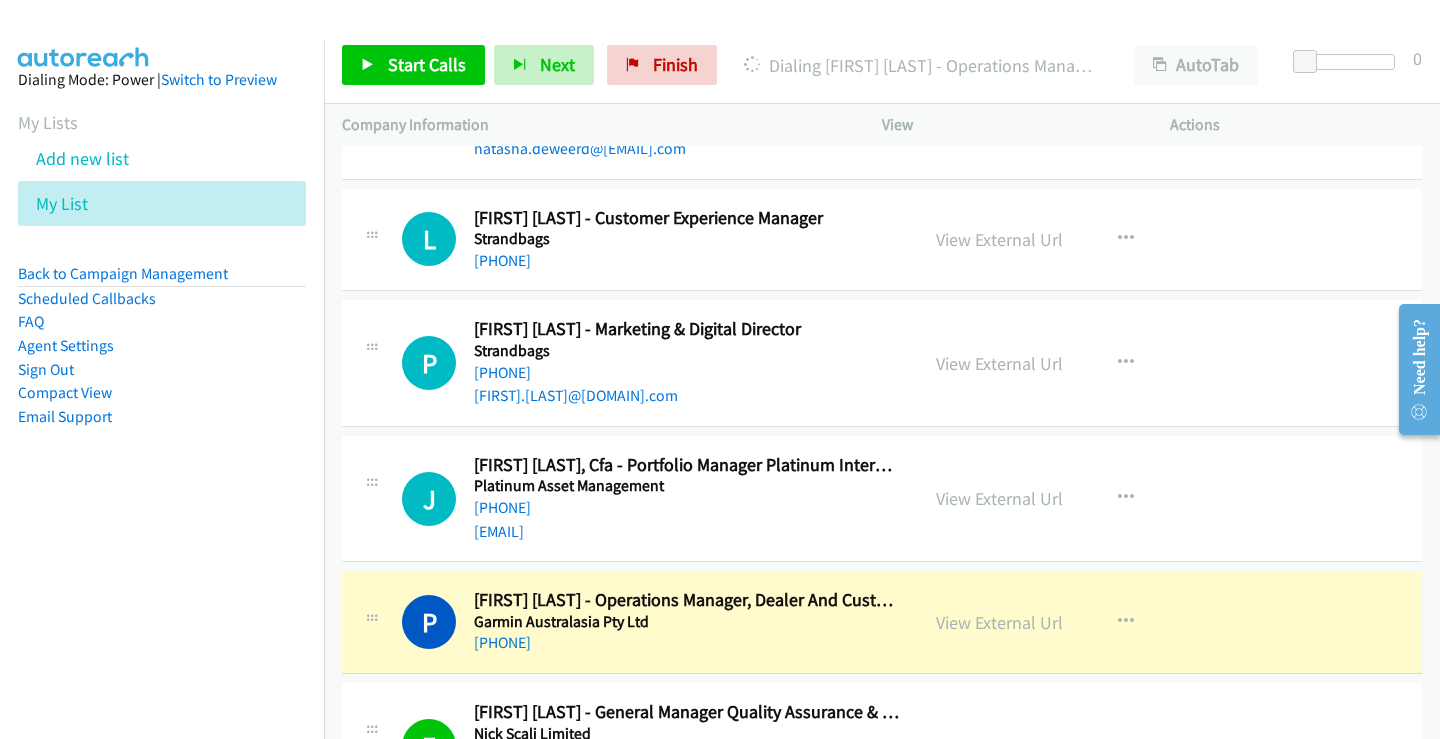 scroll, scrollTop: 23390, scrollLeft: 0, axis: vertical 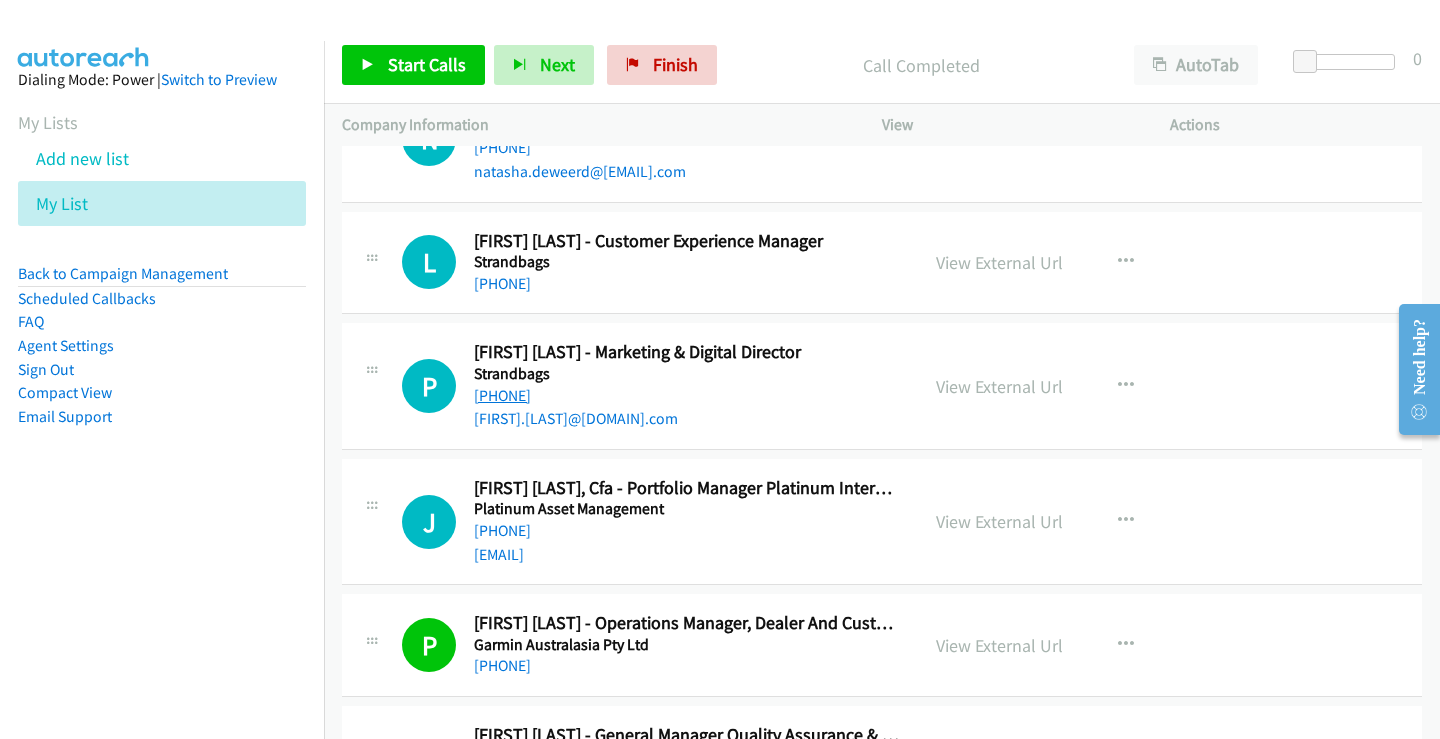 click on "[PHONE]" at bounding box center (502, 395) 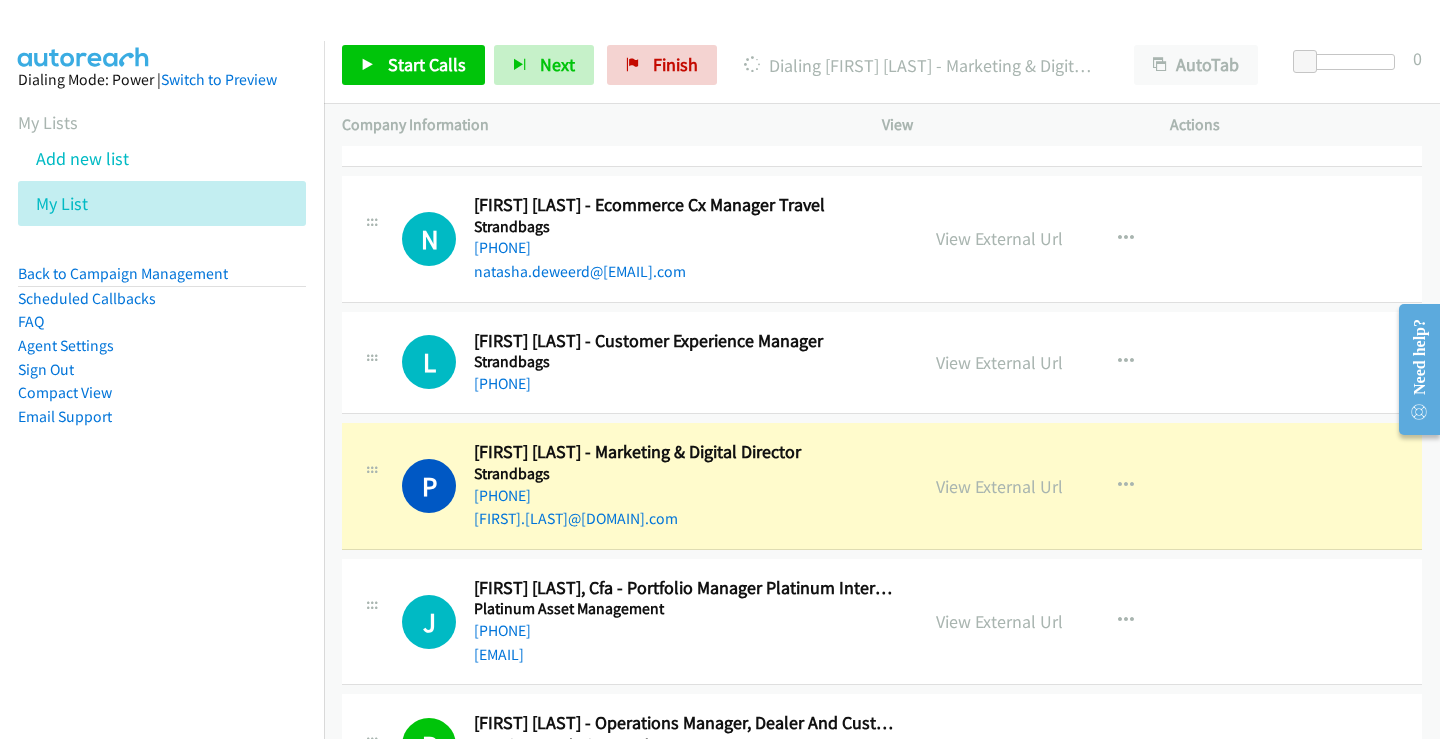 scroll, scrollTop: 23190, scrollLeft: 0, axis: vertical 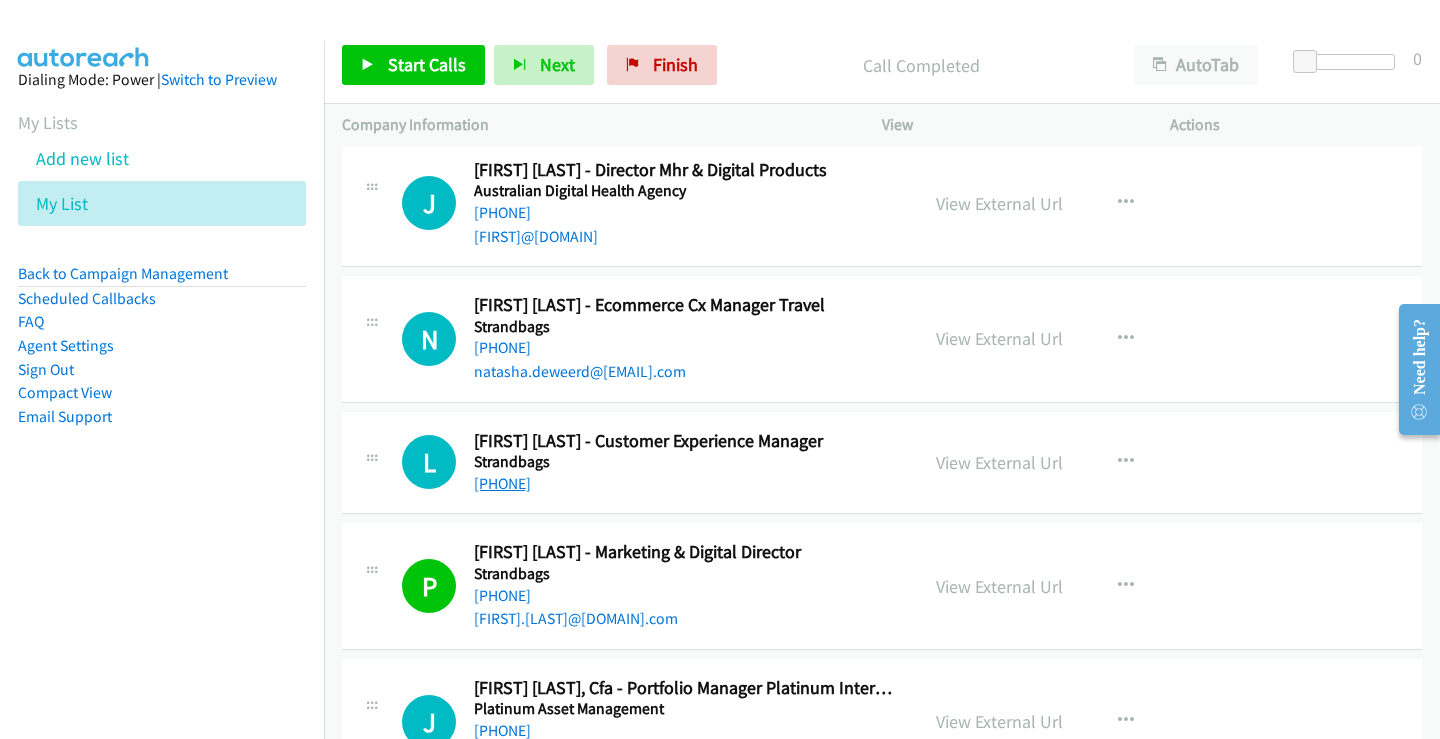 click on "[PHONE]" at bounding box center [502, 483] 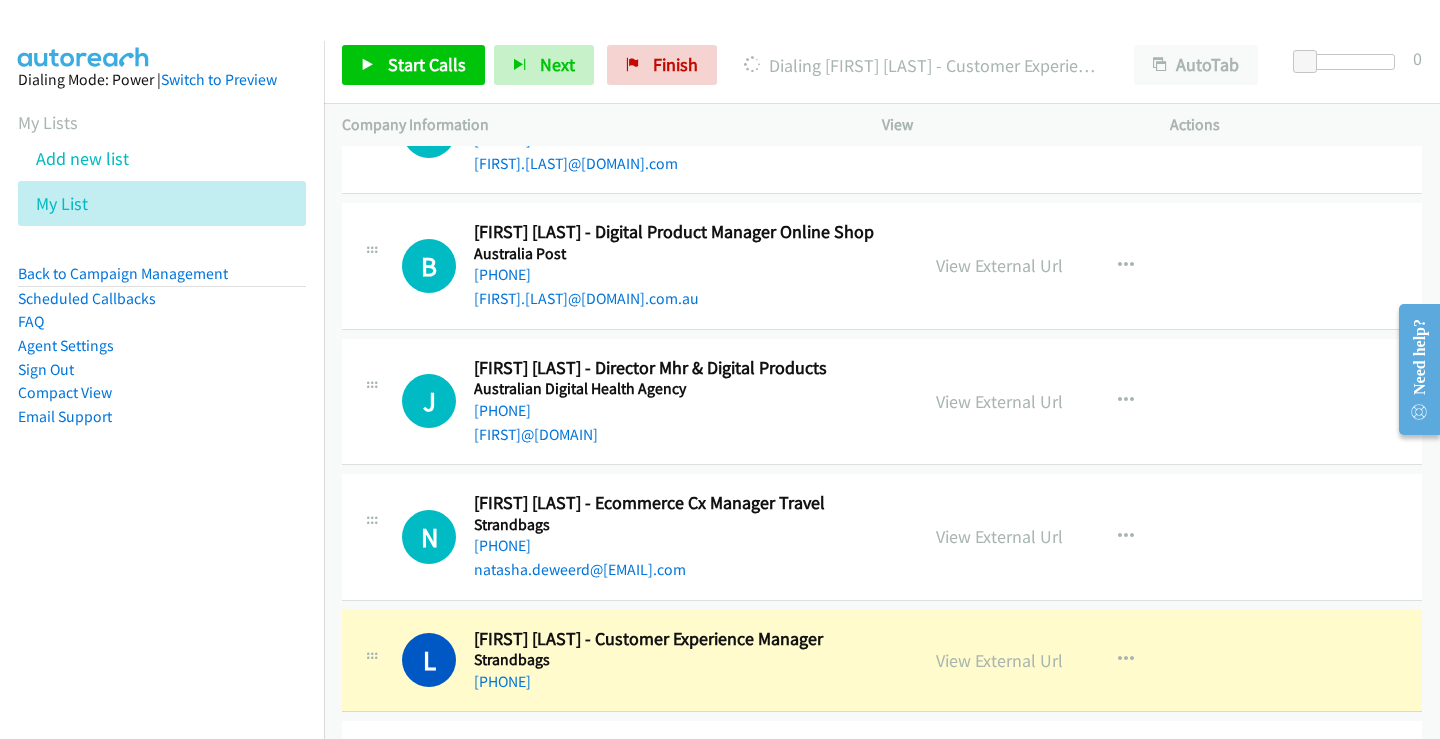 scroll, scrollTop: 22990, scrollLeft: 0, axis: vertical 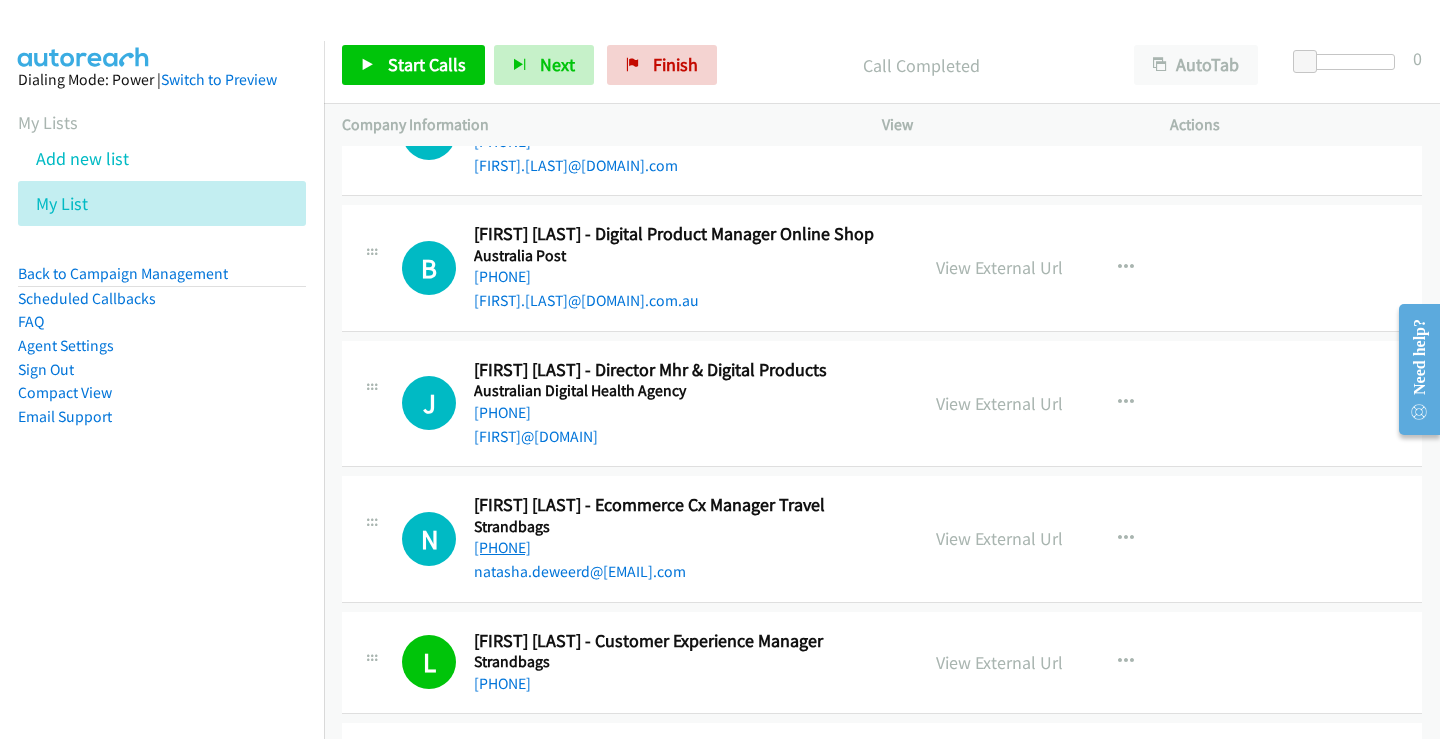 click on "[PHONE]" at bounding box center (502, 547) 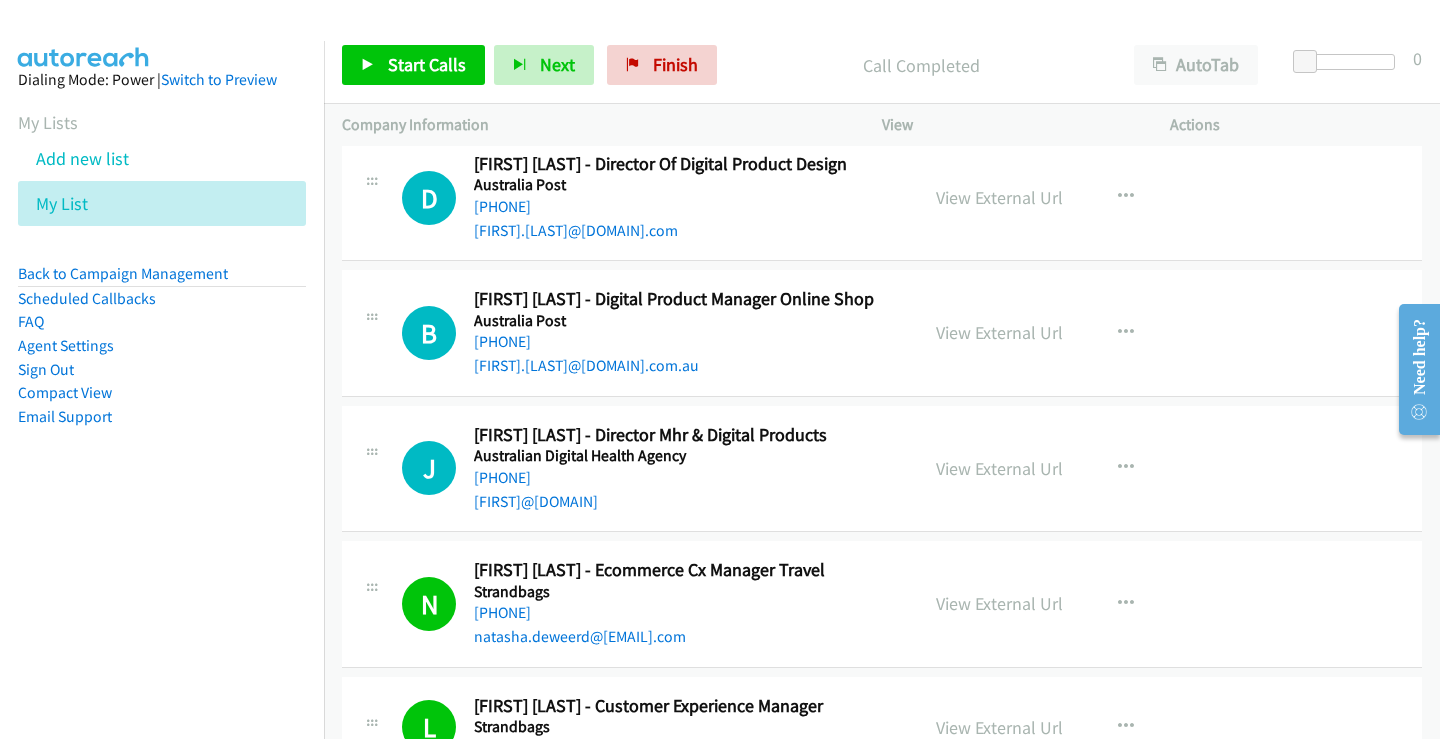 scroll, scrollTop: 22890, scrollLeft: 0, axis: vertical 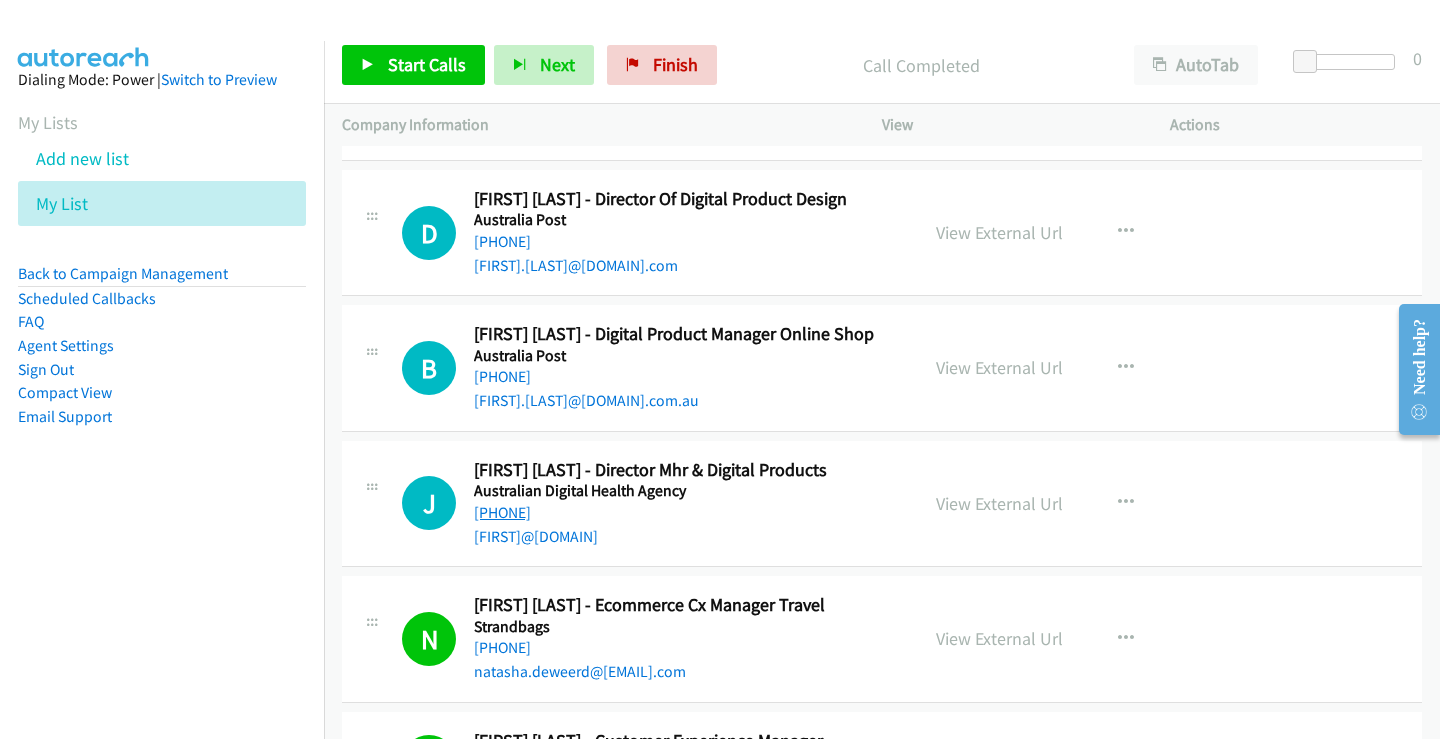 click on "[PHONE]" at bounding box center (502, 512) 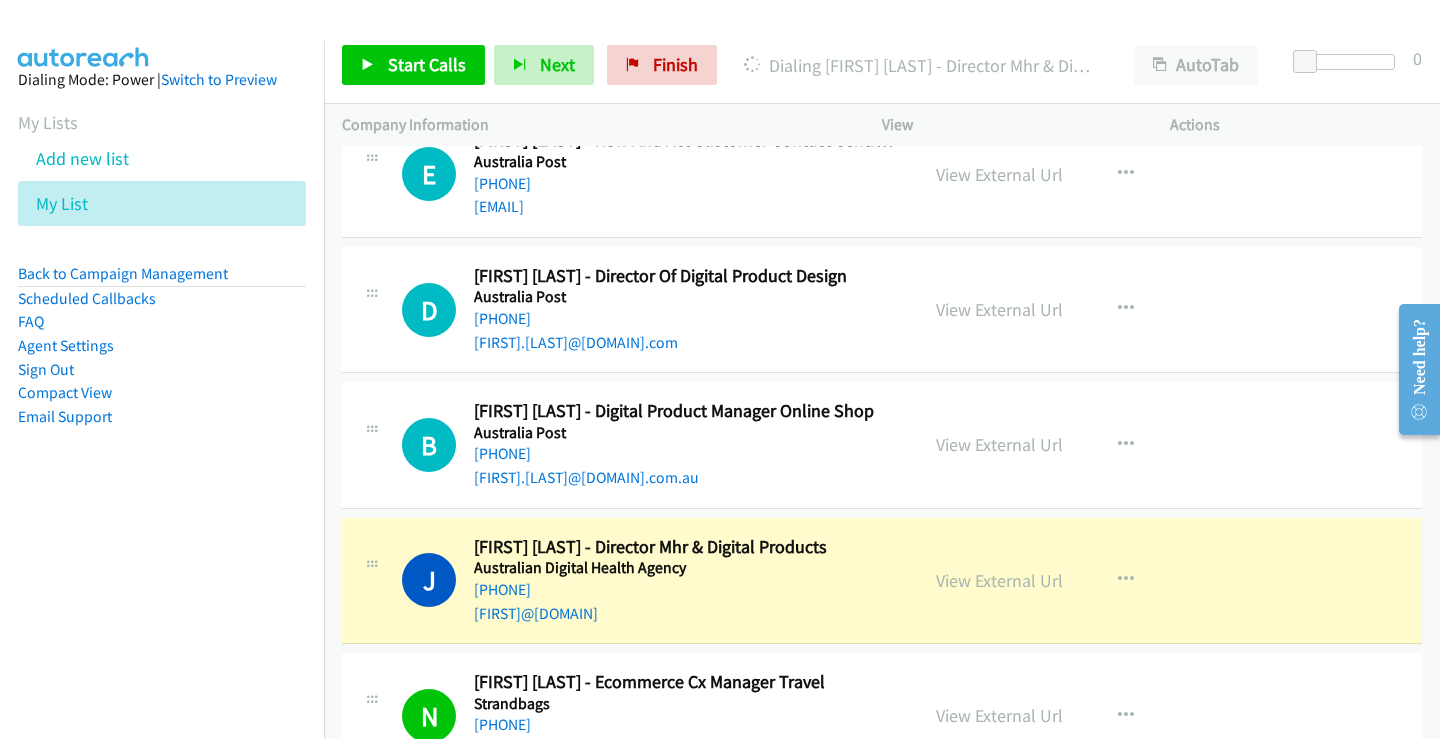 scroll, scrollTop: 22790, scrollLeft: 0, axis: vertical 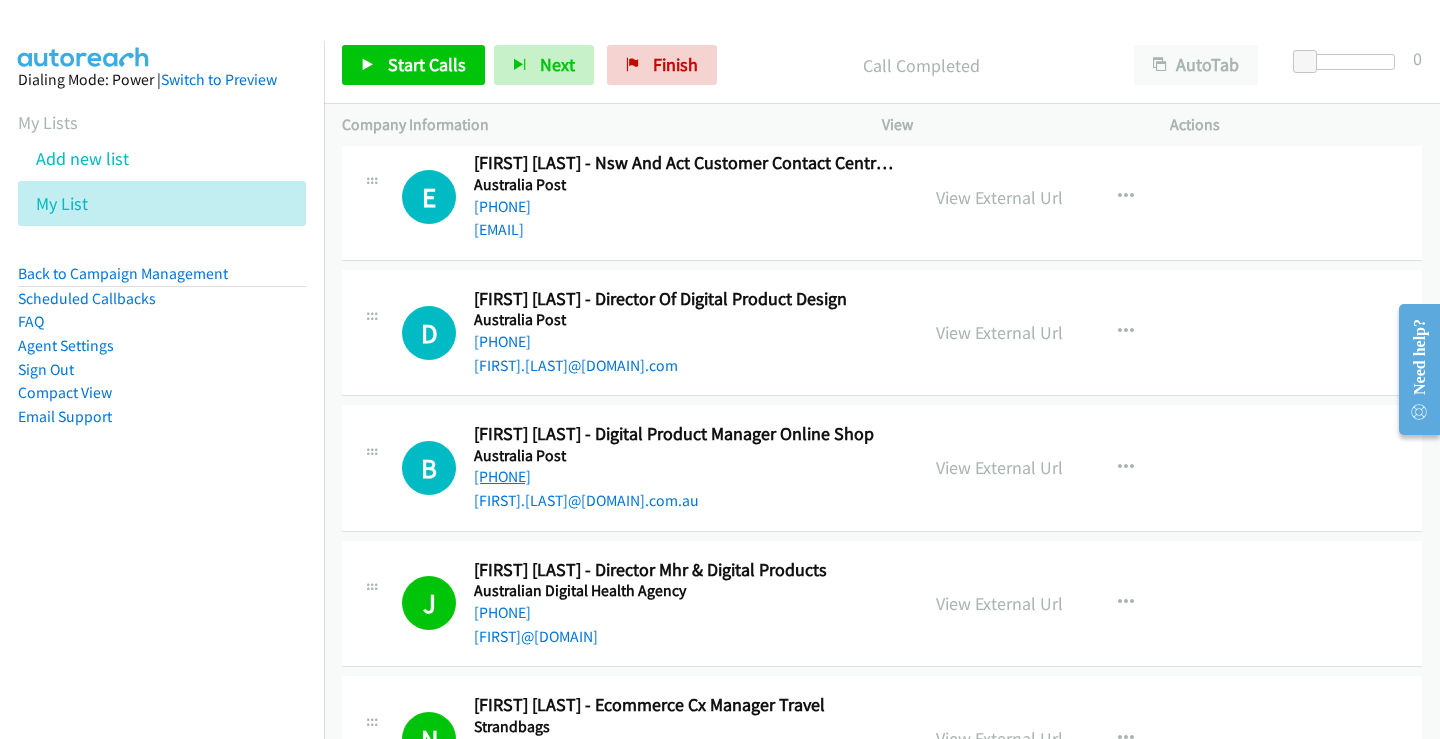 click on "[PHONE]" at bounding box center [502, 476] 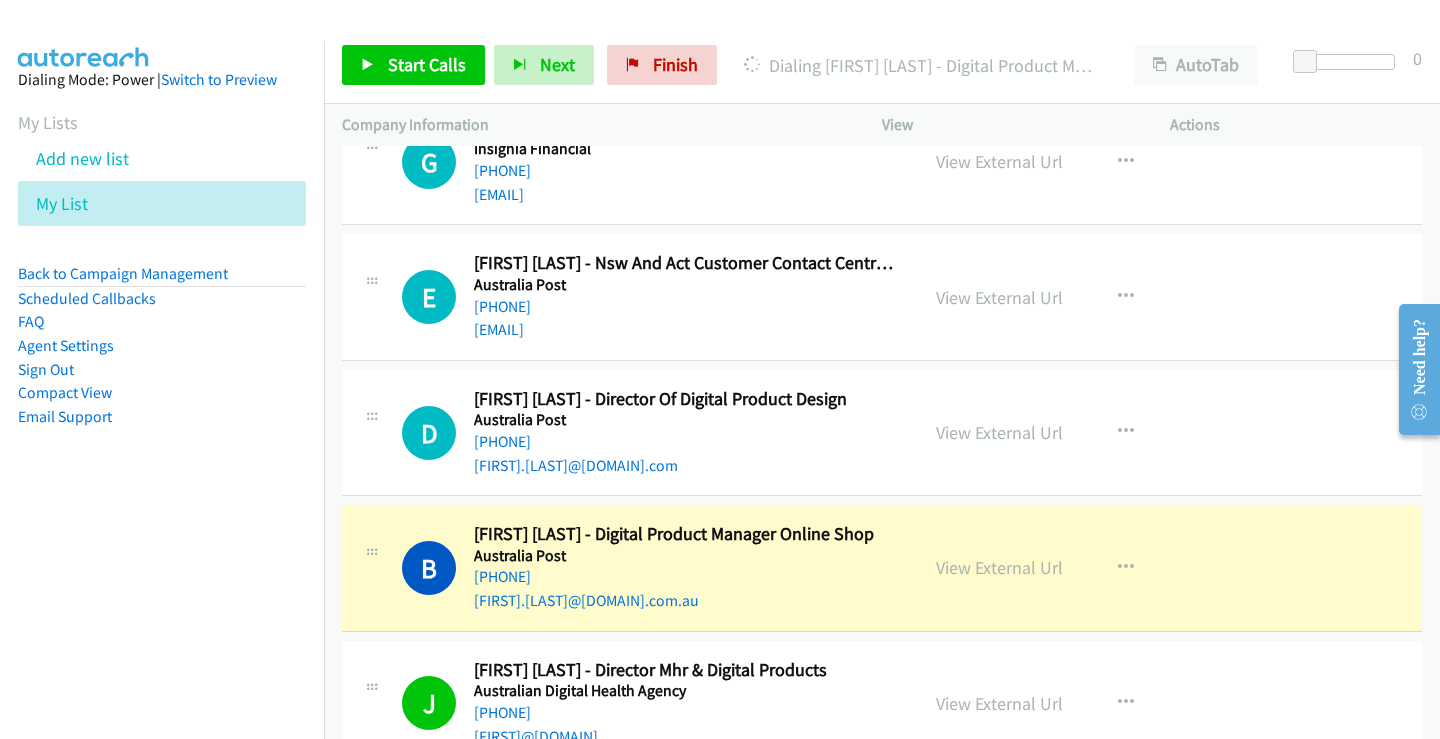 scroll, scrollTop: 22590, scrollLeft: 0, axis: vertical 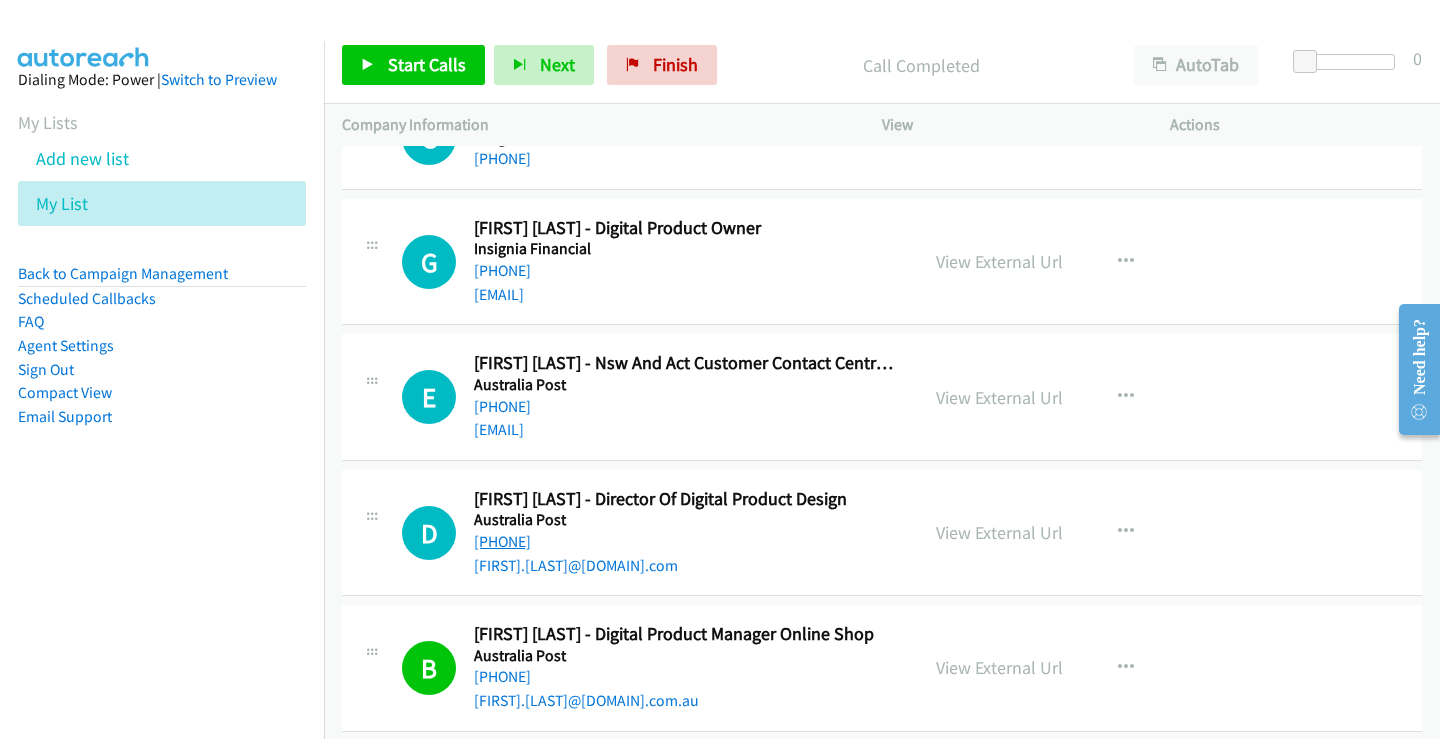 click on "[PHONE]" at bounding box center (502, 541) 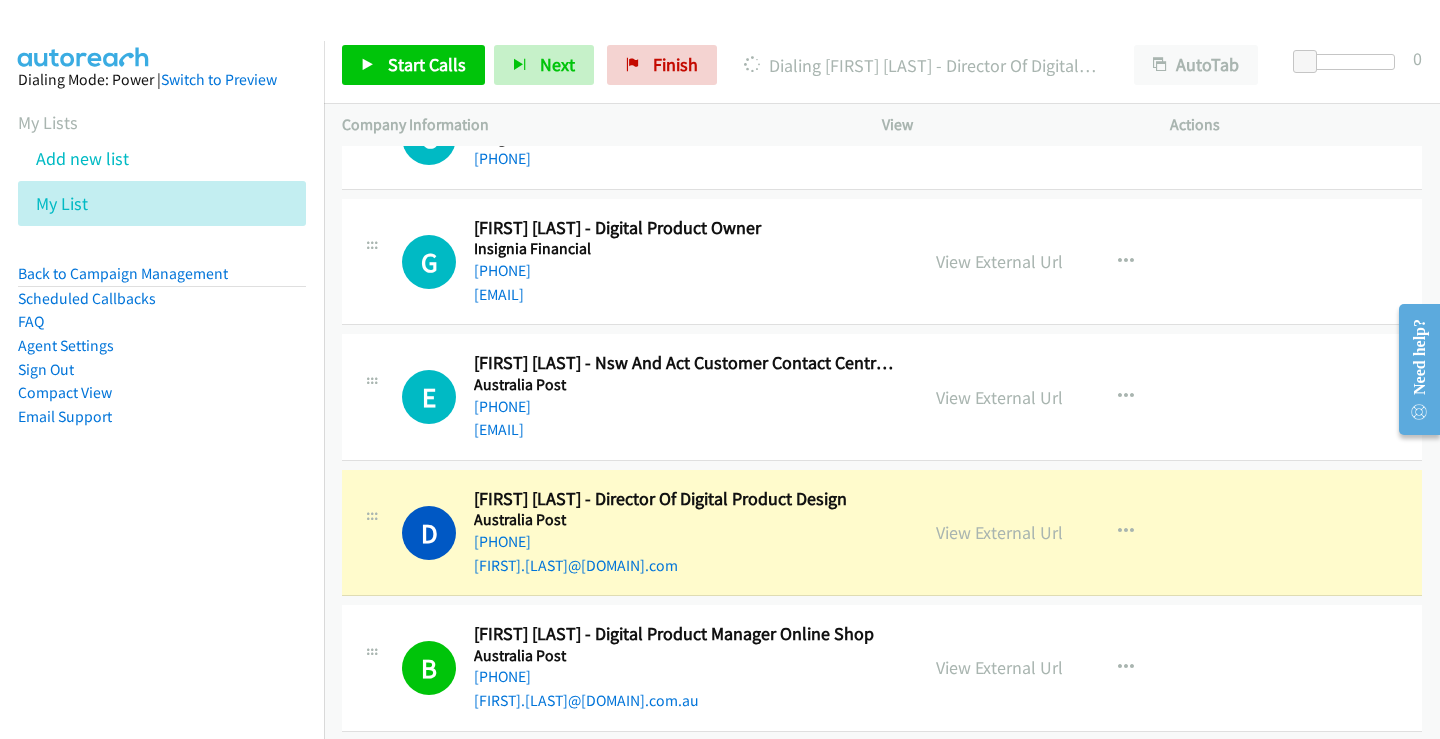 scroll, scrollTop: 22490, scrollLeft: 0, axis: vertical 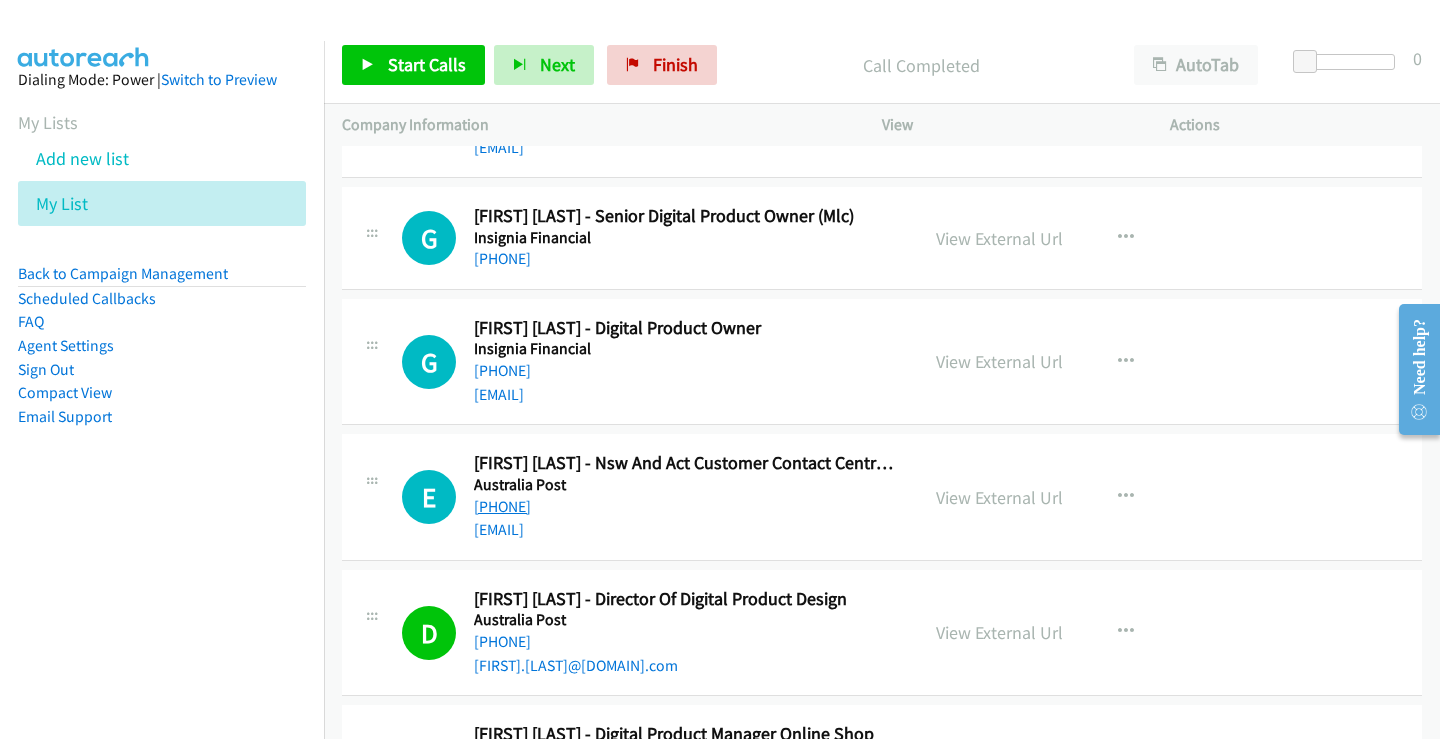 click on "[PHONE]" at bounding box center (502, 506) 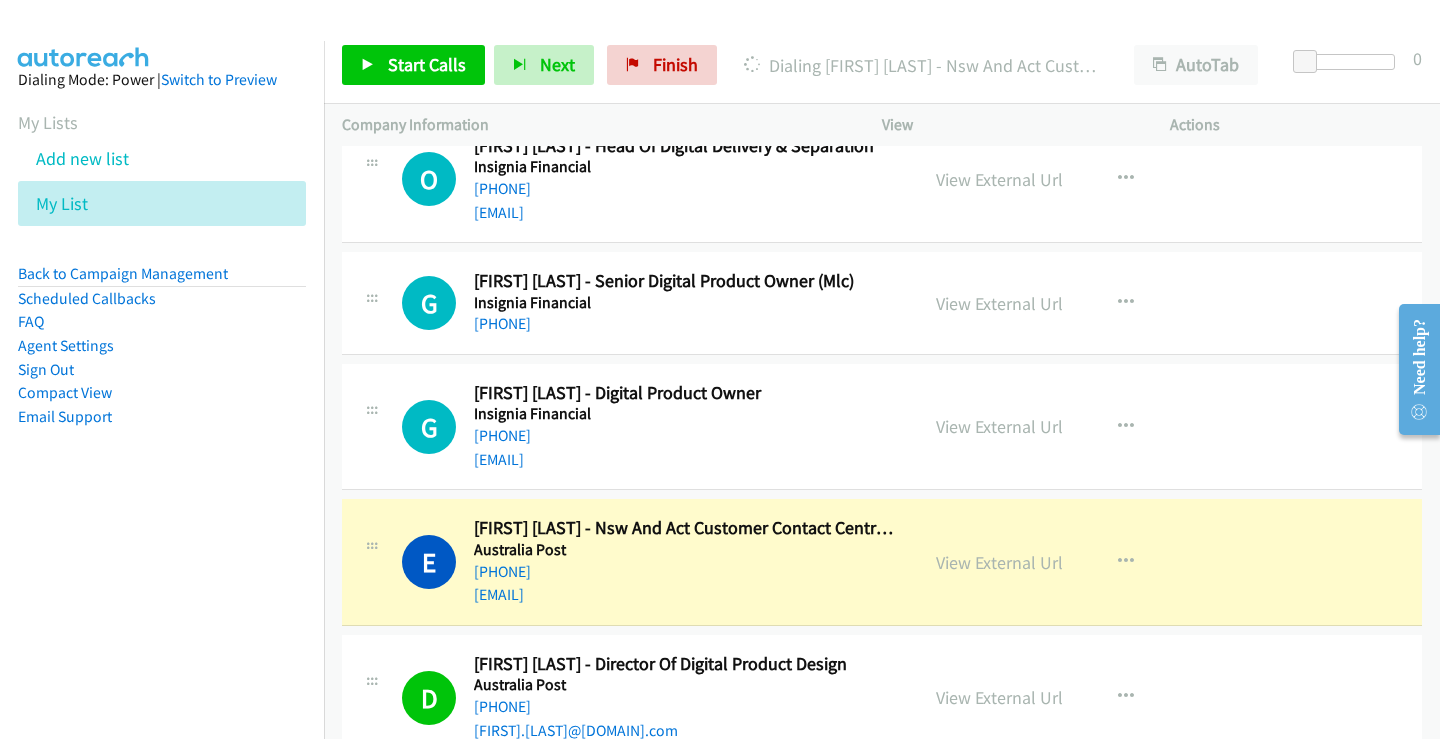 scroll, scrollTop: 22390, scrollLeft: 0, axis: vertical 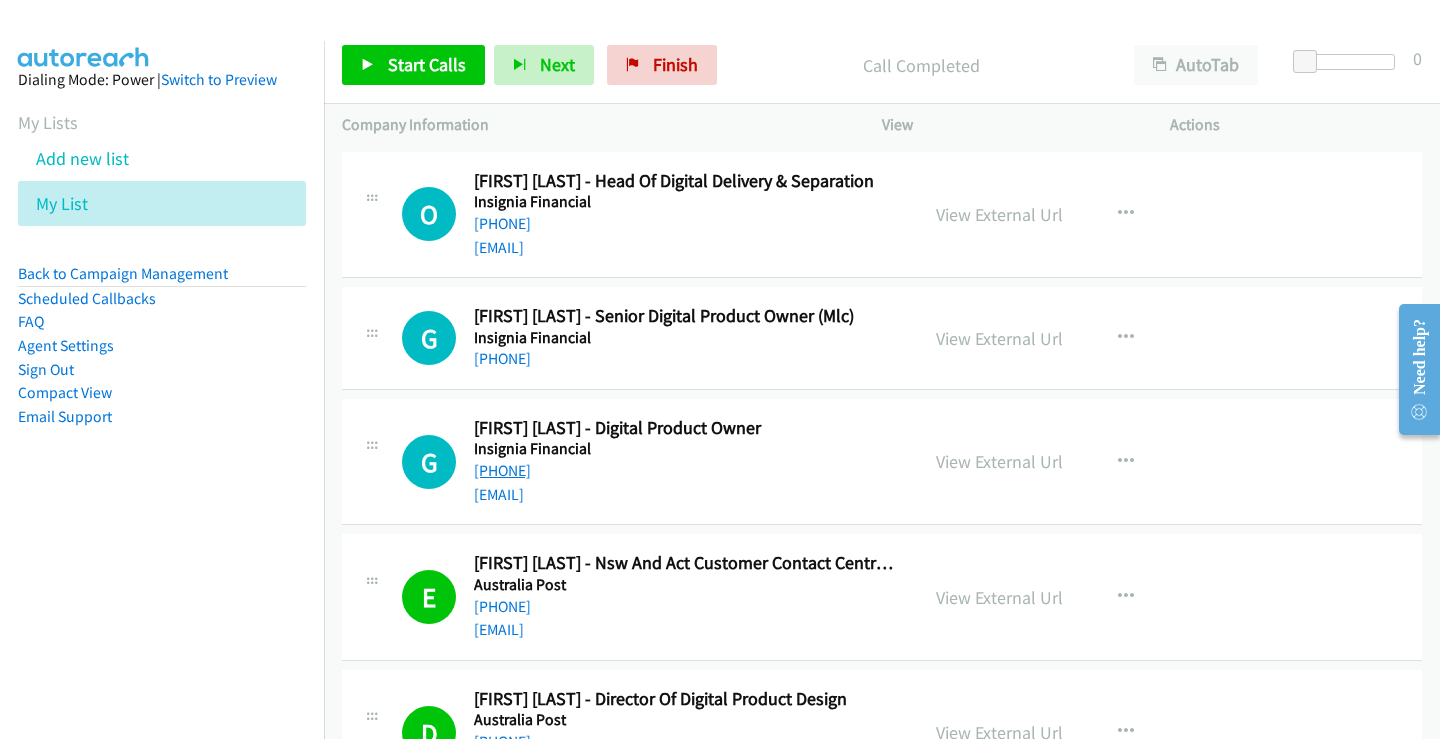 click on "[PHONE]" at bounding box center [502, 470] 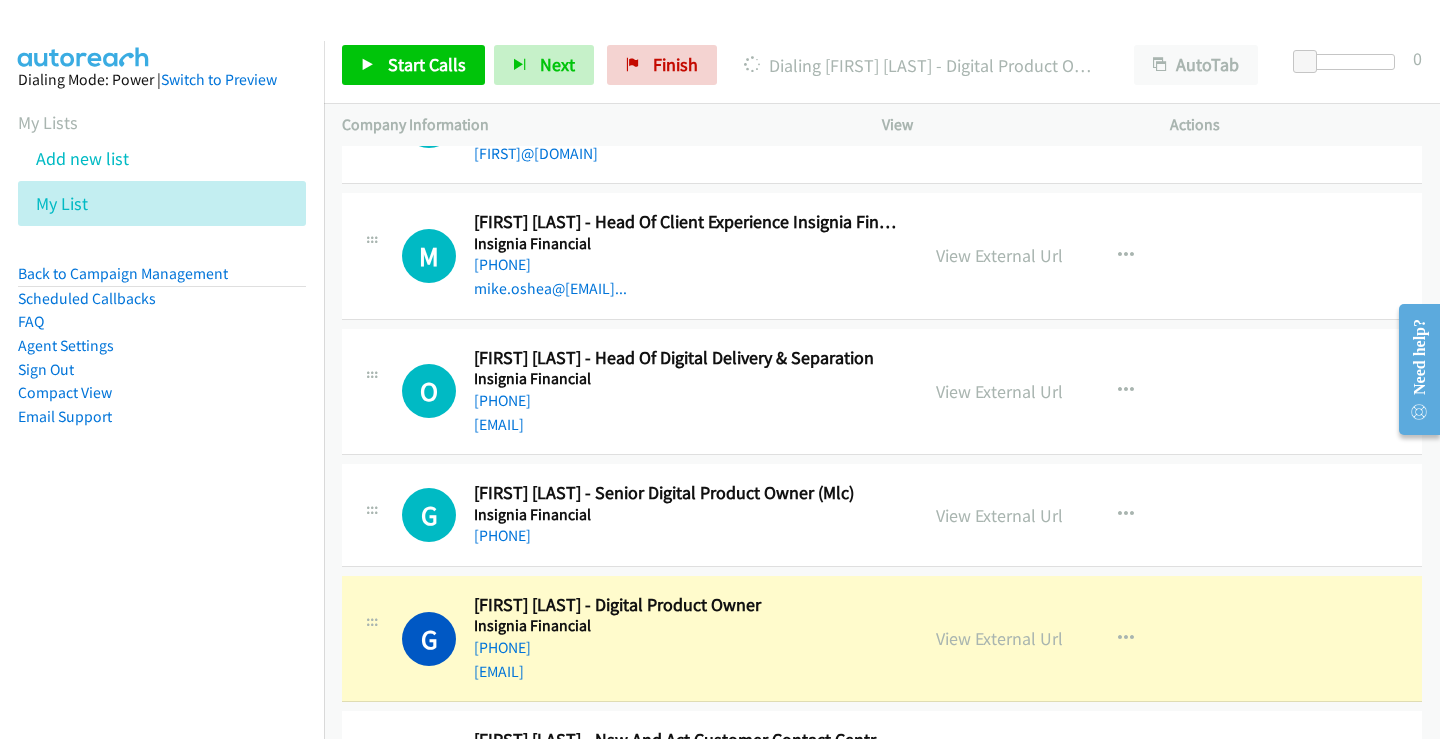 scroll, scrollTop: 22190, scrollLeft: 0, axis: vertical 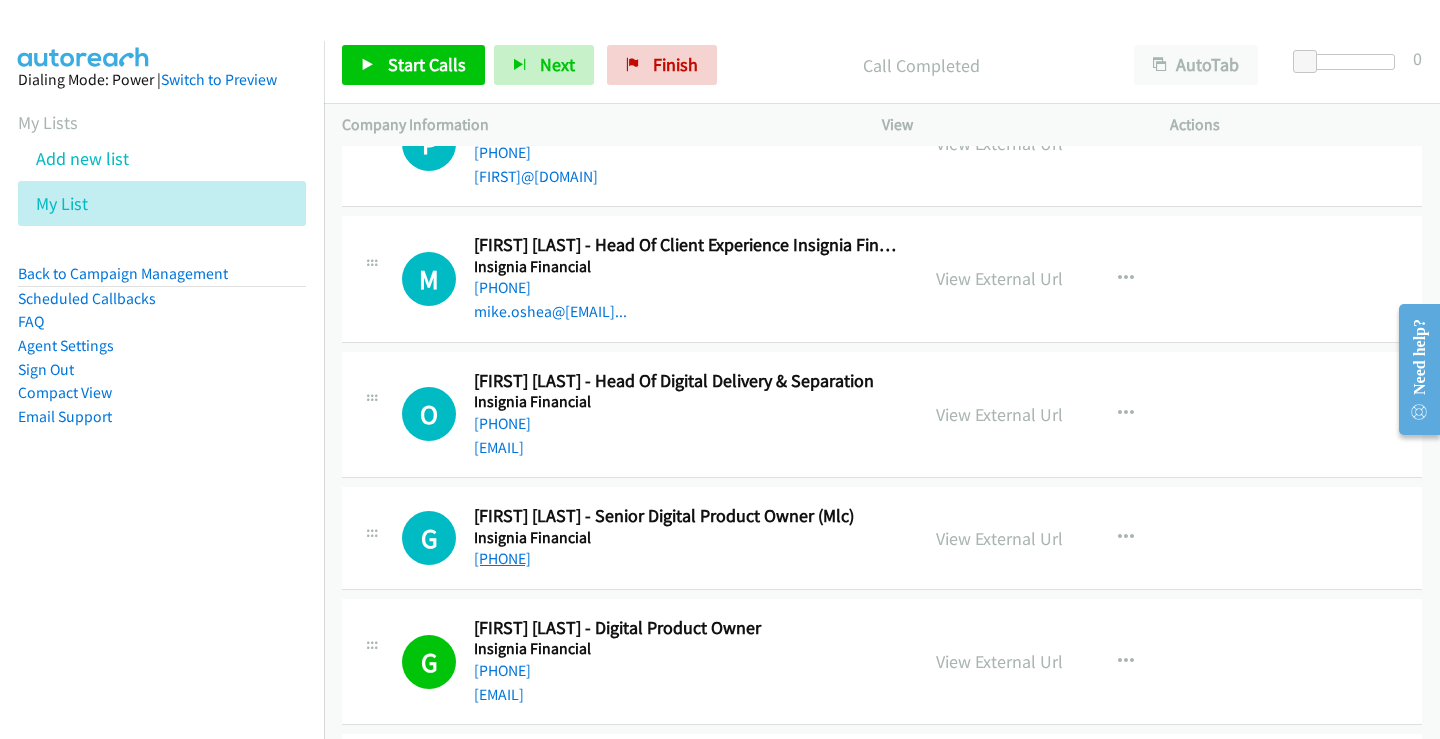 click on "[PHONE]" at bounding box center (502, 558) 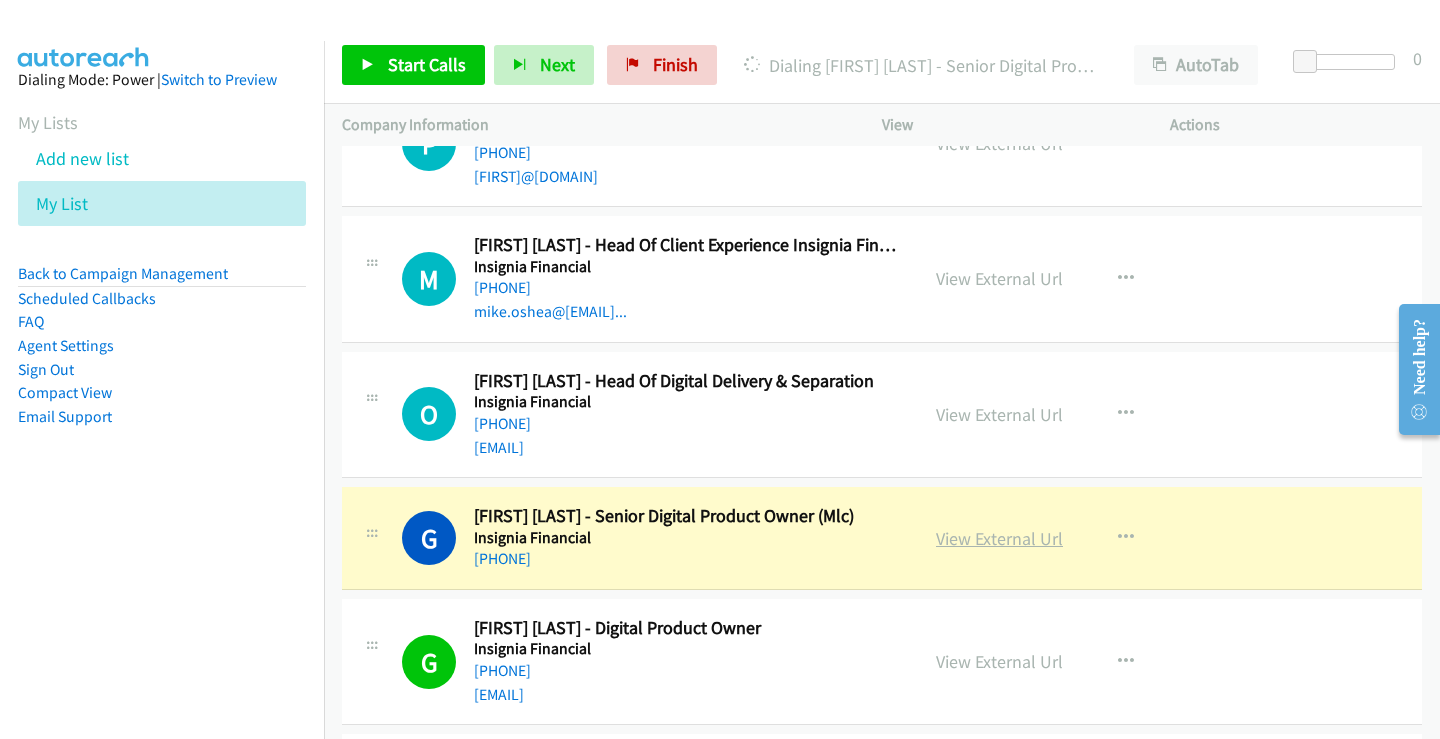 click on "View External Url" at bounding box center [999, 538] 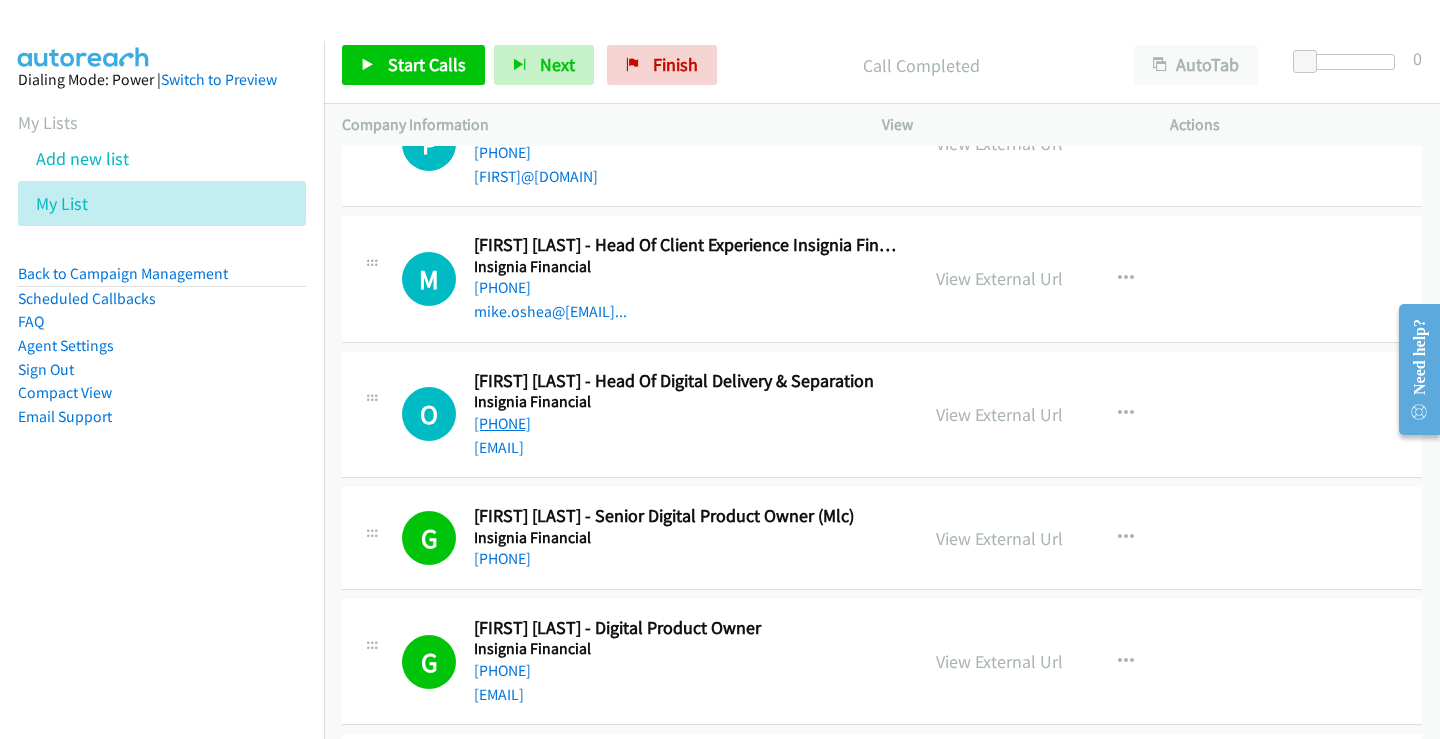 click on "[PHONE]" at bounding box center [502, 423] 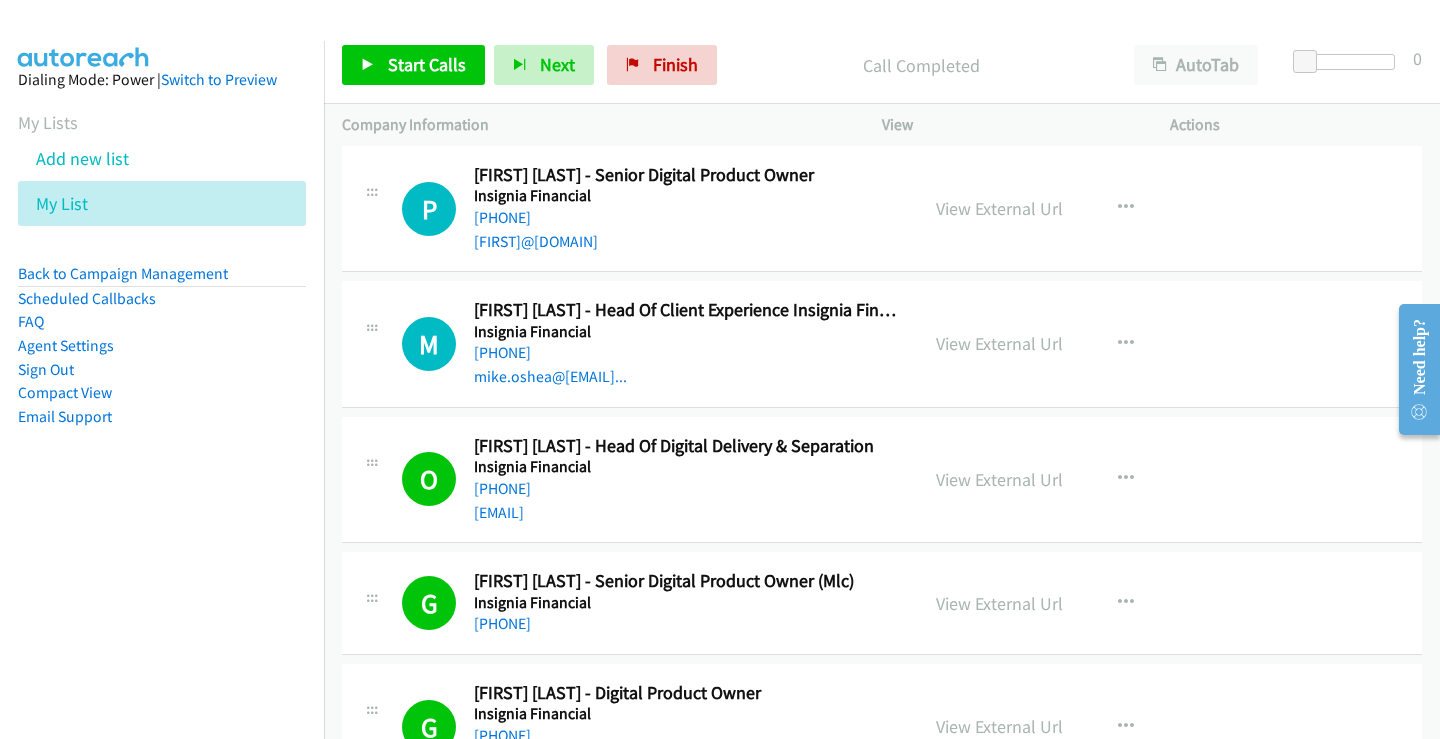 scroll, scrollTop: 21990, scrollLeft: 0, axis: vertical 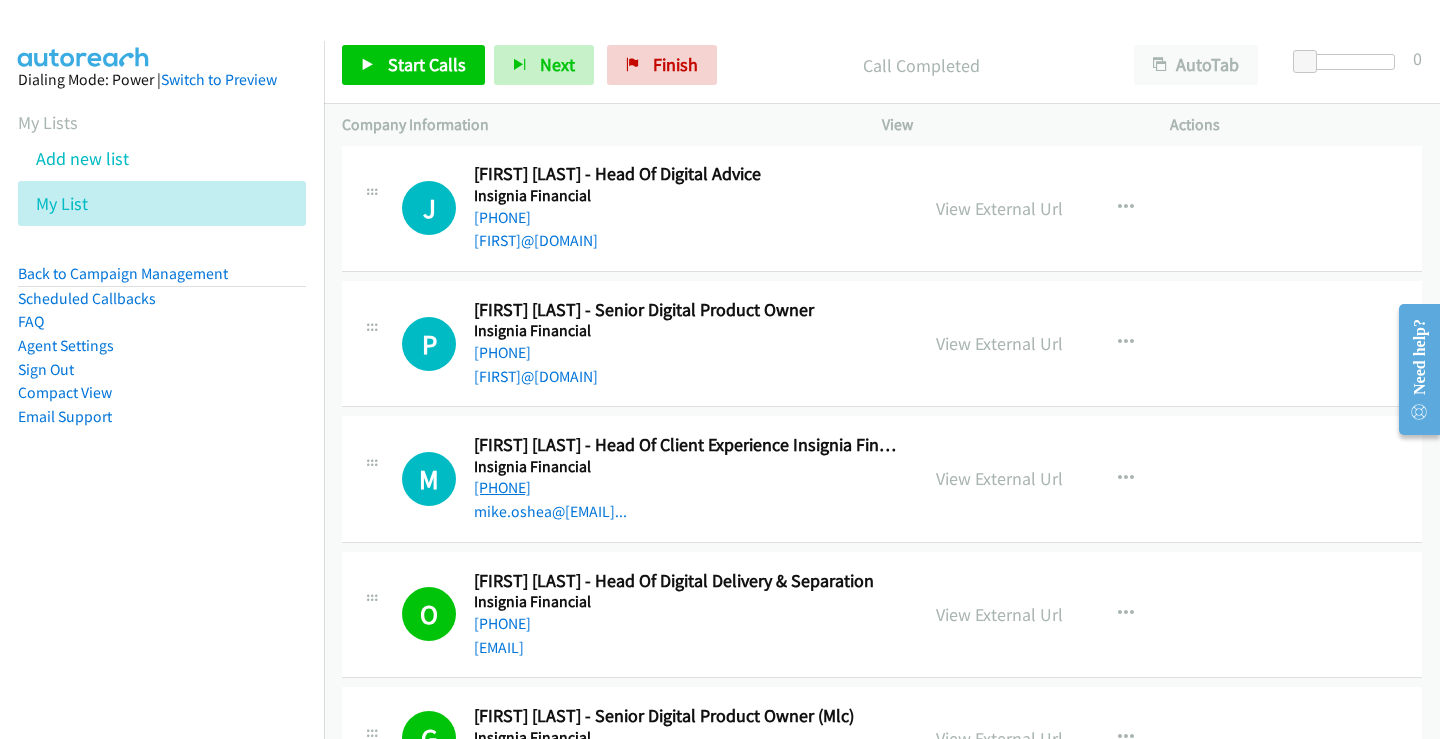 click on "[PHONE]" at bounding box center [502, 487] 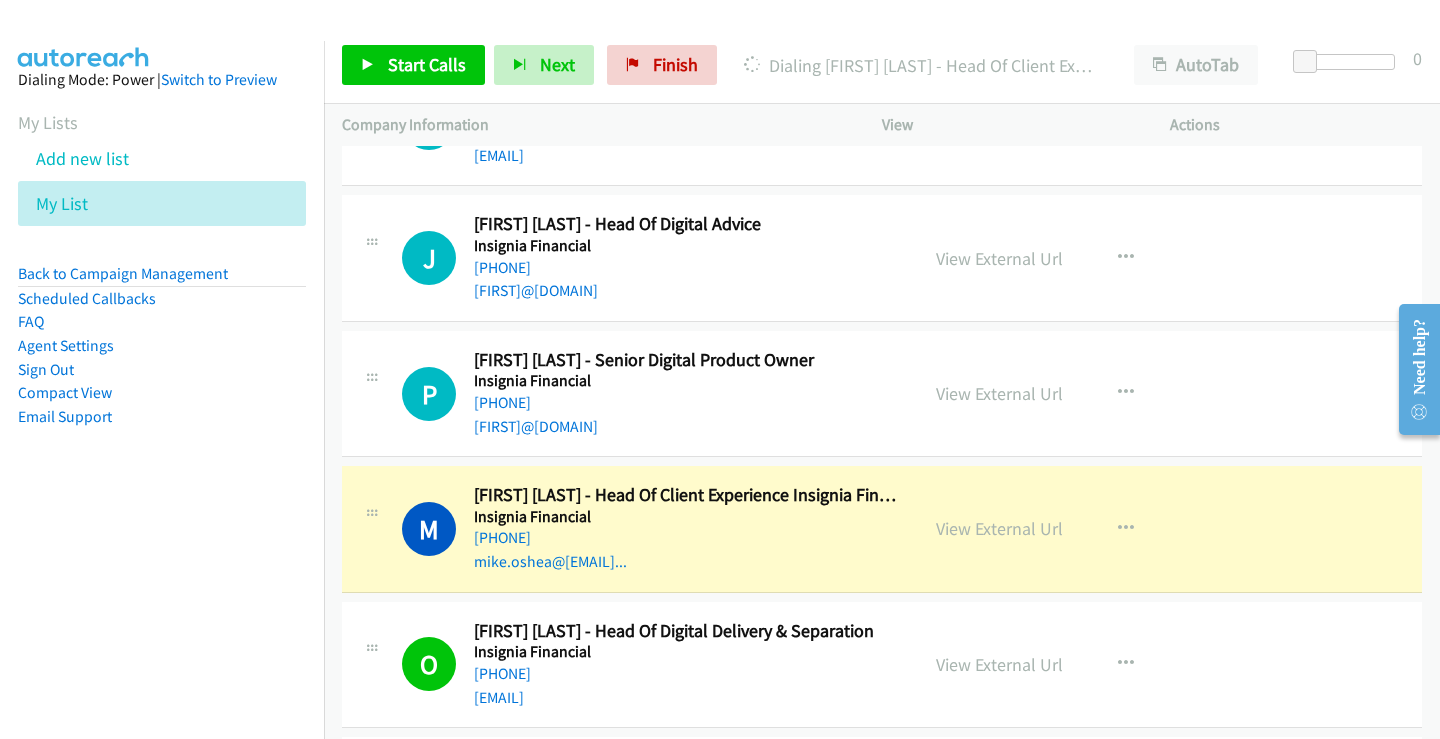 scroll, scrollTop: 21890, scrollLeft: 0, axis: vertical 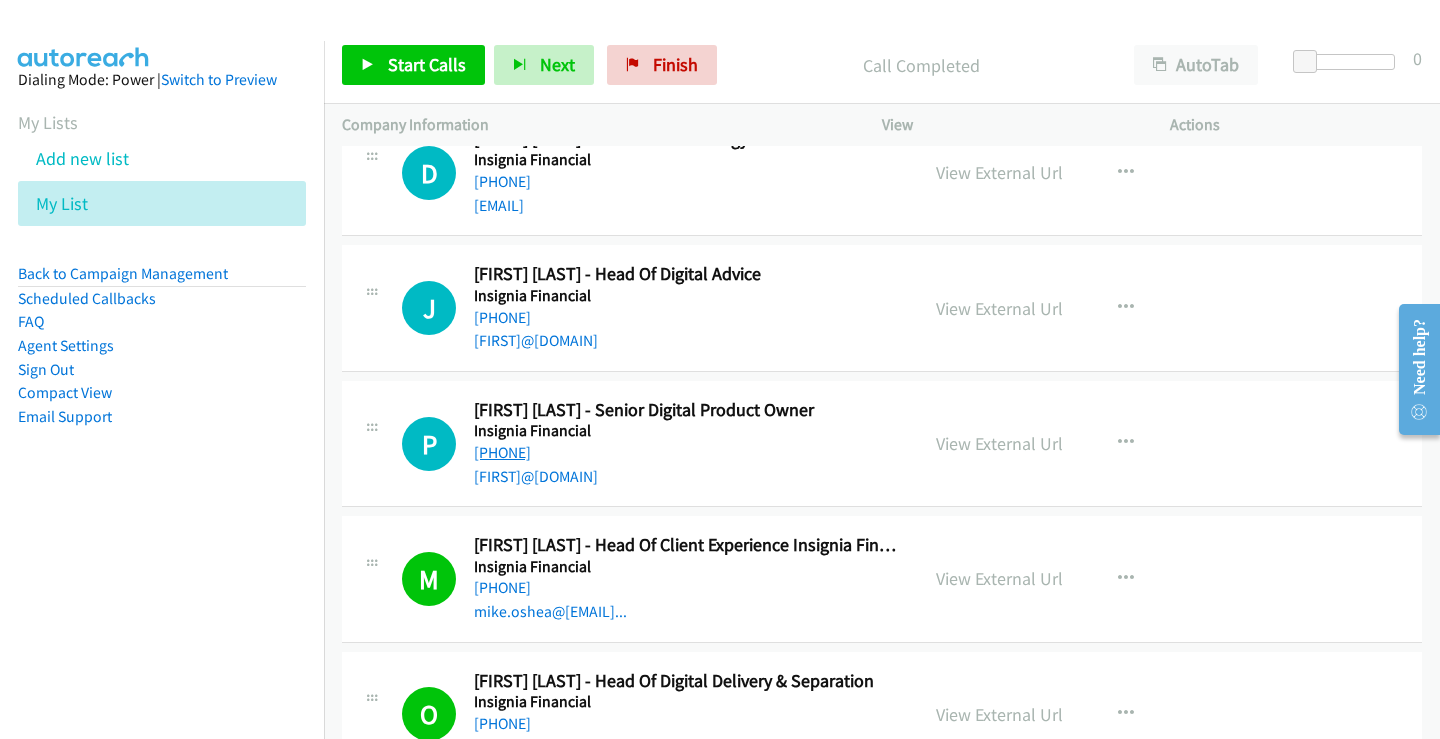 click on "[PHONE]" at bounding box center [502, 452] 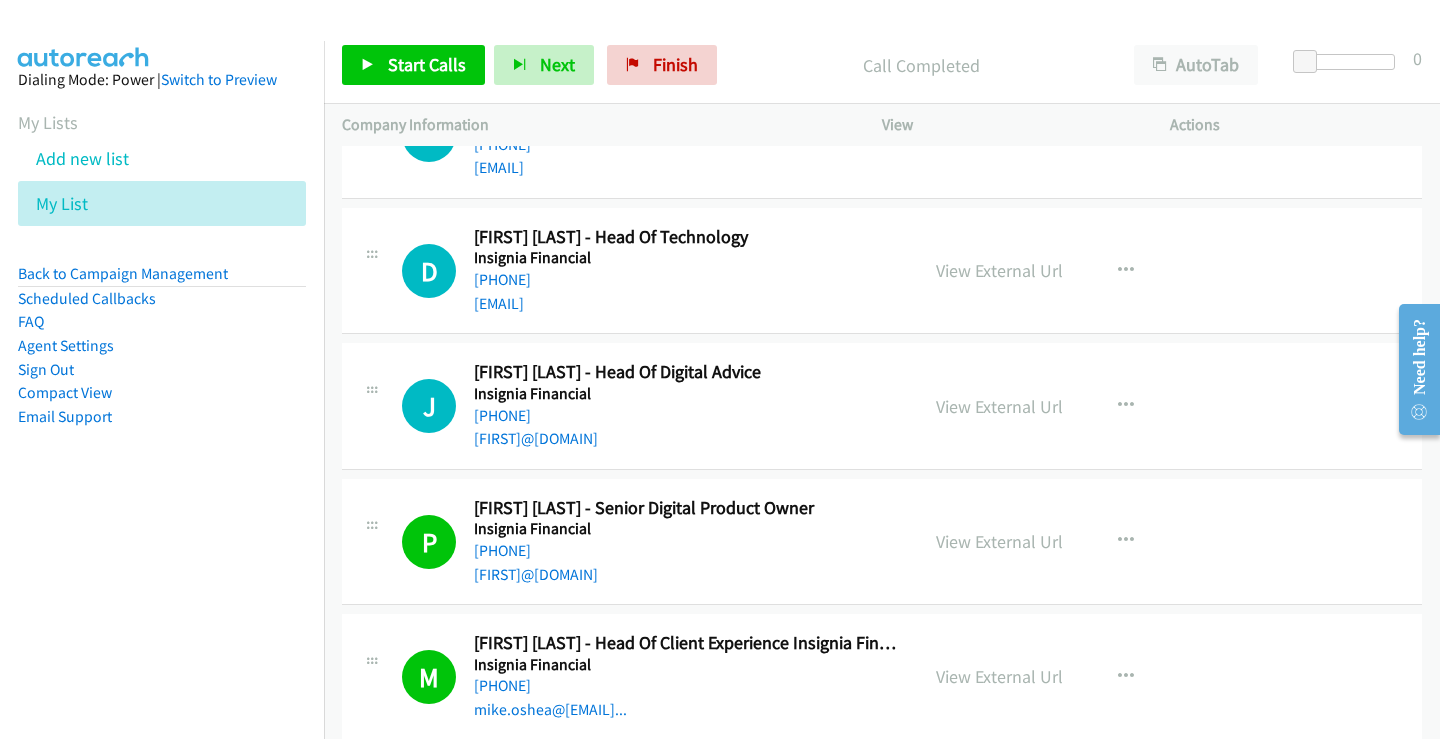 scroll, scrollTop: 21790, scrollLeft: 0, axis: vertical 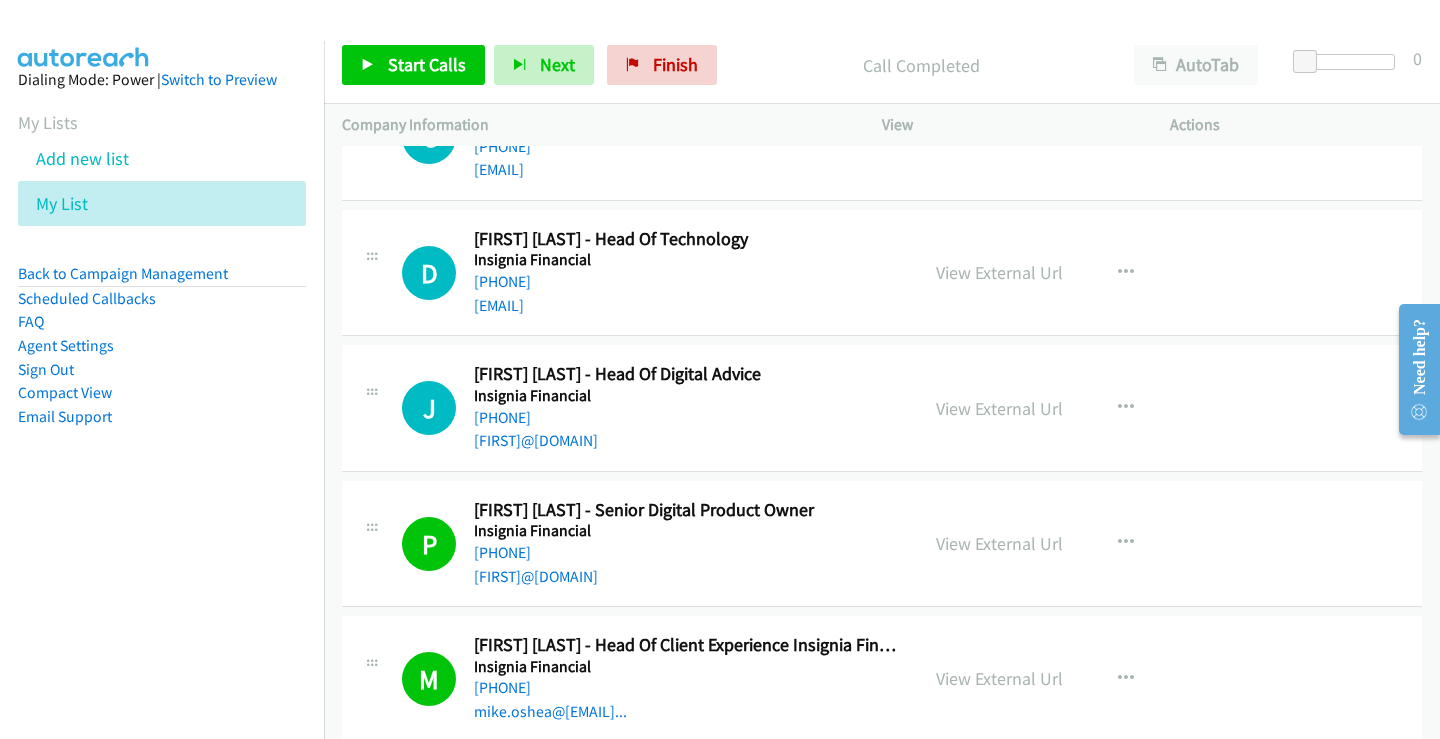 drag, startPoint x: 565, startPoint y: 415, endPoint x: 588, endPoint y: 415, distance: 23 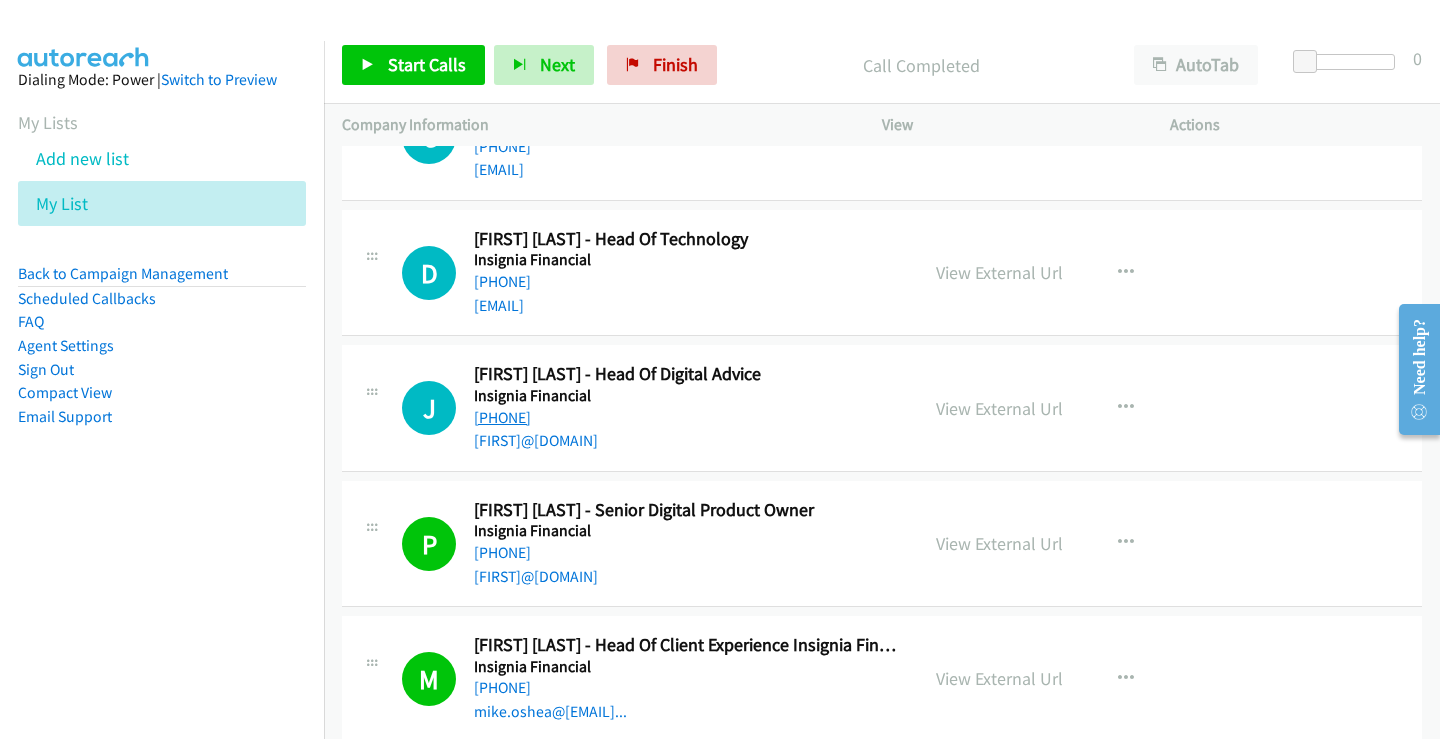 click on "[PHONE]" at bounding box center [502, 417] 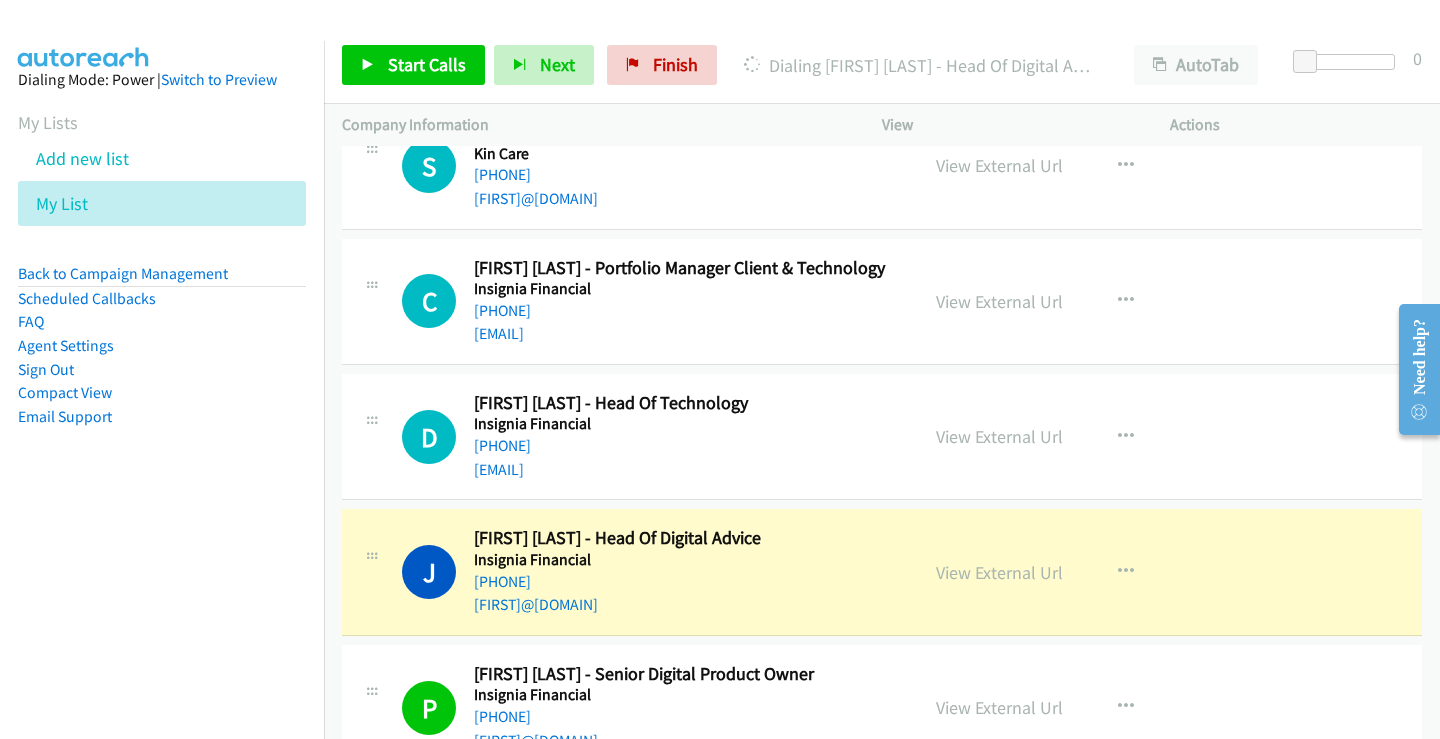 scroll, scrollTop: 21590, scrollLeft: 0, axis: vertical 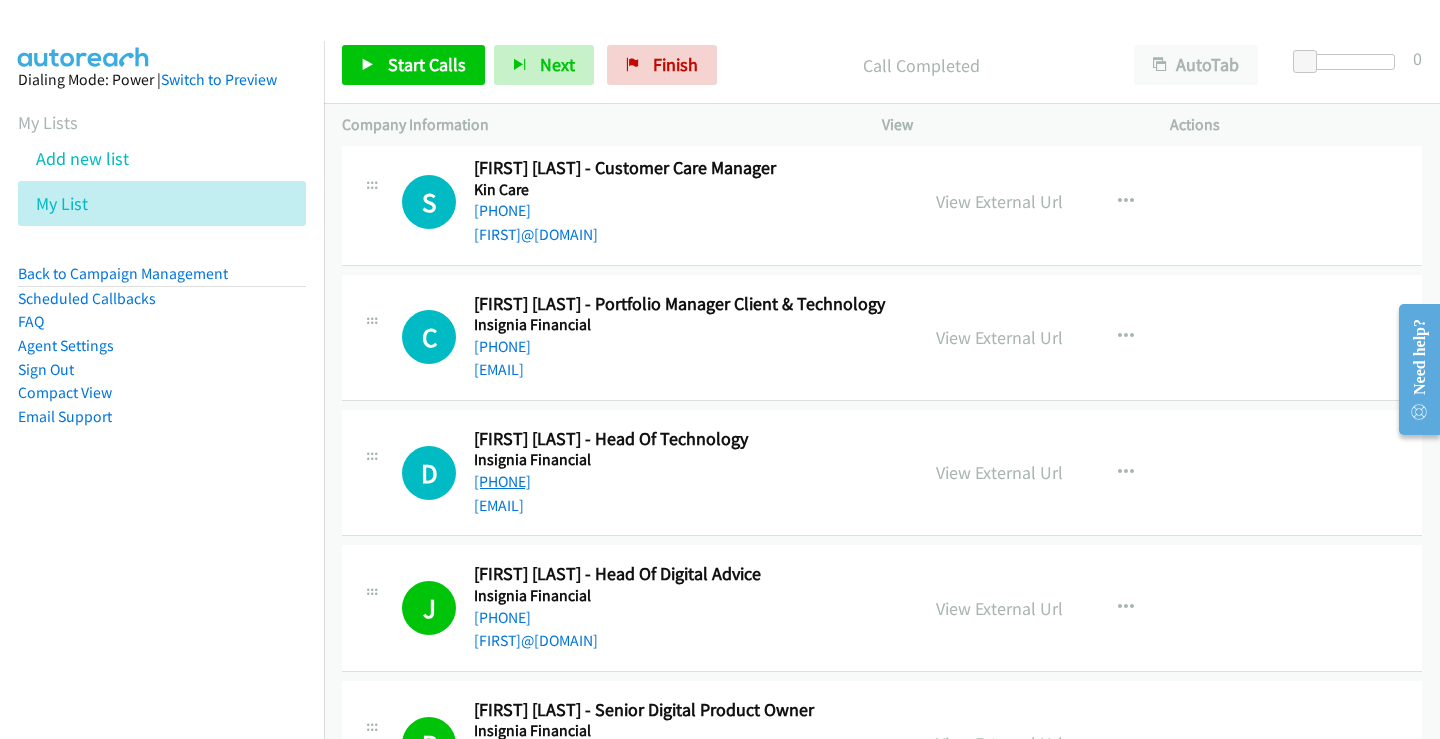 click on "[PHONE]" at bounding box center (502, 481) 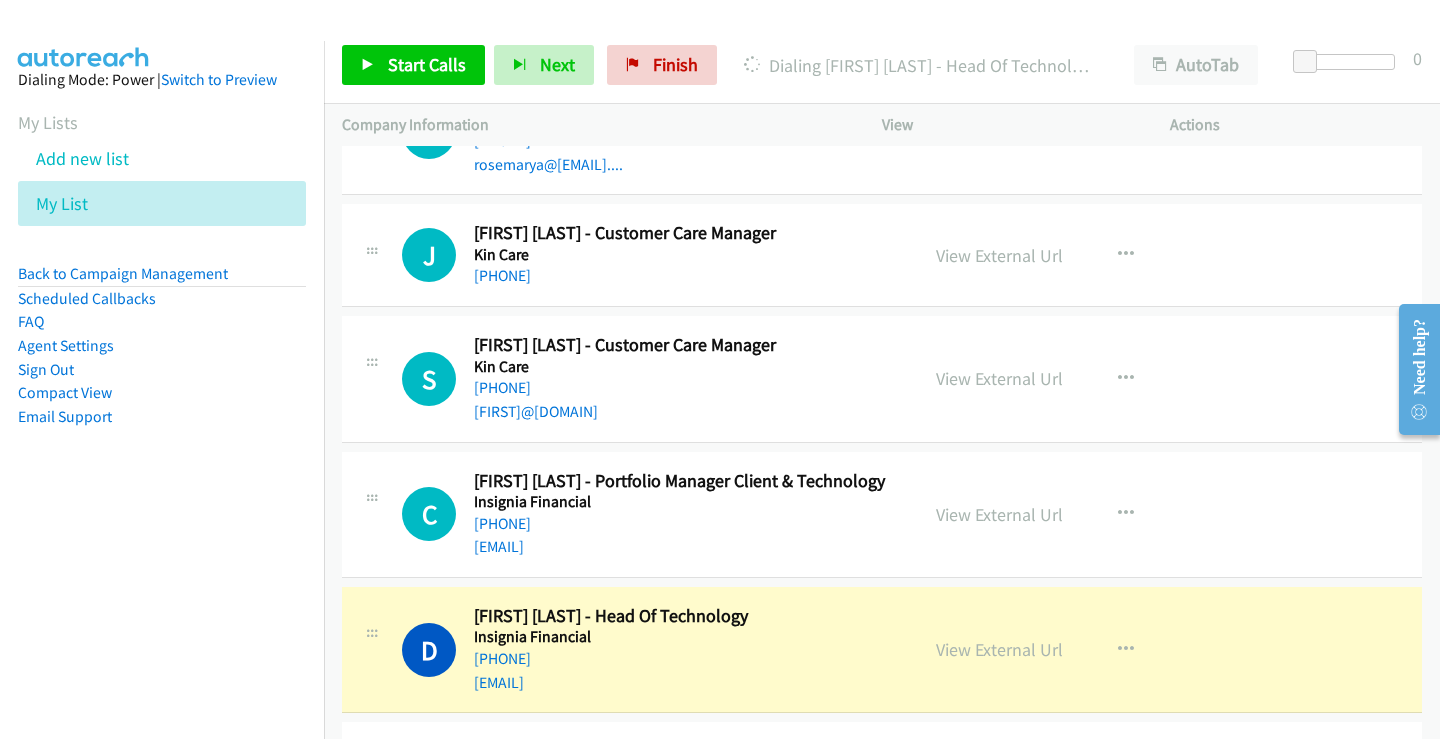scroll, scrollTop: 21390, scrollLeft: 0, axis: vertical 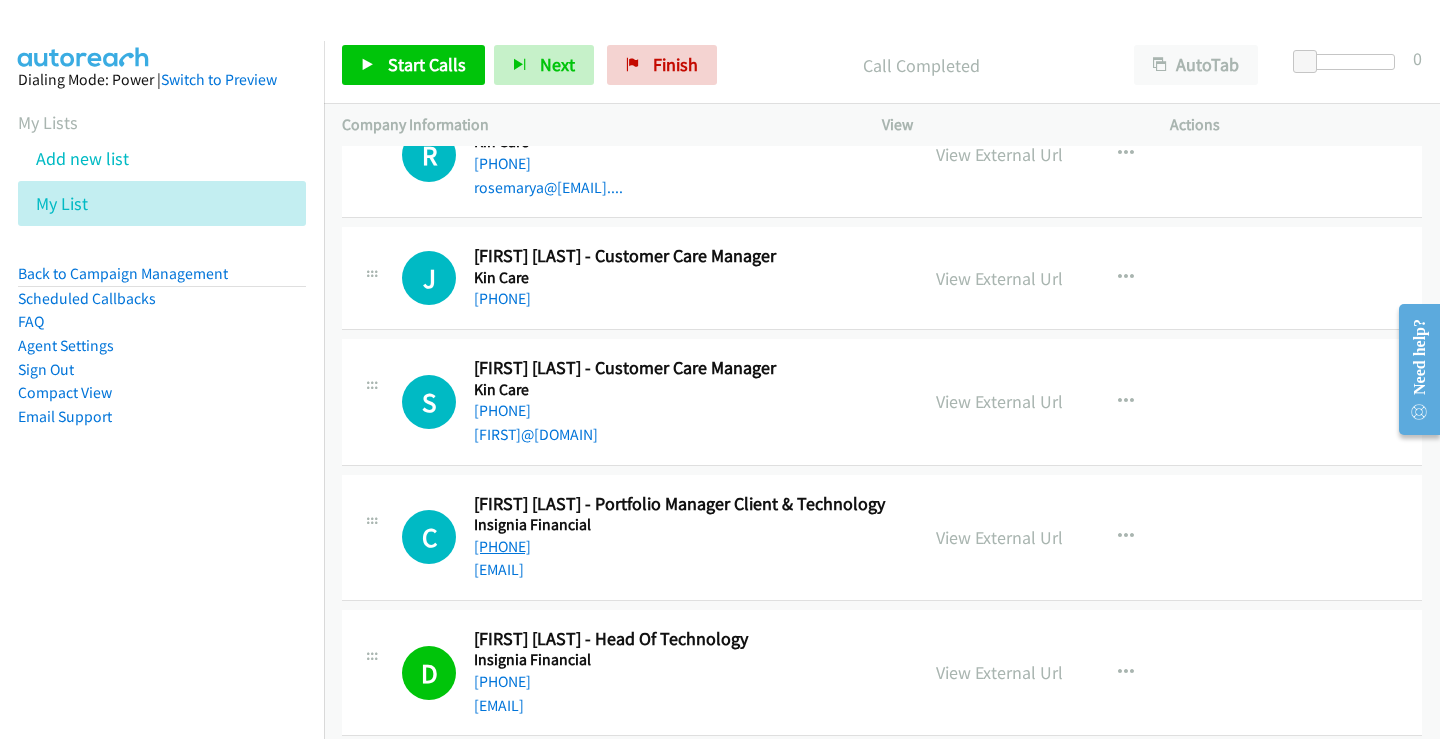 click on "[PHONE]" at bounding box center [502, 546] 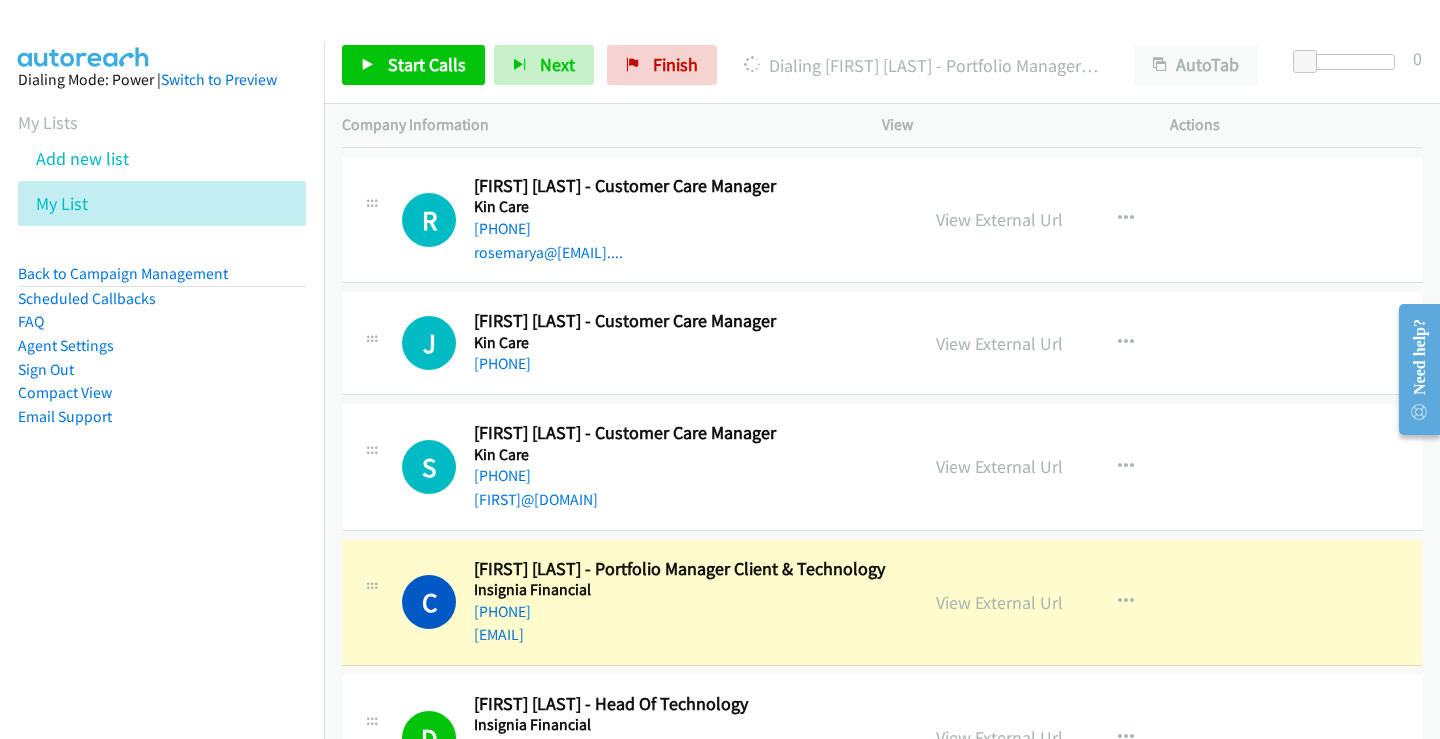 scroll, scrollTop: 21290, scrollLeft: 0, axis: vertical 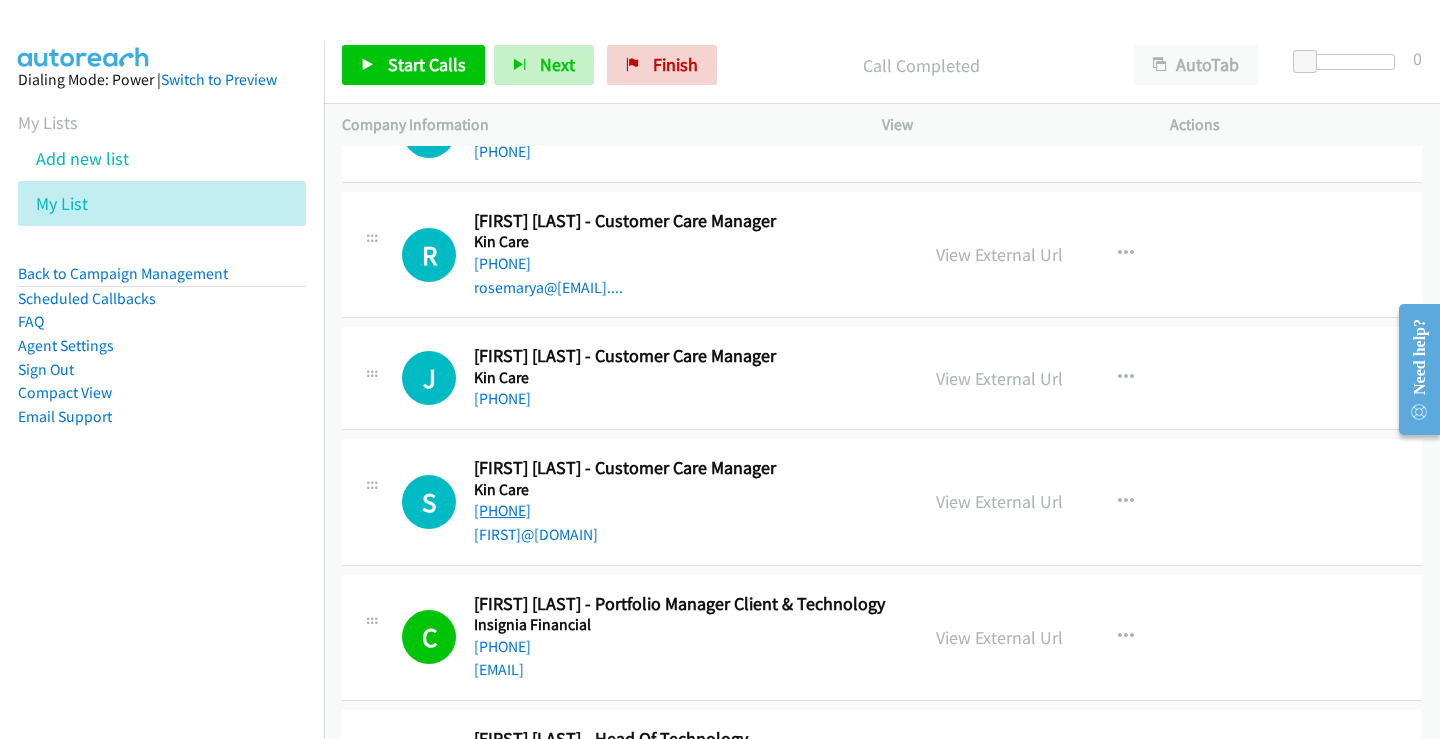 click on "[PHONE]" at bounding box center [502, 510] 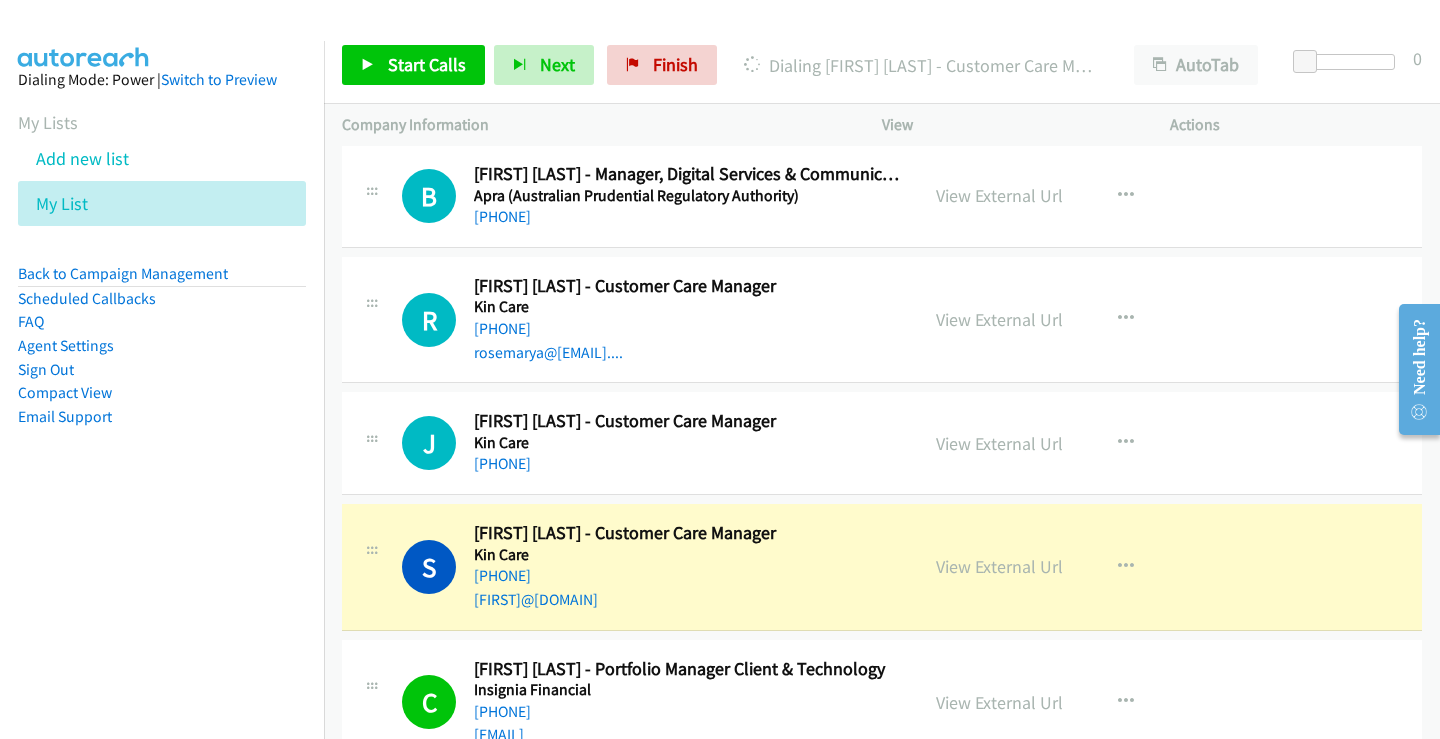 scroll, scrollTop: 21190, scrollLeft: 0, axis: vertical 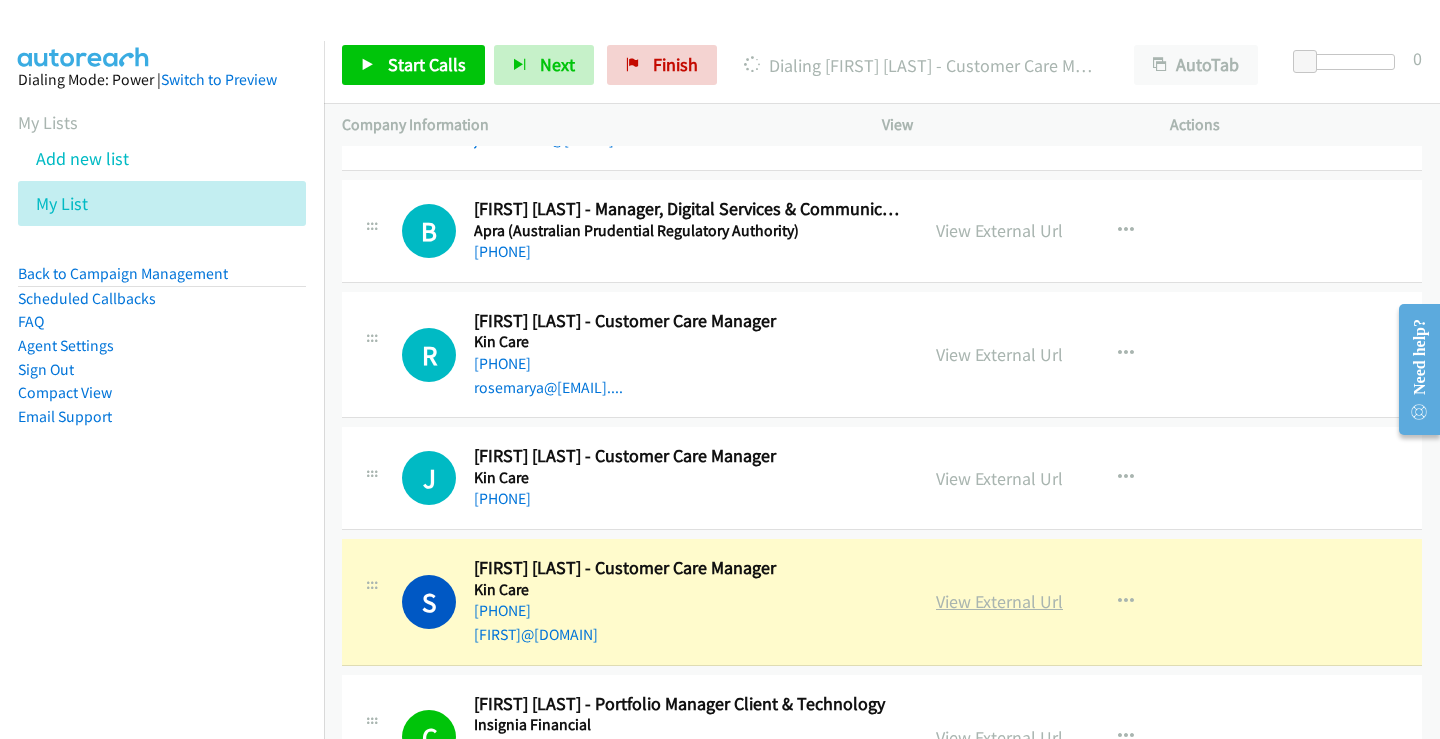 click on "View External Url" at bounding box center (999, 601) 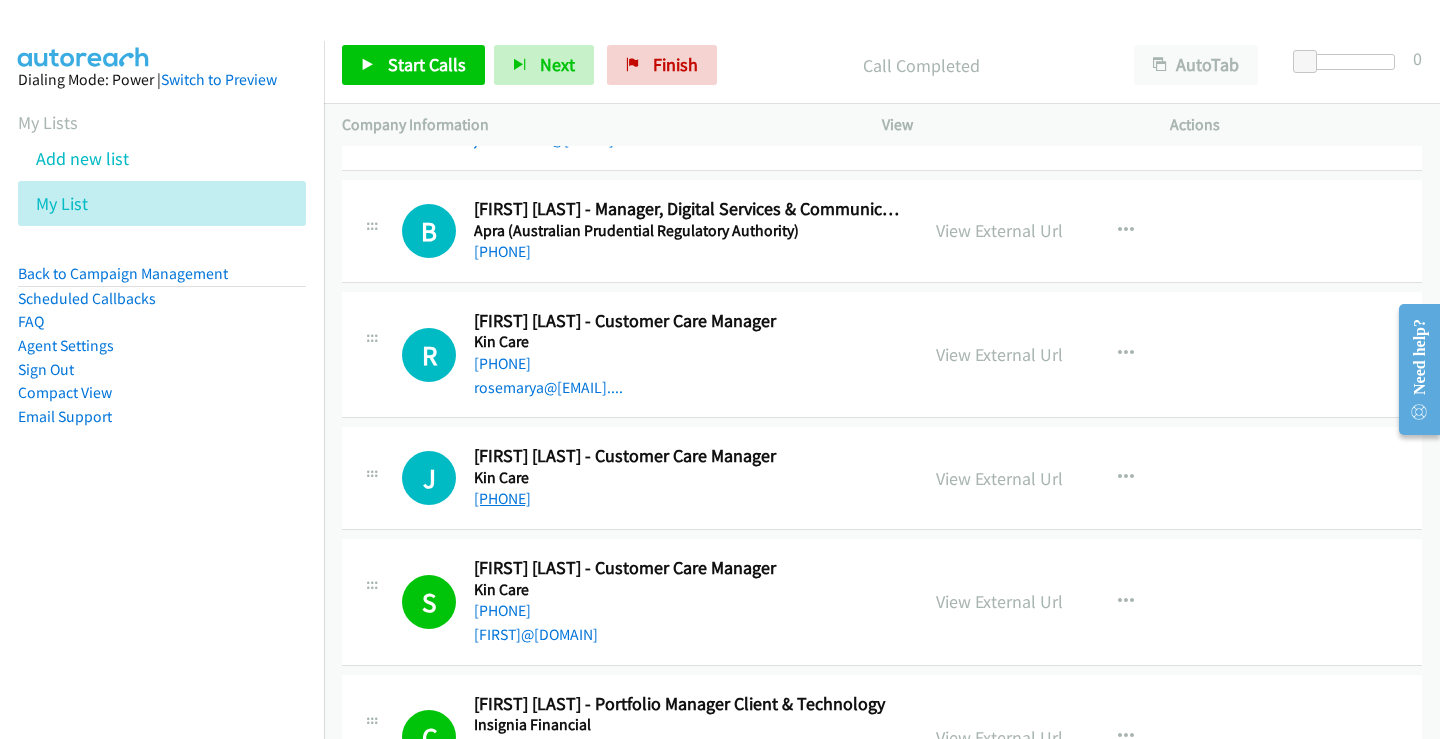 click on "[PHONE]" at bounding box center (502, 498) 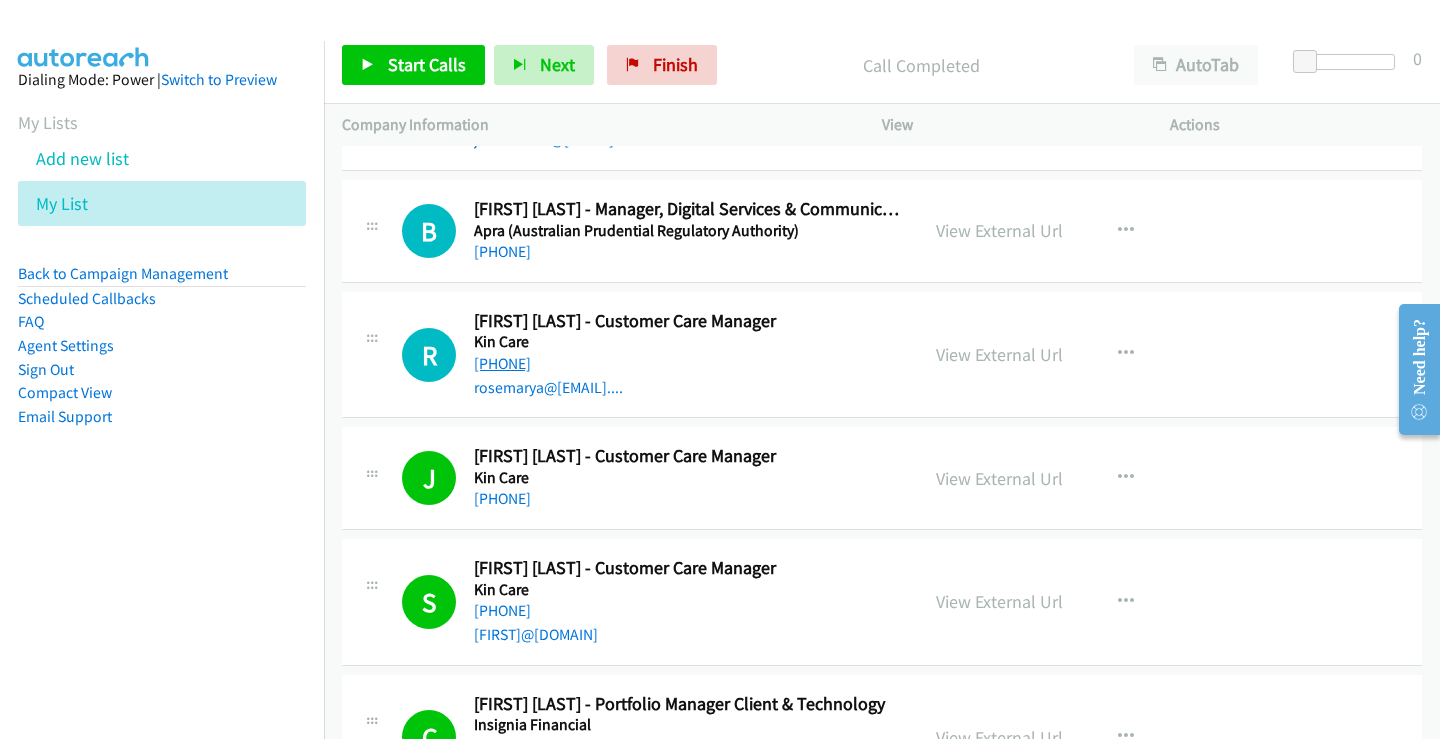 click on "[PHONE]" at bounding box center [502, 363] 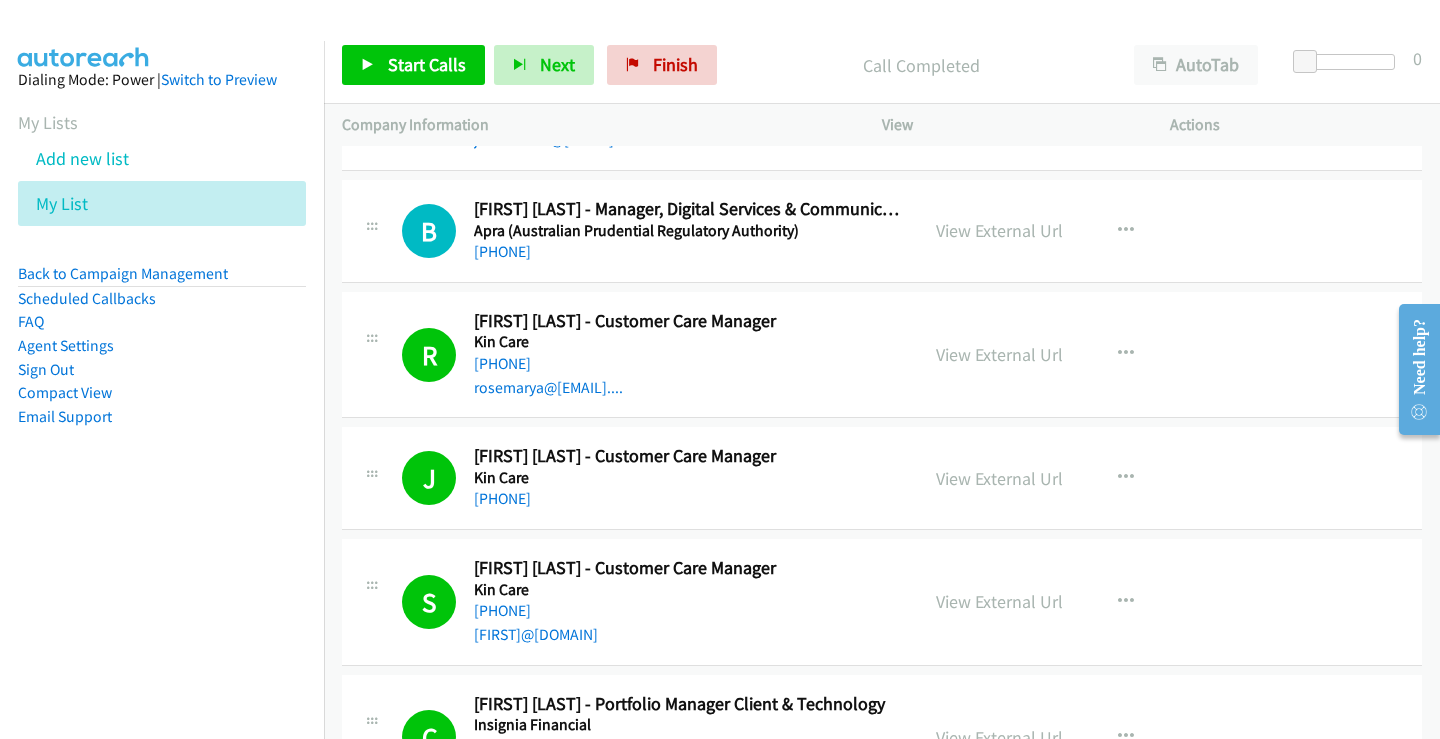 scroll, scrollTop: 21090, scrollLeft: 0, axis: vertical 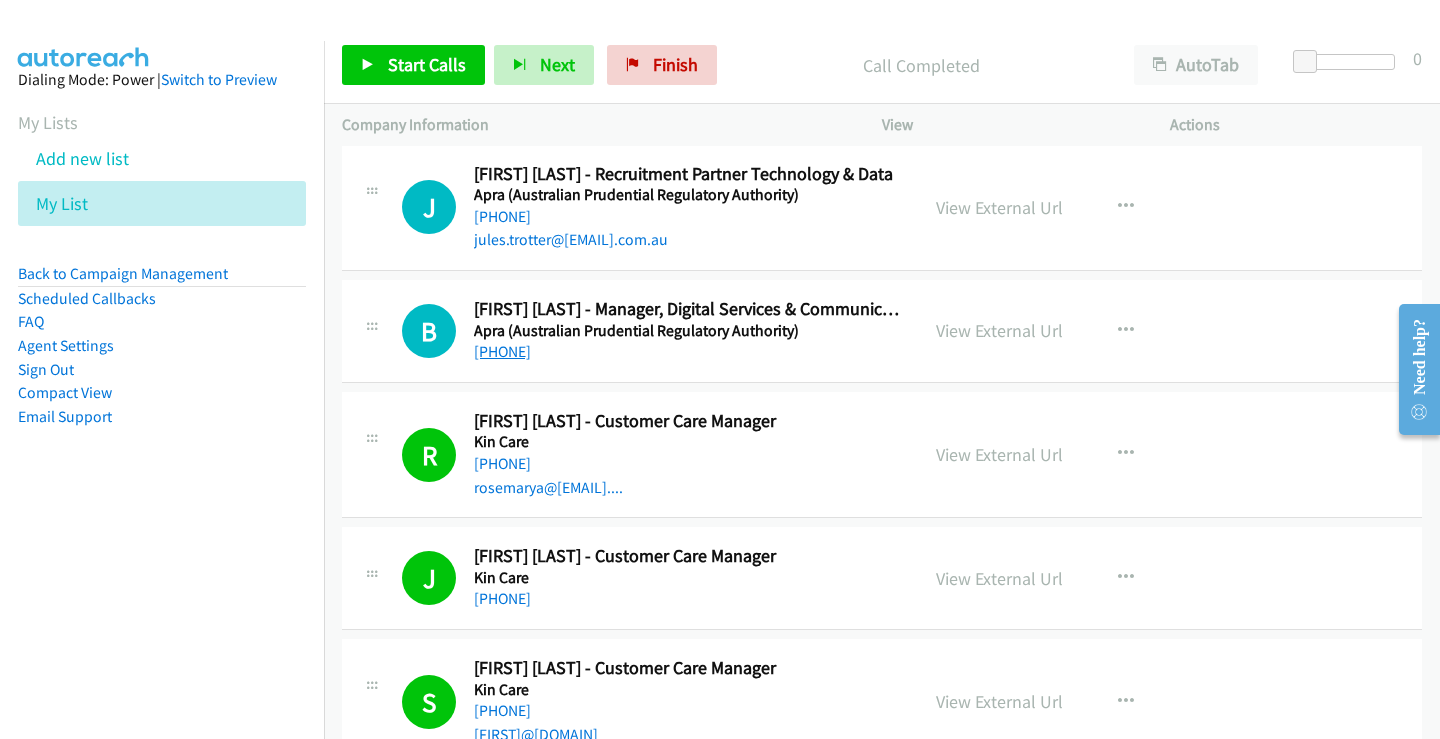 click on "[PHONE]" at bounding box center [502, 351] 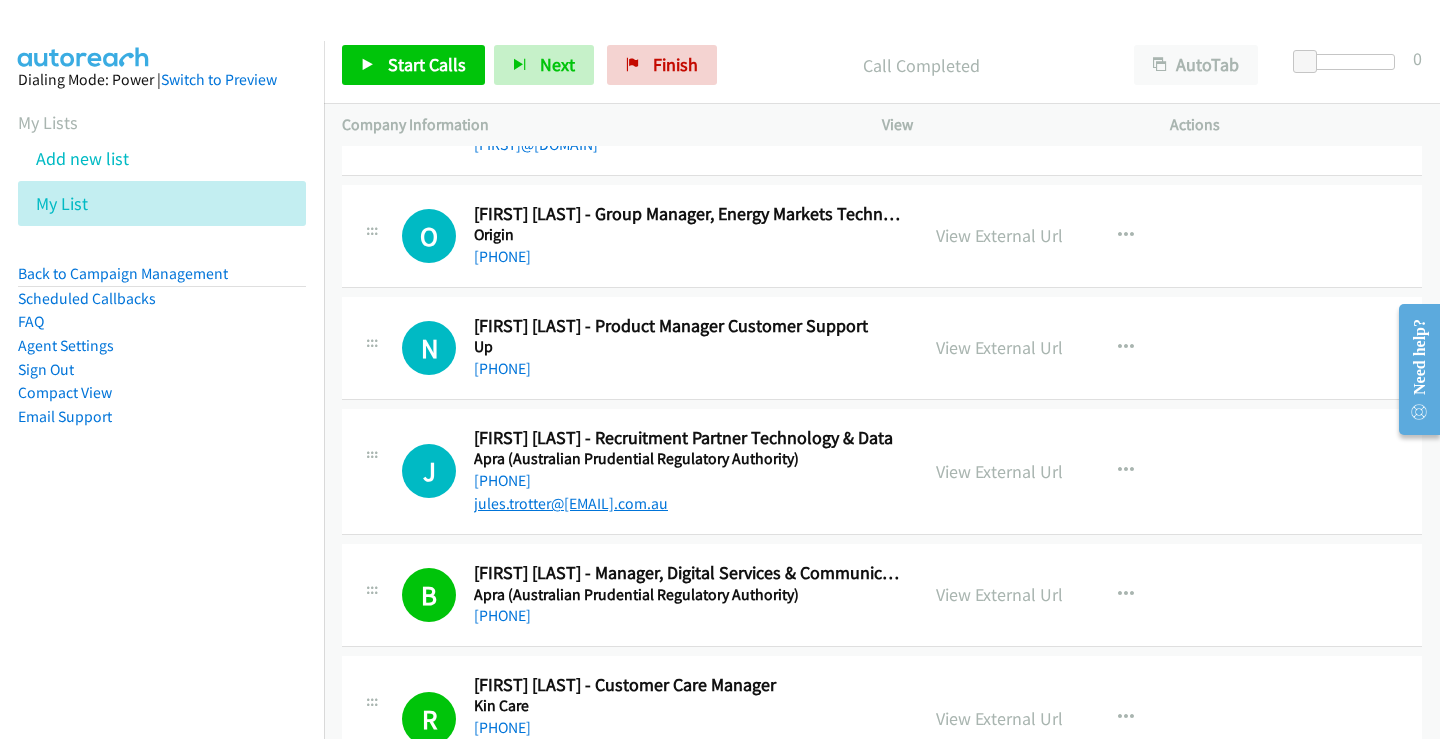 scroll, scrollTop: 20790, scrollLeft: 0, axis: vertical 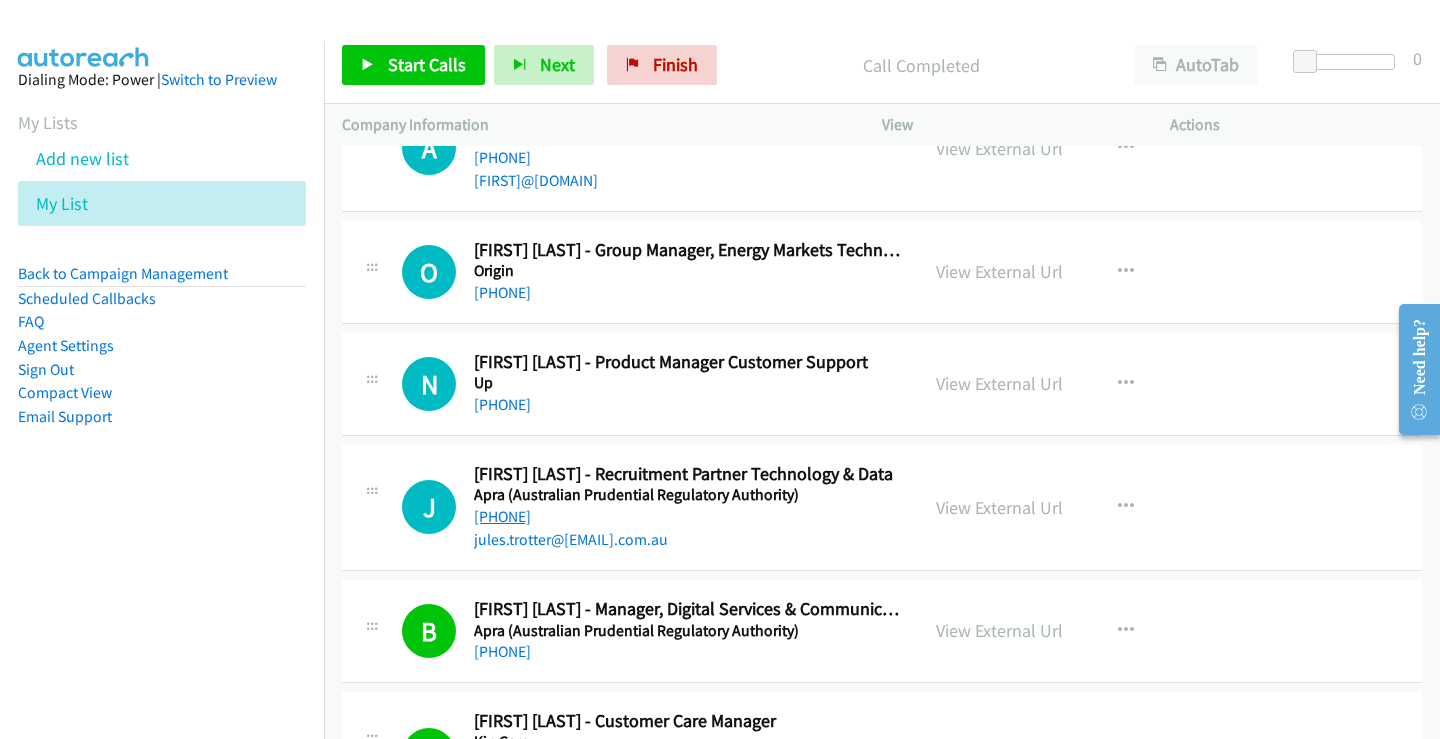 click on "[PHONE]" at bounding box center (502, 516) 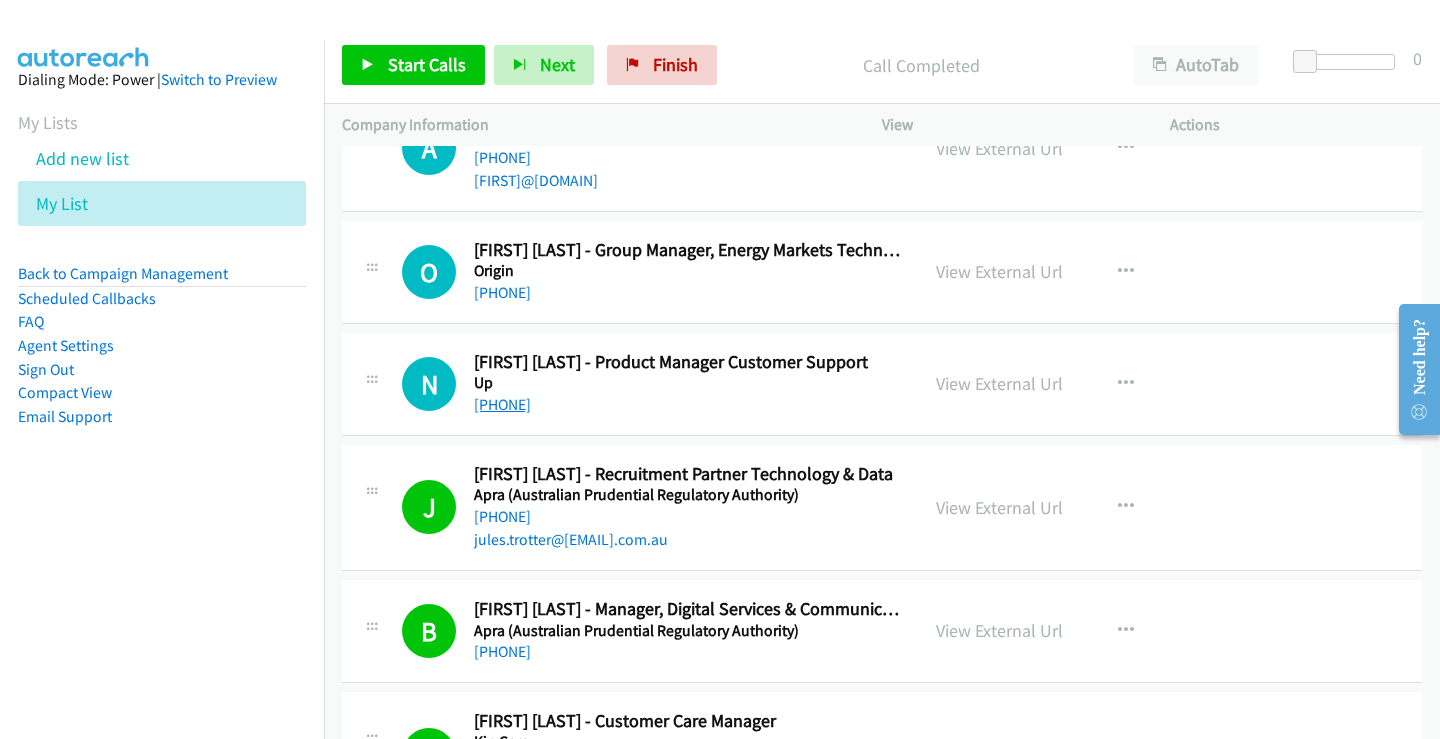 click on "[PHONE]" at bounding box center [502, 404] 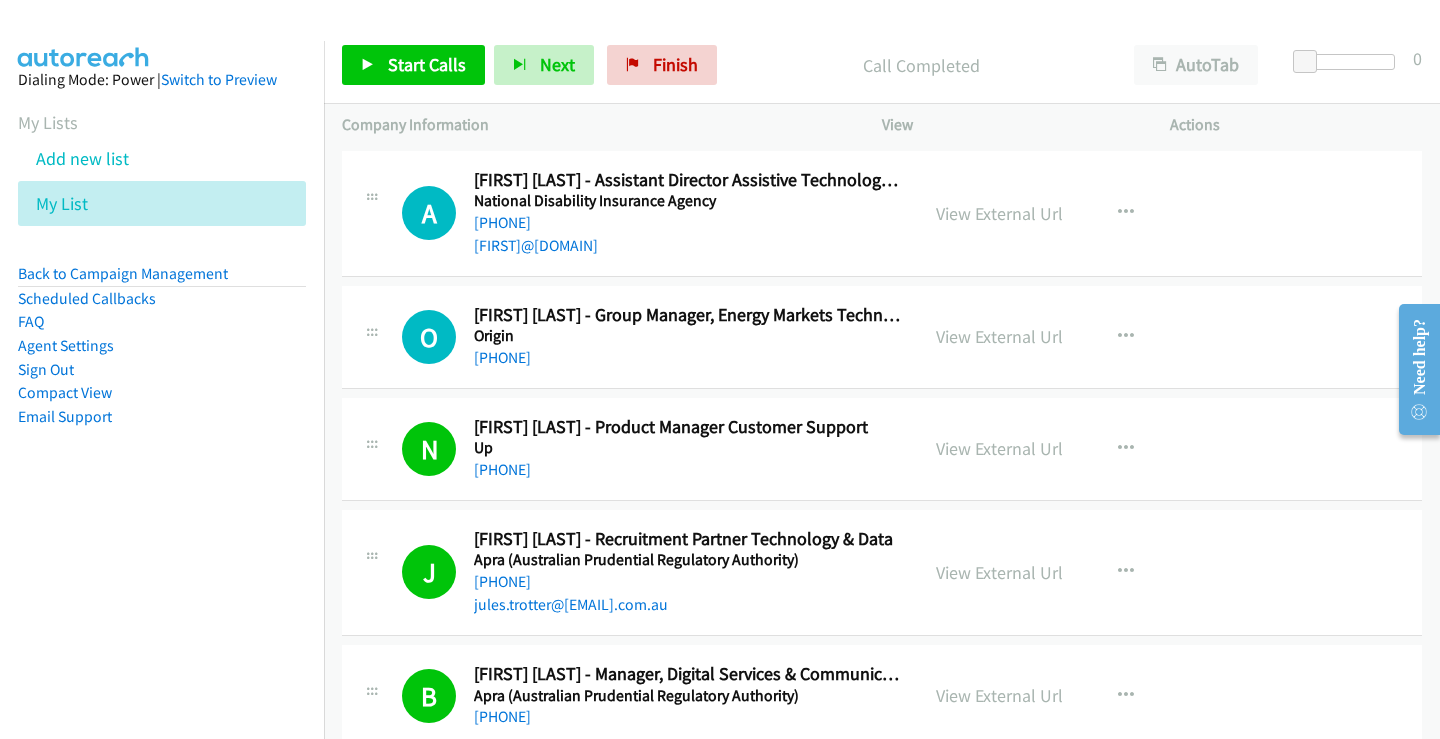 scroll, scrollTop: 20690, scrollLeft: 0, axis: vertical 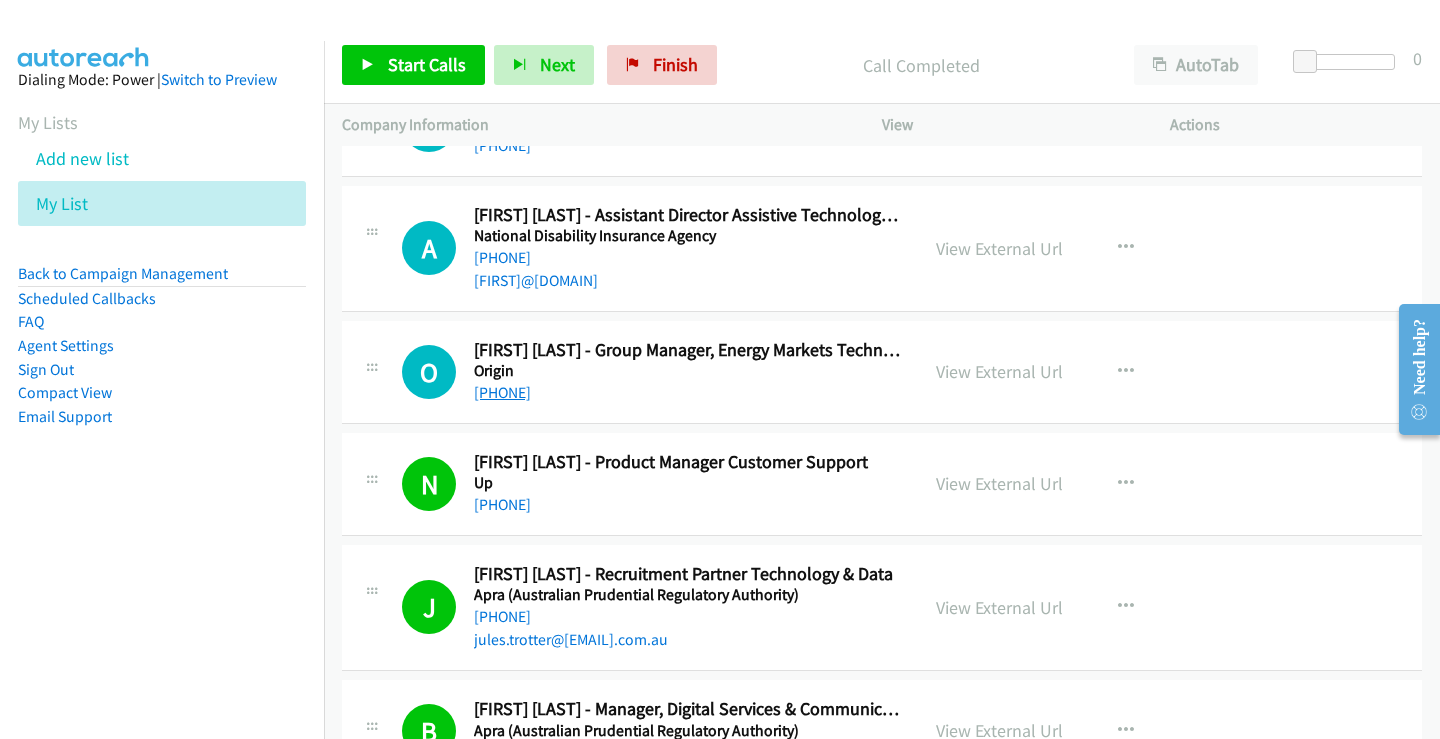 click on "[PHONE]" at bounding box center [502, 392] 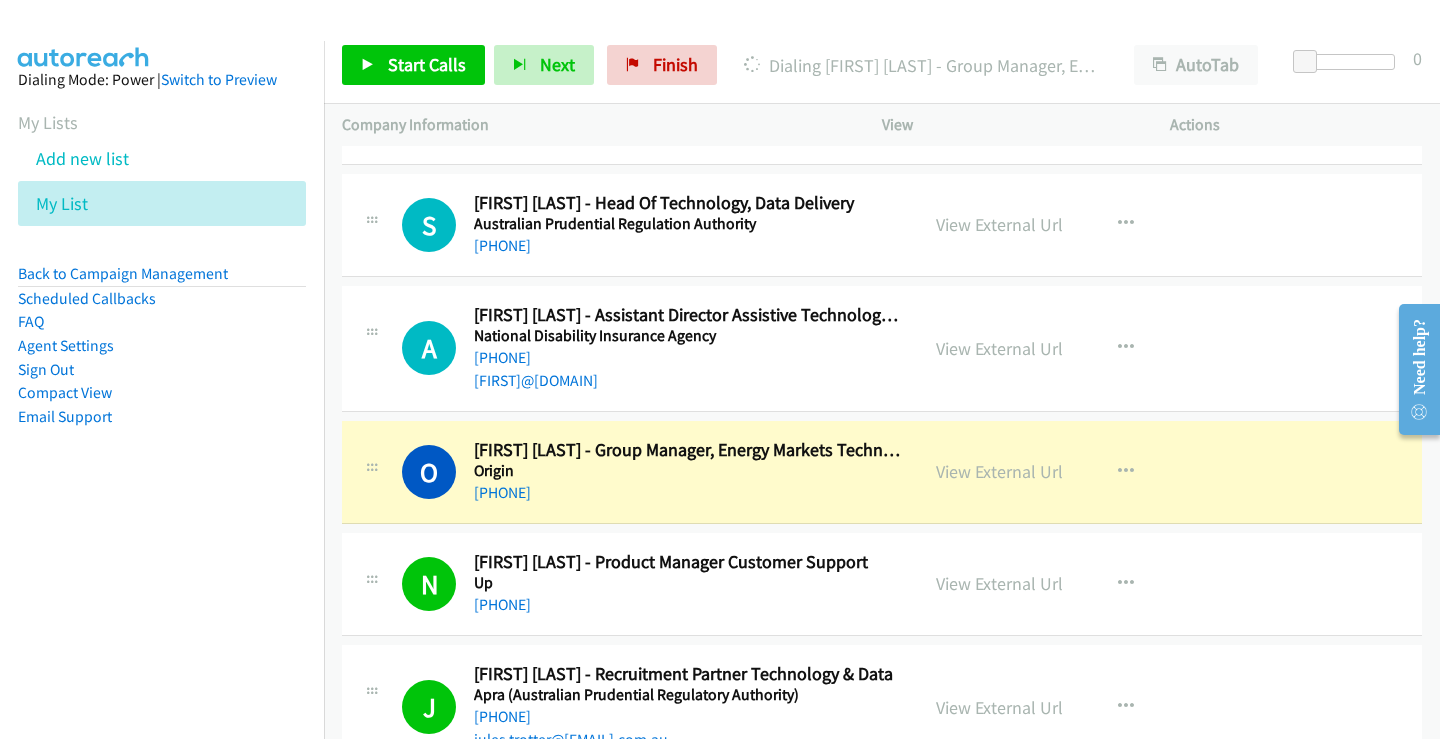 scroll, scrollTop: 20490, scrollLeft: 0, axis: vertical 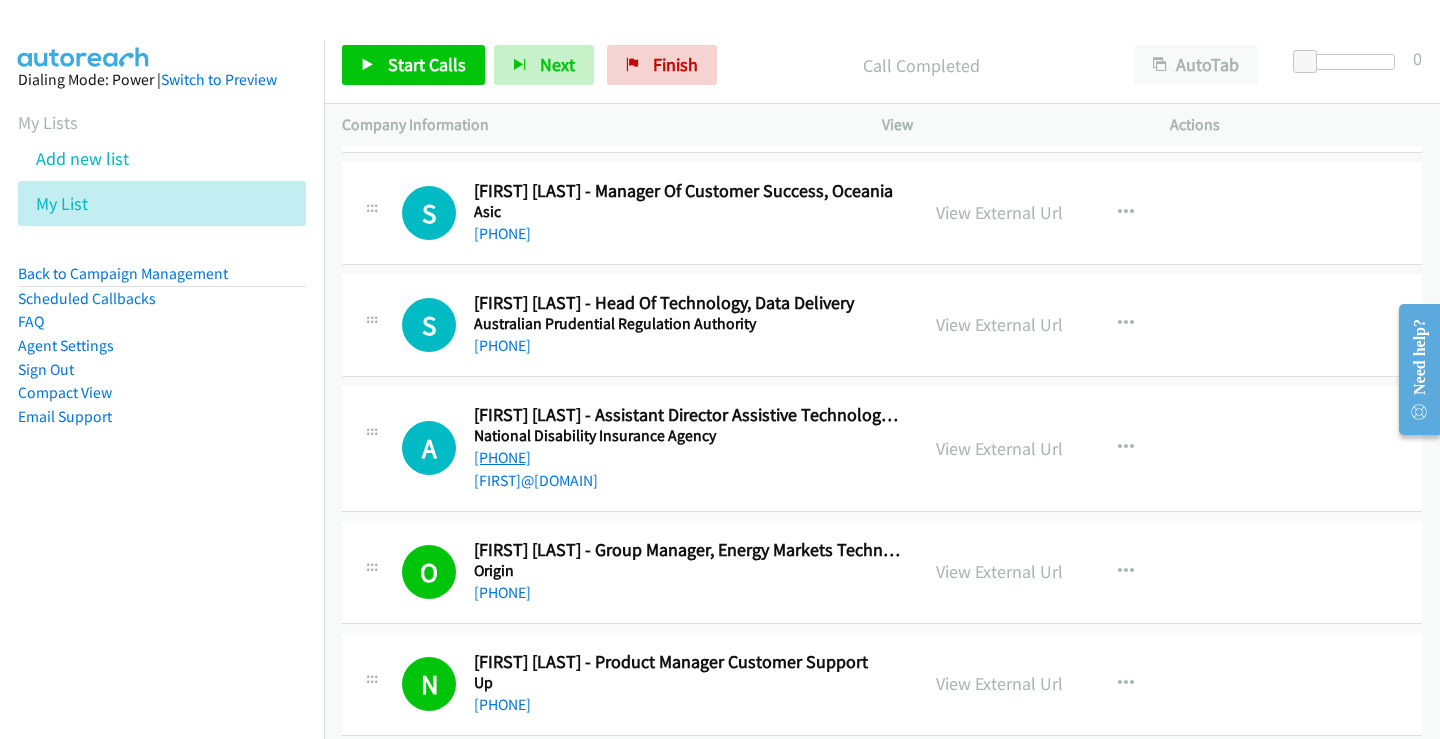 click on "[PHONE]" at bounding box center (502, 457) 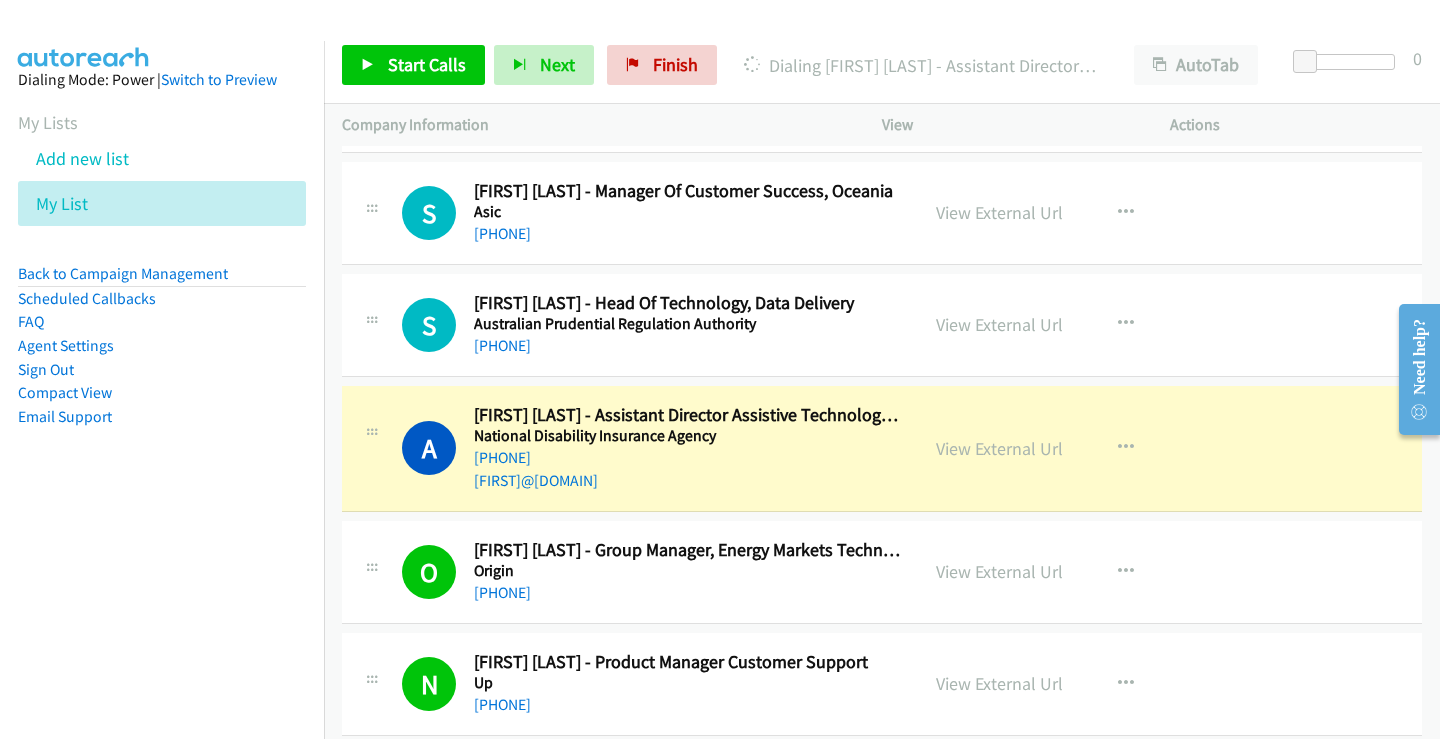 scroll, scrollTop: 20390, scrollLeft: 0, axis: vertical 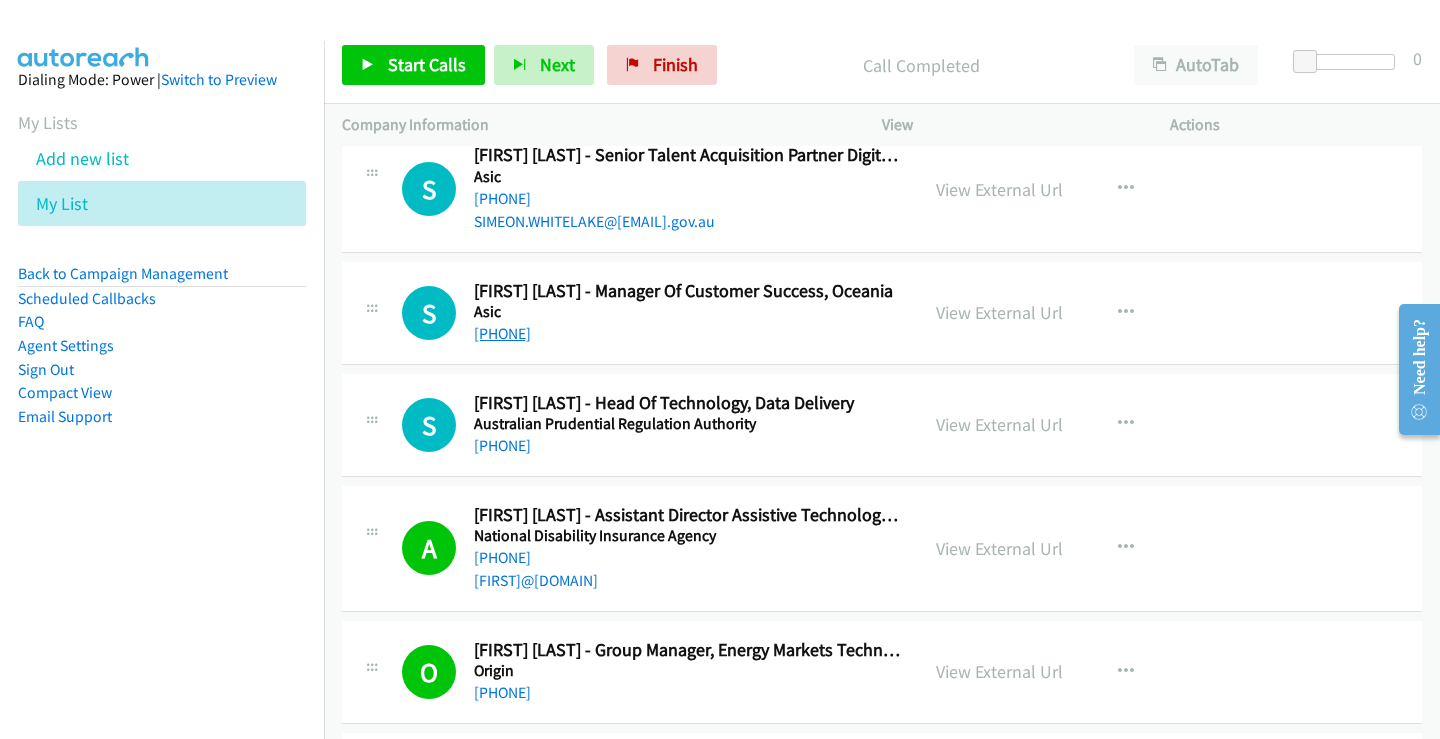 click on "[PHONE]" at bounding box center [502, 333] 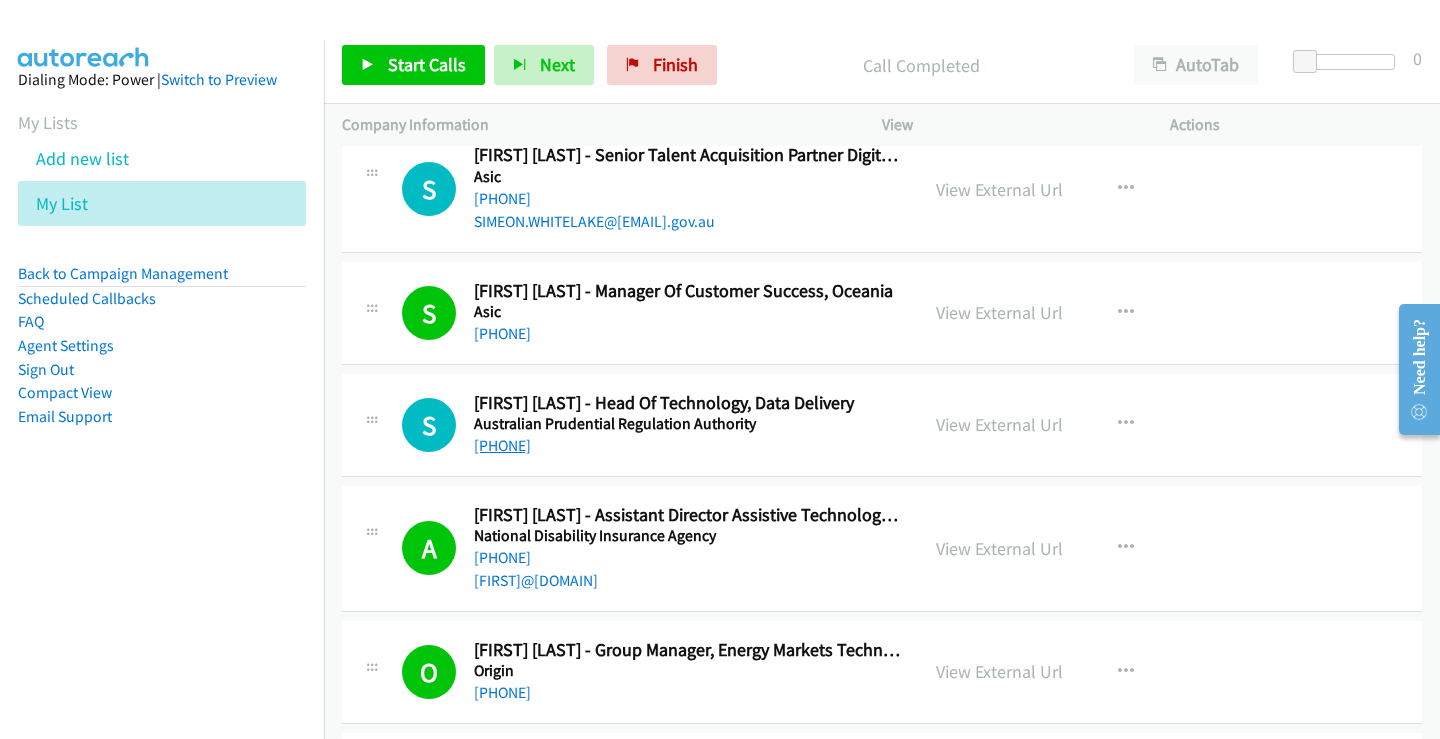 click on "[PHONE]" at bounding box center (502, 445) 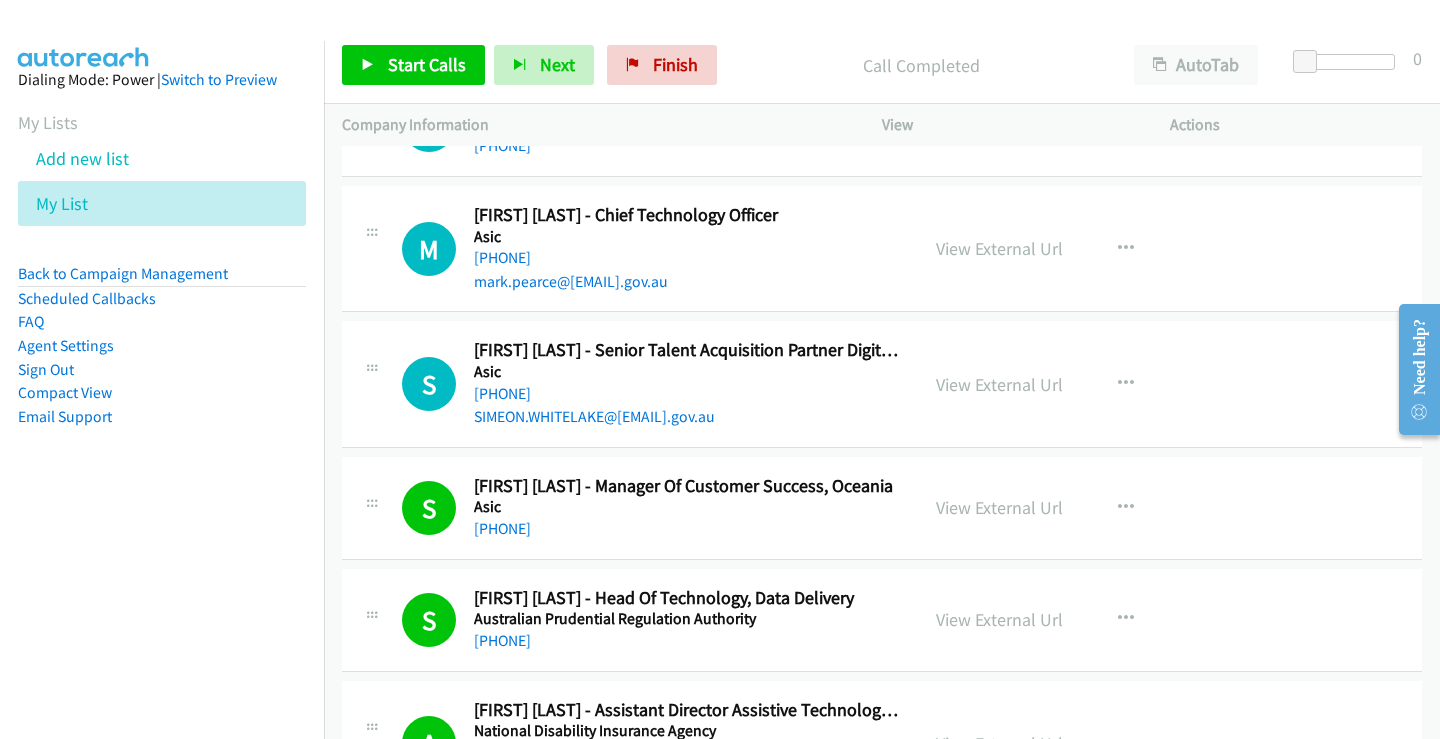 scroll, scrollTop: 20190, scrollLeft: 0, axis: vertical 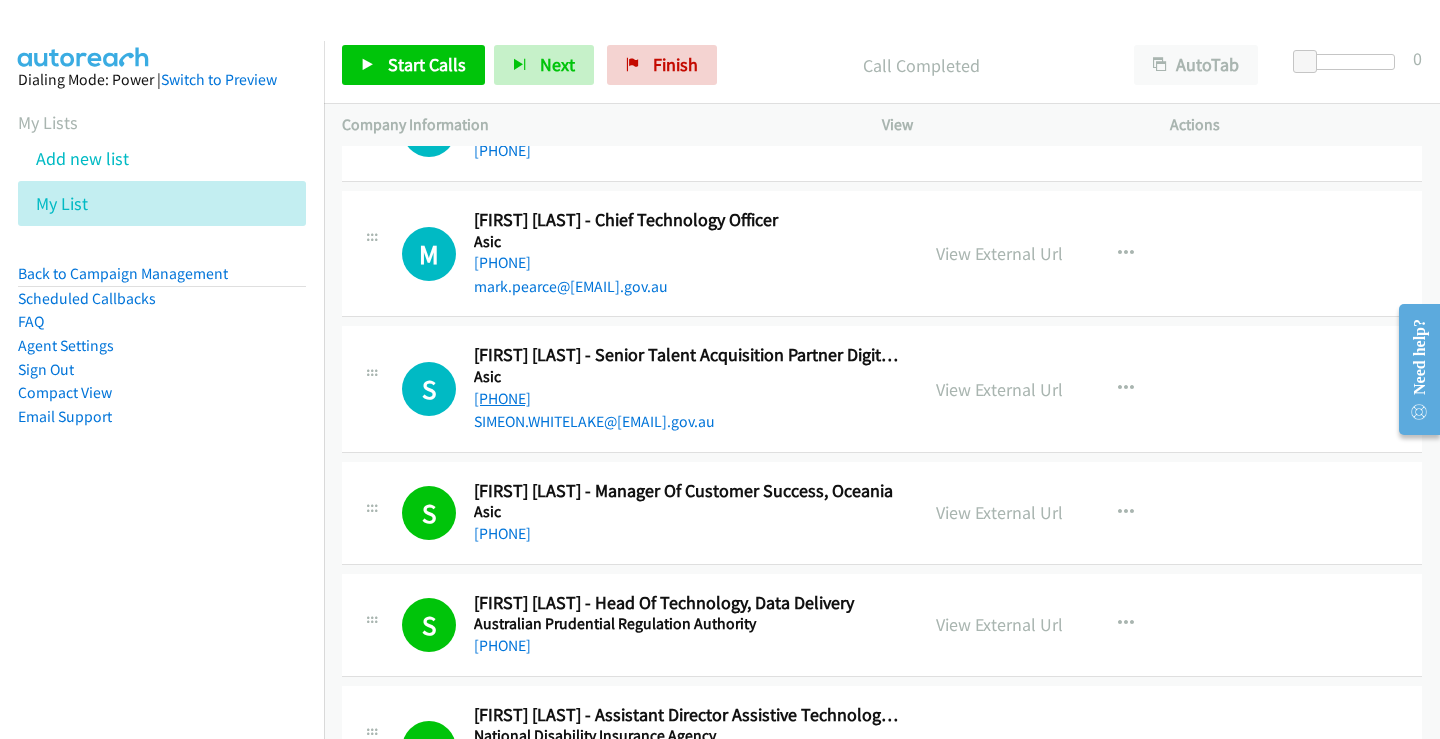 click on "[PHONE]" at bounding box center [502, 398] 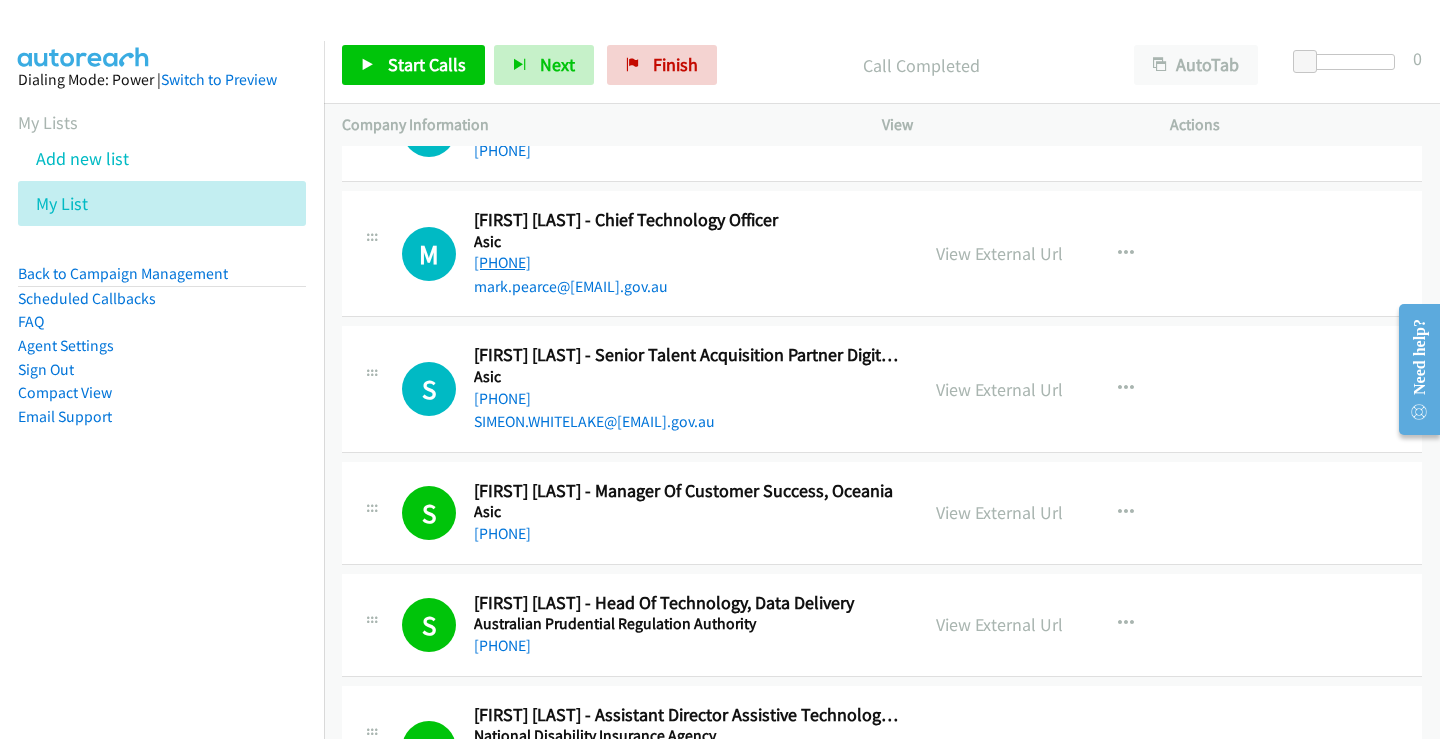 click on "[PHONE]" at bounding box center (502, 262) 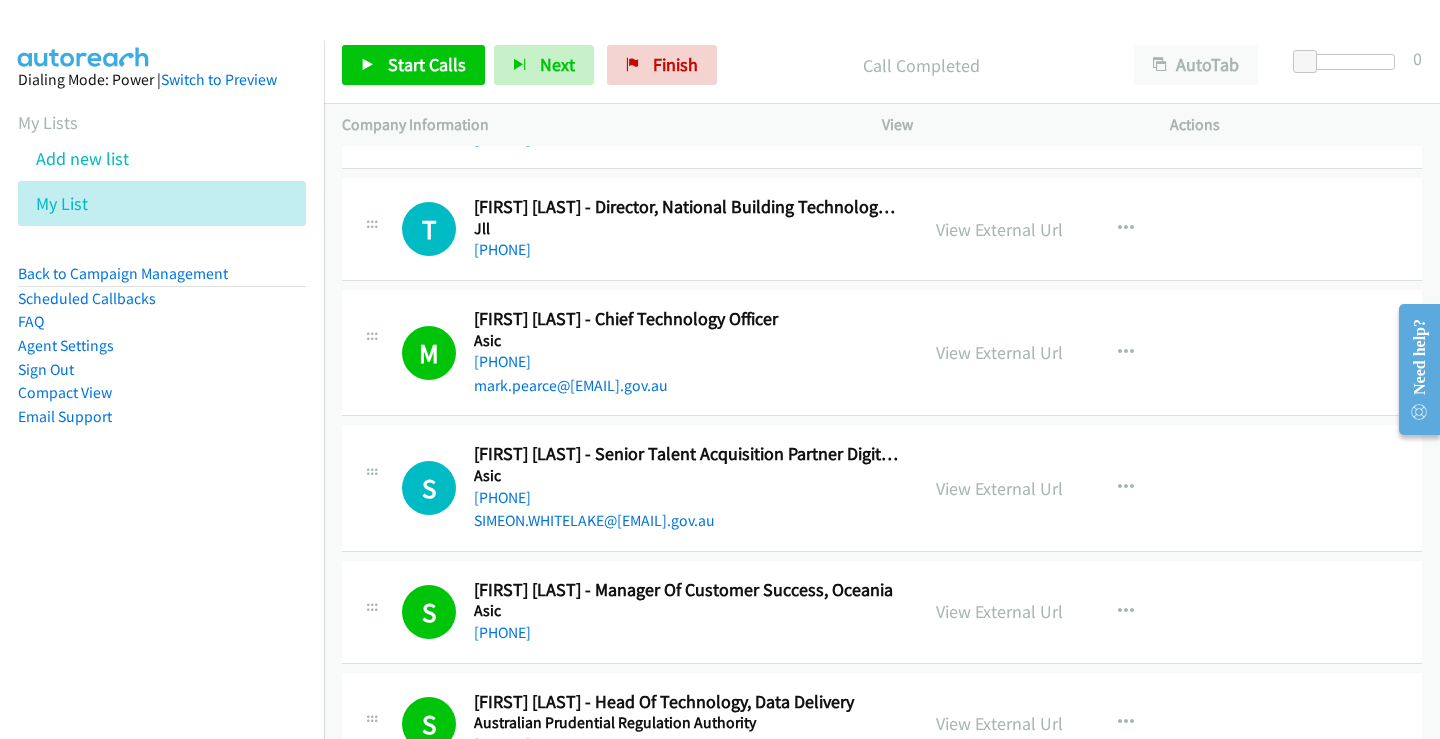 scroll, scrollTop: 20090, scrollLeft: 0, axis: vertical 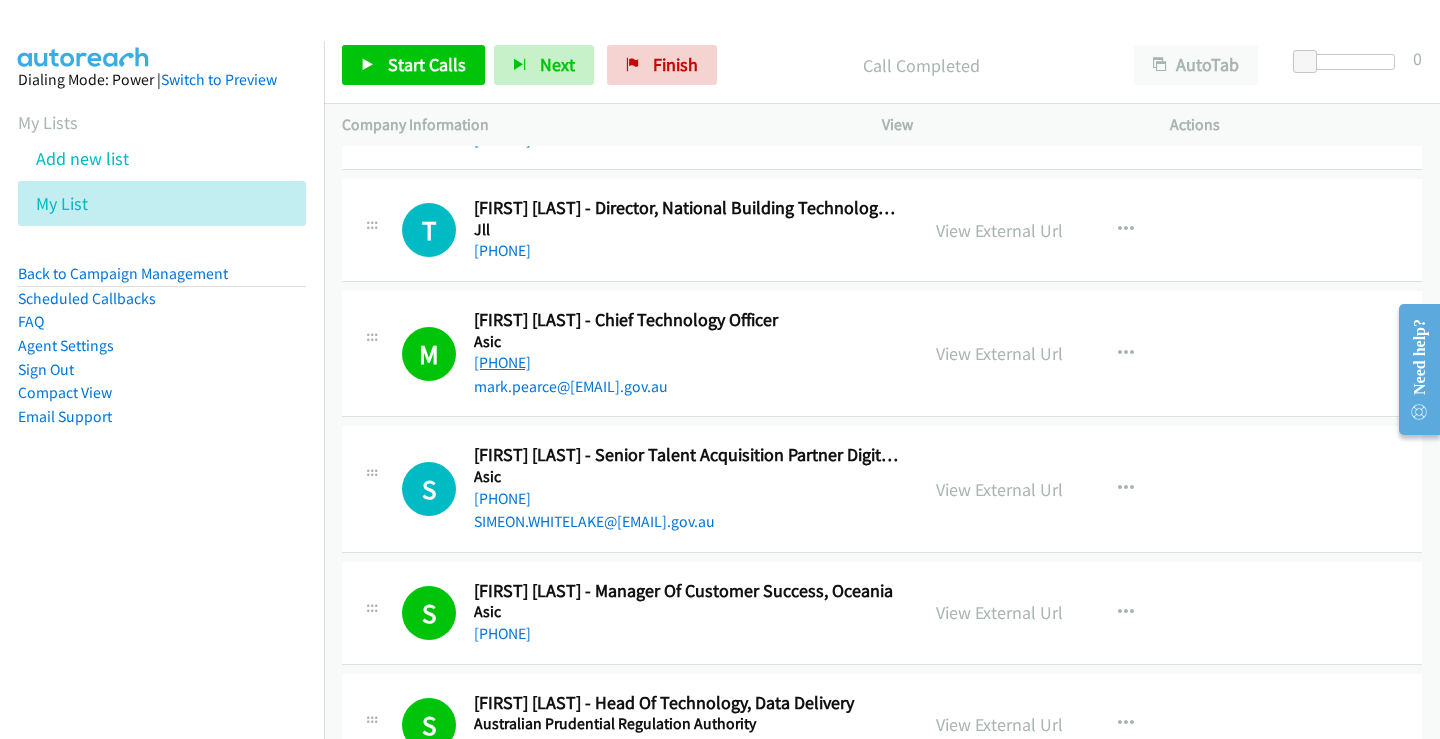 click on "[PHONE]" at bounding box center (502, 362) 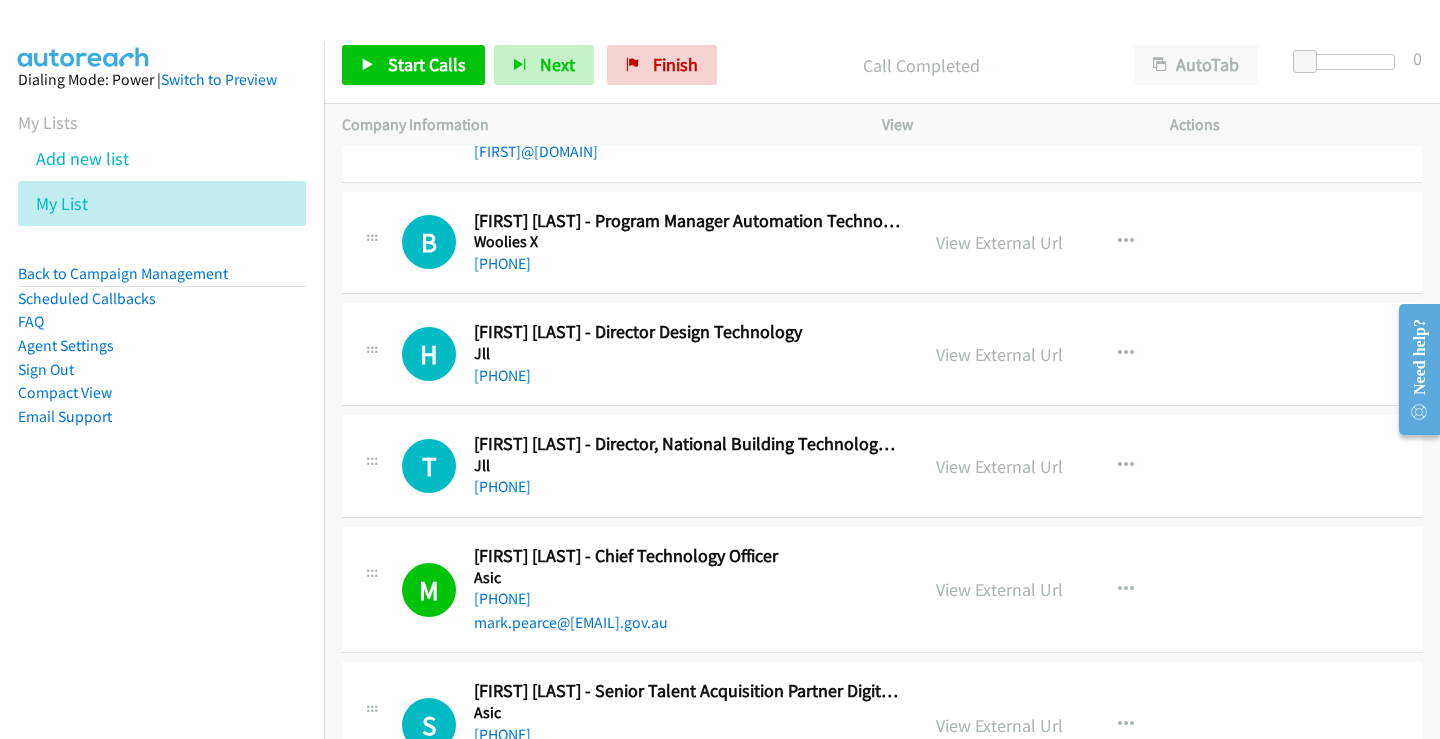 scroll, scrollTop: 19790, scrollLeft: 0, axis: vertical 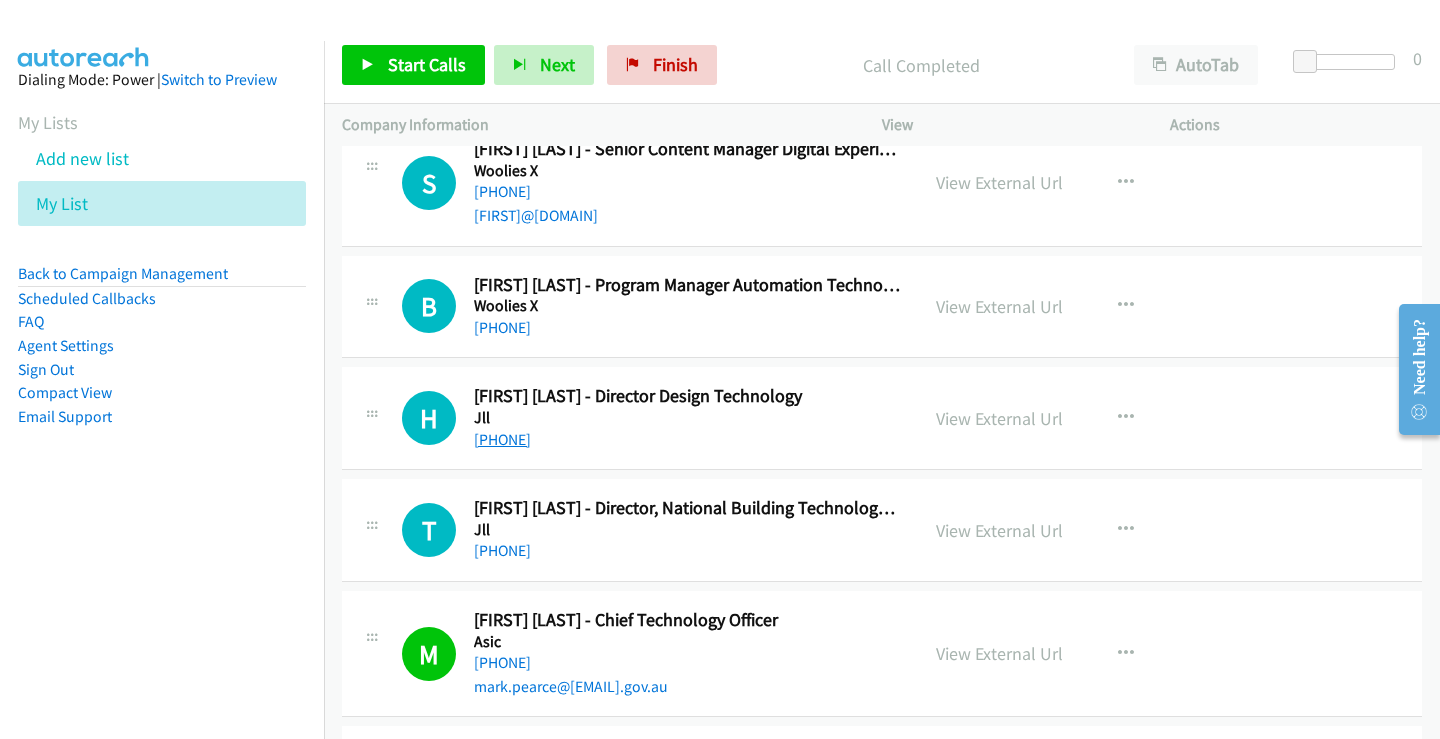 click on "[PHONE]" at bounding box center [502, 439] 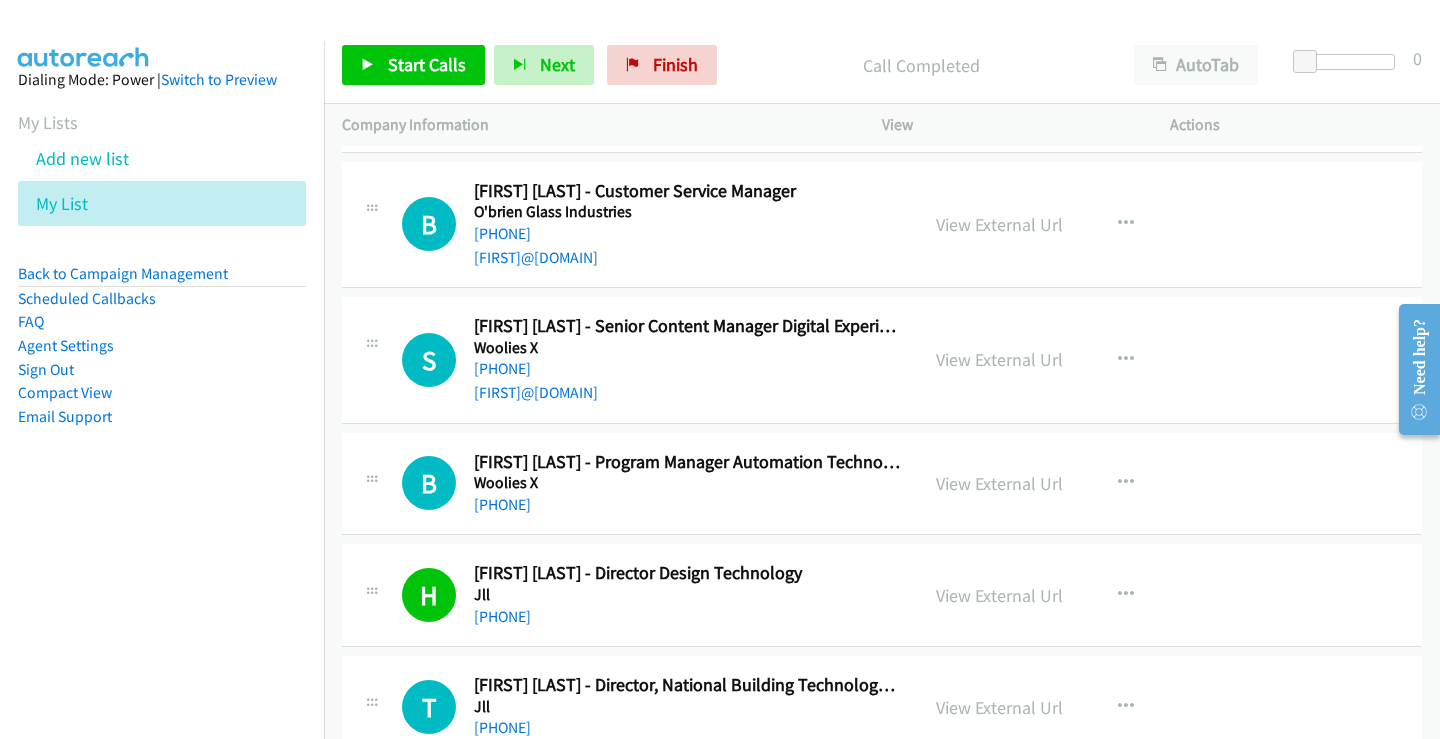 scroll, scrollTop: 19590, scrollLeft: 0, axis: vertical 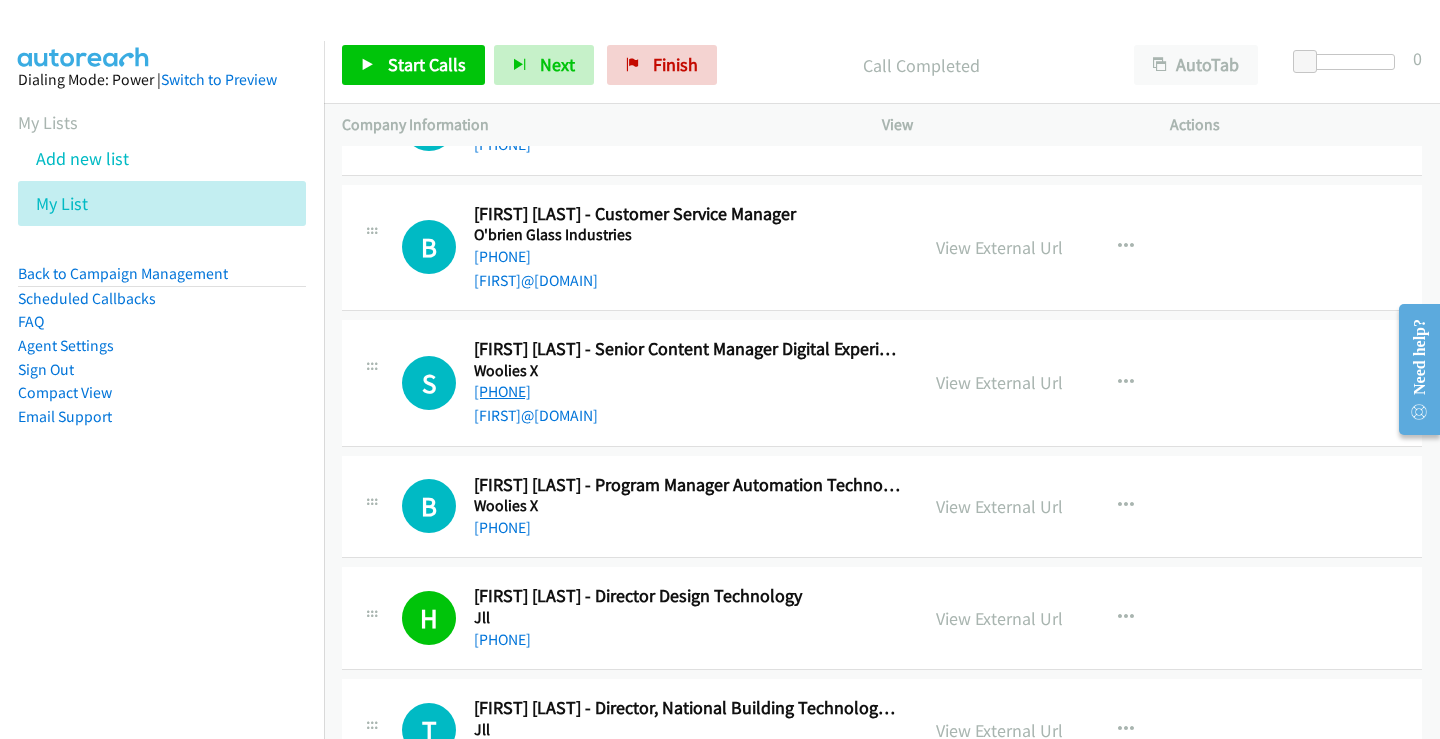 click on "[PHONE]" at bounding box center [502, 391] 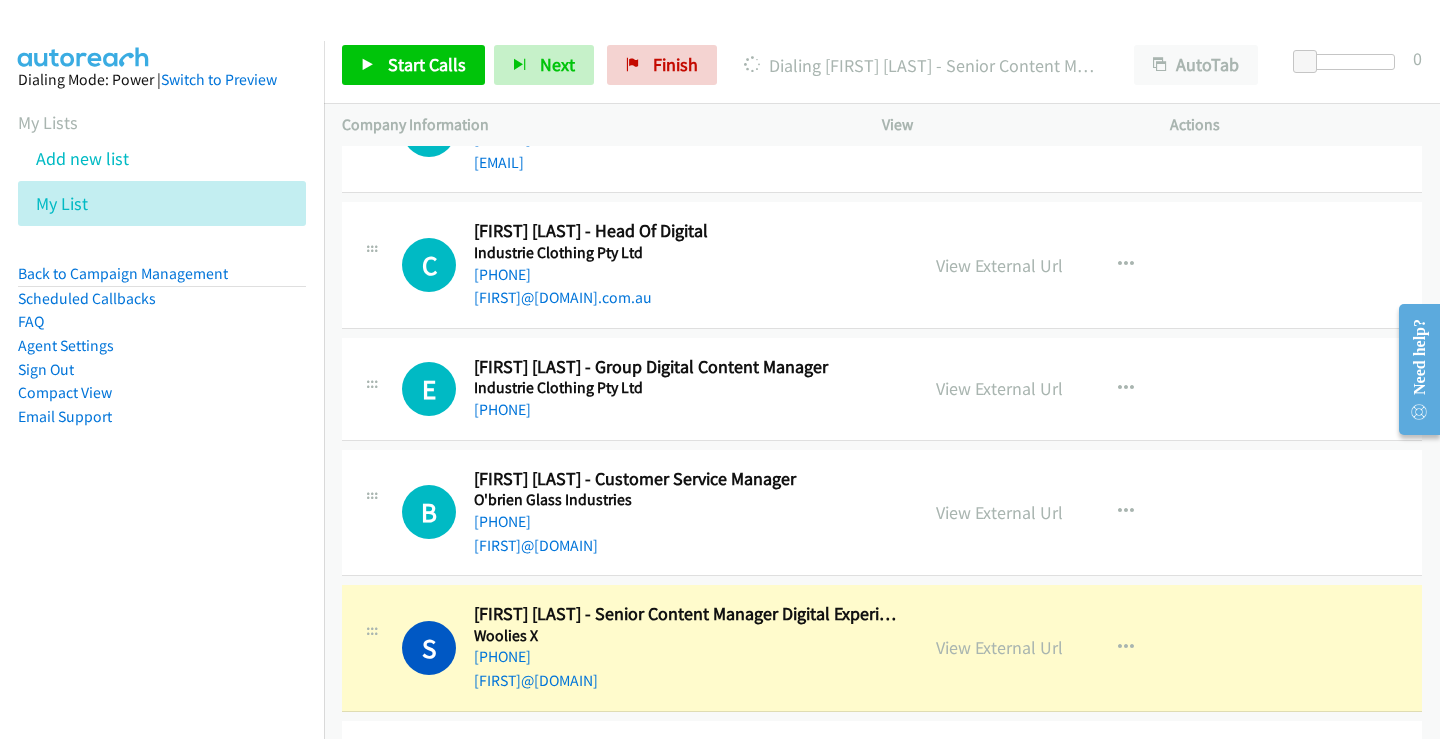 scroll, scrollTop: 19290, scrollLeft: 0, axis: vertical 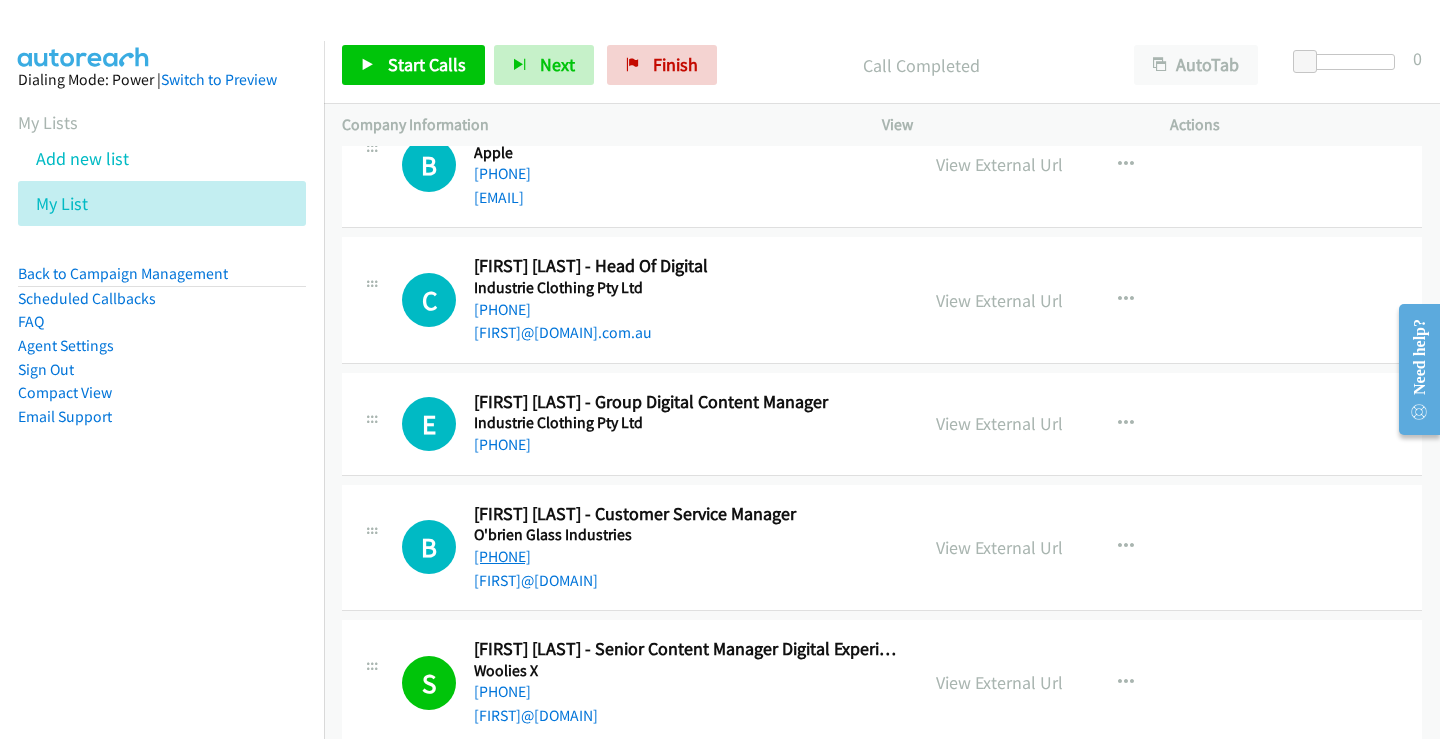 click on "[PHONE]" at bounding box center [502, 556] 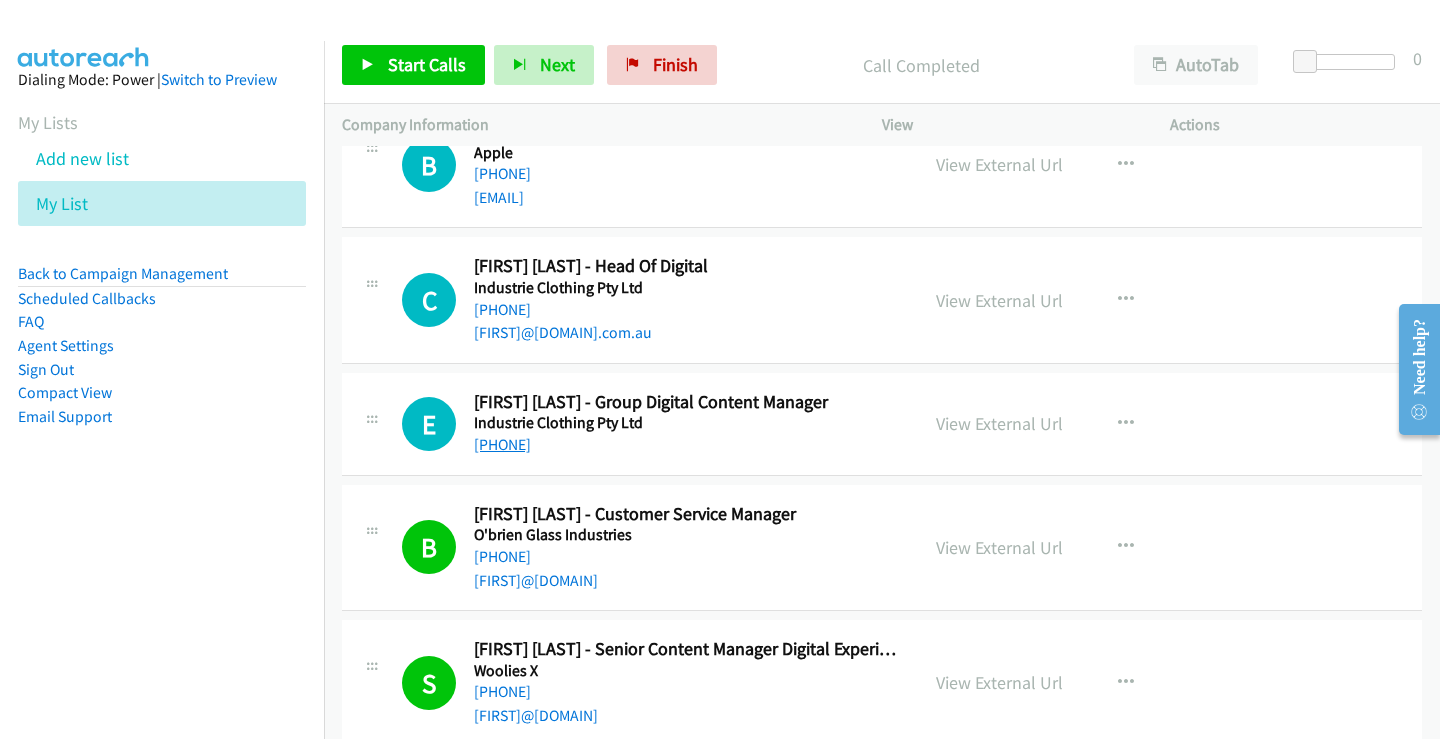 click on "[PHONE]" at bounding box center (502, 444) 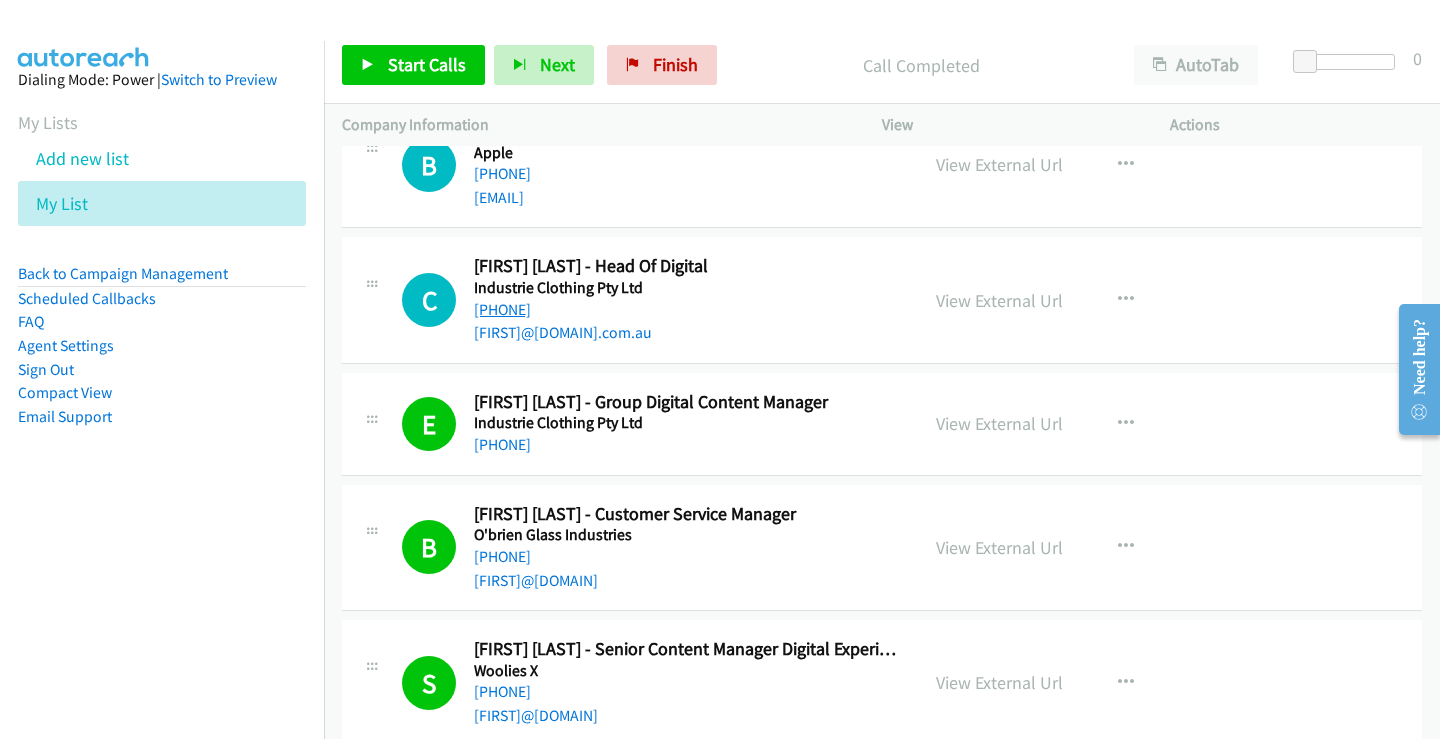 click on "[PHONE]" at bounding box center [502, 309] 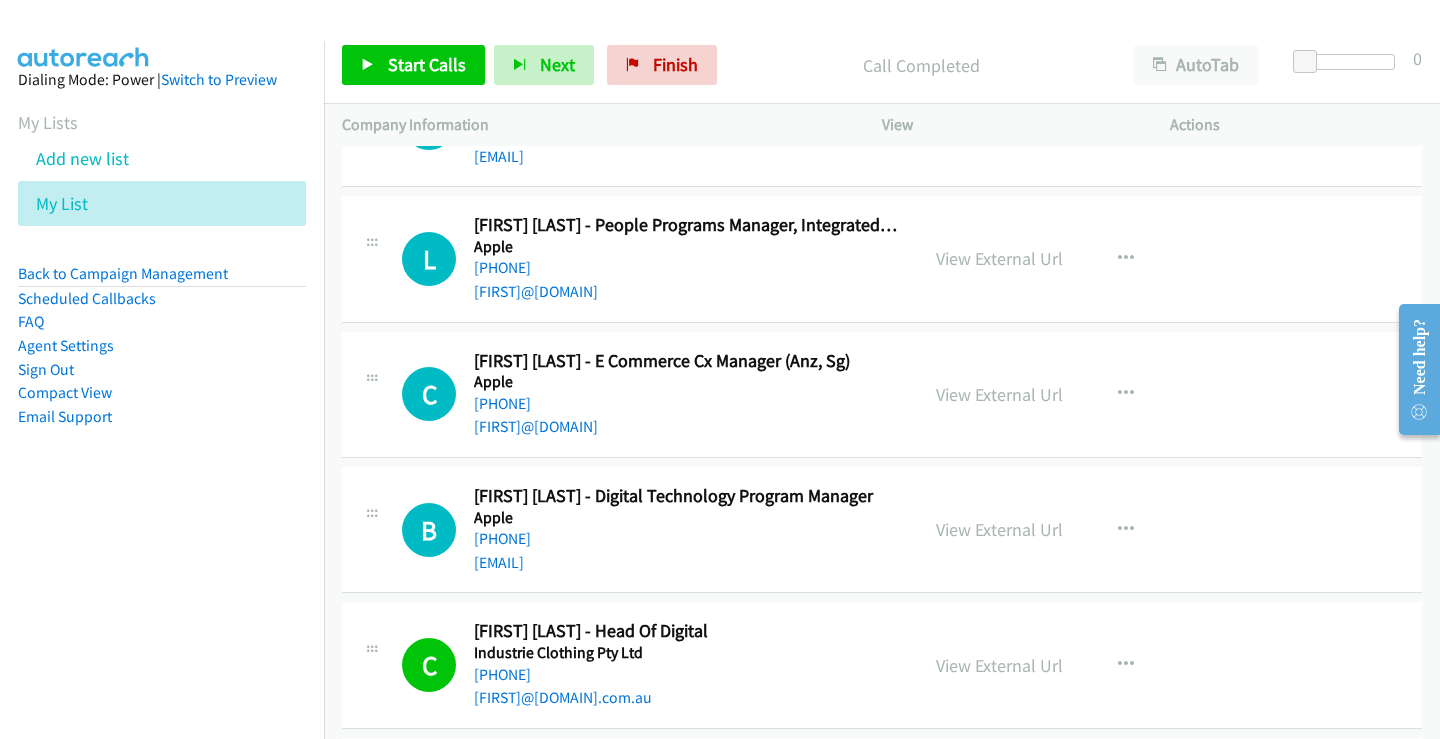 scroll, scrollTop: 18890, scrollLeft: 0, axis: vertical 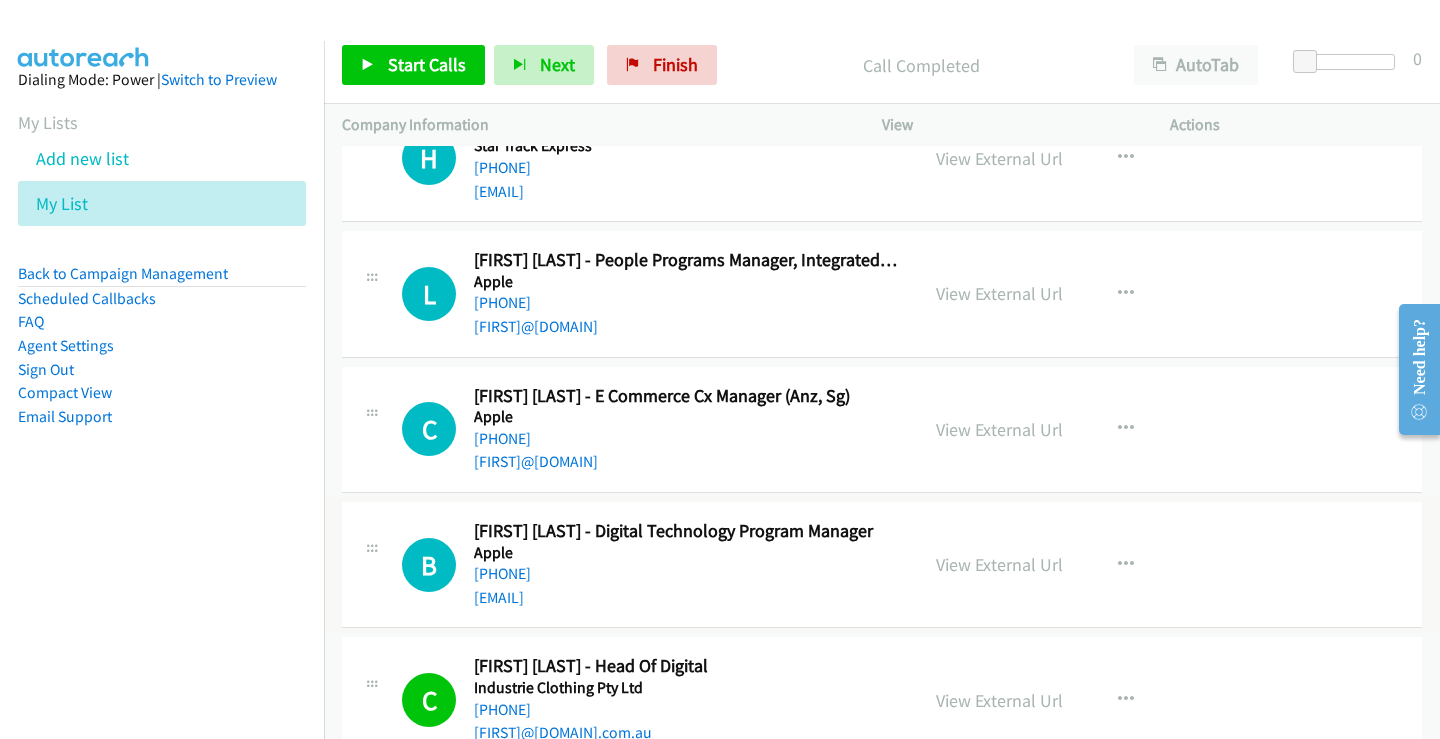 click on "[PHONE]" at bounding box center [502, 573] 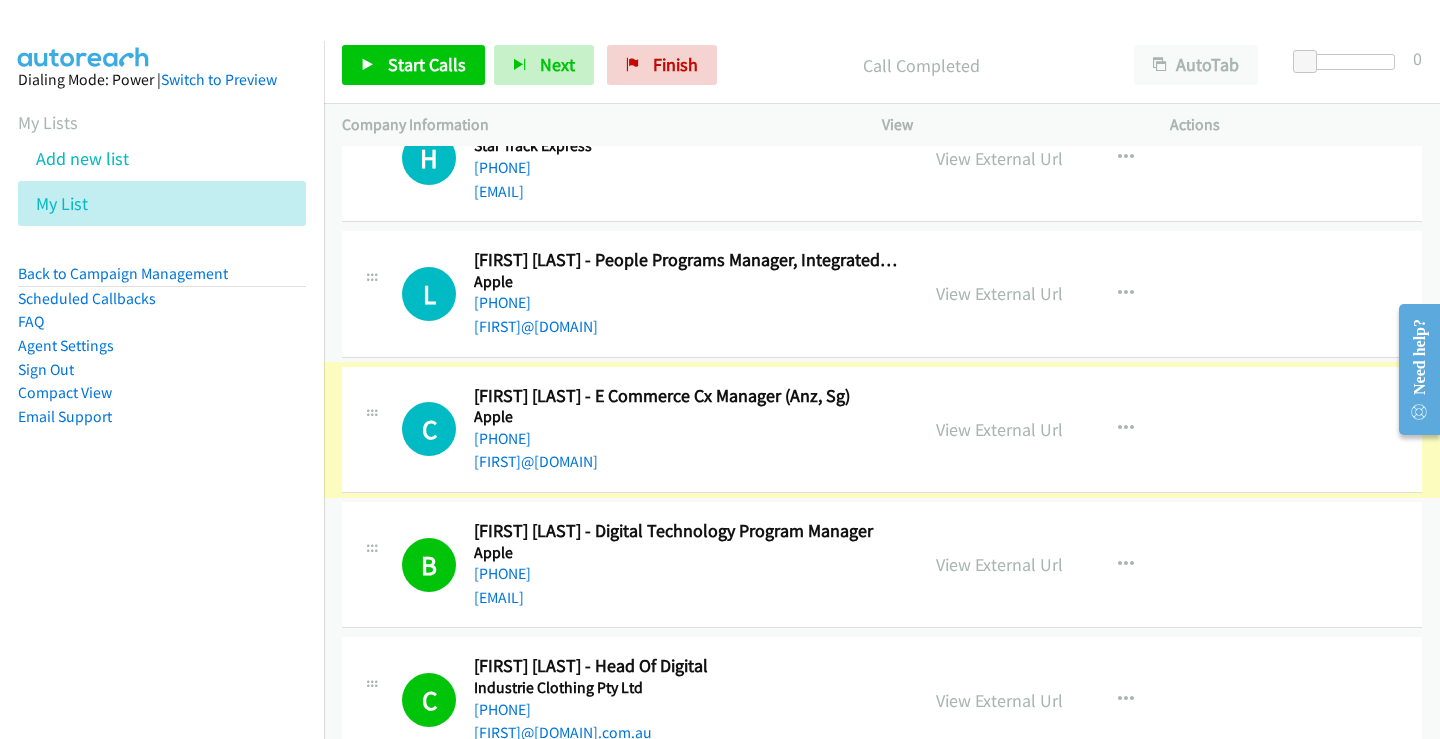 click on "[PHONE]" at bounding box center [502, 438] 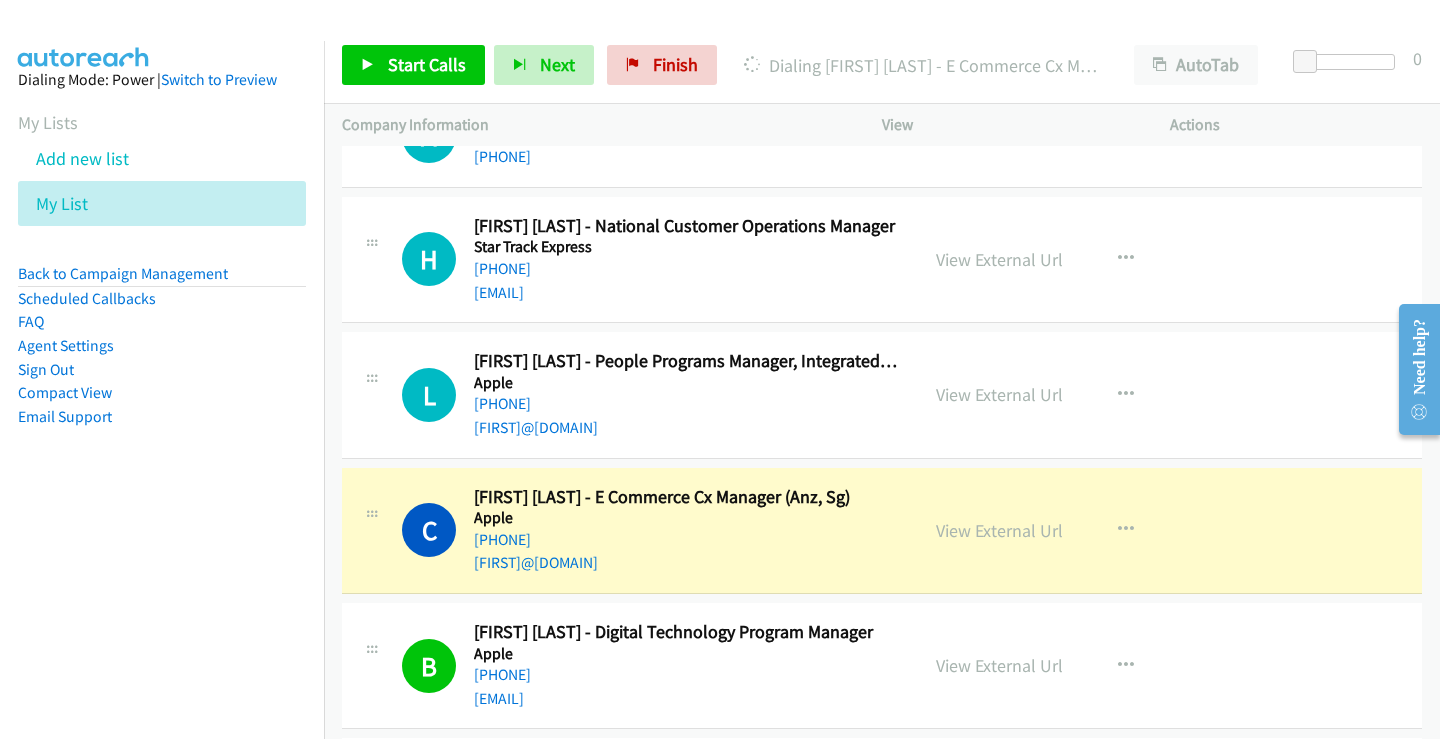 scroll, scrollTop: 18790, scrollLeft: 0, axis: vertical 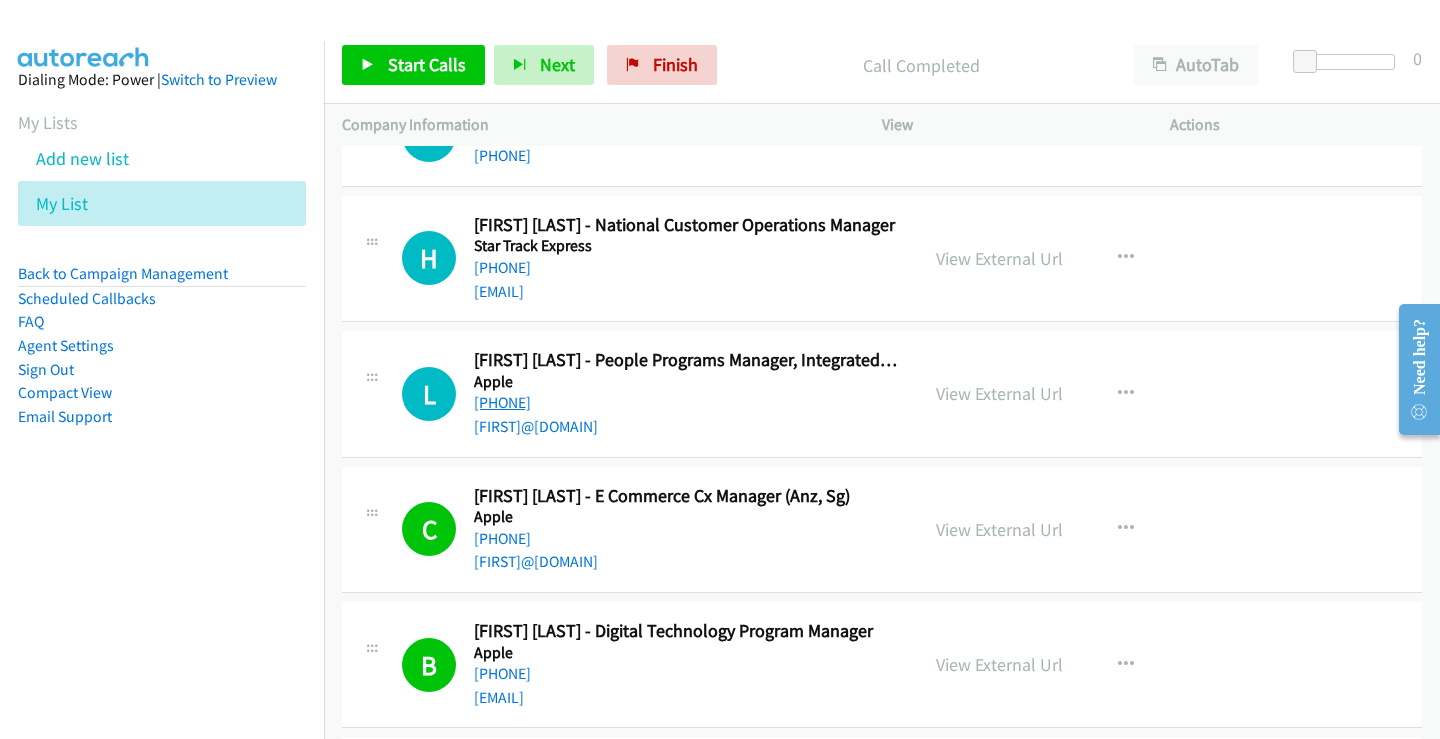 click on "[PHONE]" at bounding box center [502, 402] 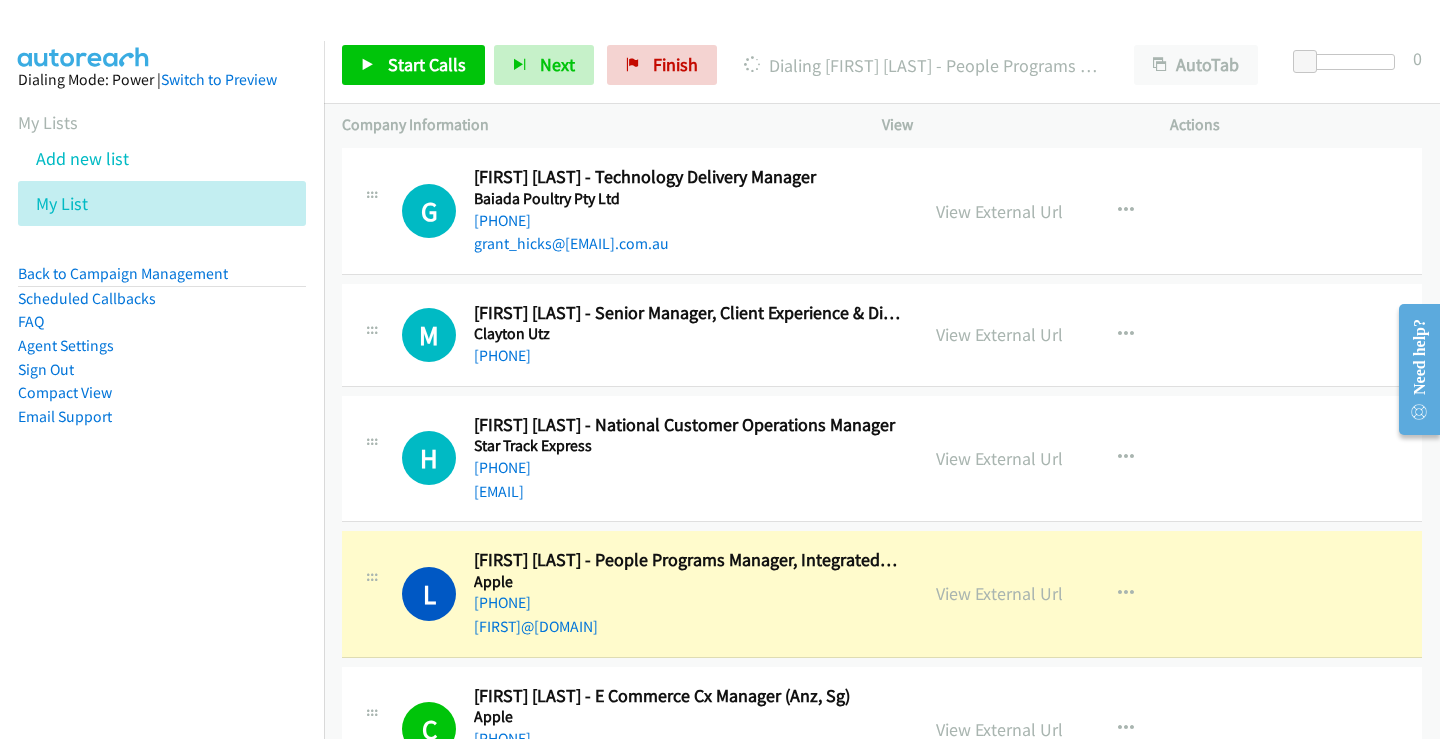 scroll, scrollTop: 18490, scrollLeft: 0, axis: vertical 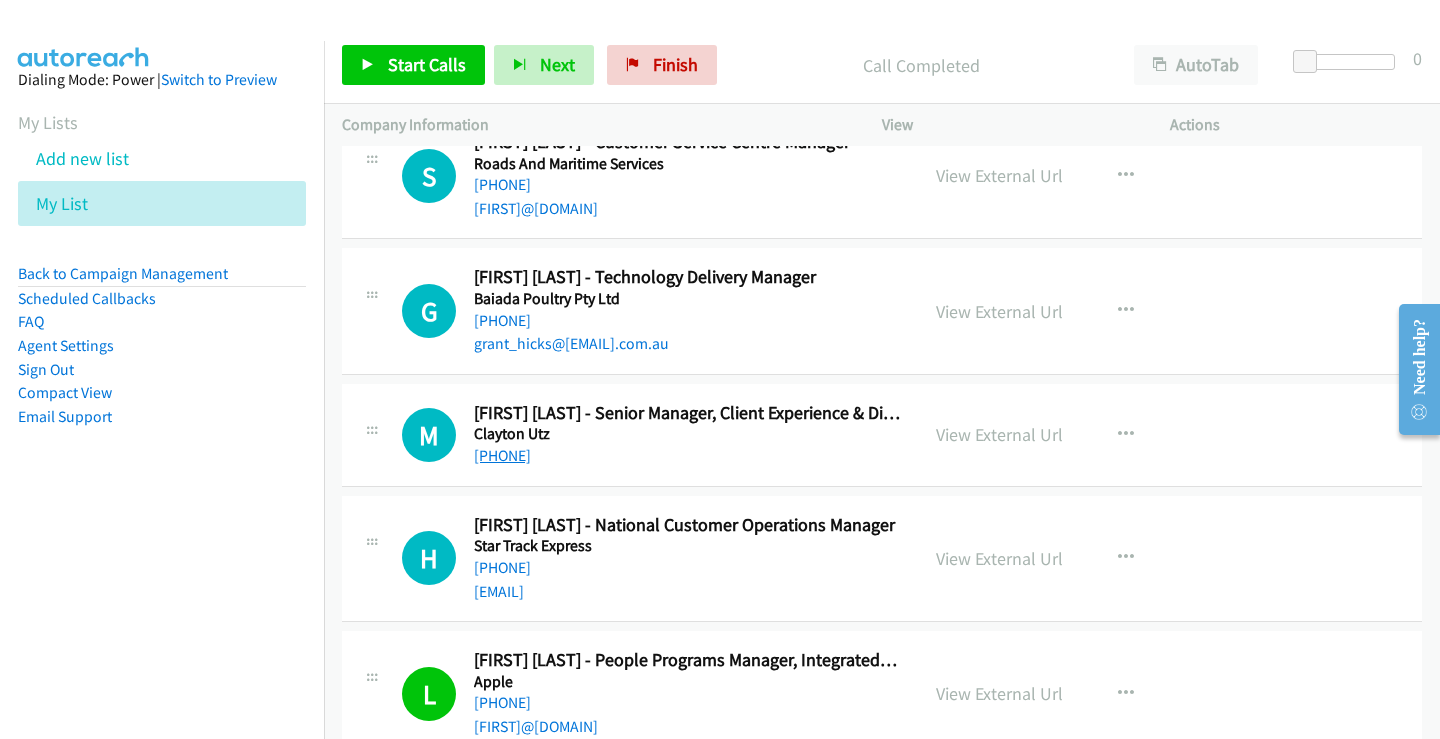 click on "[PHONE]" at bounding box center [502, 455] 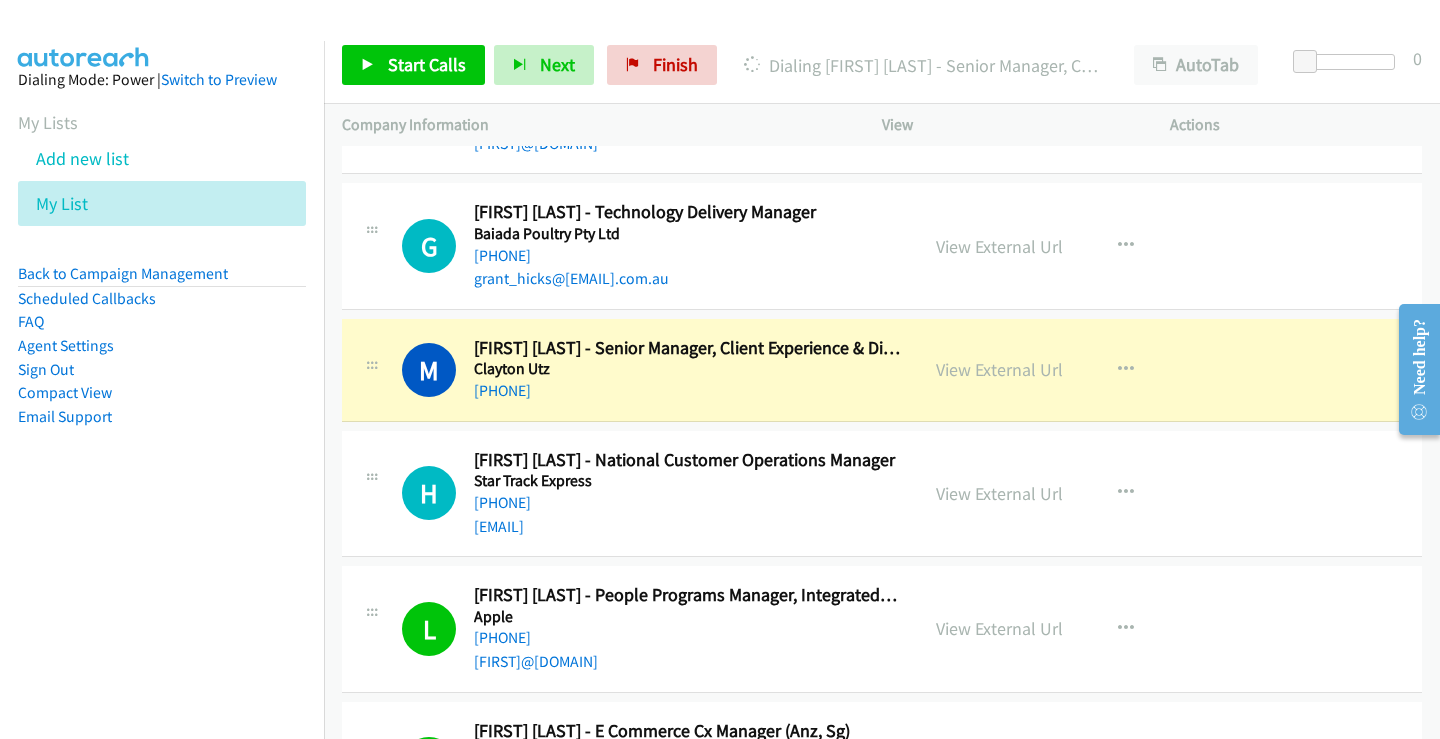scroll, scrollTop: 18590, scrollLeft: 0, axis: vertical 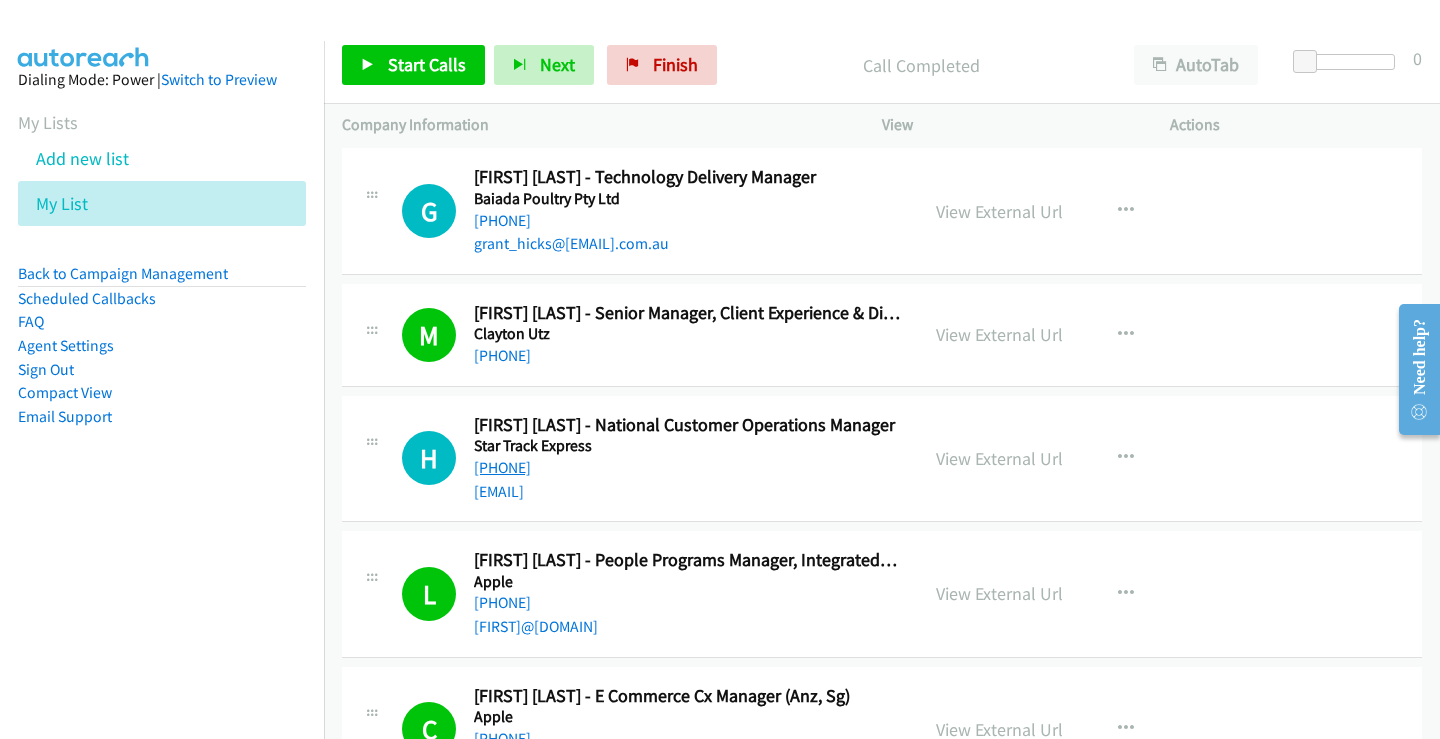 click on "[PHONE]" at bounding box center [502, 467] 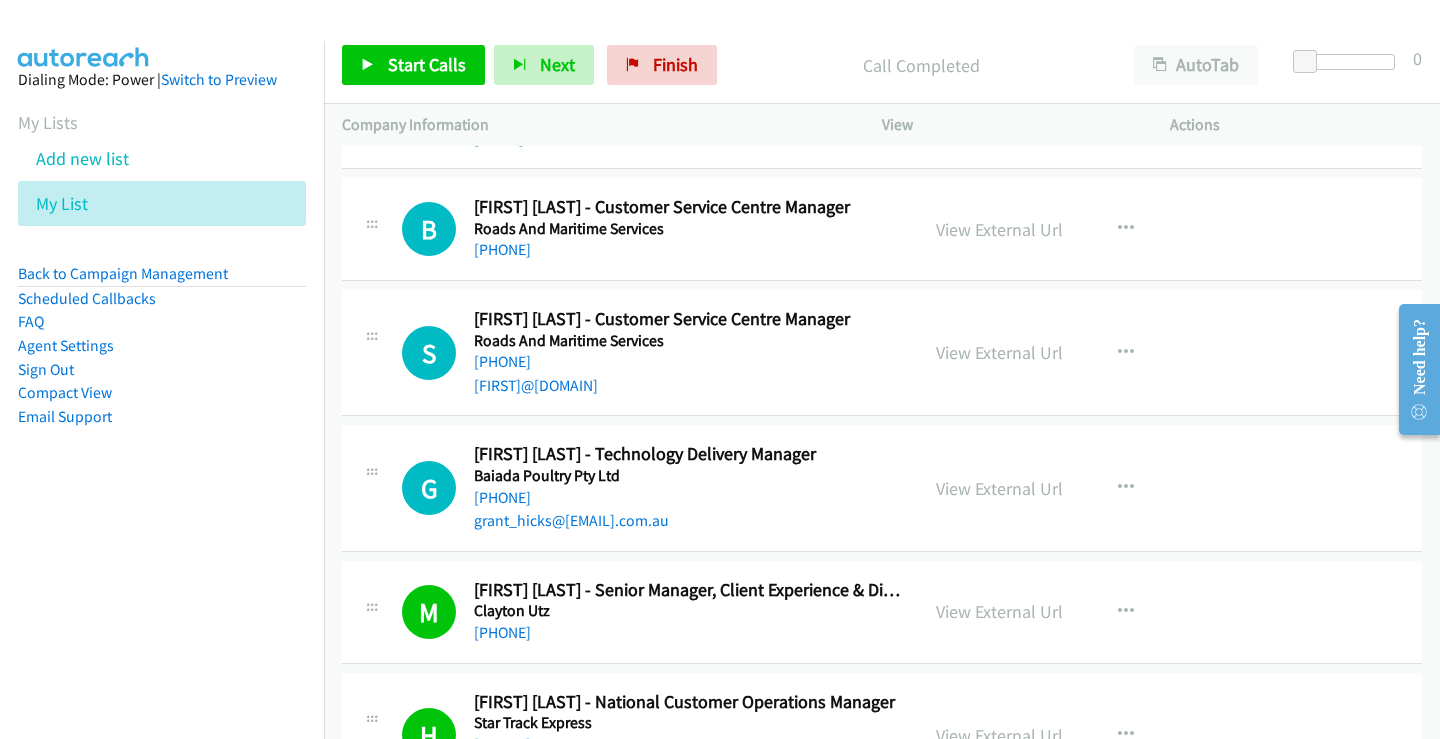 scroll, scrollTop: 18290, scrollLeft: 0, axis: vertical 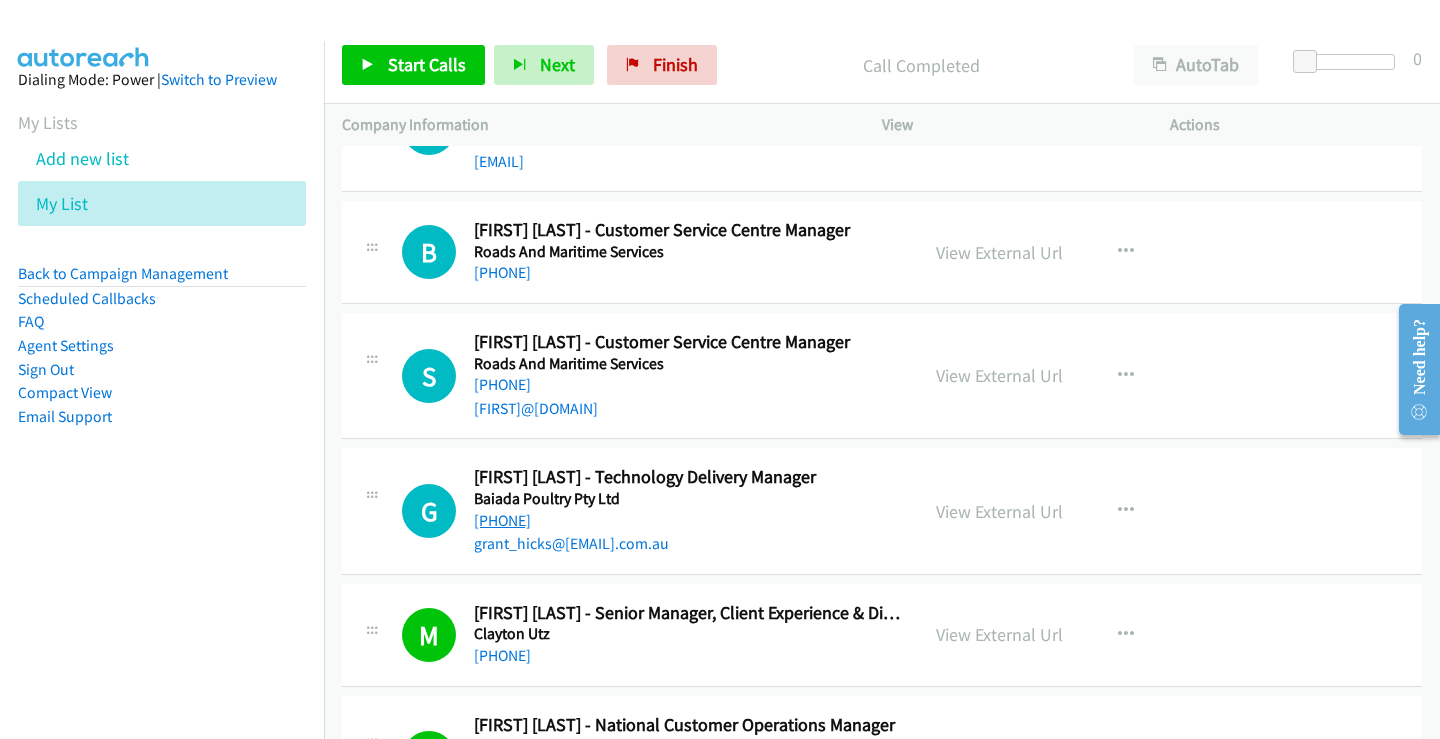 click on "[PHONE]" at bounding box center [502, 520] 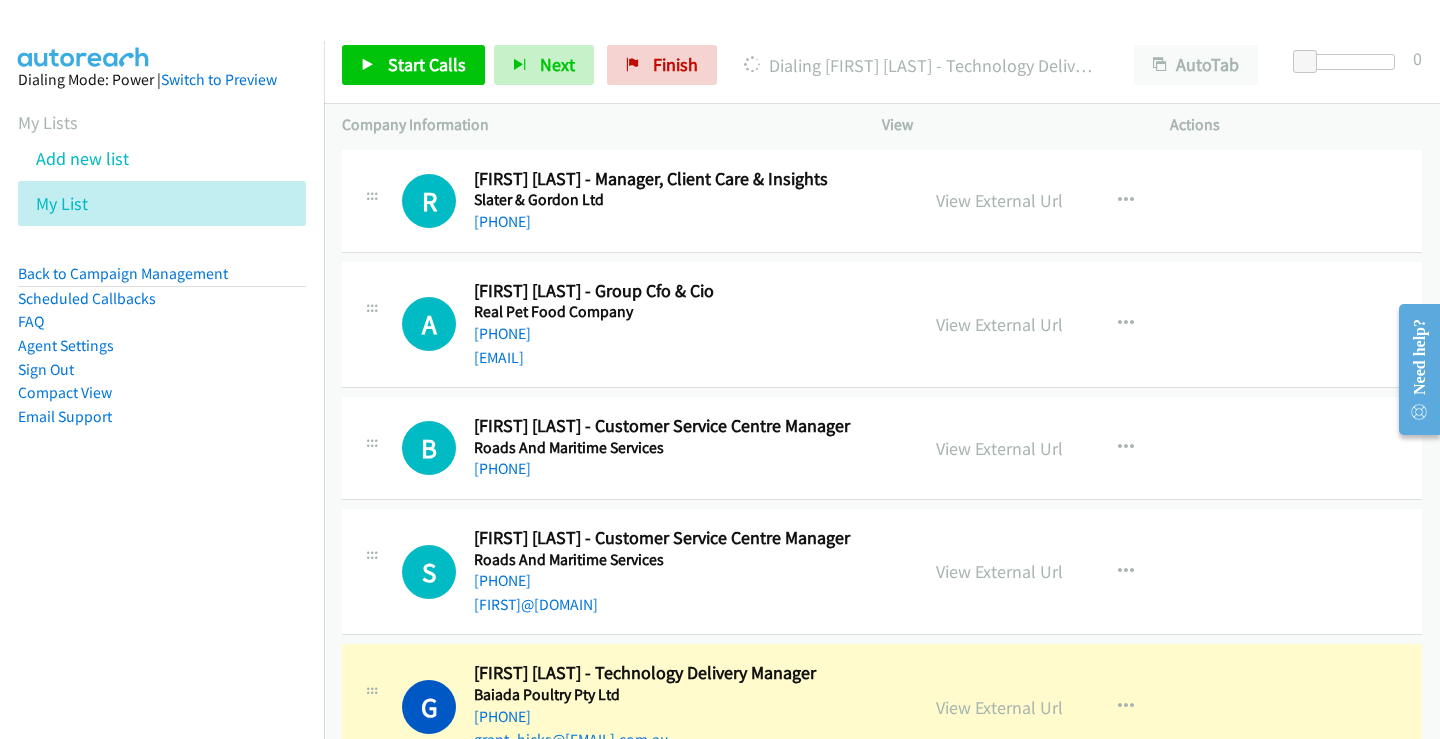 scroll, scrollTop: 18090, scrollLeft: 0, axis: vertical 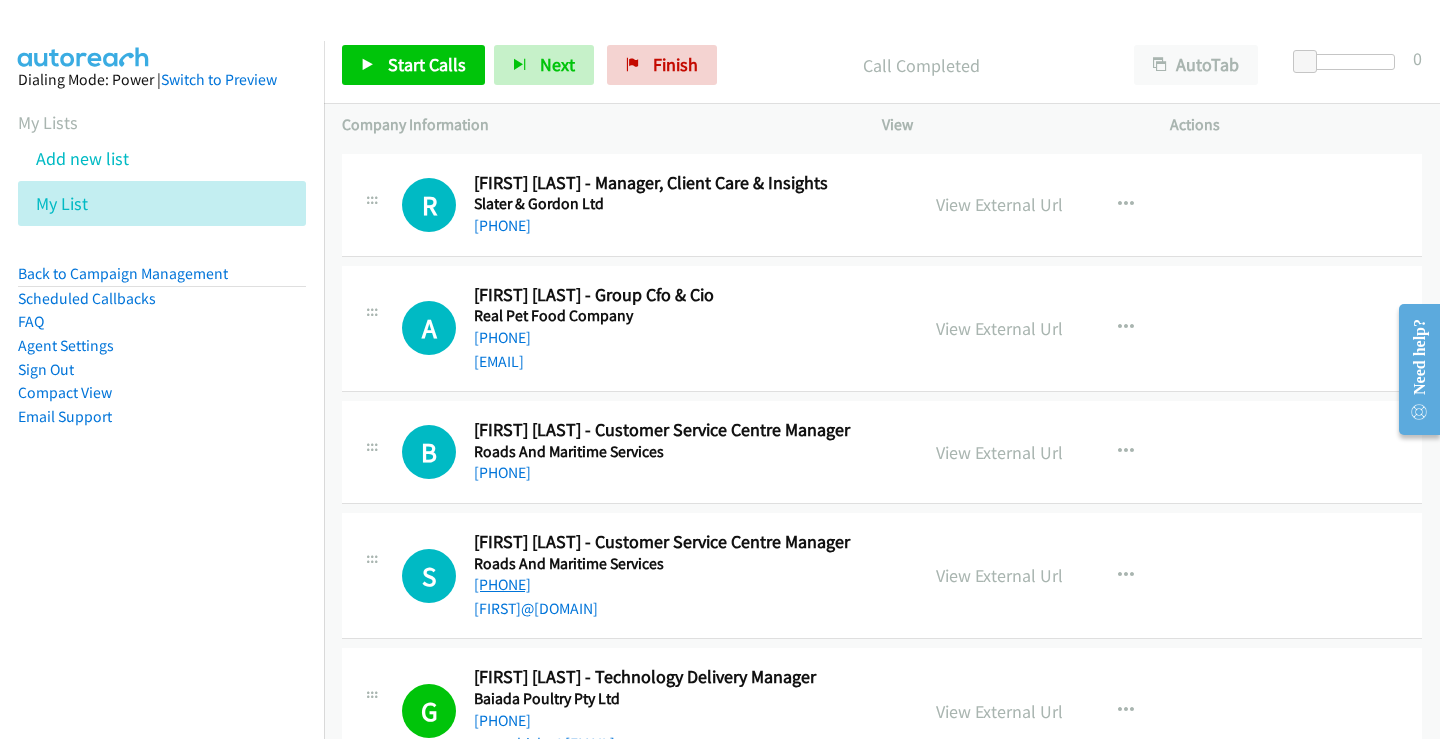click on "[PHONE]" at bounding box center (502, 584) 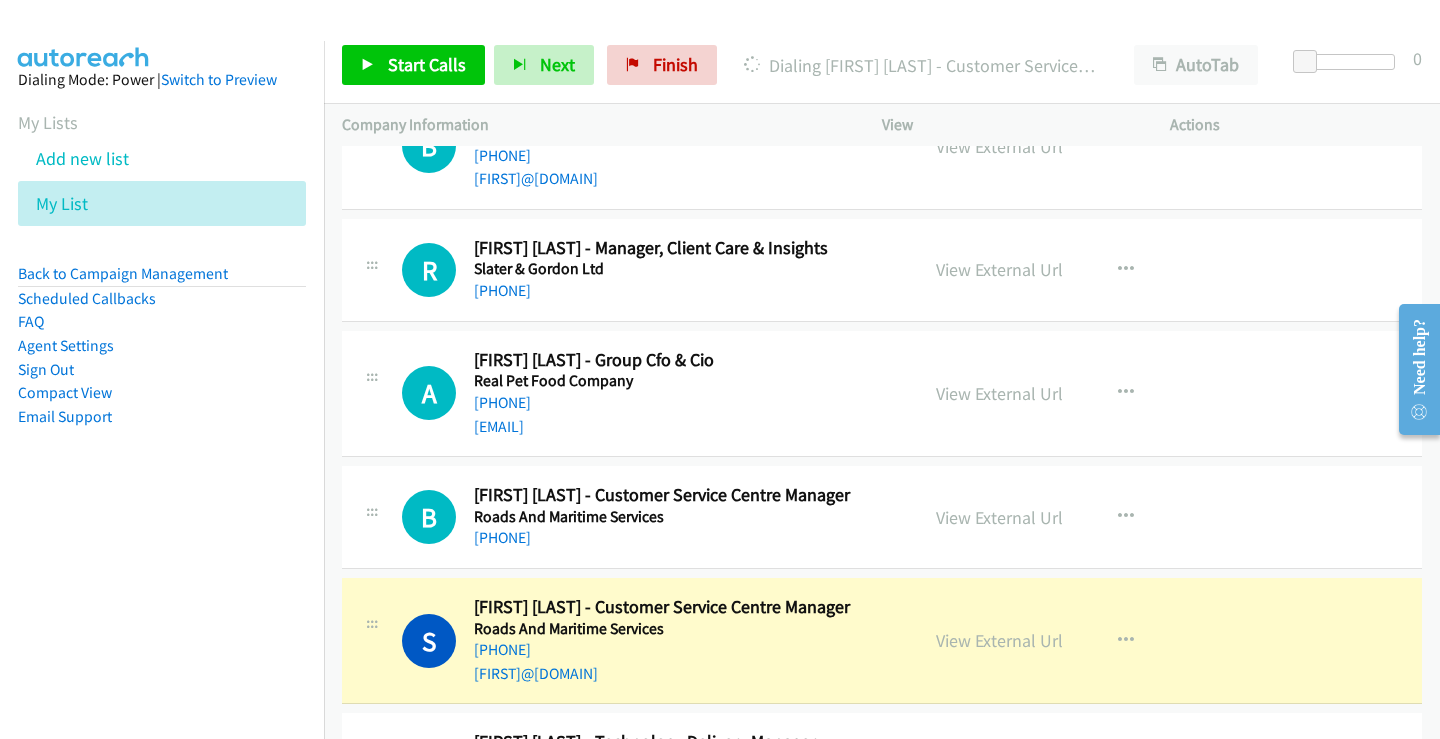 scroll, scrollTop: 17990, scrollLeft: 0, axis: vertical 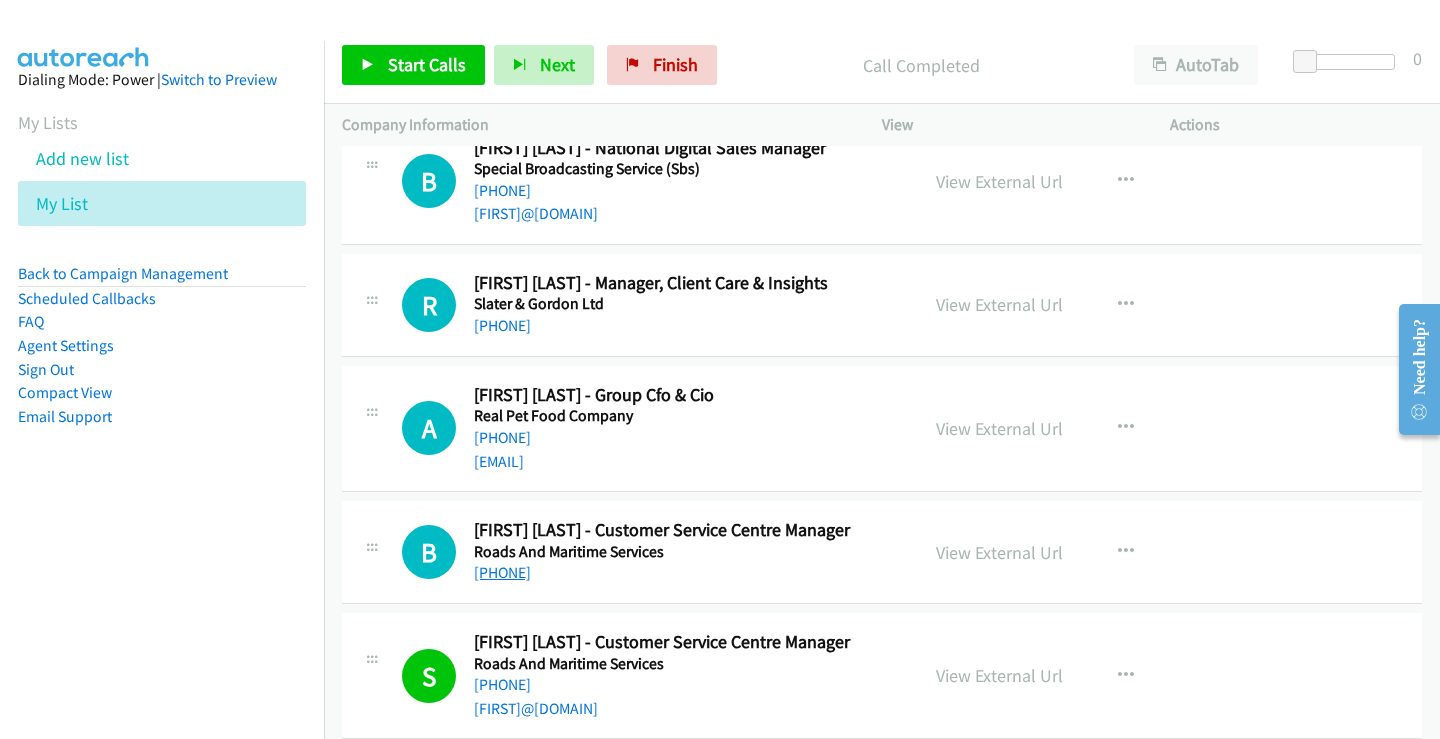 click on "[PHONE]" at bounding box center (502, 572) 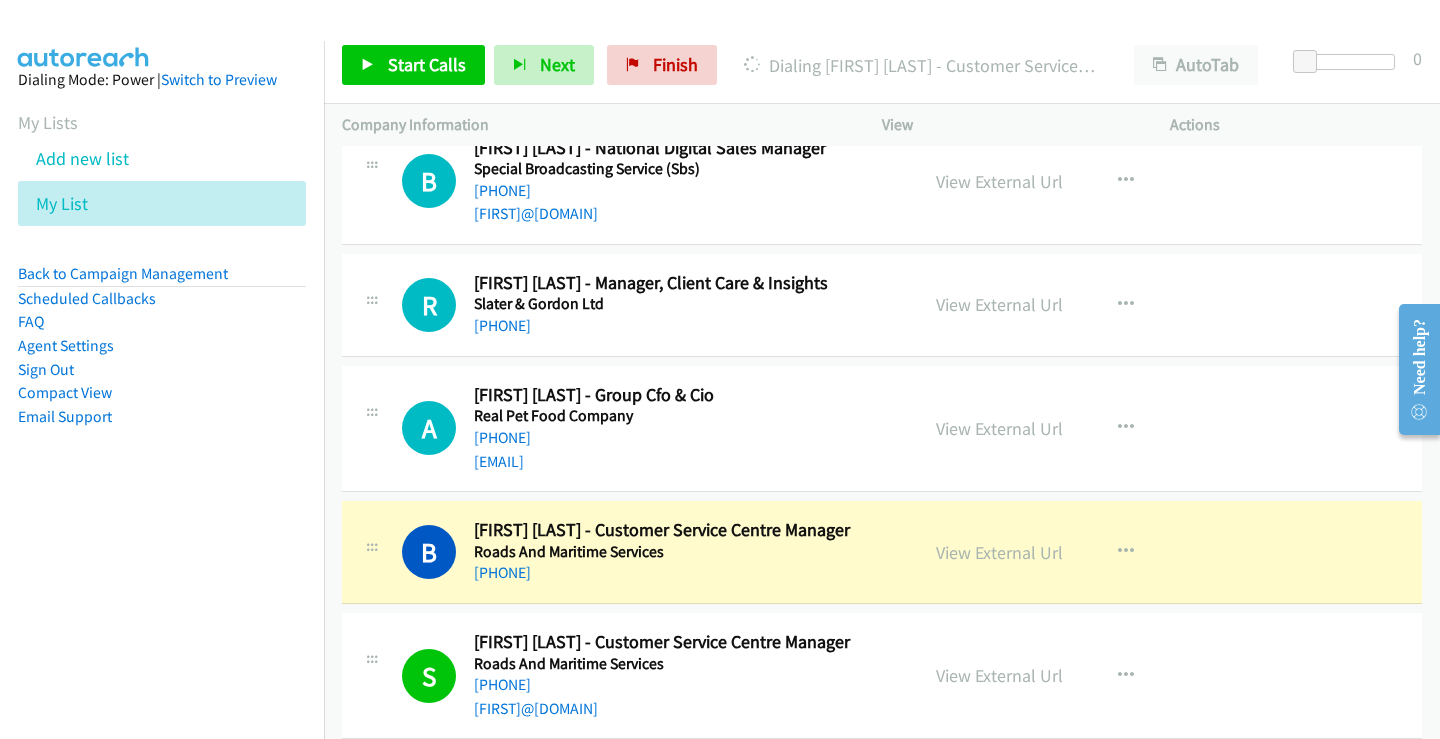 scroll, scrollTop: 17890, scrollLeft: 0, axis: vertical 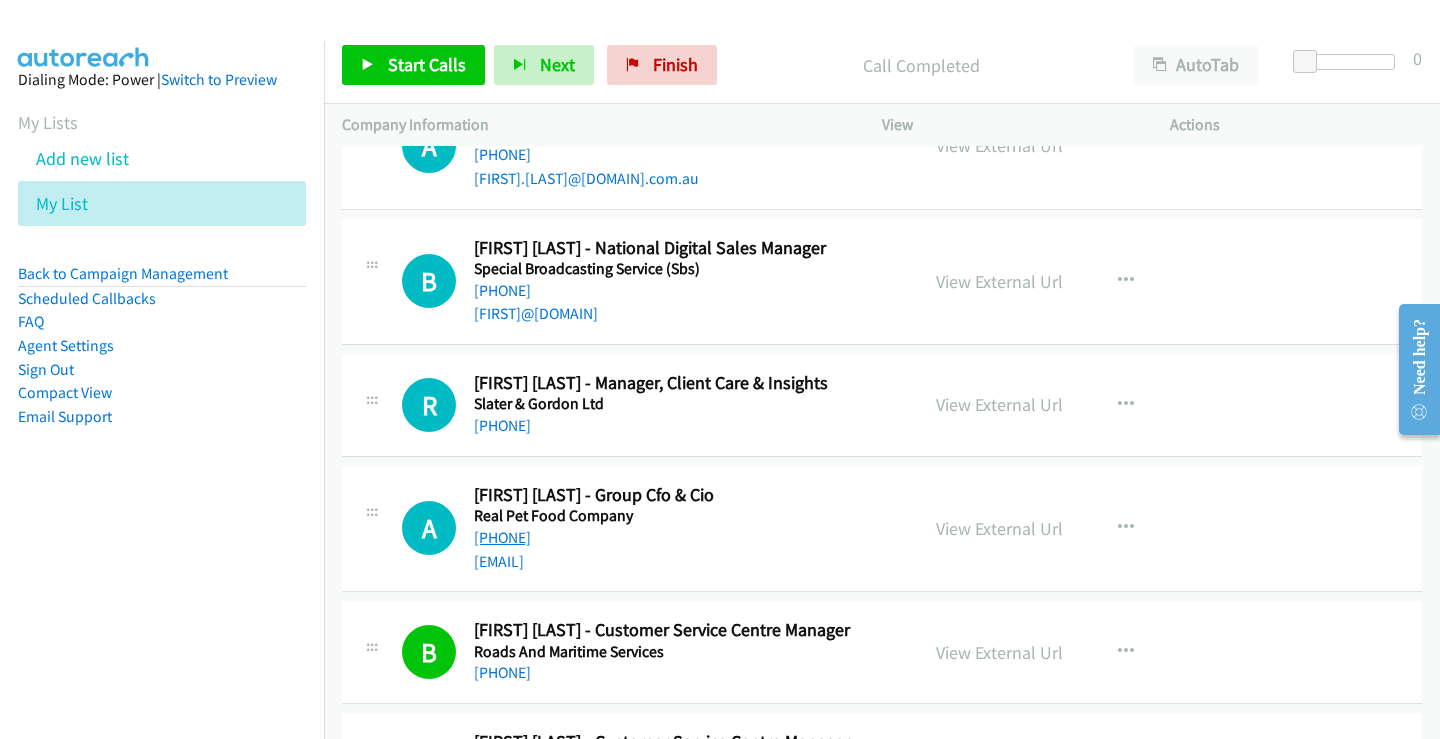 click on "[PHONE]" at bounding box center [502, 537] 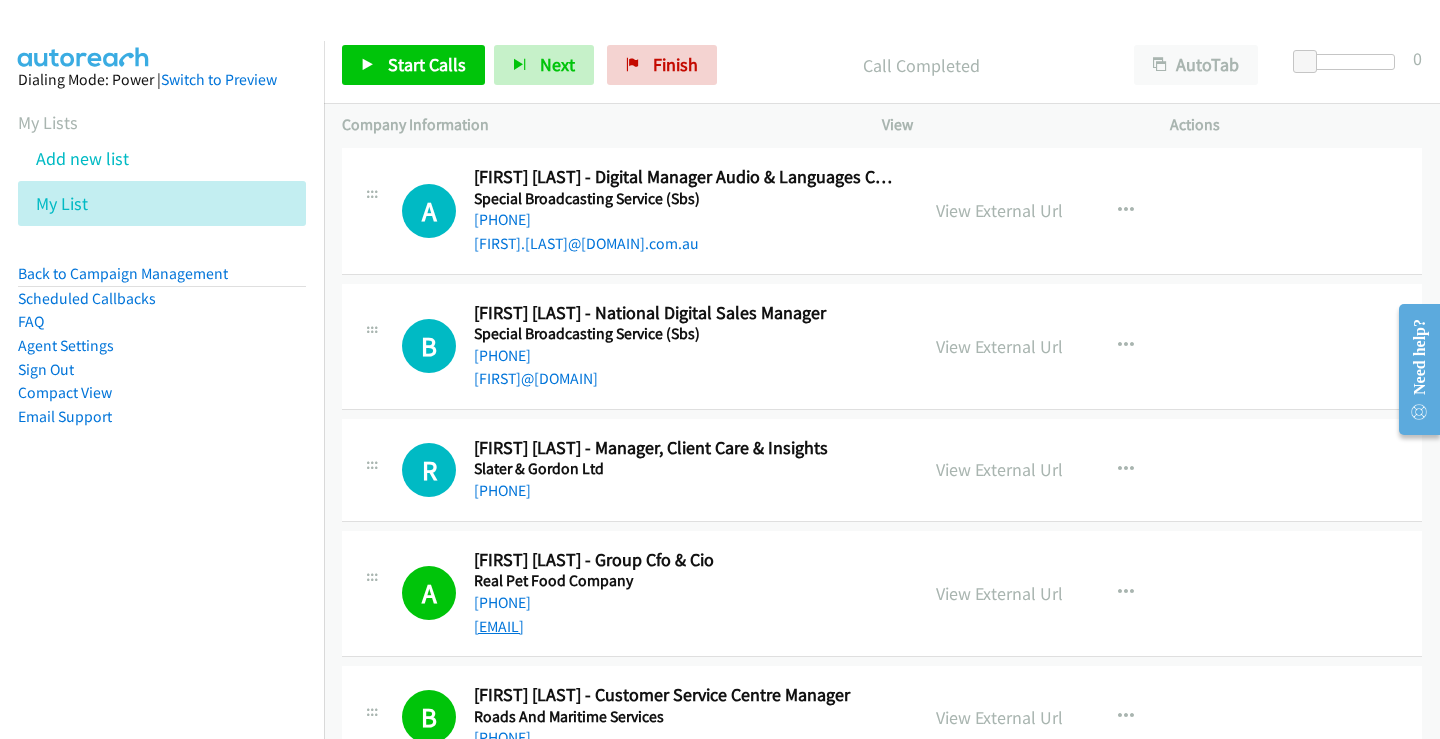 scroll, scrollTop: 17790, scrollLeft: 0, axis: vertical 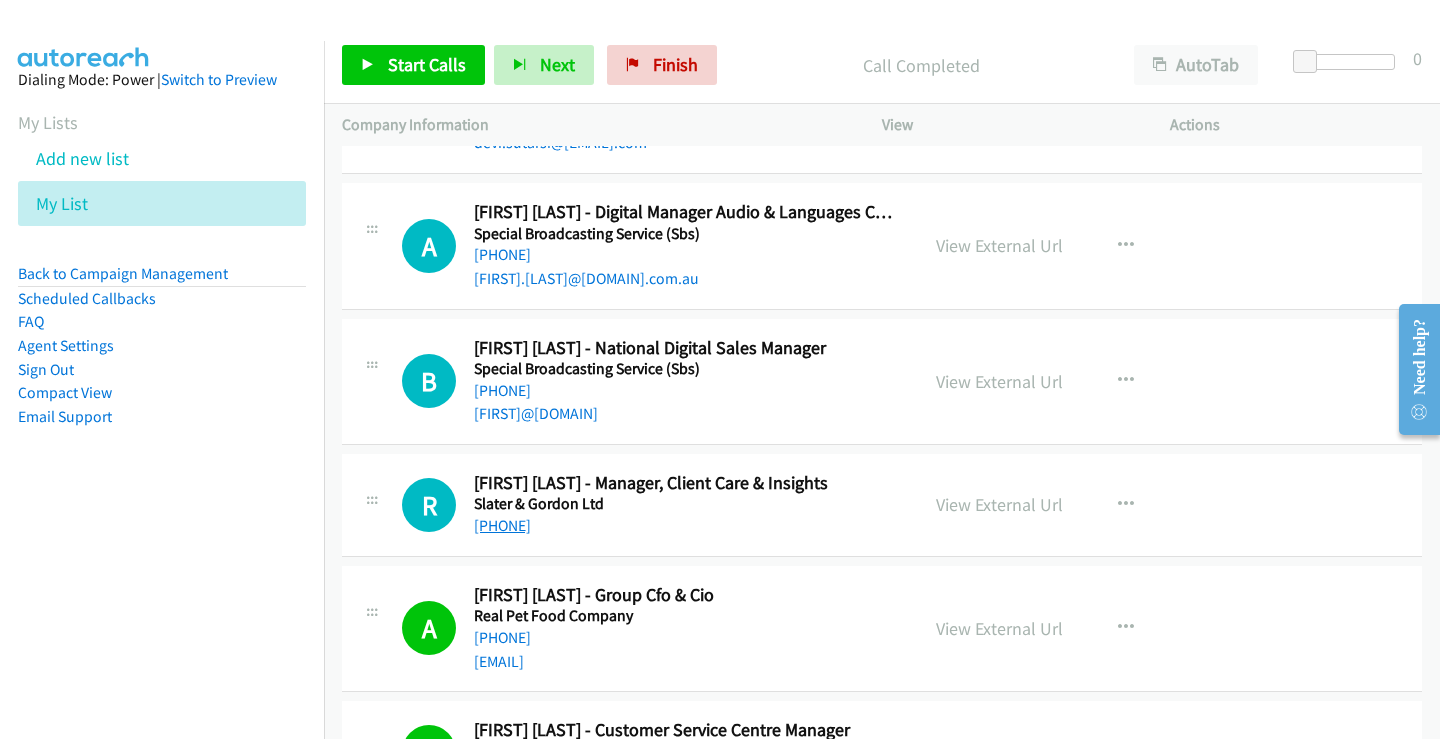 click on "[PHONE]" at bounding box center [502, 525] 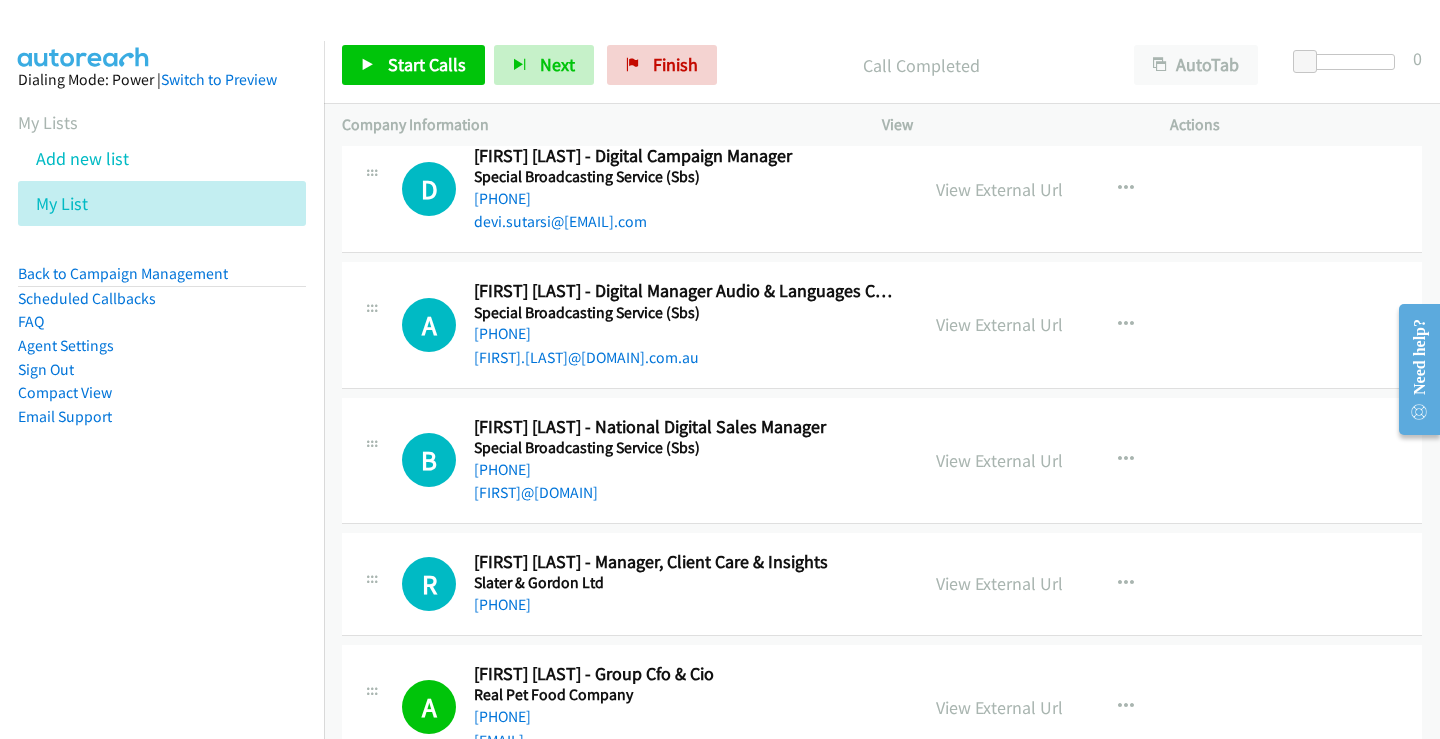 scroll, scrollTop: 17690, scrollLeft: 0, axis: vertical 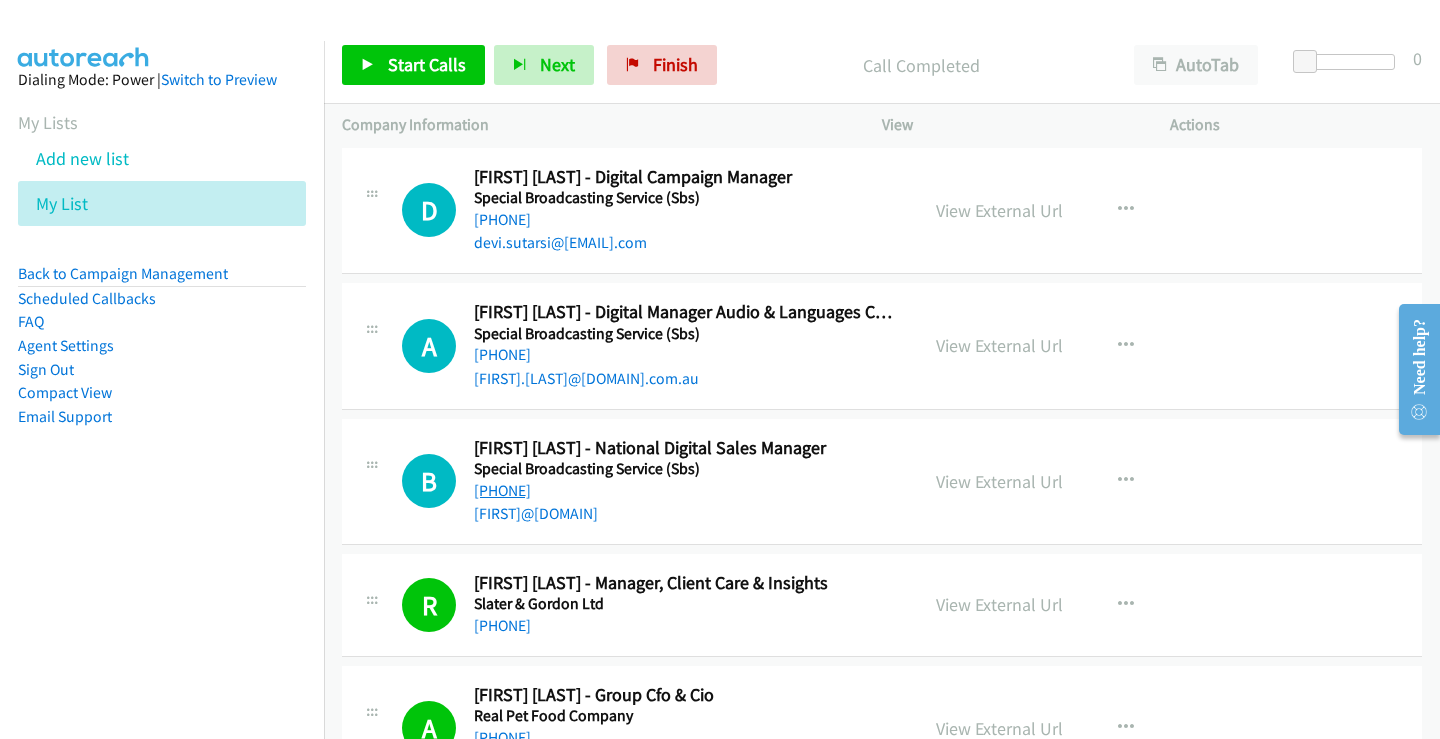 click on "[PHONE]" at bounding box center (502, 490) 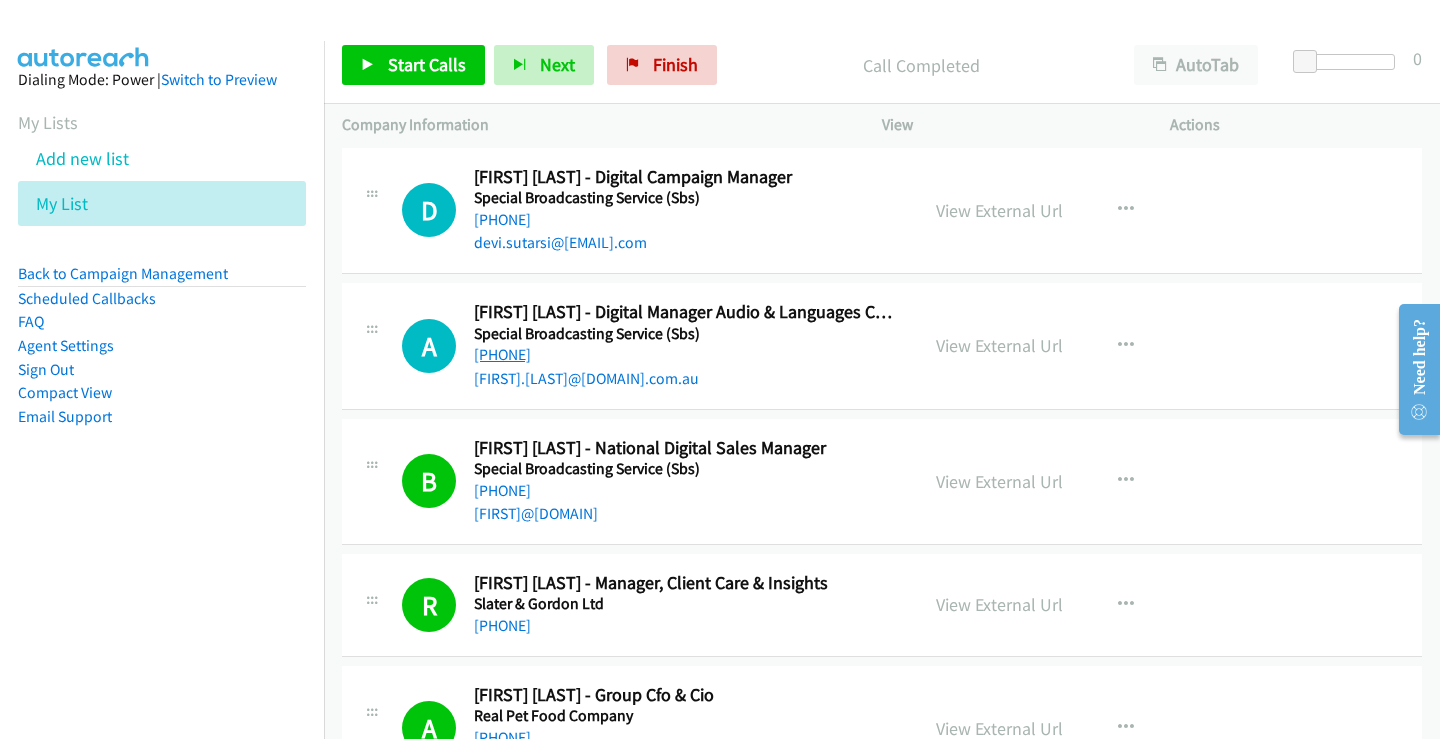 click on "[PHONE]" at bounding box center (502, 354) 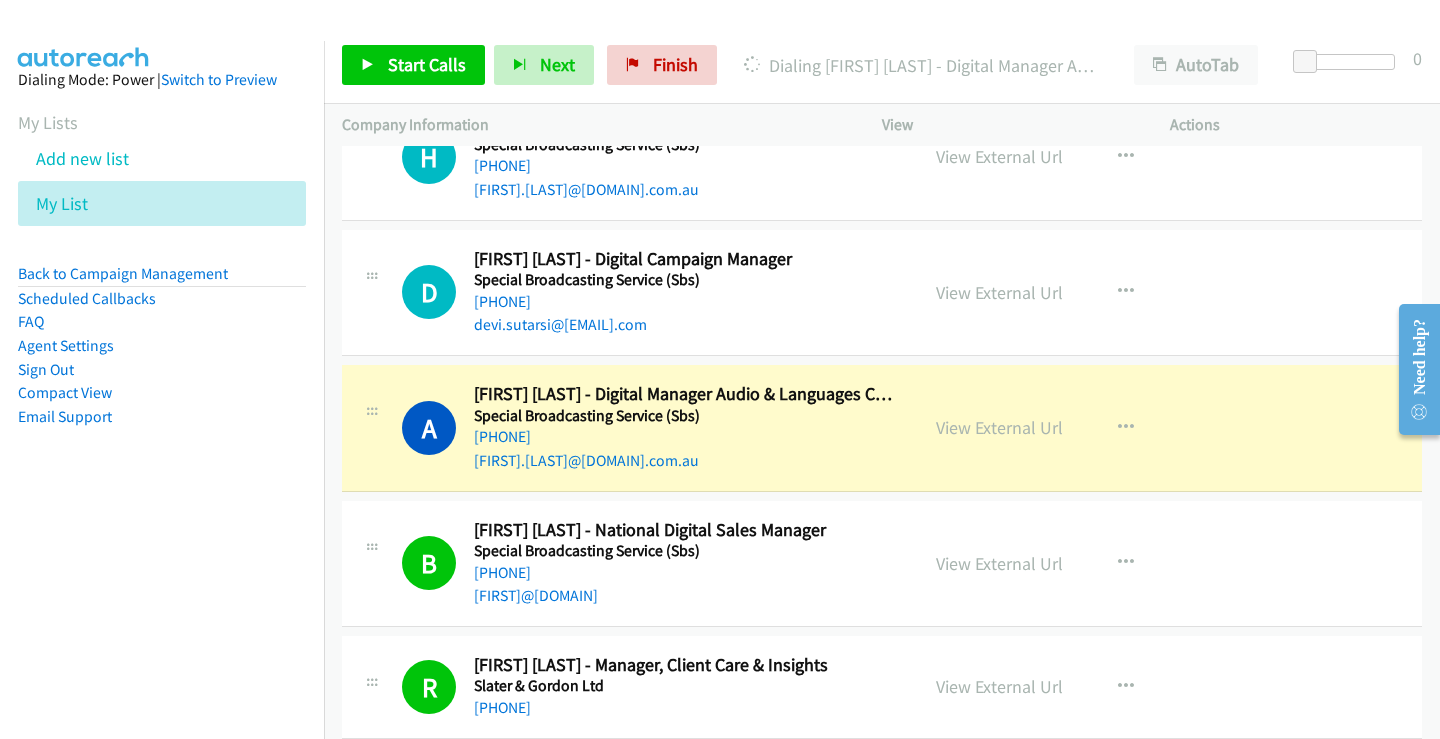 scroll, scrollTop: 17490, scrollLeft: 0, axis: vertical 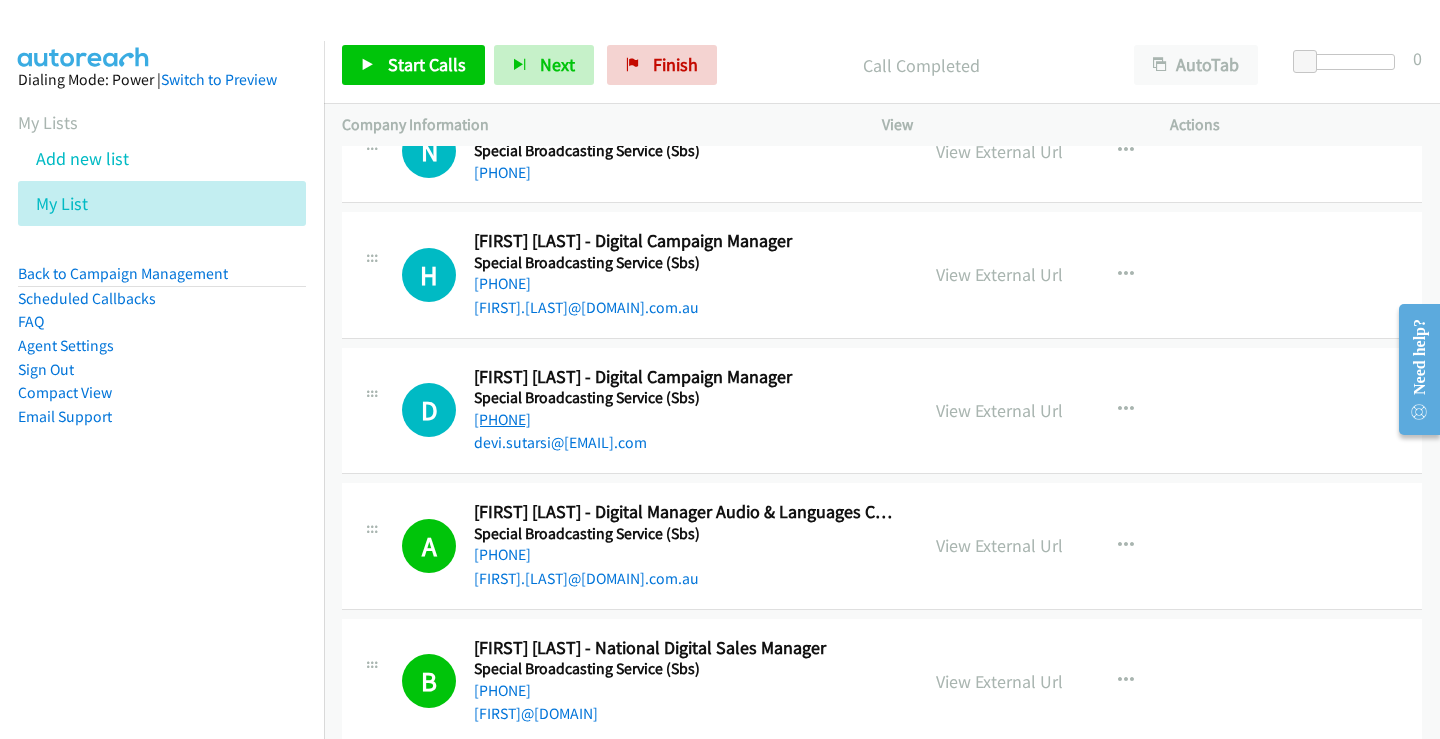 click on "[PHONE]" at bounding box center (502, 419) 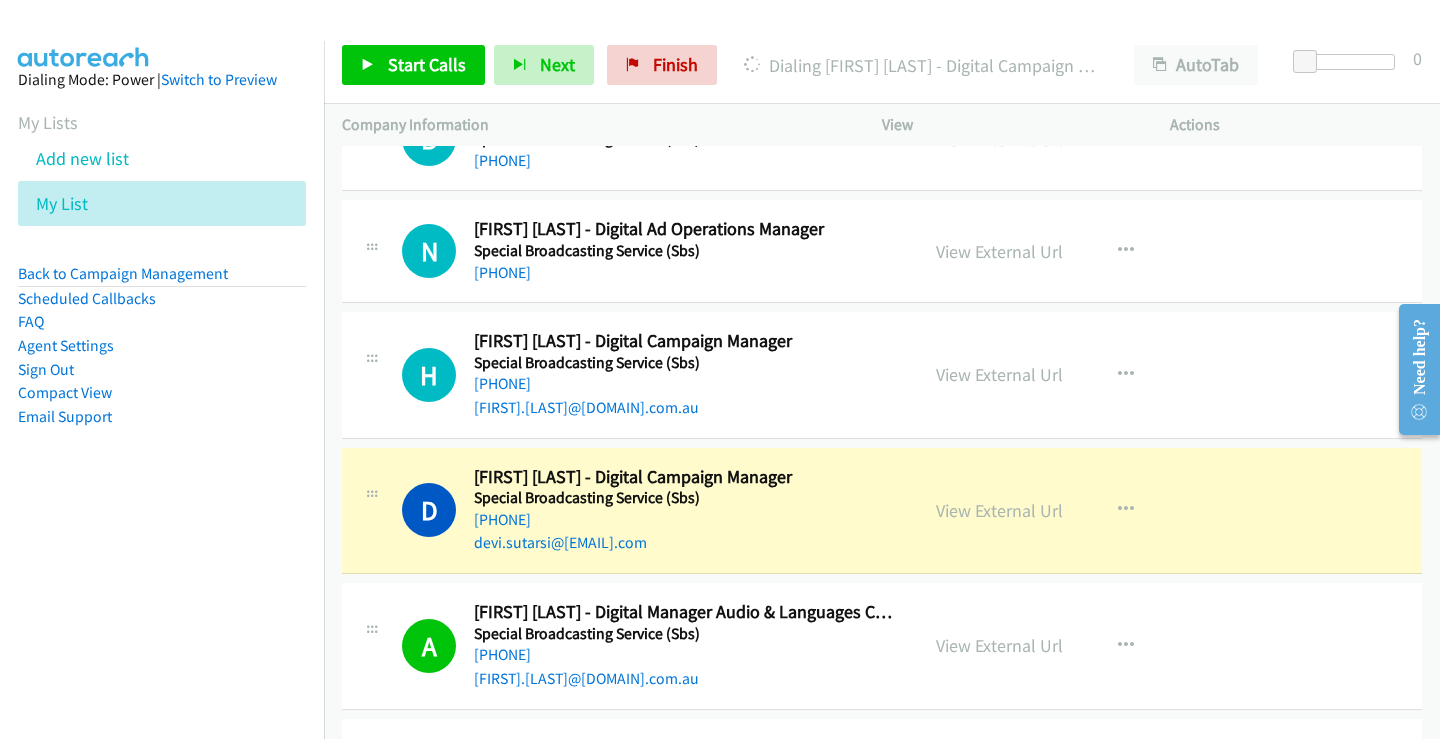 scroll, scrollTop: 17290, scrollLeft: 0, axis: vertical 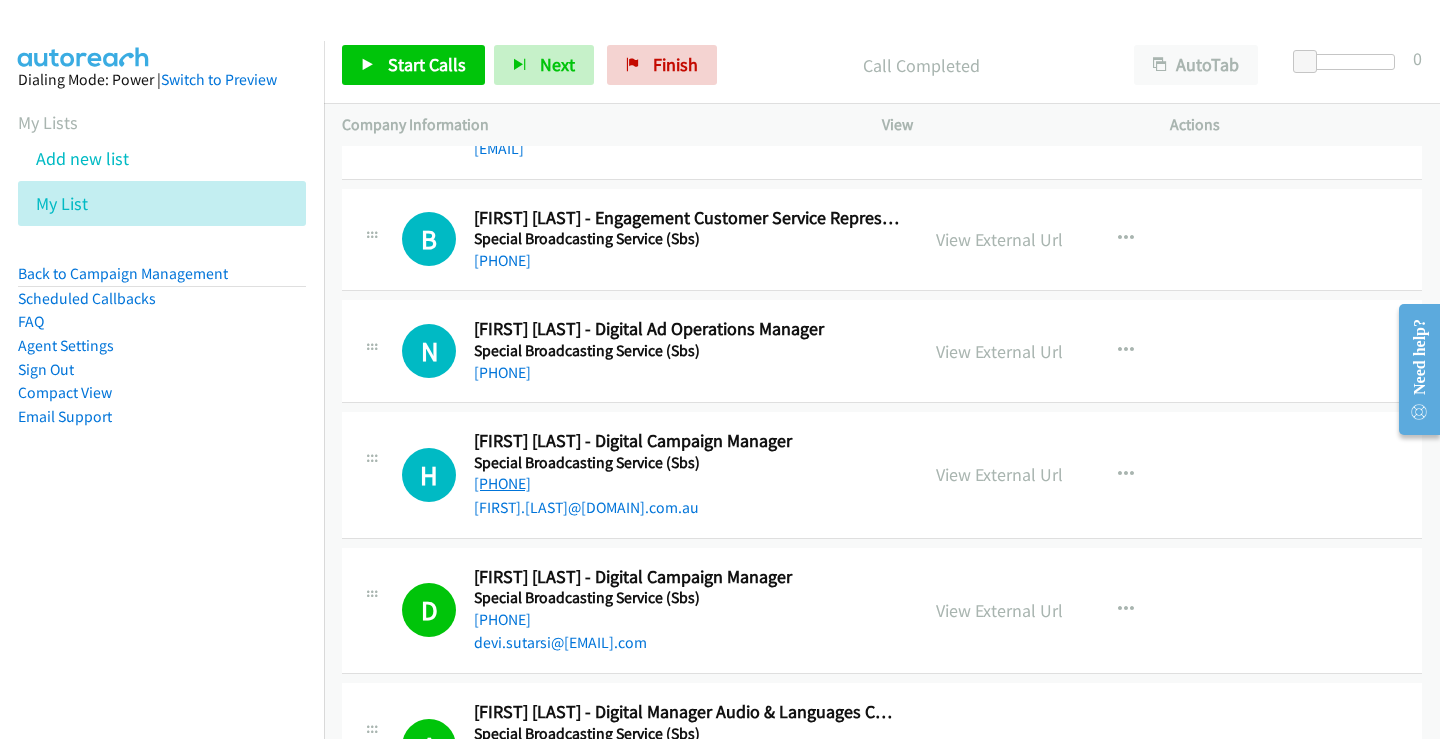 click on "[PHONE]" at bounding box center [502, 483] 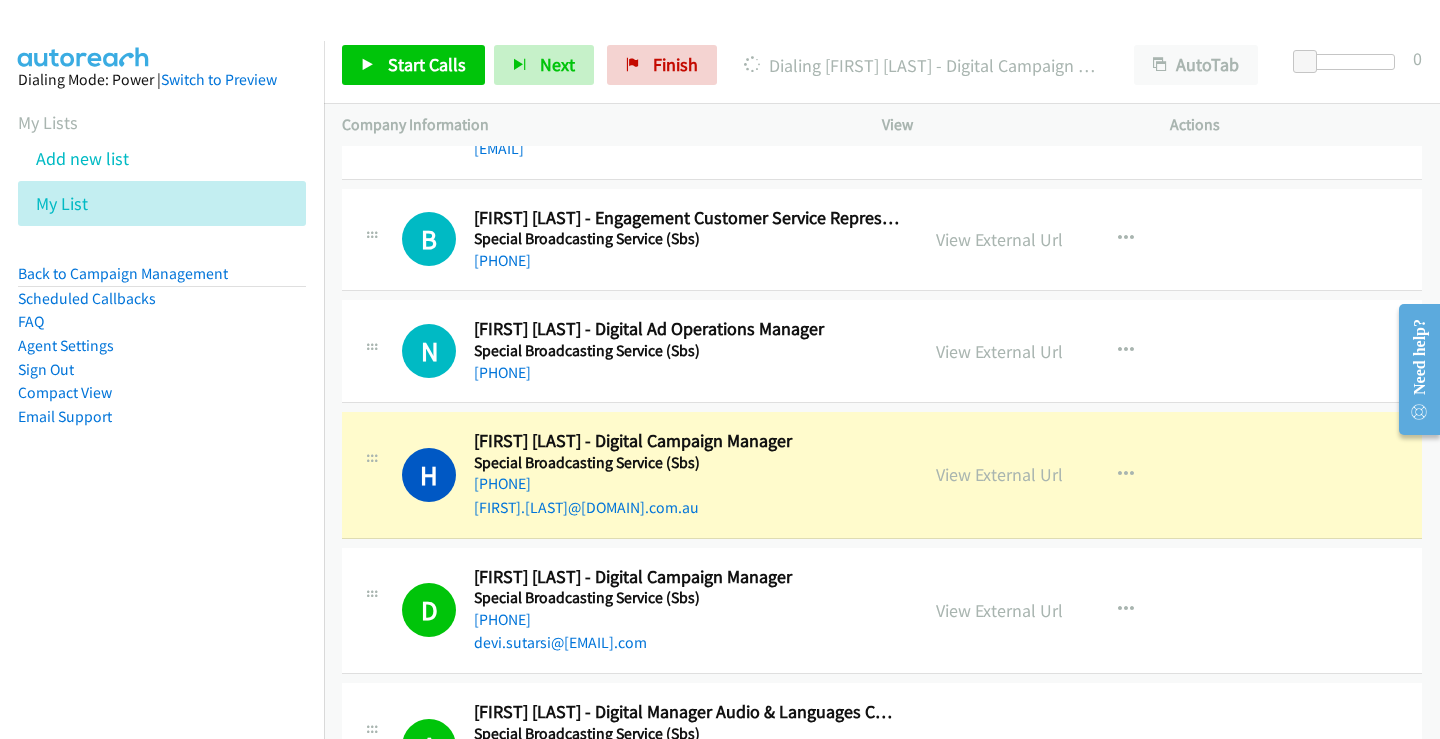 scroll, scrollTop: 17190, scrollLeft: 0, axis: vertical 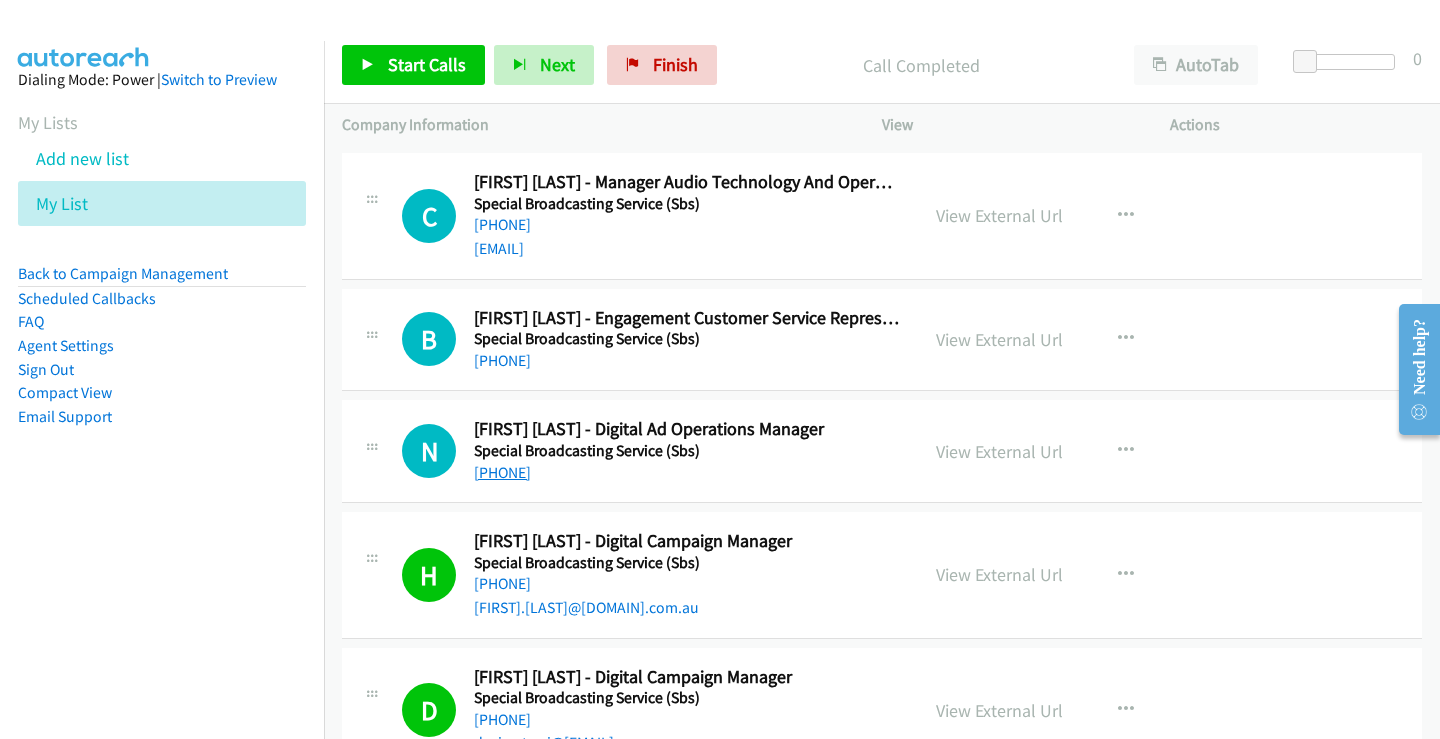 click on "[PHONE]" at bounding box center [502, 472] 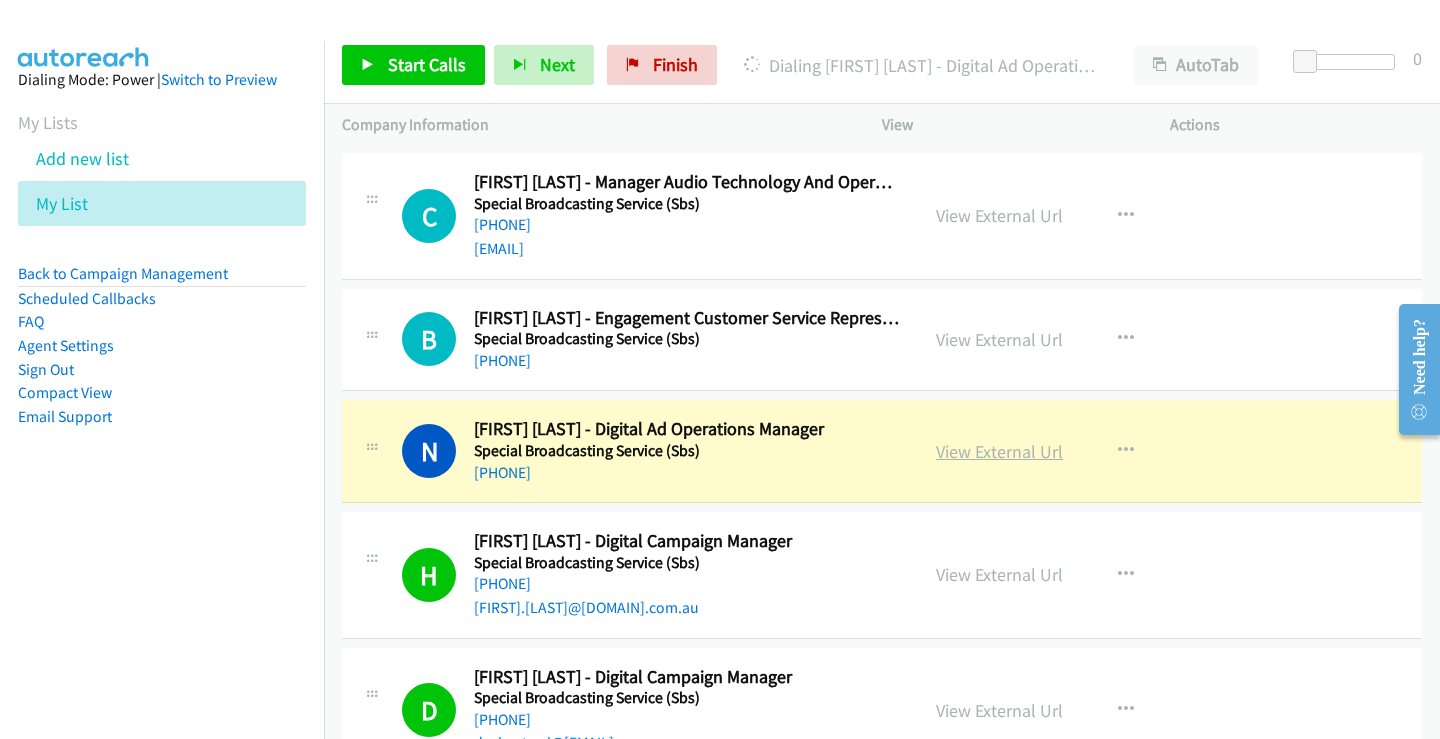 click on "View External Url" at bounding box center (999, 451) 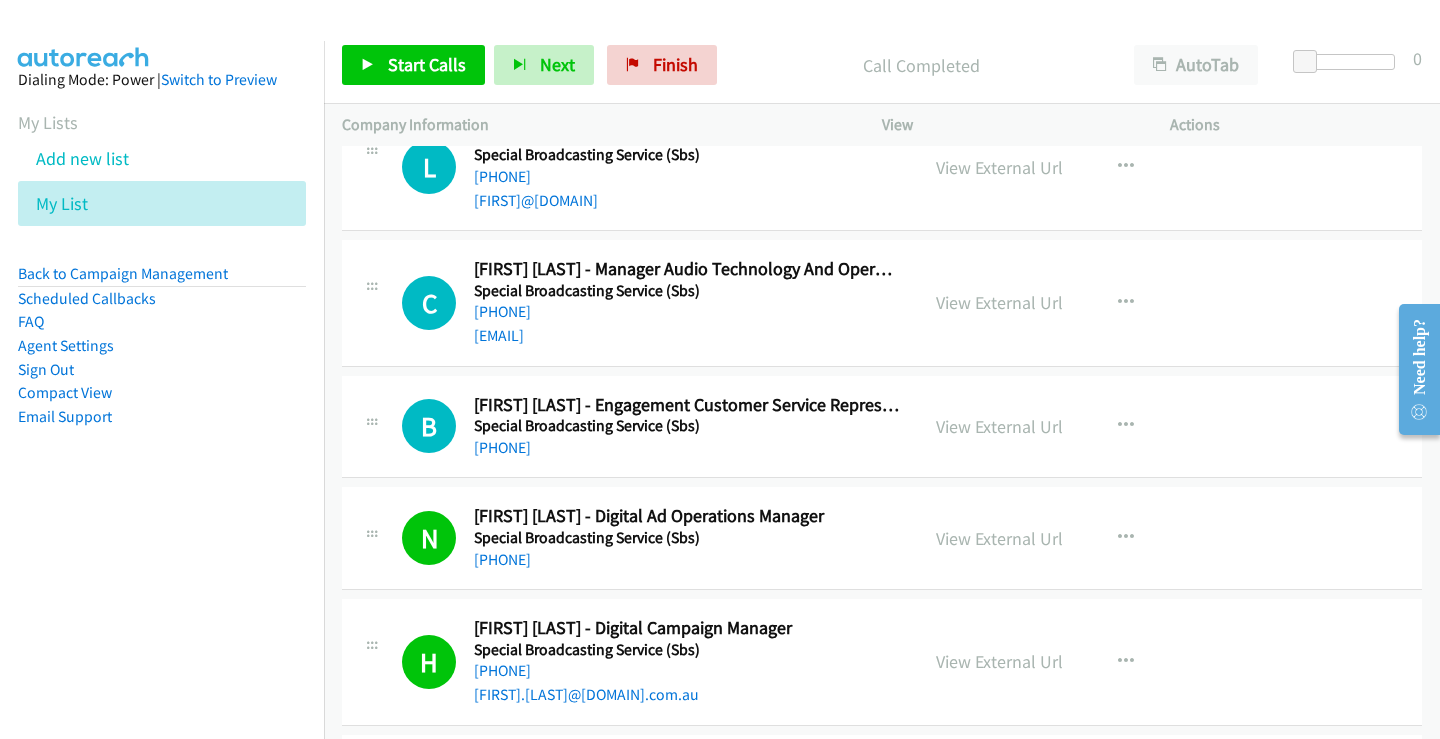 scroll, scrollTop: 17090, scrollLeft: 0, axis: vertical 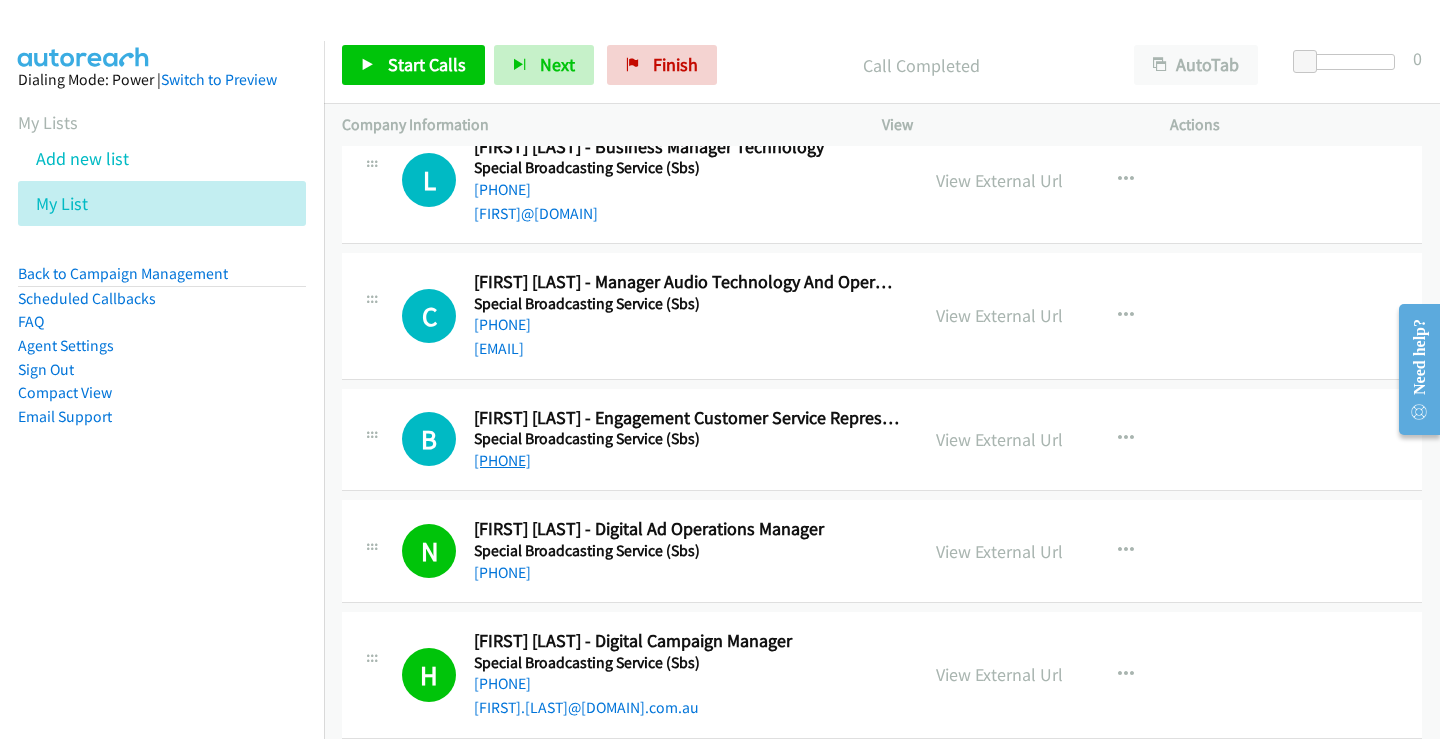 click on "[PHONE]" at bounding box center (502, 460) 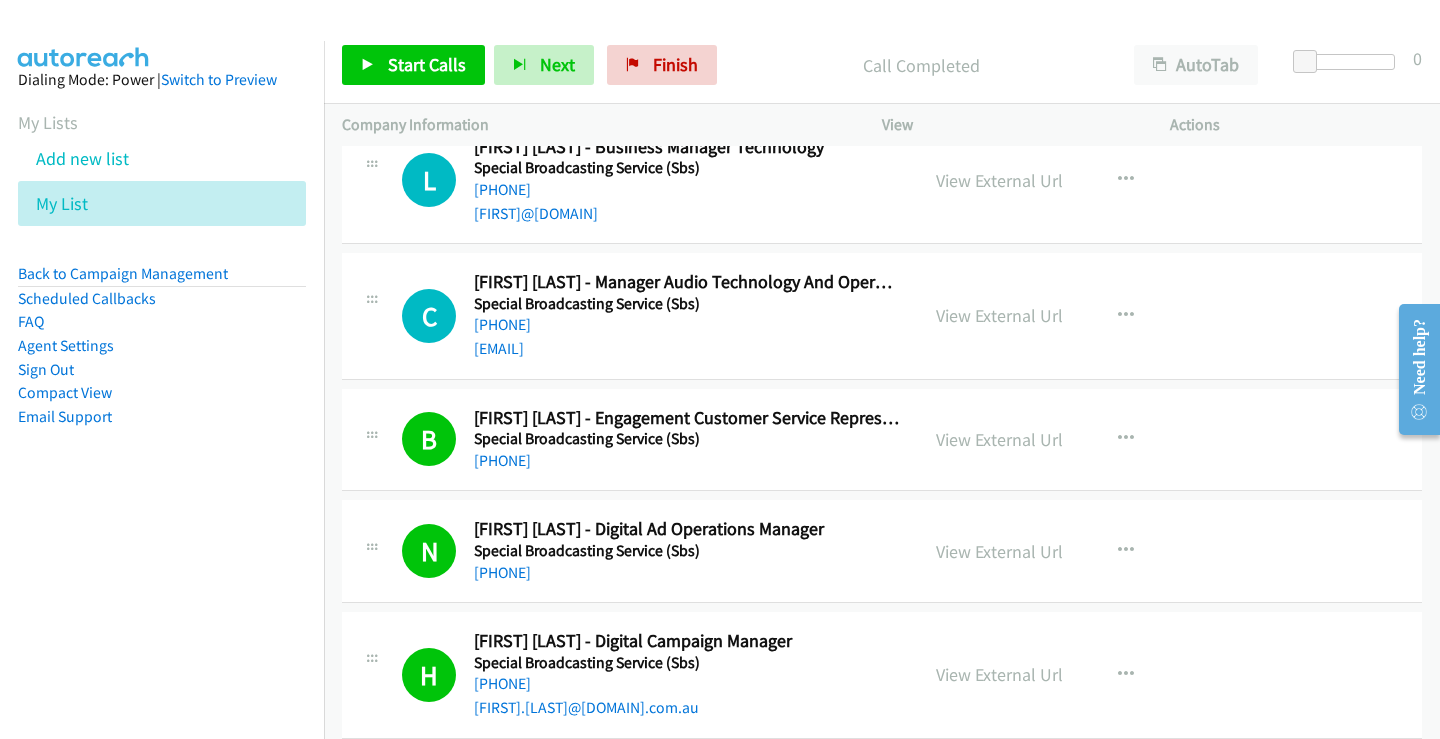 scroll, scrollTop: 16990, scrollLeft: 0, axis: vertical 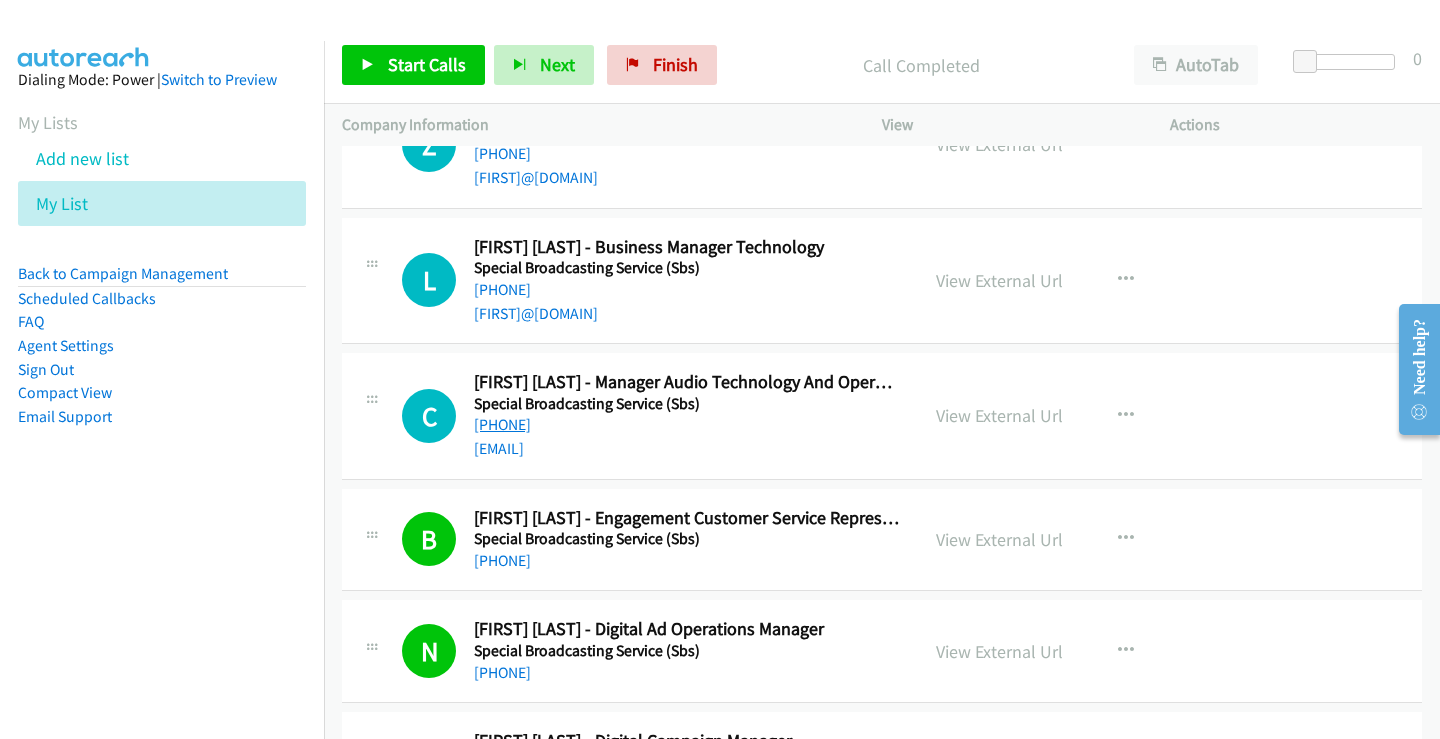 click on "[PHONE]" at bounding box center (502, 424) 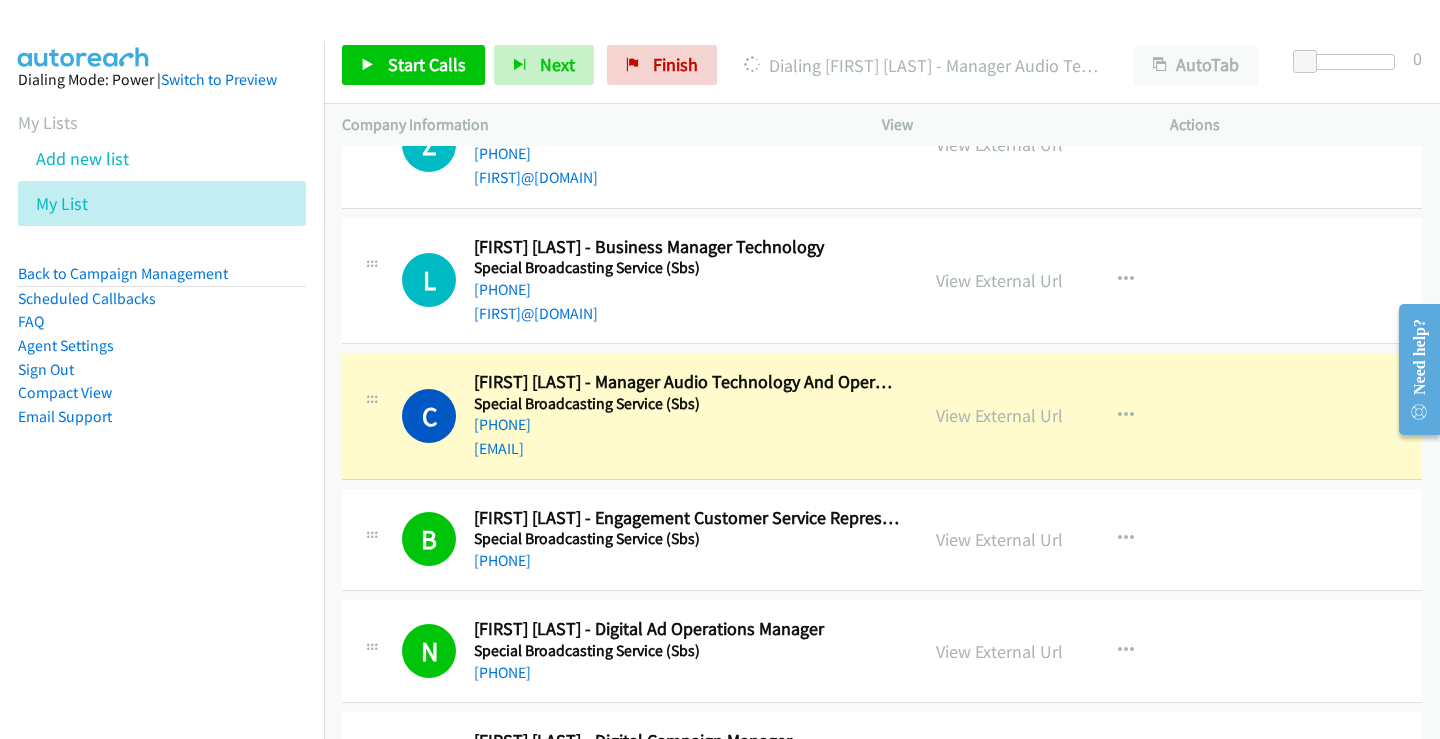 scroll, scrollTop: 16890, scrollLeft: 0, axis: vertical 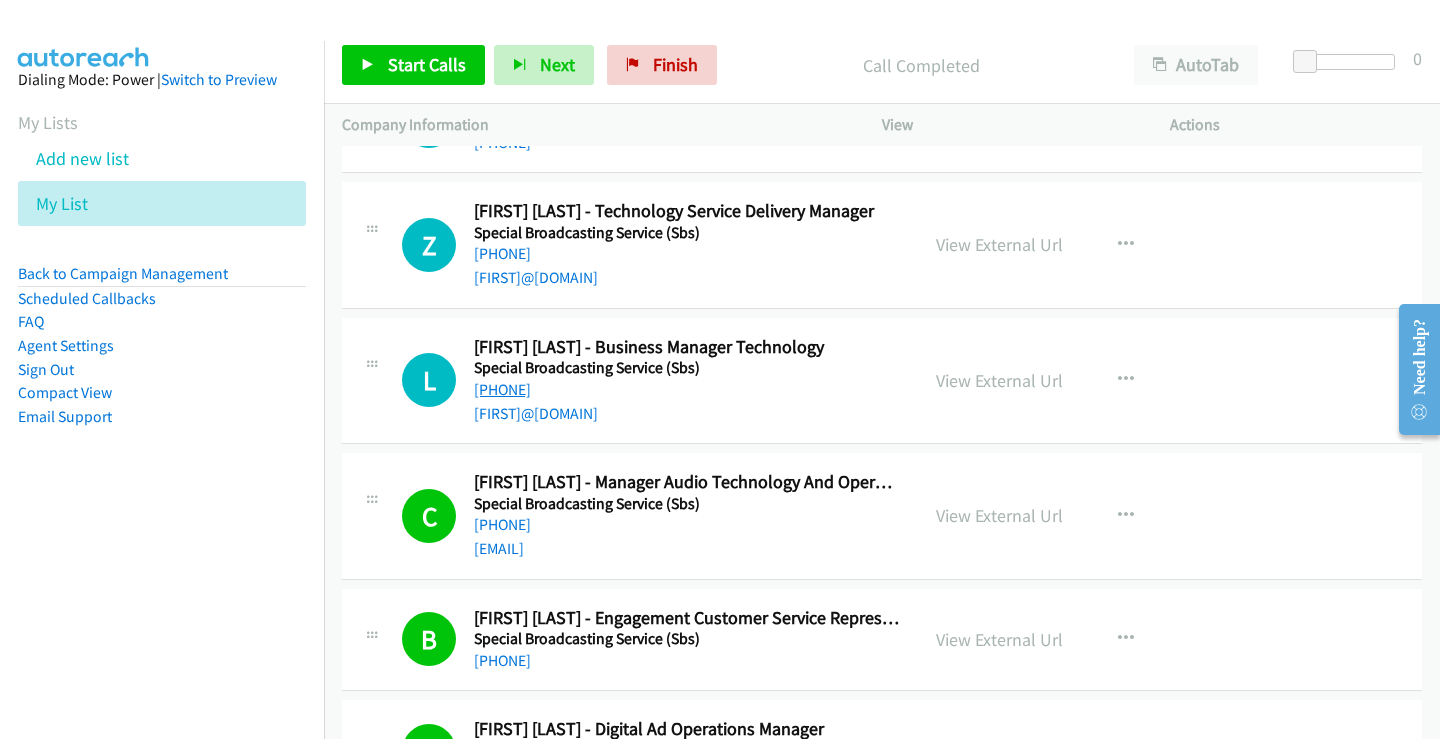 click on "[PHONE]" at bounding box center (502, 389) 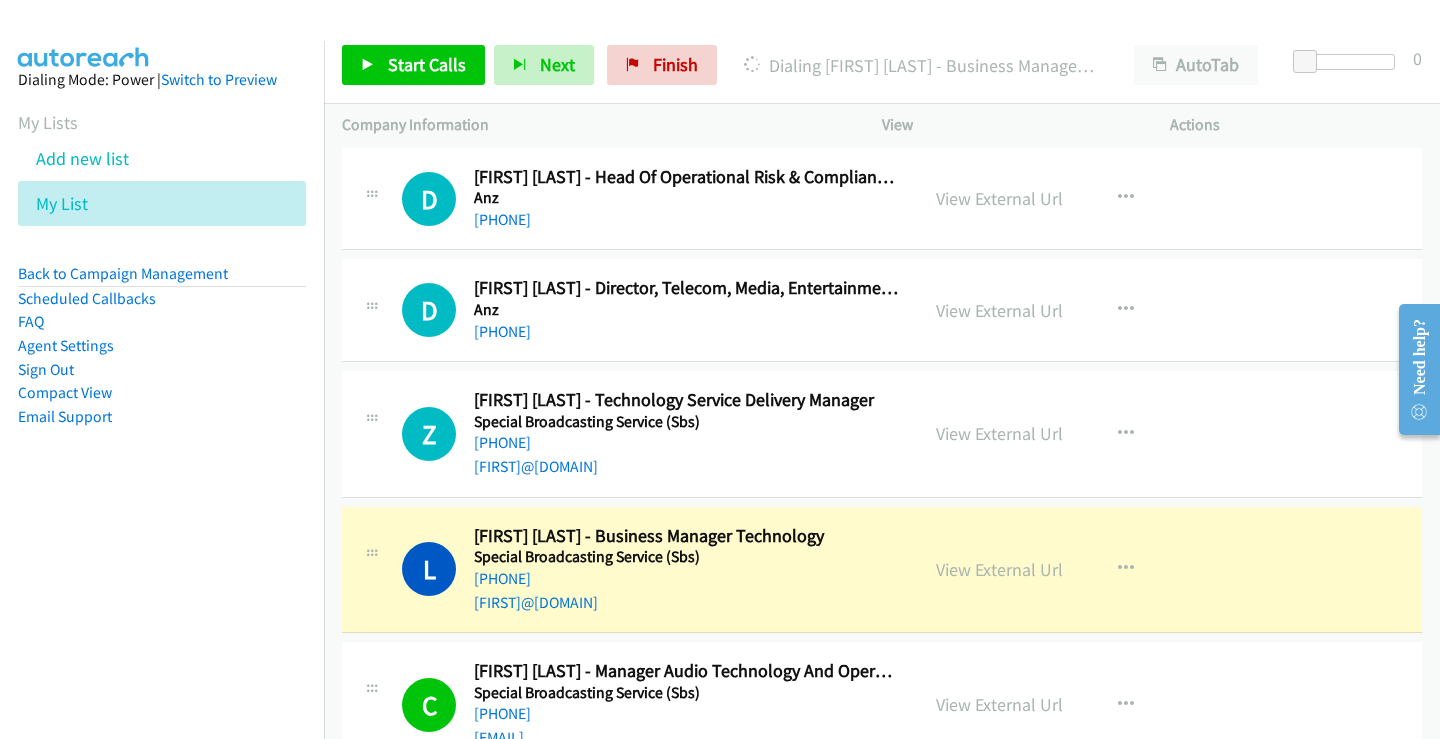 scroll, scrollTop: 16690, scrollLeft: 0, axis: vertical 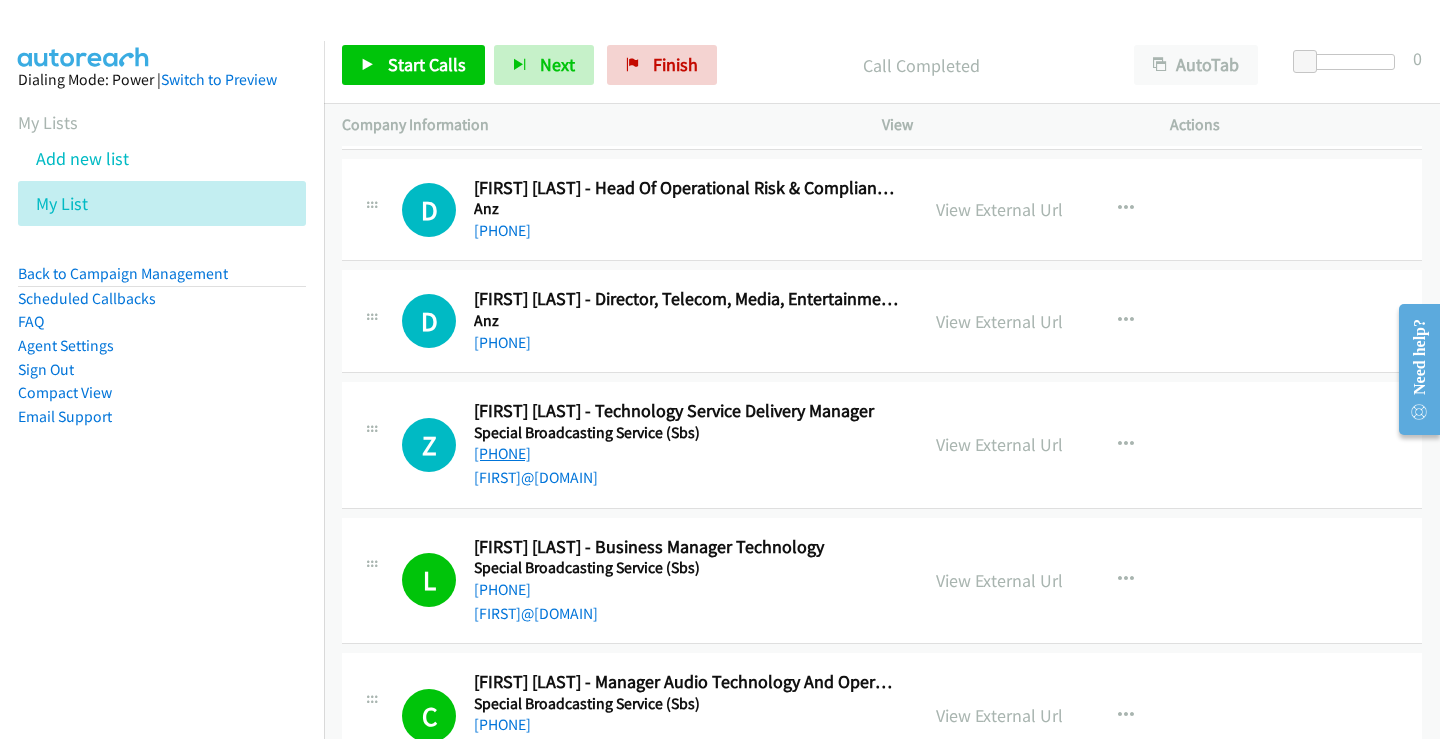 click on "[PHONE]" at bounding box center (502, 453) 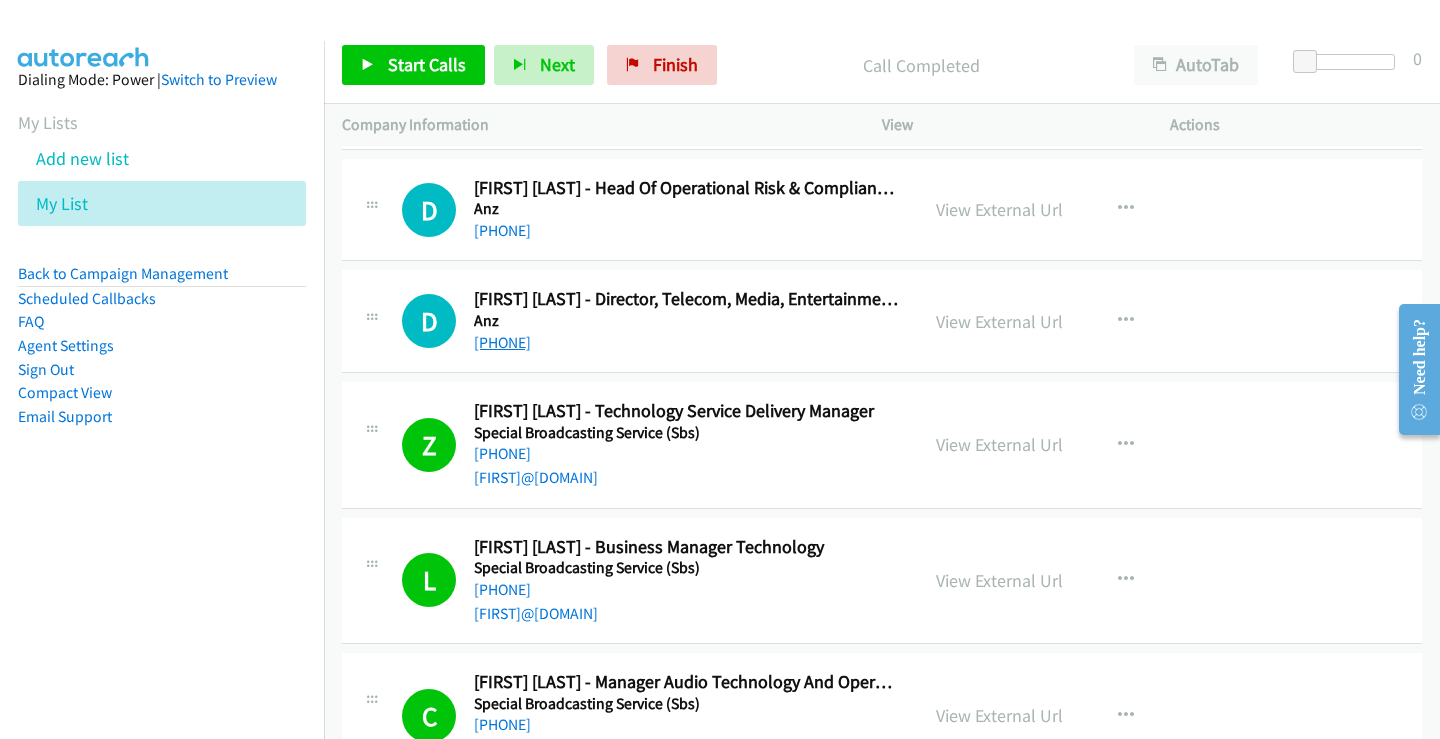 click on "[PHONE]" at bounding box center [502, 342] 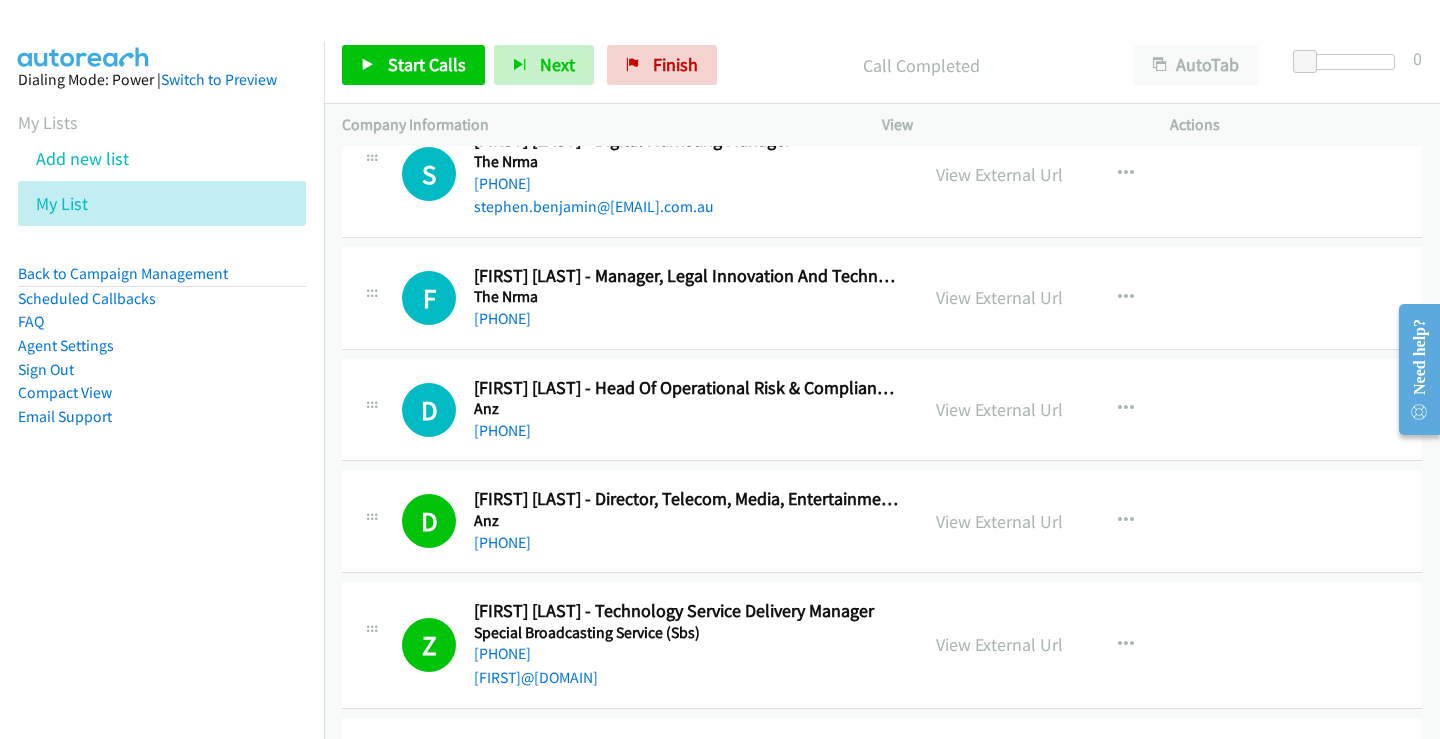 scroll, scrollTop: 16390, scrollLeft: 0, axis: vertical 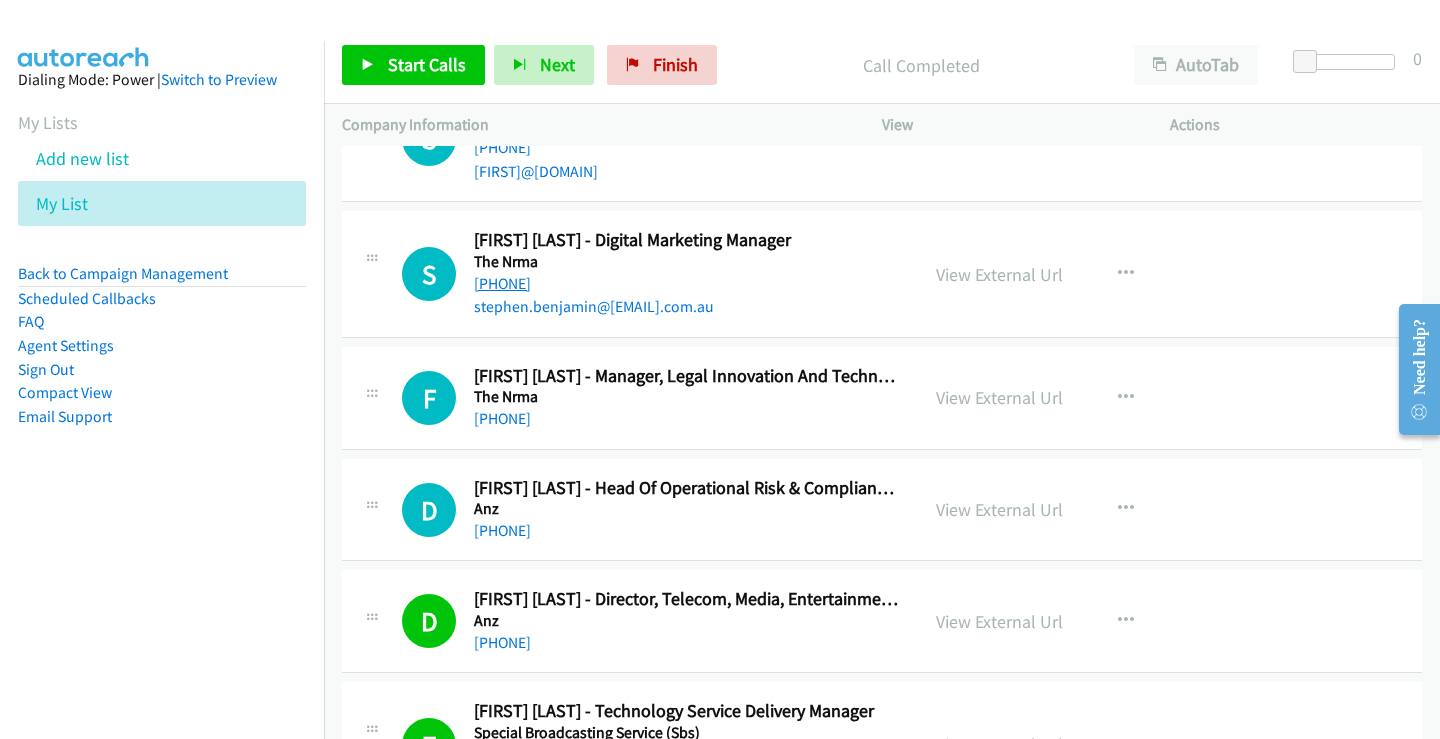 click on "[PHONE]" at bounding box center (502, 283) 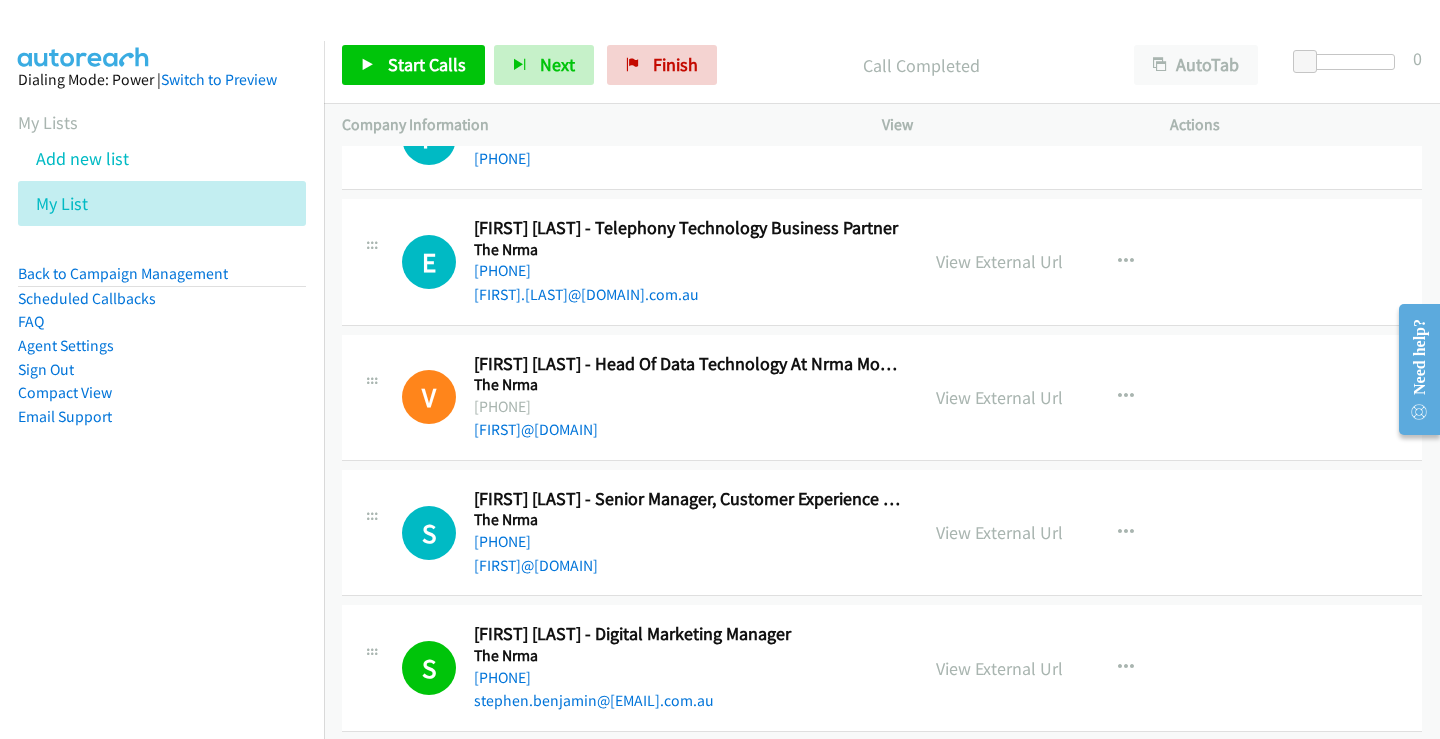 scroll, scrollTop: 15990, scrollLeft: 0, axis: vertical 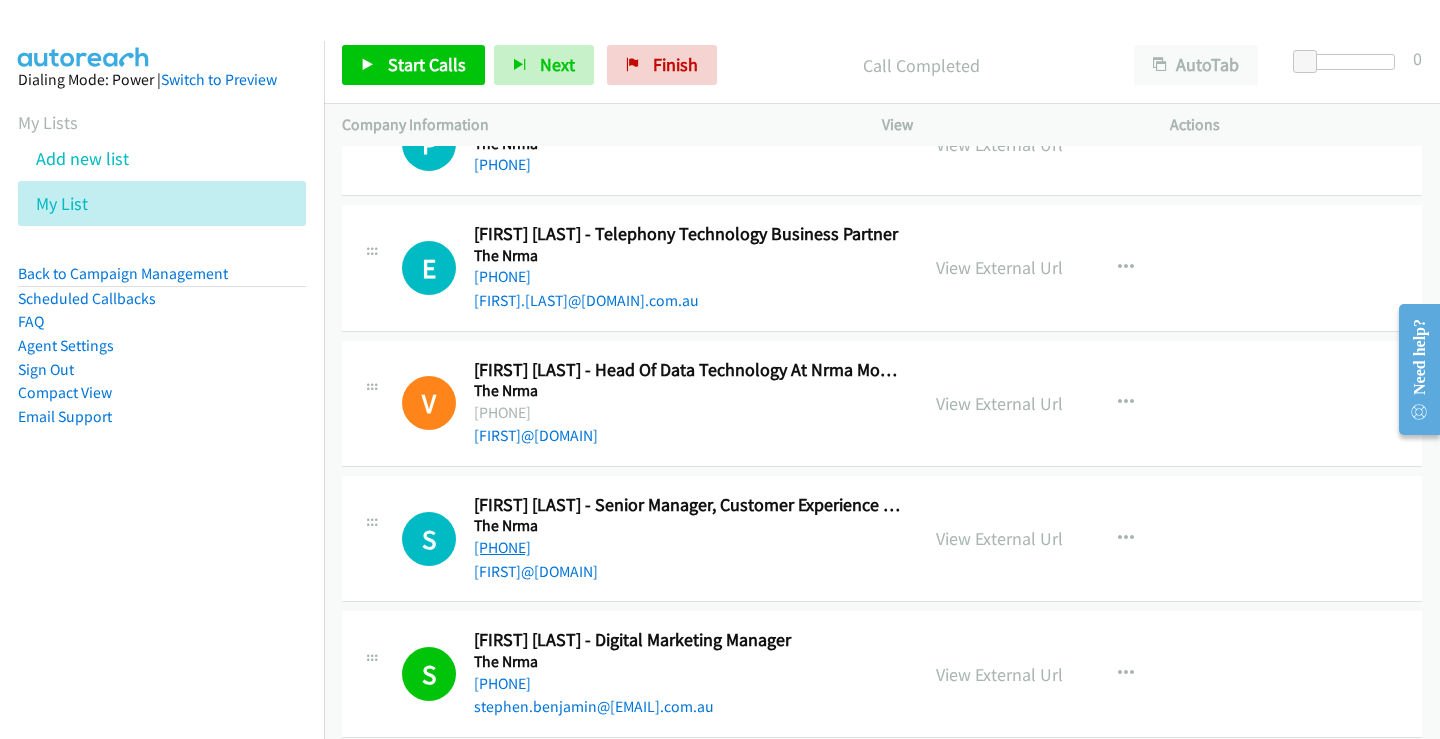 click on "[PHONE]" at bounding box center [502, 547] 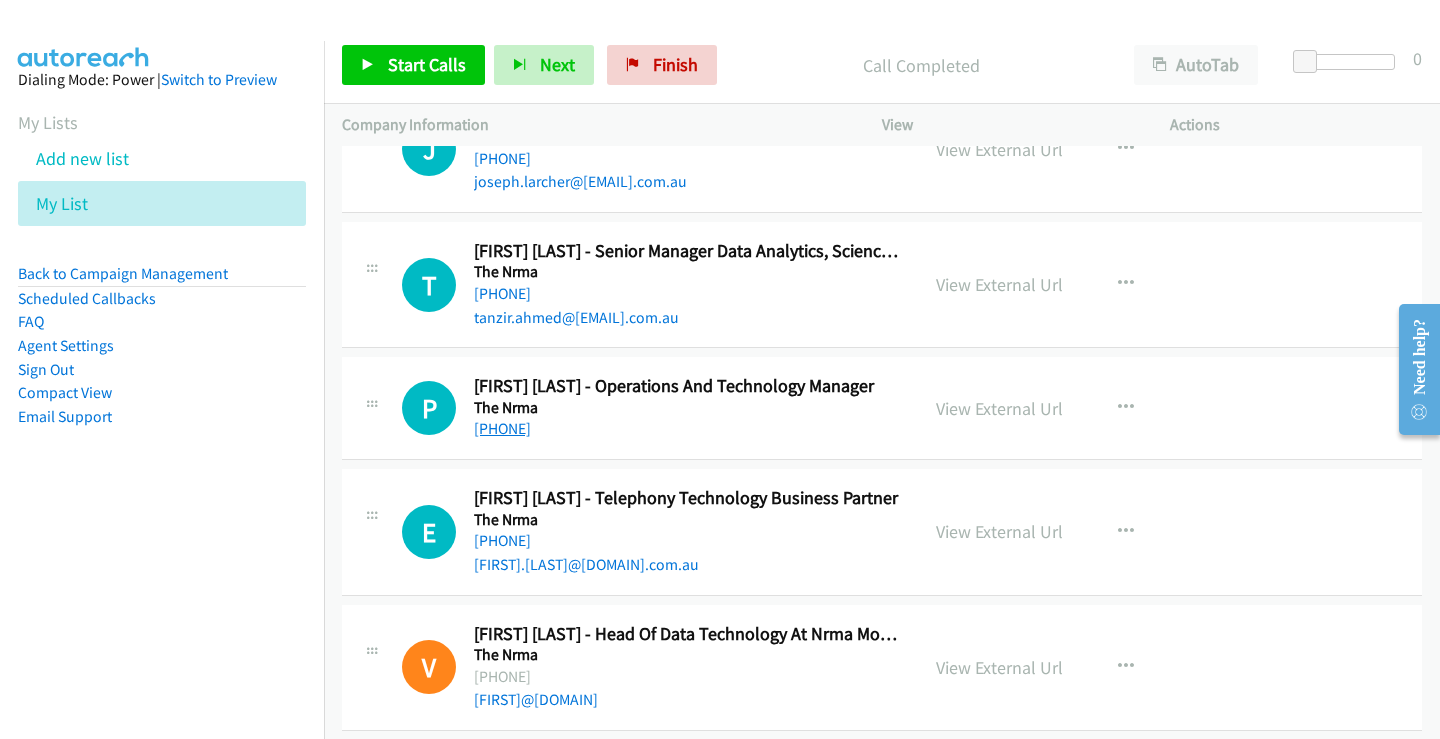 scroll, scrollTop: 15690, scrollLeft: 0, axis: vertical 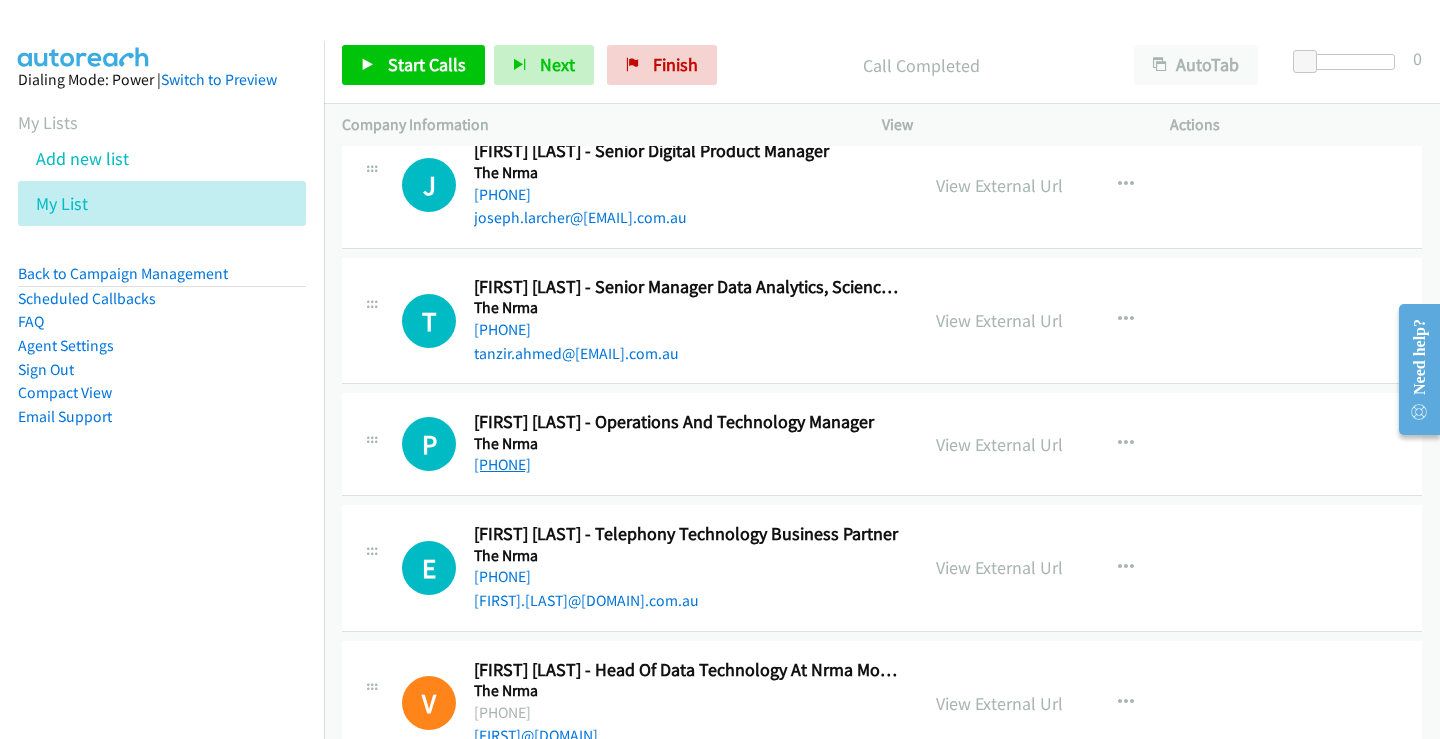 click on "[PHONE]" at bounding box center [502, 464] 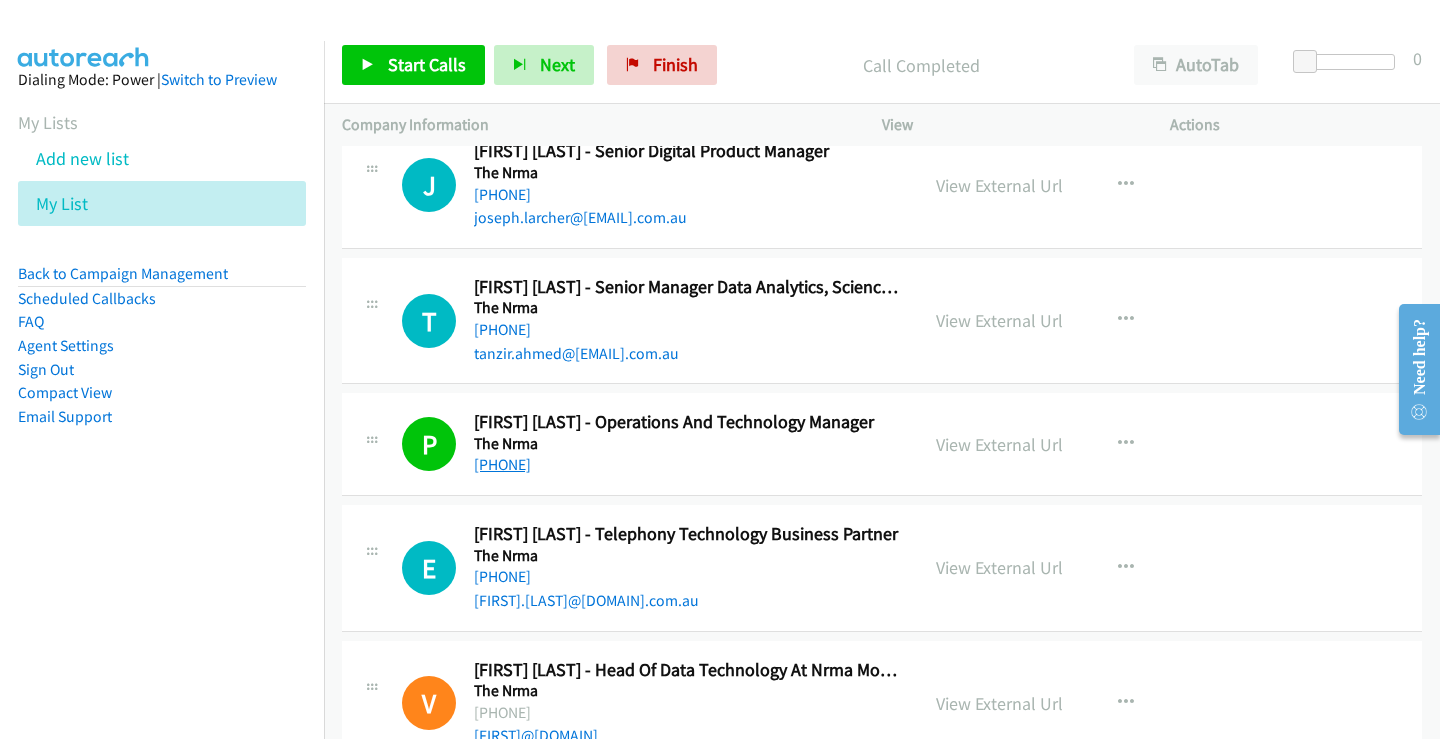 click on "[PHONE]" at bounding box center (502, 464) 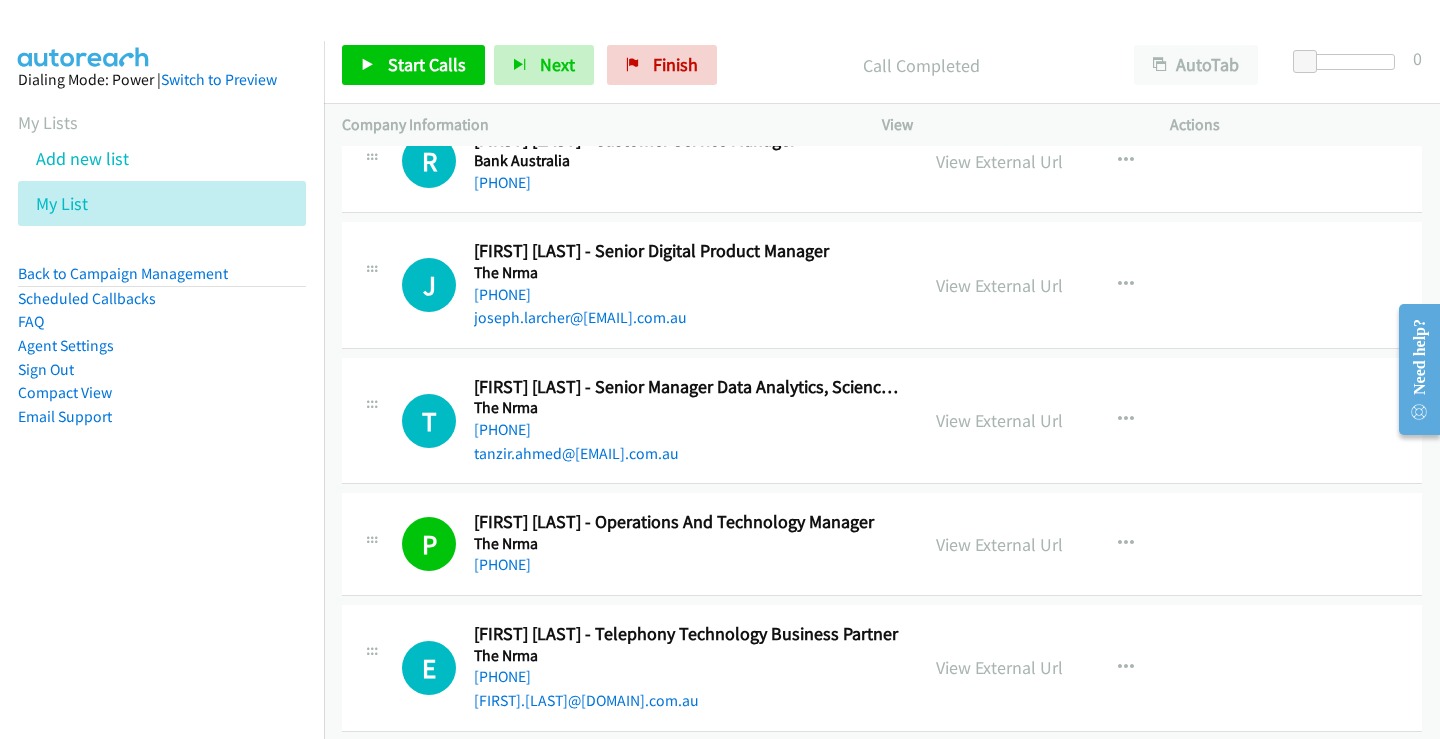scroll, scrollTop: 15490, scrollLeft: 0, axis: vertical 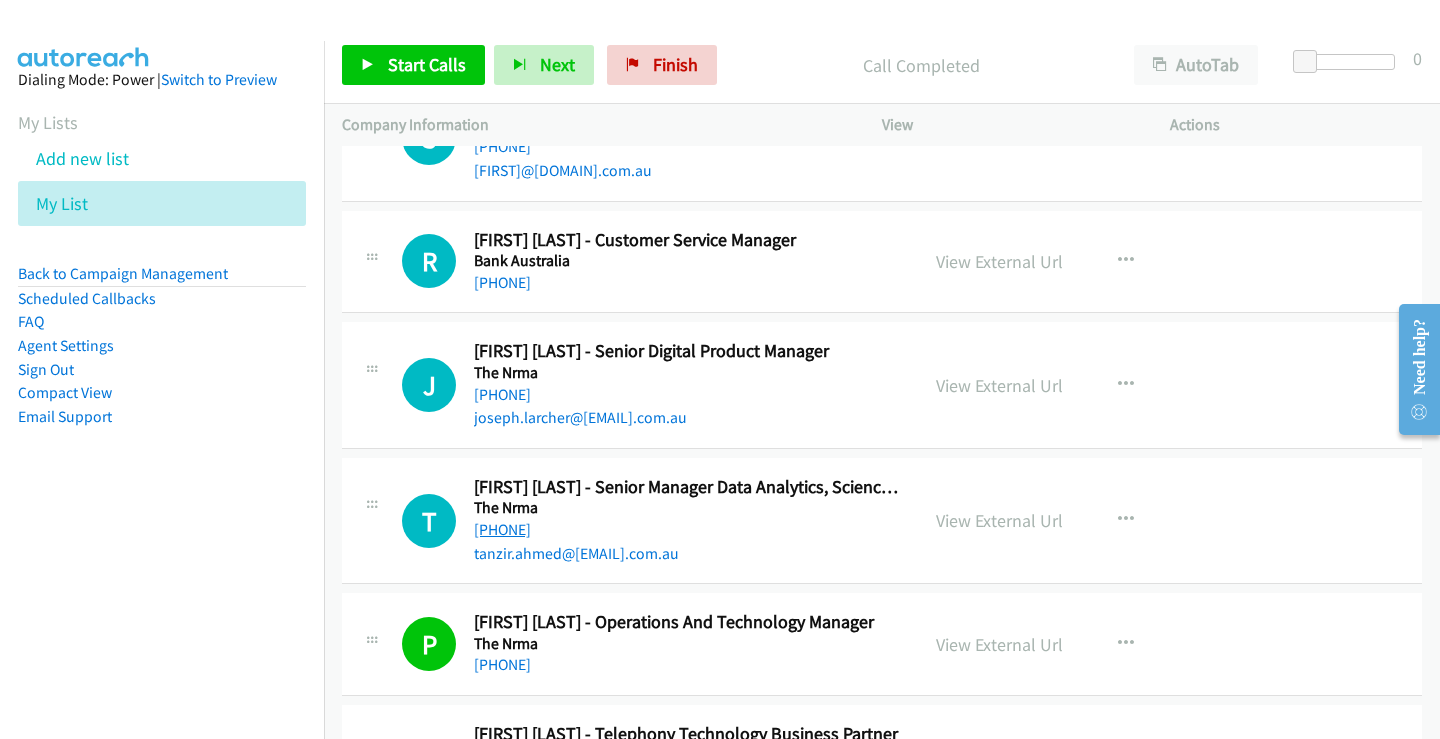click on "[PHONE]" at bounding box center [502, 529] 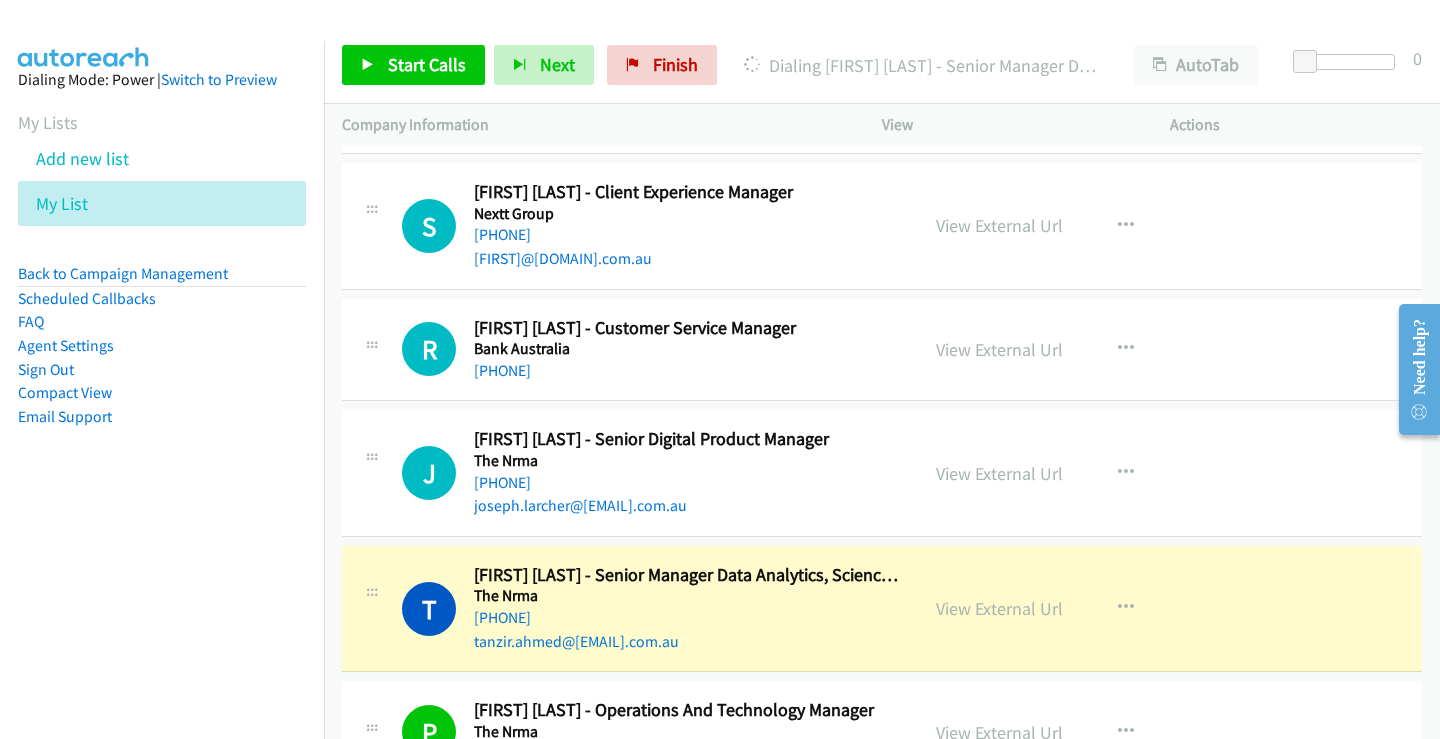 scroll, scrollTop: 15390, scrollLeft: 0, axis: vertical 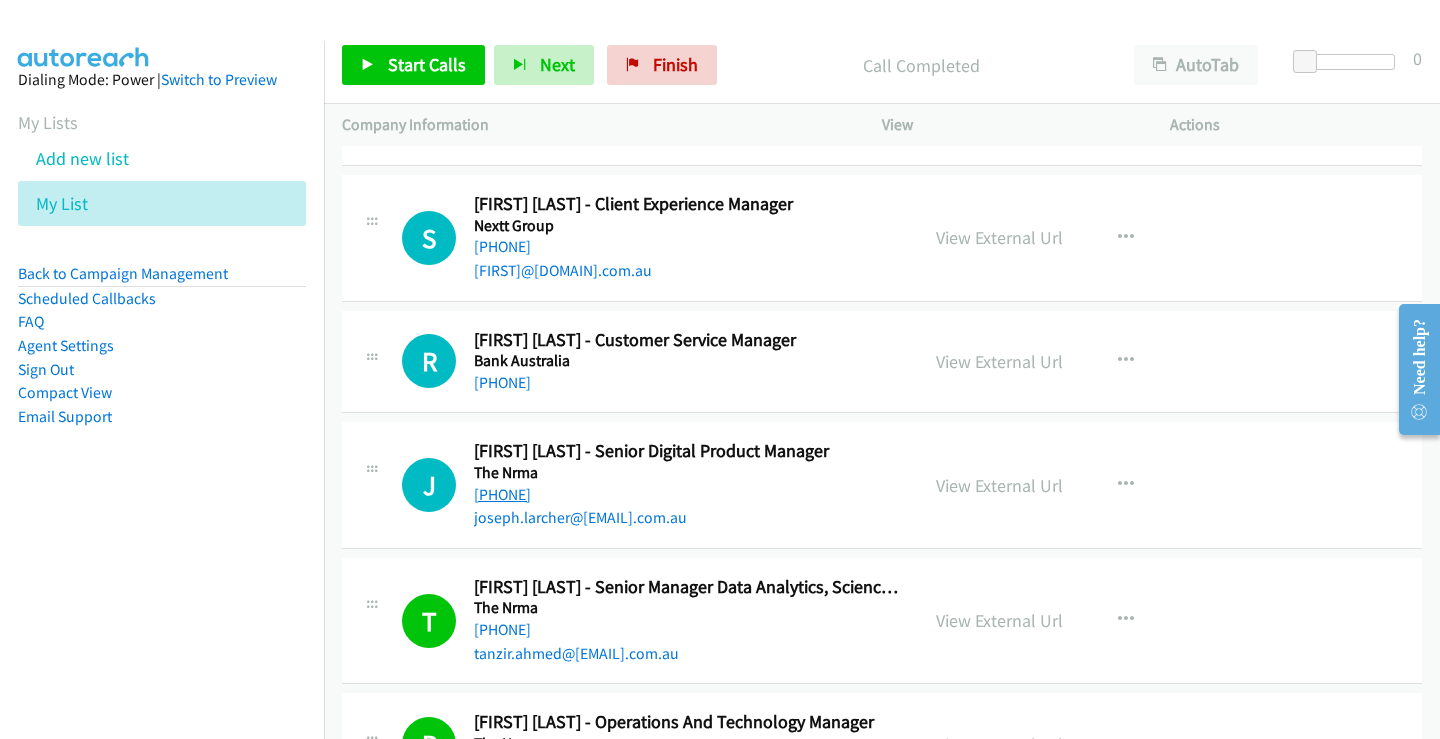 click on "[PHONE]" at bounding box center [502, 494] 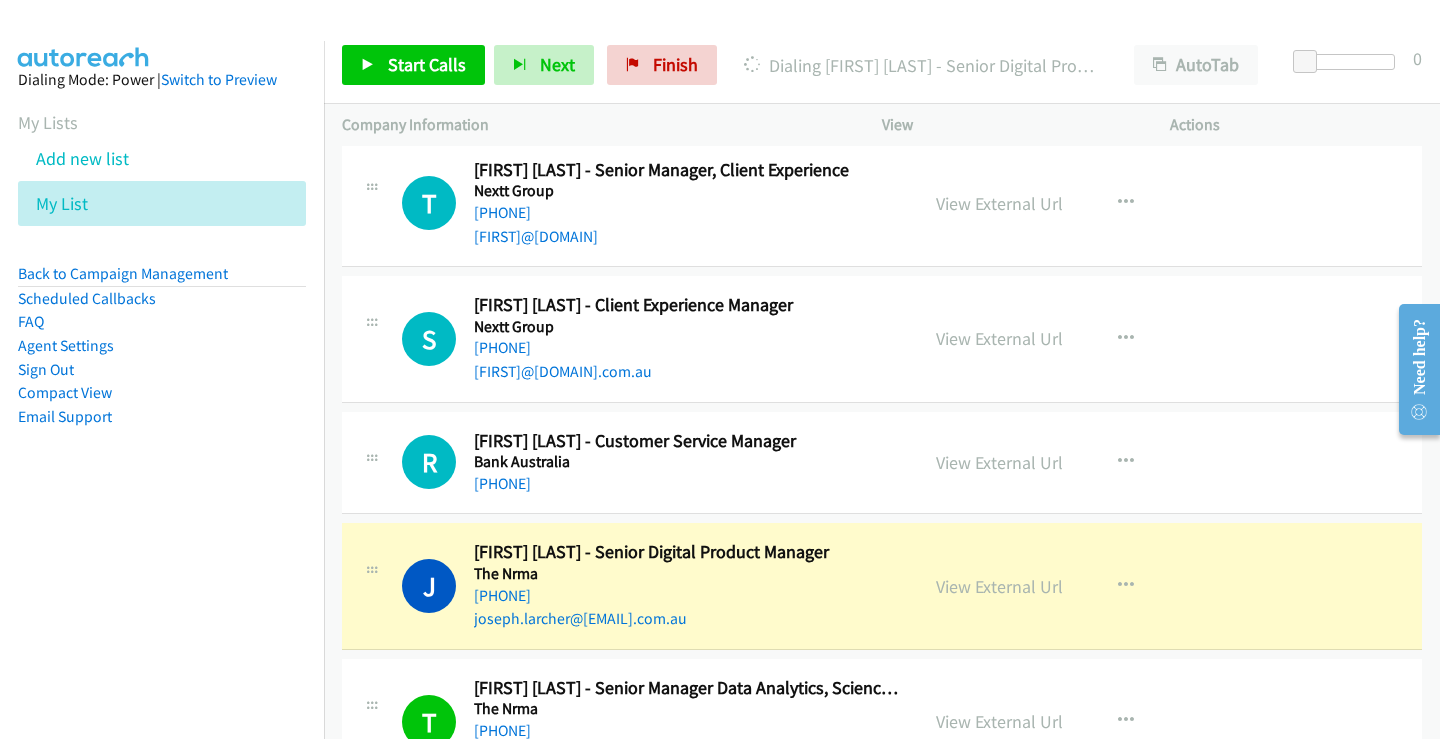 scroll, scrollTop: 15290, scrollLeft: 0, axis: vertical 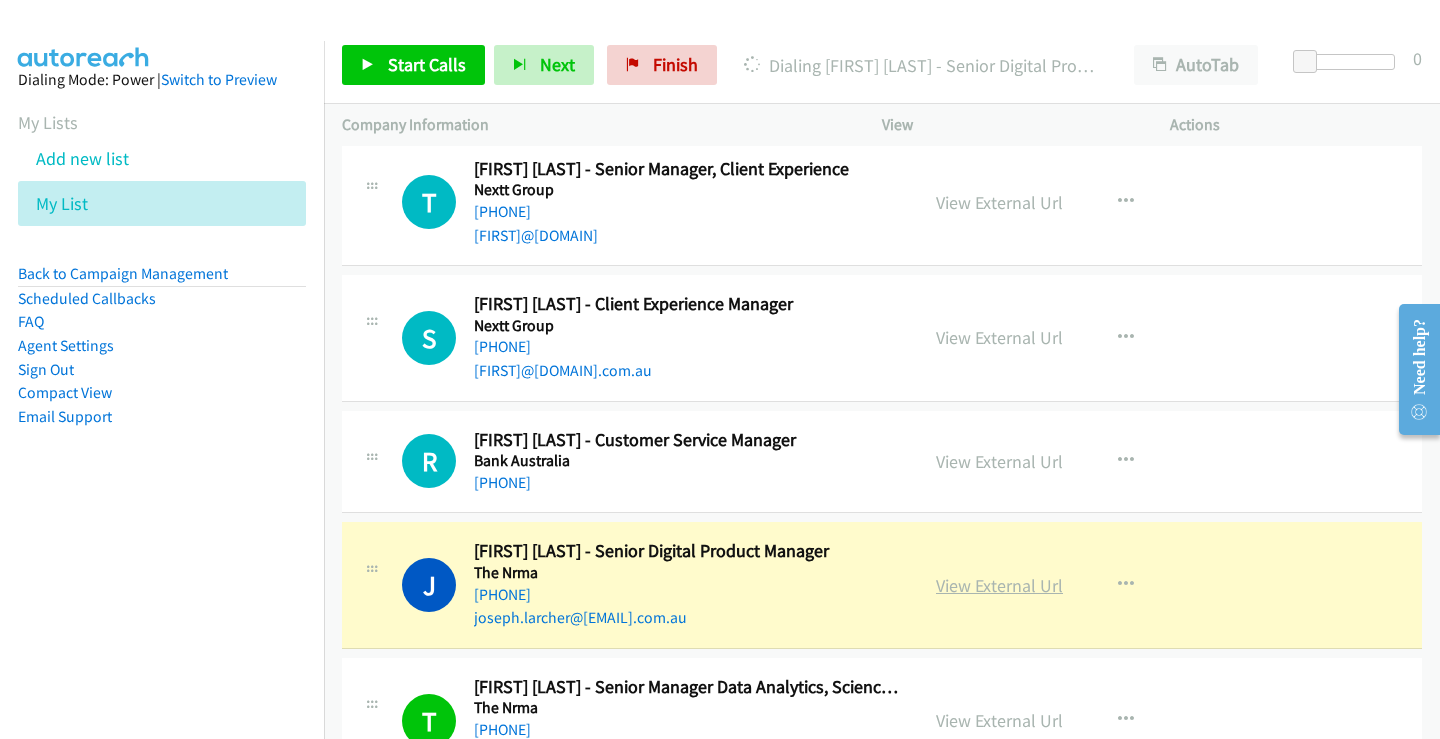 click on "View External Url" at bounding box center [999, 585] 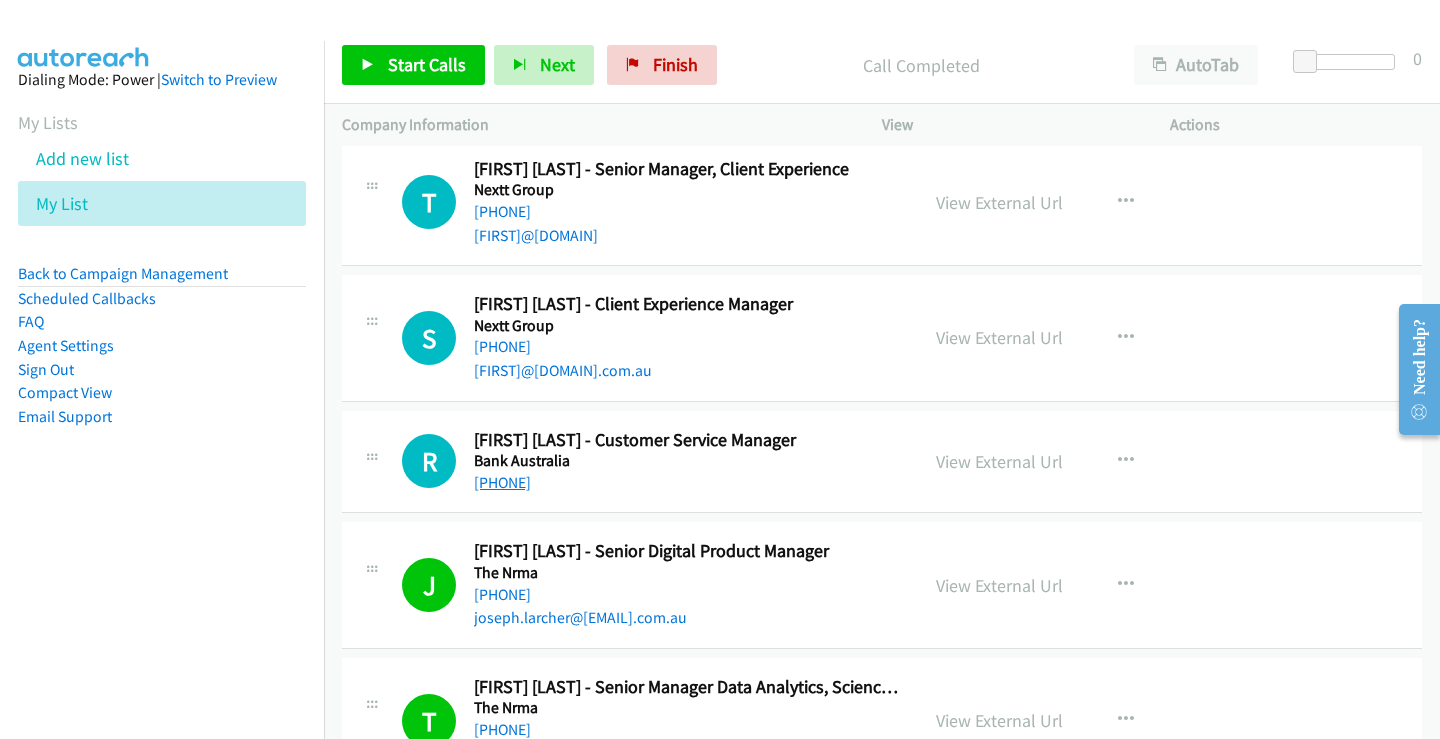 click on "[PHONE]" at bounding box center [502, 482] 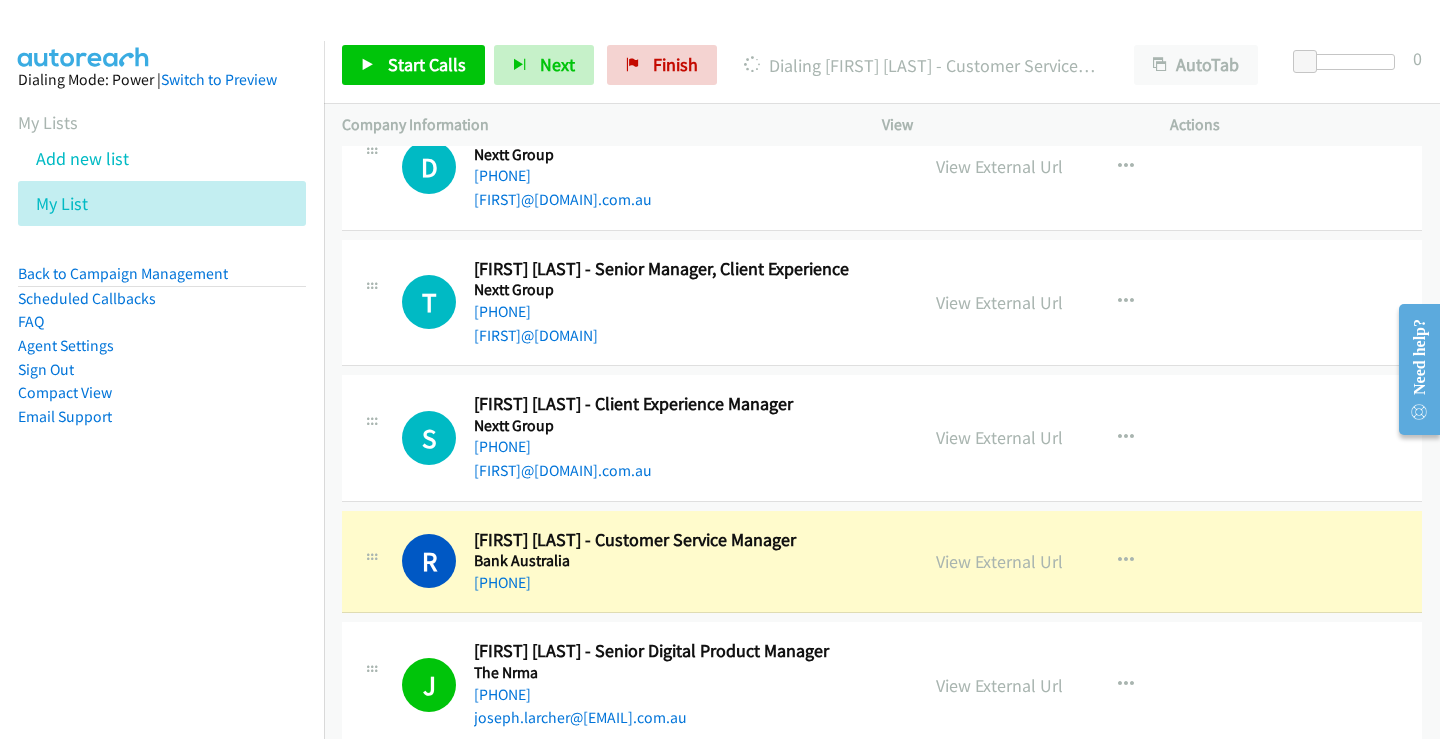 scroll, scrollTop: 15090, scrollLeft: 0, axis: vertical 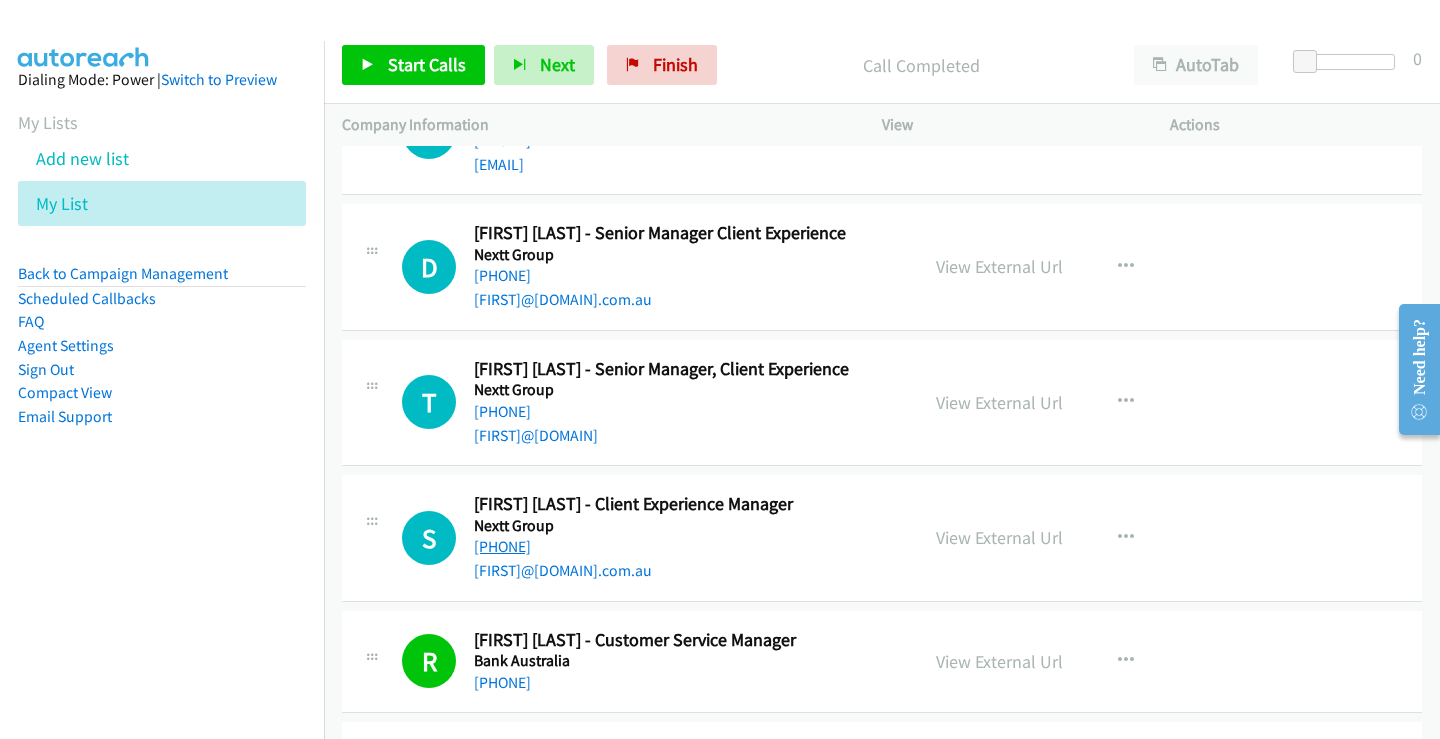 drag, startPoint x: 564, startPoint y: 553, endPoint x: 563, endPoint y: 540, distance: 13.038404 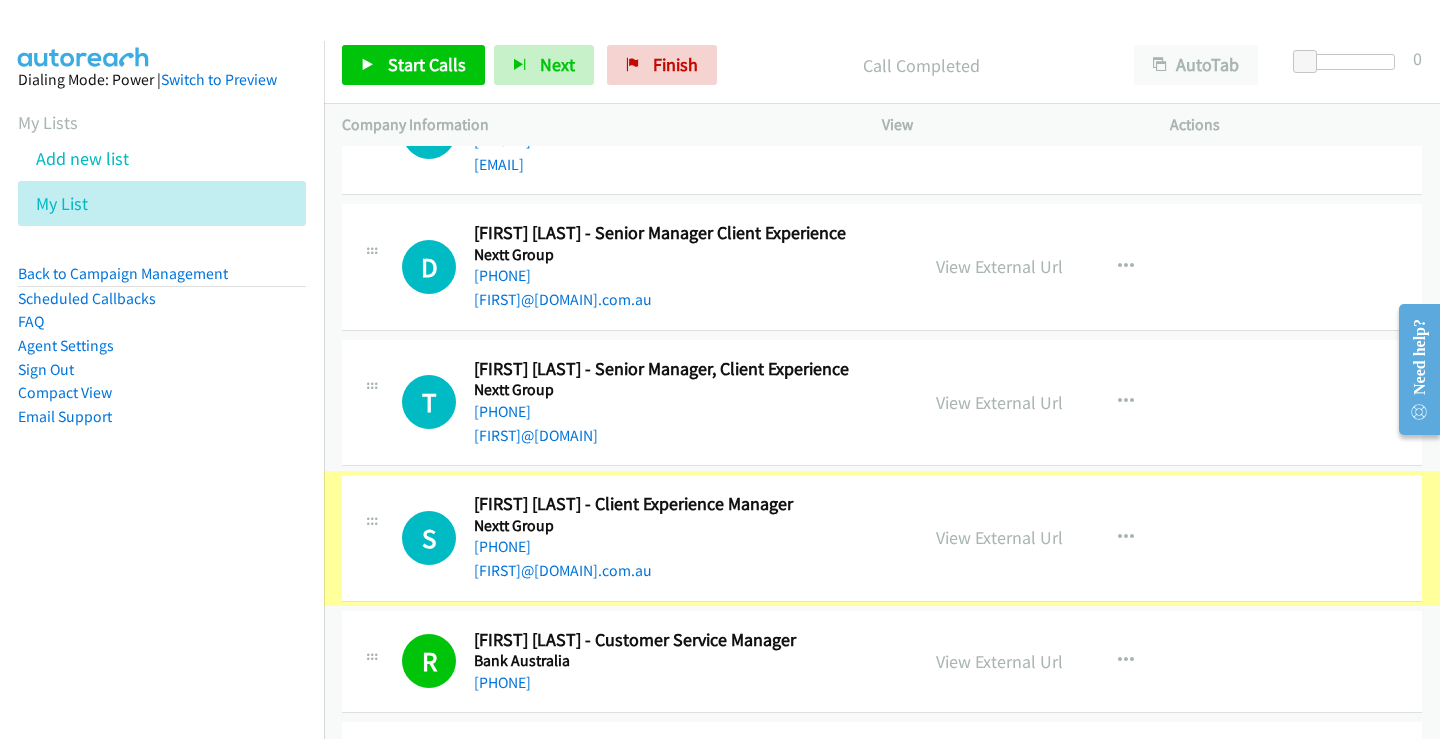 click on "[PHONE]" at bounding box center (502, 546) 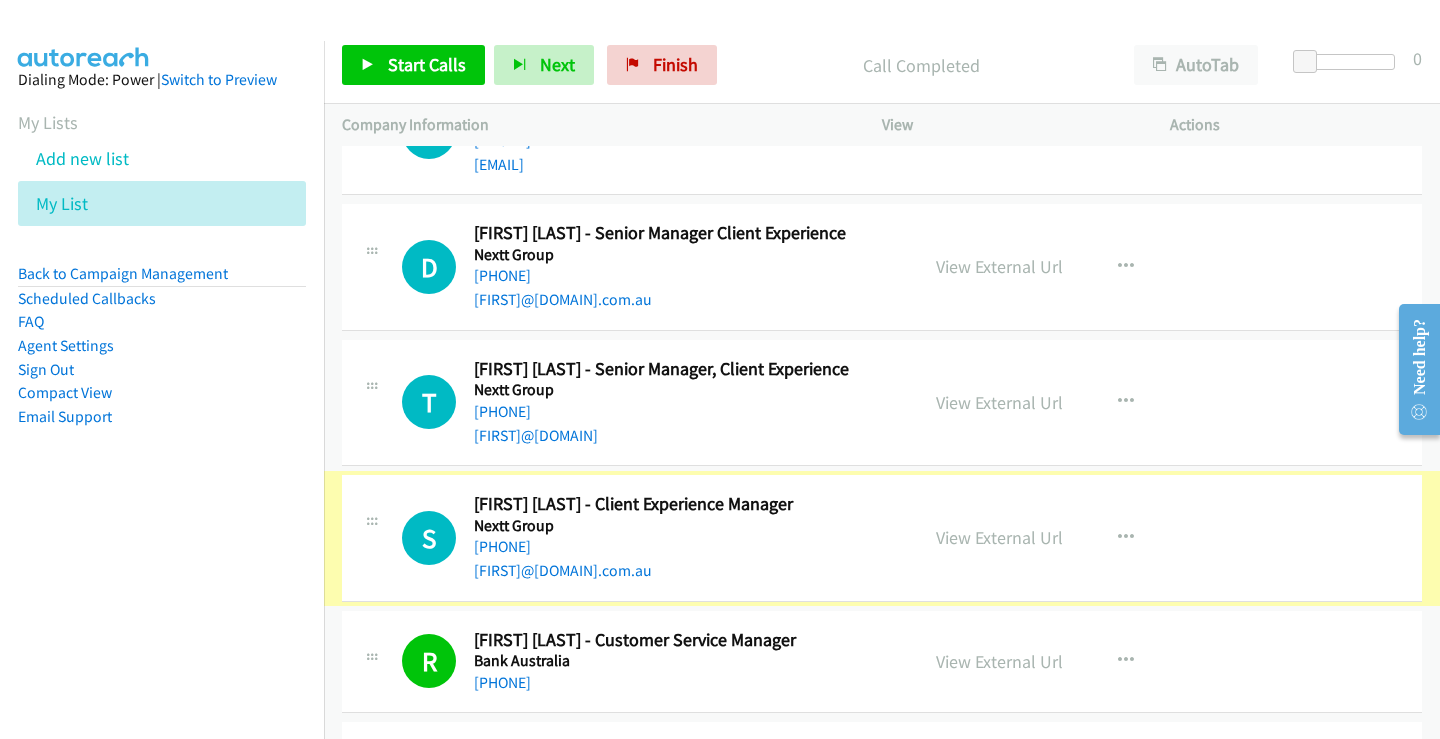 click on "[PHONE]" at bounding box center [502, 546] 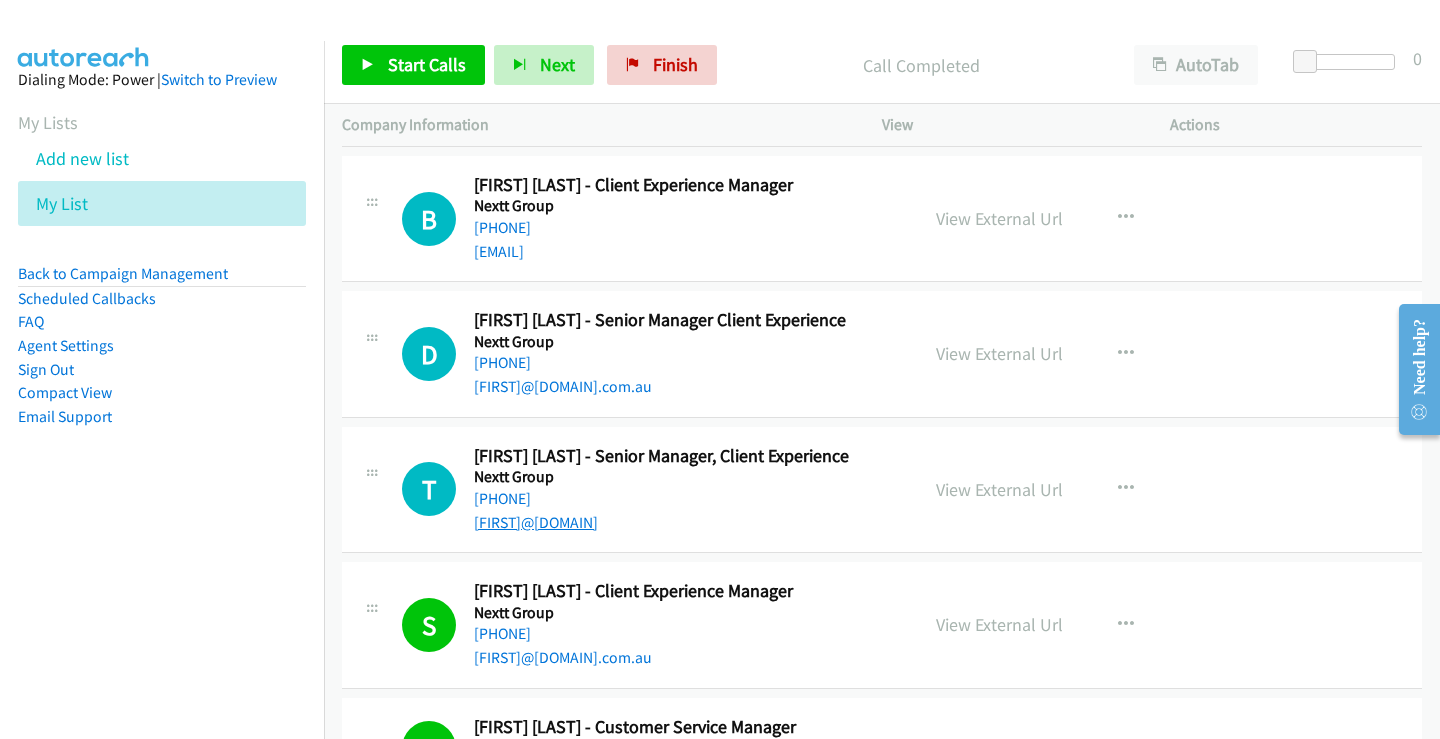scroll, scrollTop: 14890, scrollLeft: 0, axis: vertical 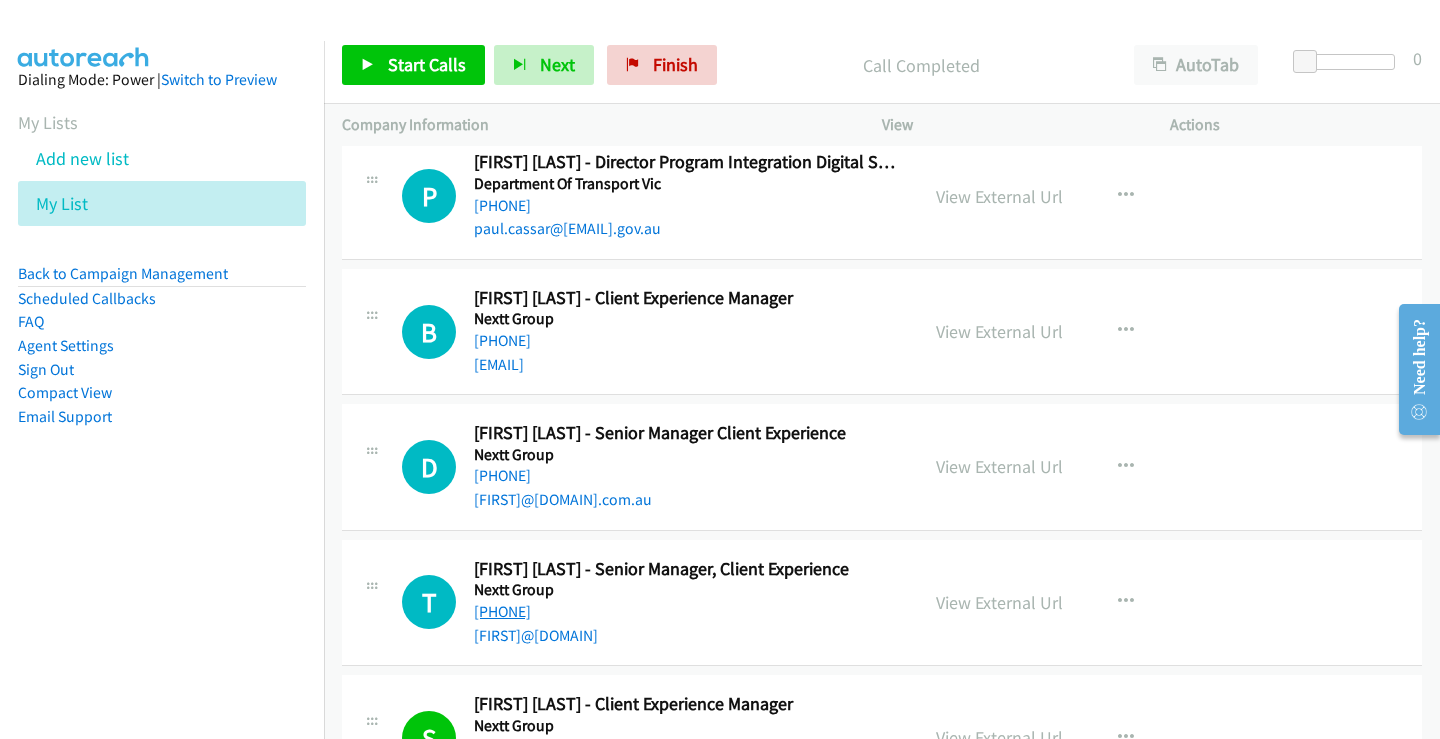 click on "[PHONE]" at bounding box center [502, 611] 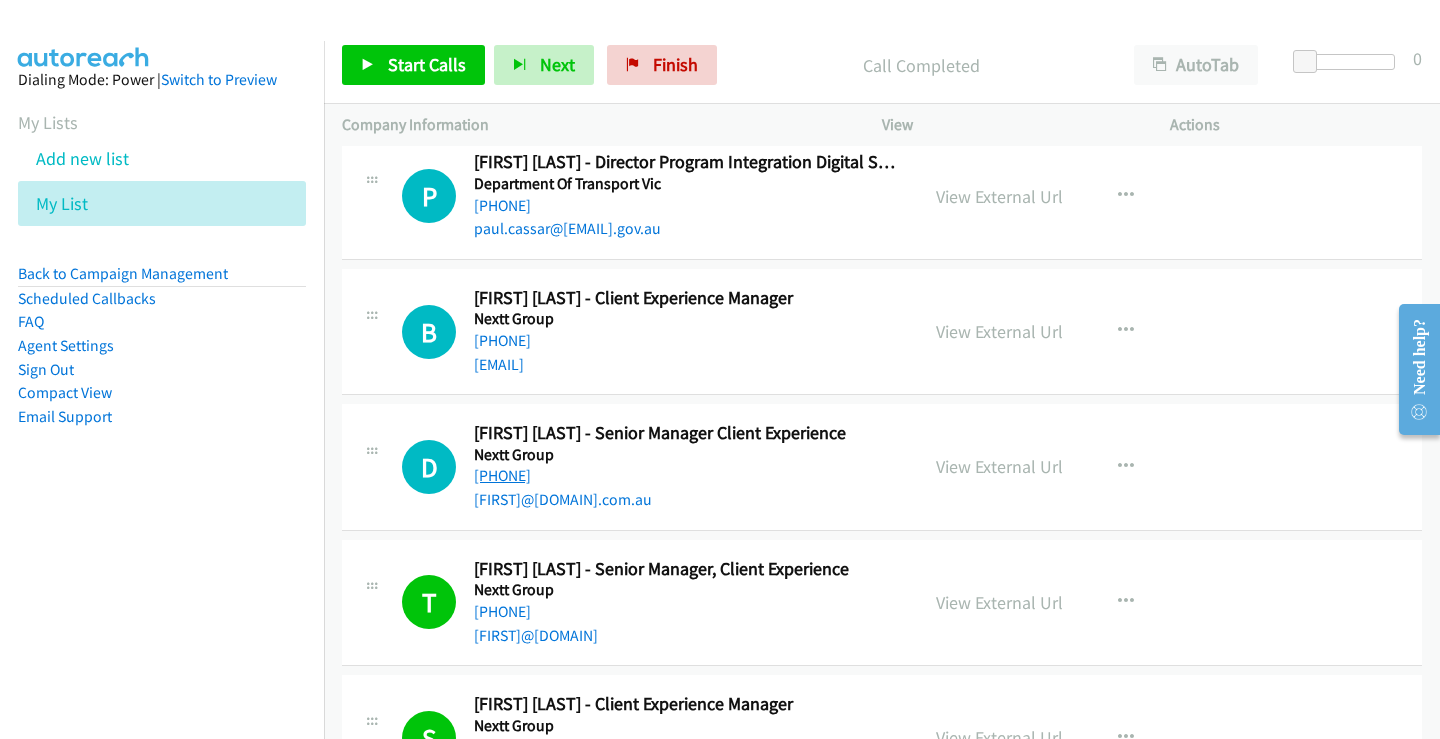 click on "[PHONE]" at bounding box center [502, 475] 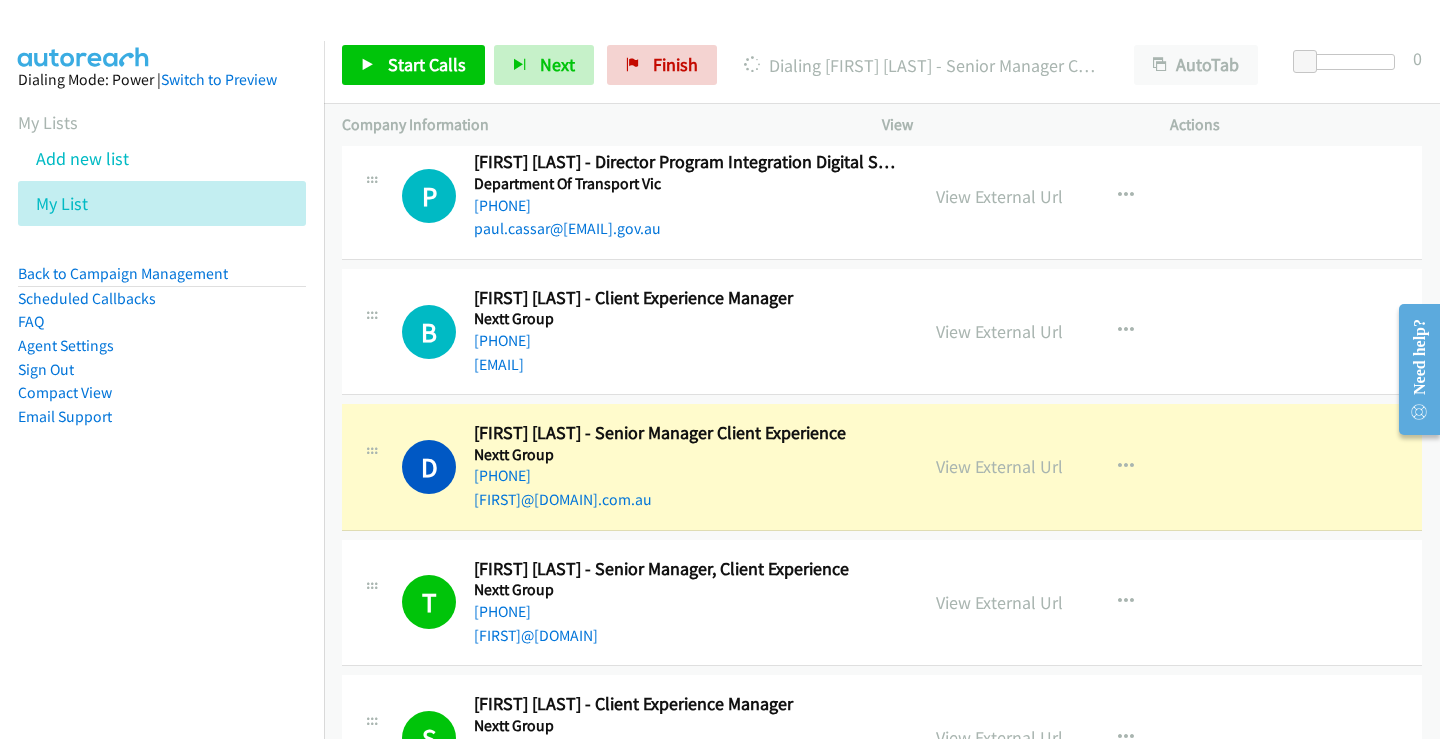 scroll, scrollTop: 14790, scrollLeft: 0, axis: vertical 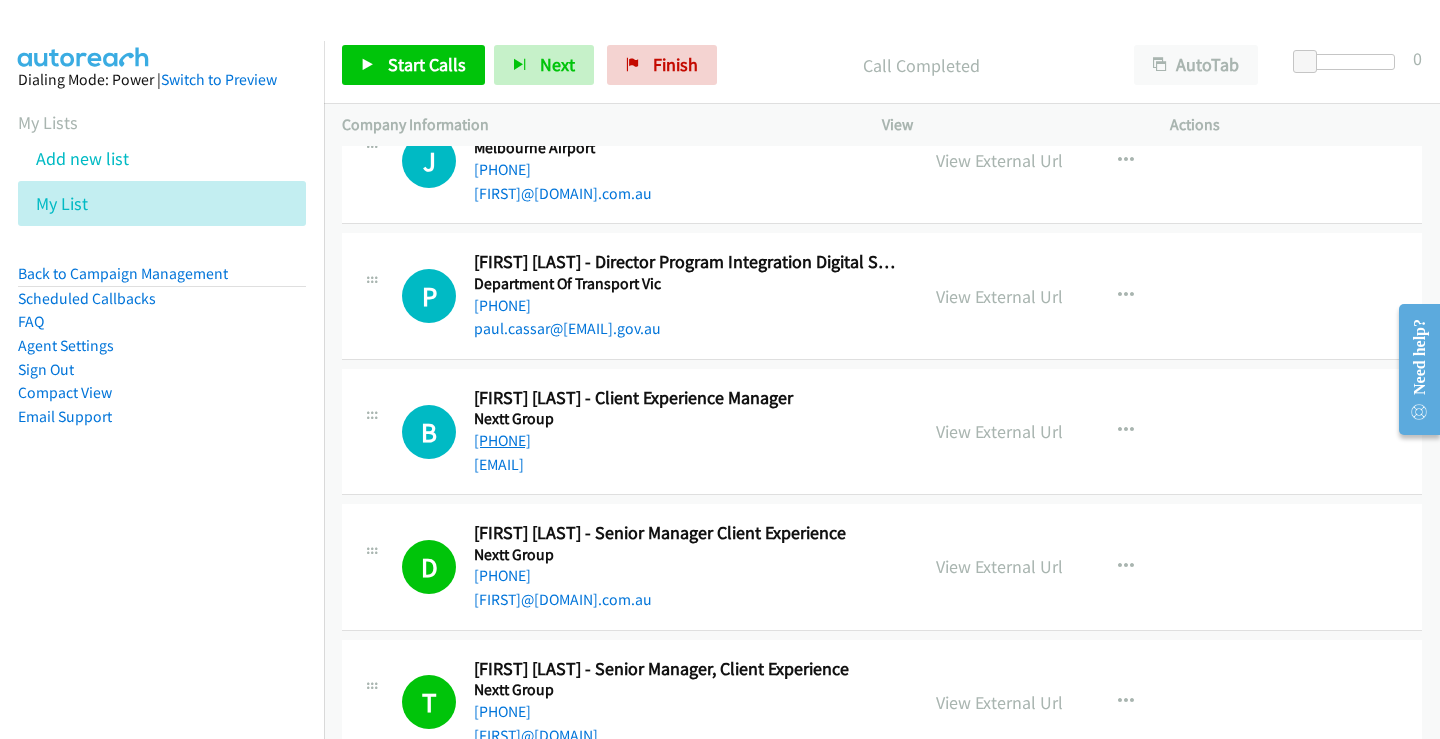 click on "[PHONE]" at bounding box center (502, 440) 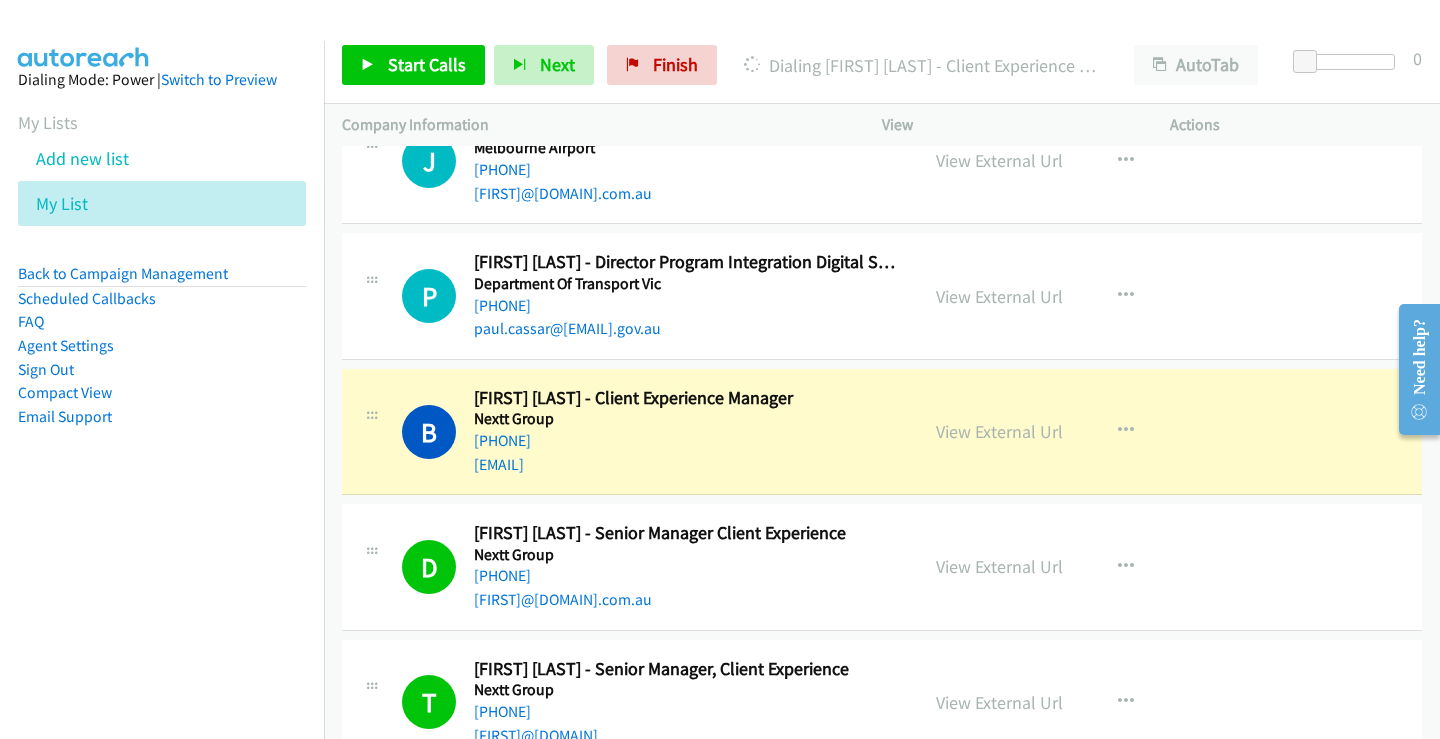 scroll, scrollTop: 14690, scrollLeft: 0, axis: vertical 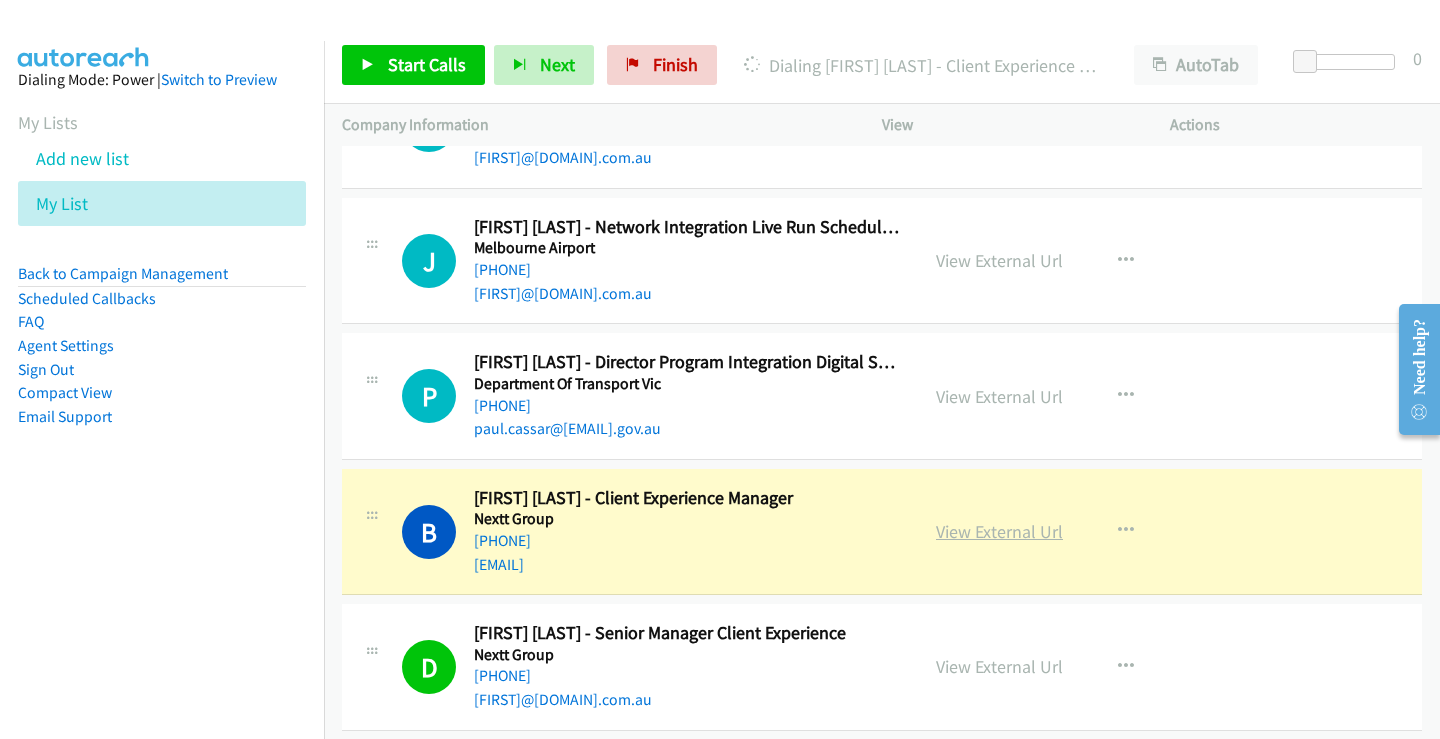 click on "View External Url" at bounding box center [999, 531] 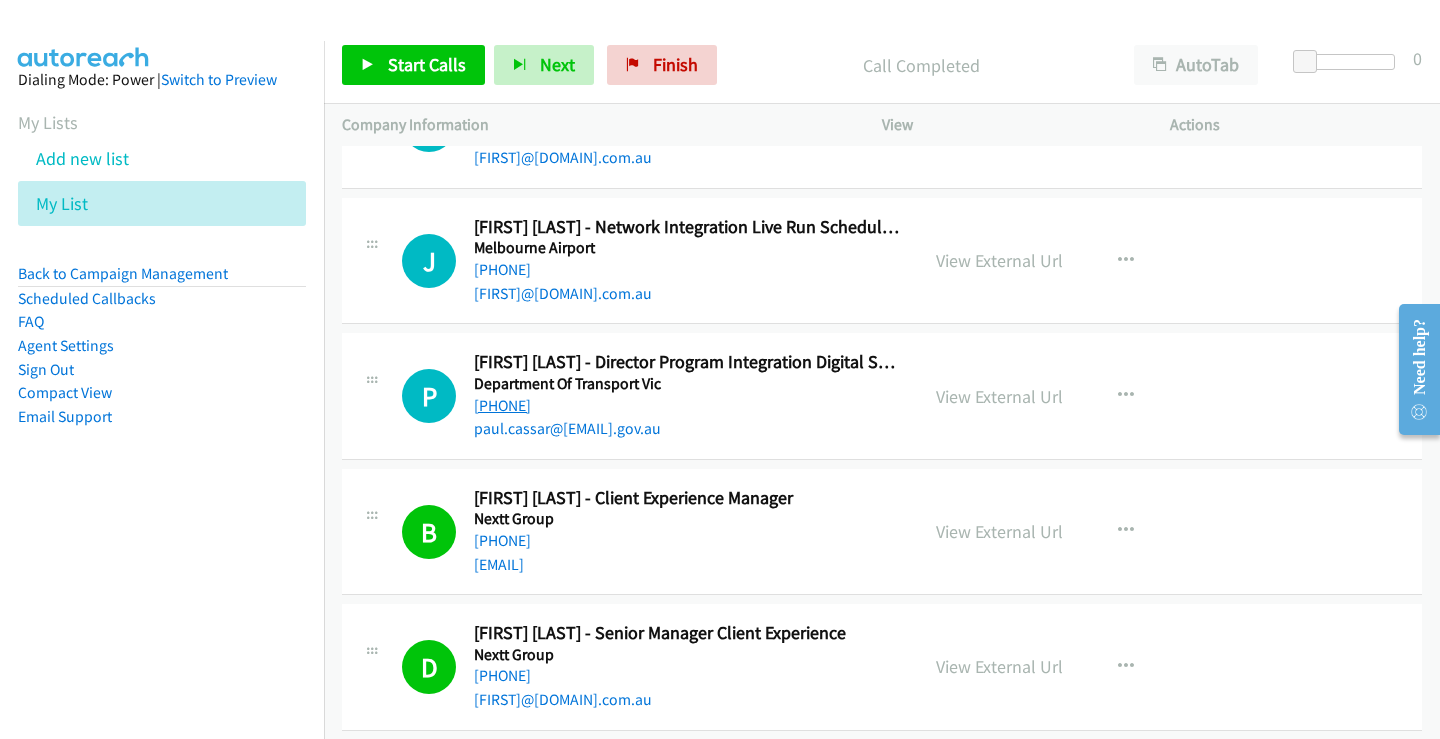 click on "[PHONE]" at bounding box center [502, 405] 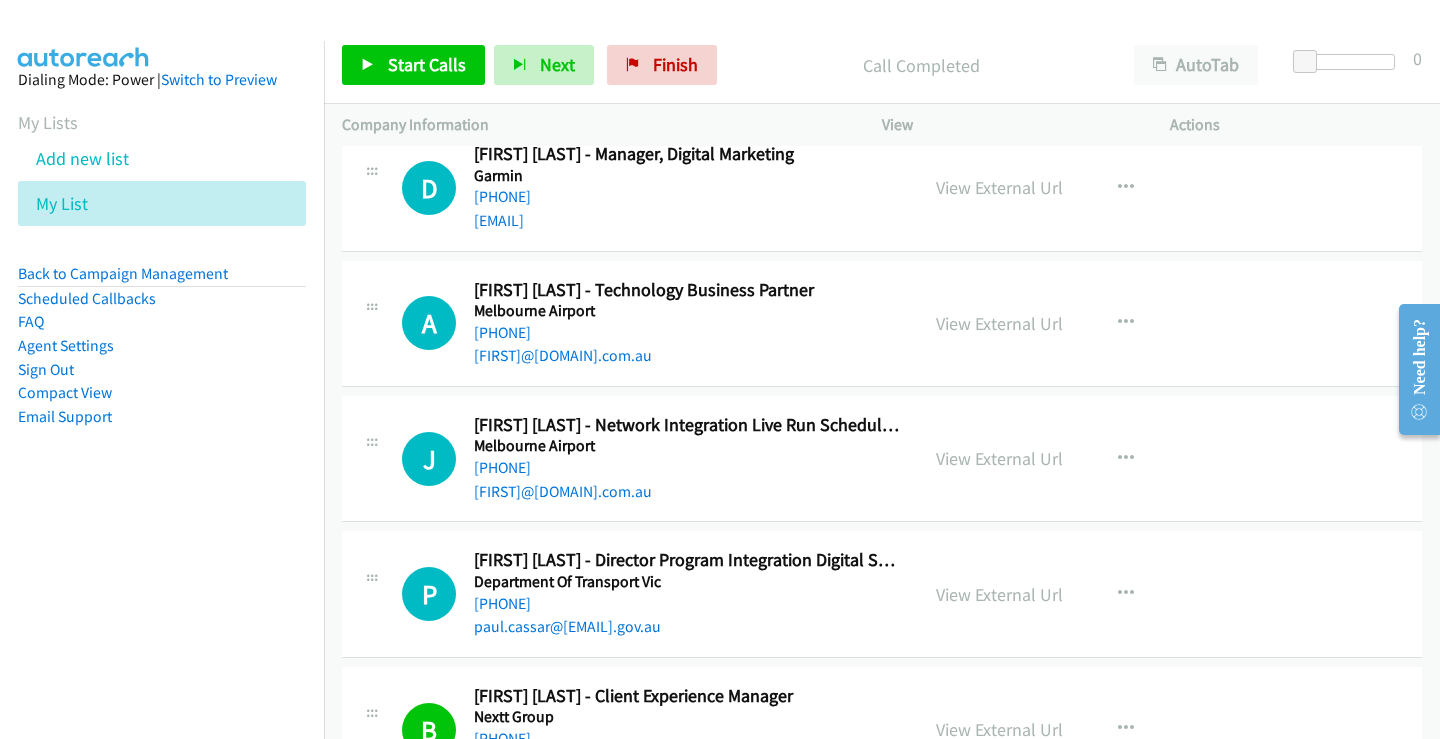 scroll, scrollTop: 14490, scrollLeft: 0, axis: vertical 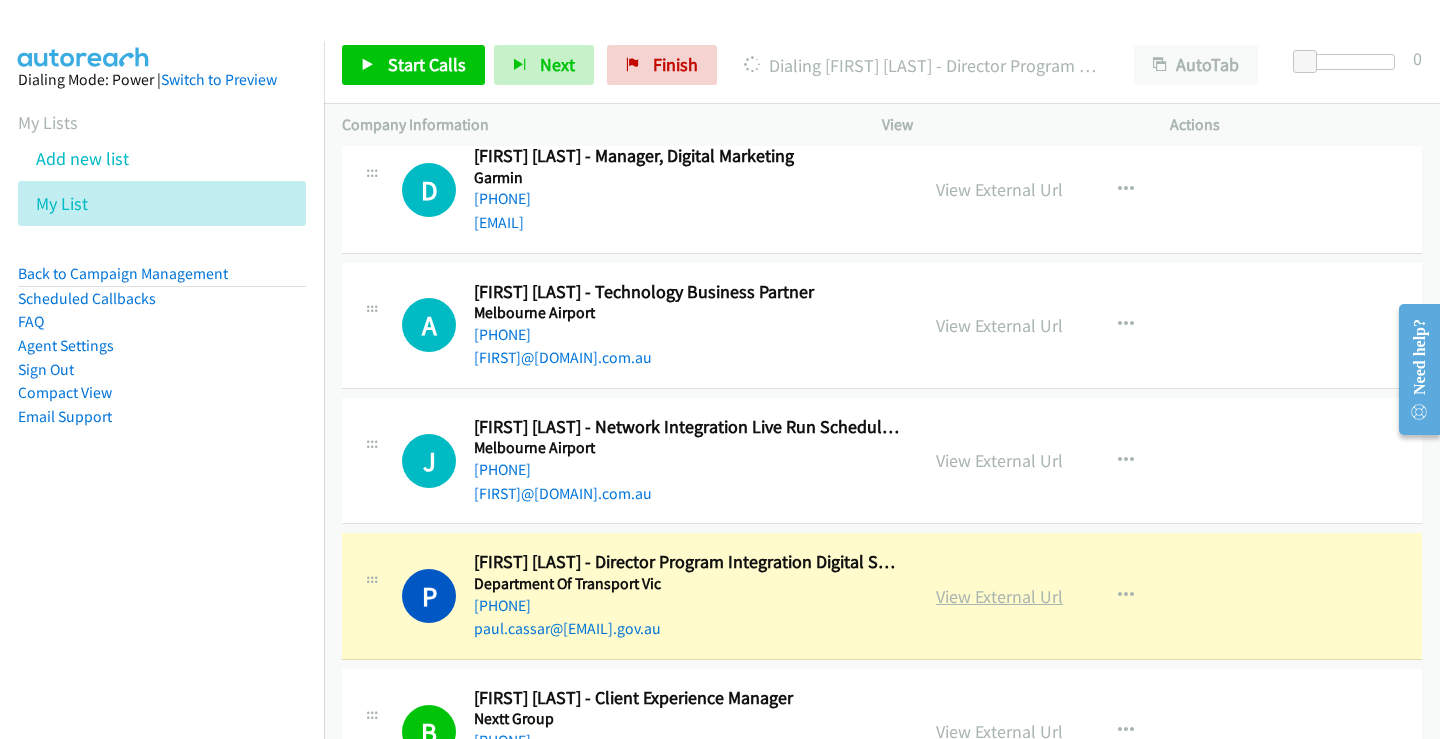 click on "View External Url" at bounding box center (999, 596) 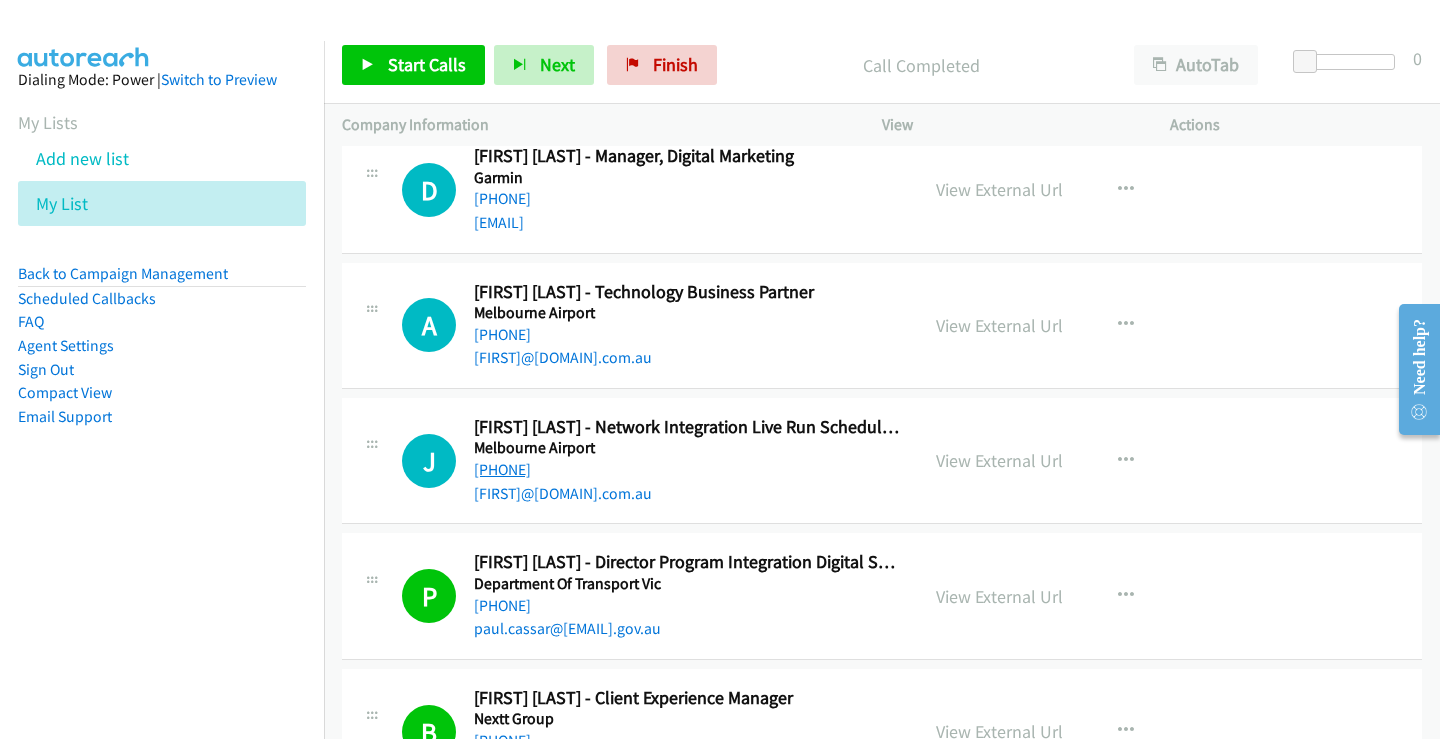 click on "[PHONE]" at bounding box center [502, 469] 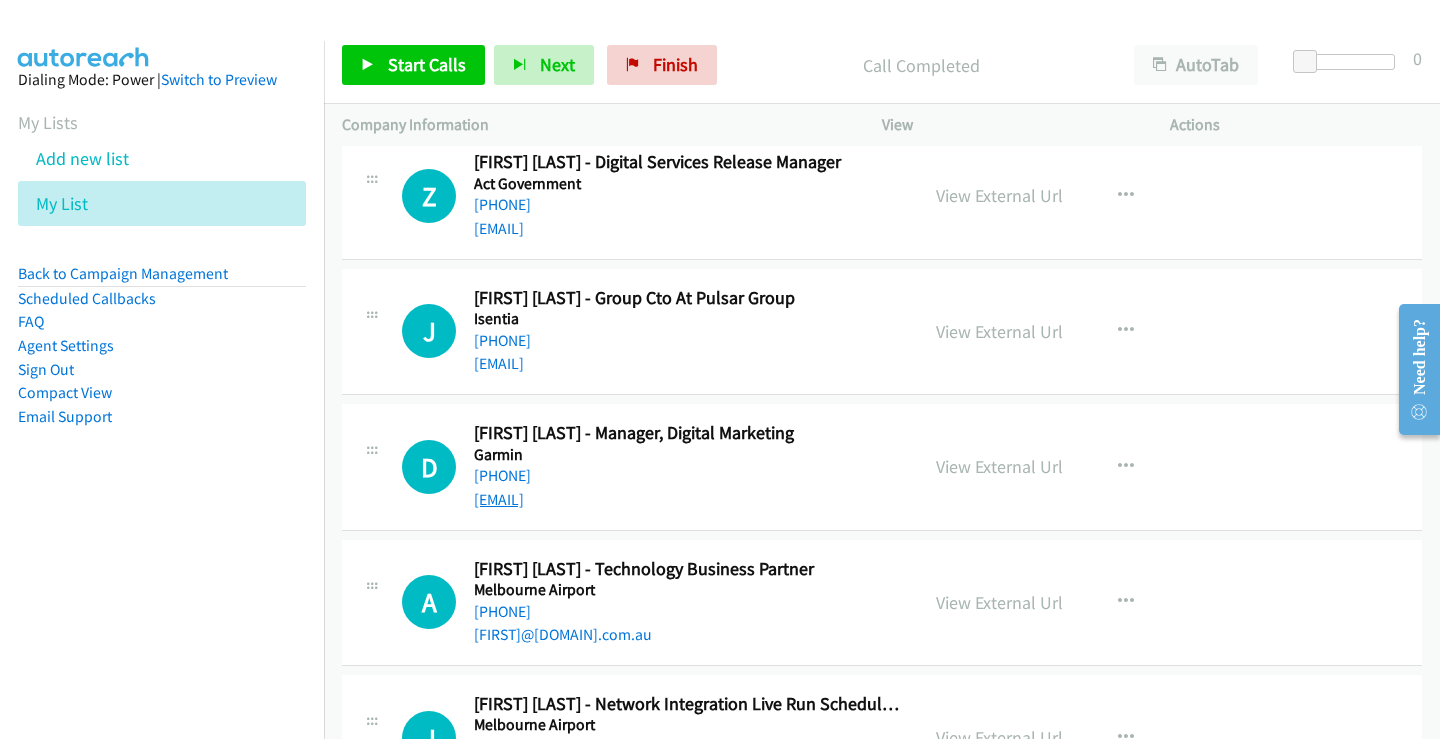 scroll, scrollTop: 14190, scrollLeft: 0, axis: vertical 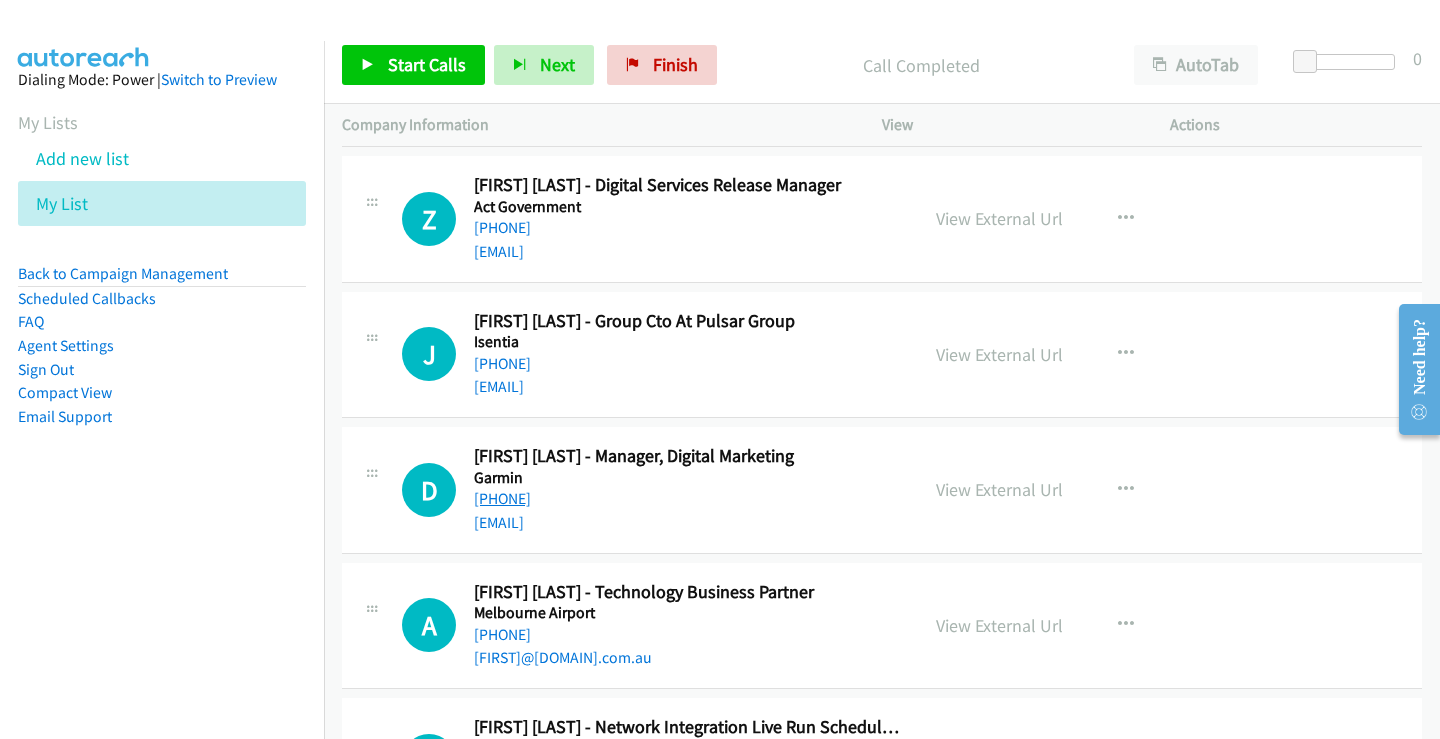 click on "[PHONE]" at bounding box center [502, 498] 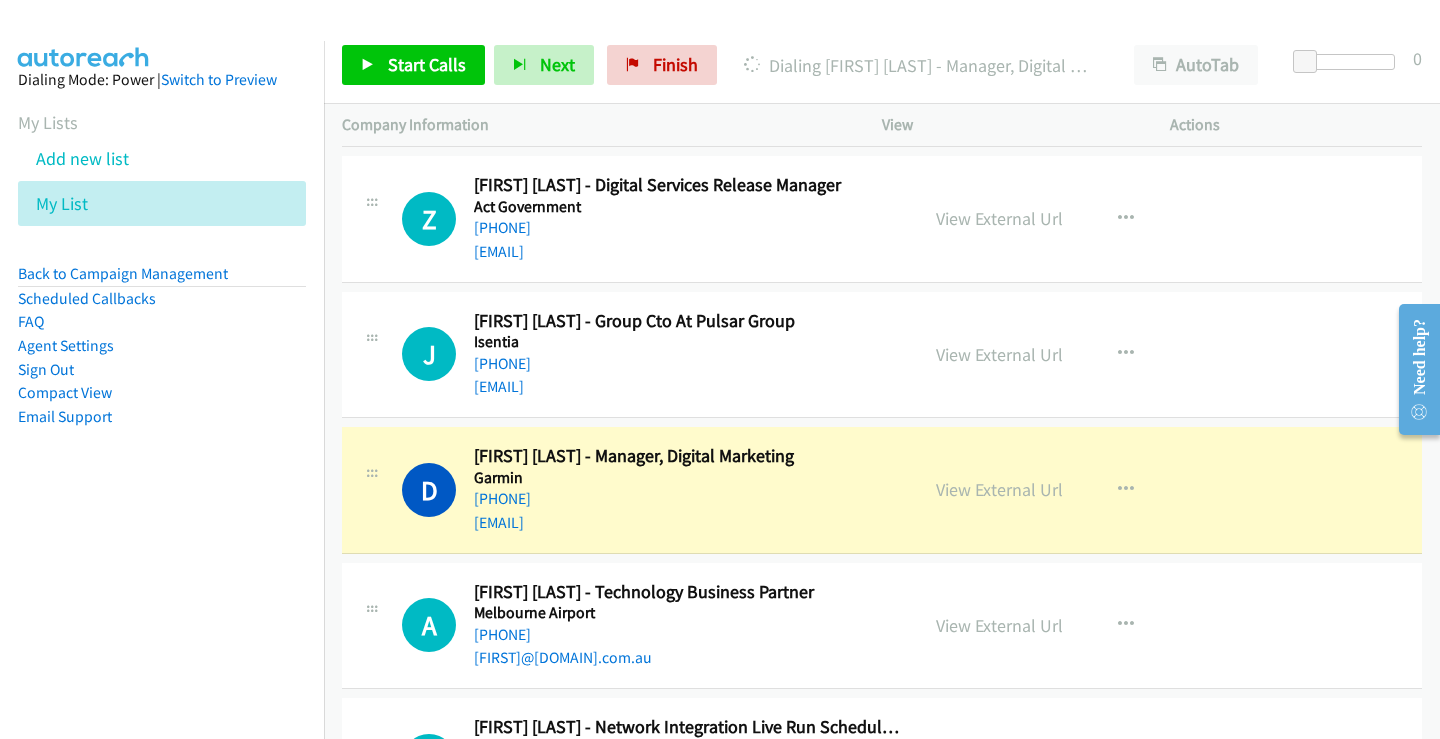 scroll, scrollTop: 14090, scrollLeft: 0, axis: vertical 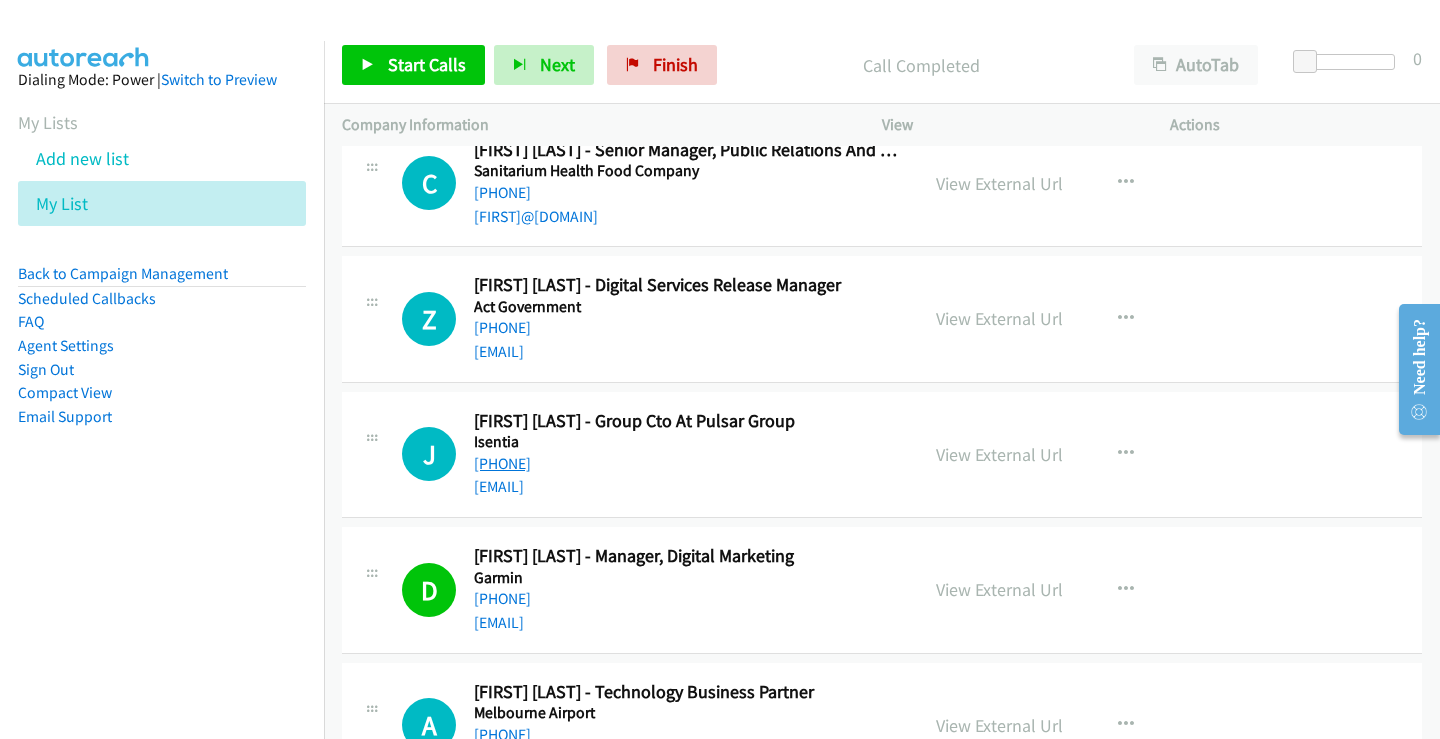 click on "[PHONE]" at bounding box center [502, 463] 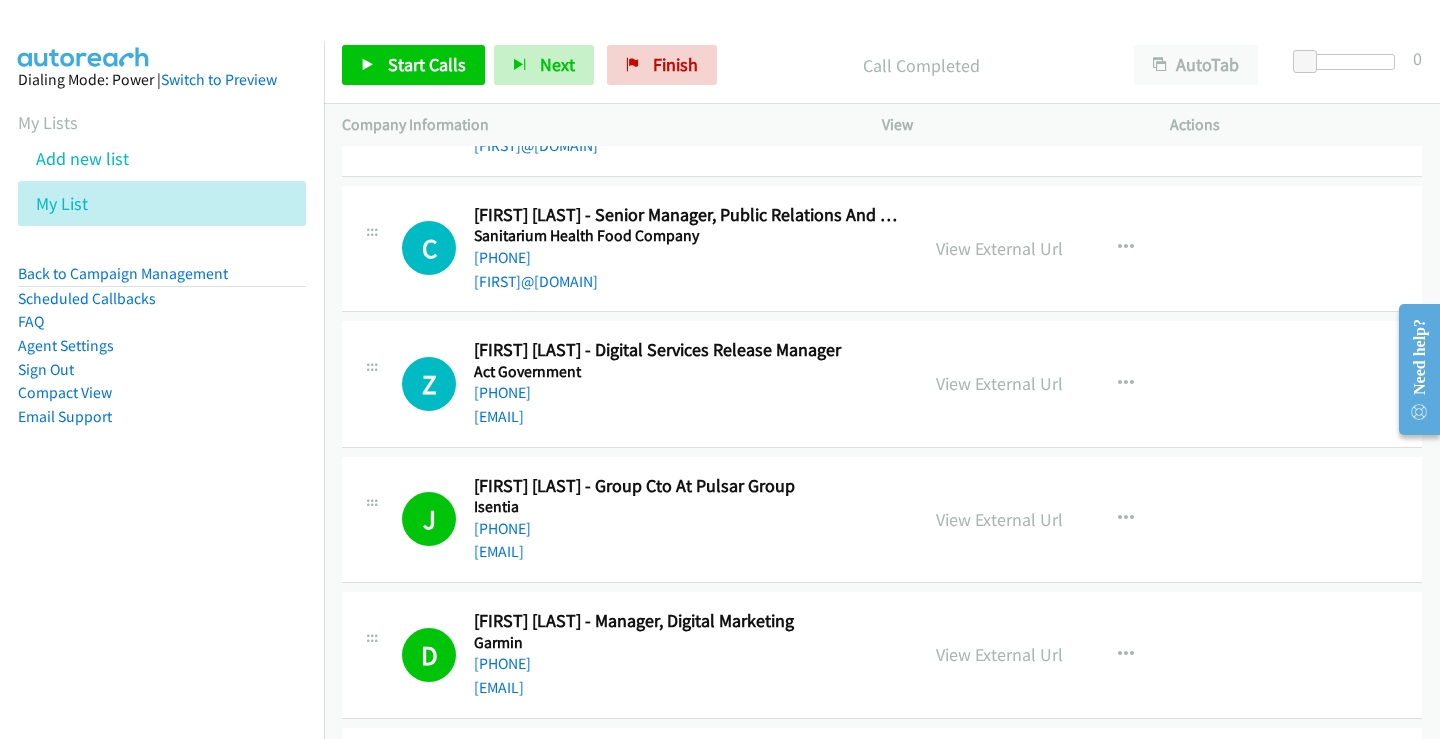 scroll, scrollTop: 13990, scrollLeft: 0, axis: vertical 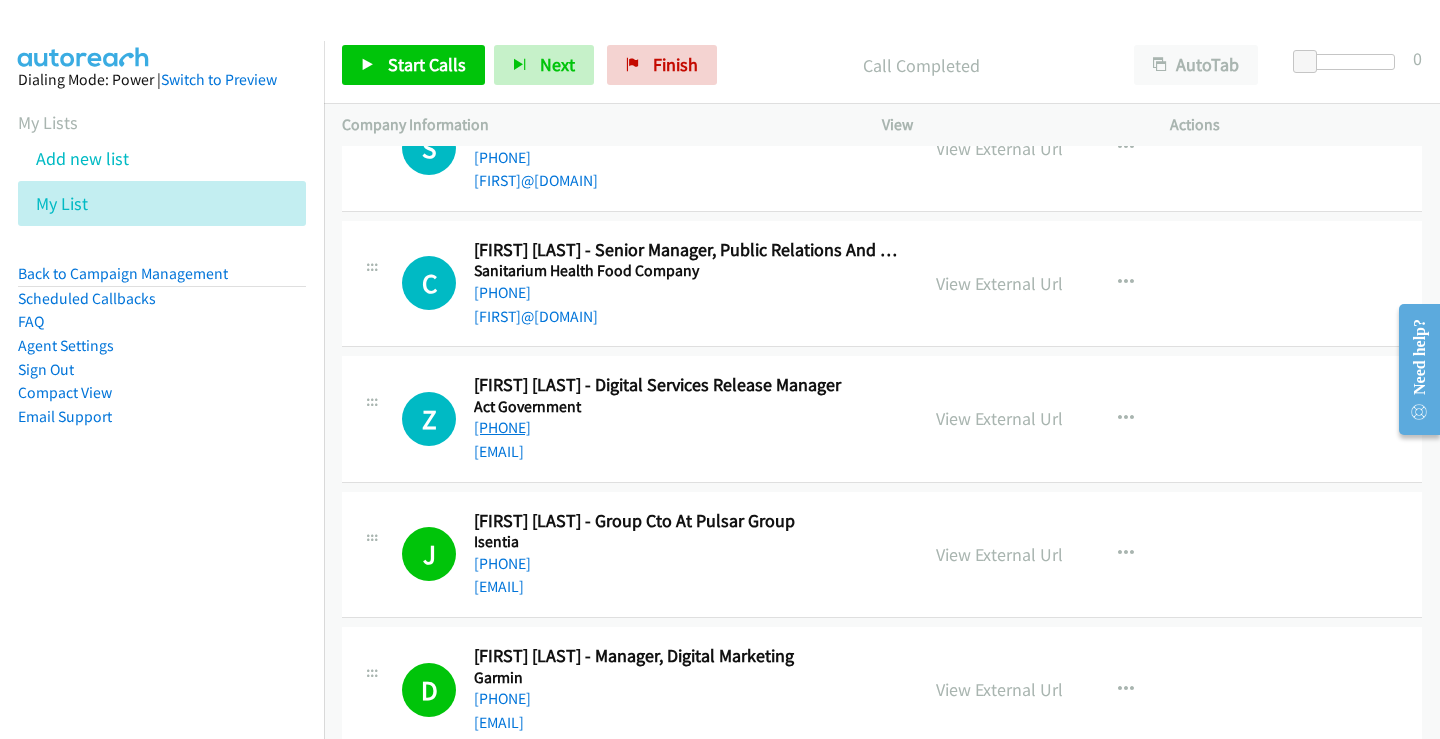 click on "[PHONE]" at bounding box center (502, 427) 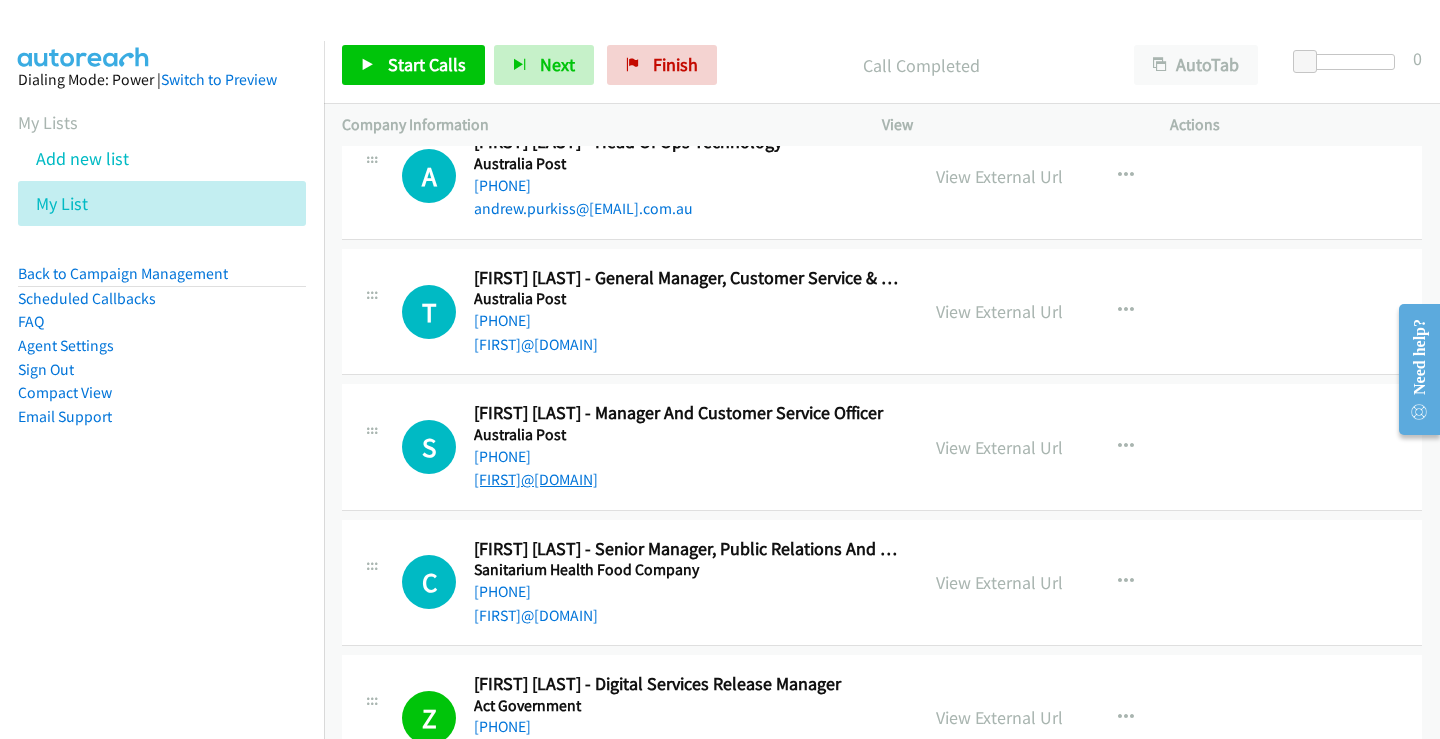 scroll, scrollTop: 13690, scrollLeft: 0, axis: vertical 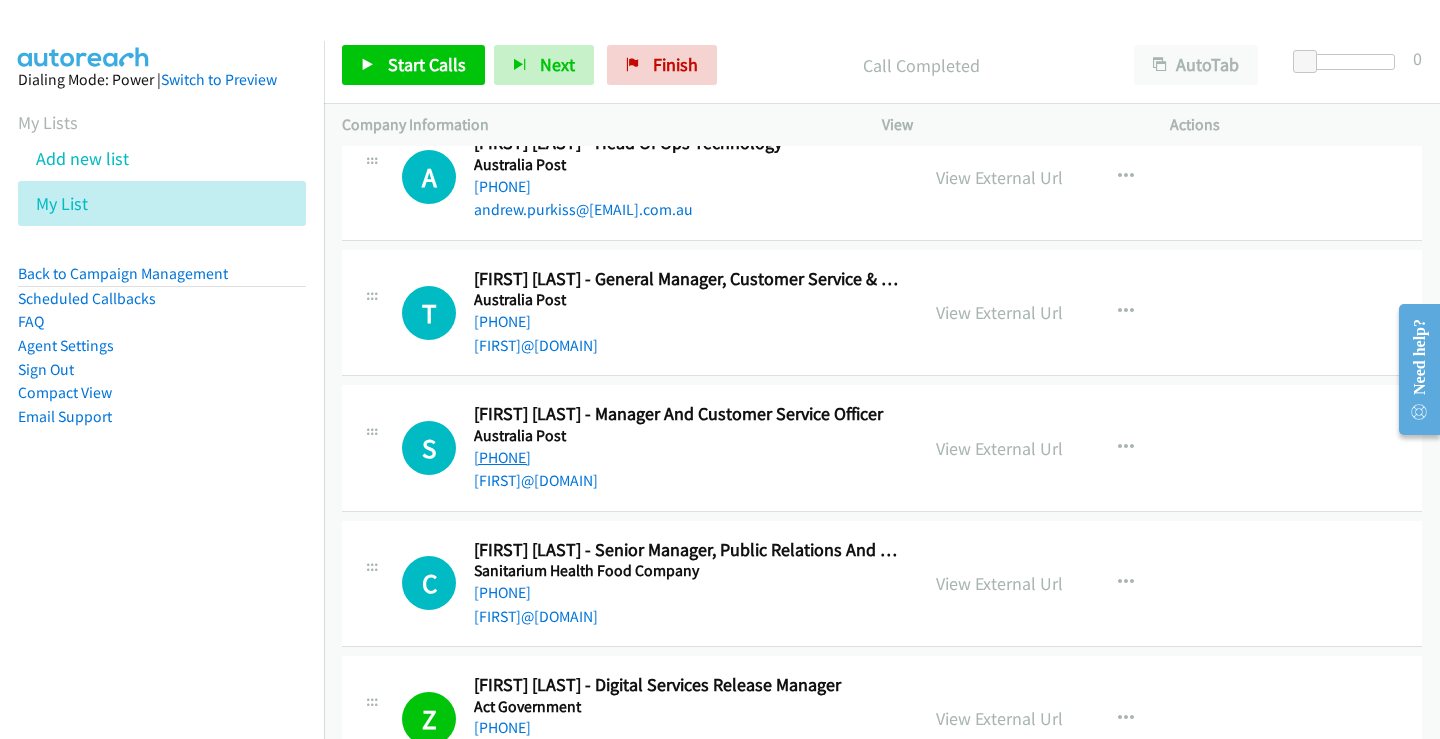click on "[PHONE]" at bounding box center (502, 457) 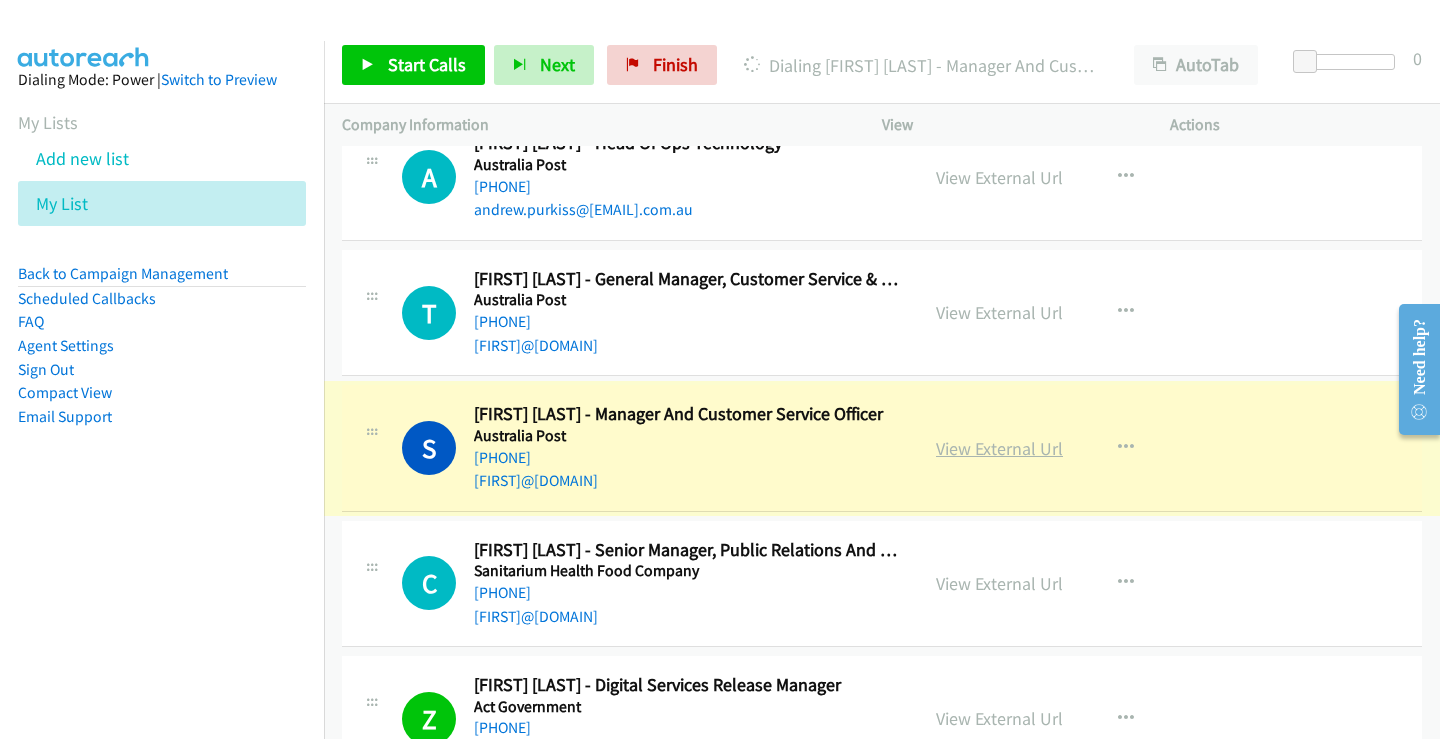 click on "View External Url" at bounding box center (999, 448) 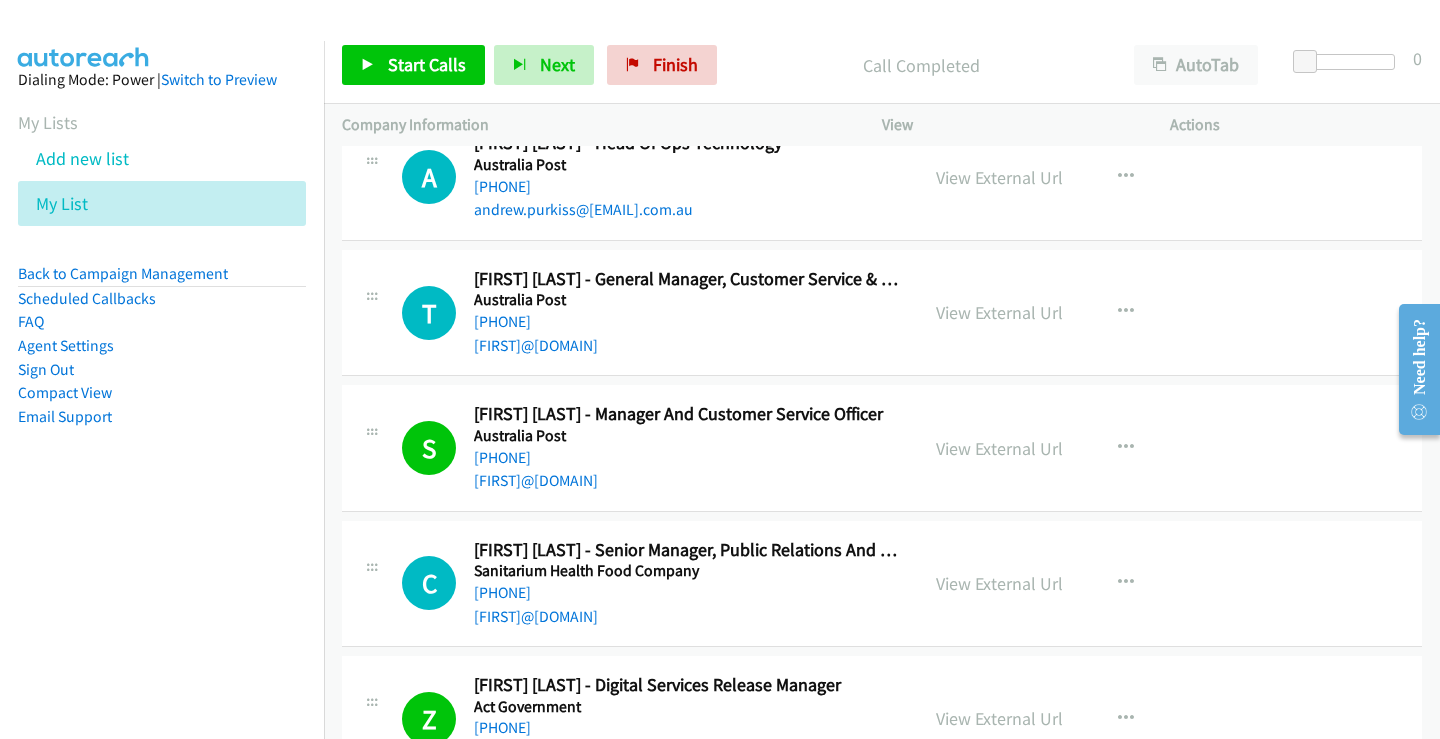 scroll, scrollTop: 13590, scrollLeft: 0, axis: vertical 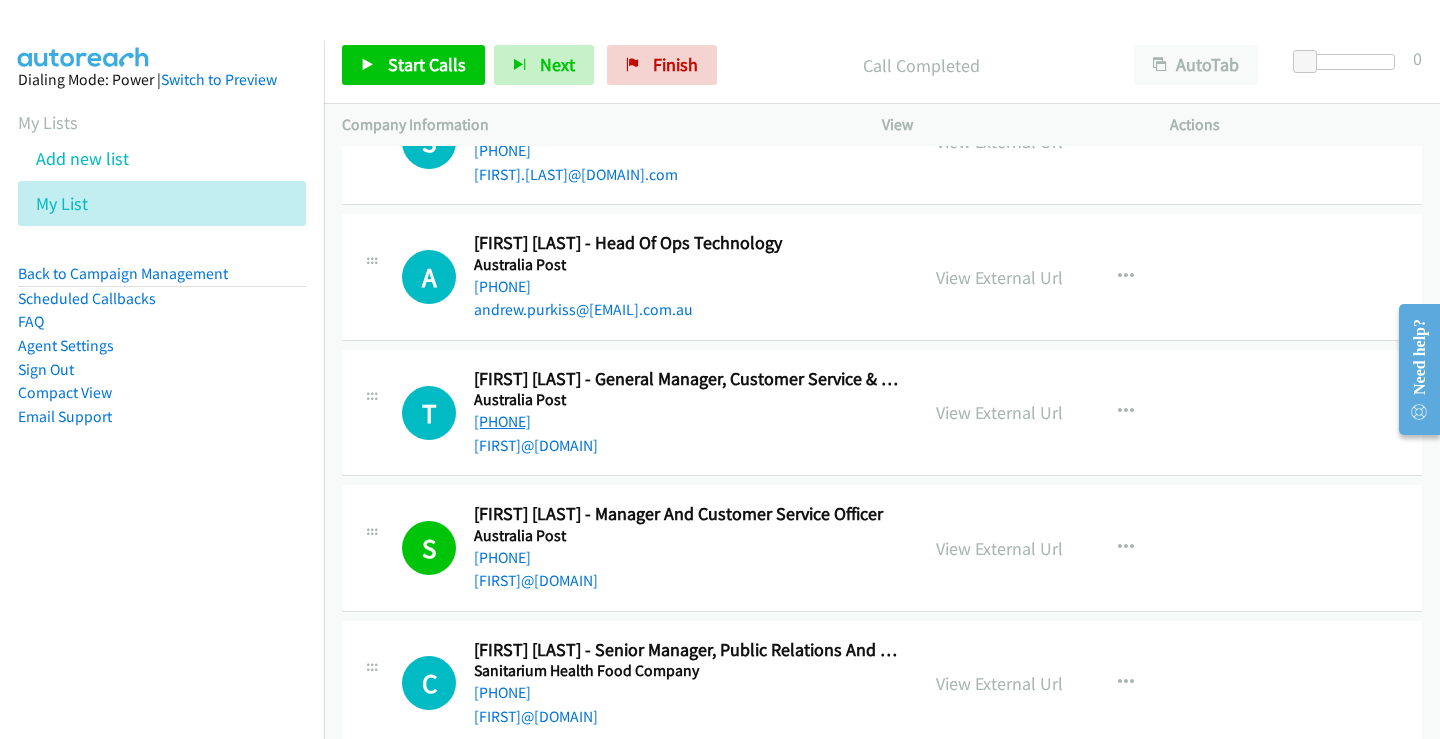 click on "[PHONE]" at bounding box center [502, 421] 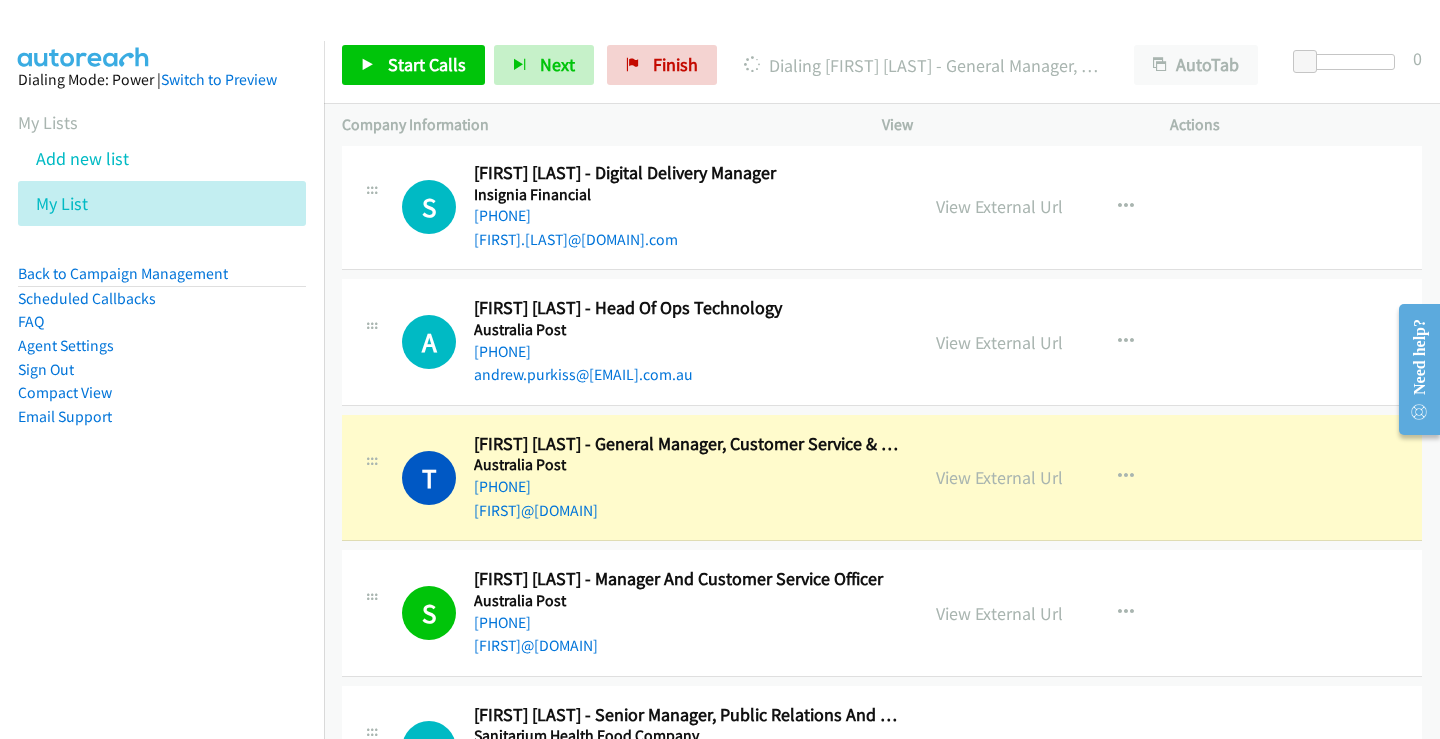 scroll, scrollTop: 13490, scrollLeft: 0, axis: vertical 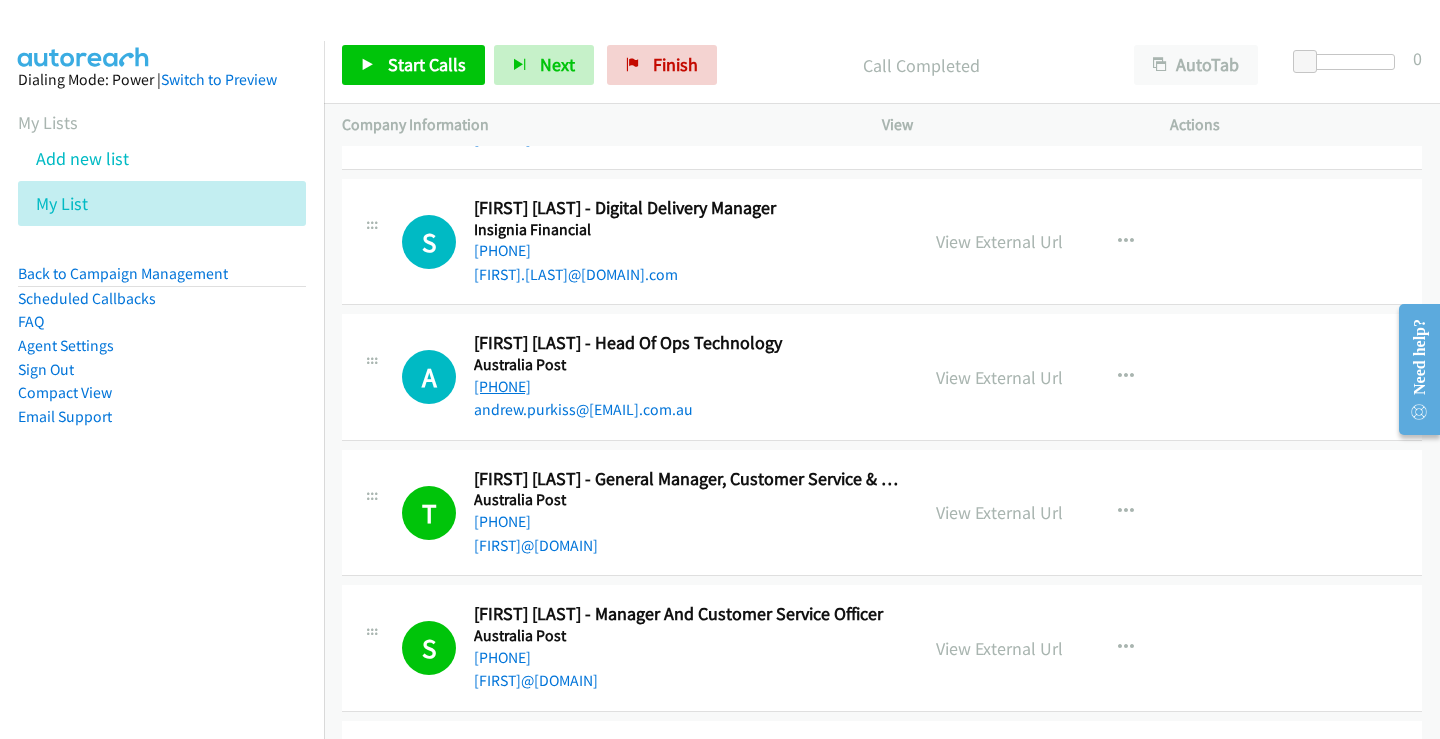 click on "[PHONE]" at bounding box center [502, 386] 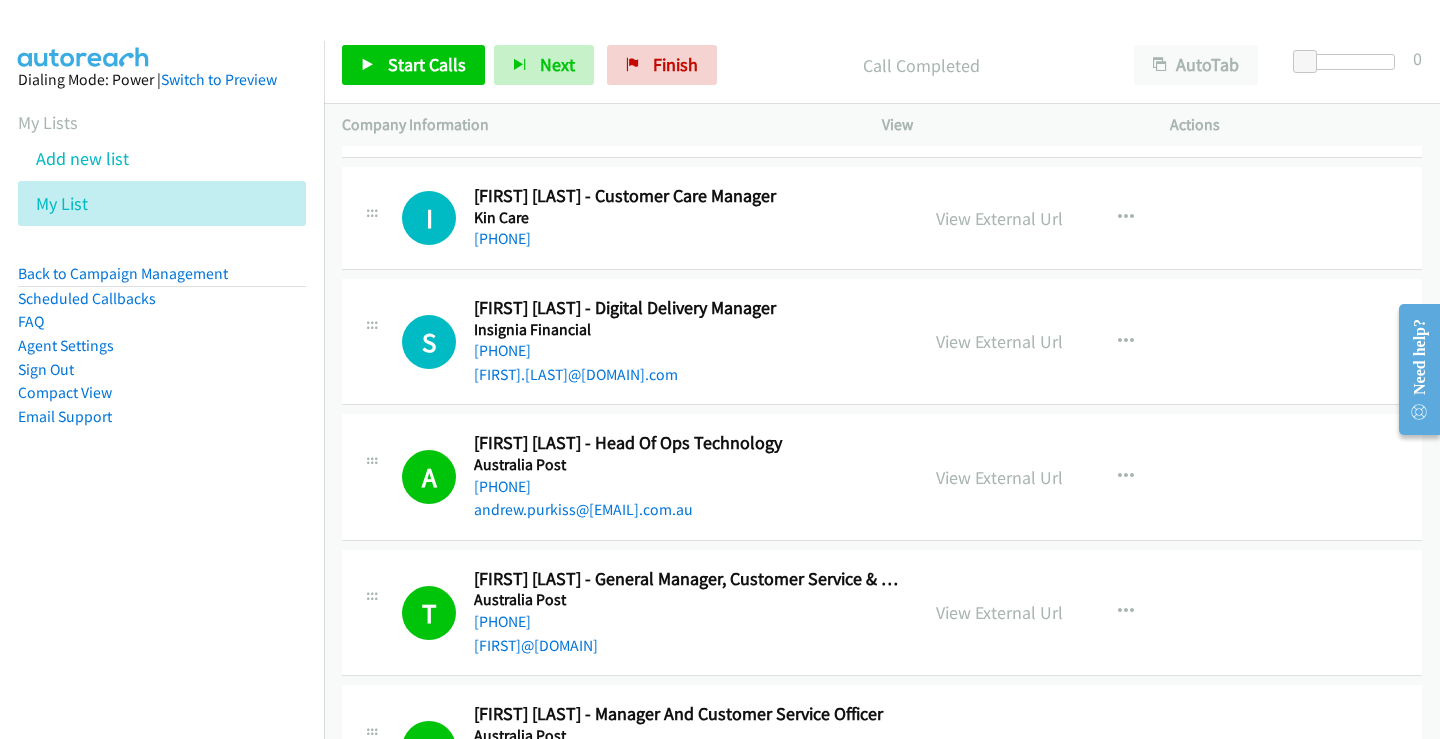 scroll, scrollTop: 13190, scrollLeft: 0, axis: vertical 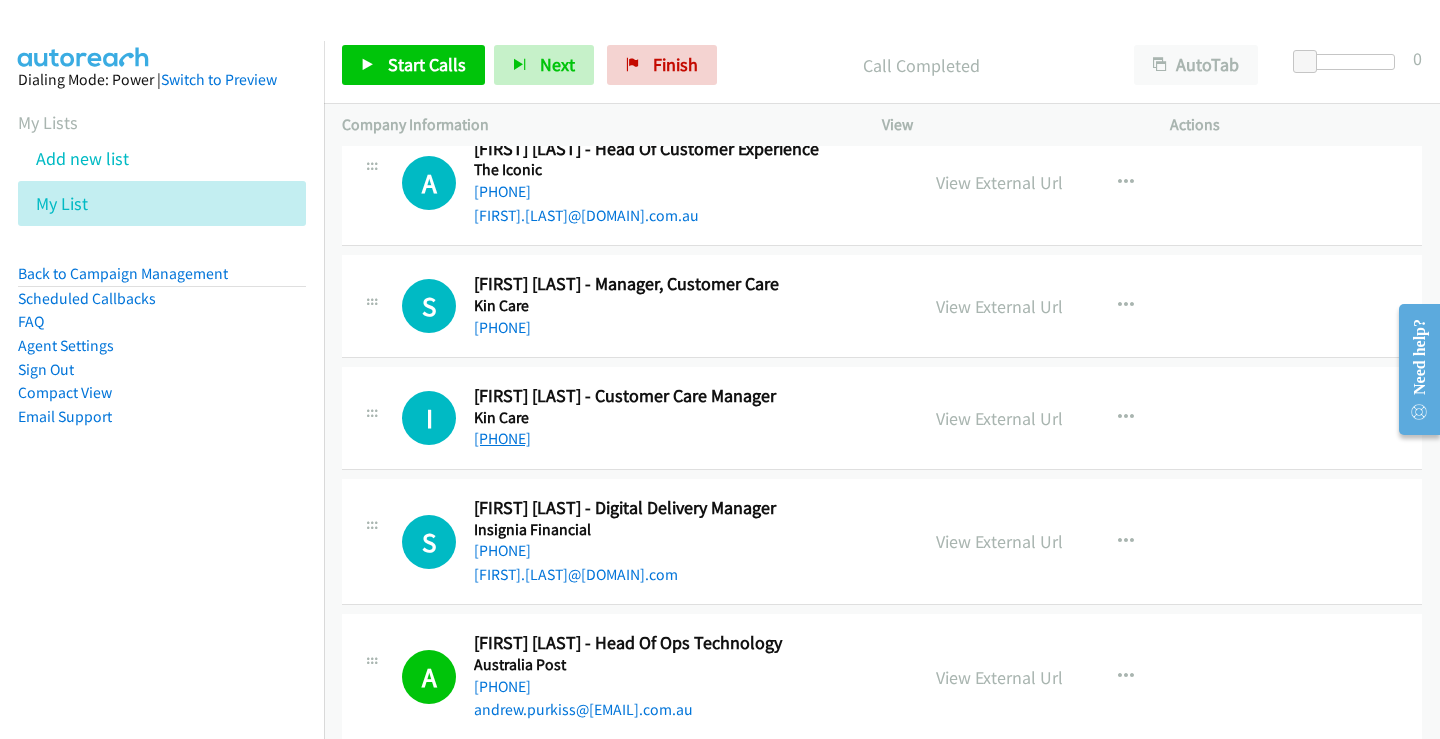 click on "[PHONE]" at bounding box center [502, 438] 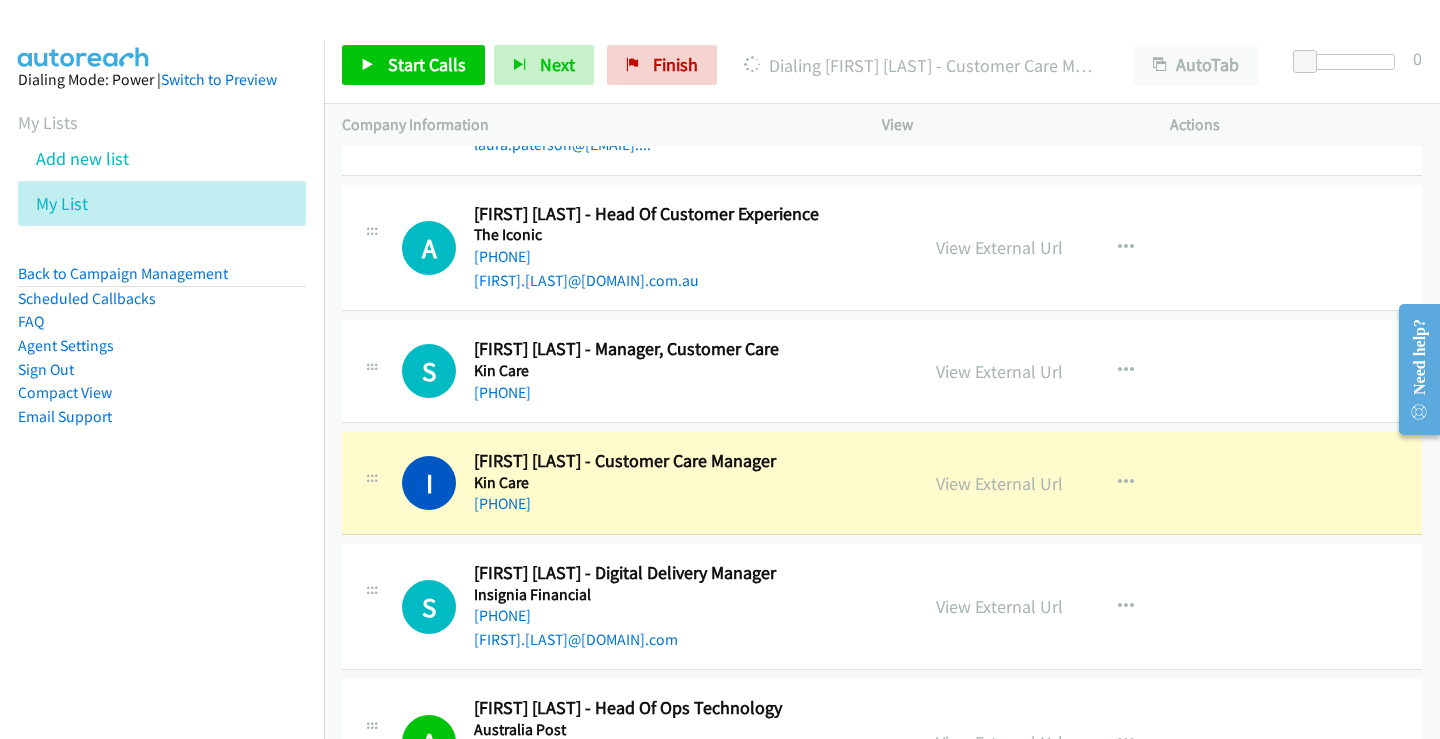 scroll, scrollTop: 13090, scrollLeft: 0, axis: vertical 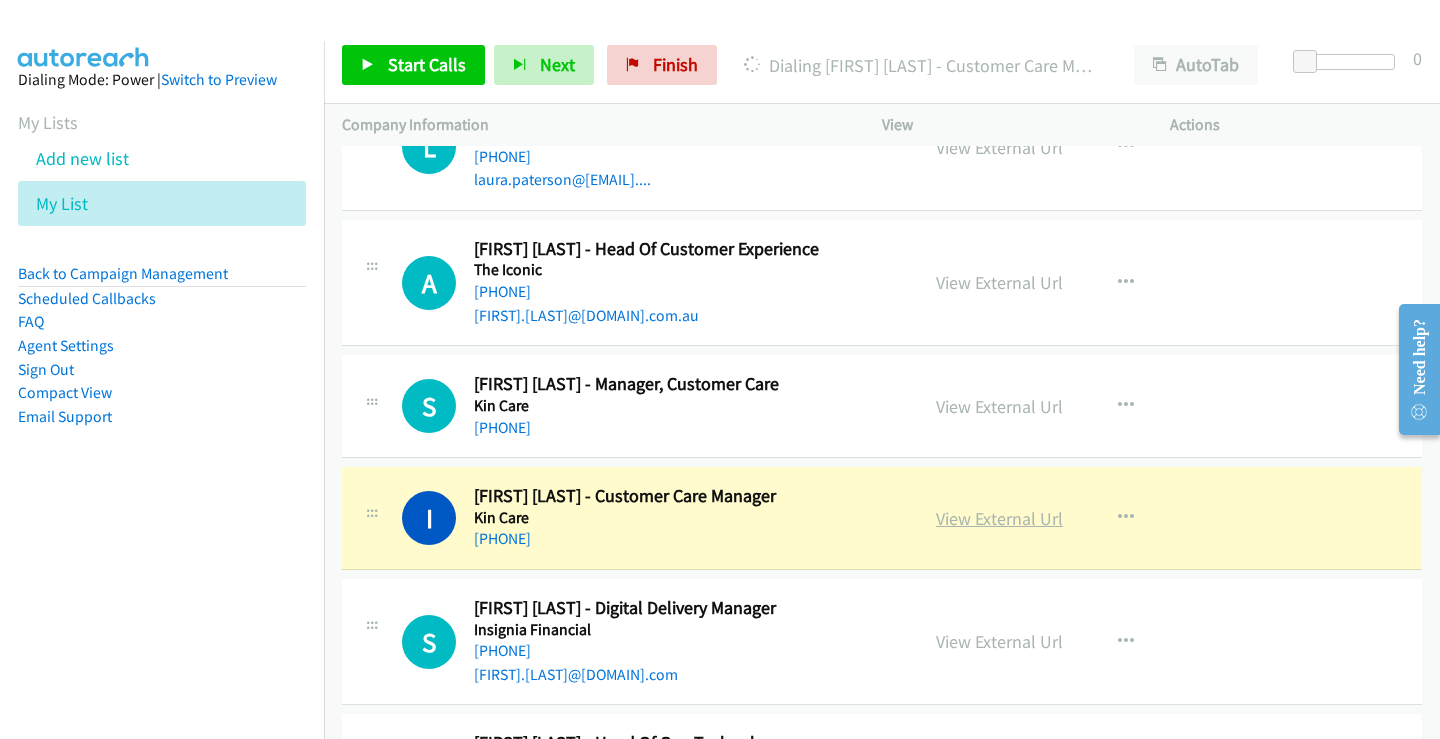 click on "View External Url" at bounding box center [999, 518] 